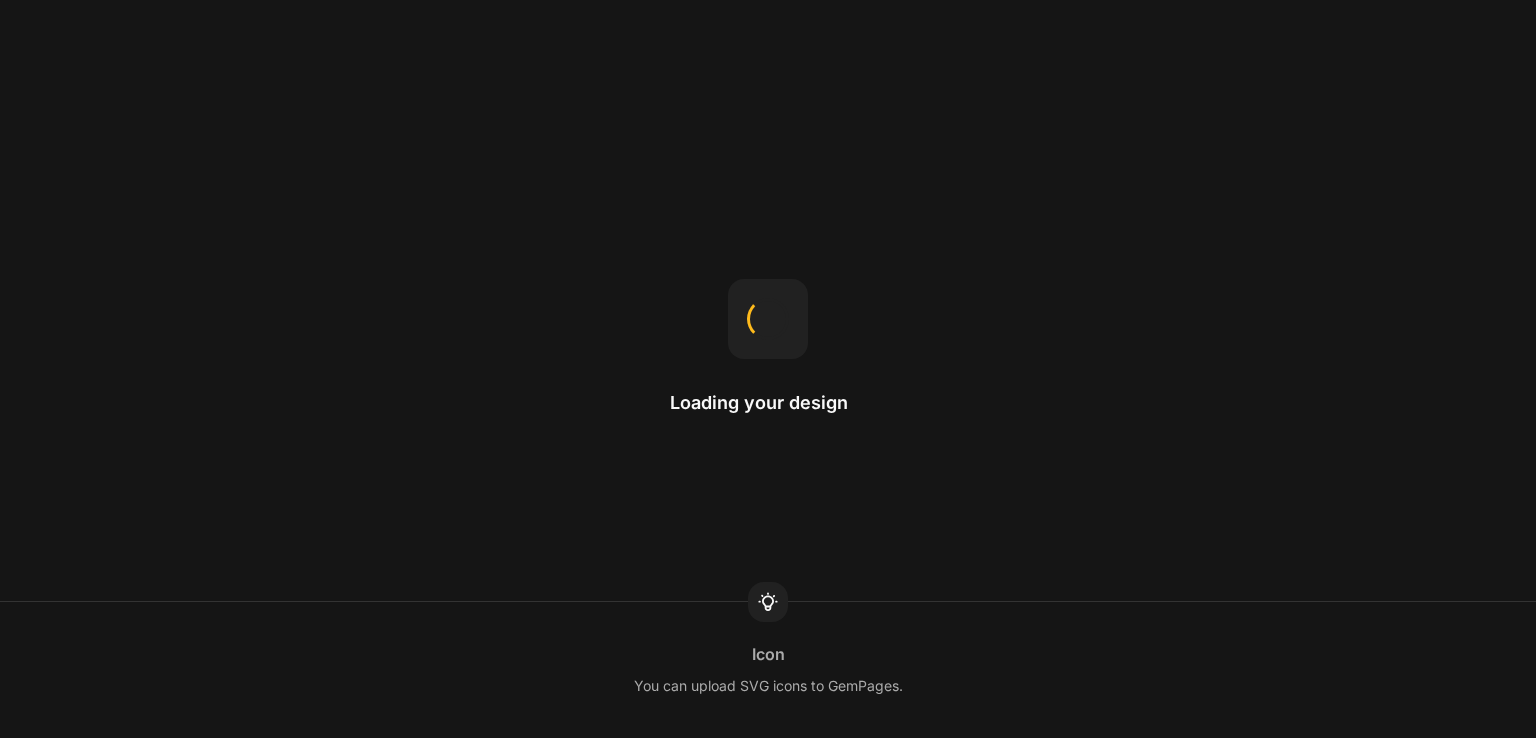 scroll, scrollTop: 0, scrollLeft: 0, axis: both 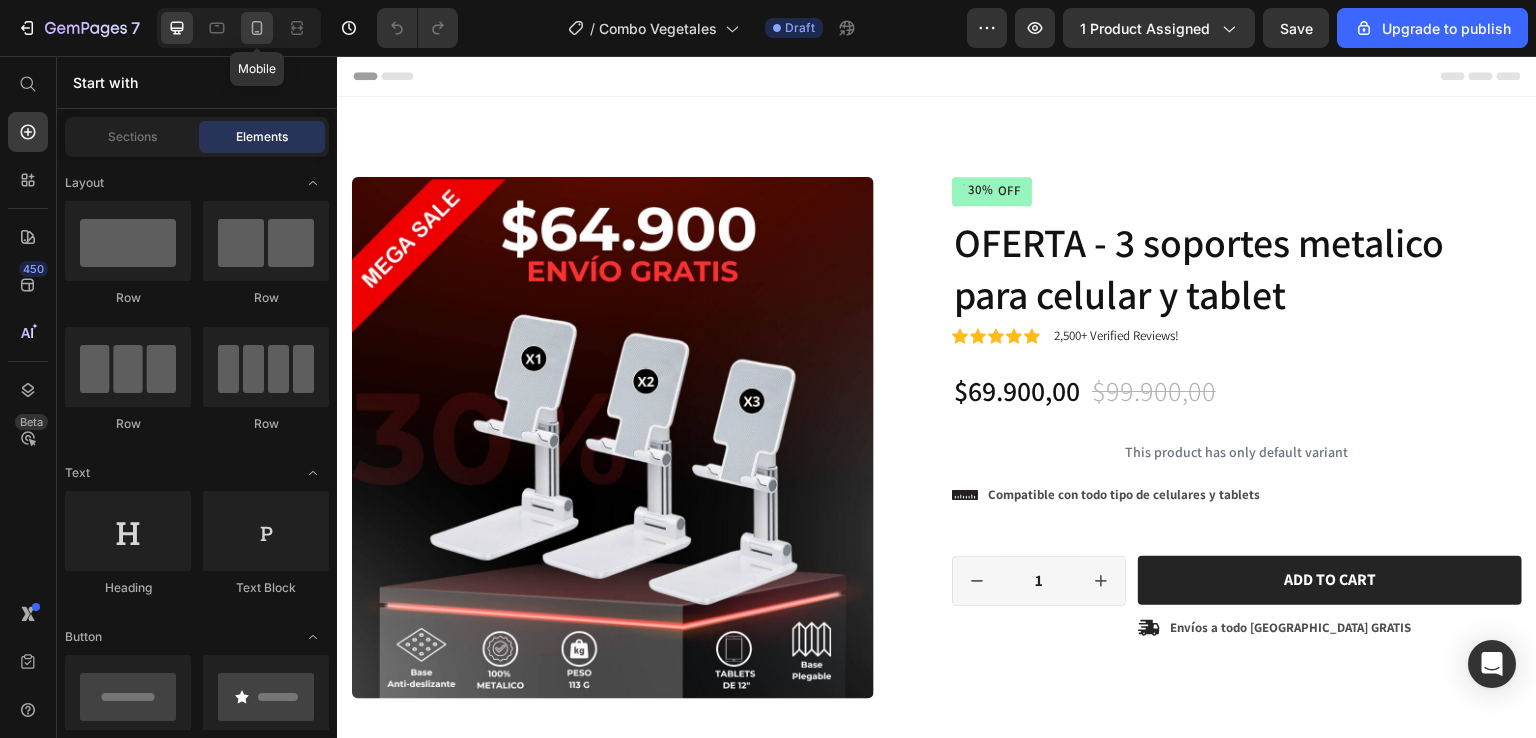click 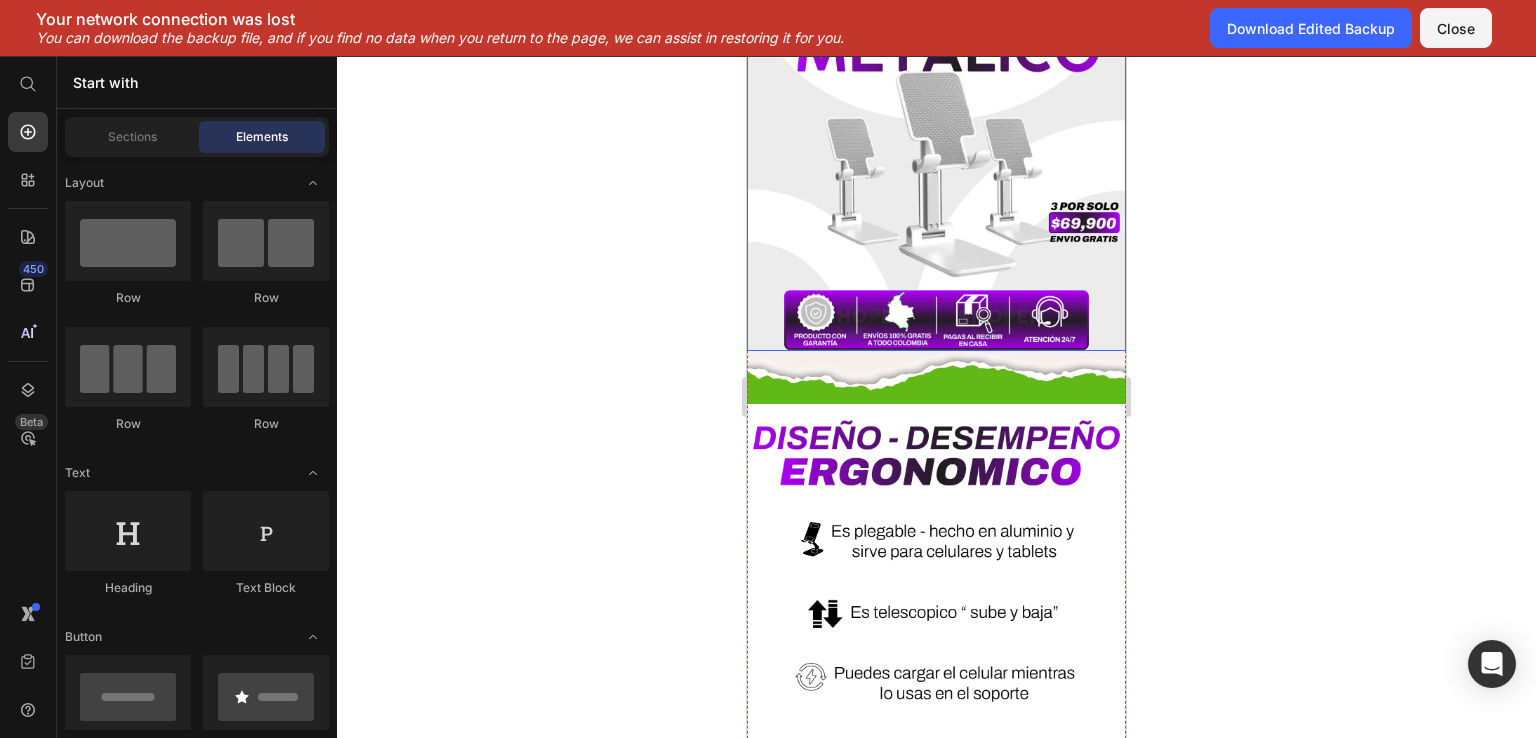 scroll, scrollTop: 900, scrollLeft: 0, axis: vertical 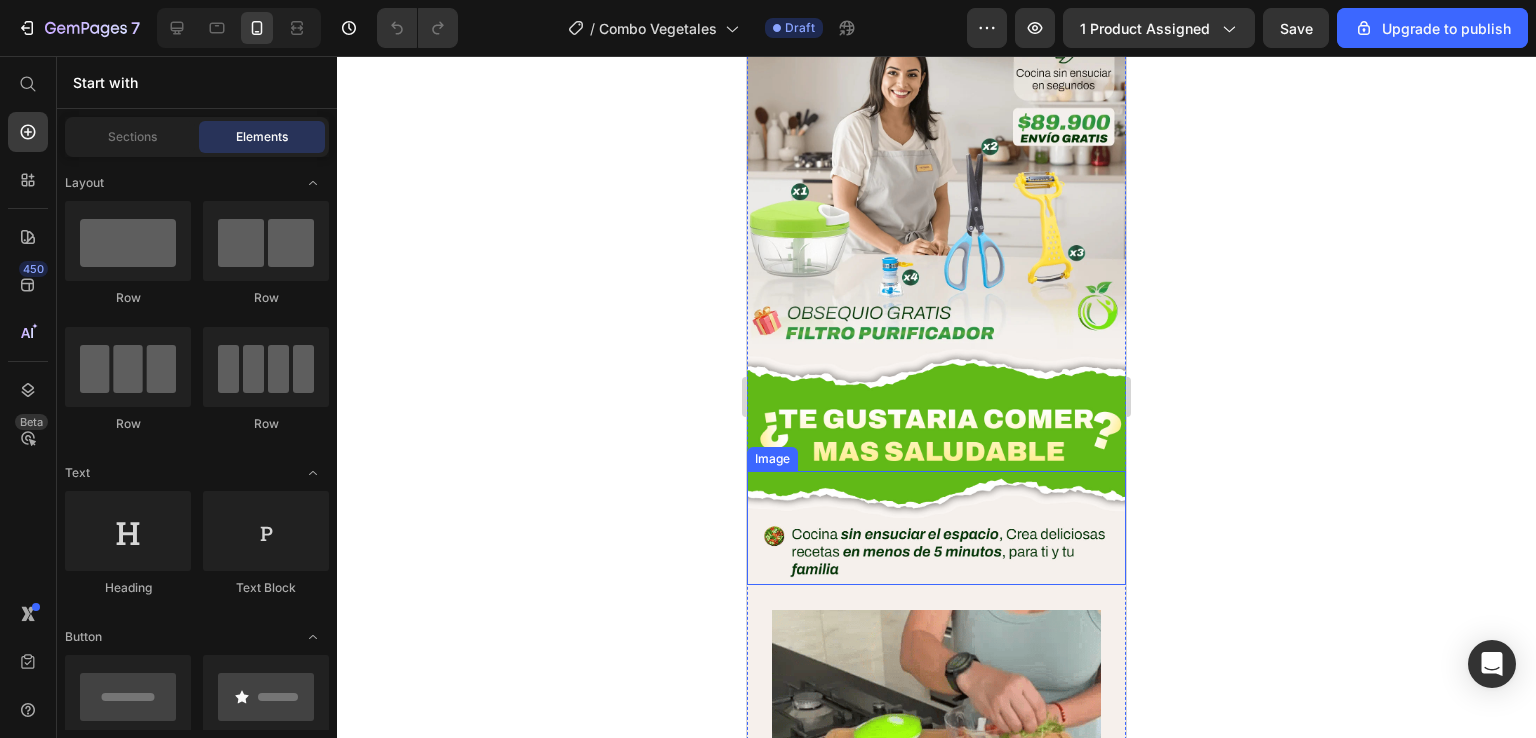 click at bounding box center [936, 528] 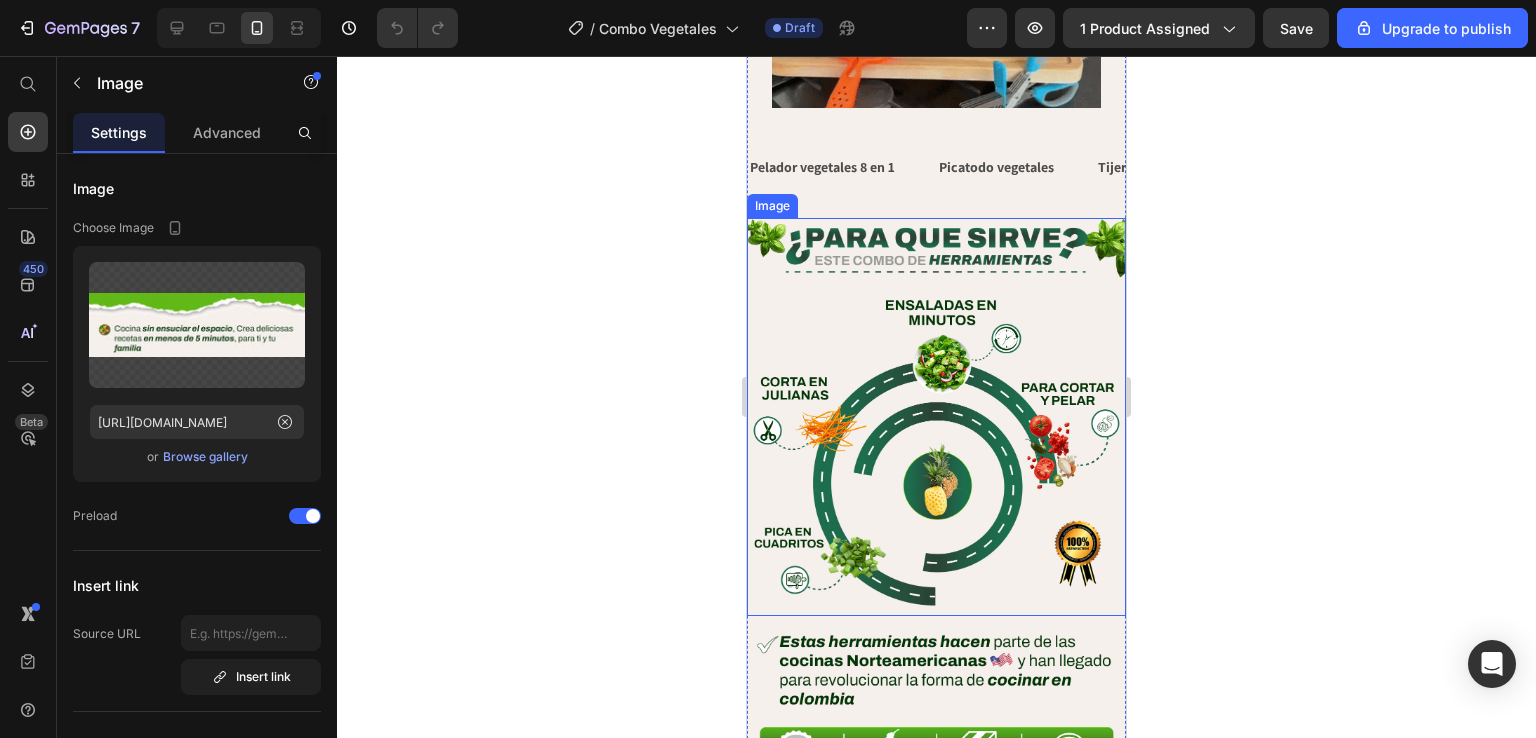 scroll, scrollTop: 1800, scrollLeft: 0, axis: vertical 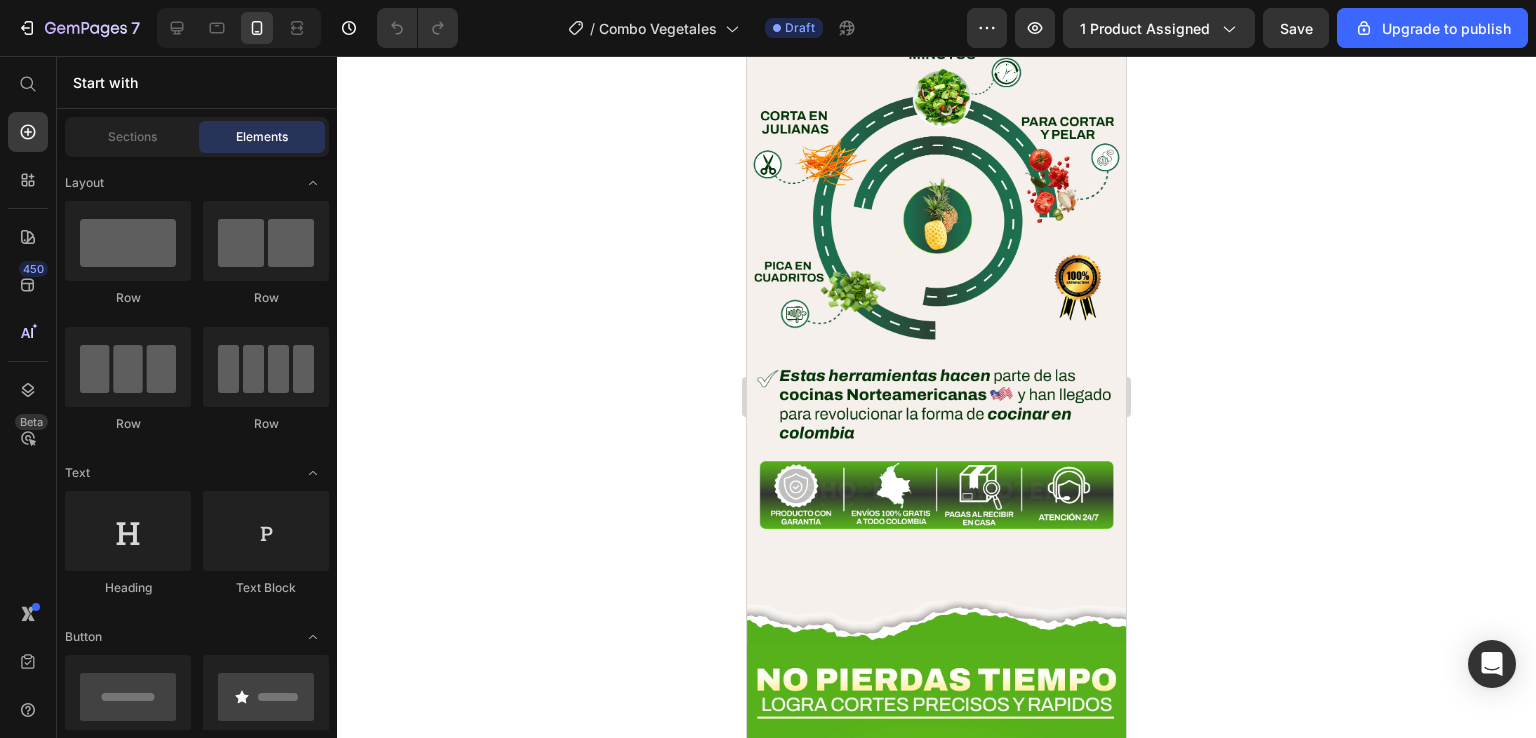 click 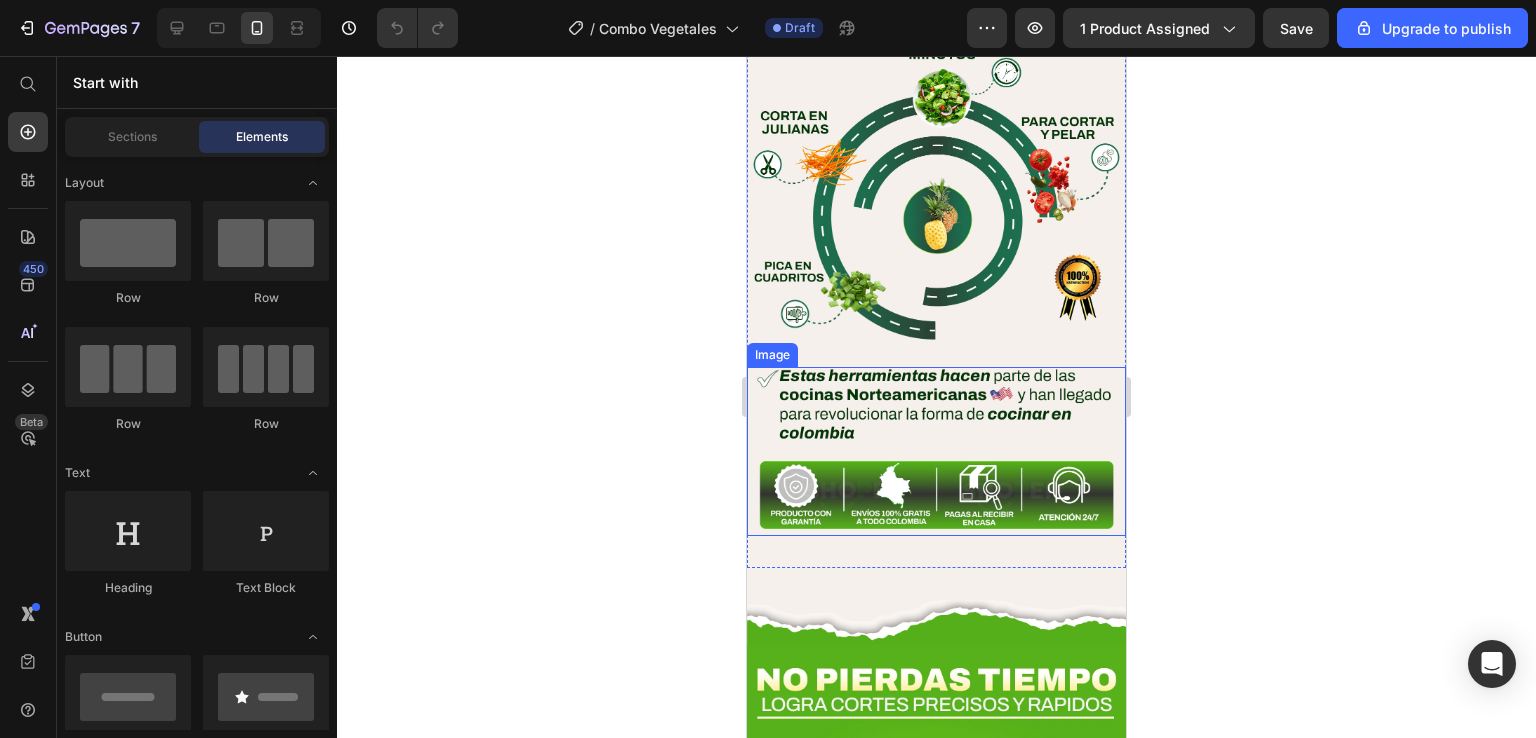 click at bounding box center [936, 451] 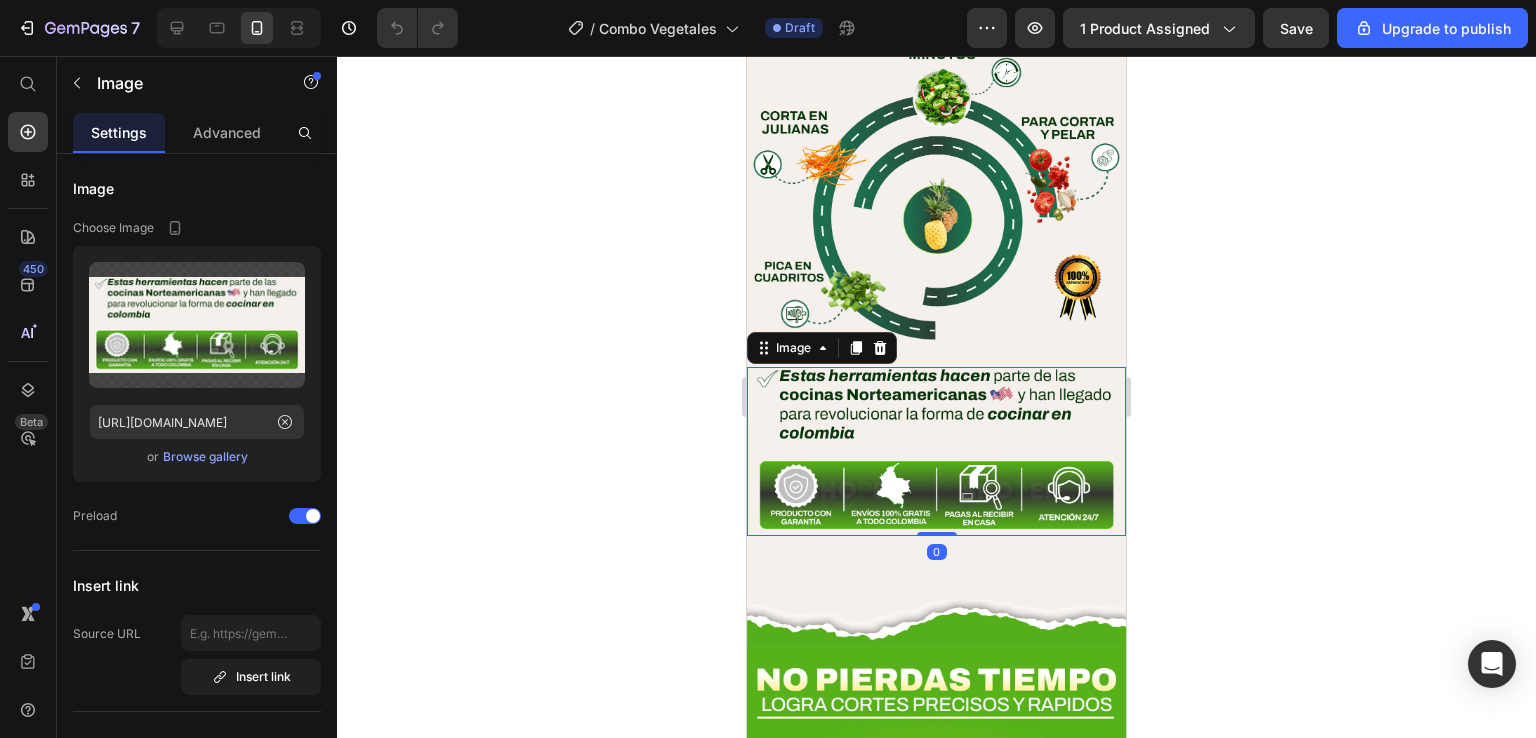 drag, startPoint x: 921, startPoint y: 470, endPoint x: 924, endPoint y: 455, distance: 15.297058 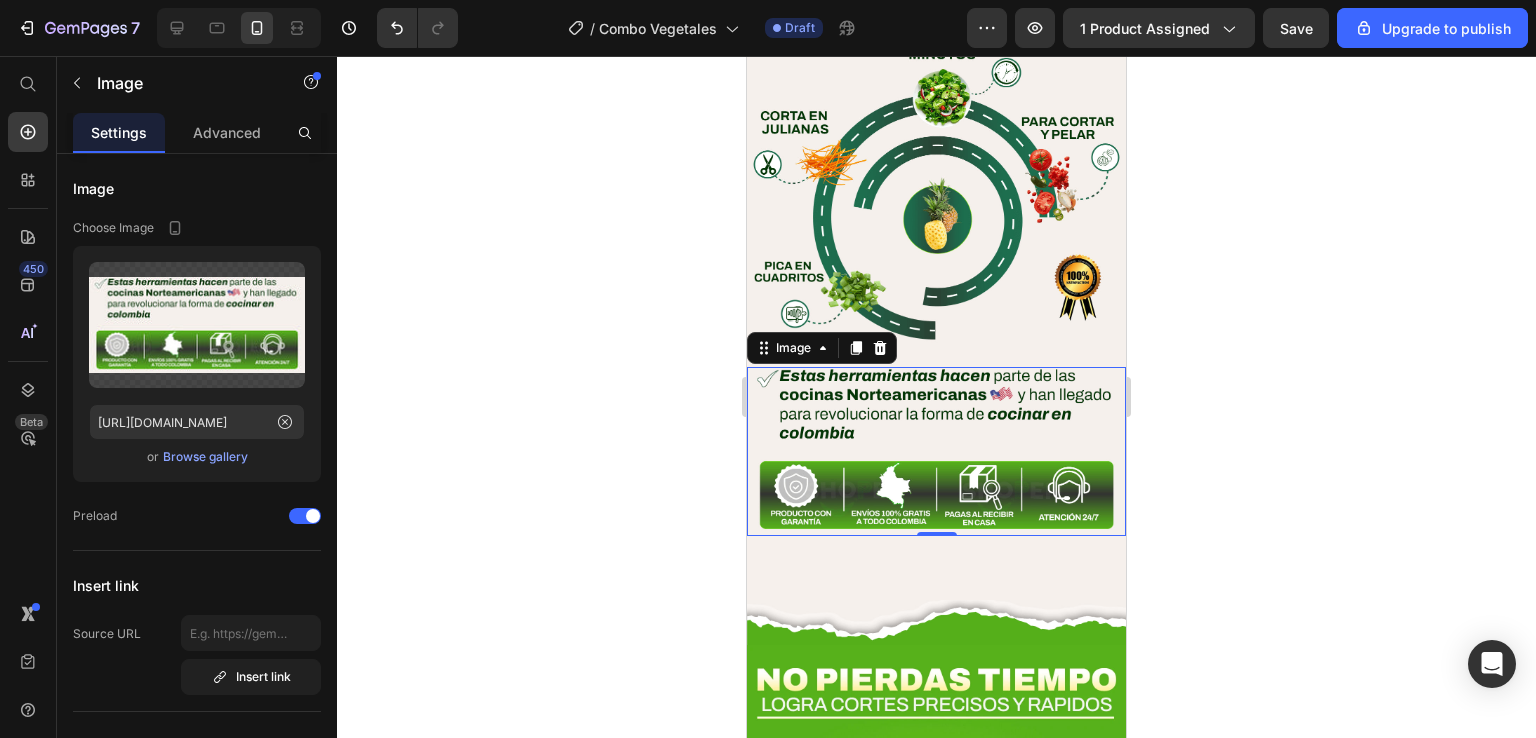 click 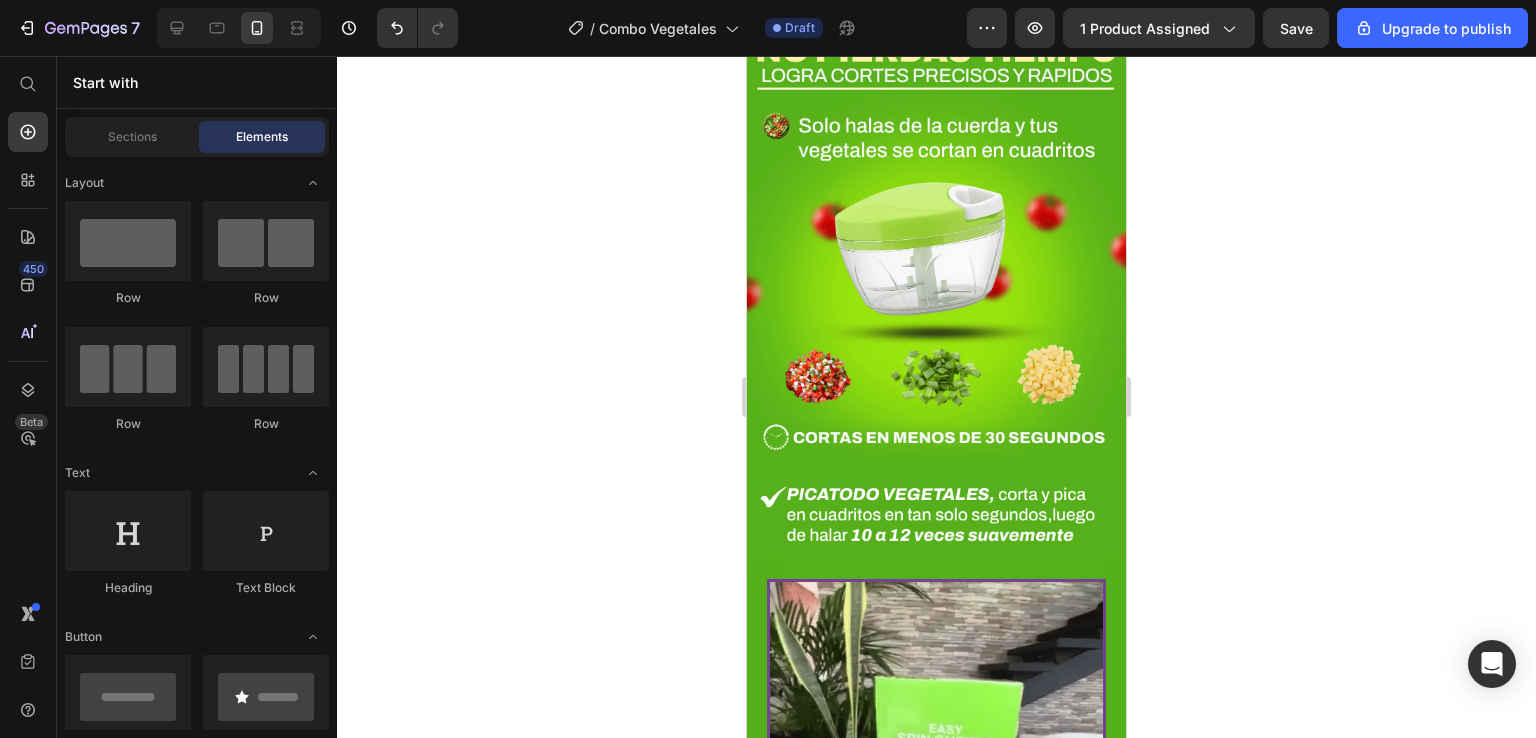 scroll, scrollTop: 2600, scrollLeft: 0, axis: vertical 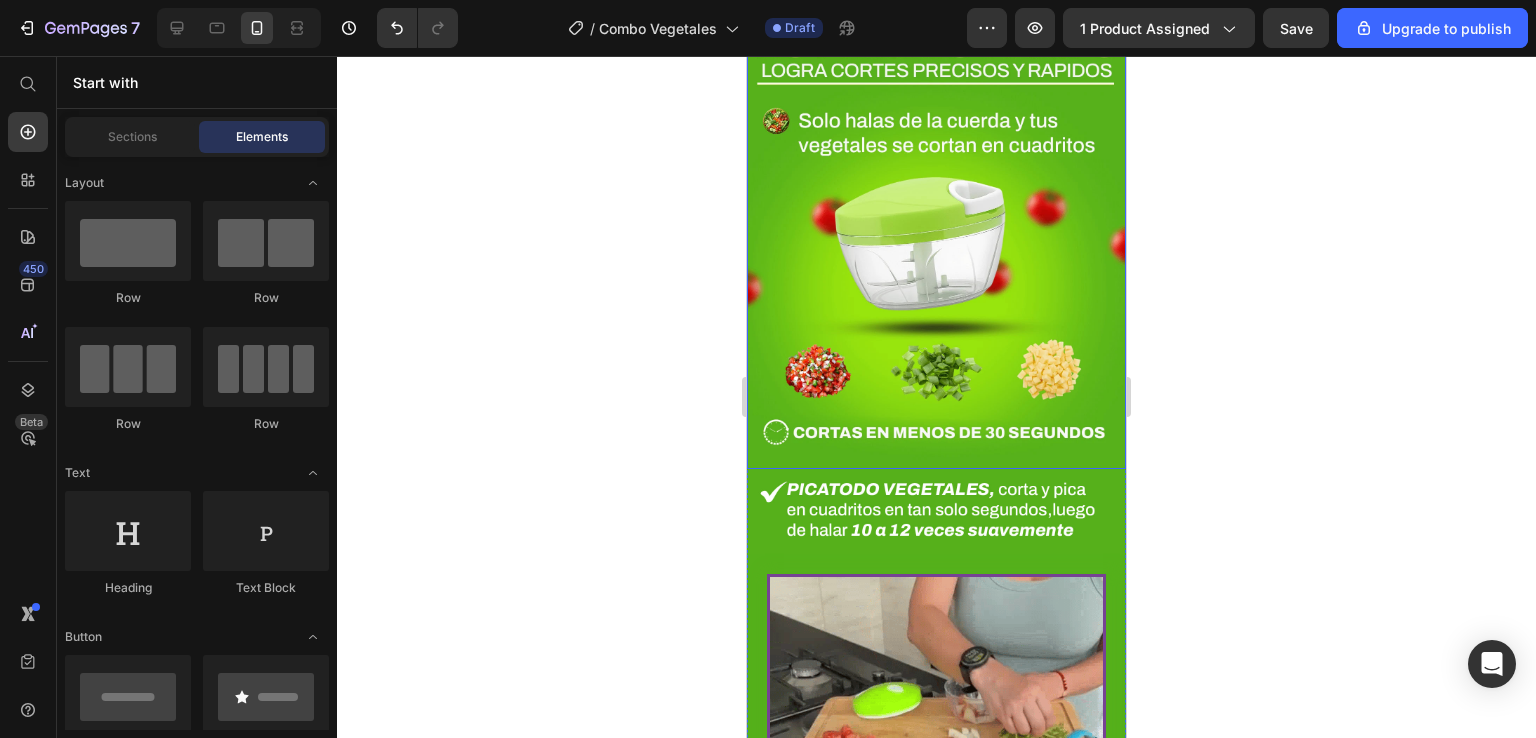 click at bounding box center [936, 240] 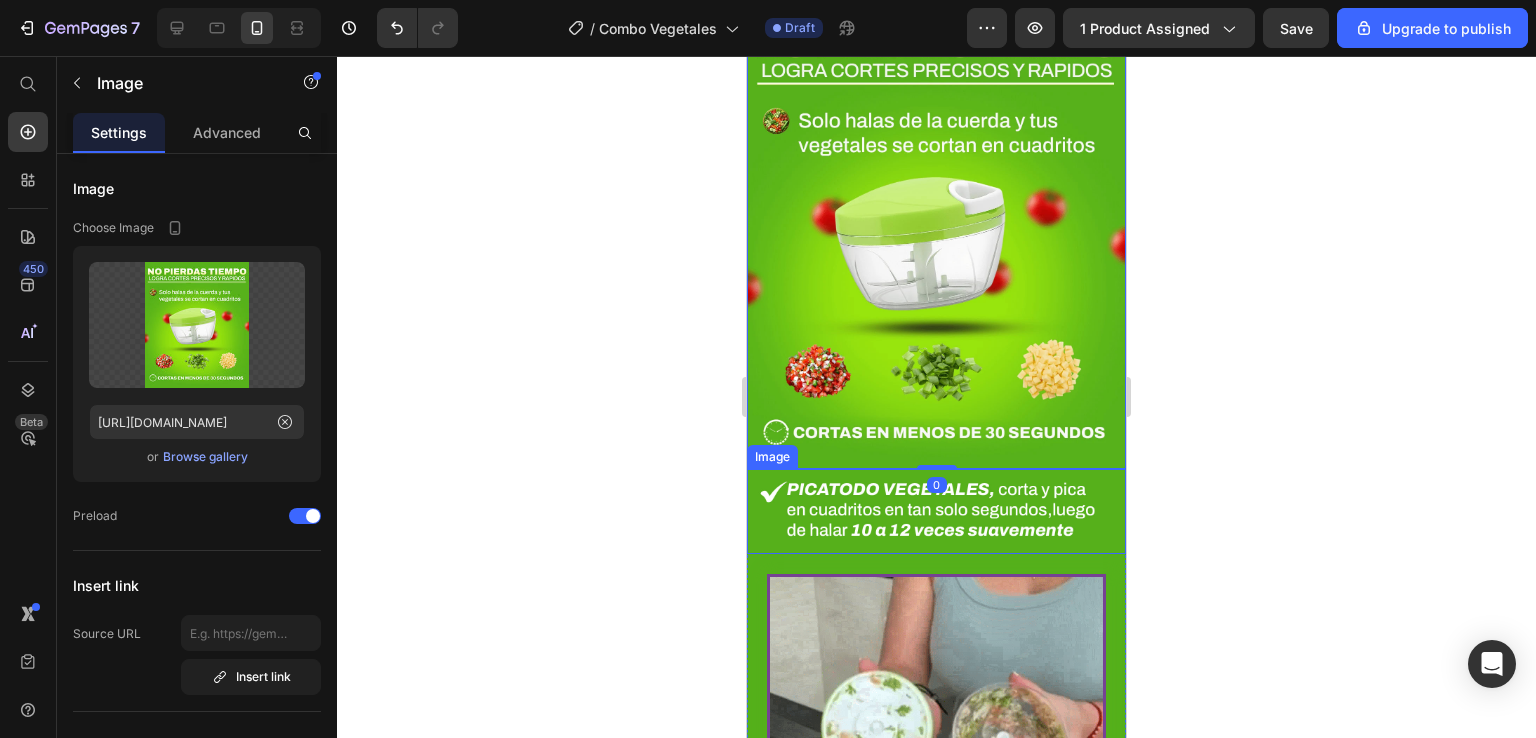 click at bounding box center [936, 511] 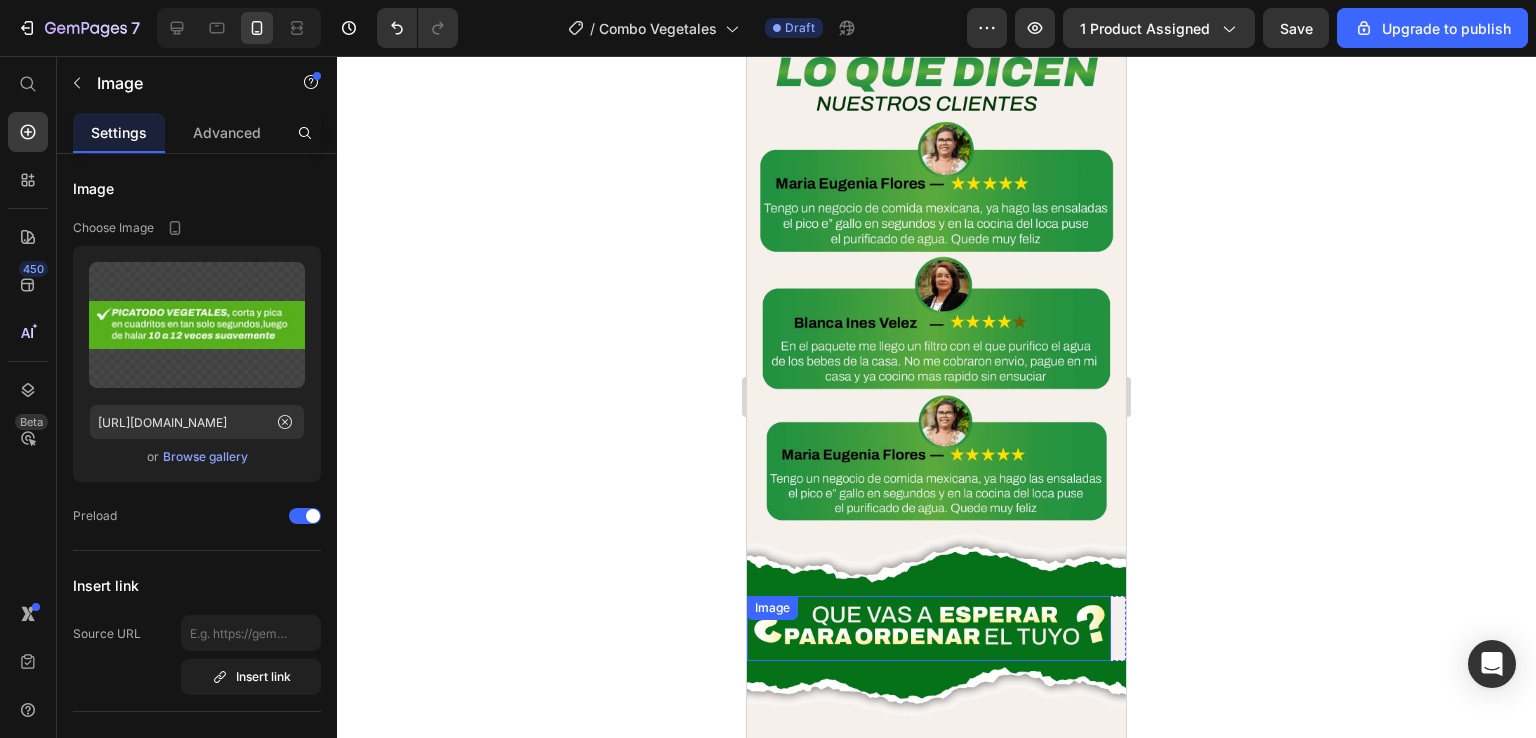 scroll, scrollTop: 6700, scrollLeft: 0, axis: vertical 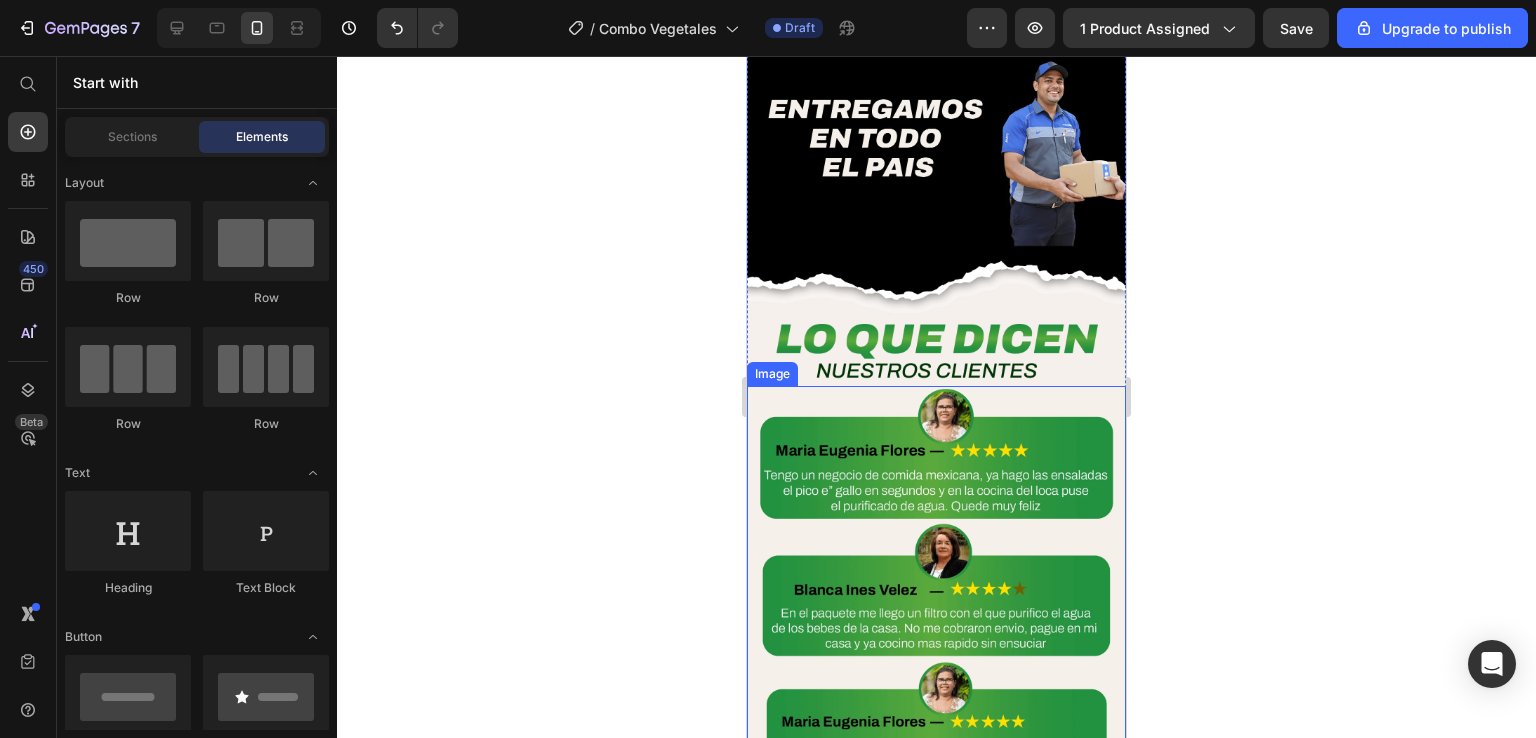 click at bounding box center [936, 591] 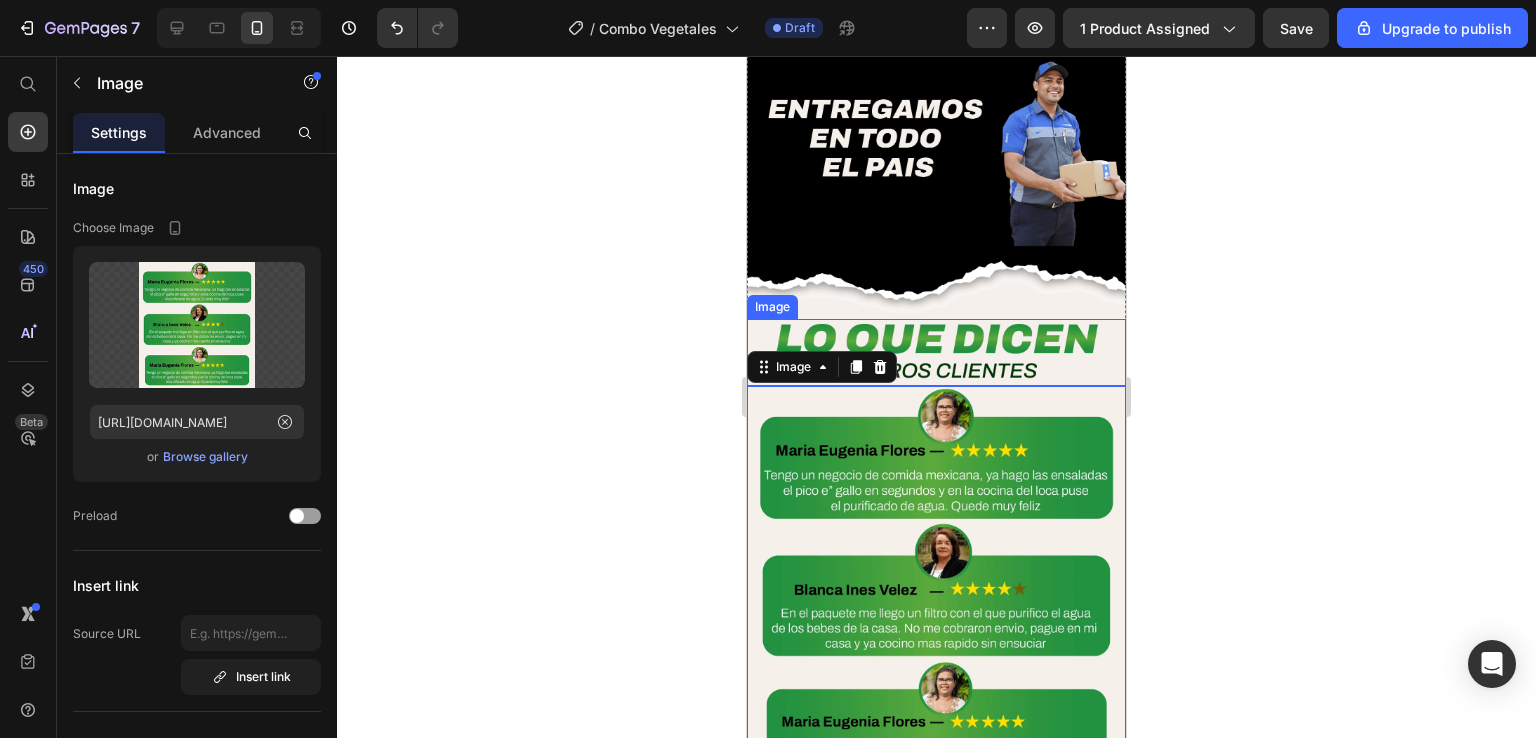 click at bounding box center (936, 352) 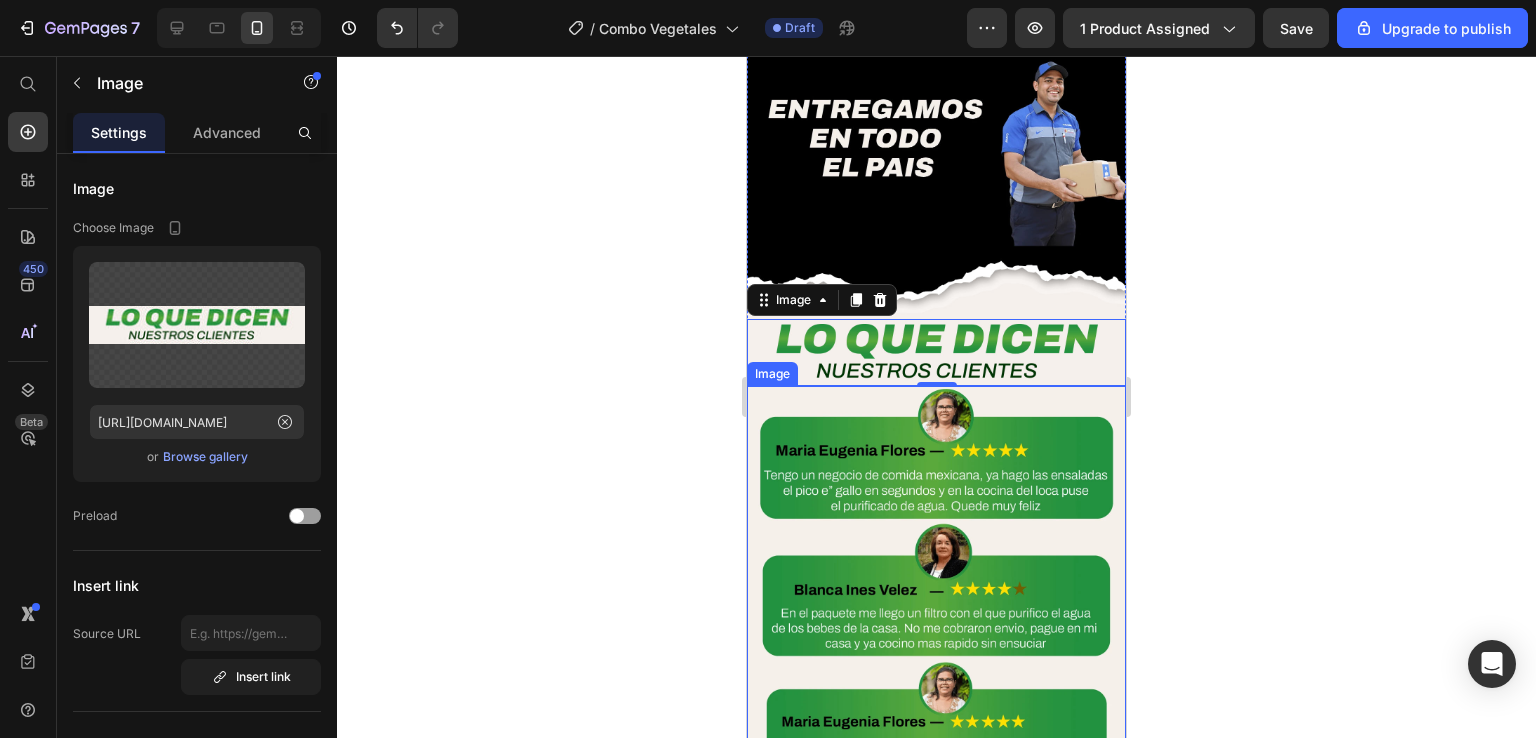 click at bounding box center (936, 591) 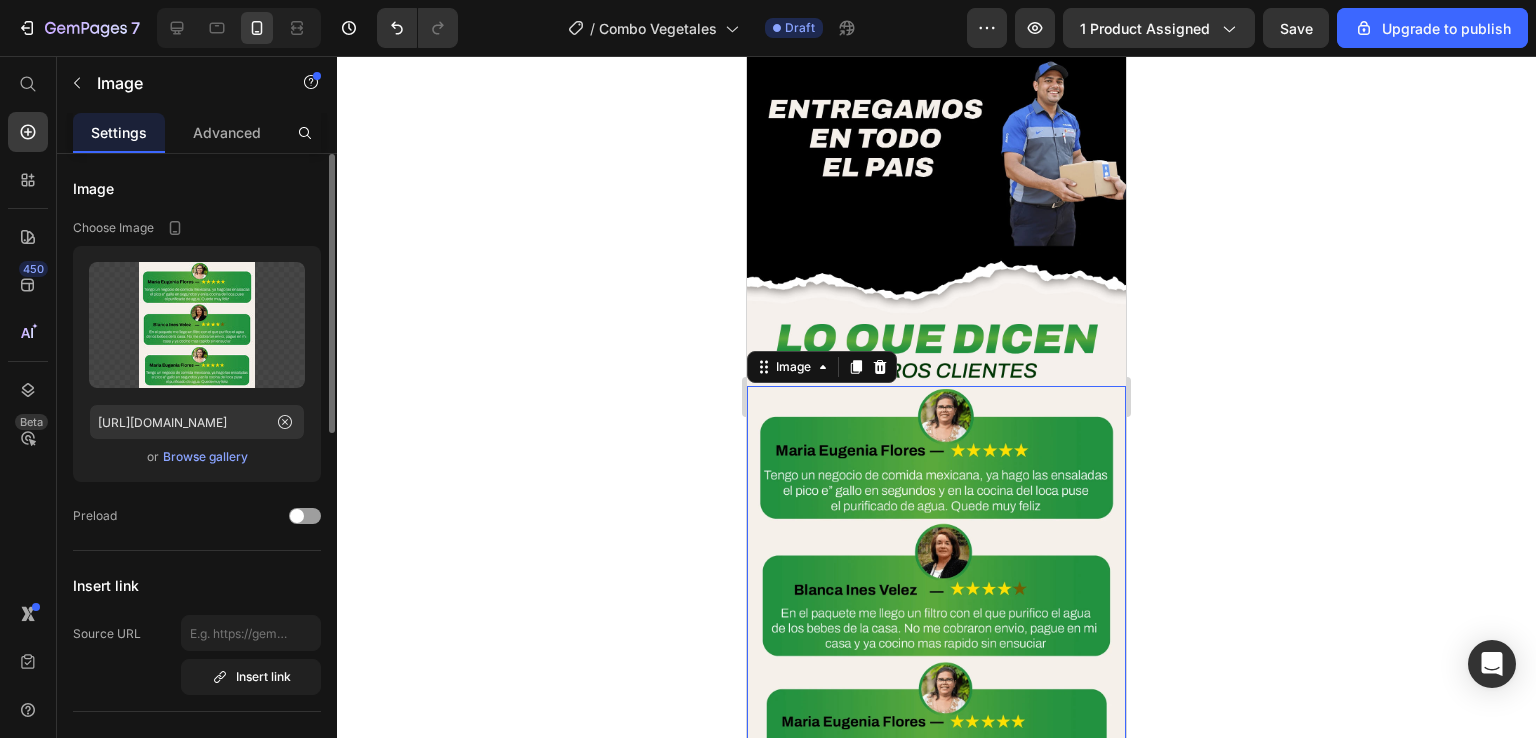 click on "Upload Image [URL][DOMAIN_NAME]  or   Browse gallery" 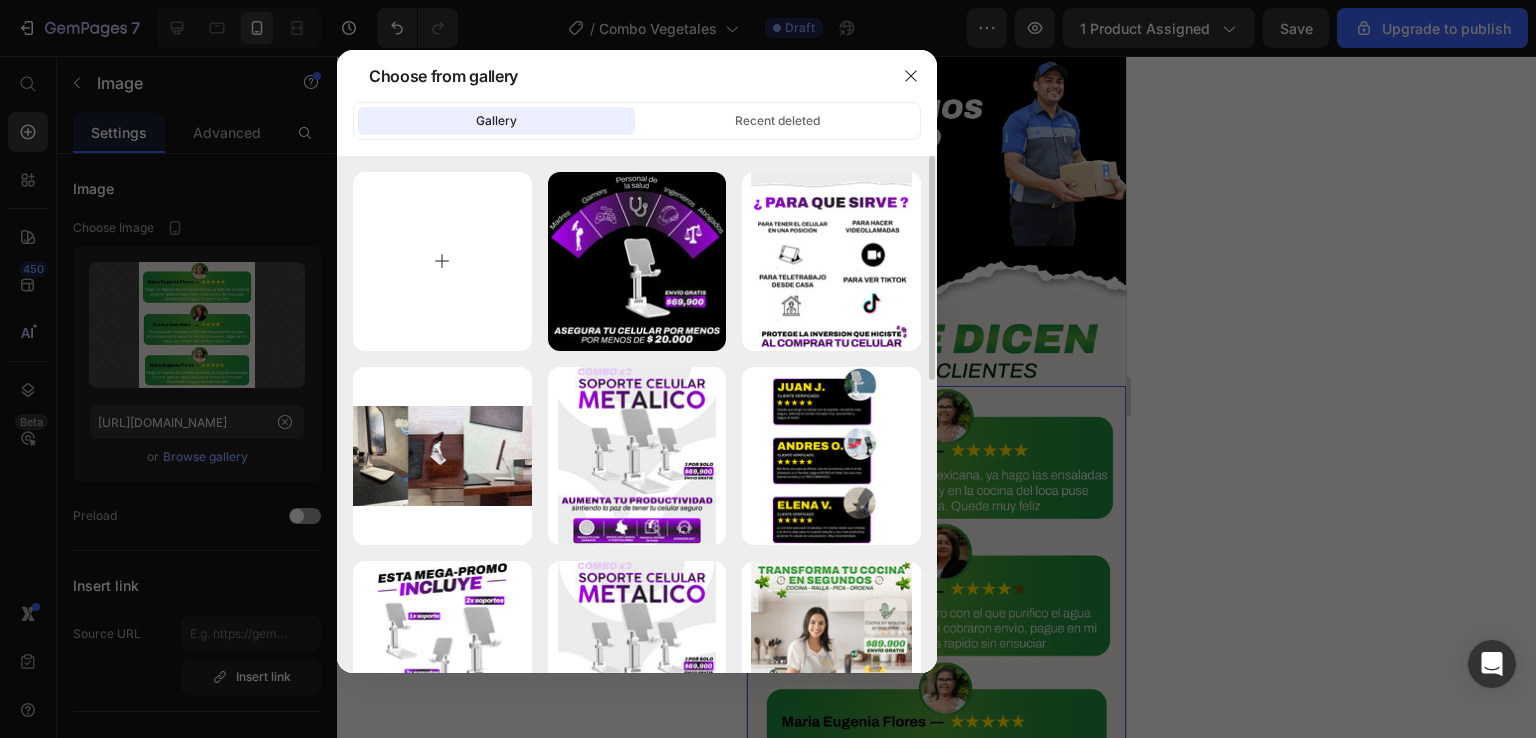 click at bounding box center [442, 261] 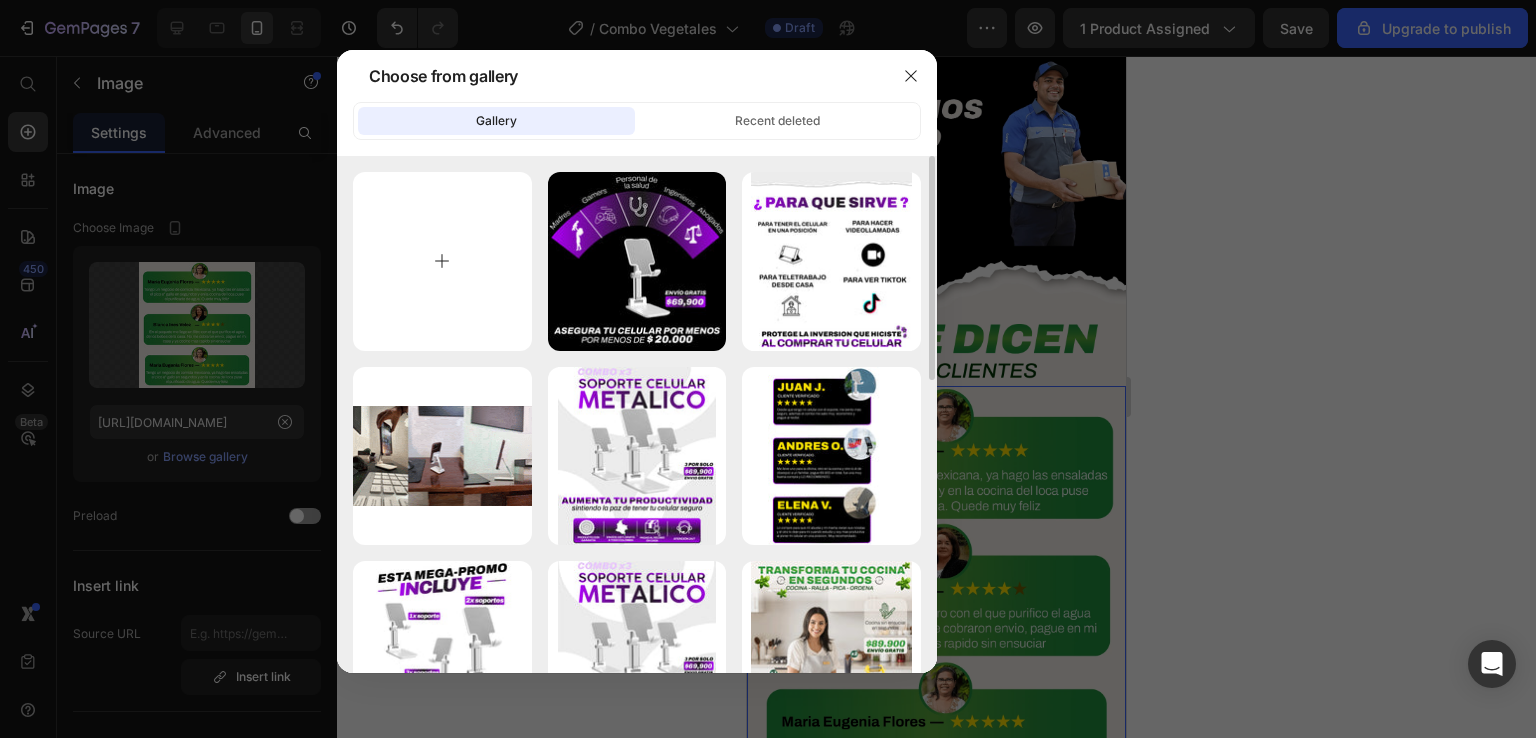 type on "C:\fakepath\Vegetal_webp_29.webp" 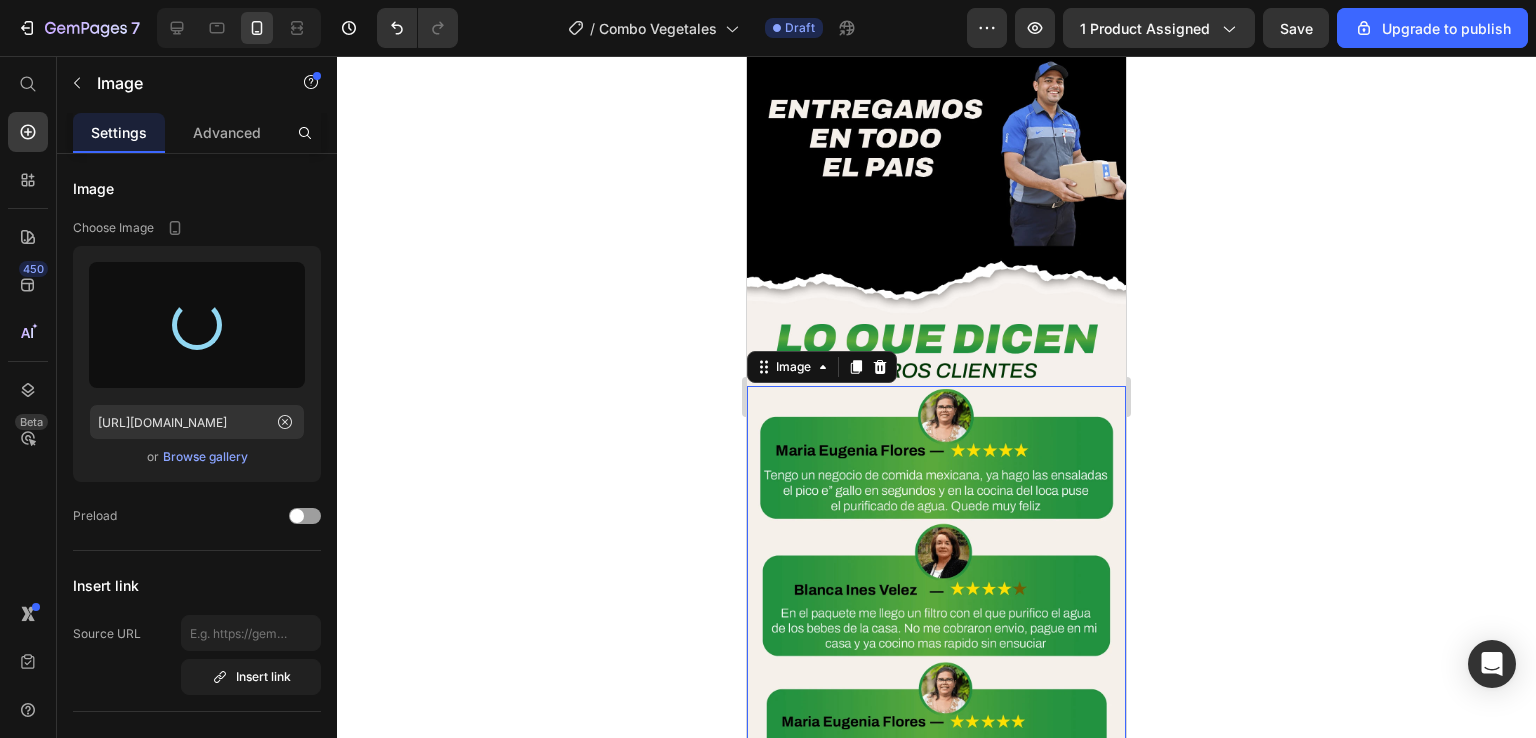 type on "[URL][DOMAIN_NAME]" 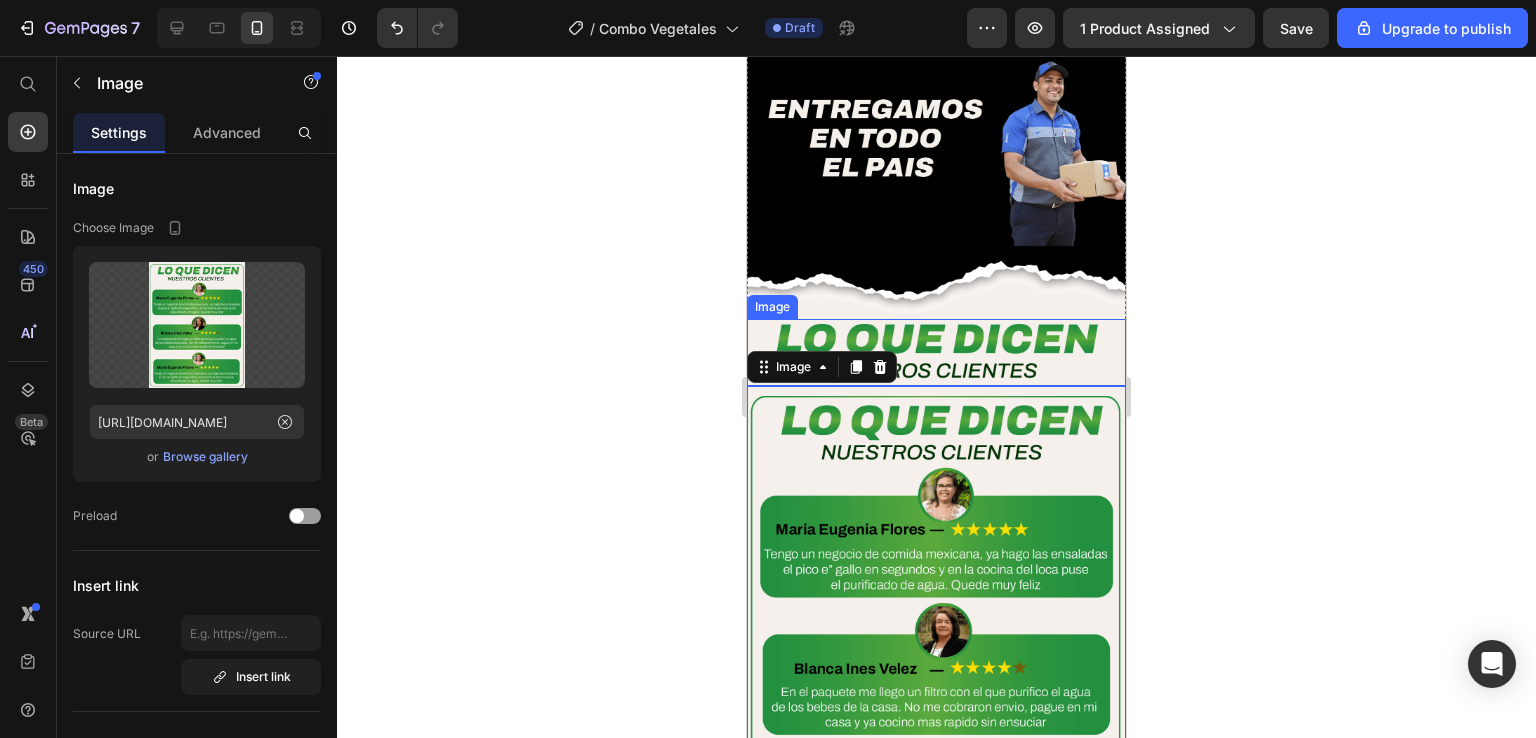 click at bounding box center [936, 352] 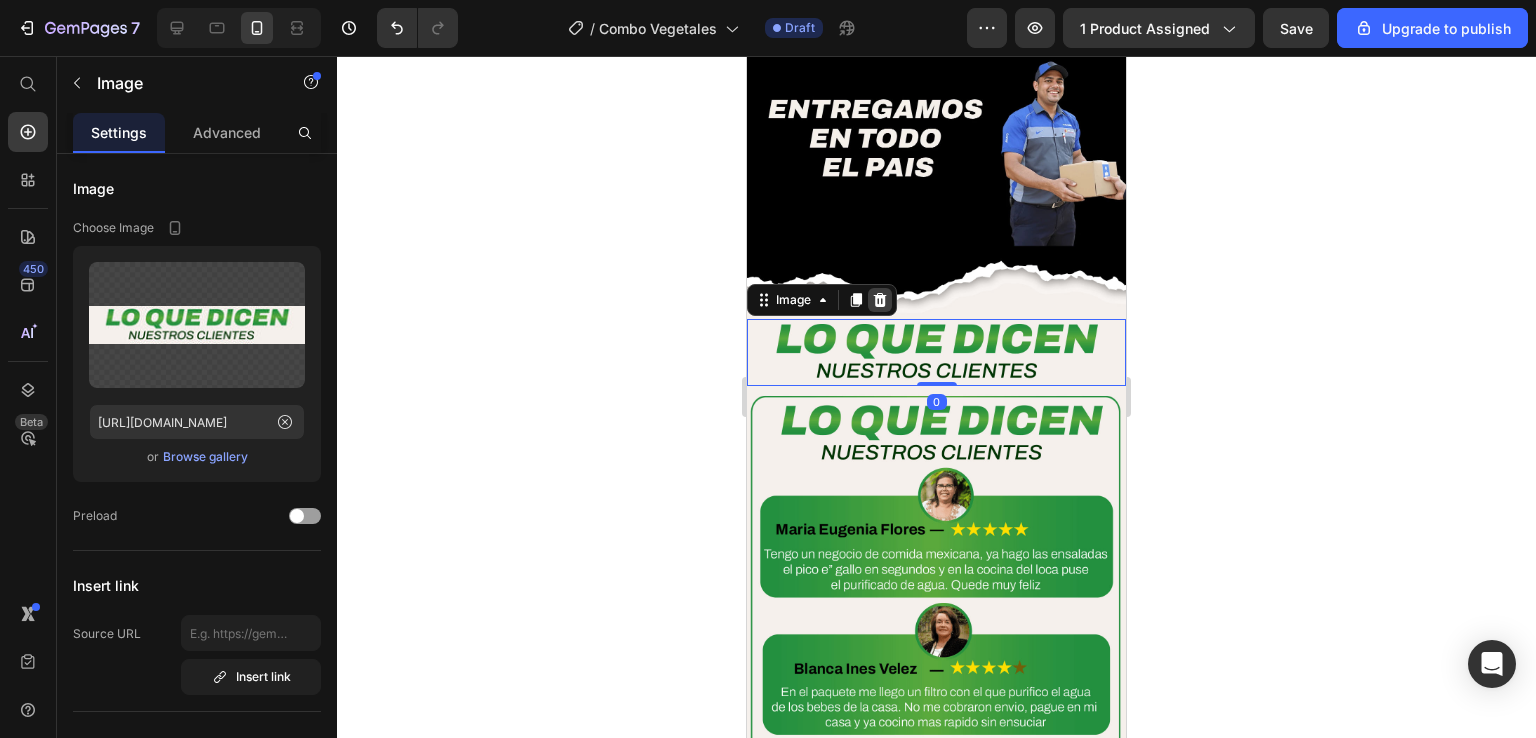 click at bounding box center [880, 300] 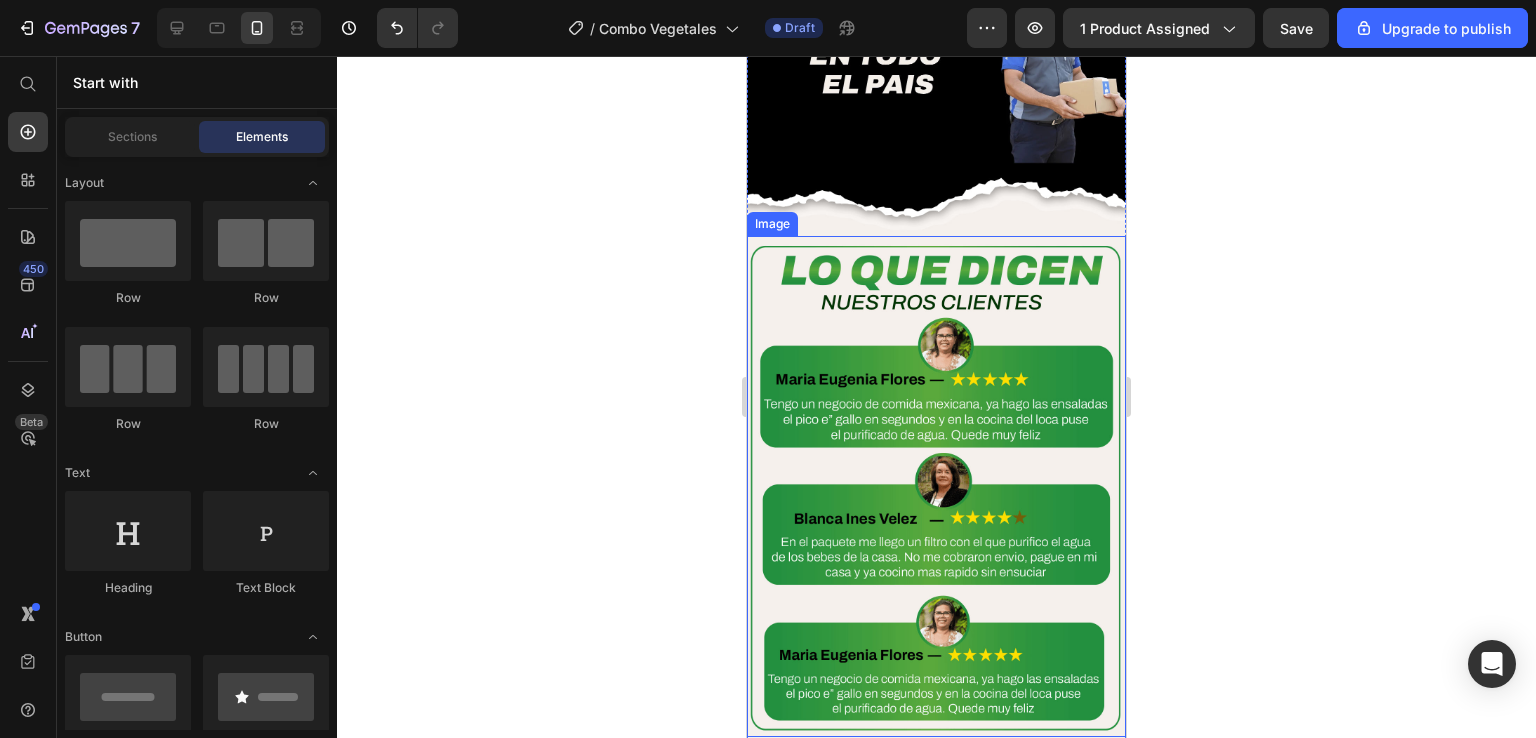 scroll, scrollTop: 6833, scrollLeft: 0, axis: vertical 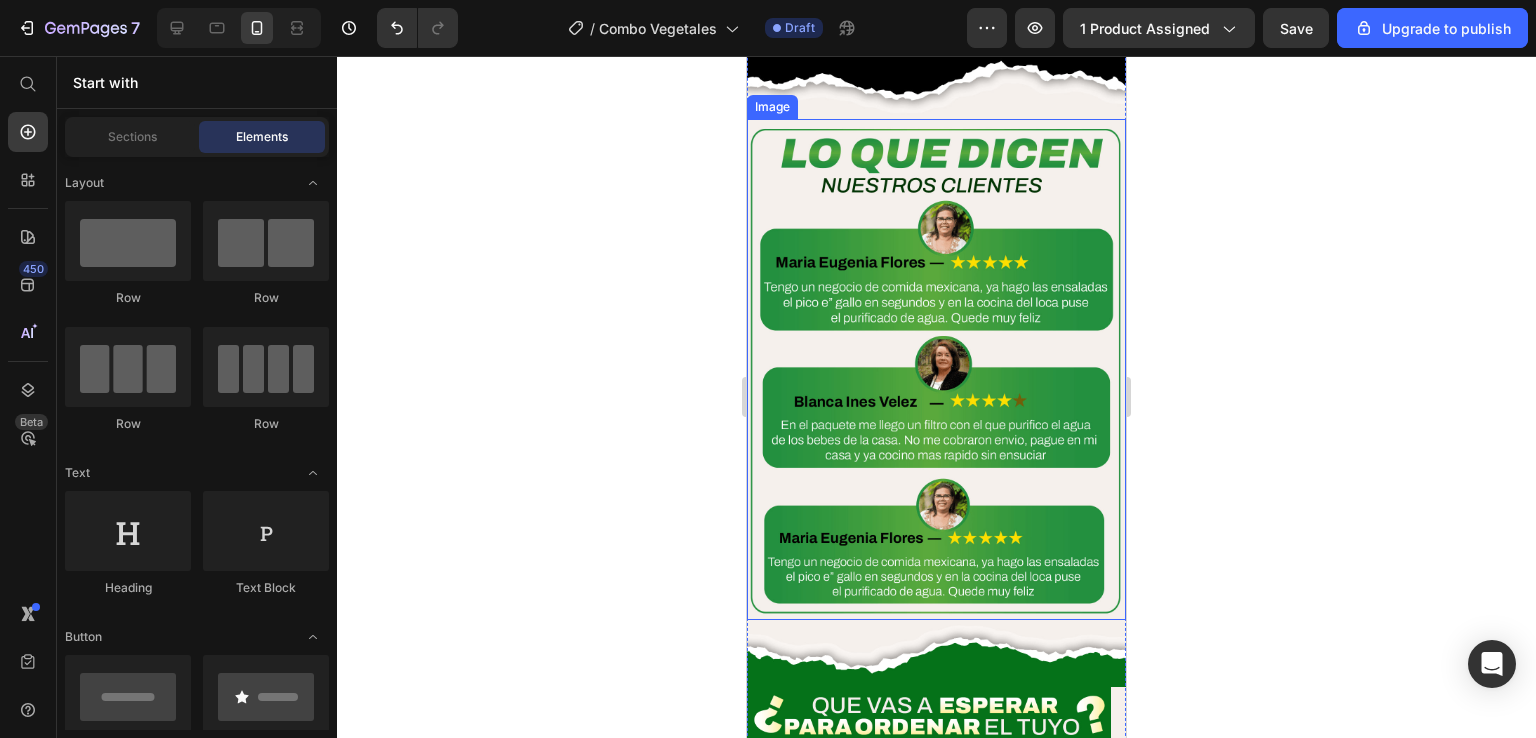 click at bounding box center [936, 369] 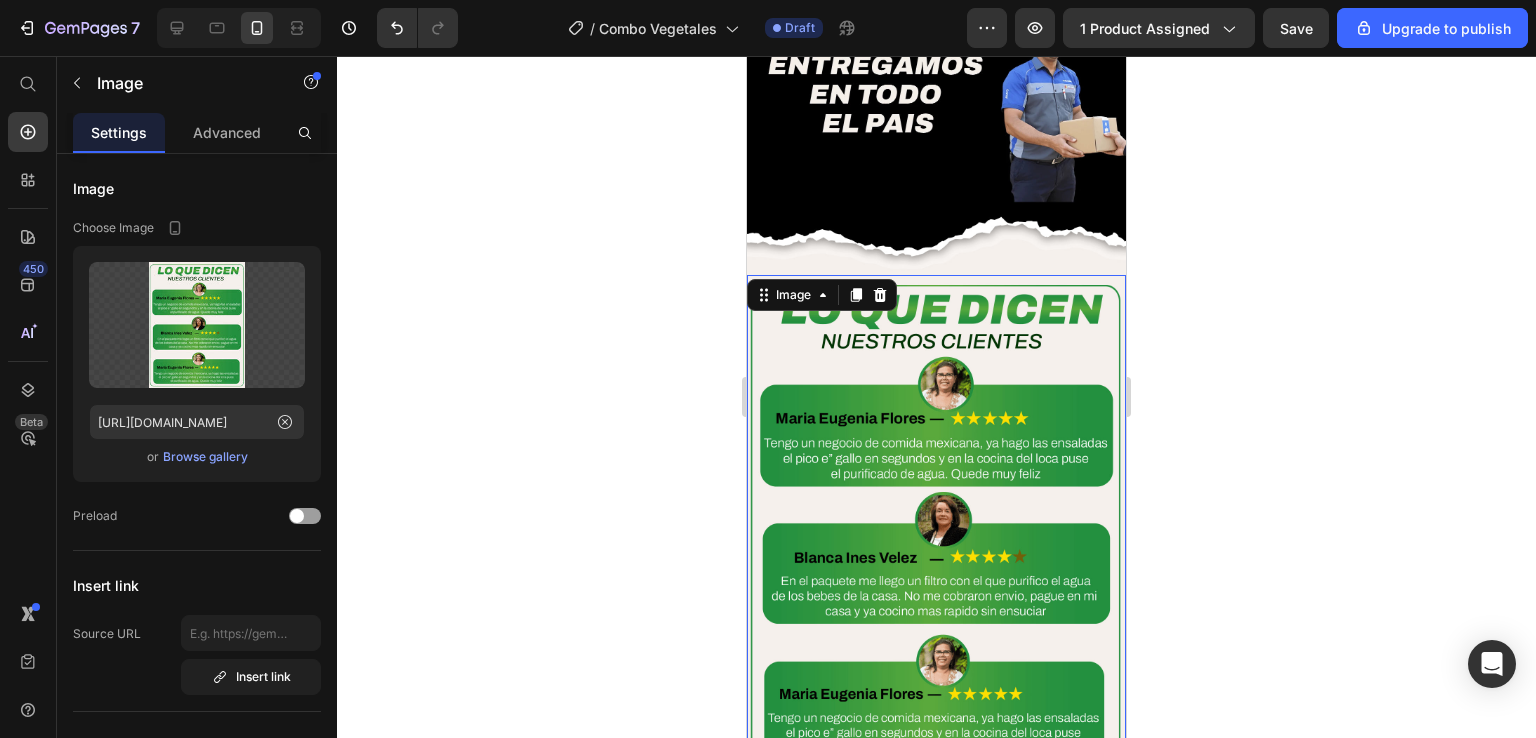 scroll, scrollTop: 6633, scrollLeft: 0, axis: vertical 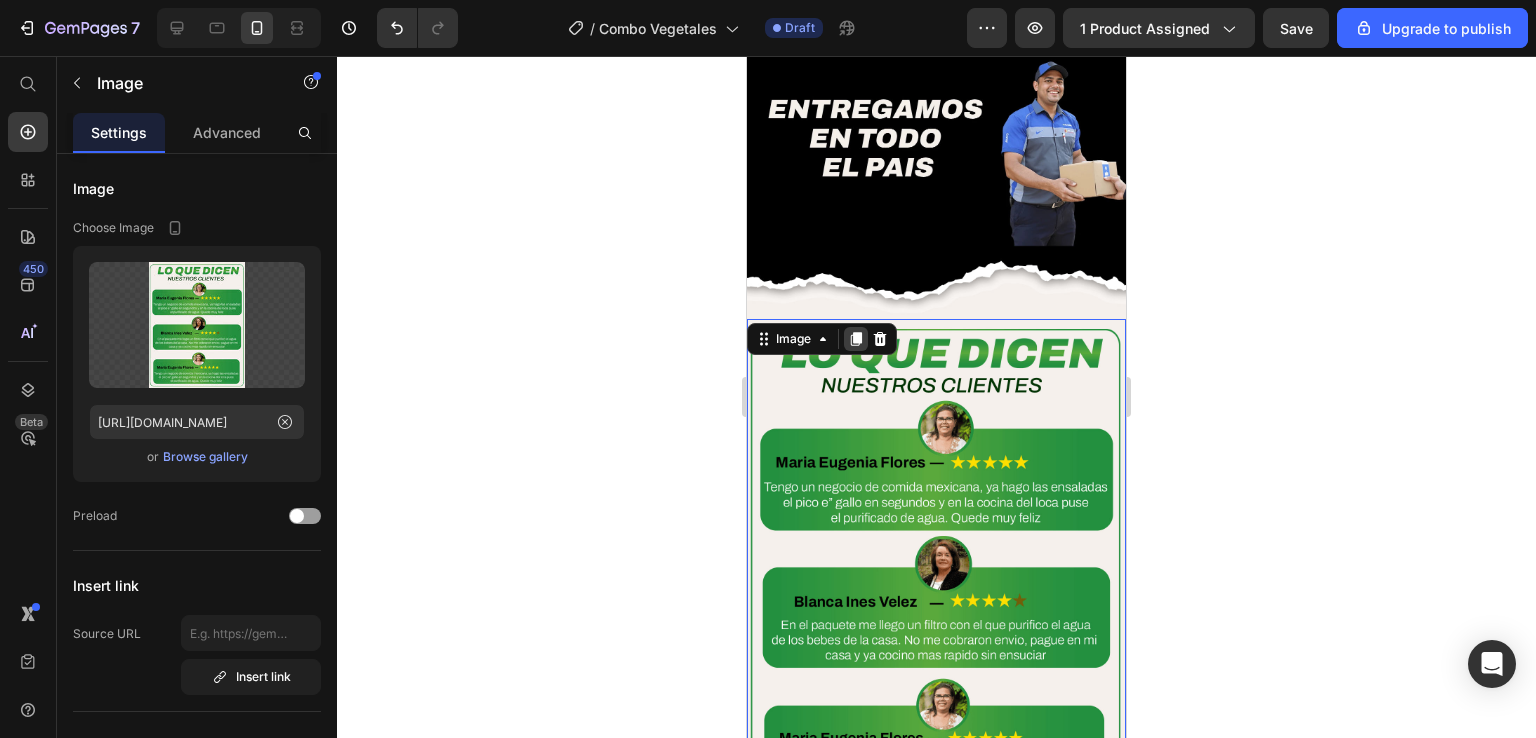click at bounding box center (856, 339) 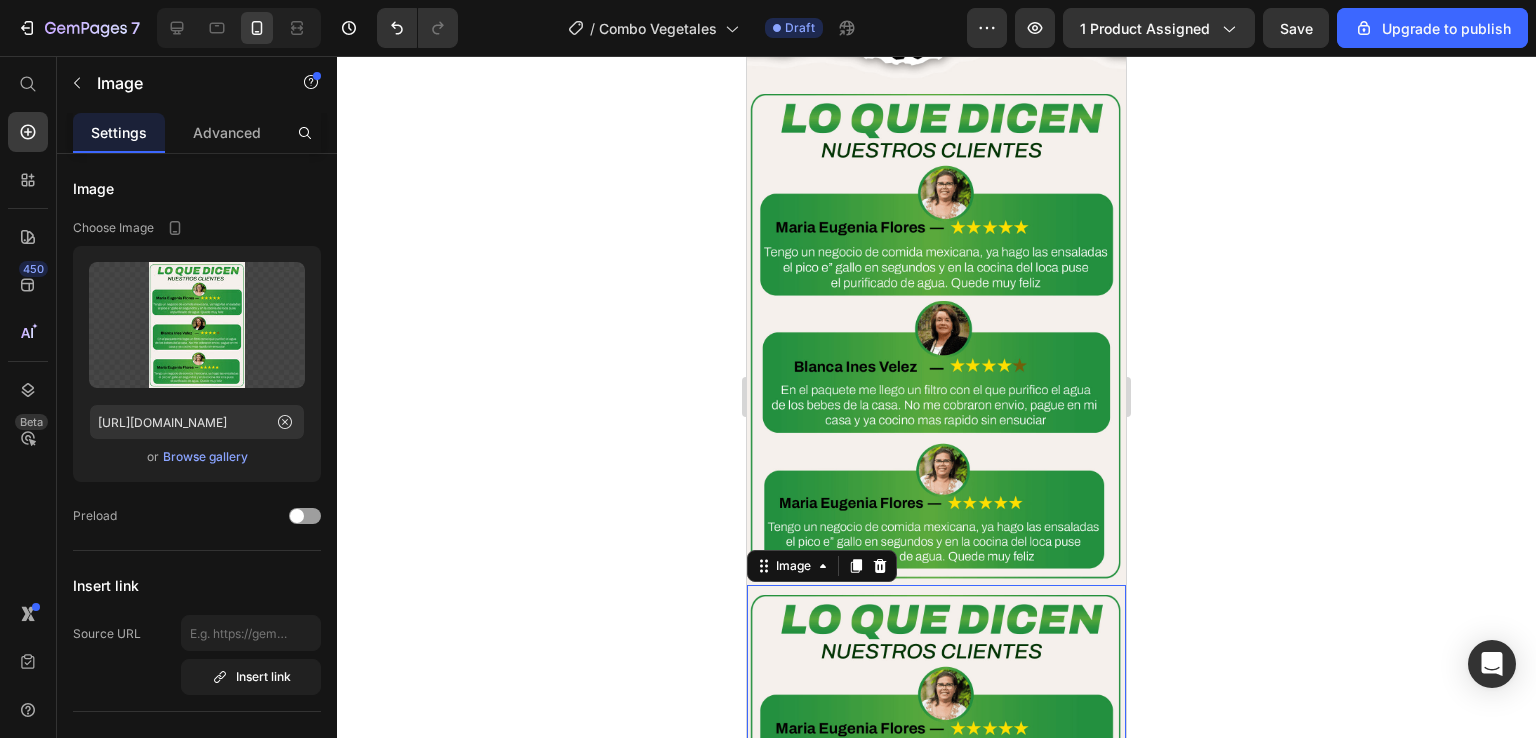 scroll, scrollTop: 7175, scrollLeft: 0, axis: vertical 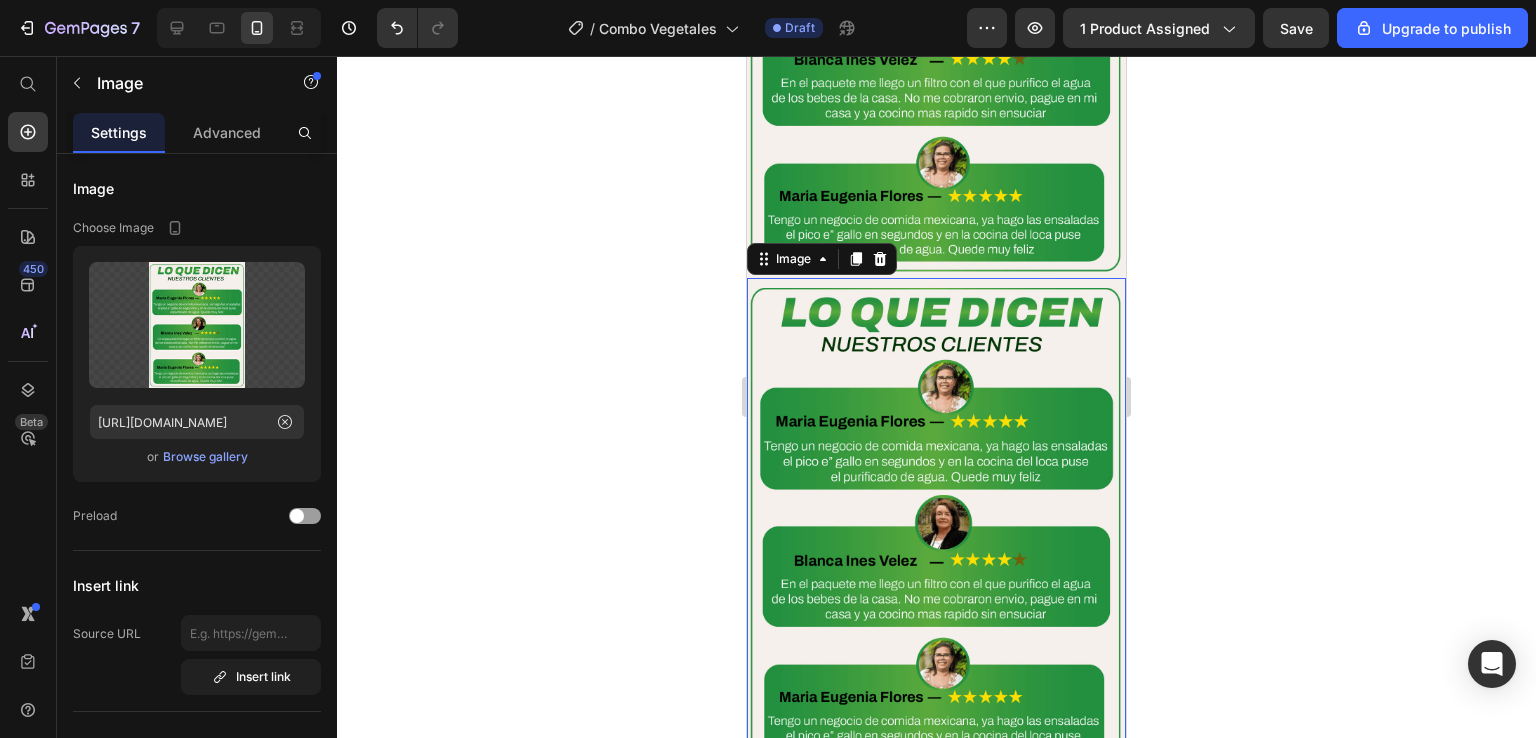 click at bounding box center (936, 528) 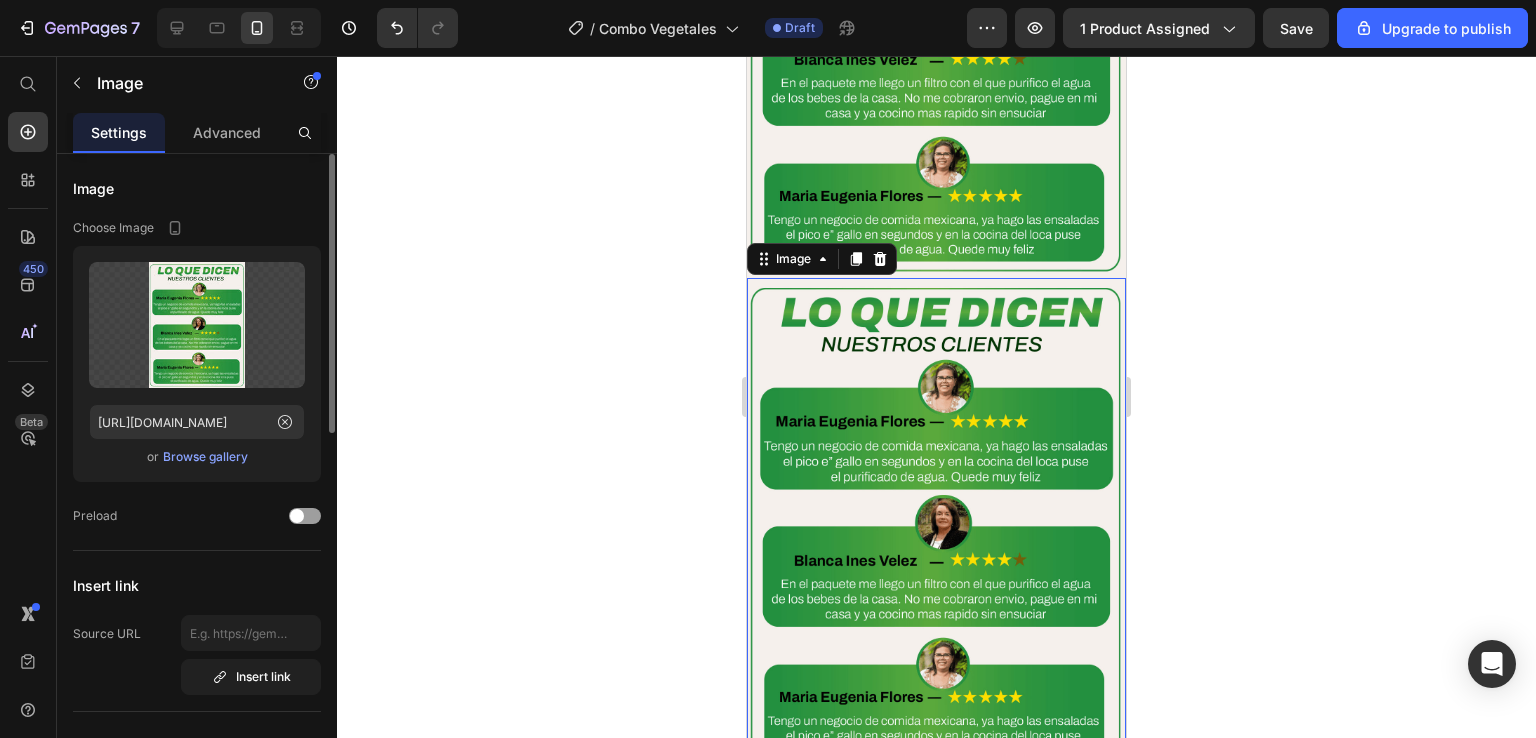 click on "Browse gallery" at bounding box center (205, 457) 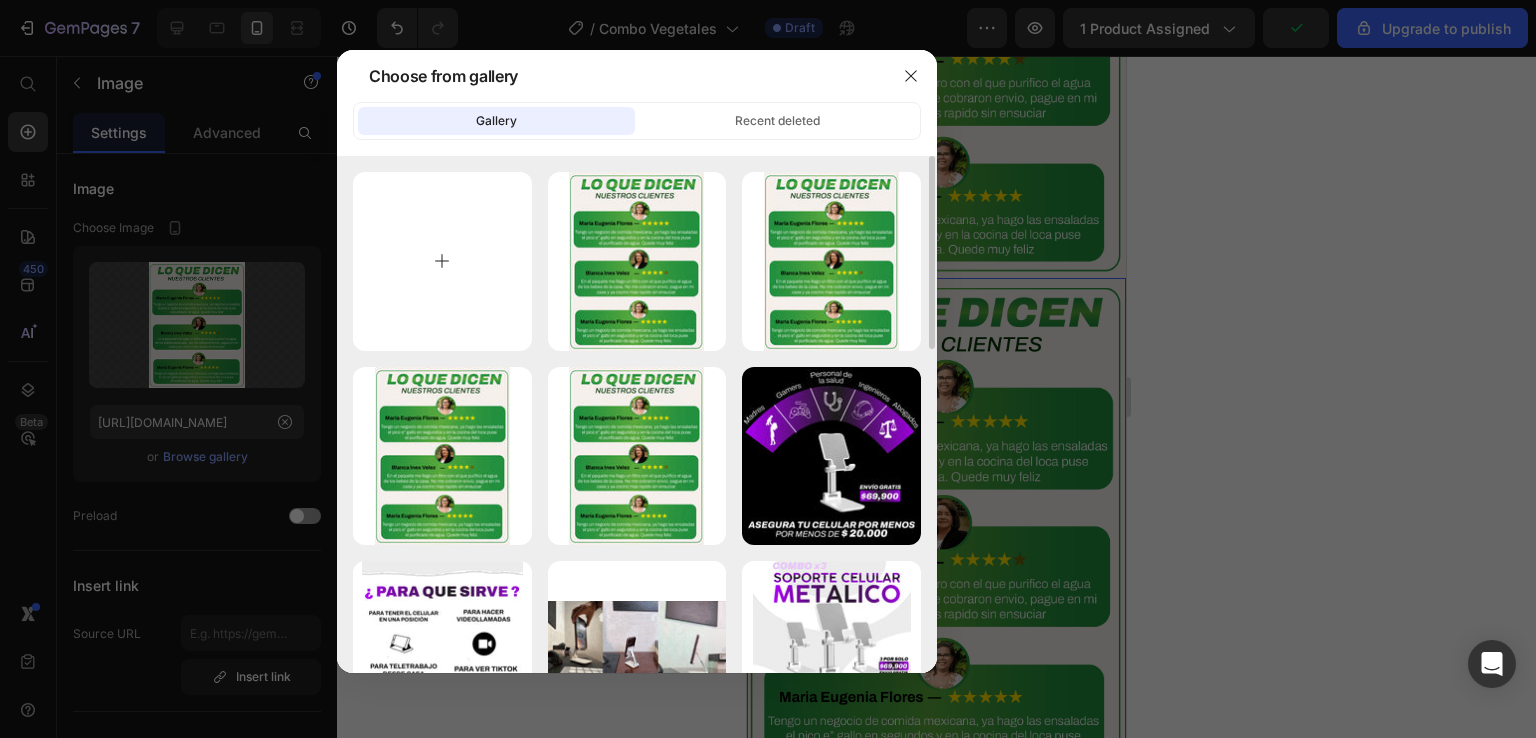 click at bounding box center [442, 261] 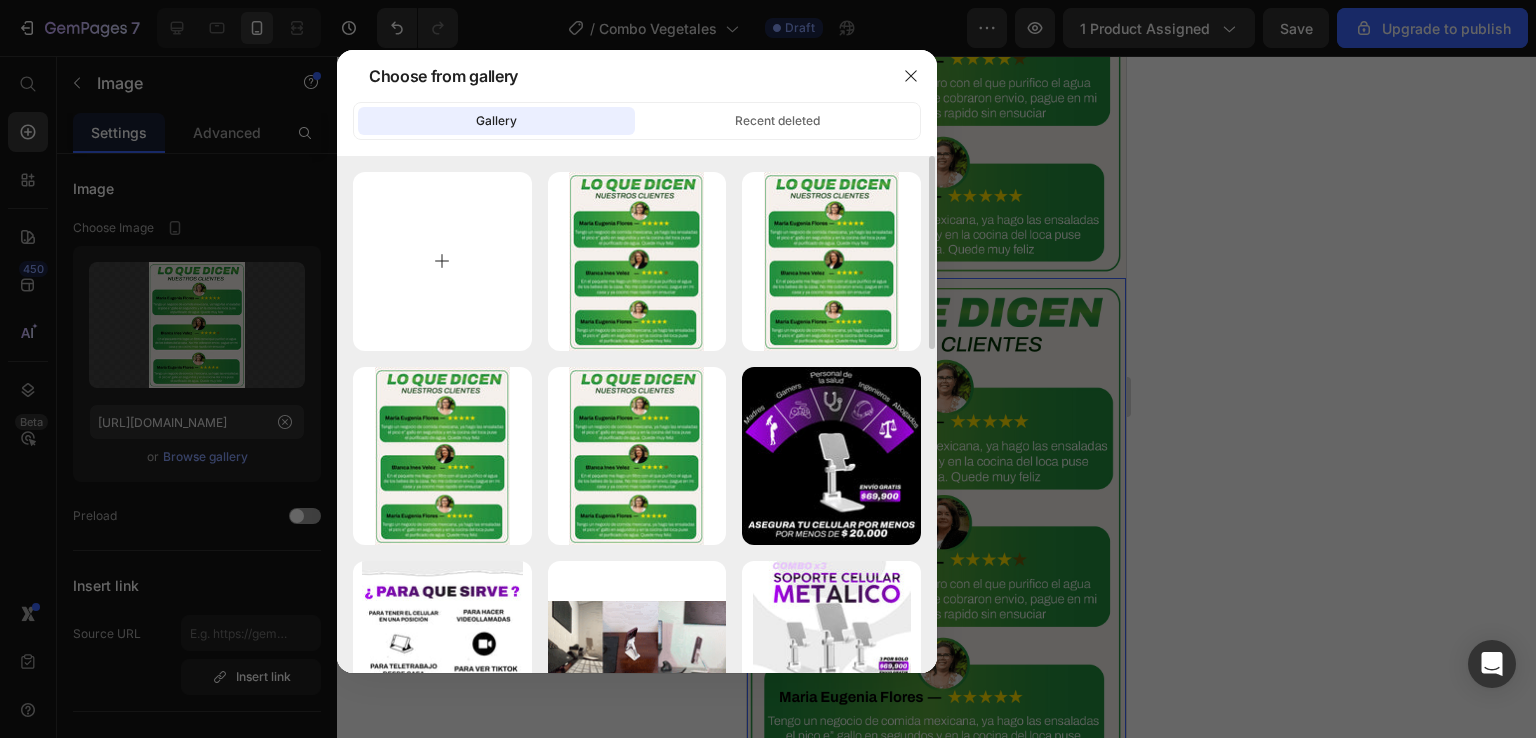 type on "C:\fakepath\Vegetal_webp_28.webp" 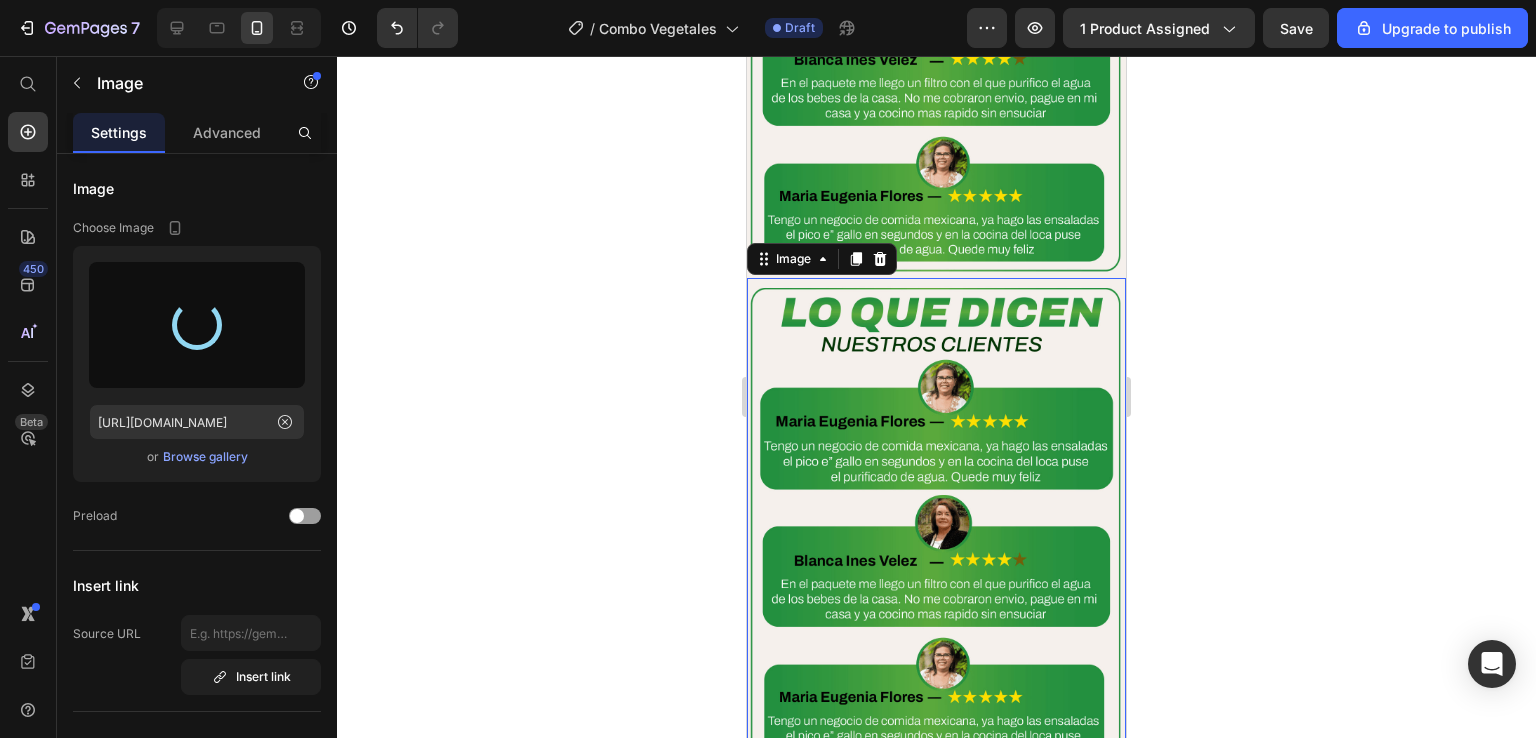 type on "[URL][DOMAIN_NAME]" 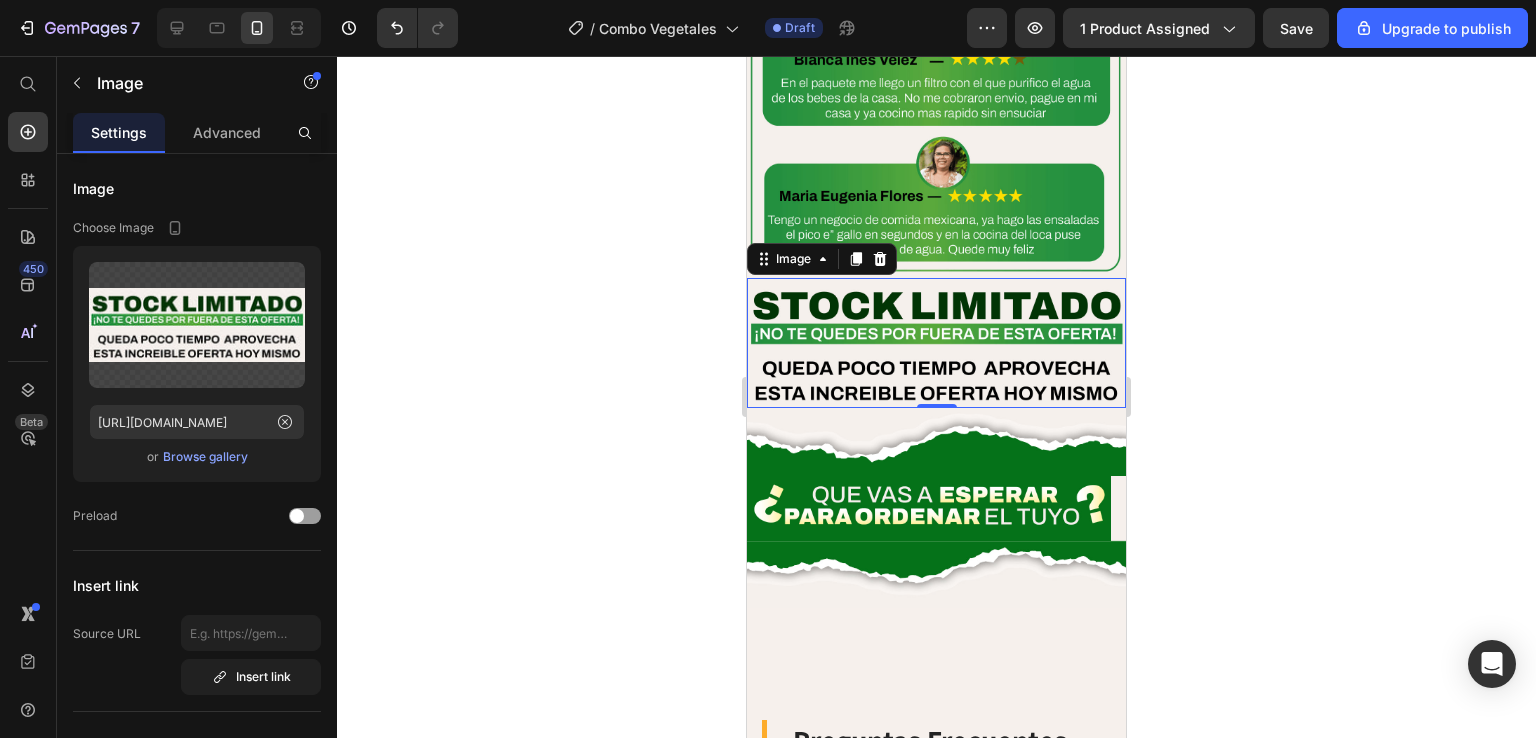 click 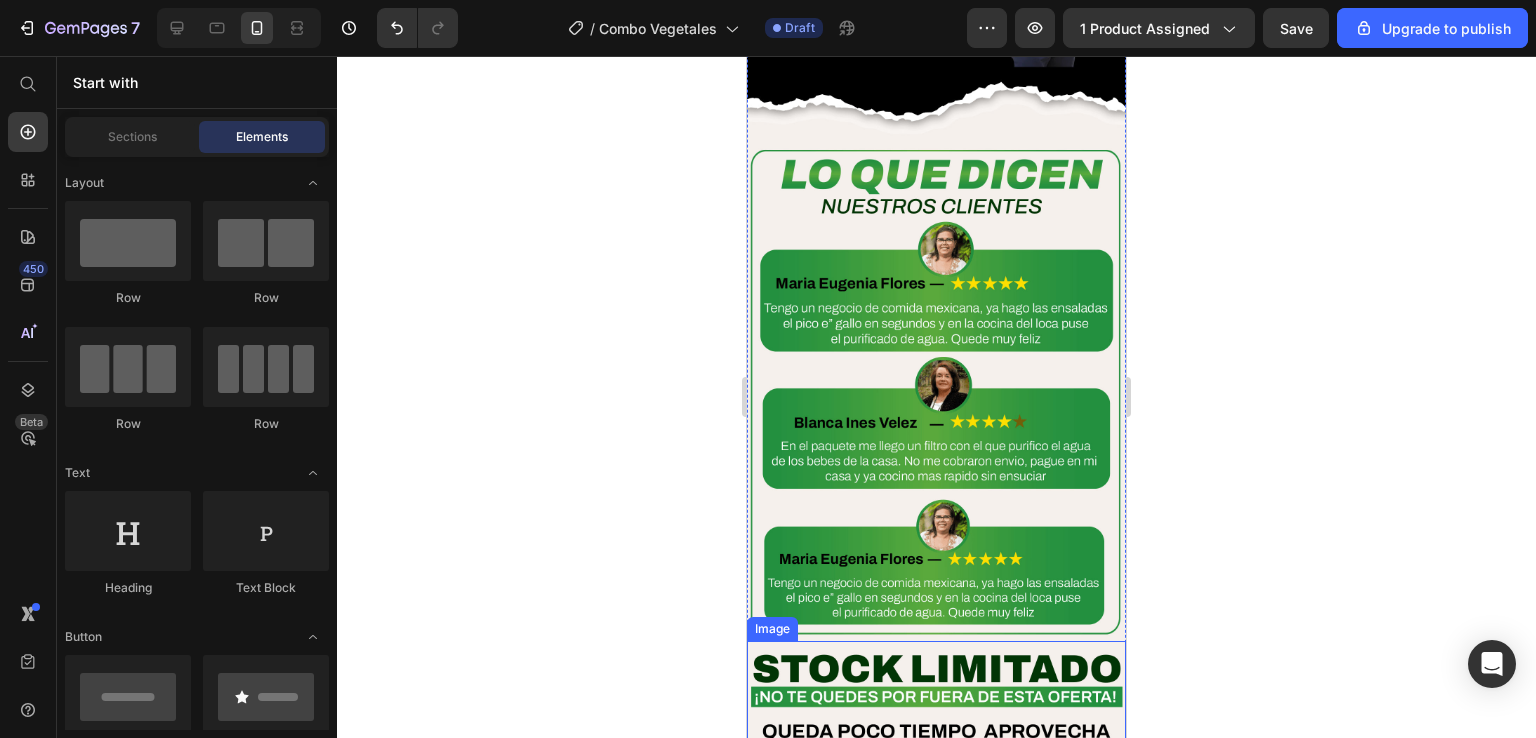 scroll, scrollTop: 6775, scrollLeft: 0, axis: vertical 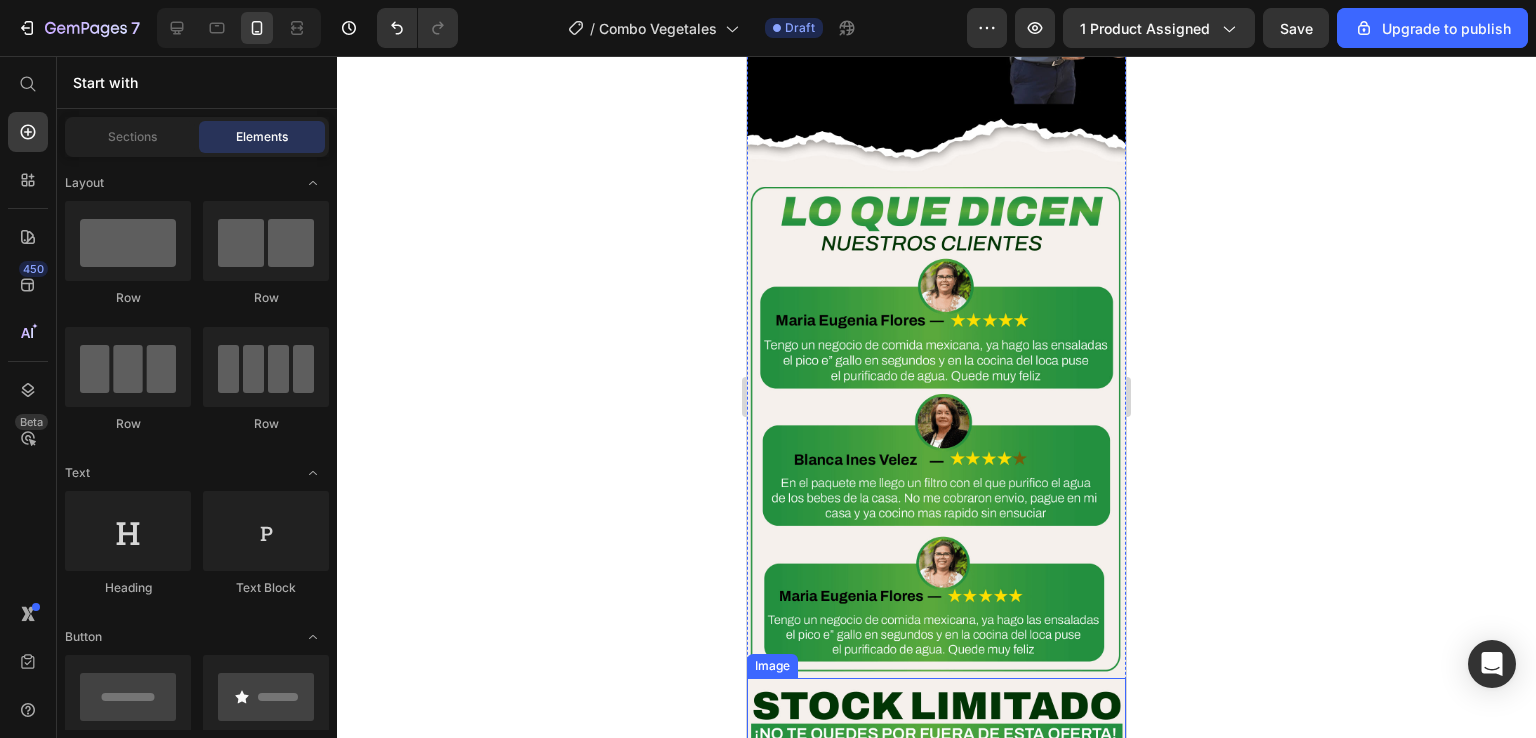 click at bounding box center (936, 743) 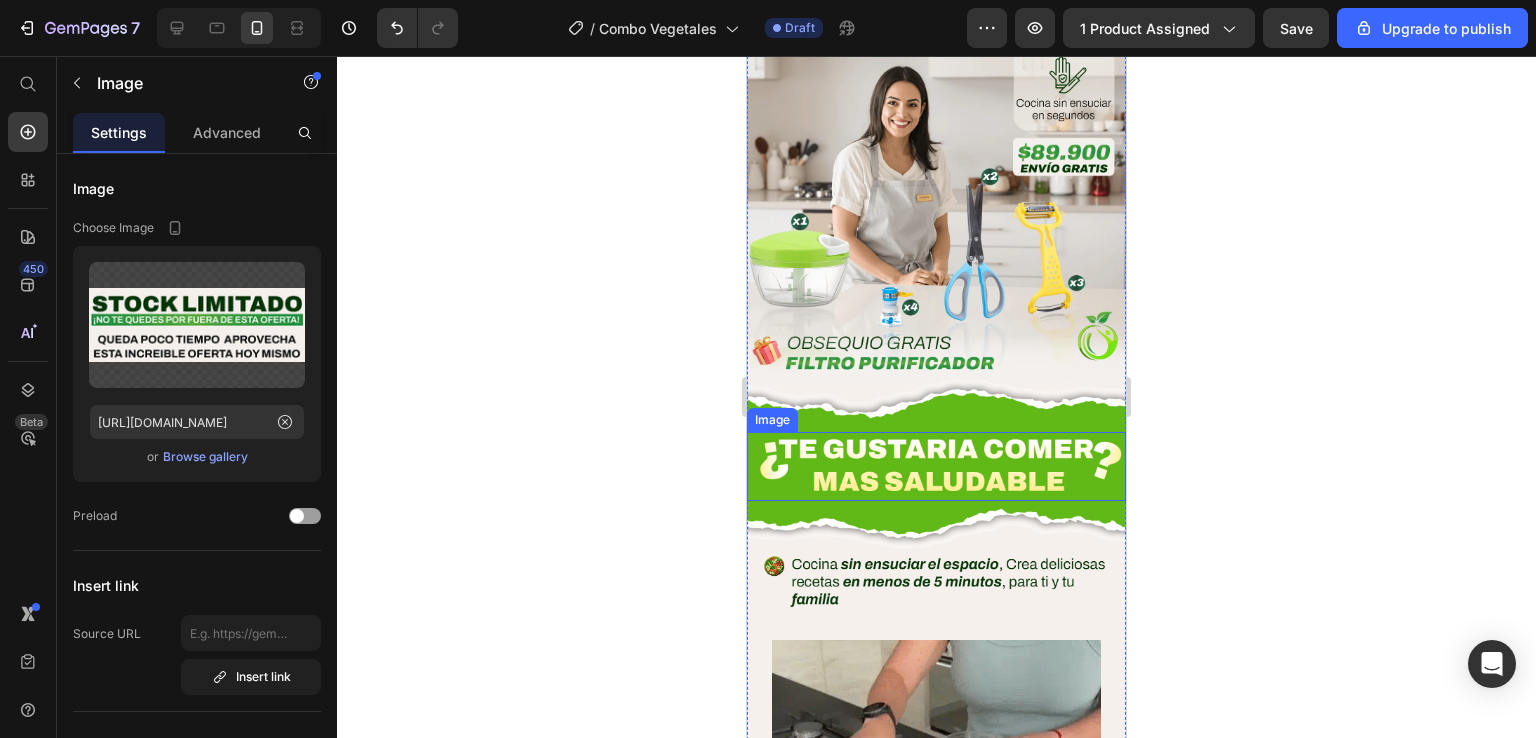 scroll, scrollTop: 875, scrollLeft: 0, axis: vertical 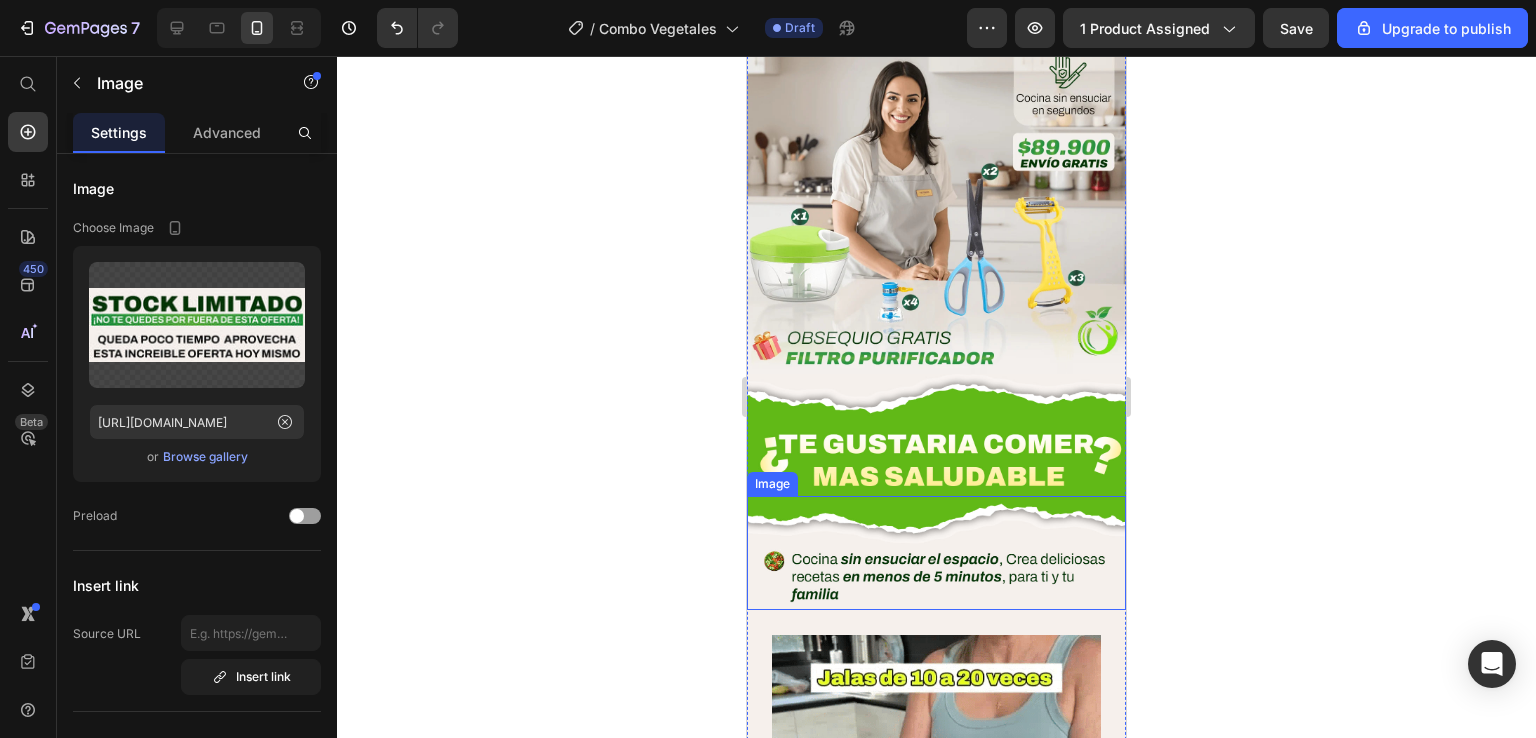 click at bounding box center (936, 553) 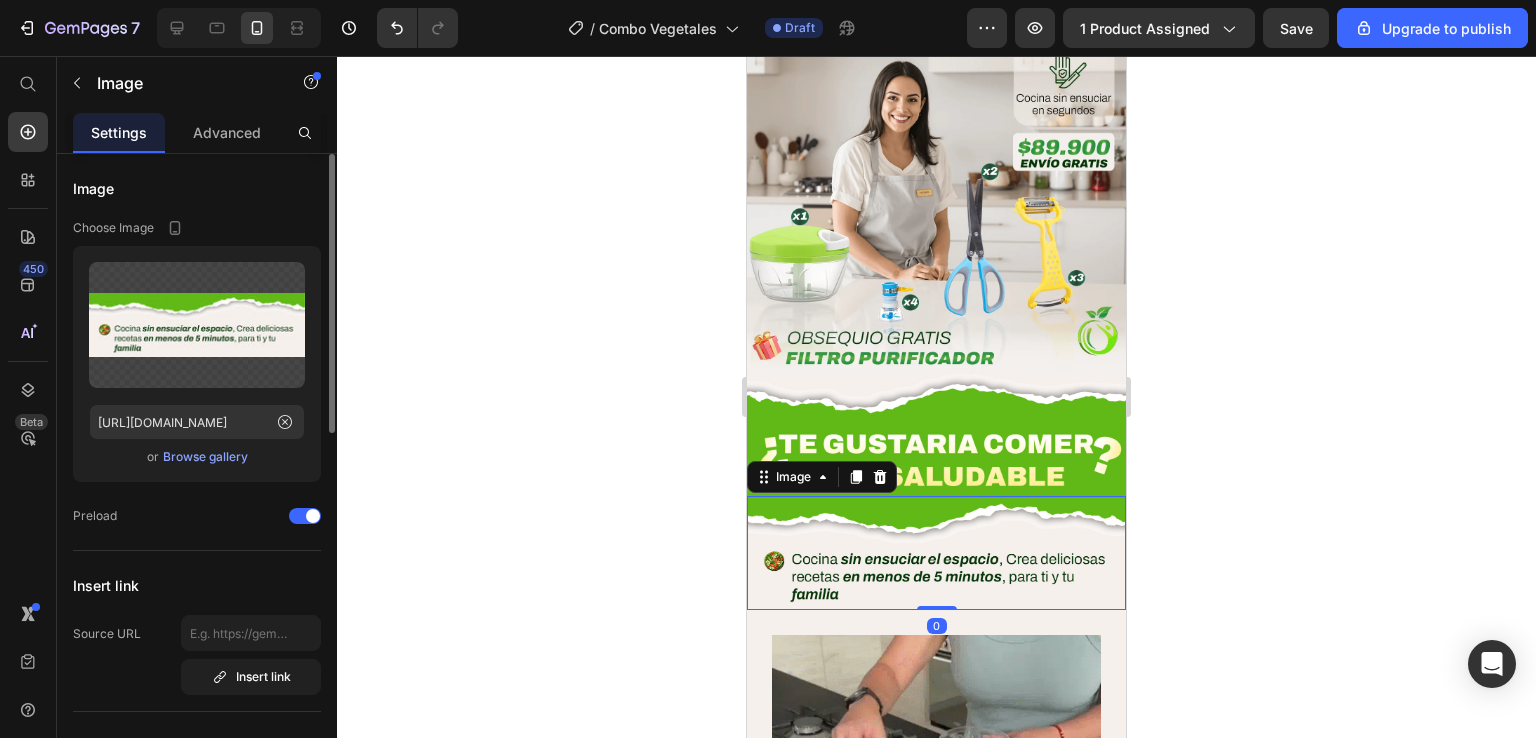 click on "Browse gallery" at bounding box center [205, 457] 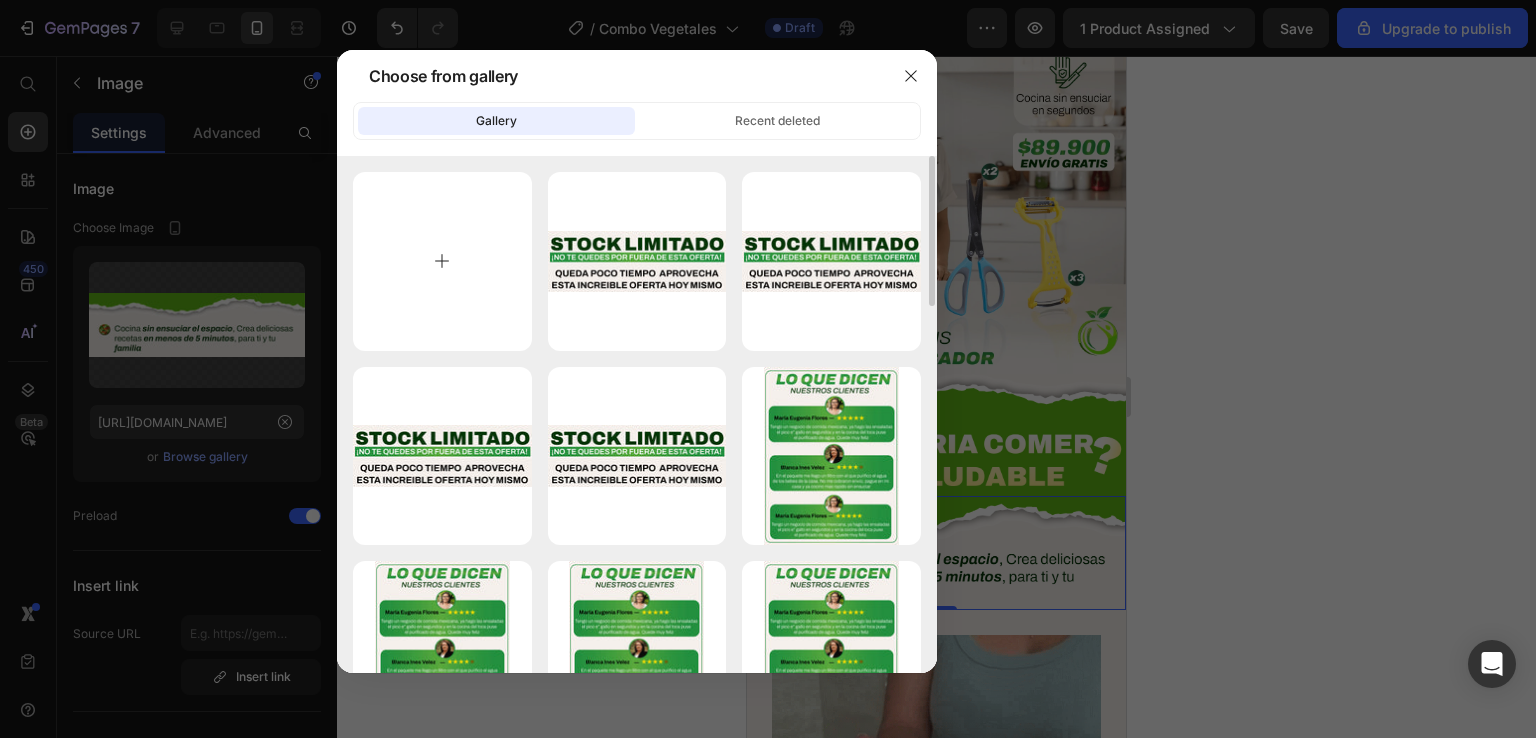 click at bounding box center (442, 261) 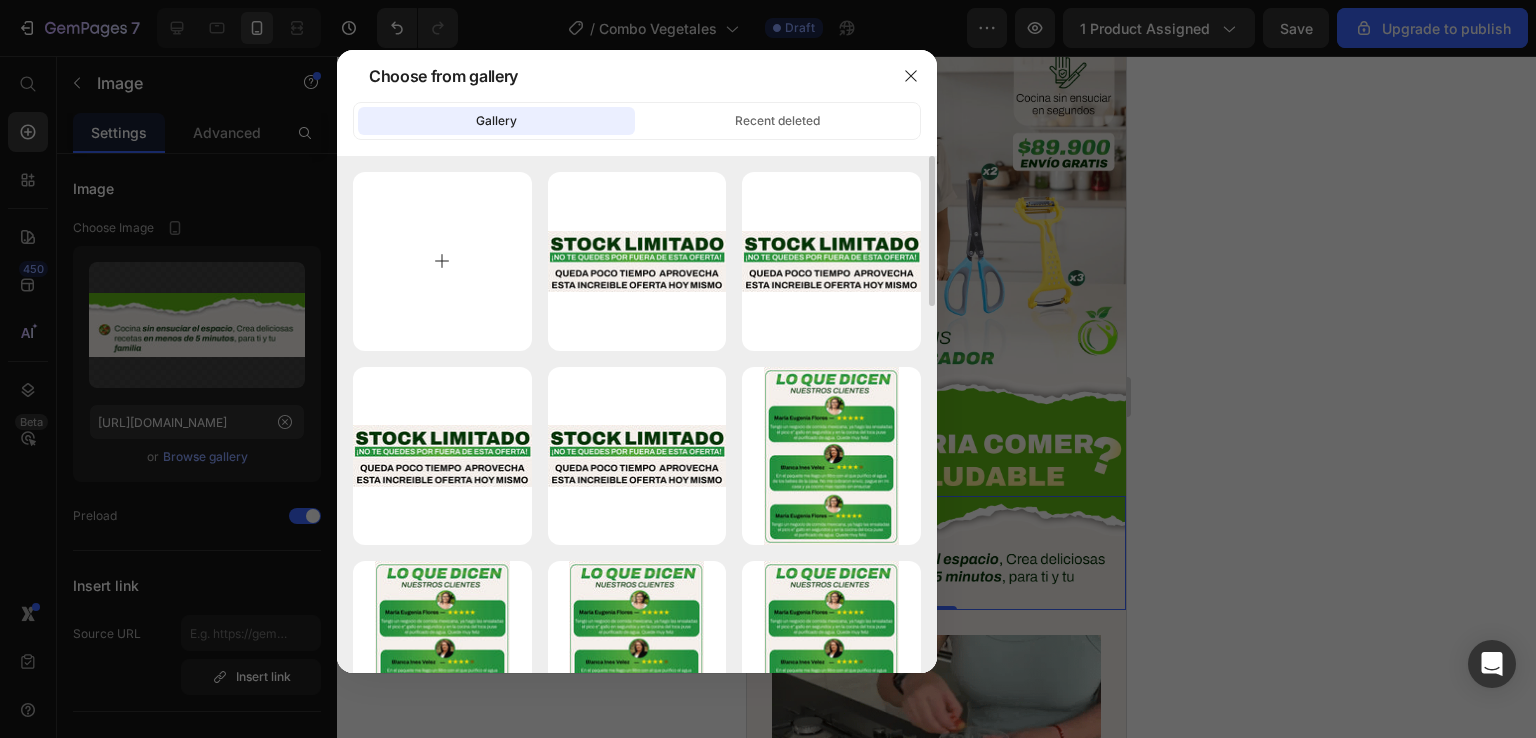 type on "C:\fakepath\Vegetal_webp_27.webp" 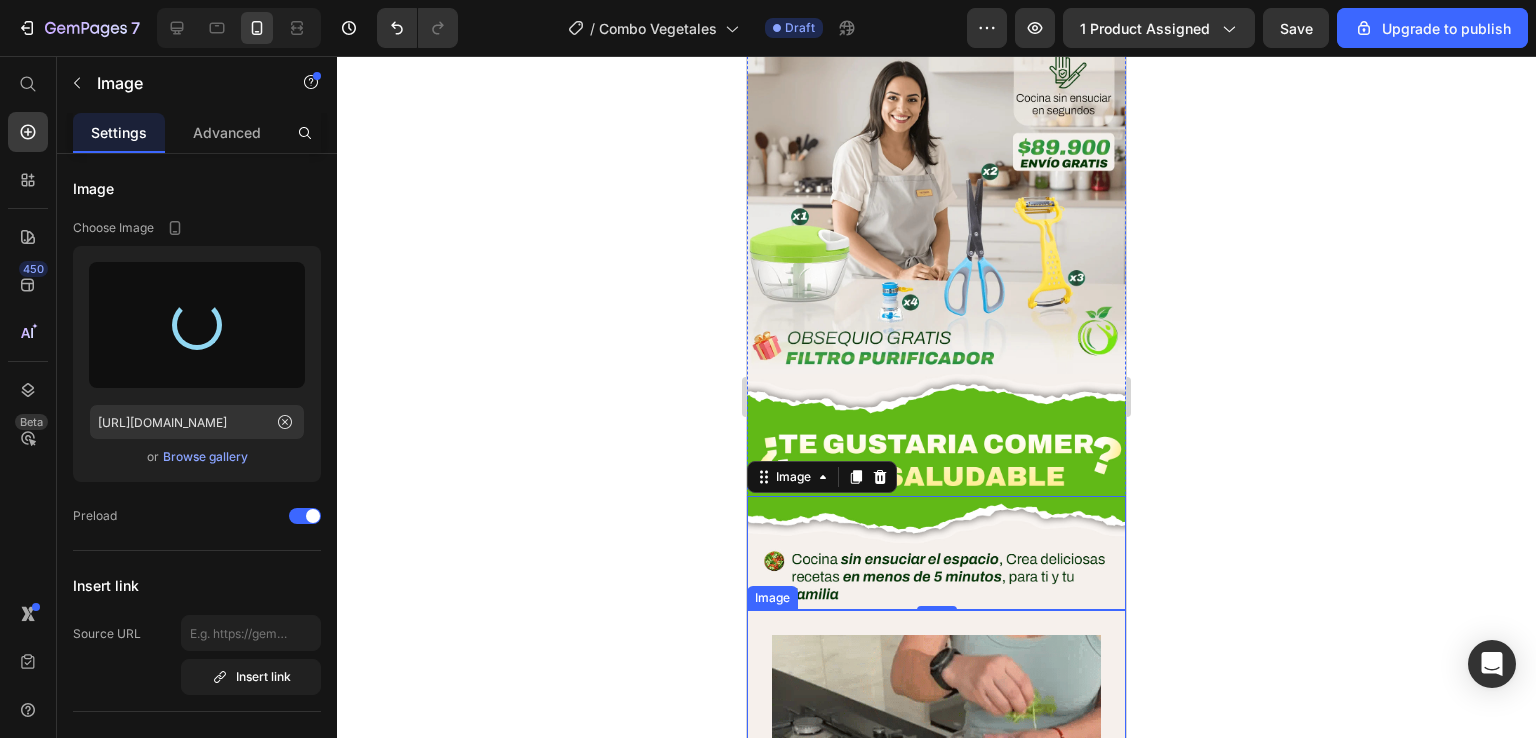 type on "[URL][DOMAIN_NAME]" 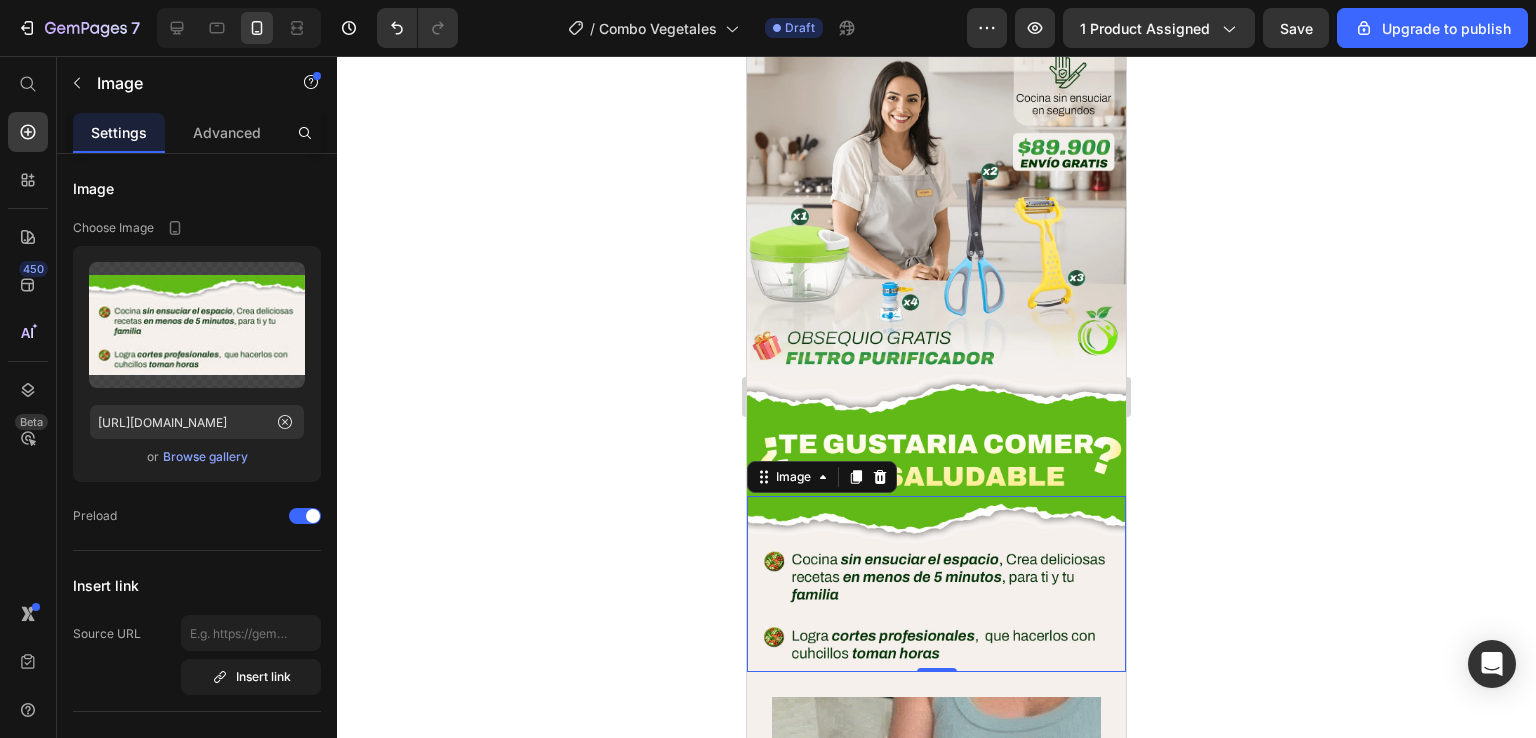 click at bounding box center [936, 583] 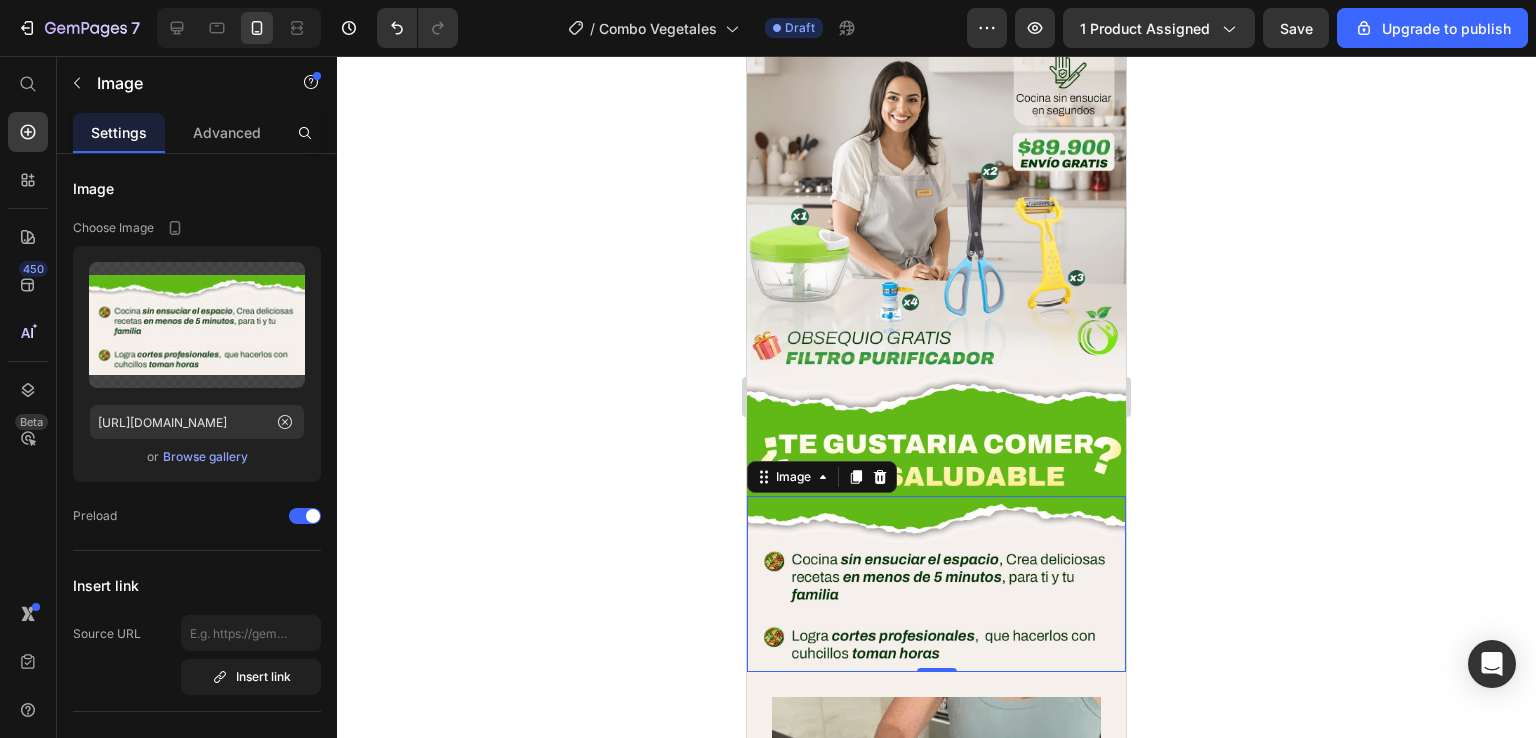 click 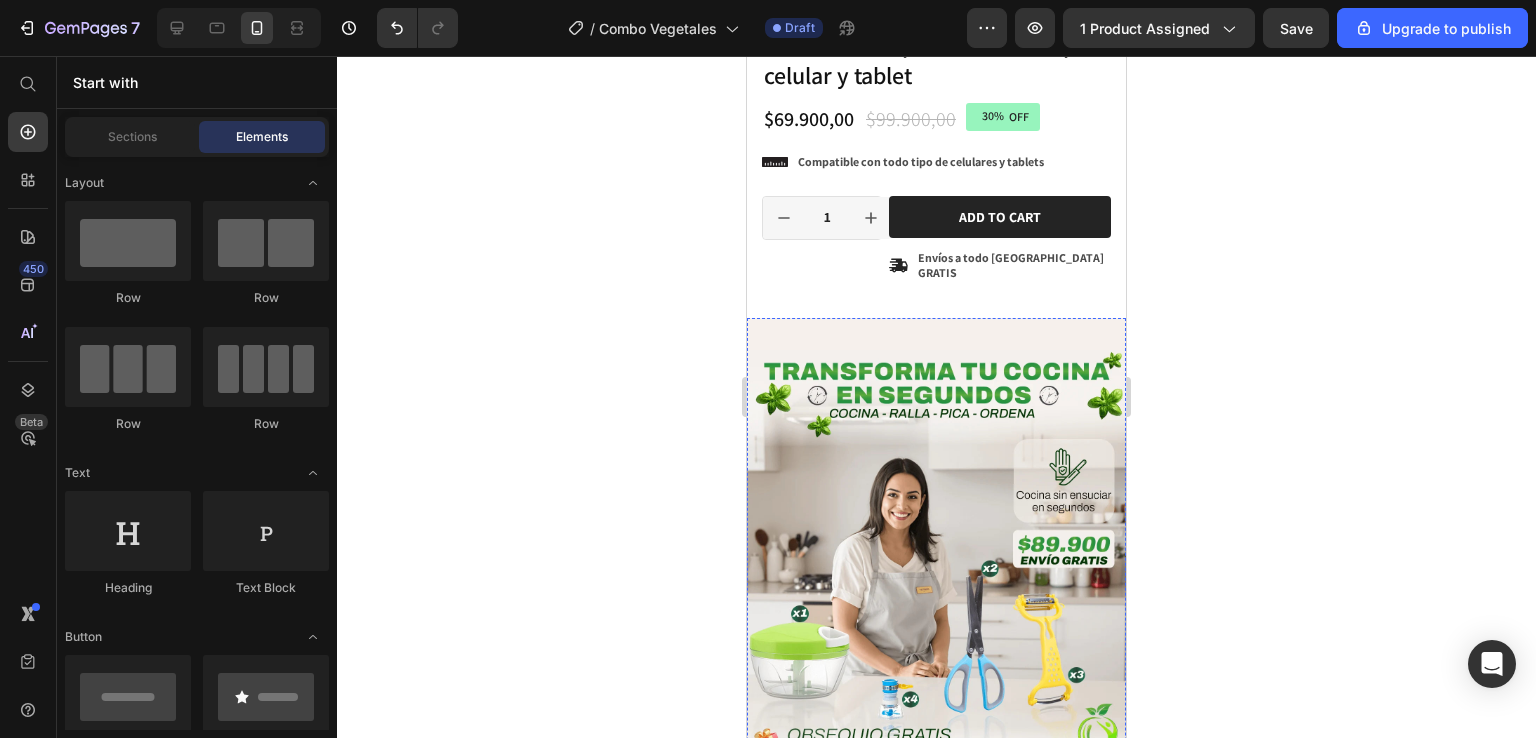 scroll, scrollTop: 475, scrollLeft: 0, axis: vertical 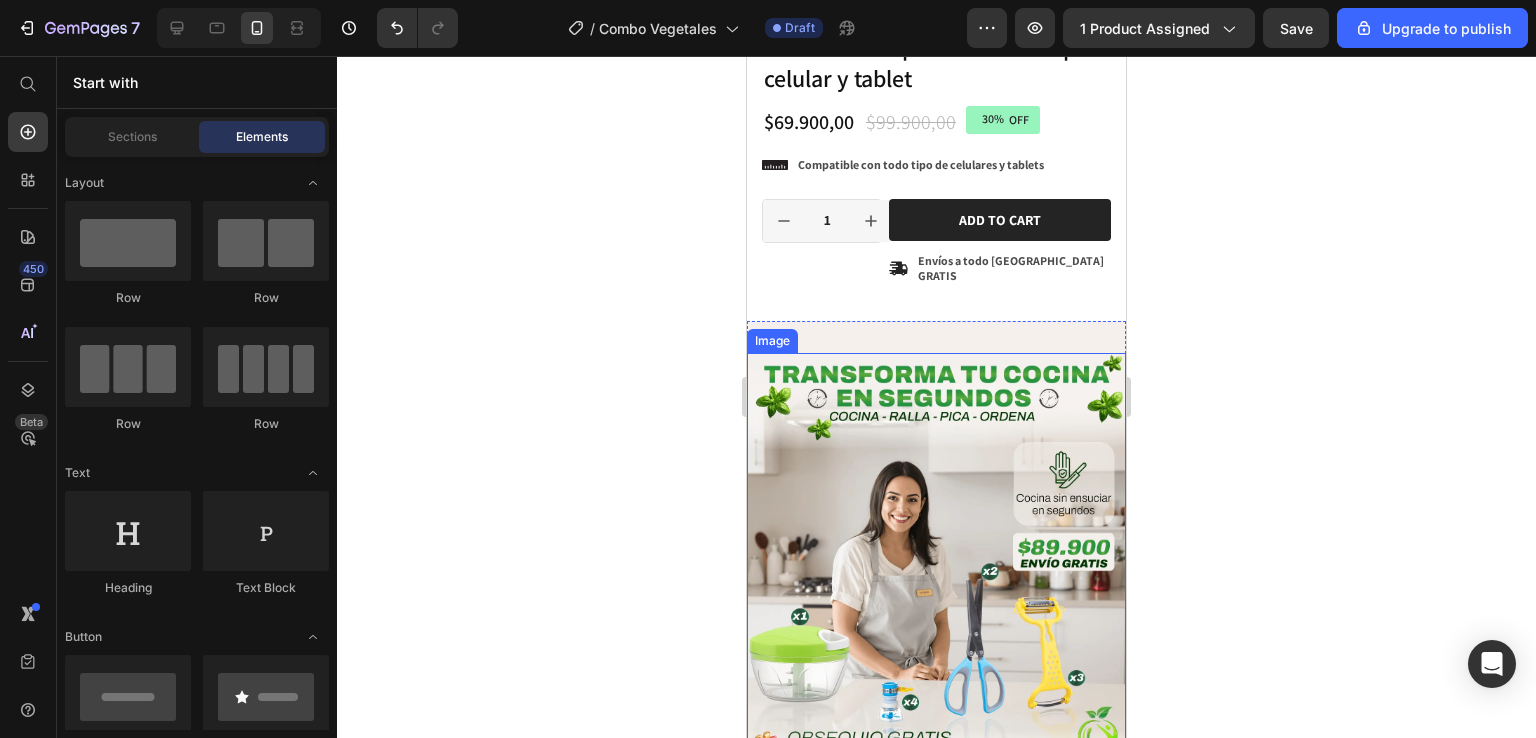 click at bounding box center (936, 563) 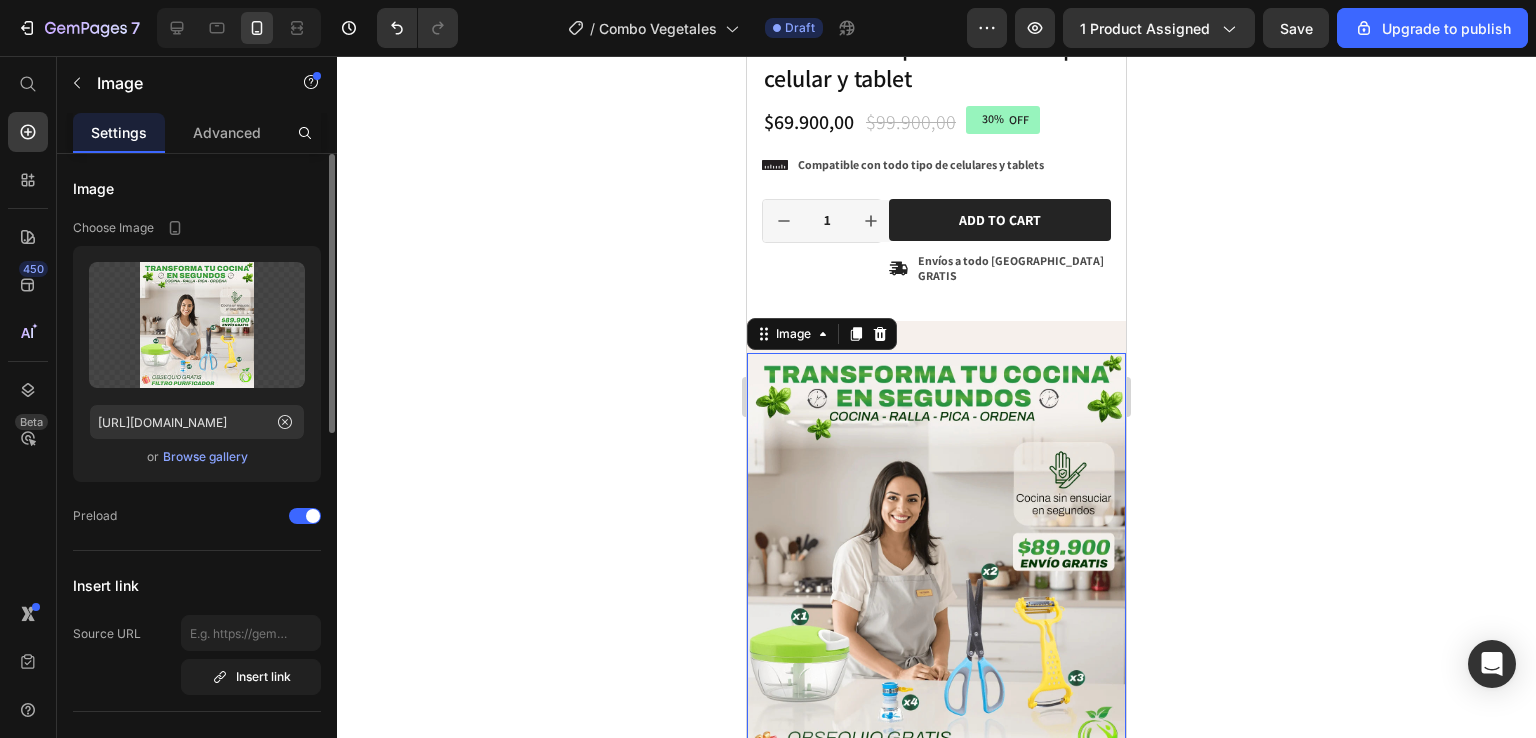 click on "Browse gallery" at bounding box center [205, 457] 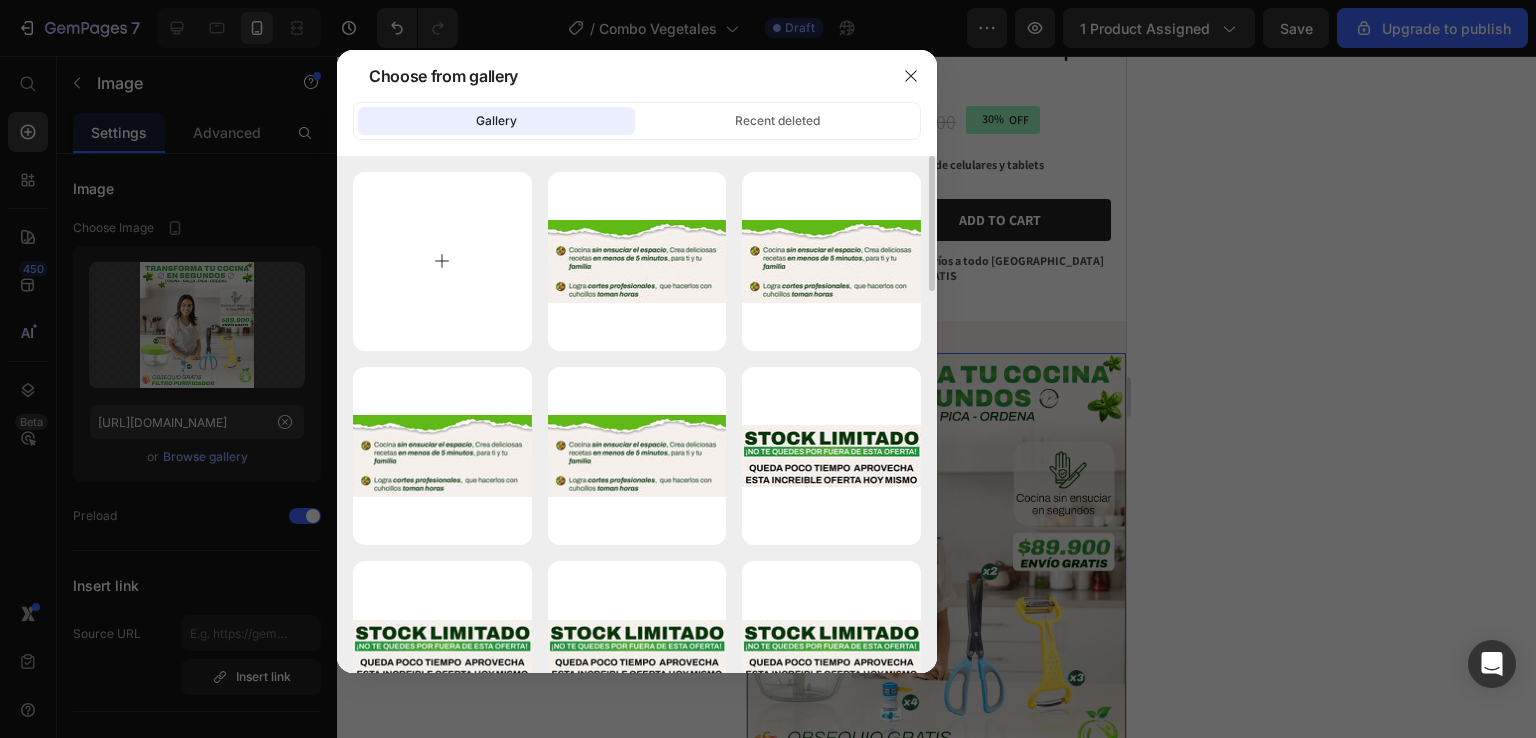 click at bounding box center [442, 261] 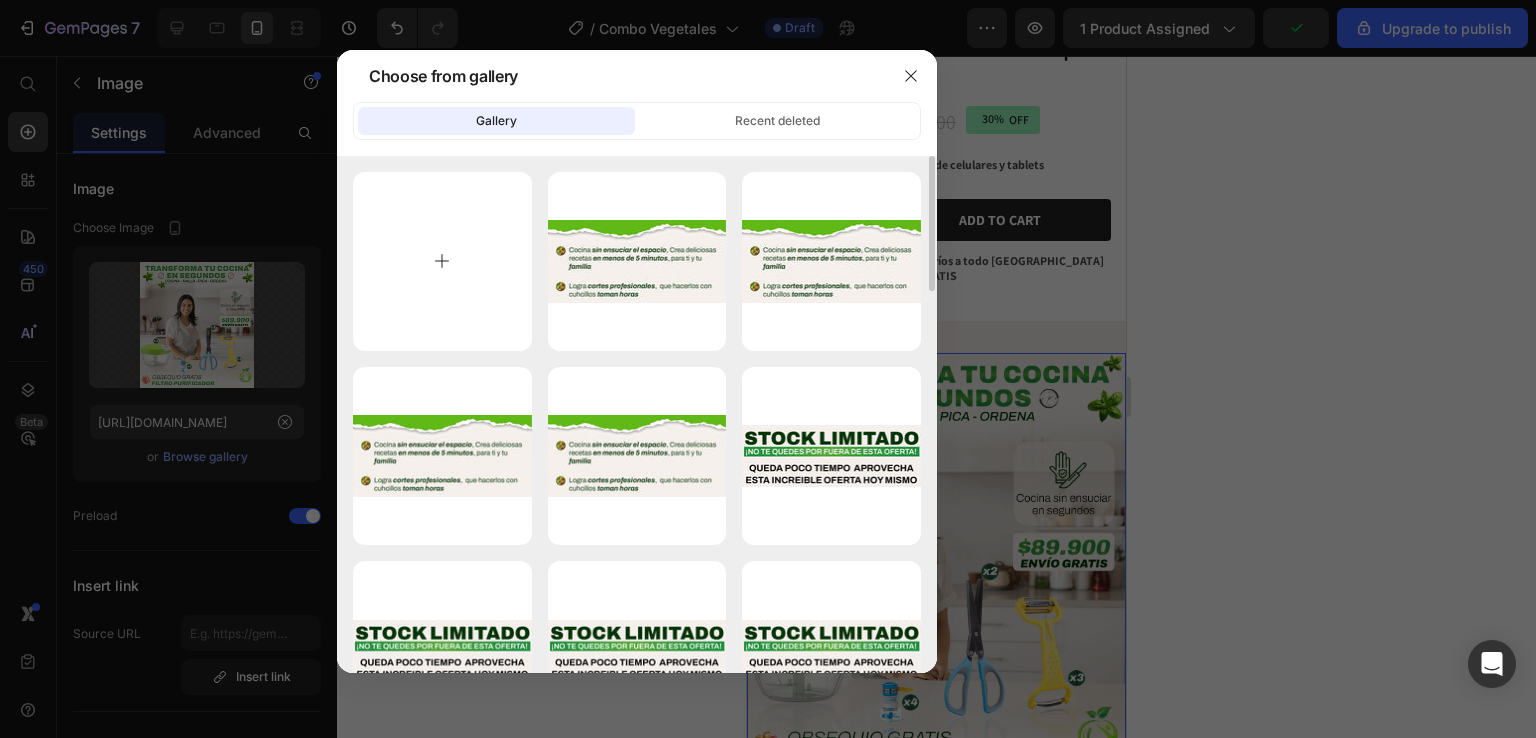 type on "C:\fakepath\Vegetal_webp_26.webp" 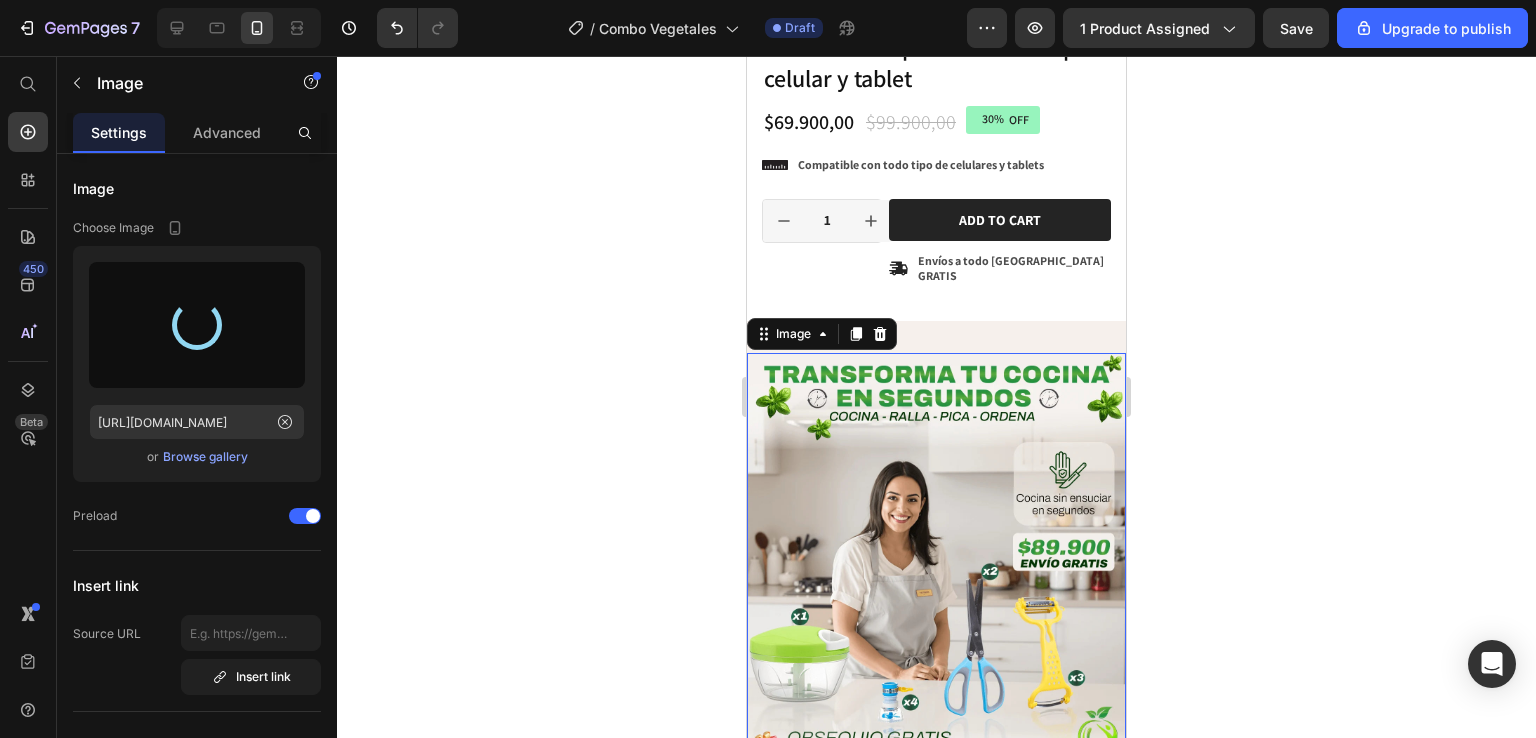 type on "[URL][DOMAIN_NAME]" 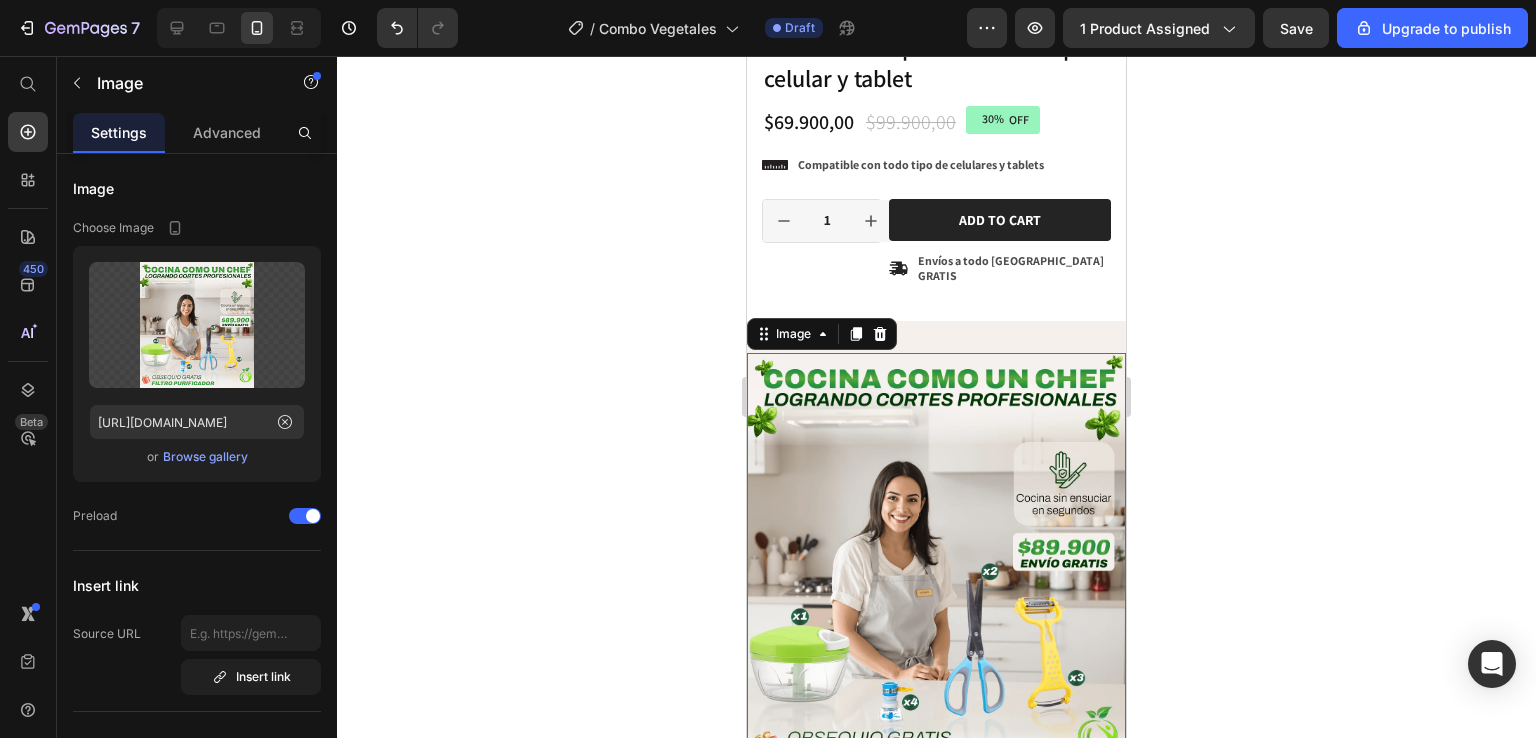 click 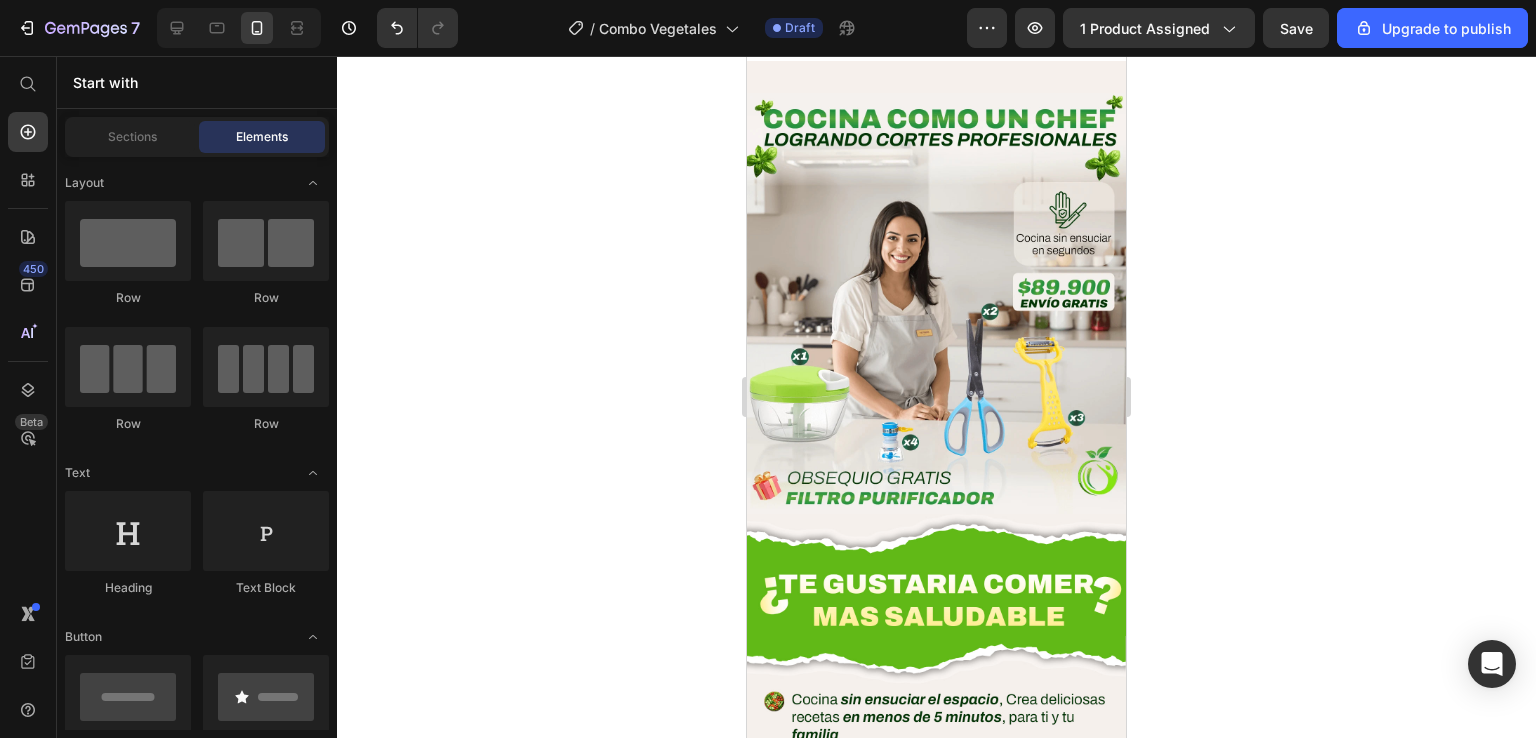 scroll, scrollTop: 875, scrollLeft: 0, axis: vertical 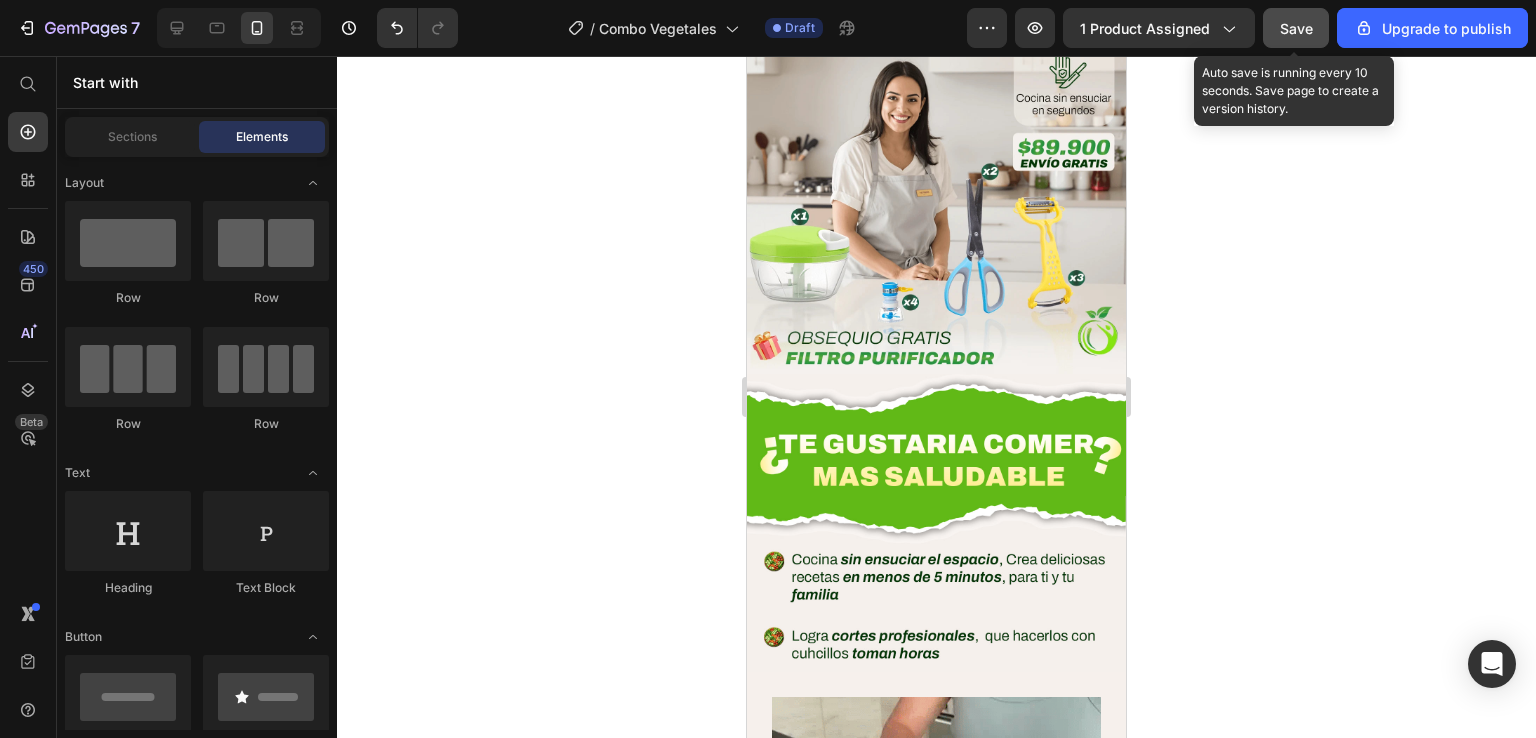 click on "Save" 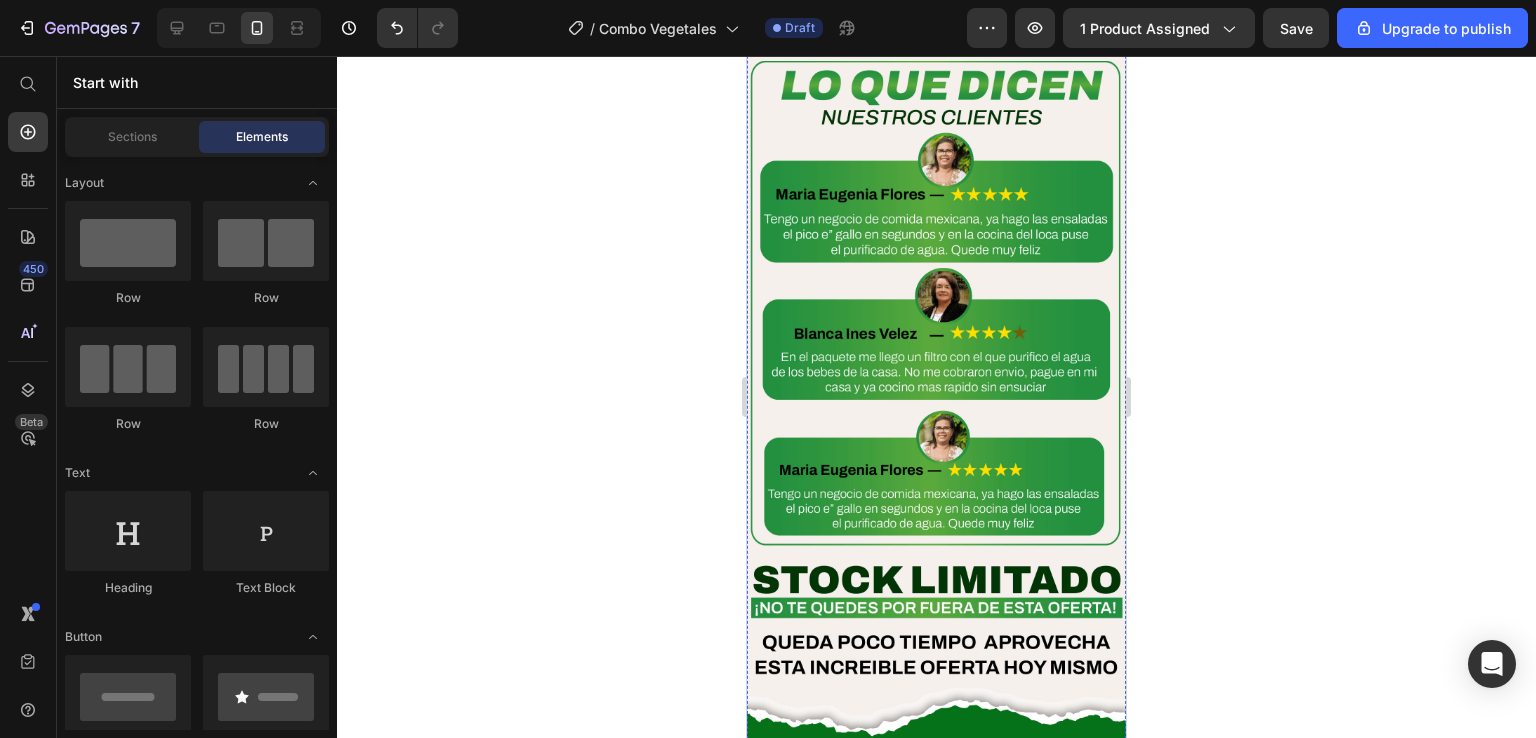 scroll, scrollTop: 6975, scrollLeft: 0, axis: vertical 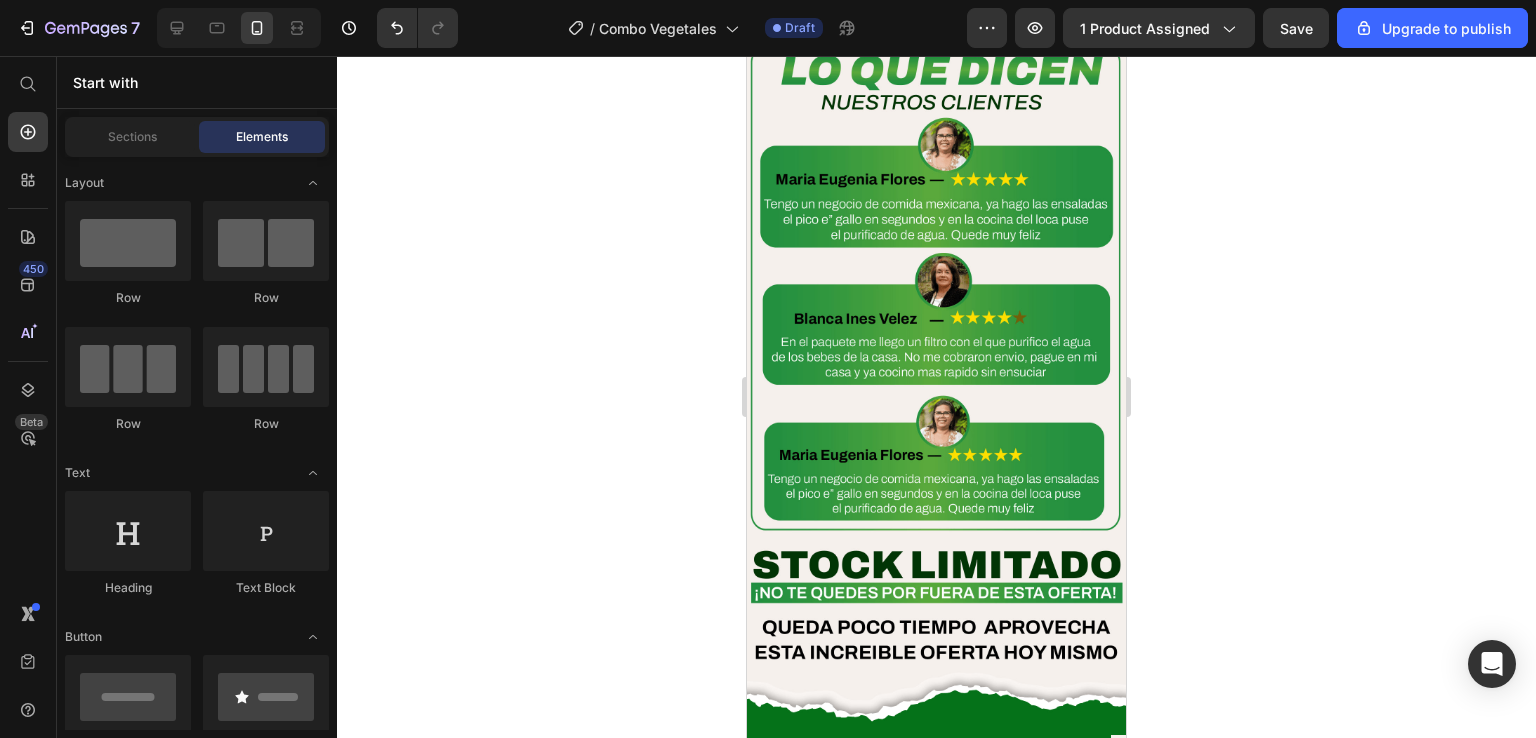 click 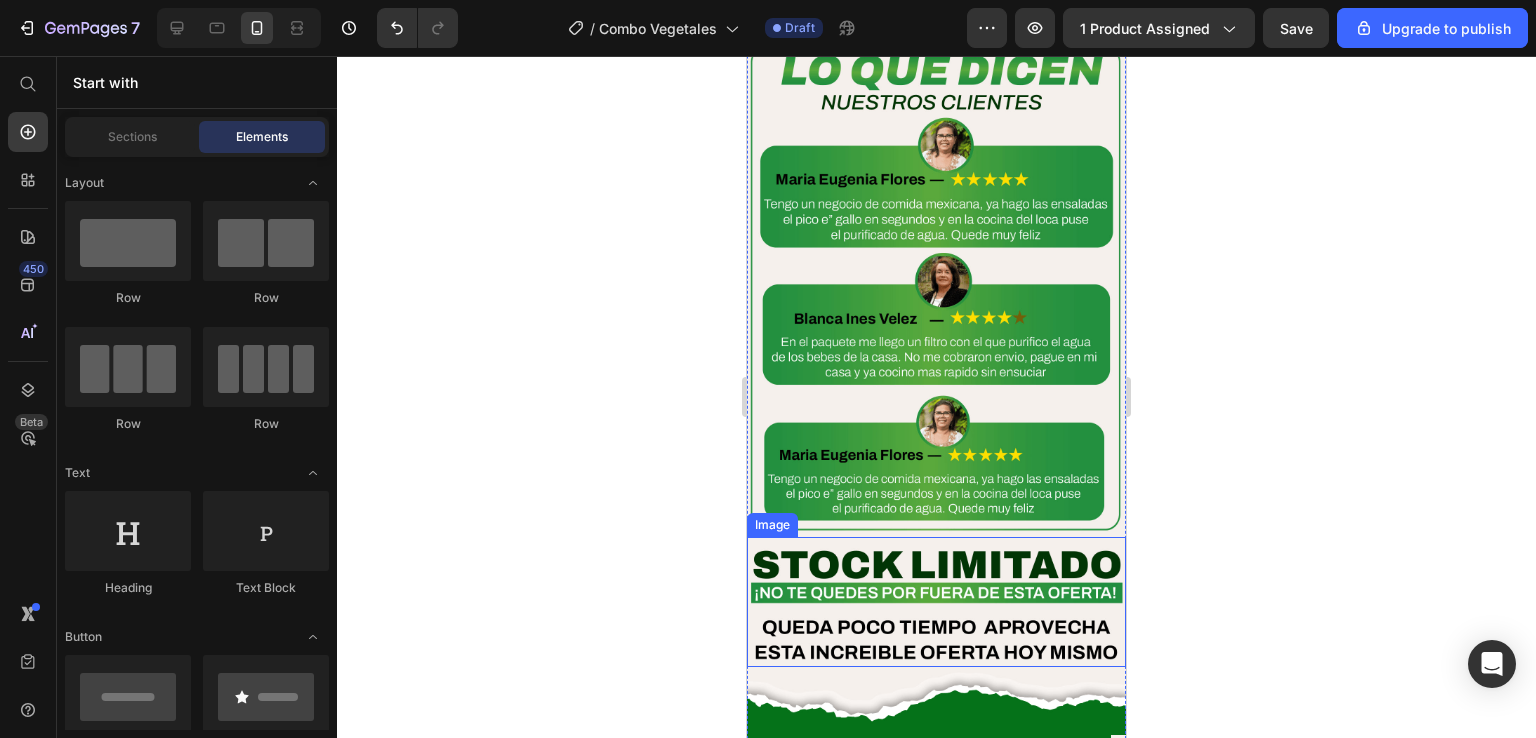 click at bounding box center (936, 602) 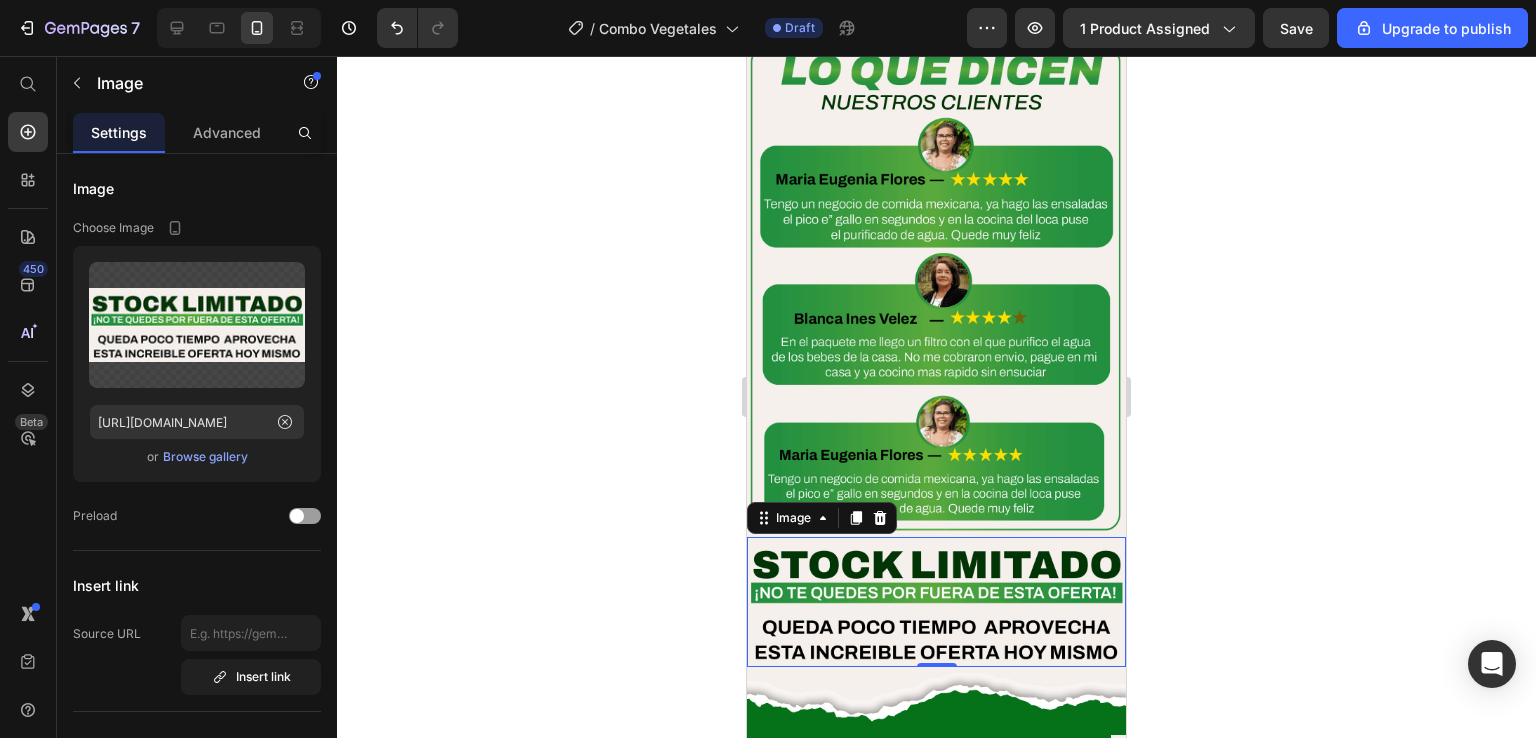 click 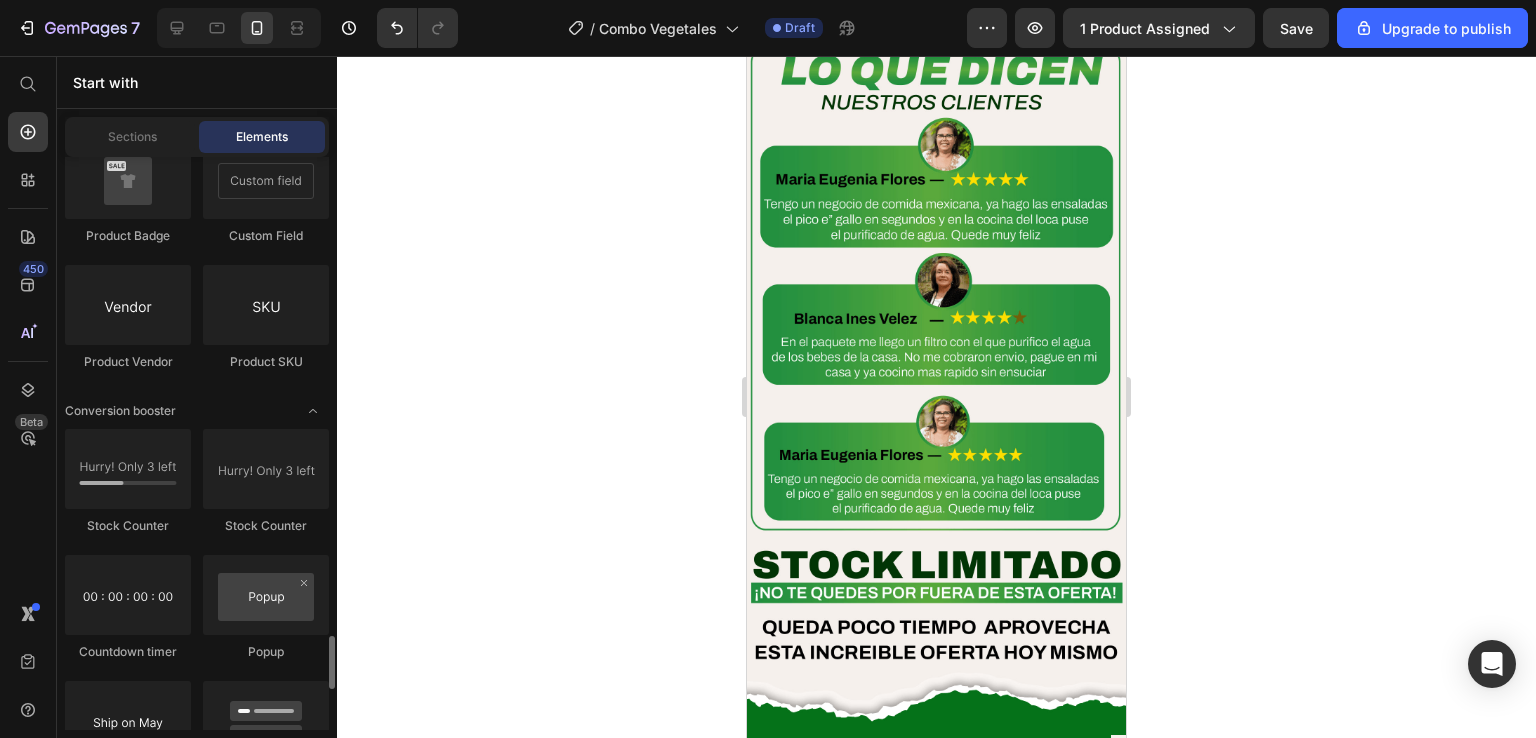 scroll, scrollTop: 4100, scrollLeft: 0, axis: vertical 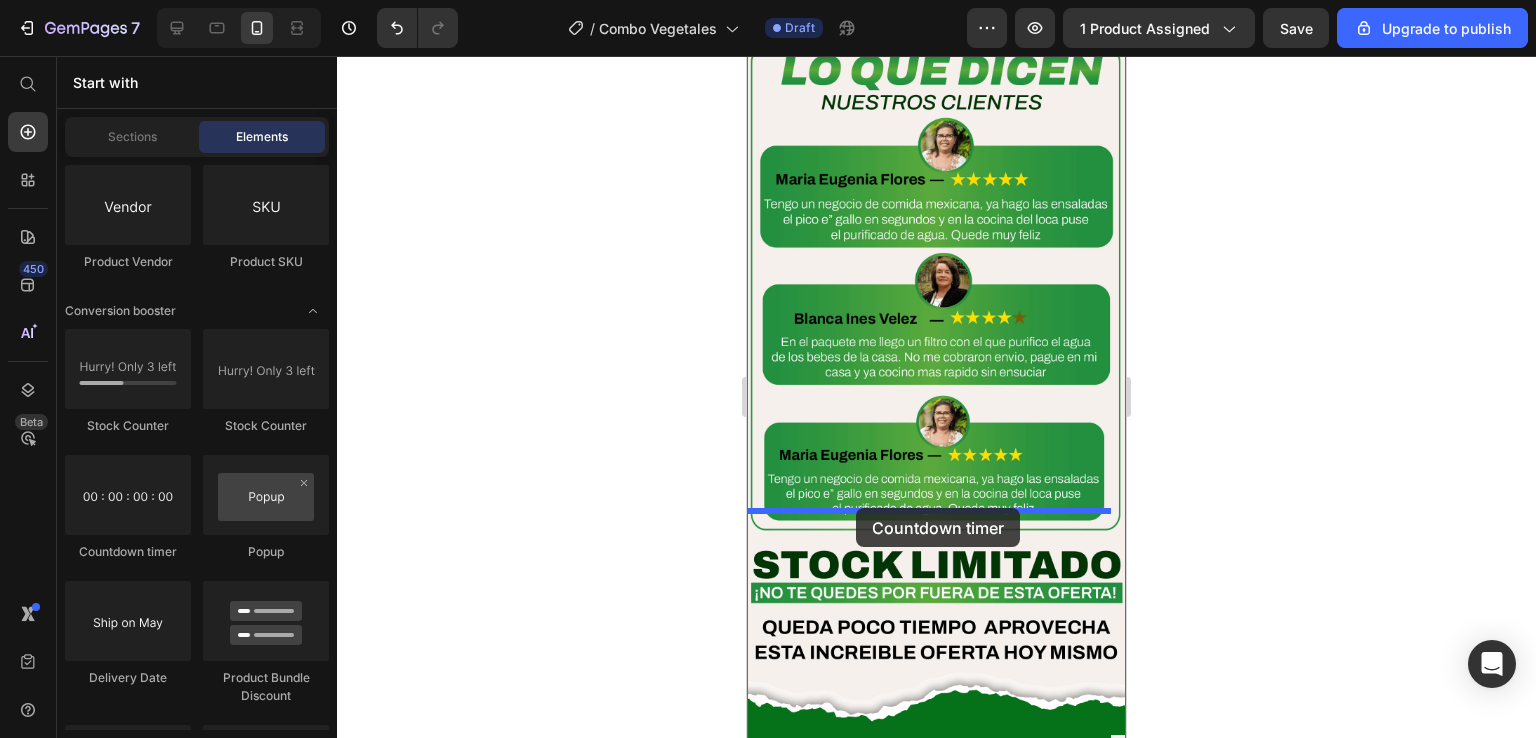 drag, startPoint x: 853, startPoint y: 551, endPoint x: 856, endPoint y: 508, distance: 43.104523 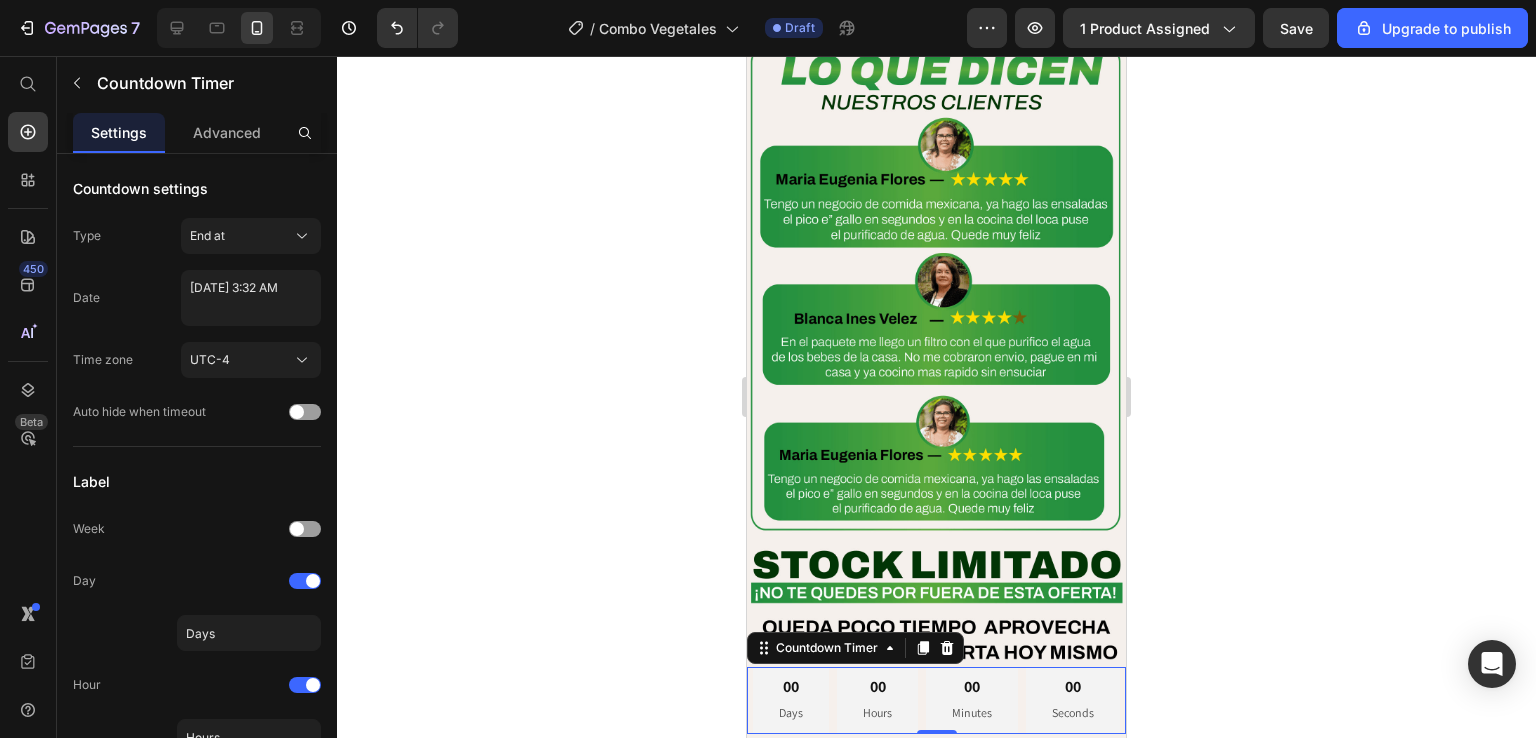click on "00" at bounding box center [791, 687] 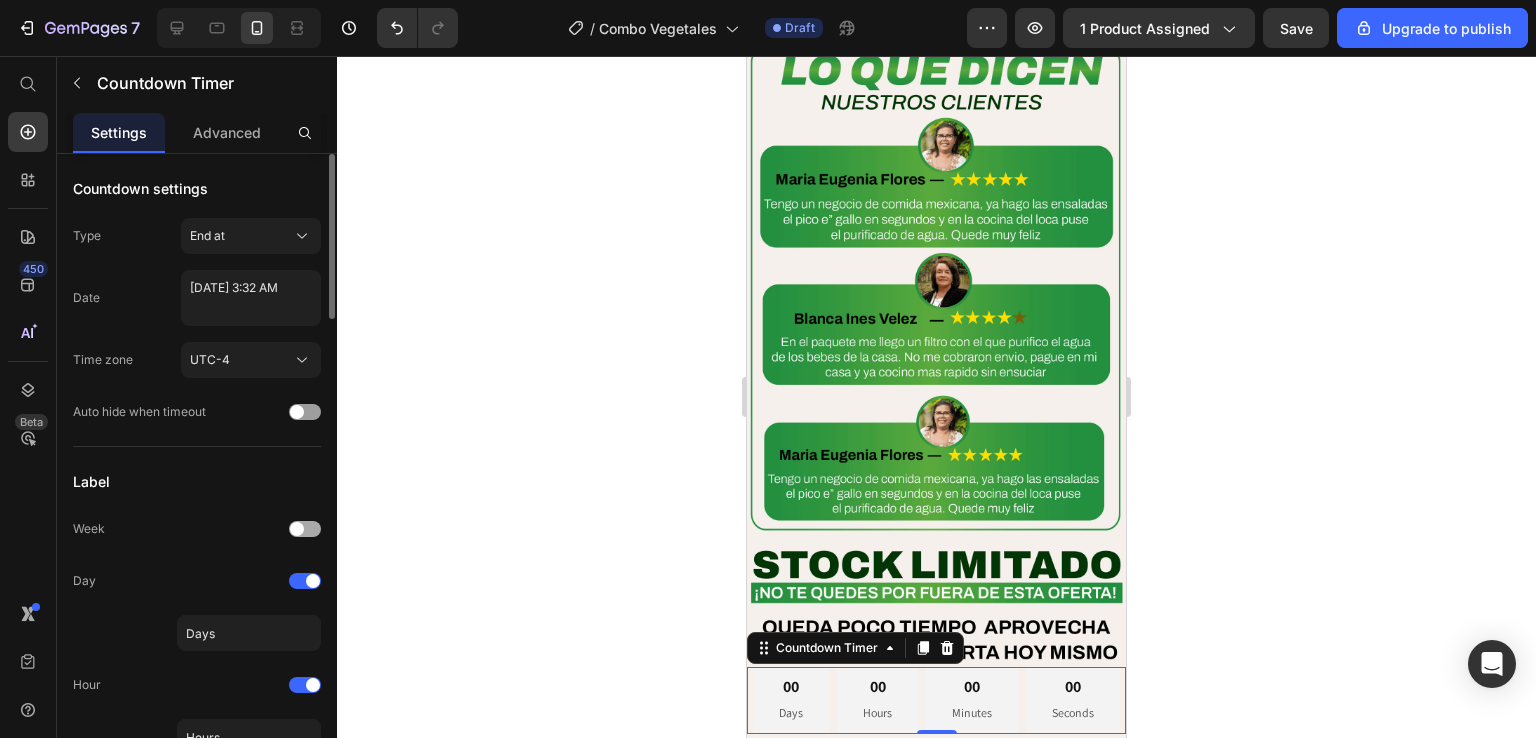 scroll, scrollTop: 200, scrollLeft: 0, axis: vertical 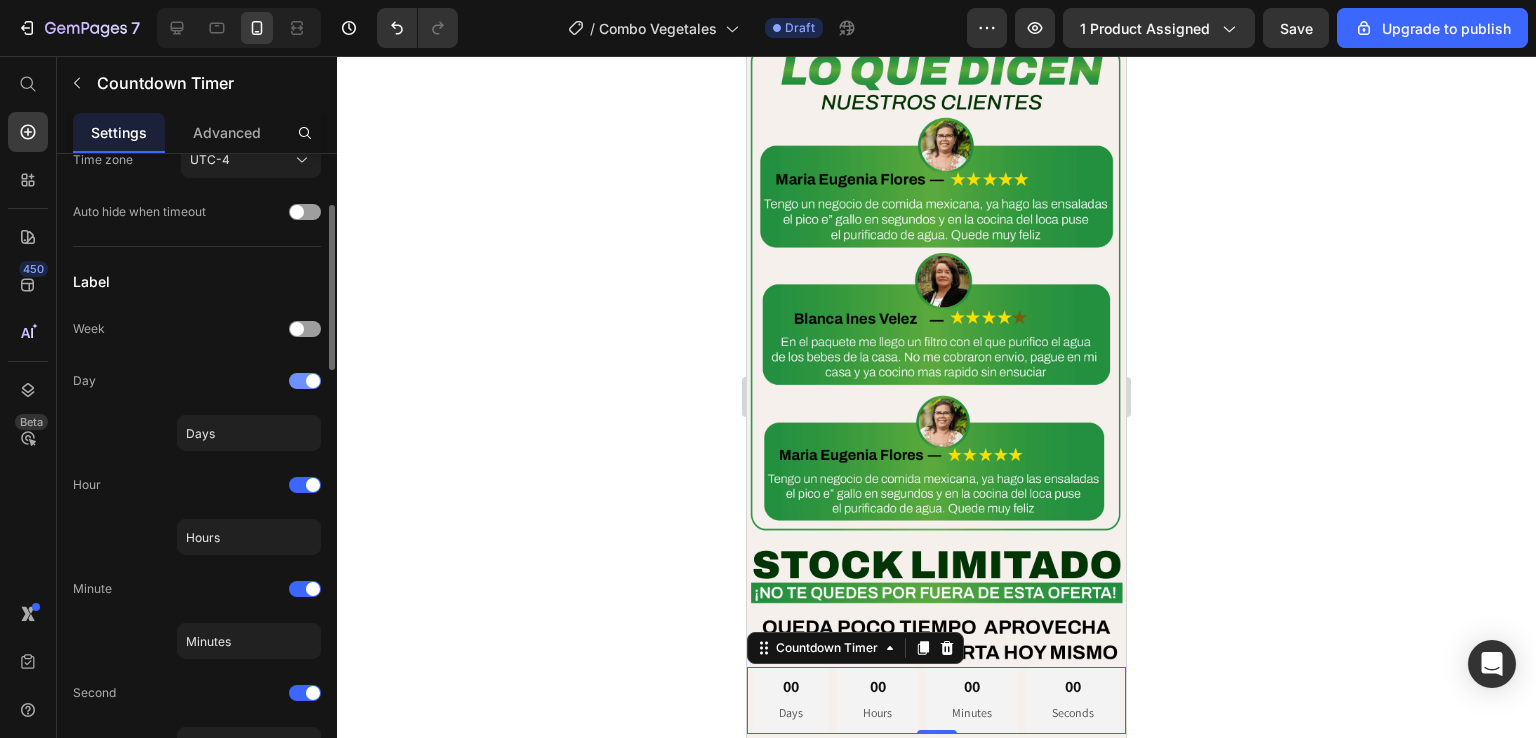 click at bounding box center (305, 381) 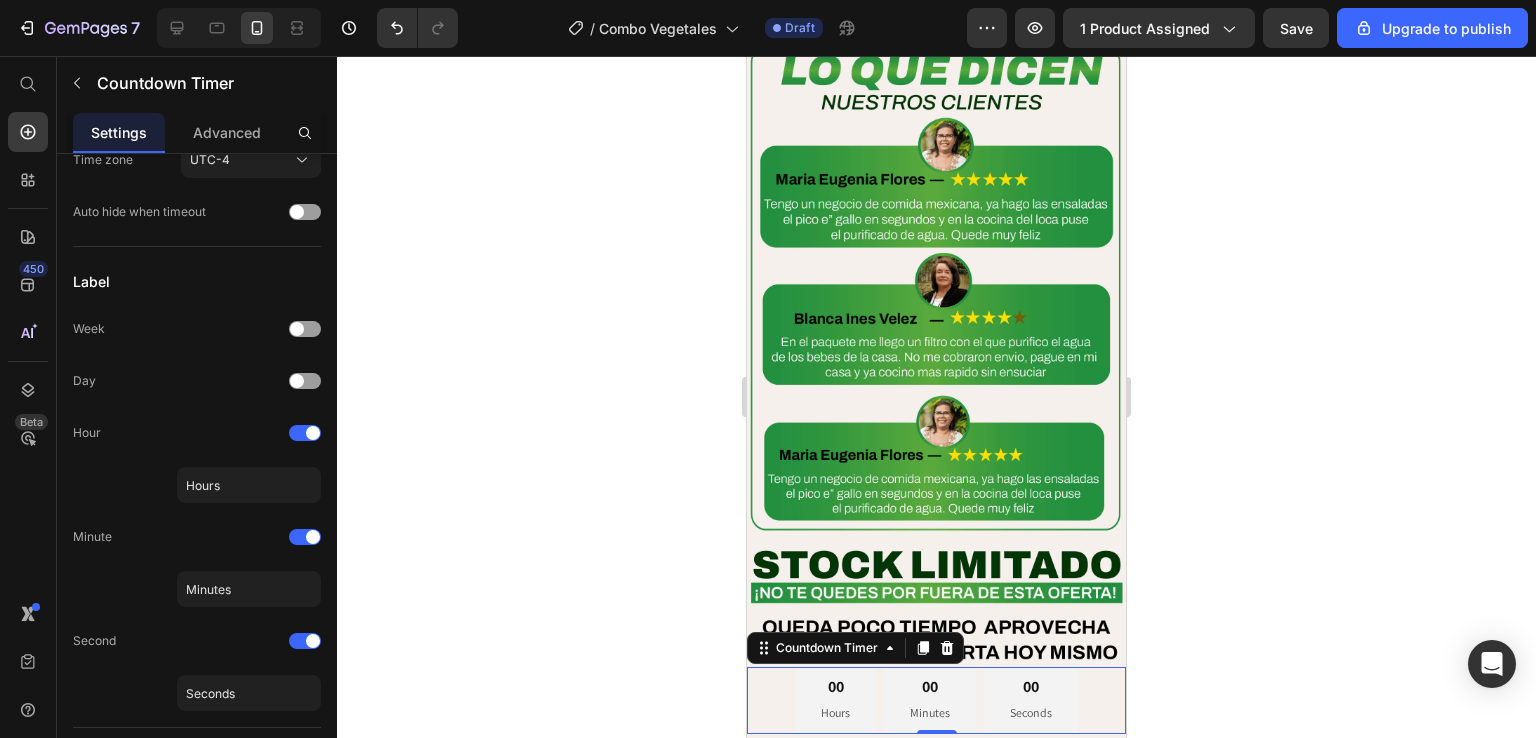 click 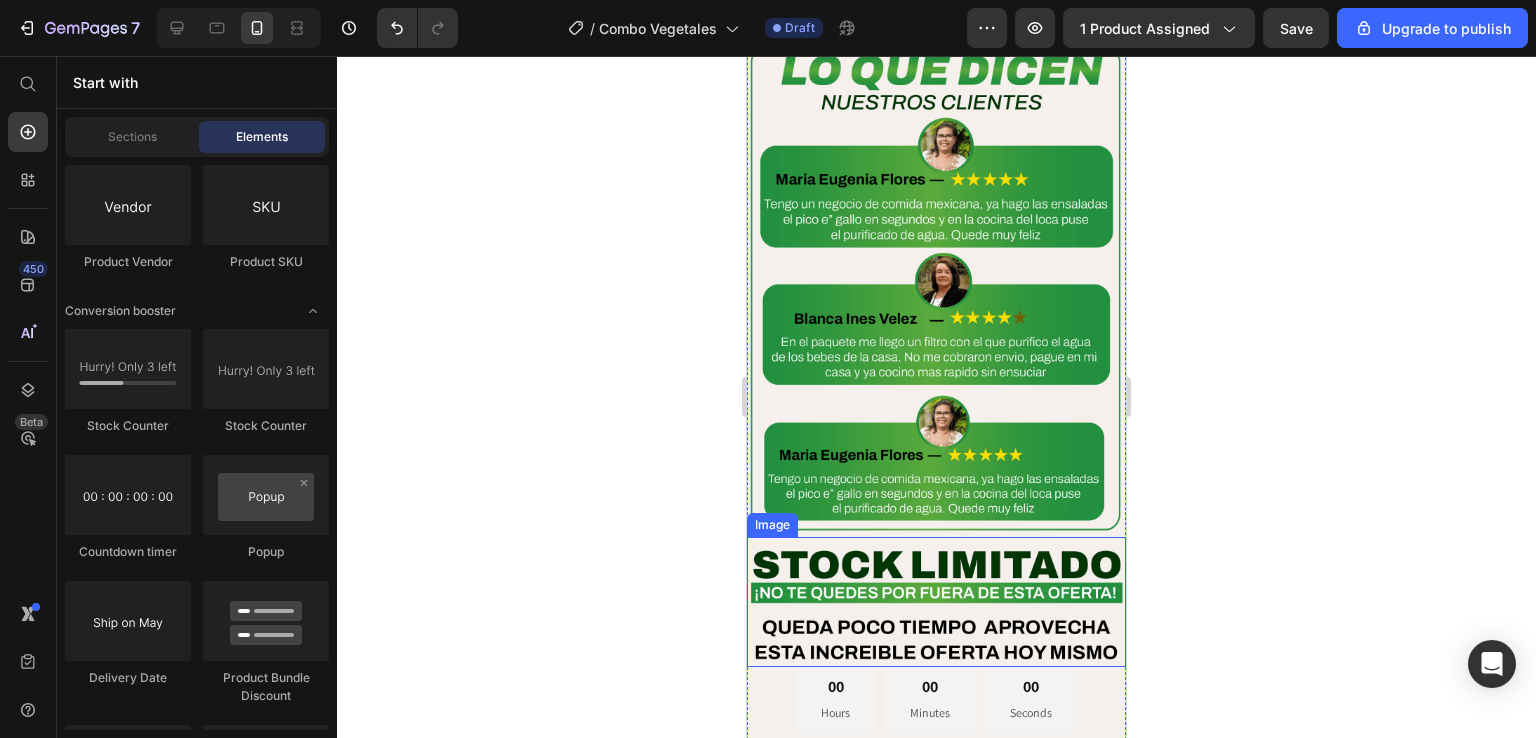 click at bounding box center [936, 602] 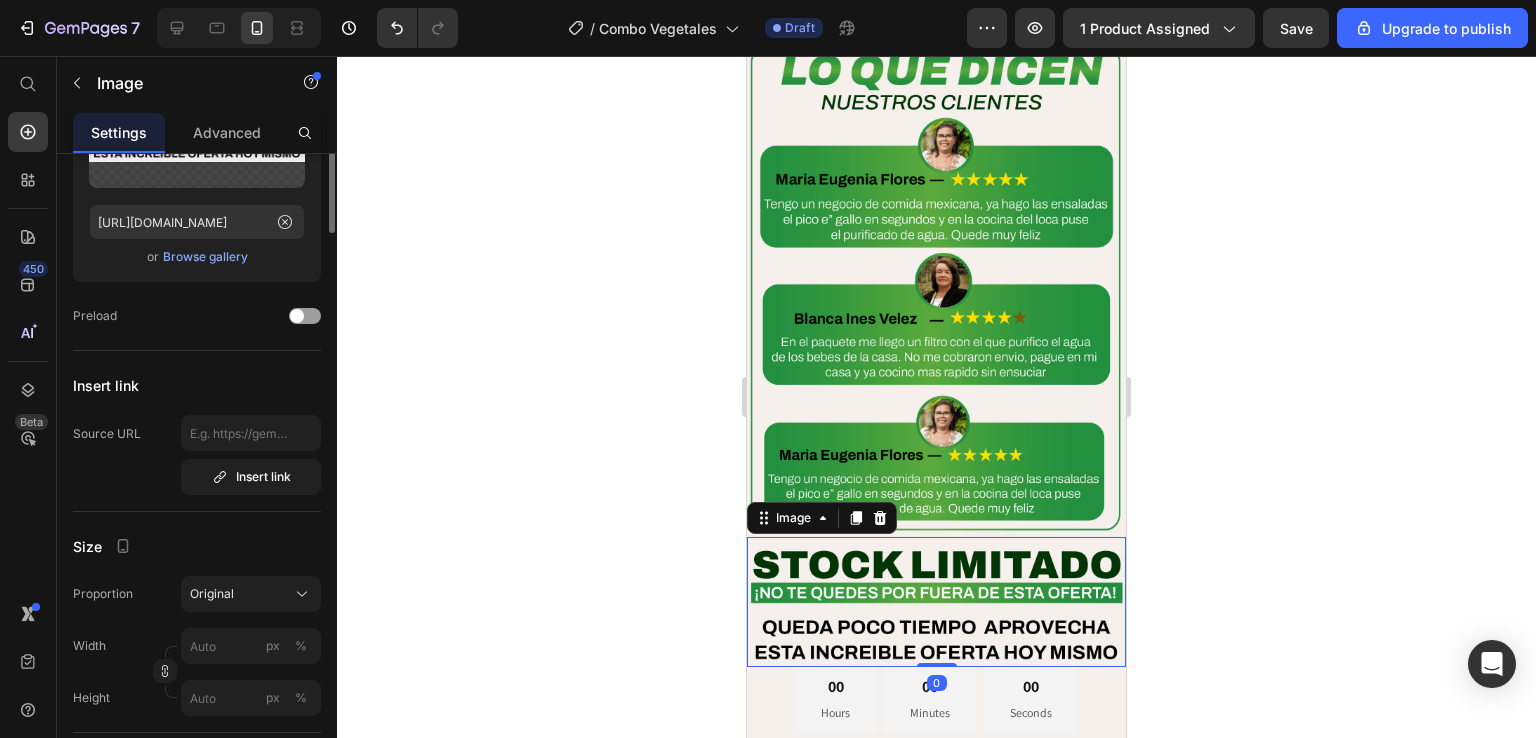 scroll, scrollTop: 0, scrollLeft: 0, axis: both 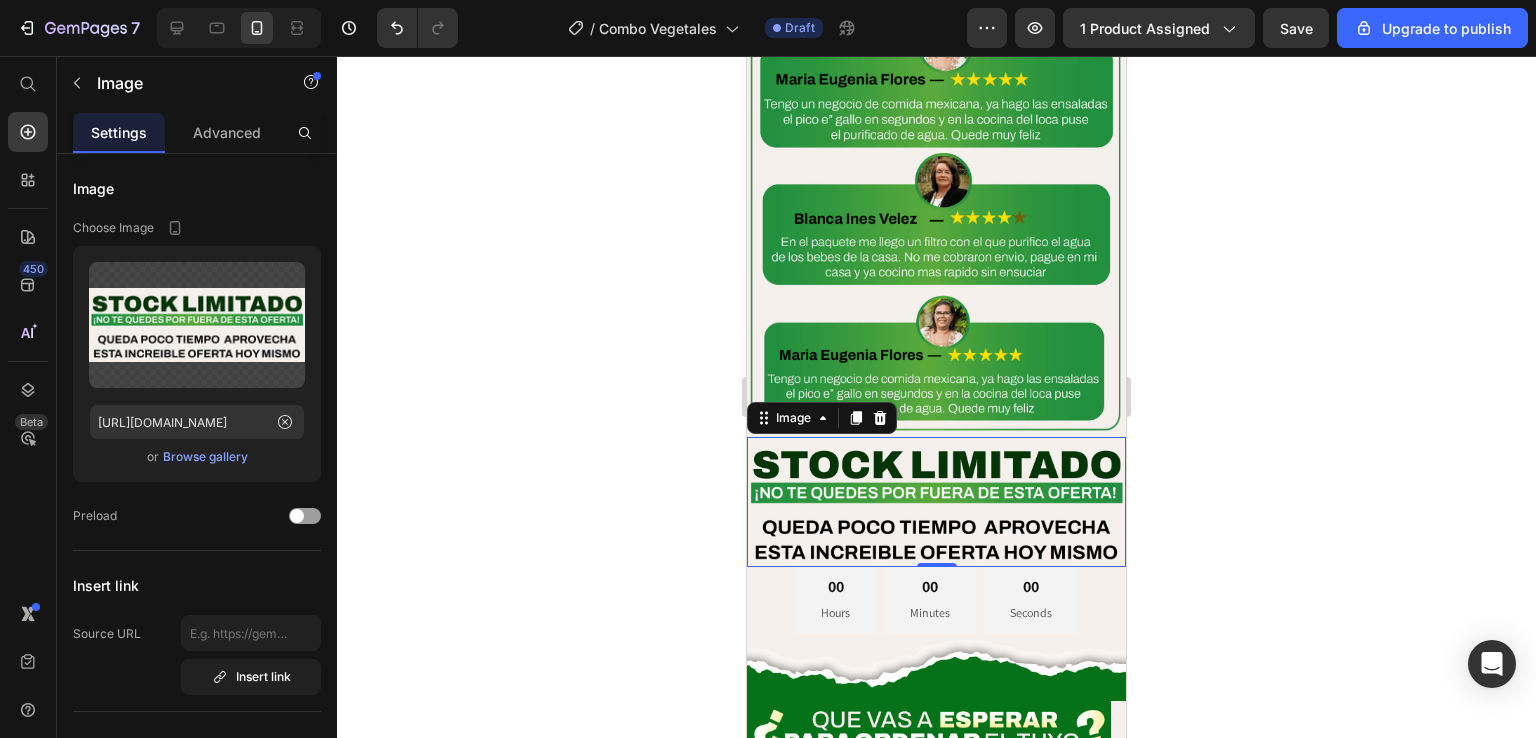 click at bounding box center [936, 502] 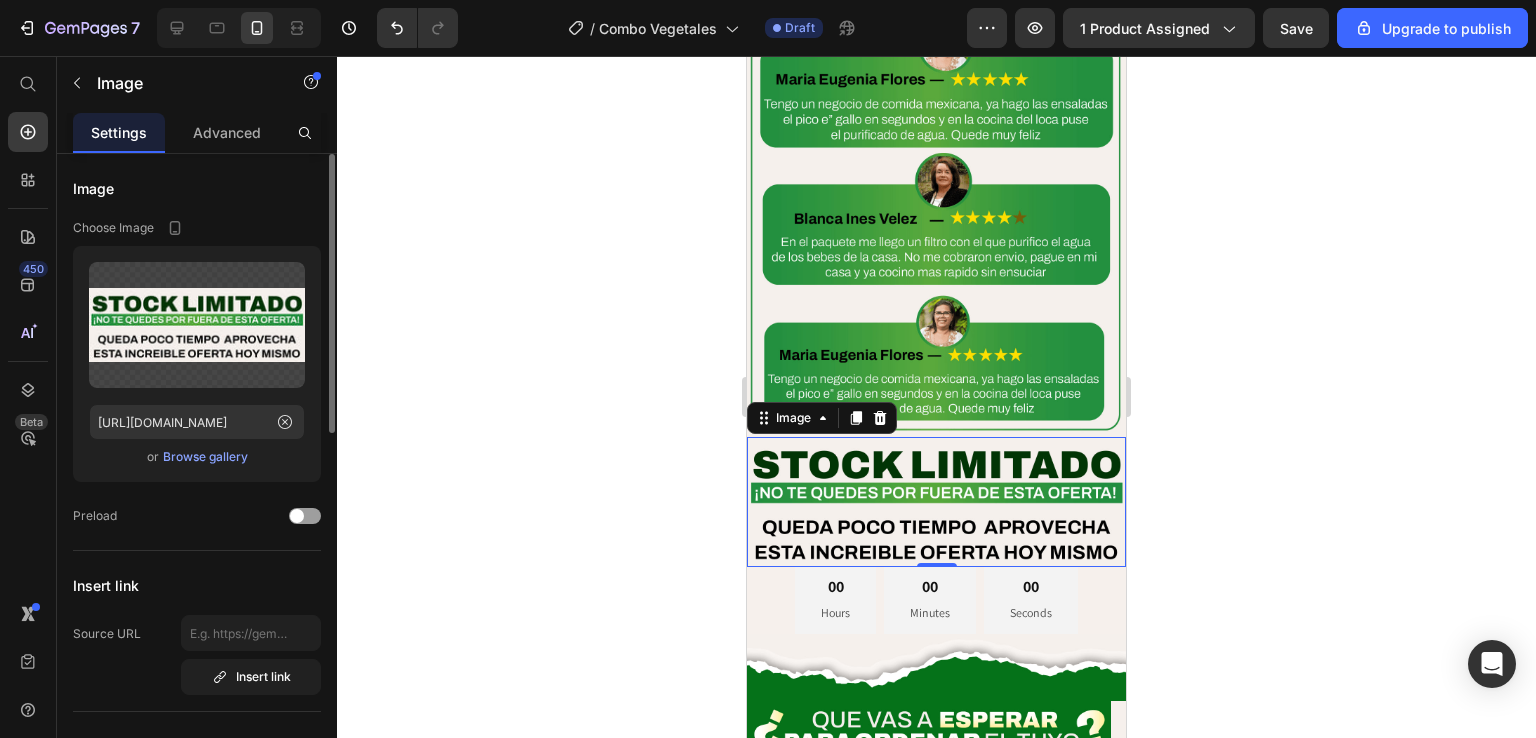 click on "Browse gallery" at bounding box center [205, 457] 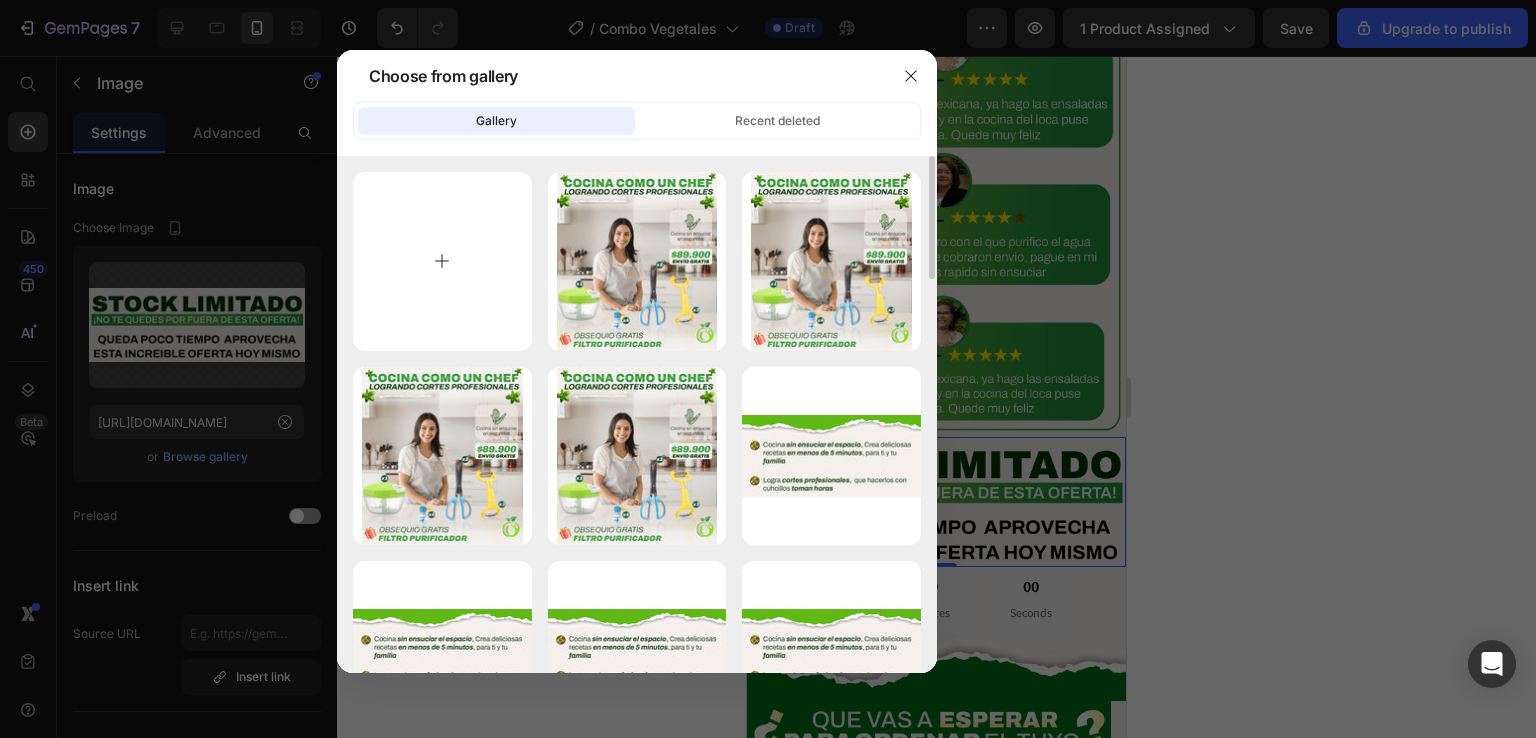 click at bounding box center (442, 261) 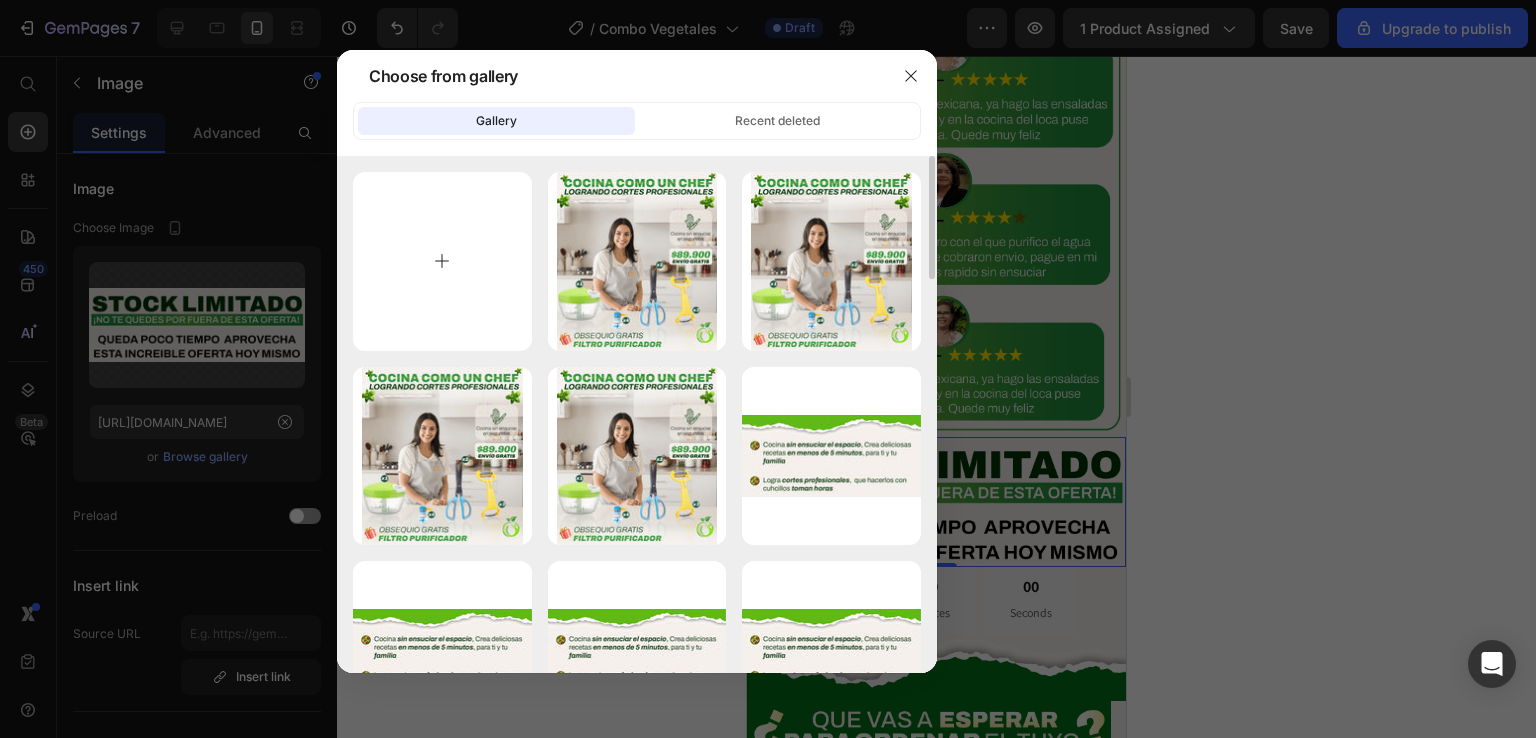 type on "C:\fakepath\Vegetal_webp_28.webp" 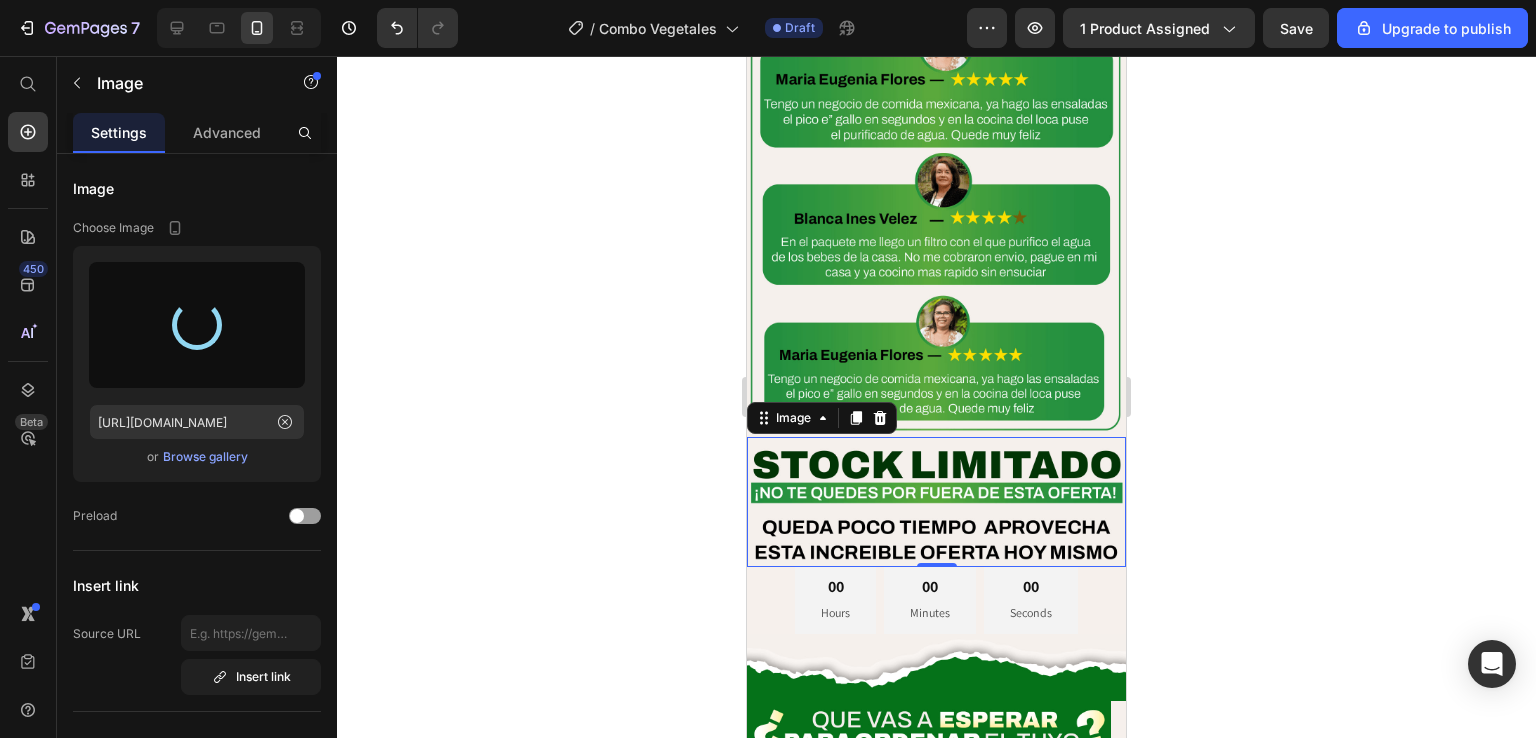 type on "[URL][DOMAIN_NAME]" 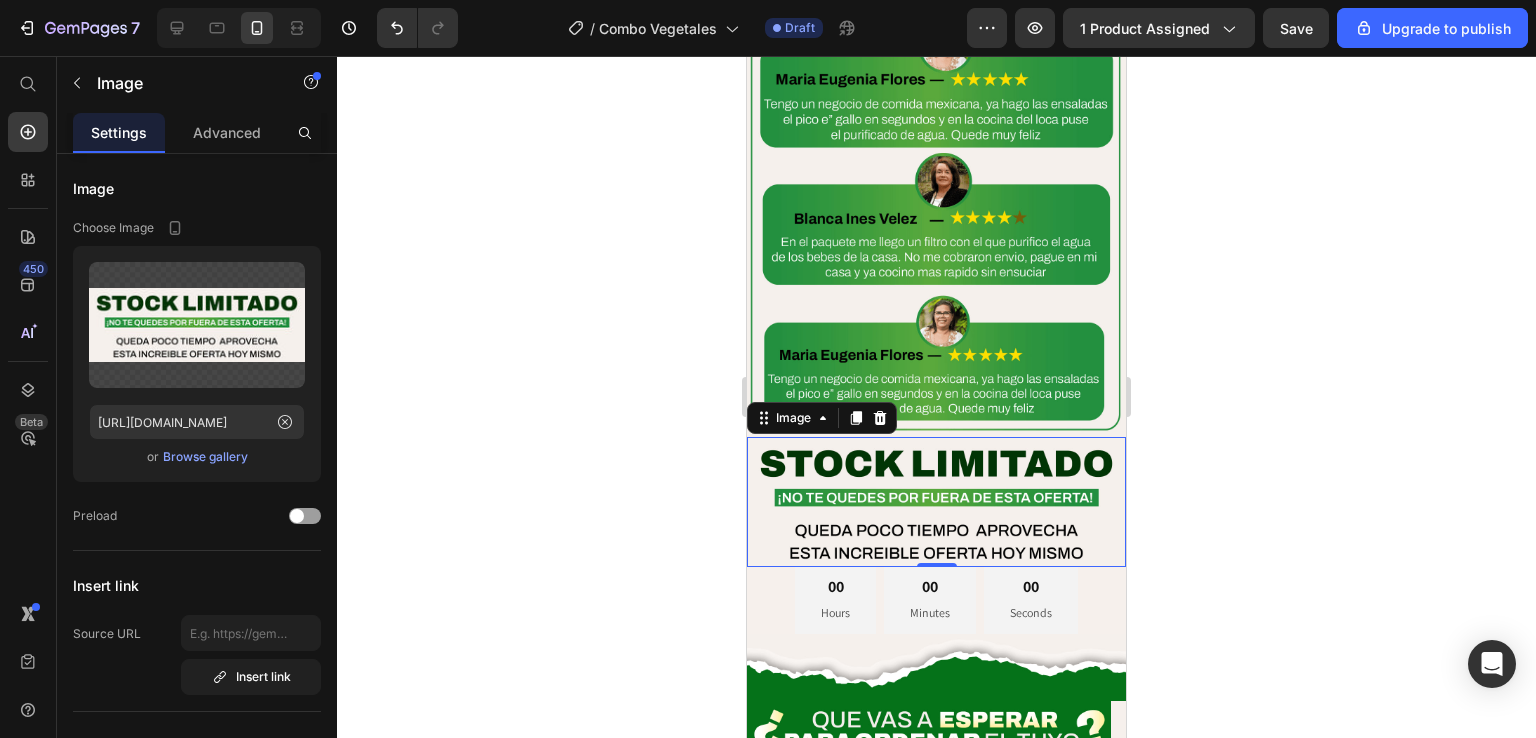 click 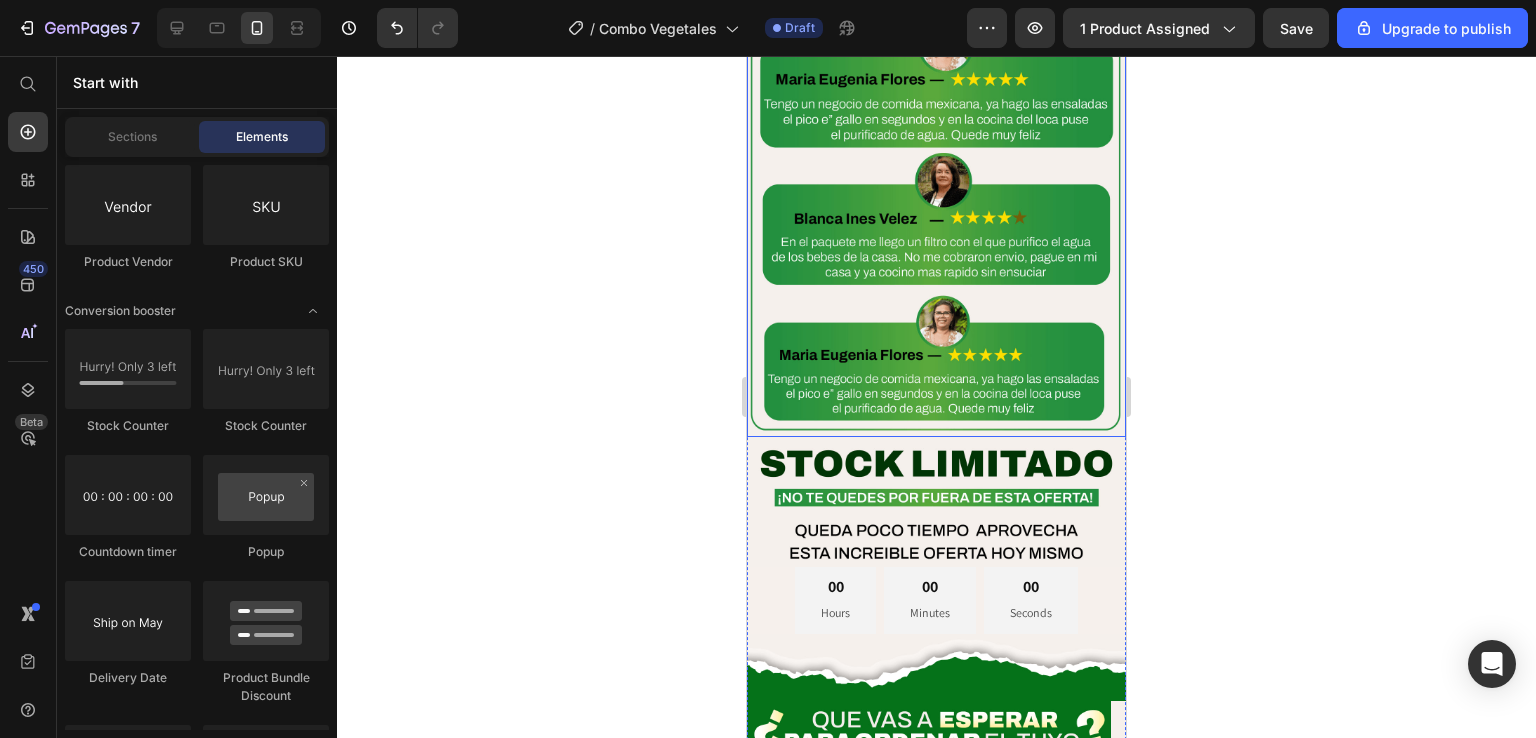 click at bounding box center [936, 186] 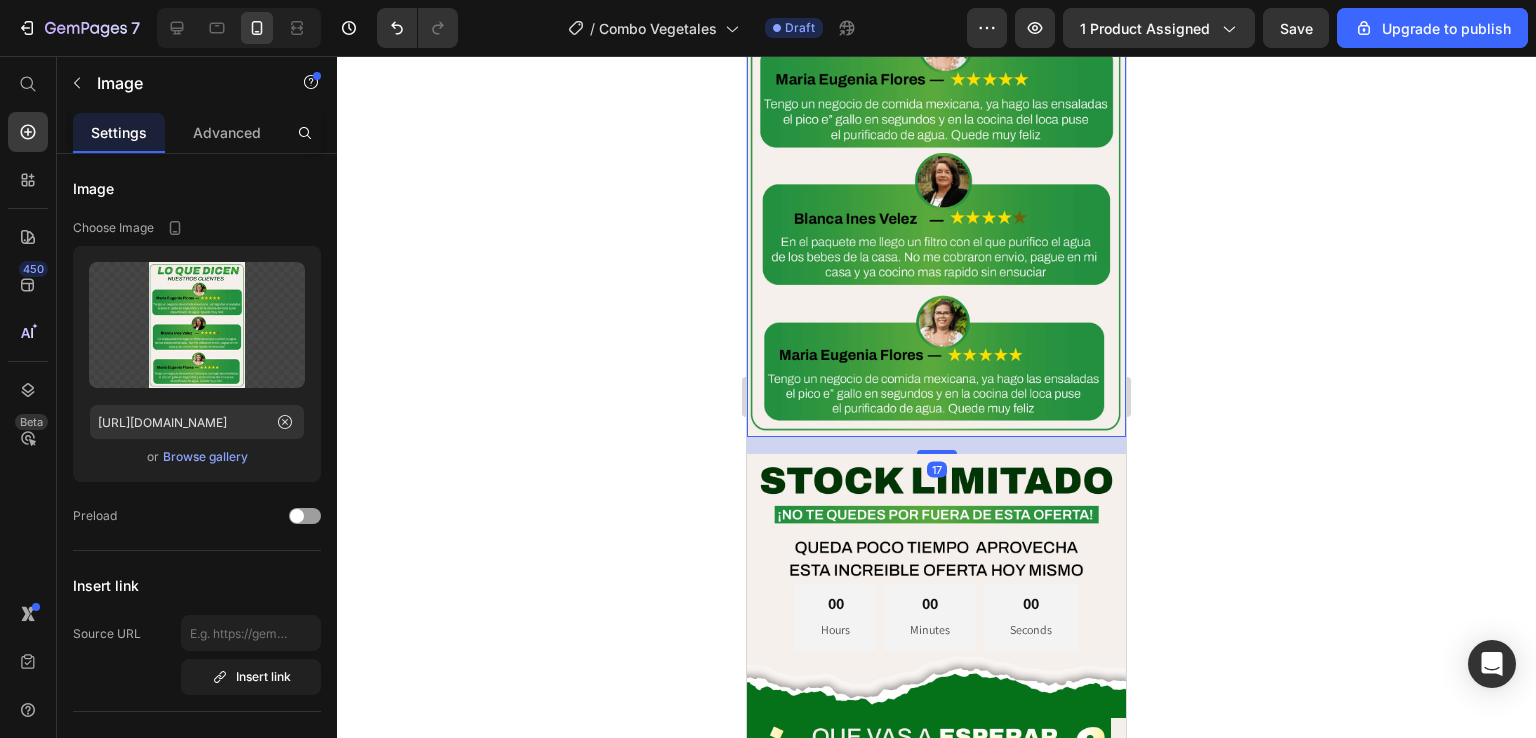 drag, startPoint x: 938, startPoint y: 283, endPoint x: 944, endPoint y: 300, distance: 18.027756 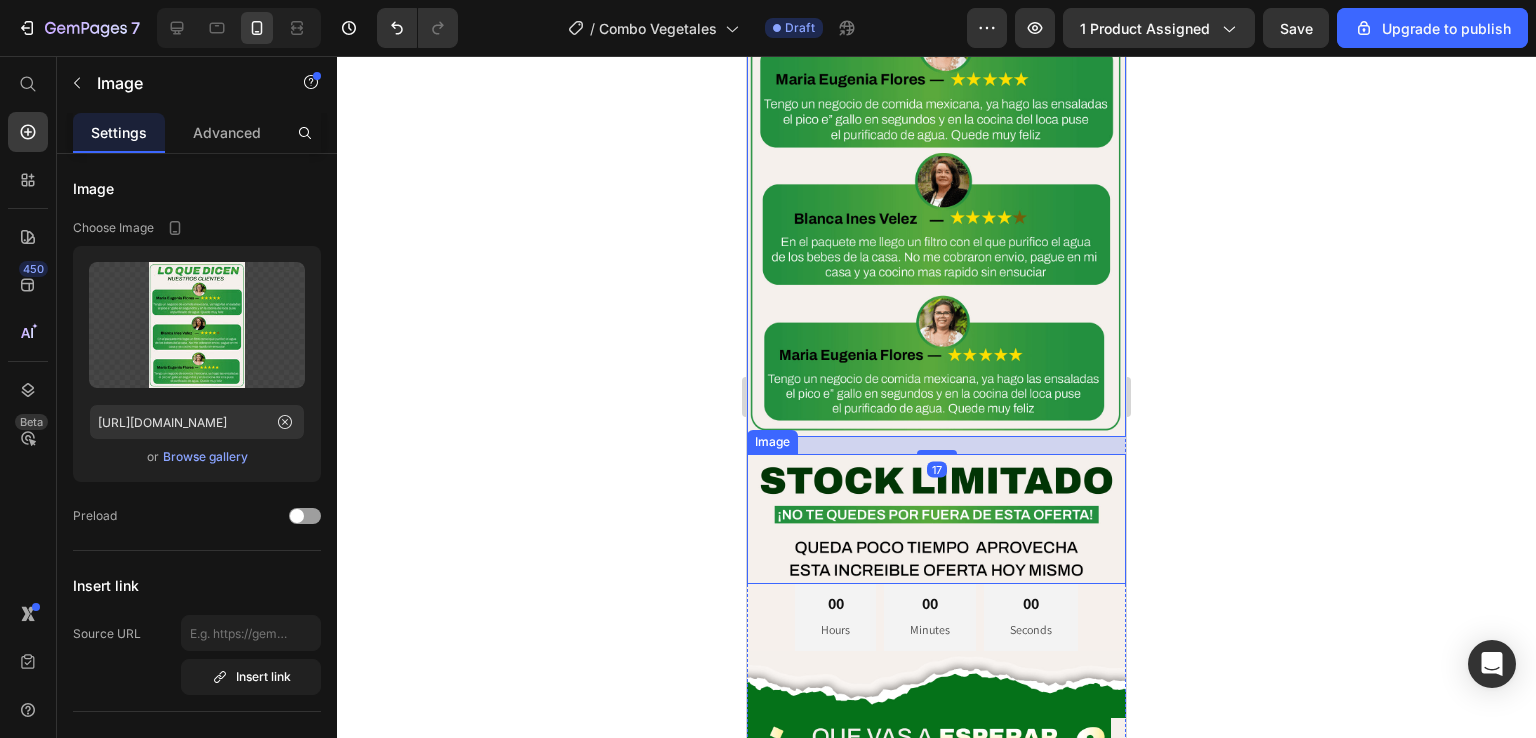 click 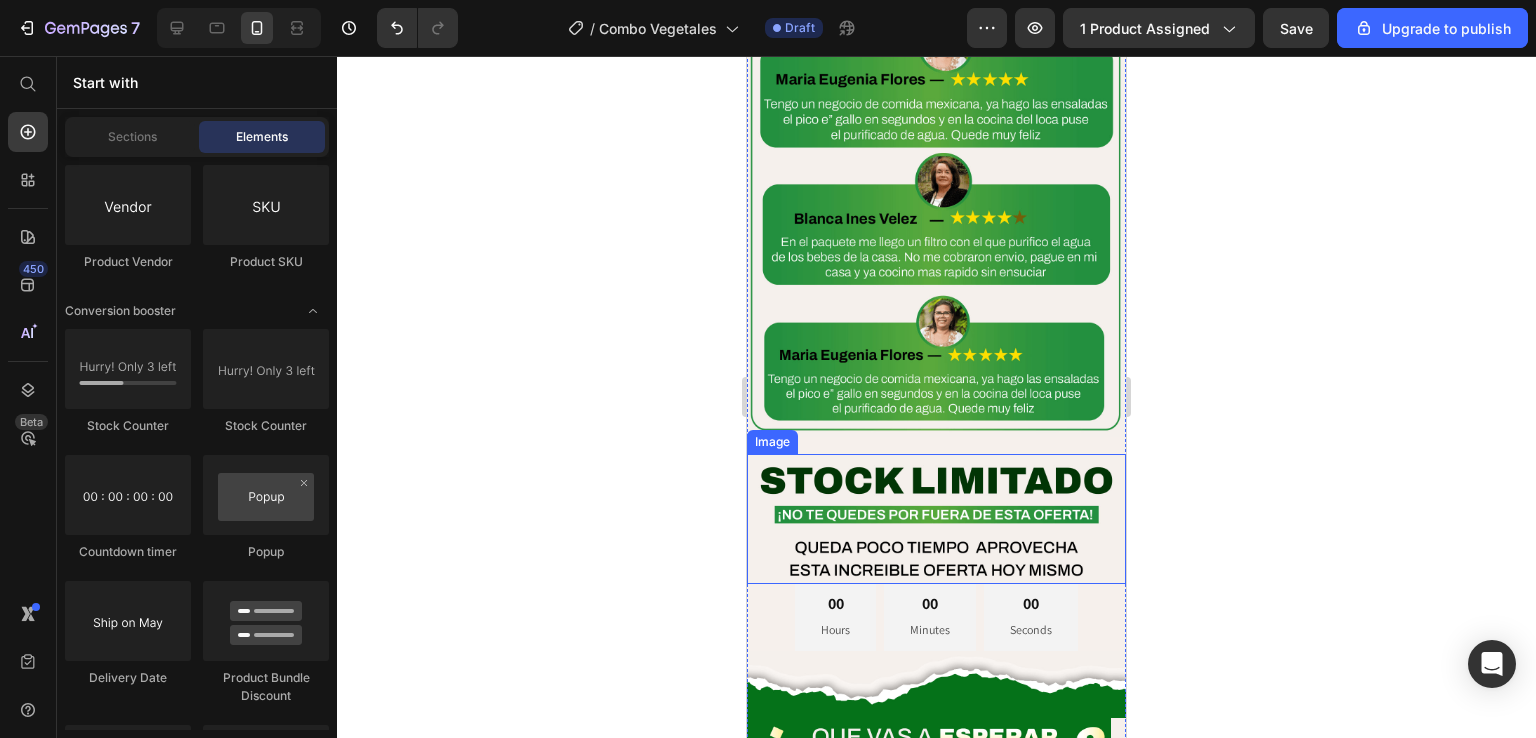 click 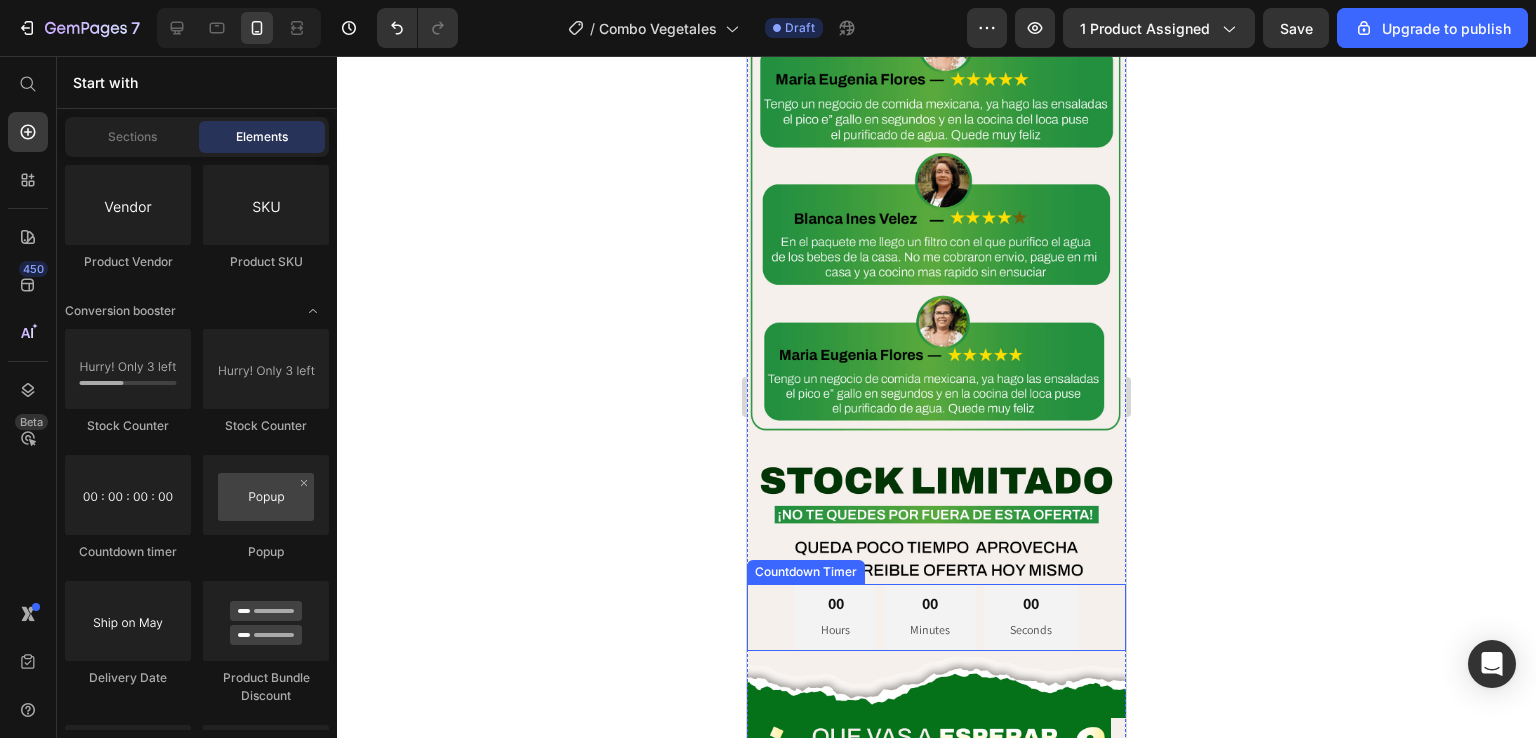 click on "00 Minutes" at bounding box center [930, 617] 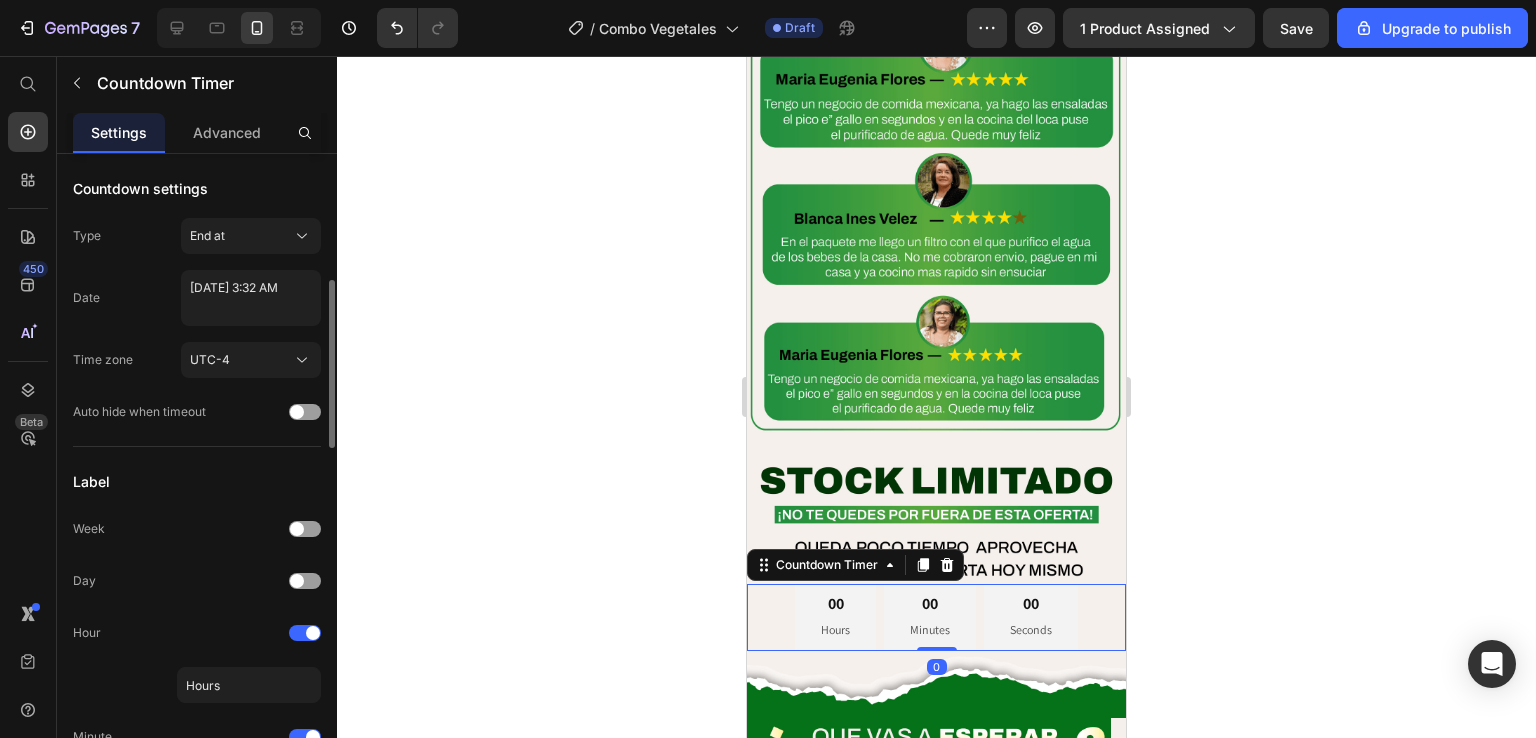 scroll, scrollTop: 200, scrollLeft: 0, axis: vertical 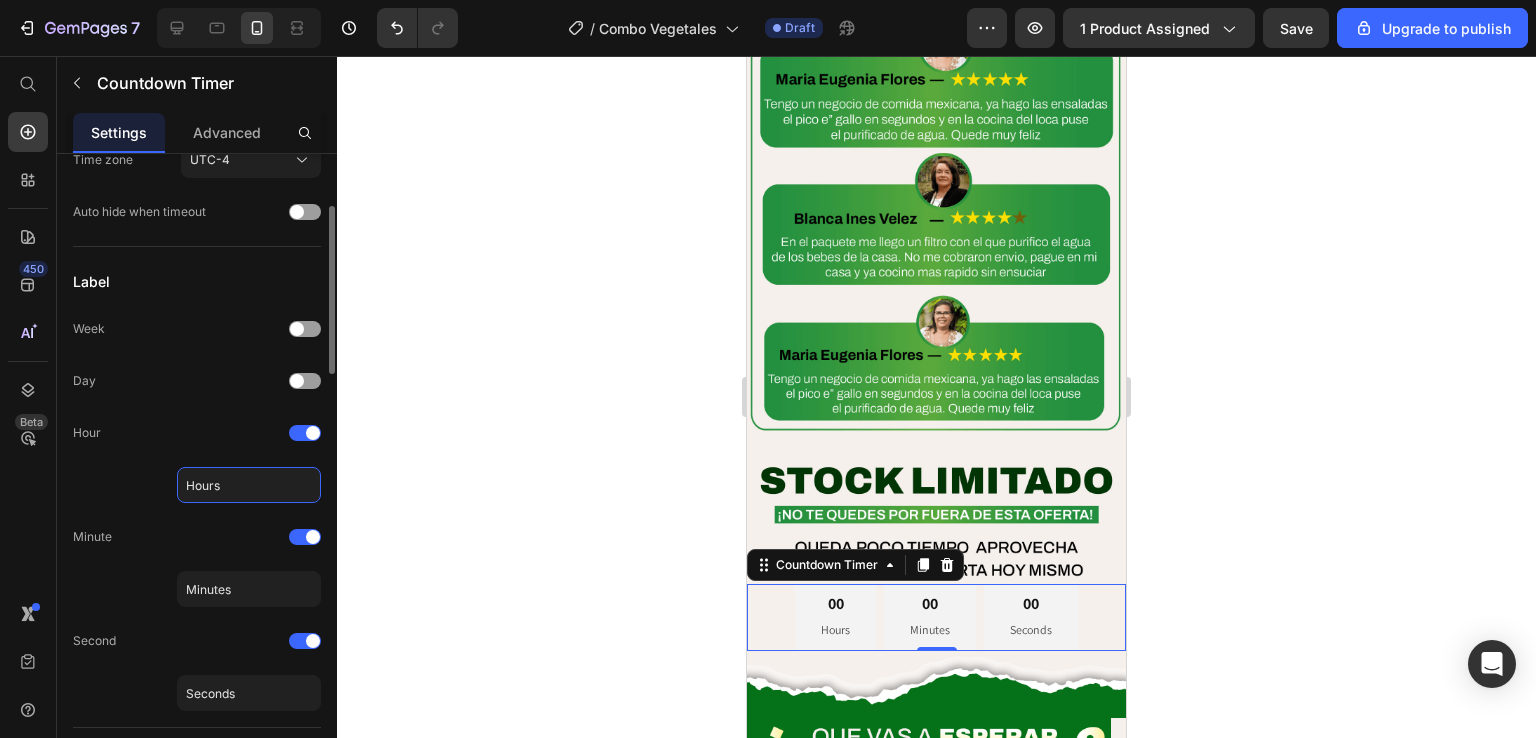 click on "Hours" 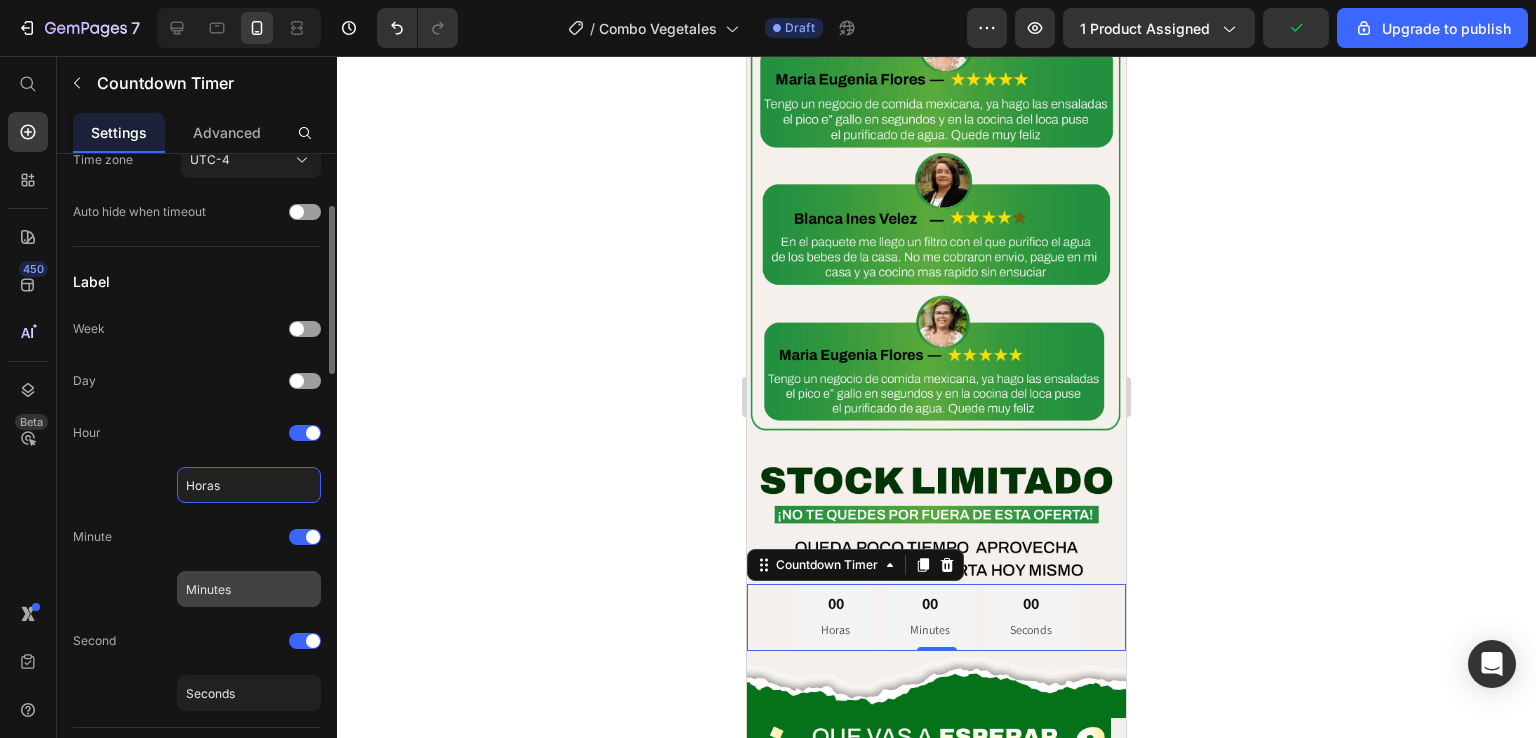 type on "Horas" 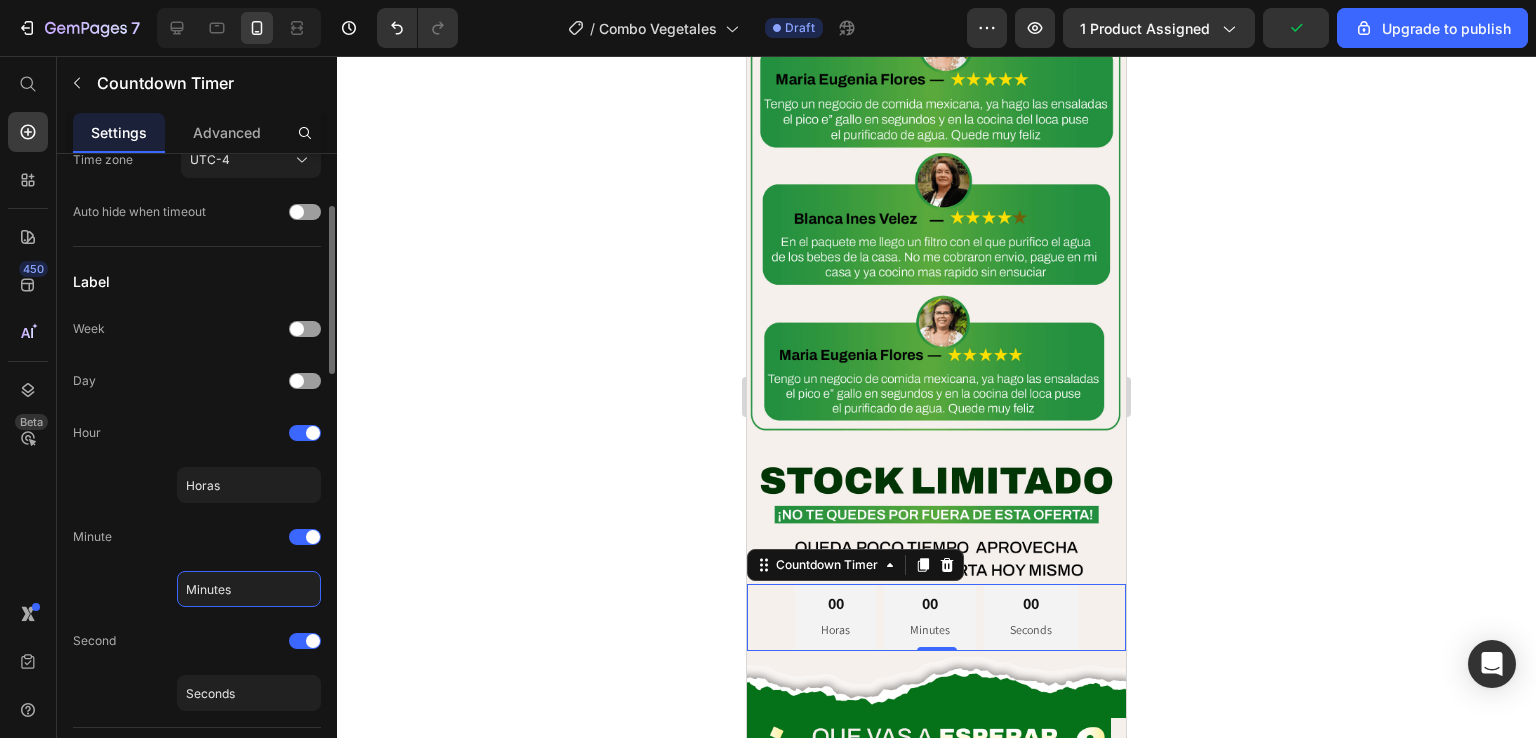 click on "Minutes" 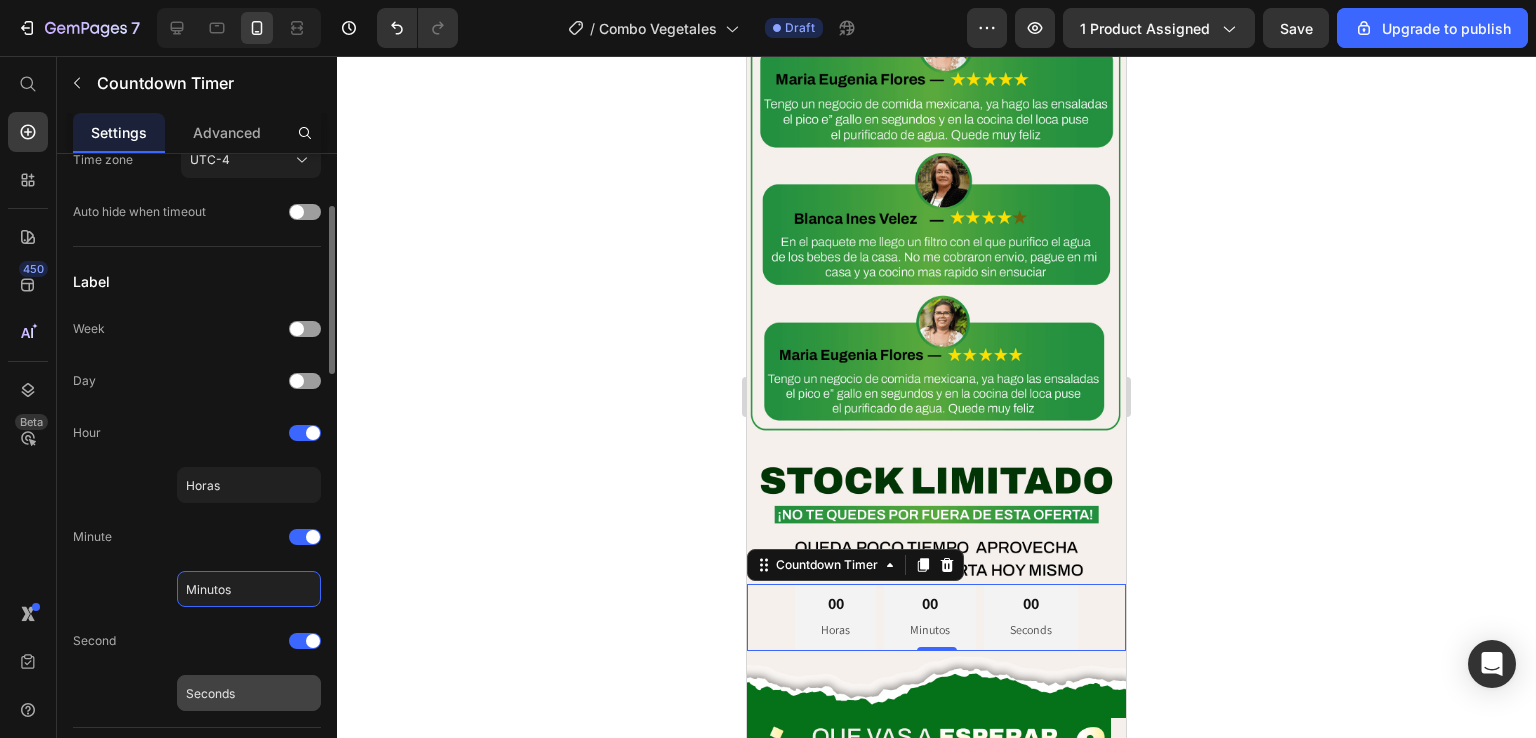 type on "Minutos" 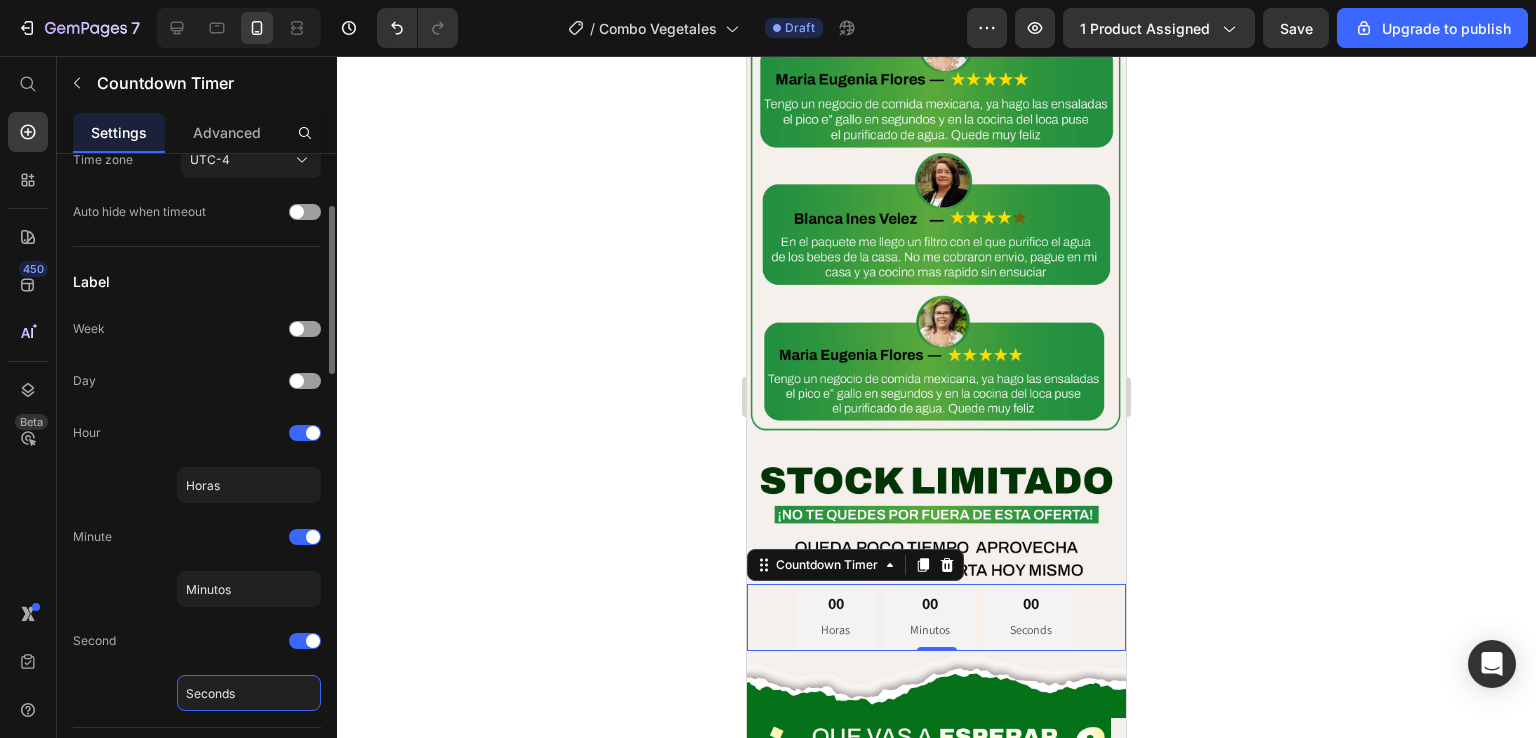 click on "Seconds" 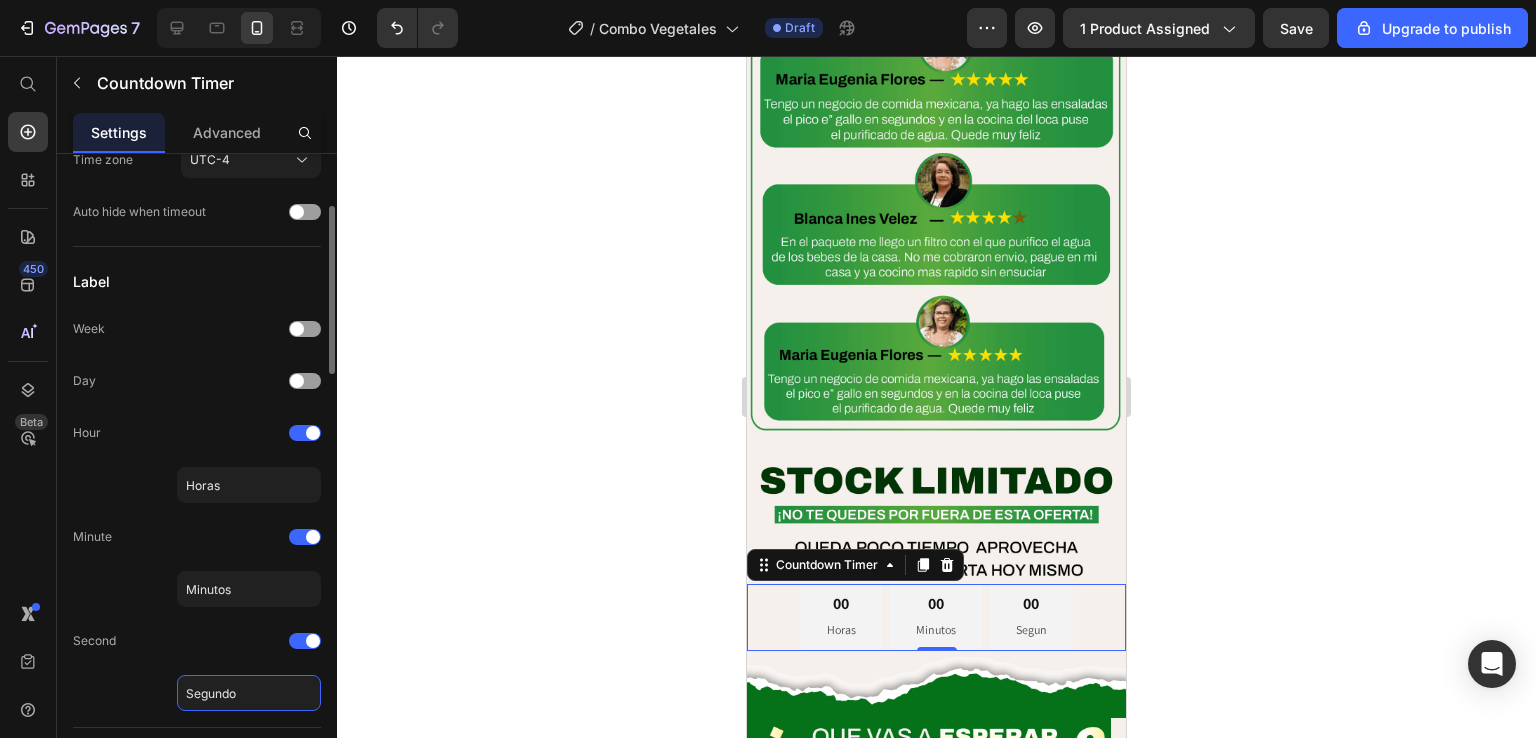 type on "Segundos" 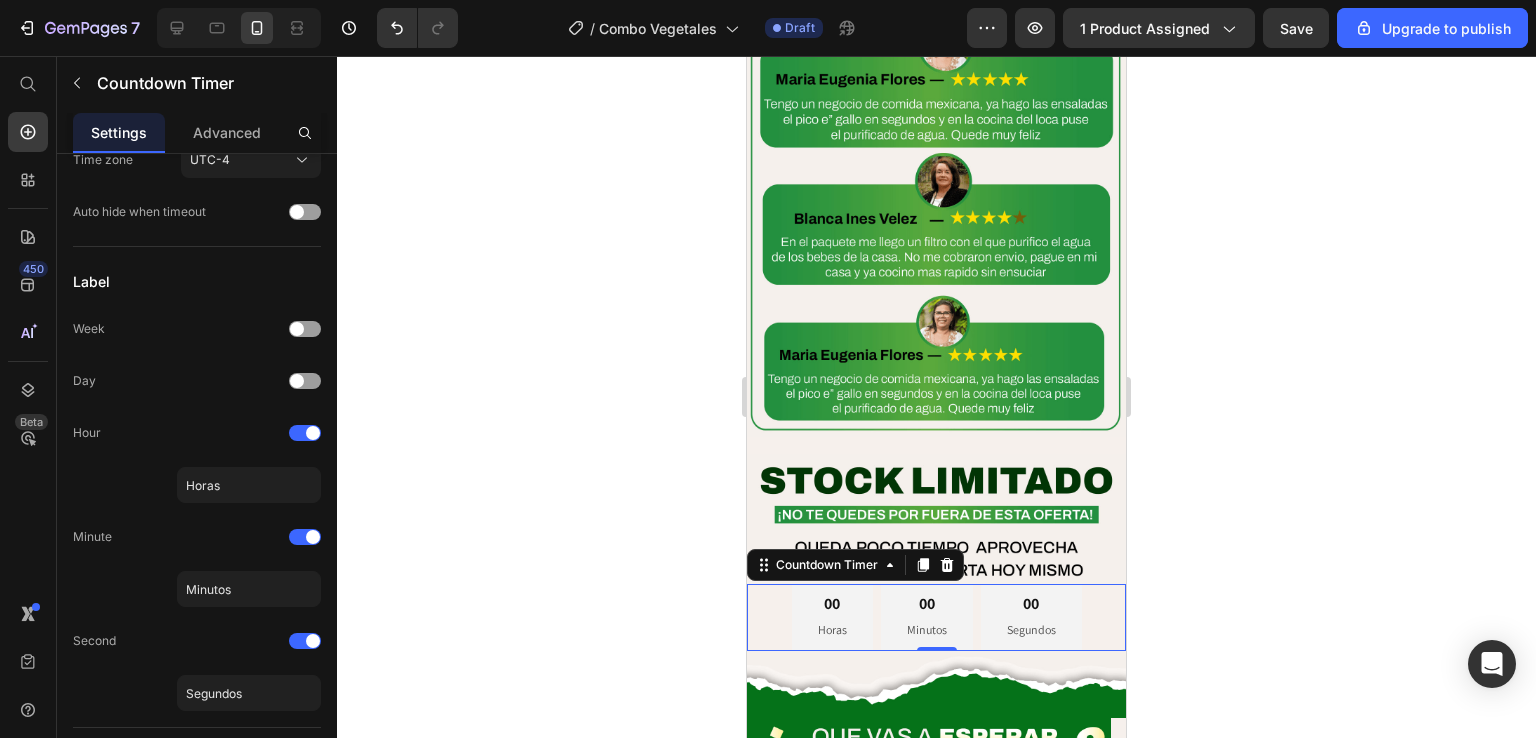 click 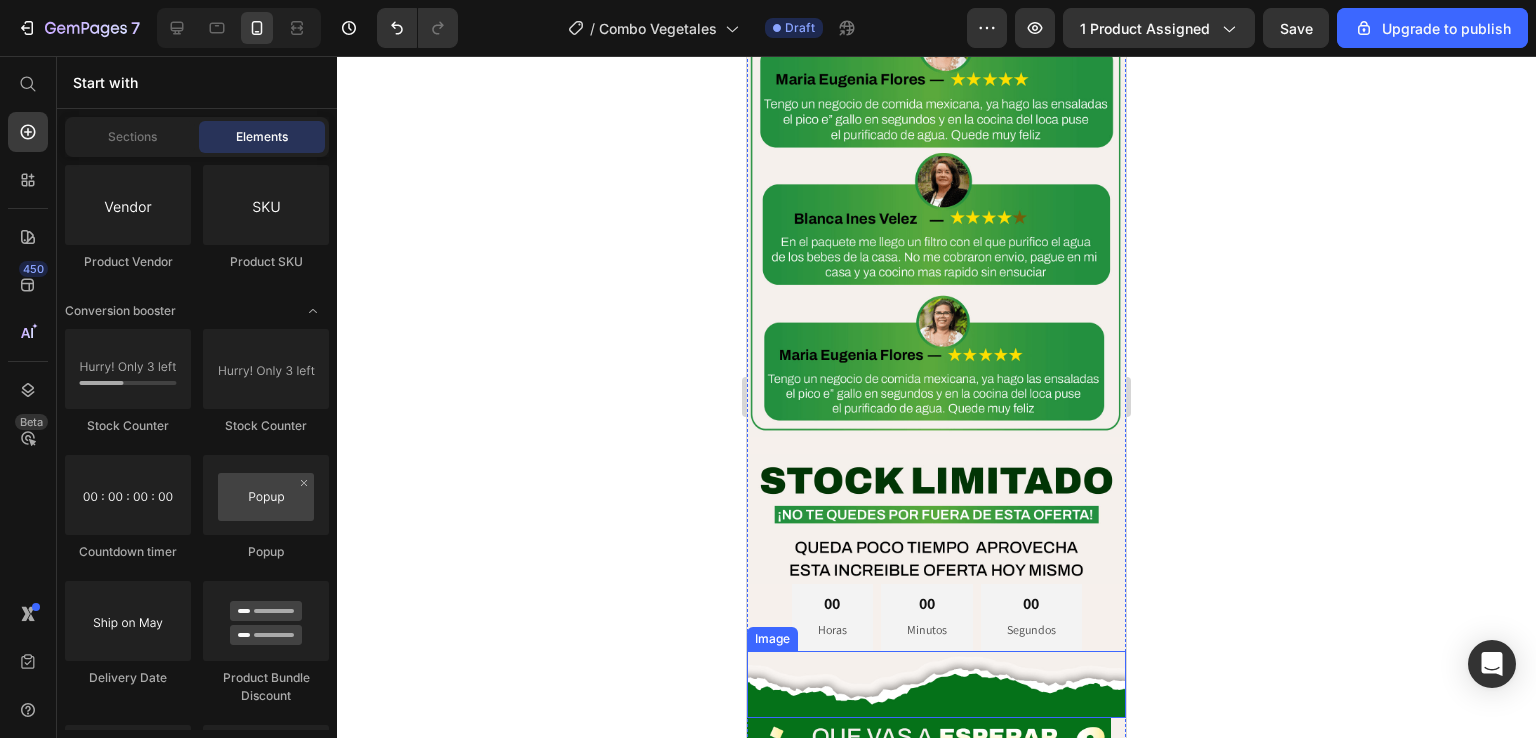 click on "00 Segundos" at bounding box center (1031, 617) 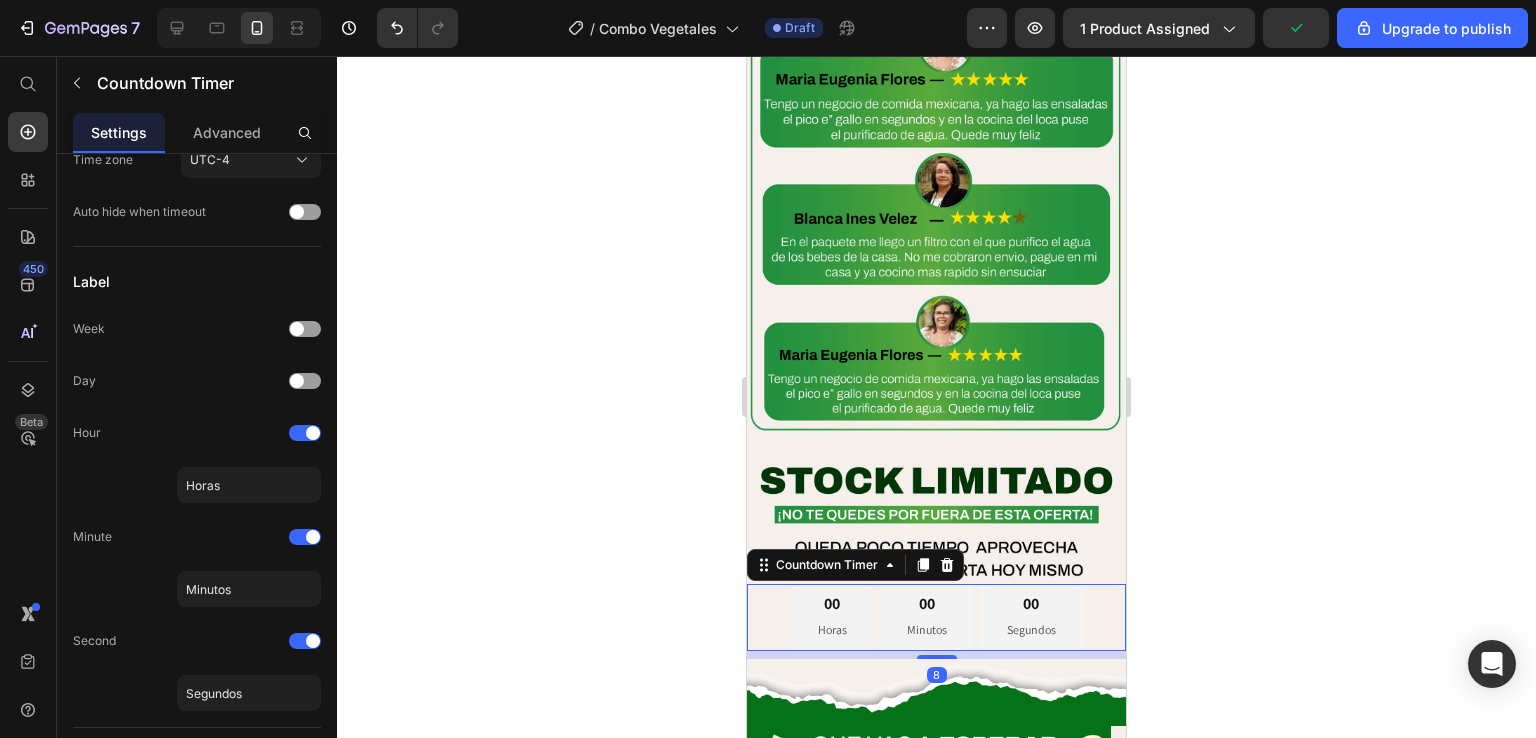 click at bounding box center (937, 657) 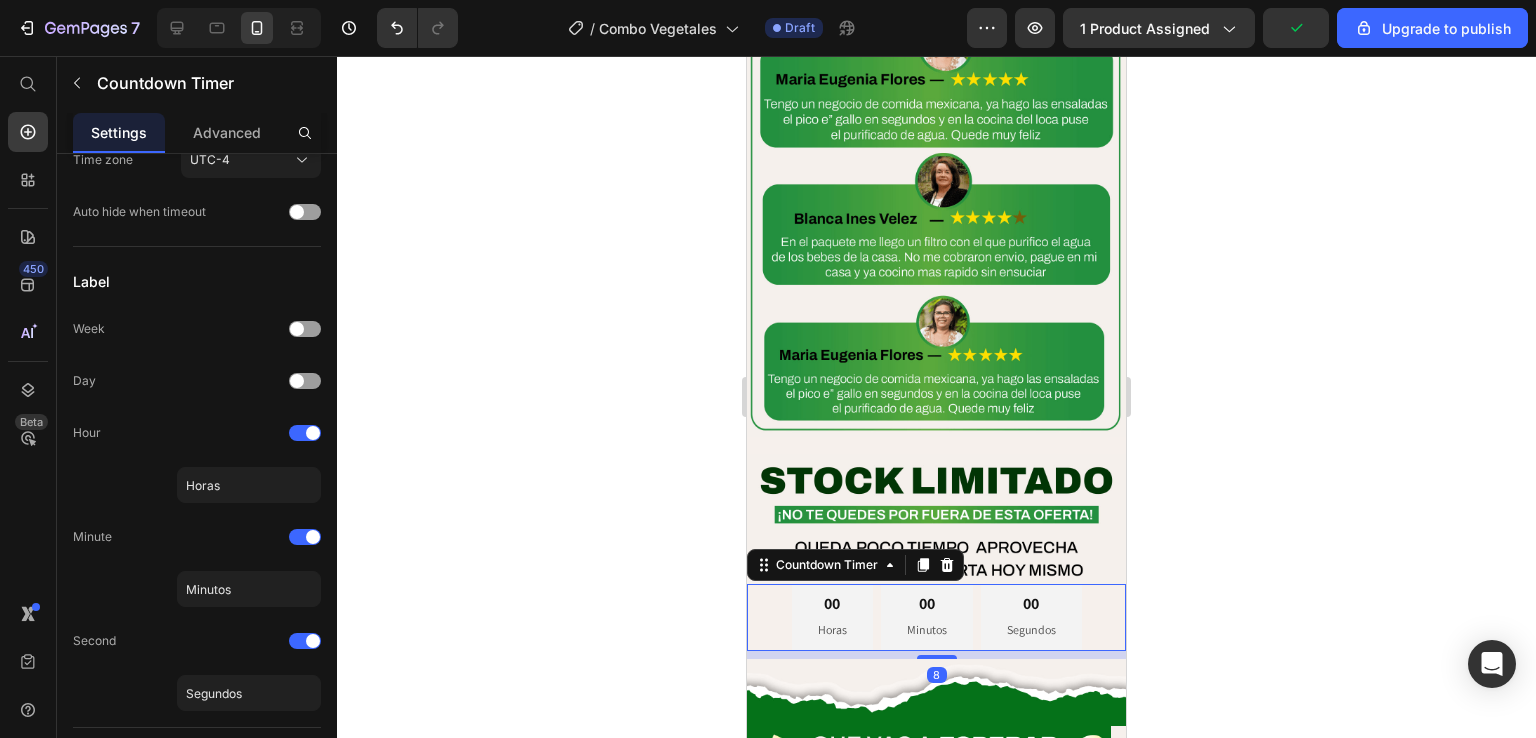 click at bounding box center [936, 519] 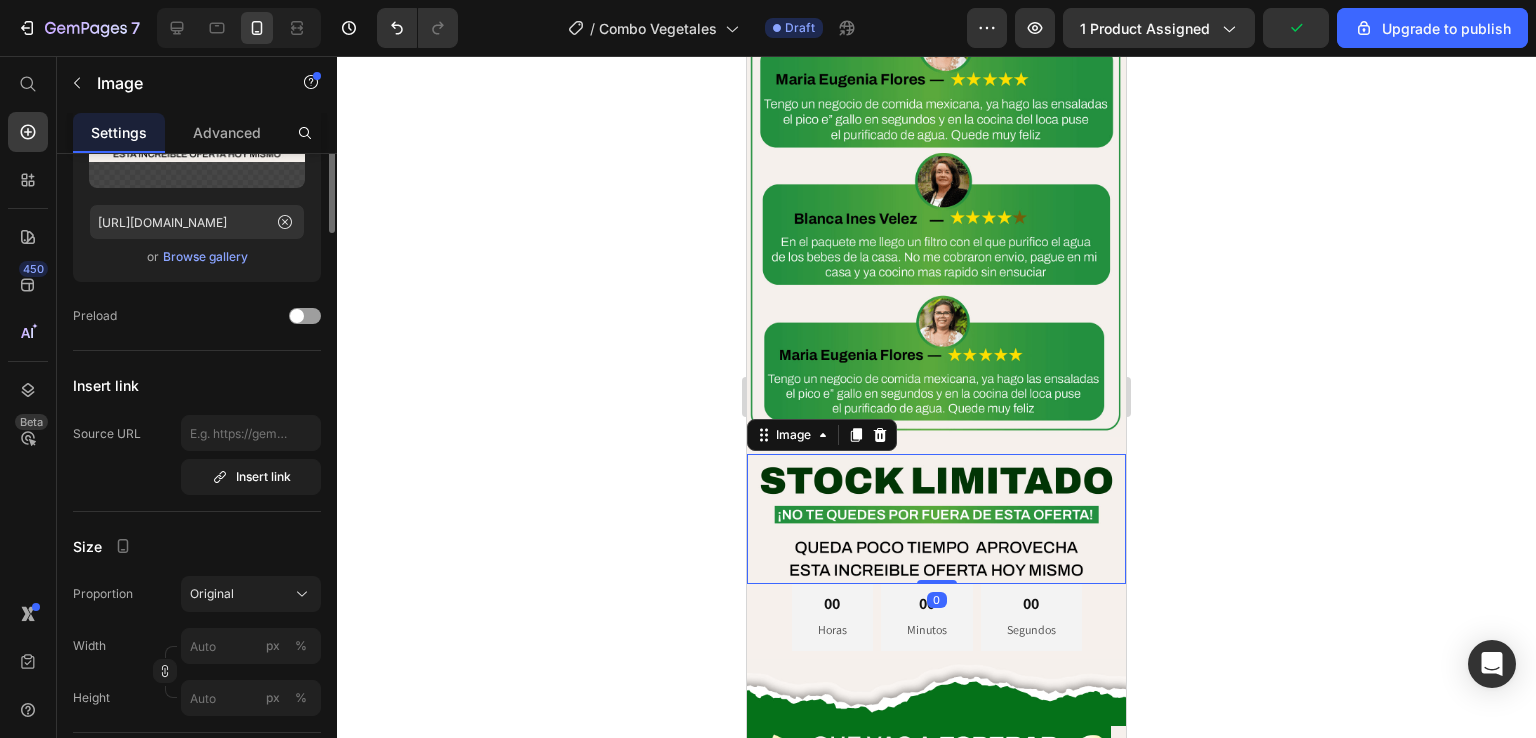 scroll, scrollTop: 0, scrollLeft: 0, axis: both 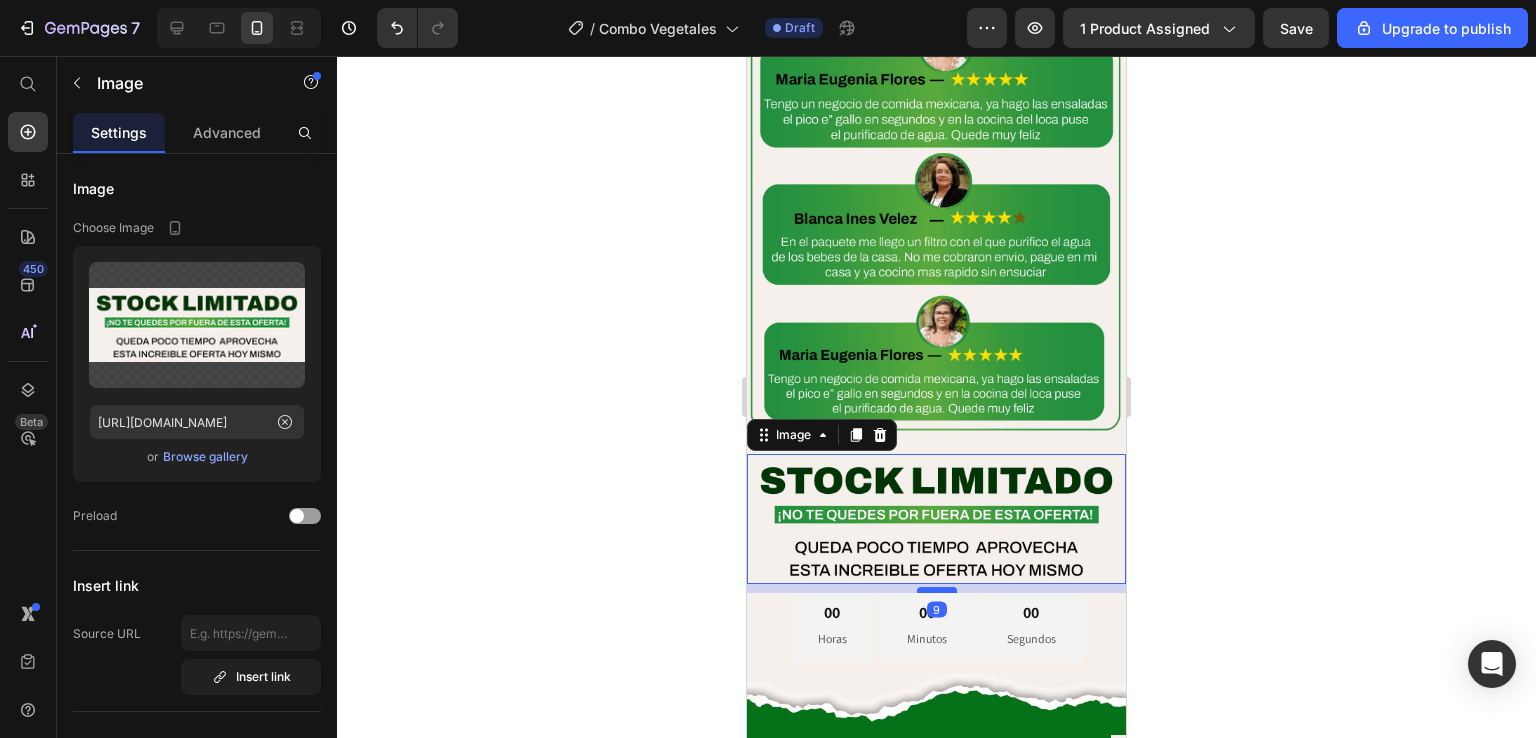click at bounding box center [937, 590] 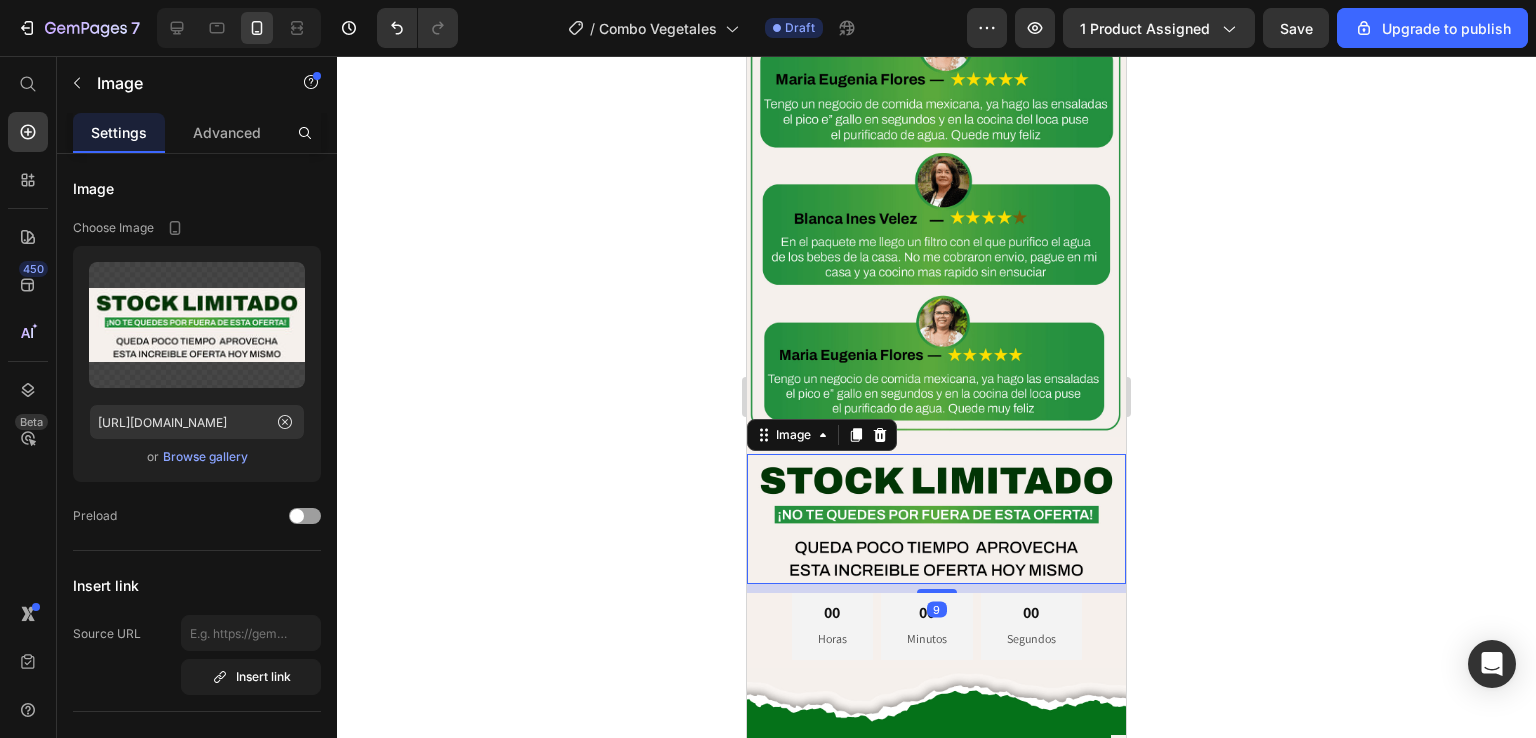 click 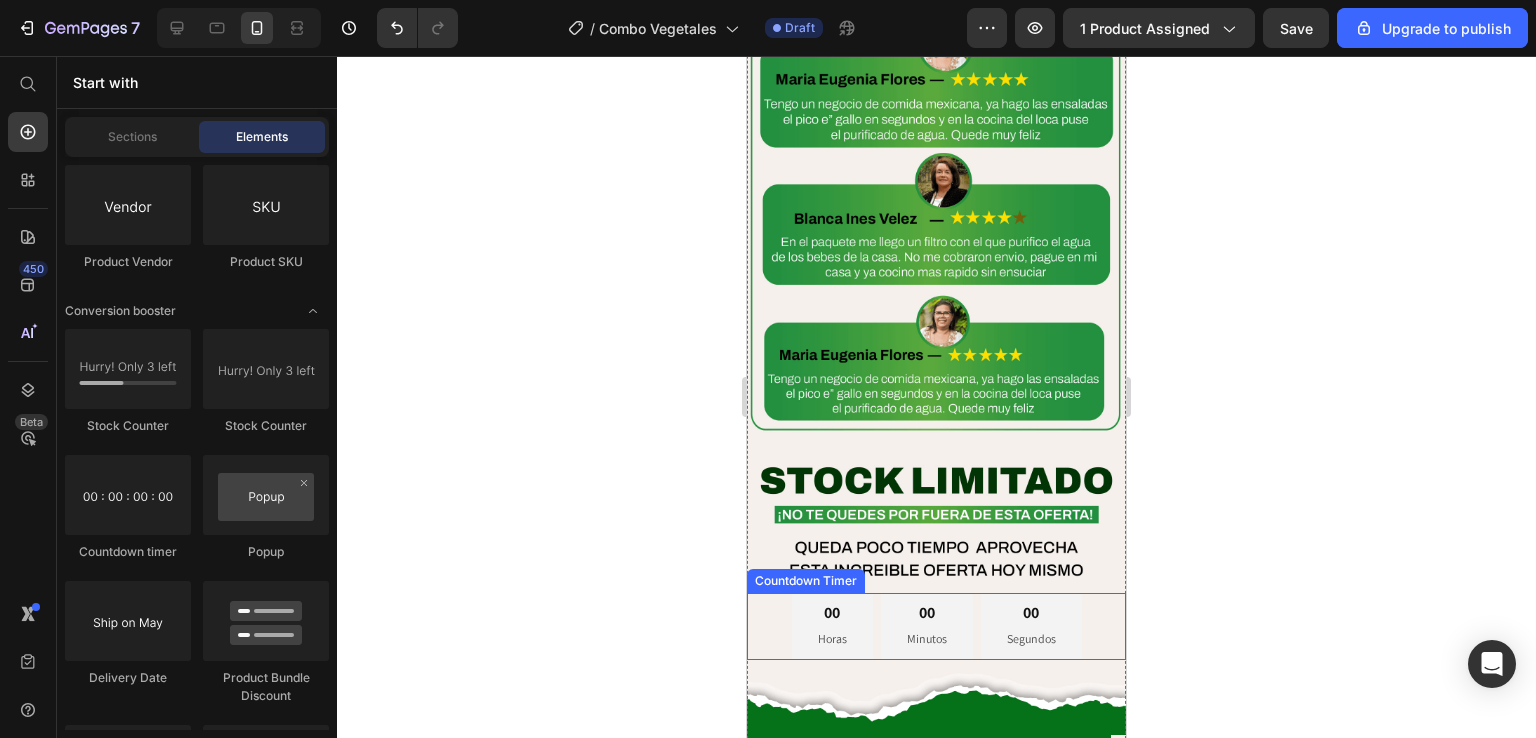 click on "Minutos" at bounding box center (927, 639) 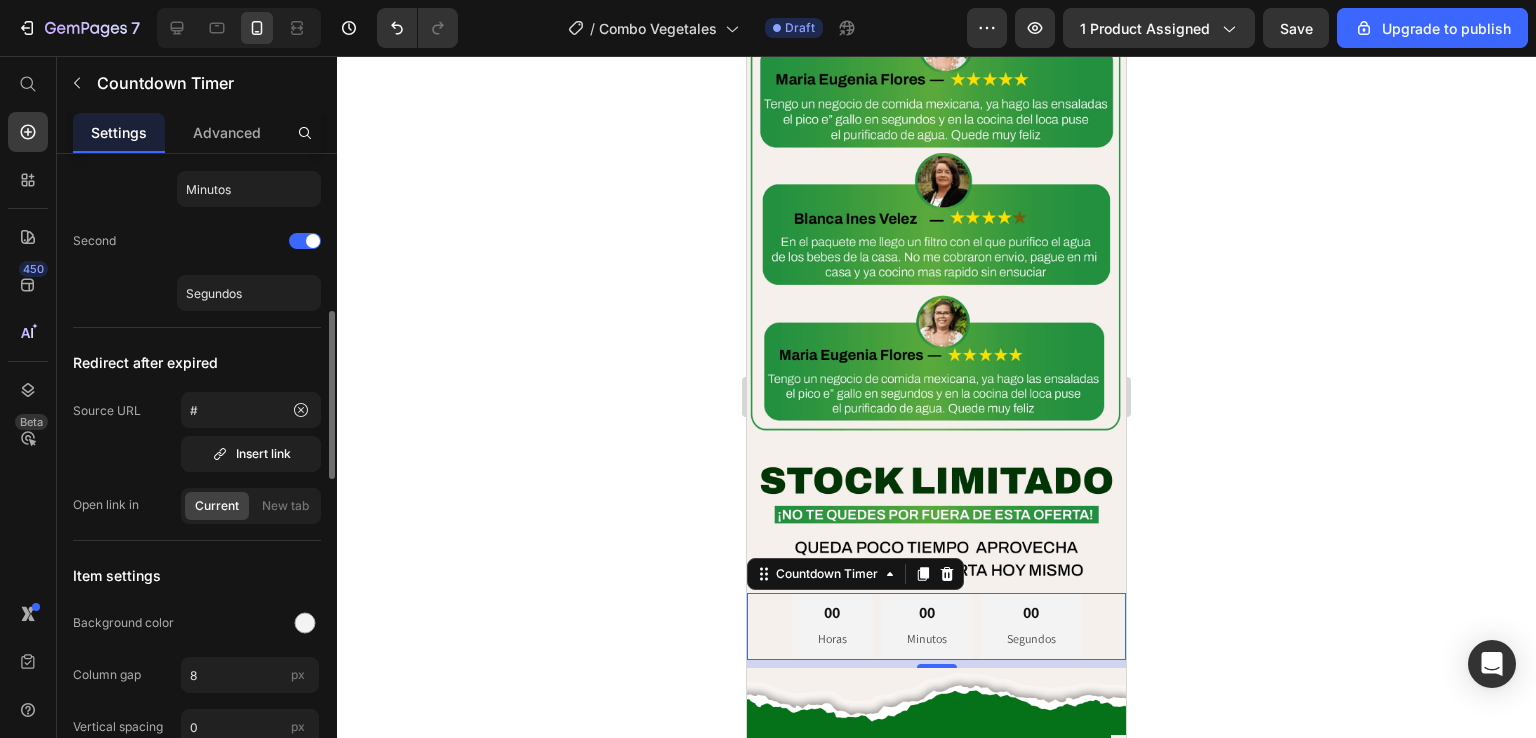 scroll, scrollTop: 700, scrollLeft: 0, axis: vertical 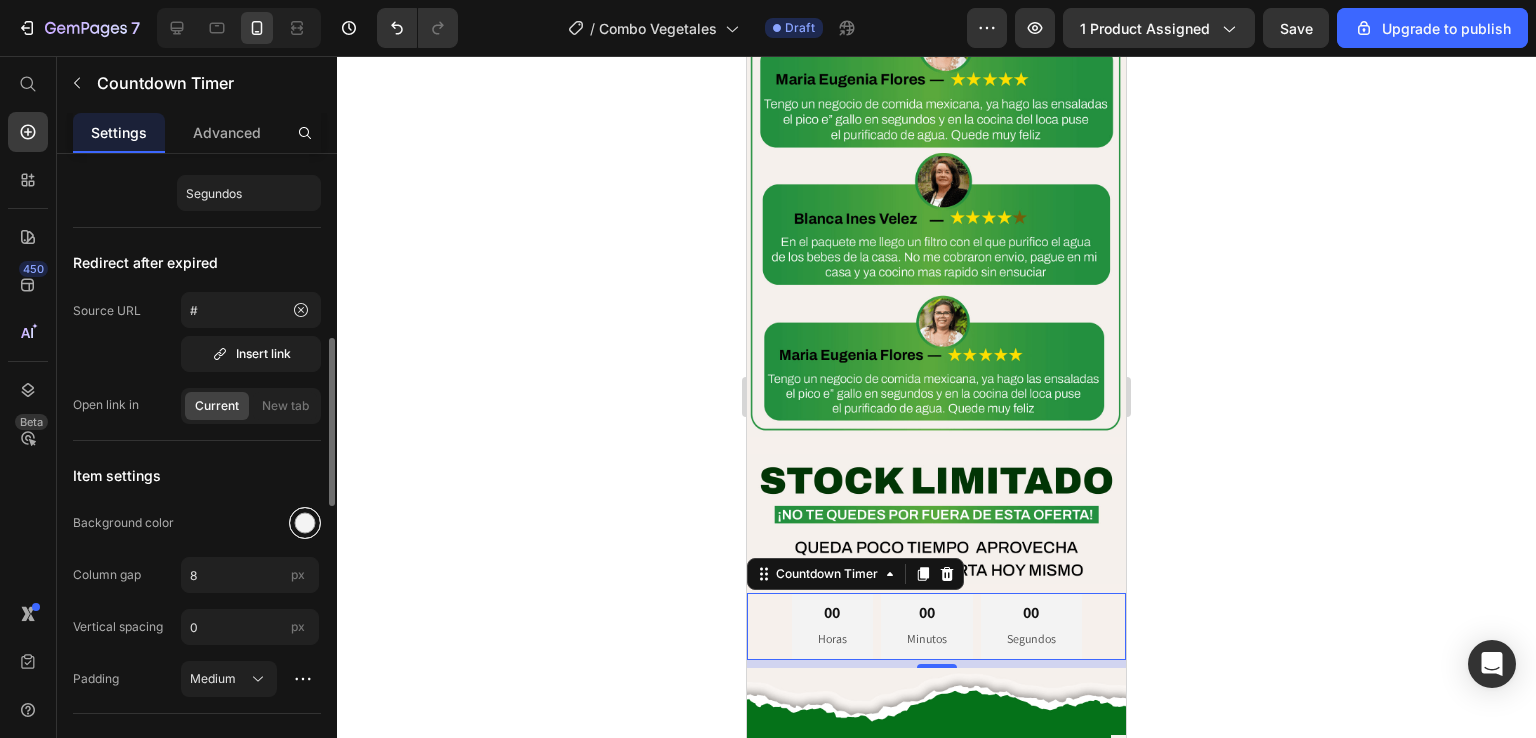 click at bounding box center (305, 523) 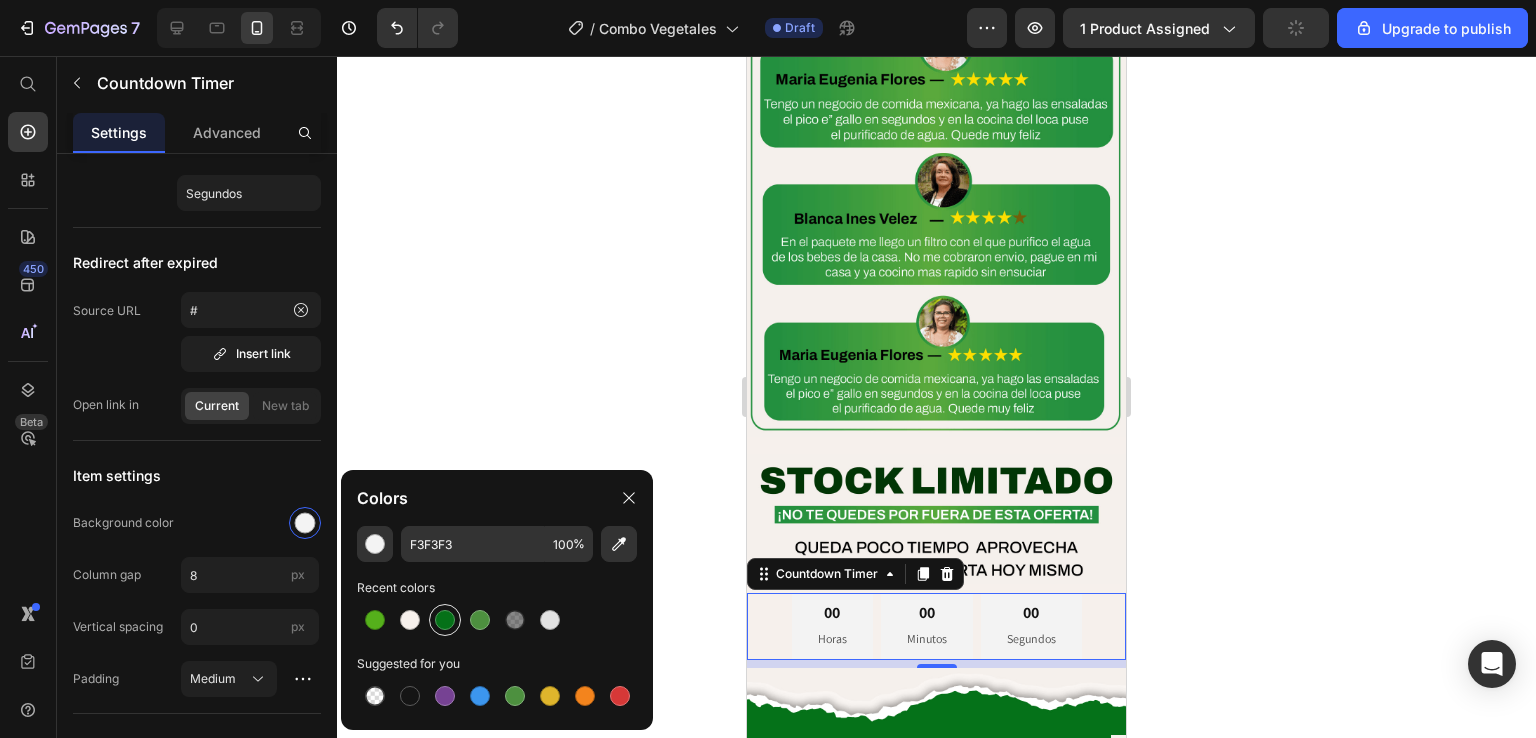 click at bounding box center [445, 620] 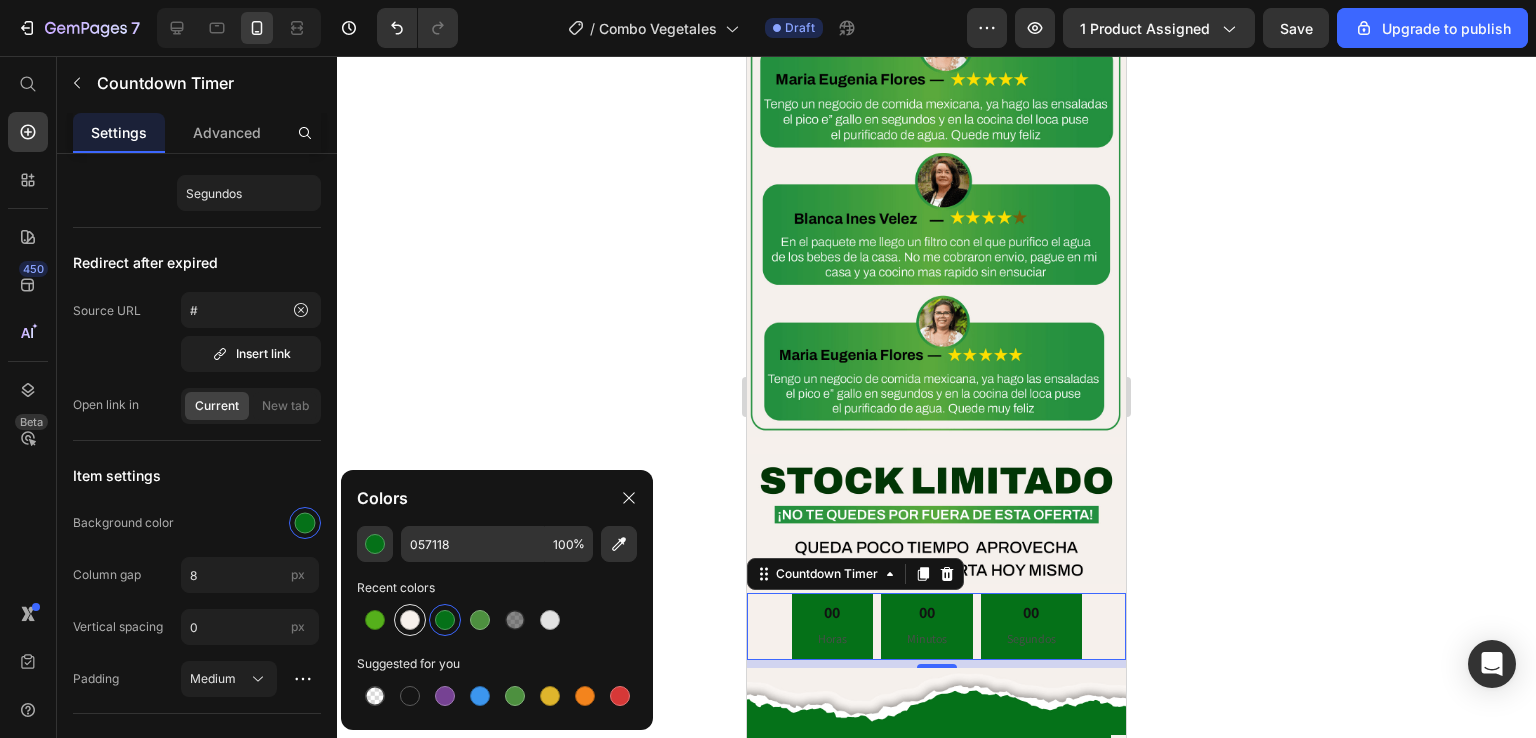 click at bounding box center [410, 620] 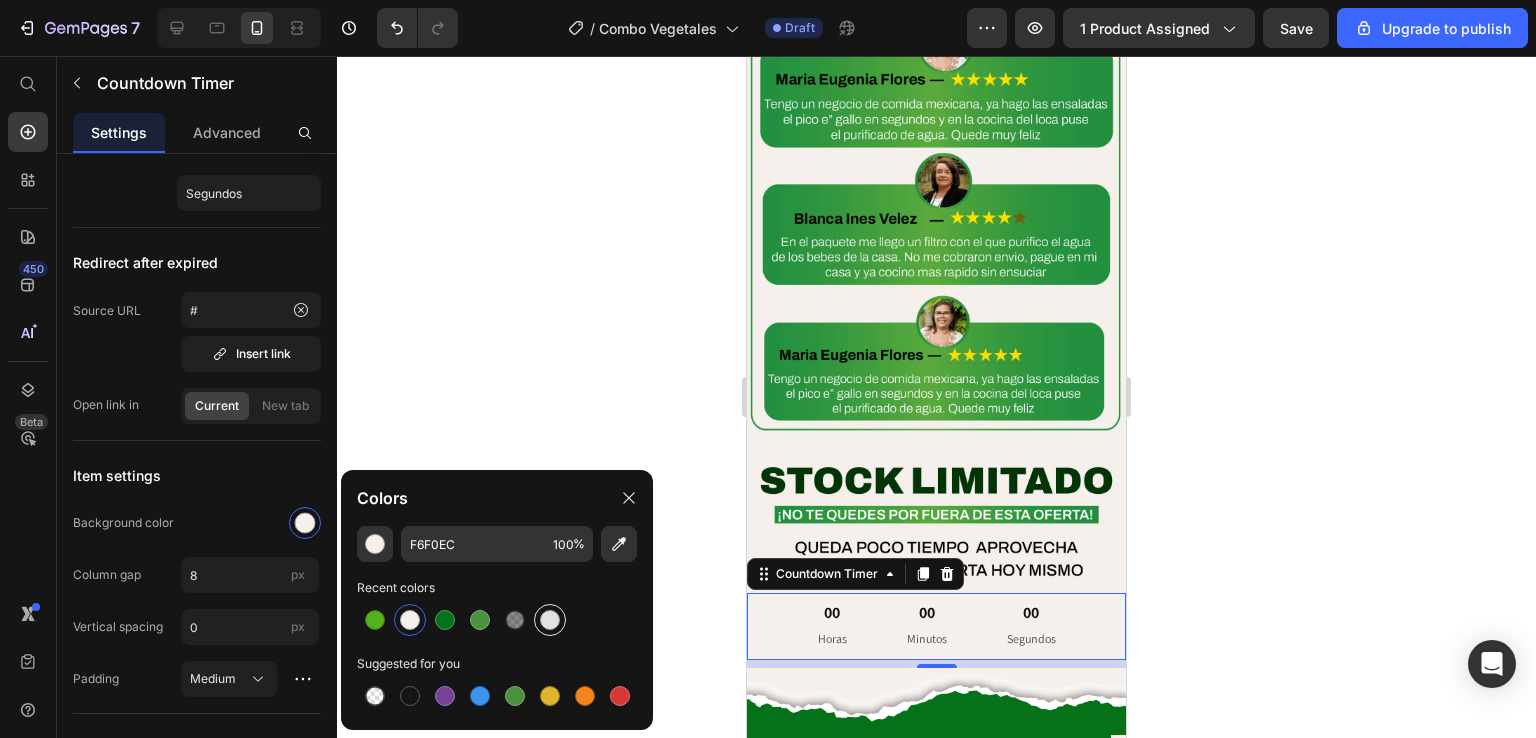 click at bounding box center (550, 620) 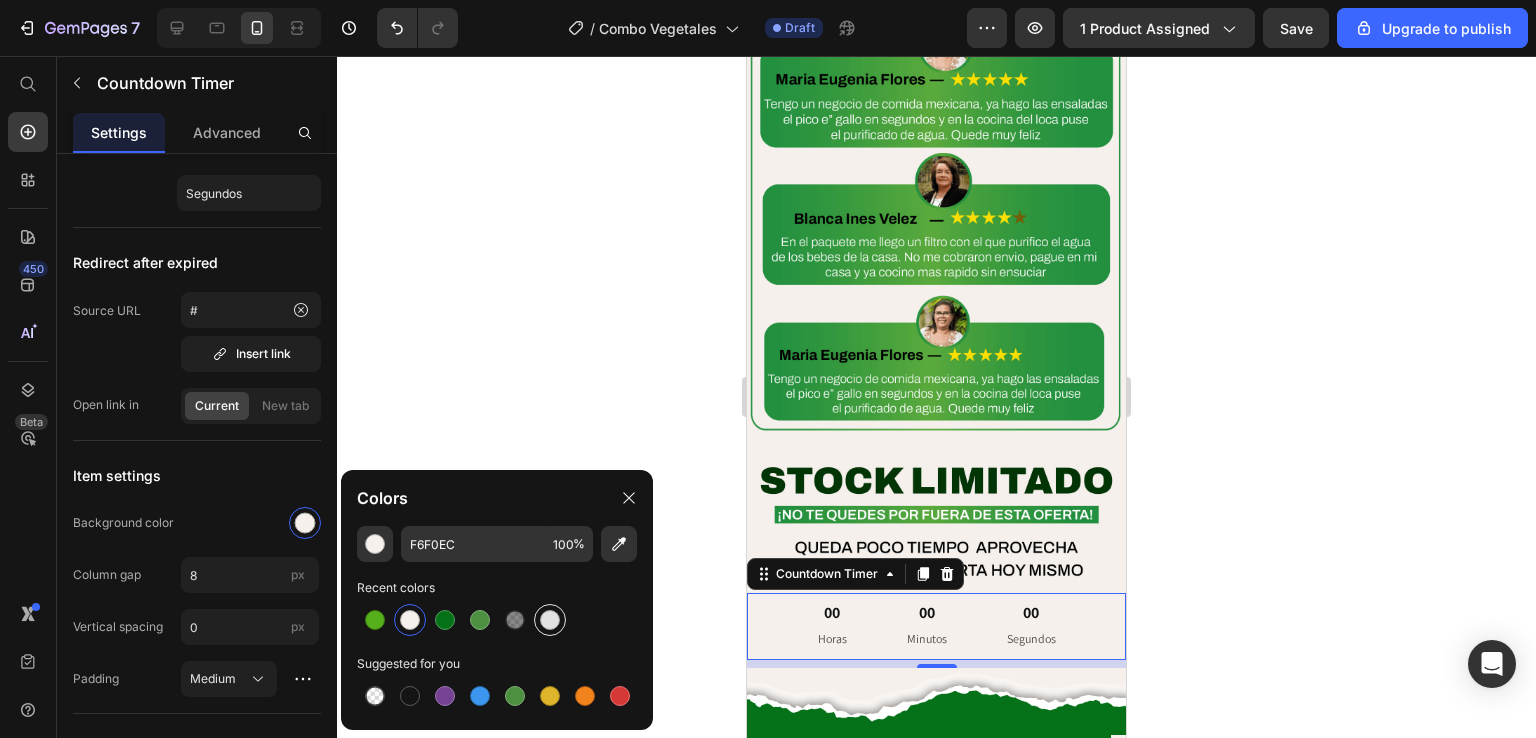 type on "E2E2E2" 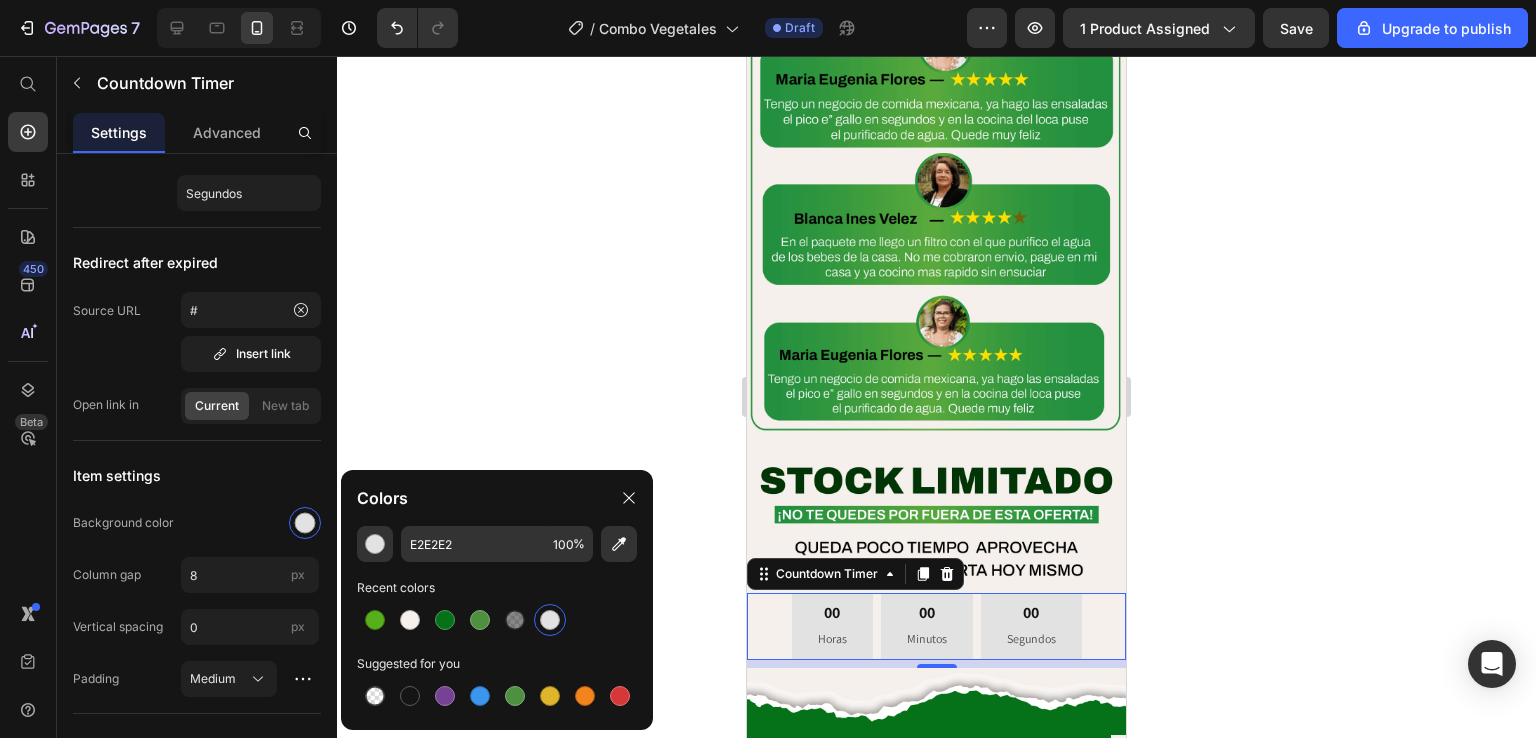 click 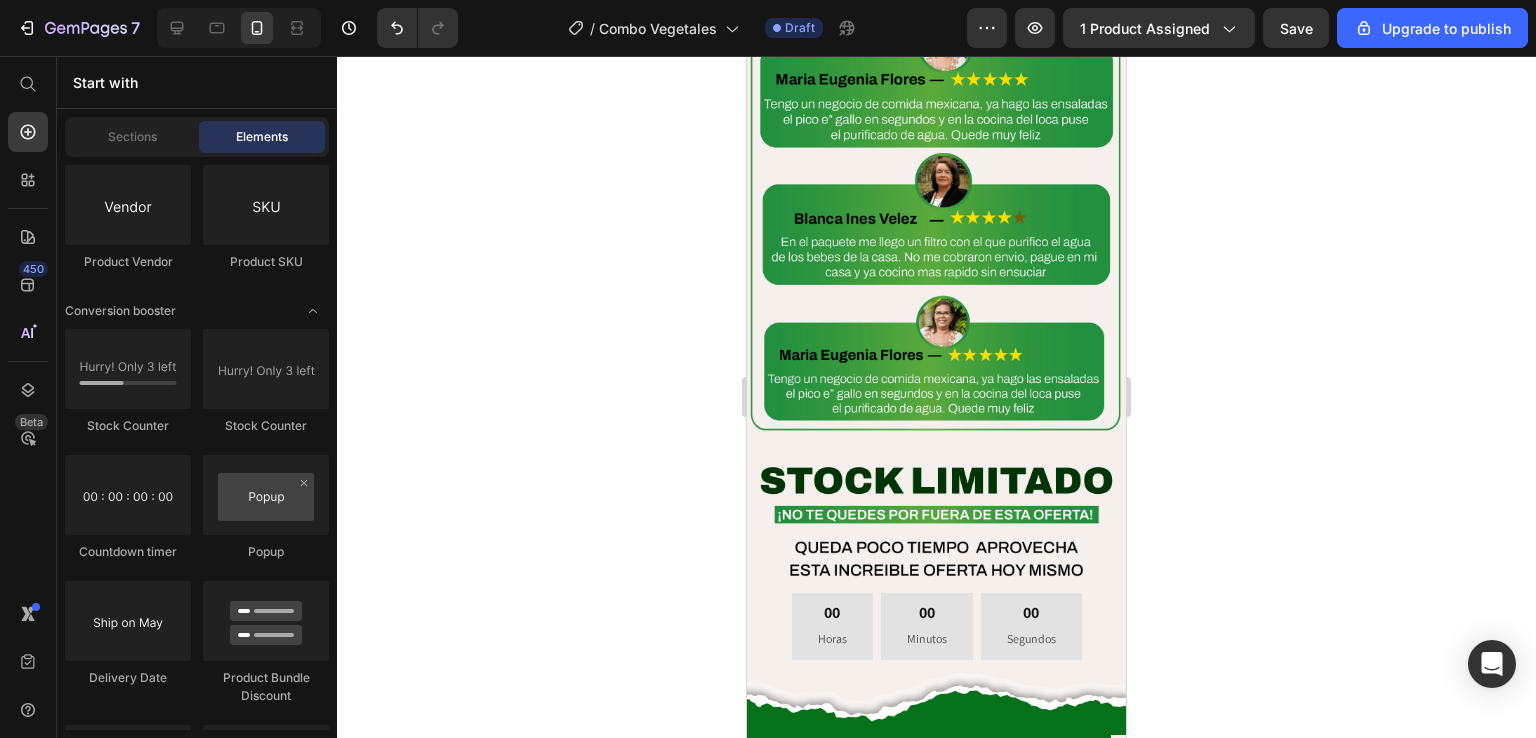 click 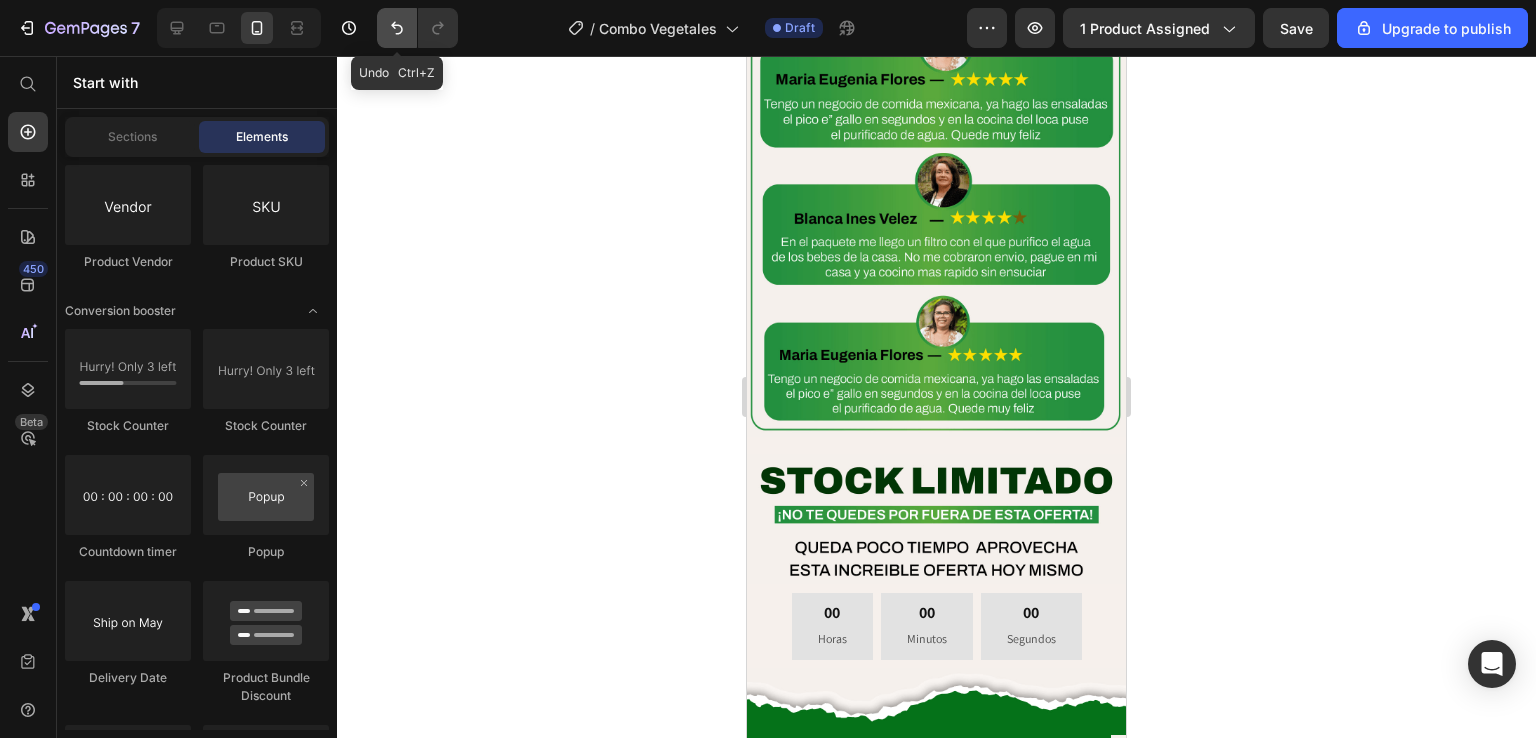 click 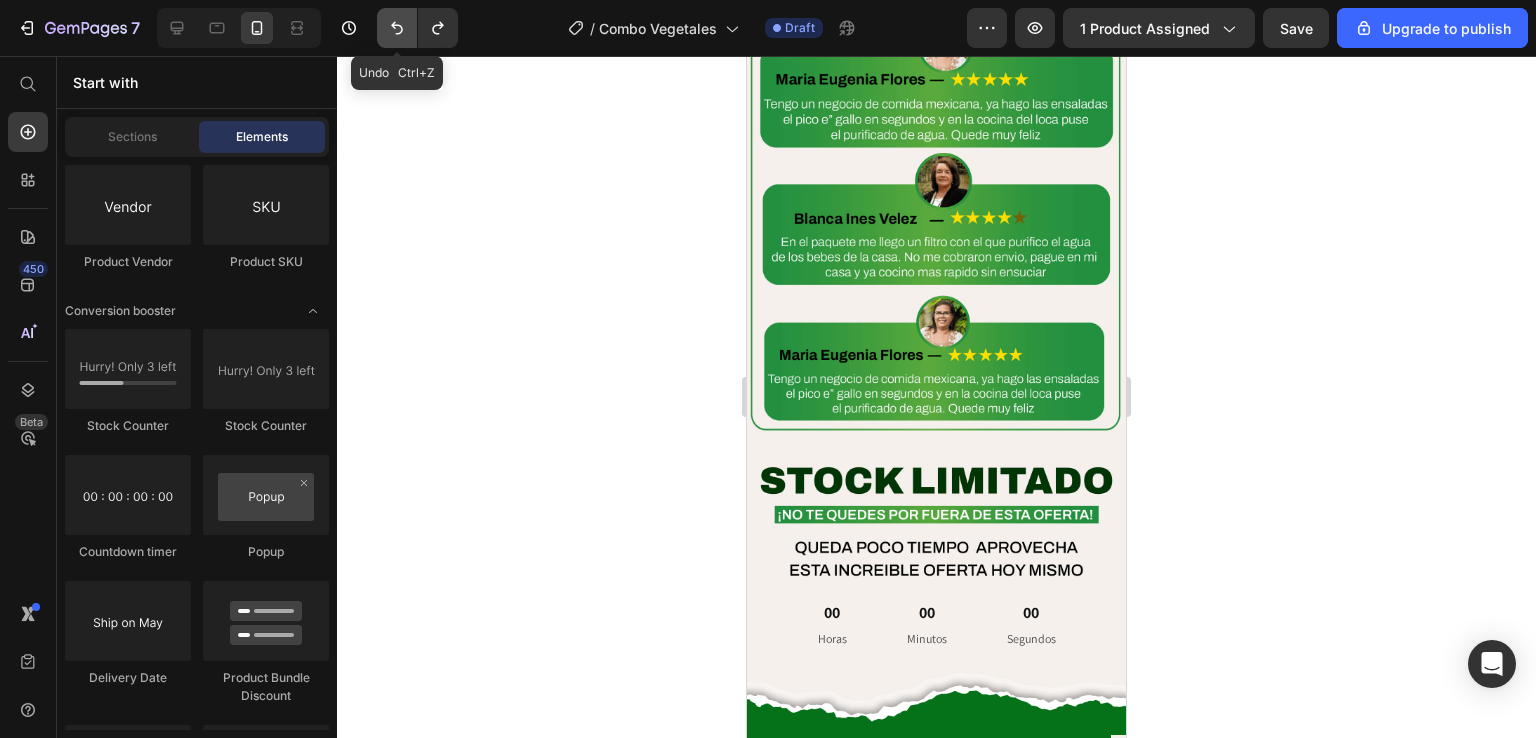 click 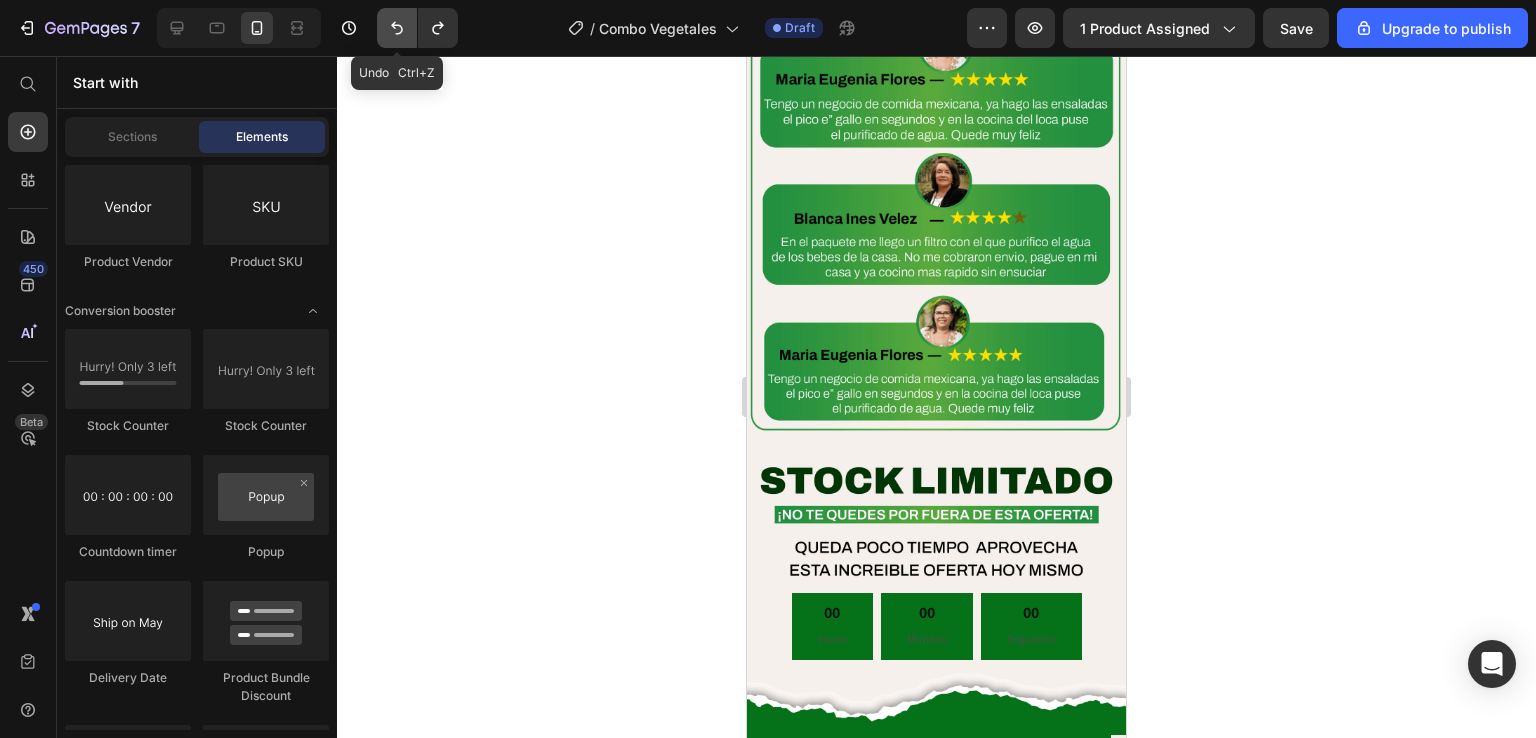 click 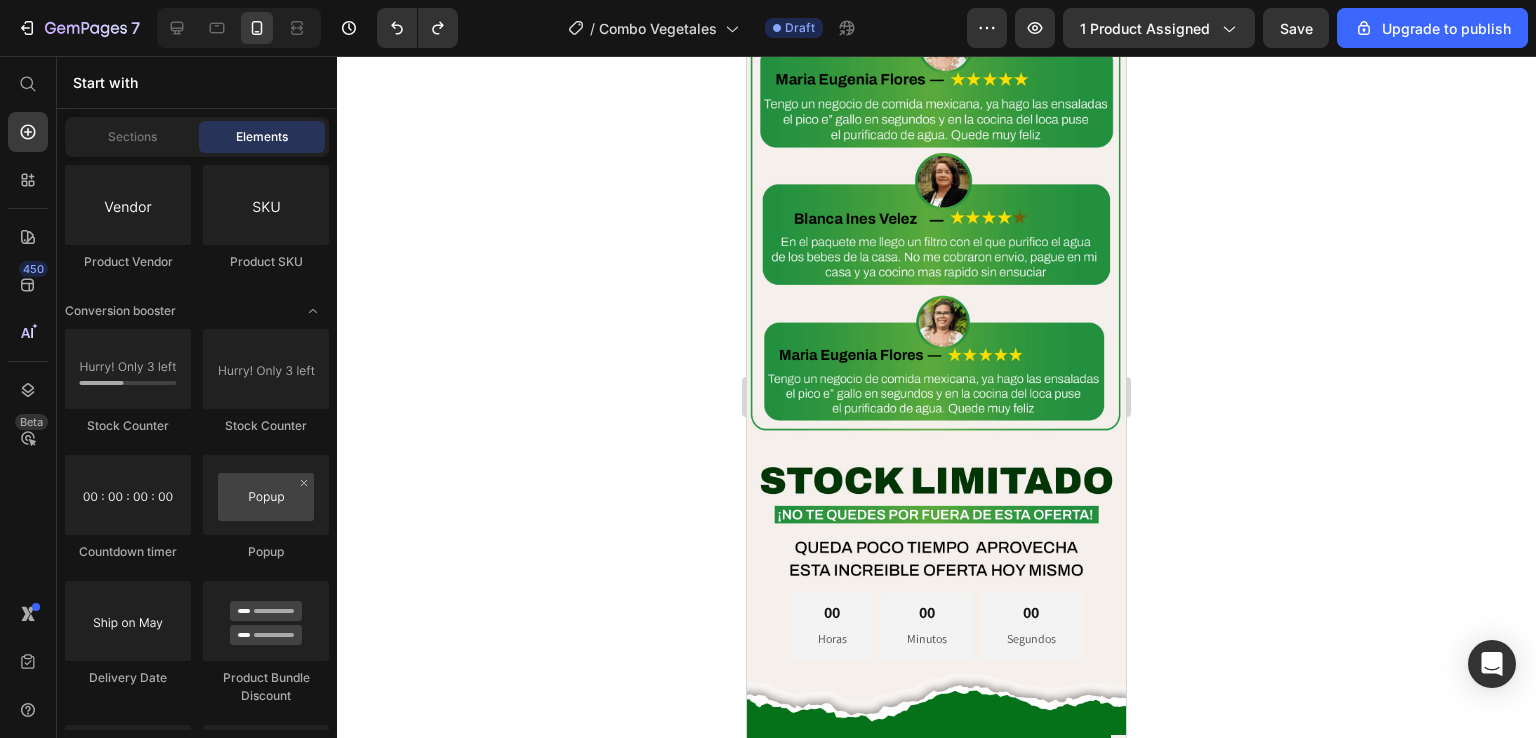 click 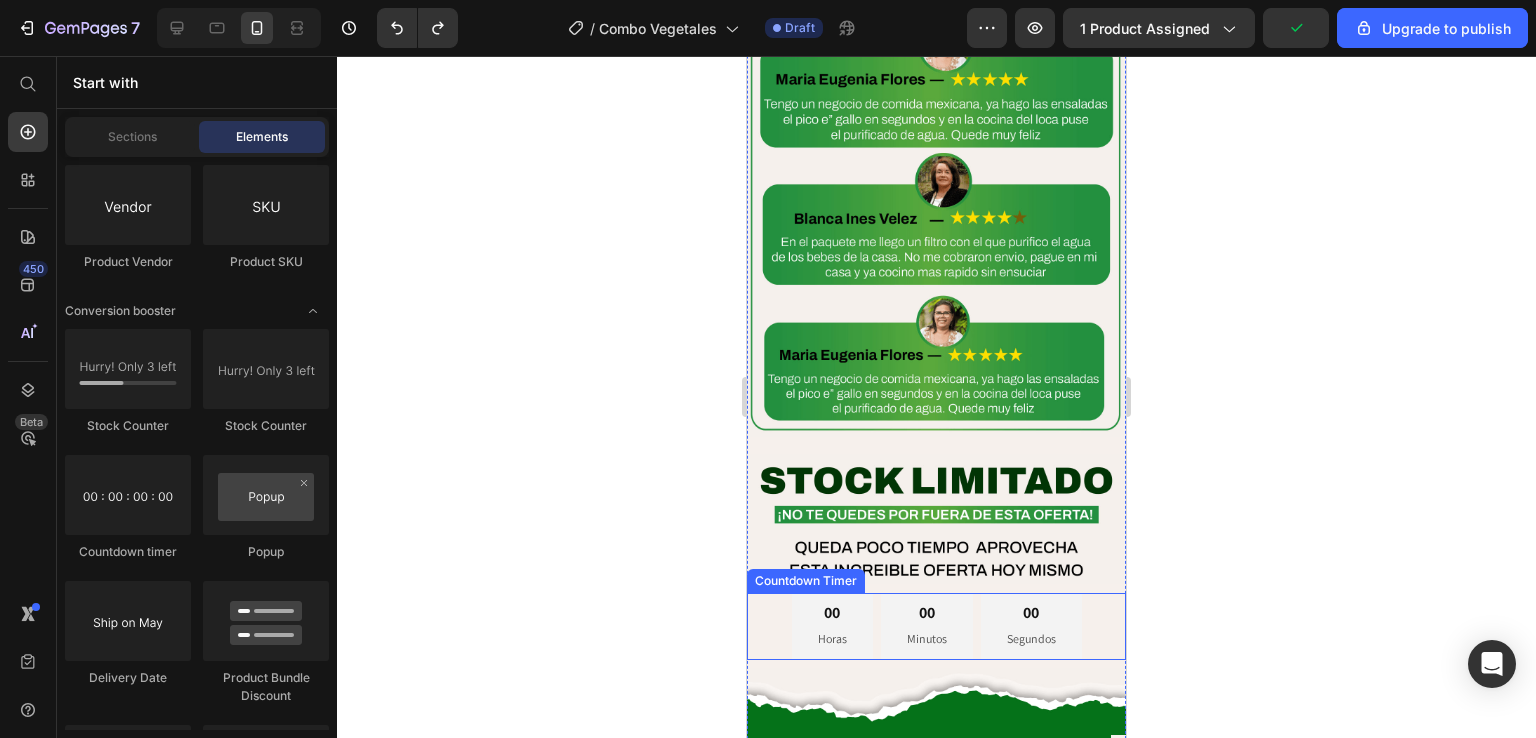 click on "00 Horas" at bounding box center (832, 626) 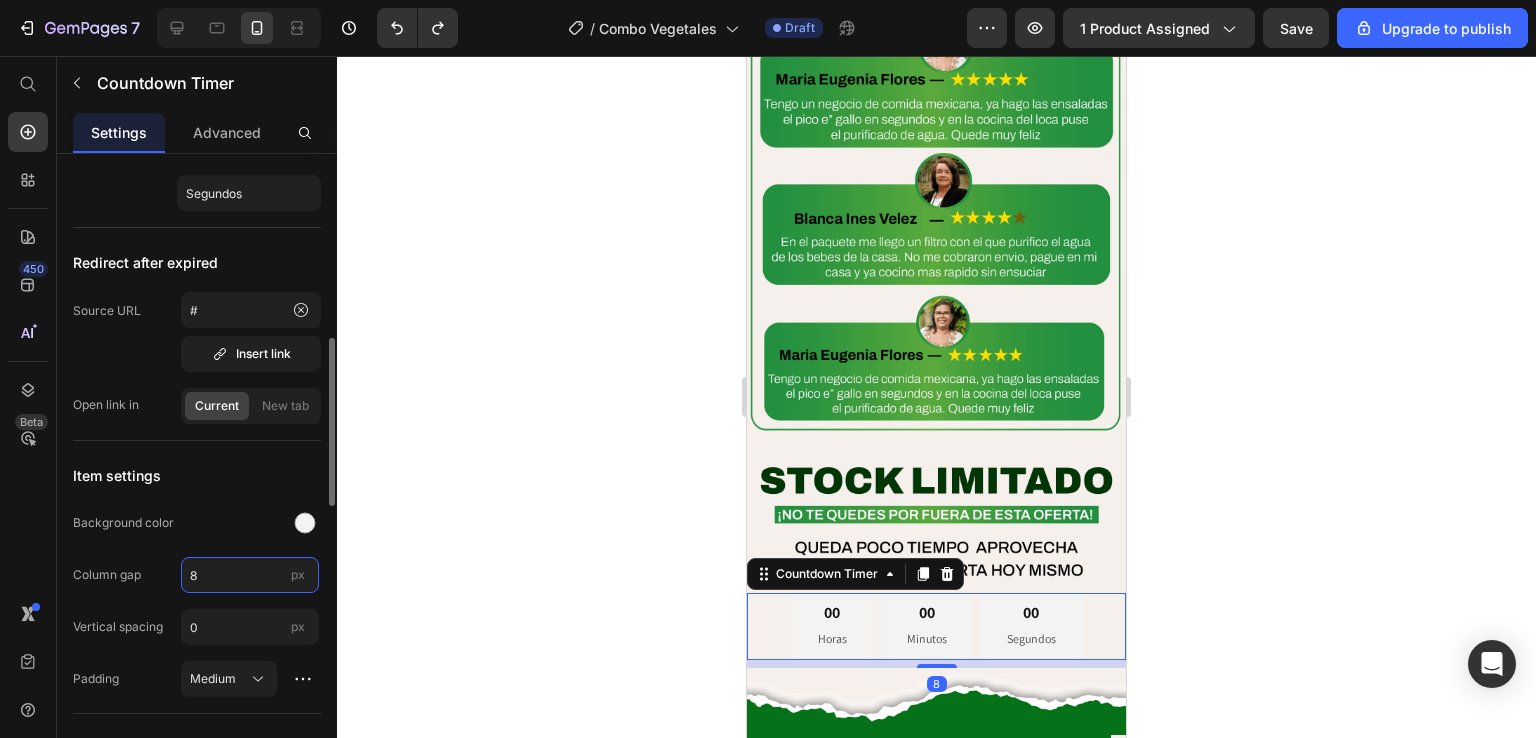 click on "8" at bounding box center (250, 575) 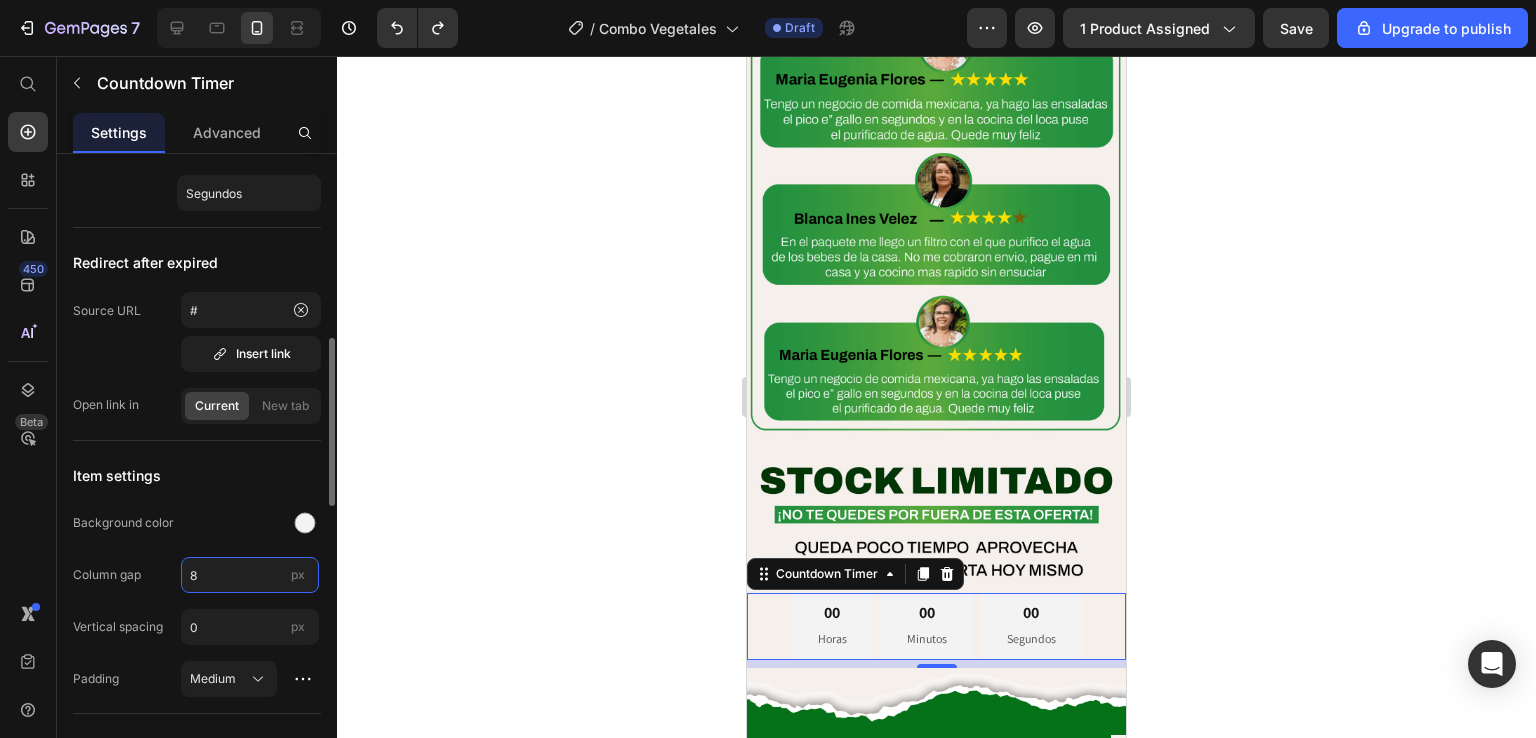 click on "8" at bounding box center [250, 575] 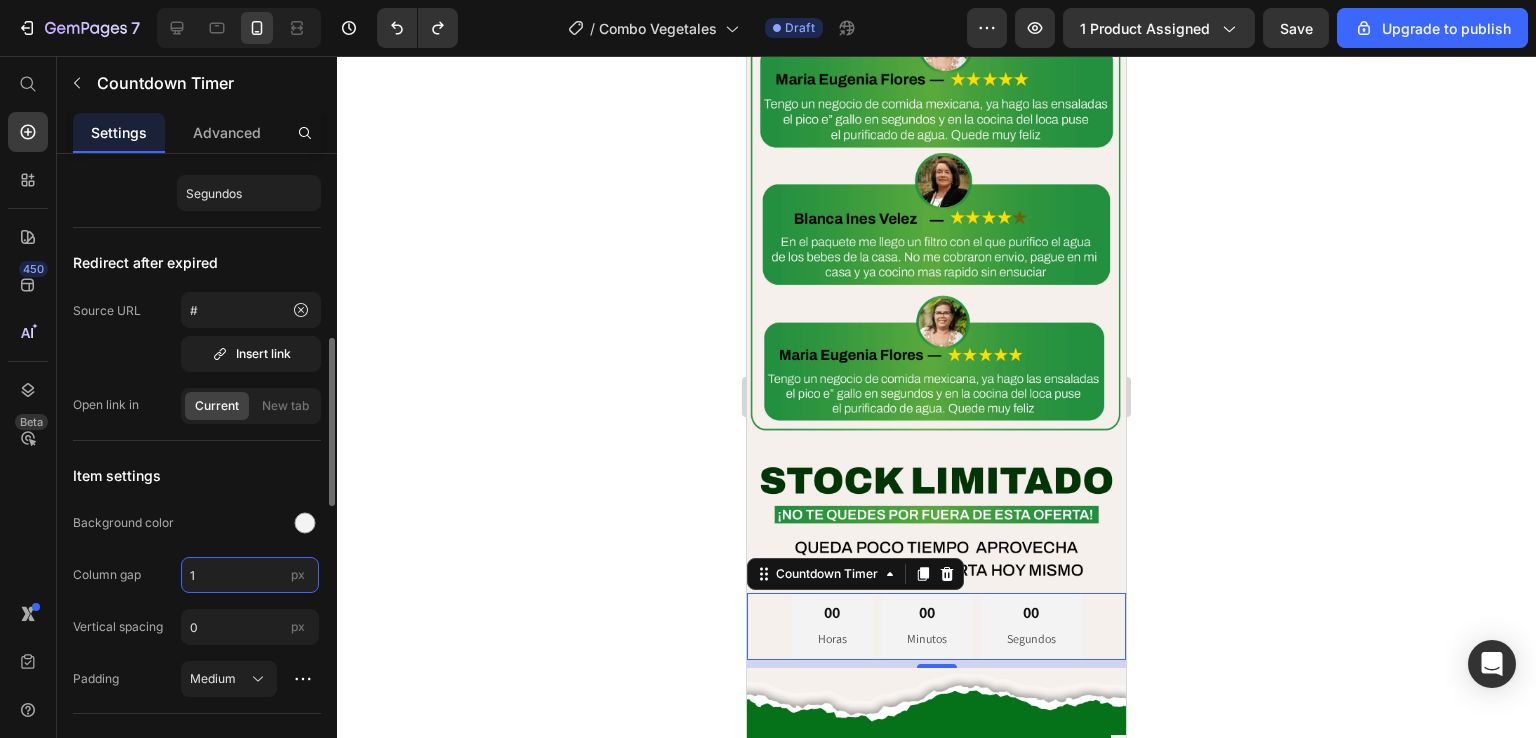 type on "10" 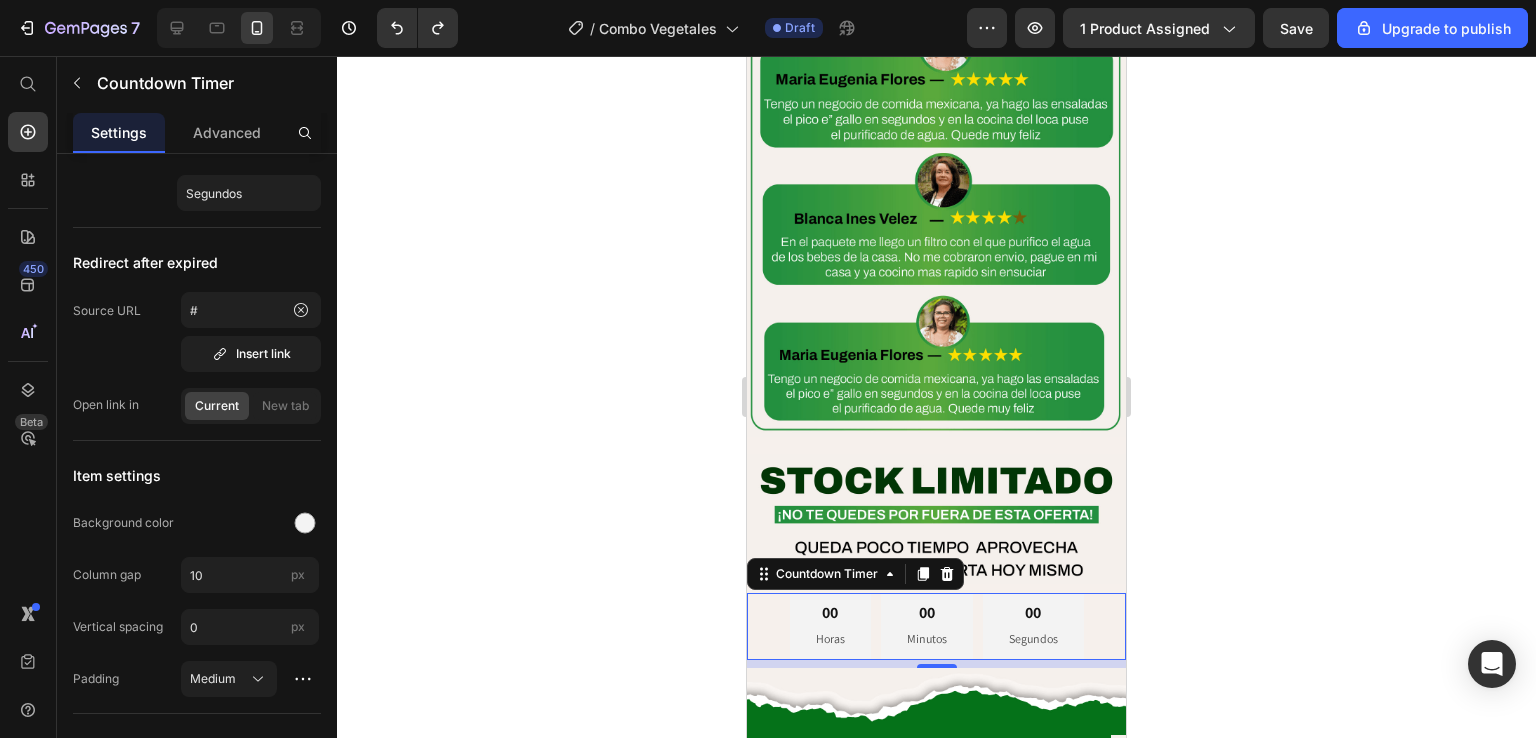 click 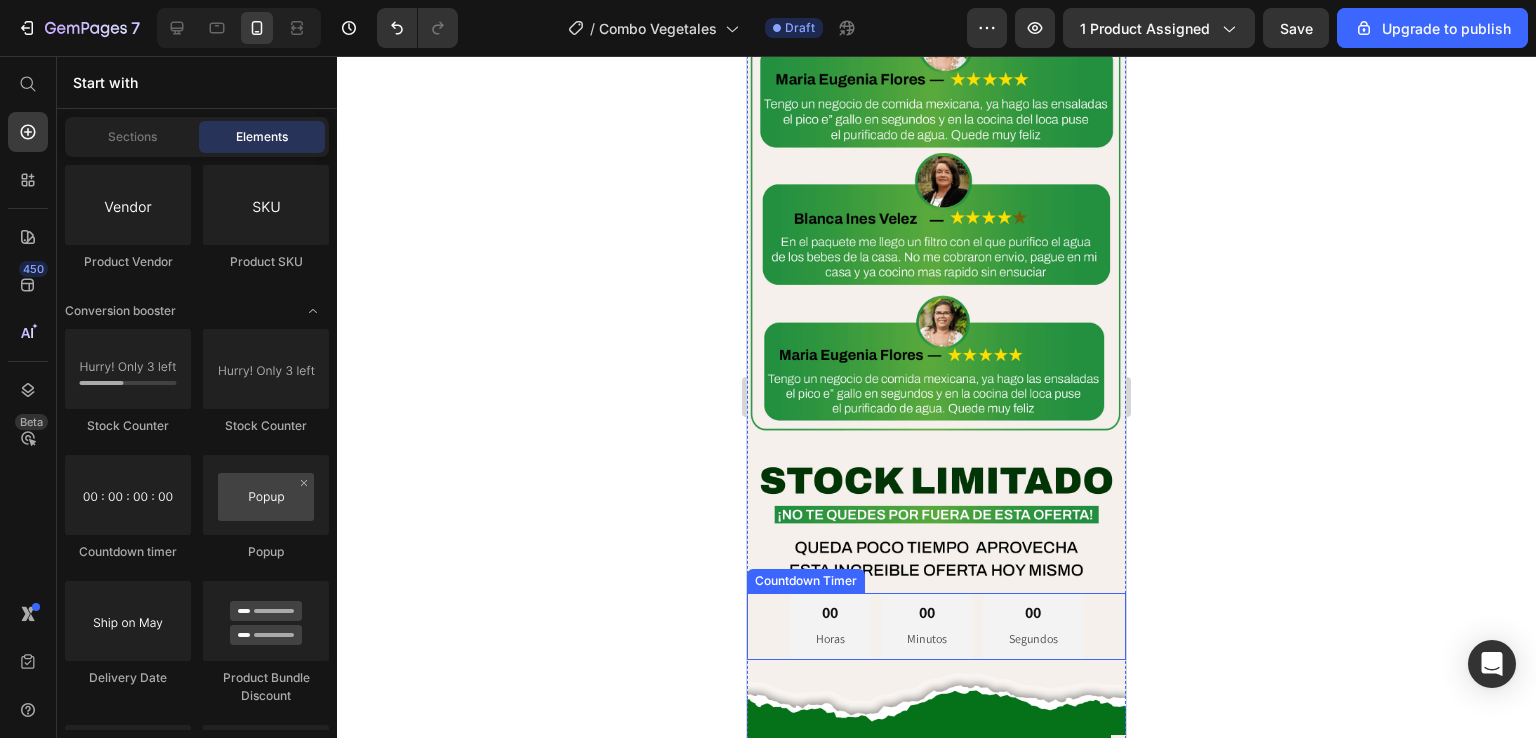 drag, startPoint x: 1143, startPoint y: 536, endPoint x: 803, endPoint y: 481, distance: 344.4198 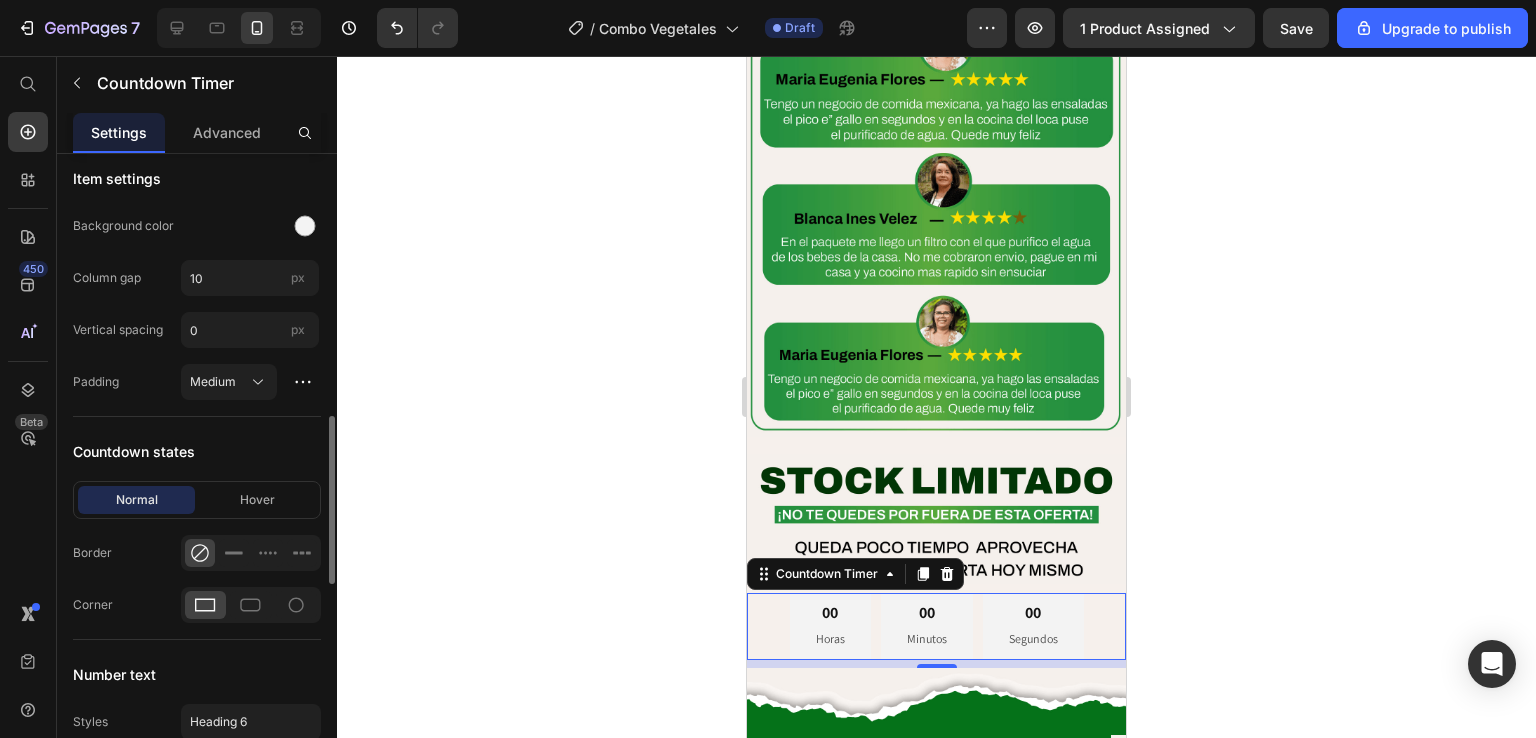 scroll, scrollTop: 797, scrollLeft: 0, axis: vertical 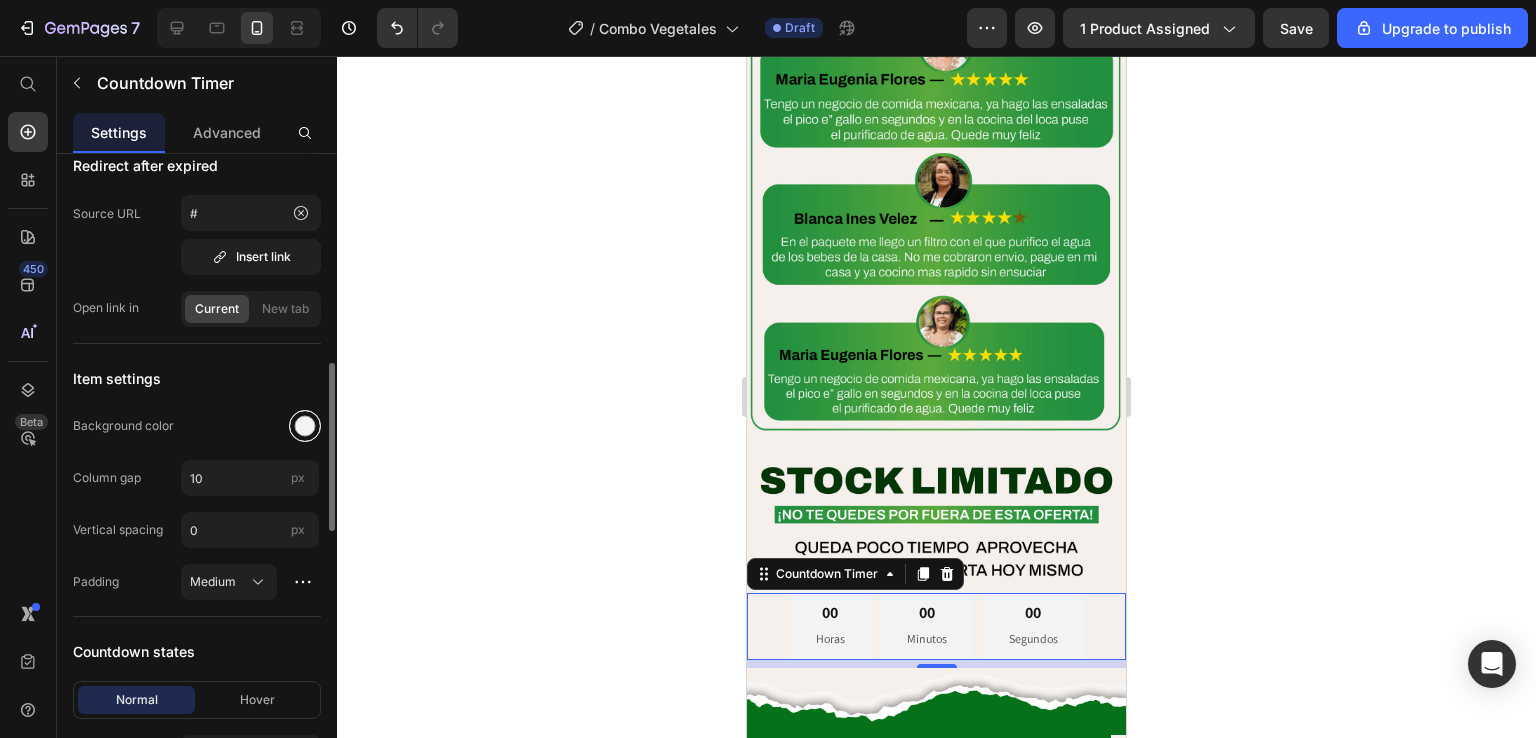 click at bounding box center (305, 426) 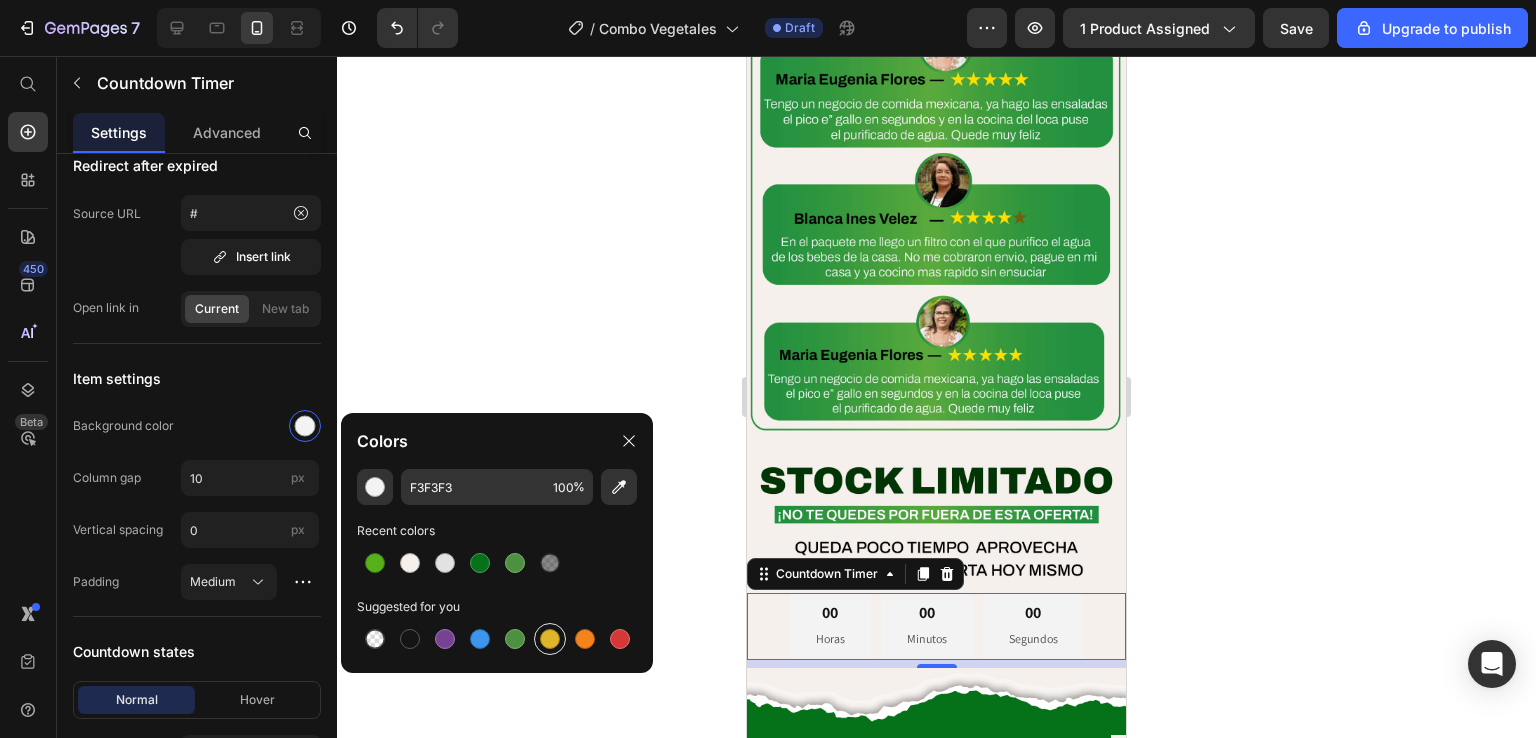 click at bounding box center (550, 639) 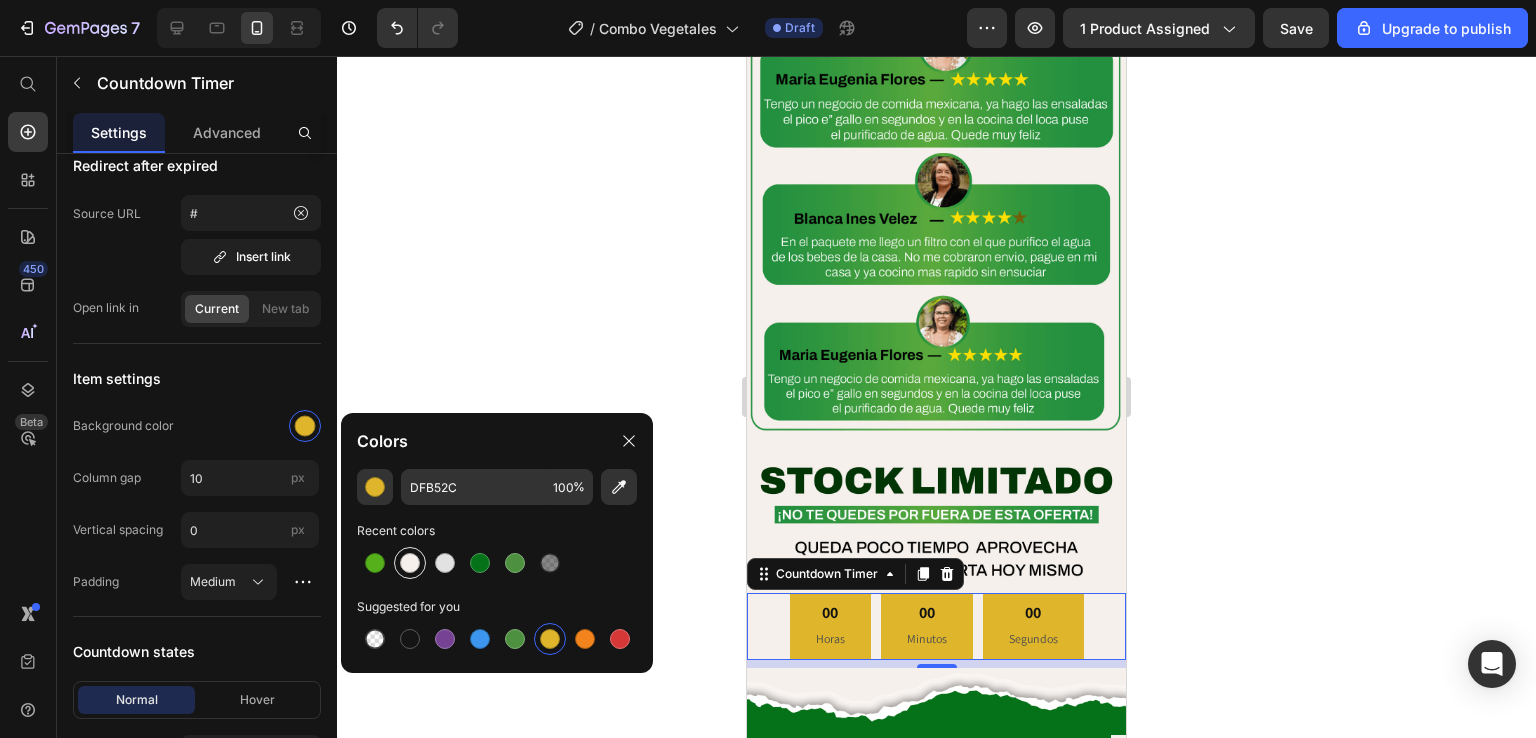 click at bounding box center [410, 563] 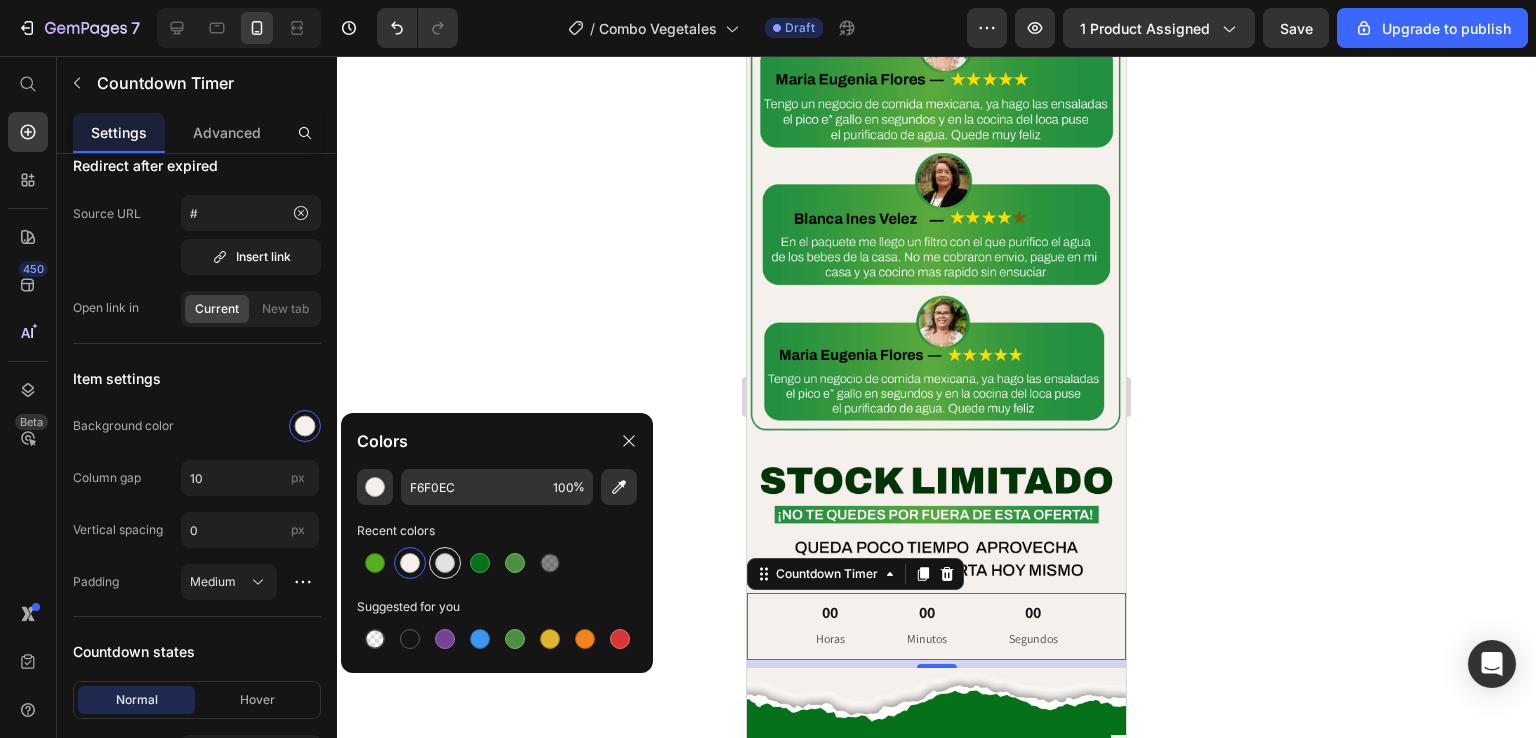 click at bounding box center (445, 563) 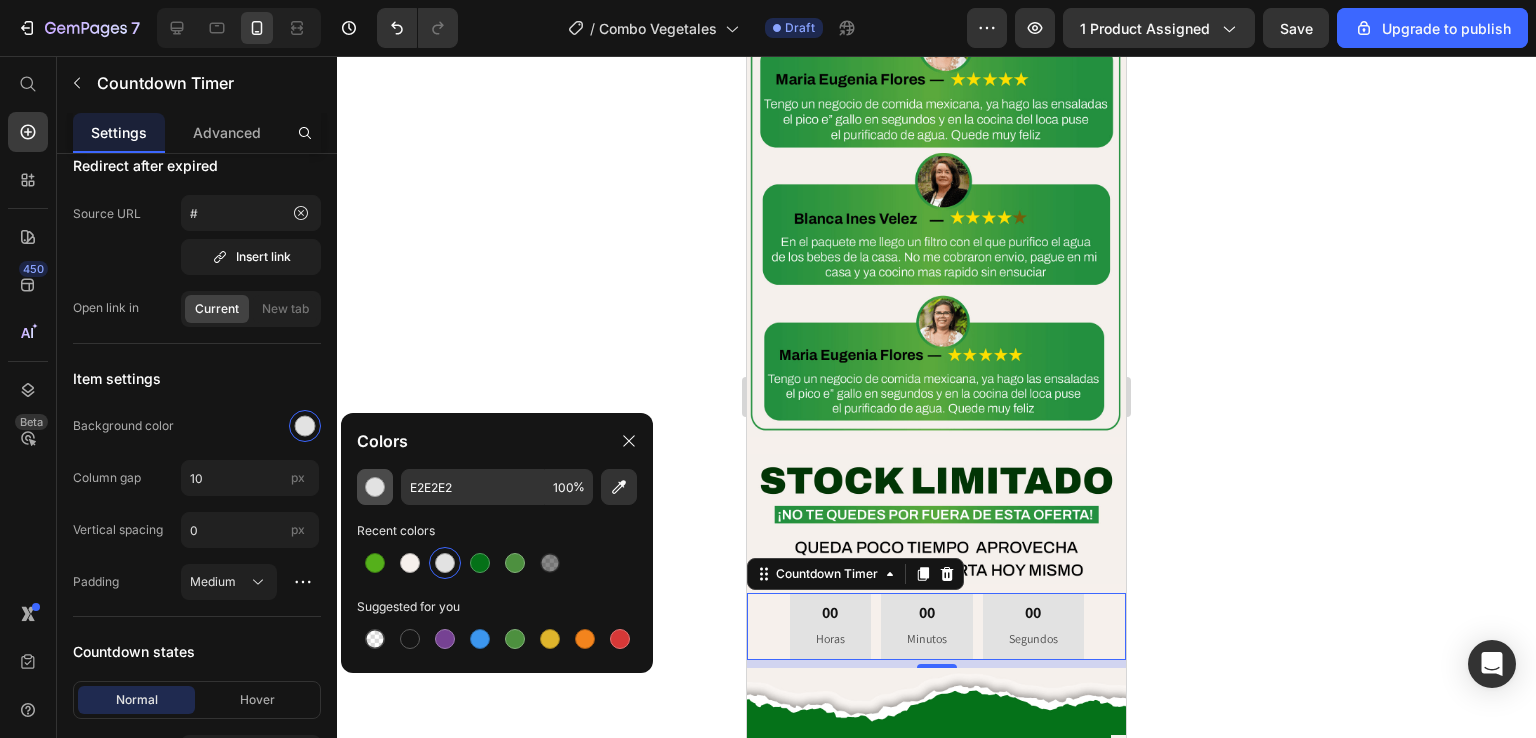 click at bounding box center [375, 487] 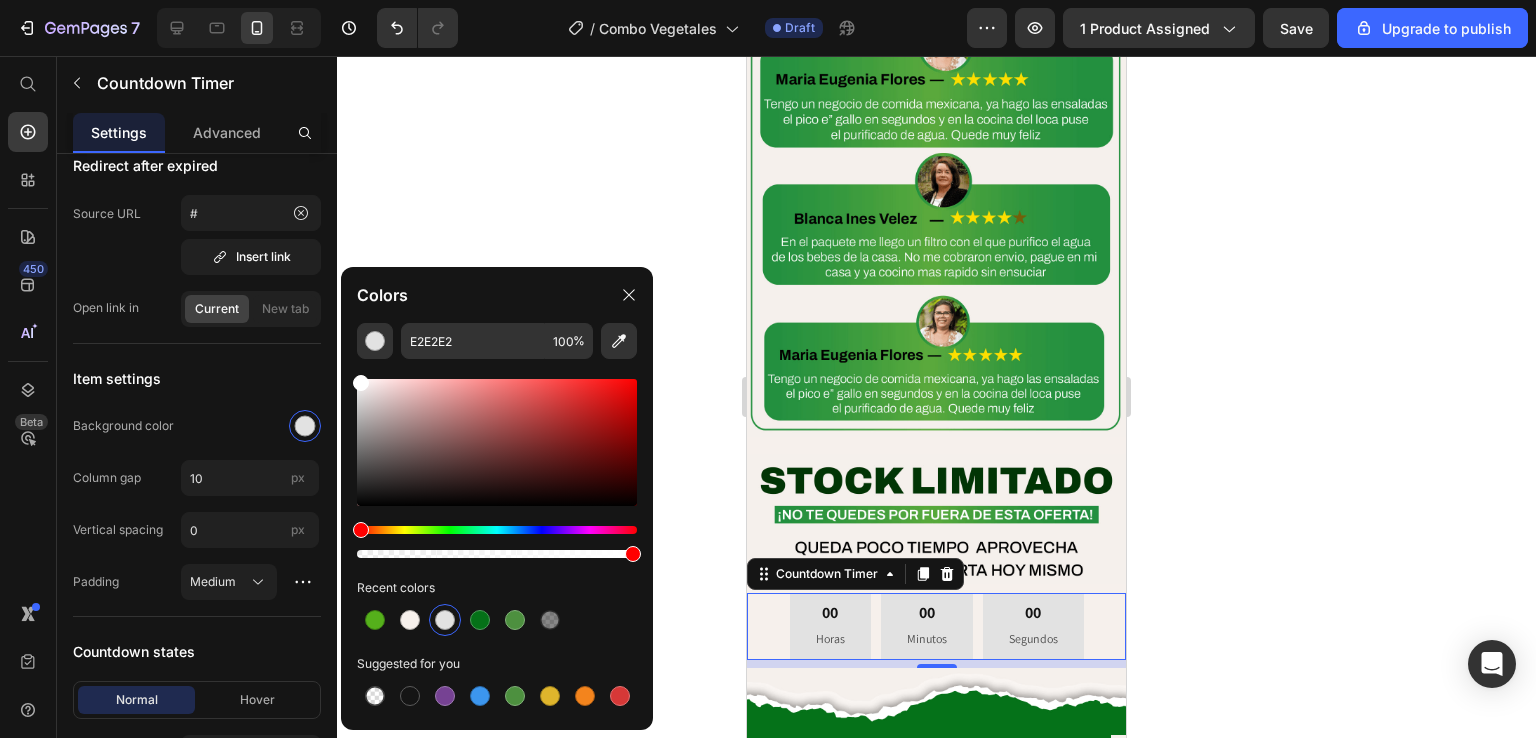 drag, startPoint x: 426, startPoint y: 456, endPoint x: 344, endPoint y: 353, distance: 131.65485 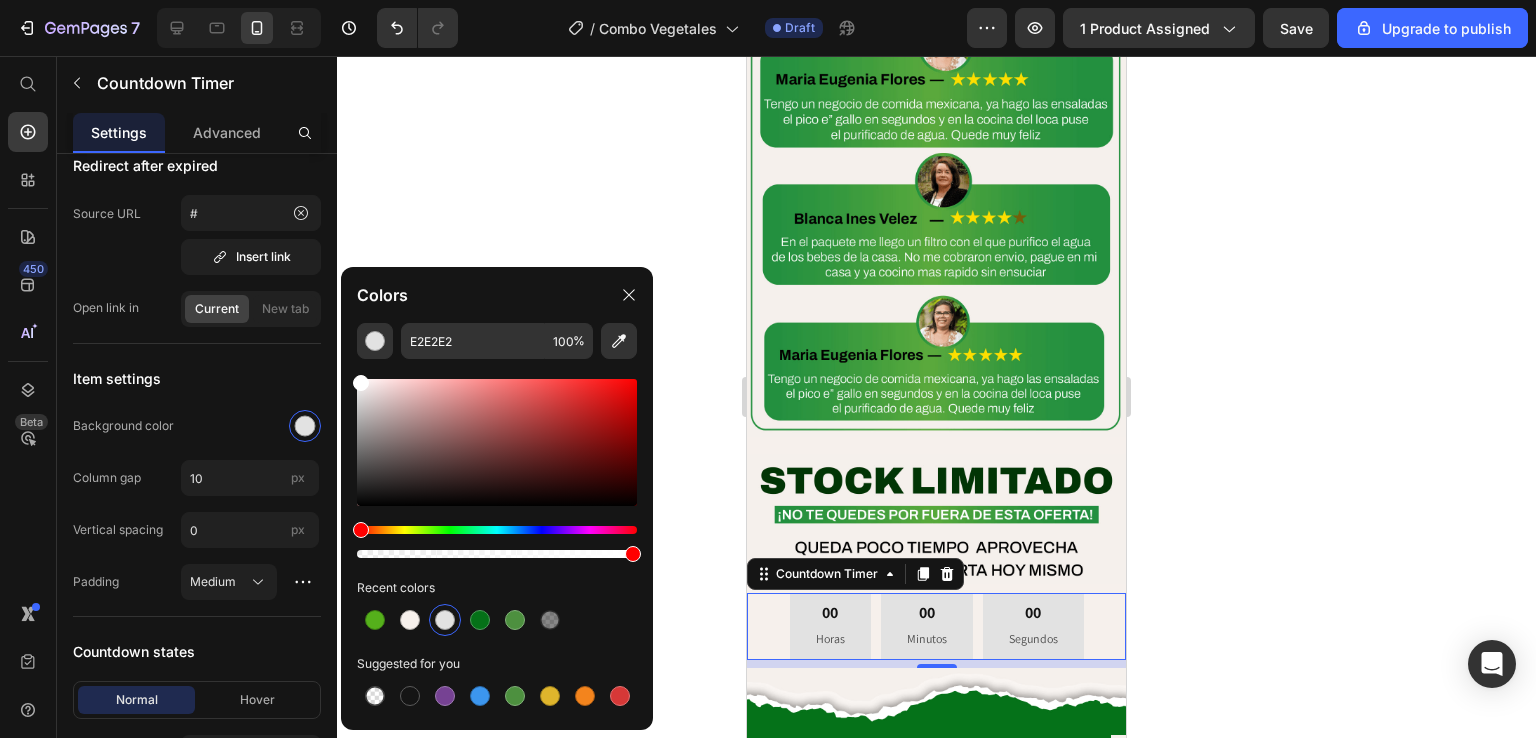 type on "FFFFFF" 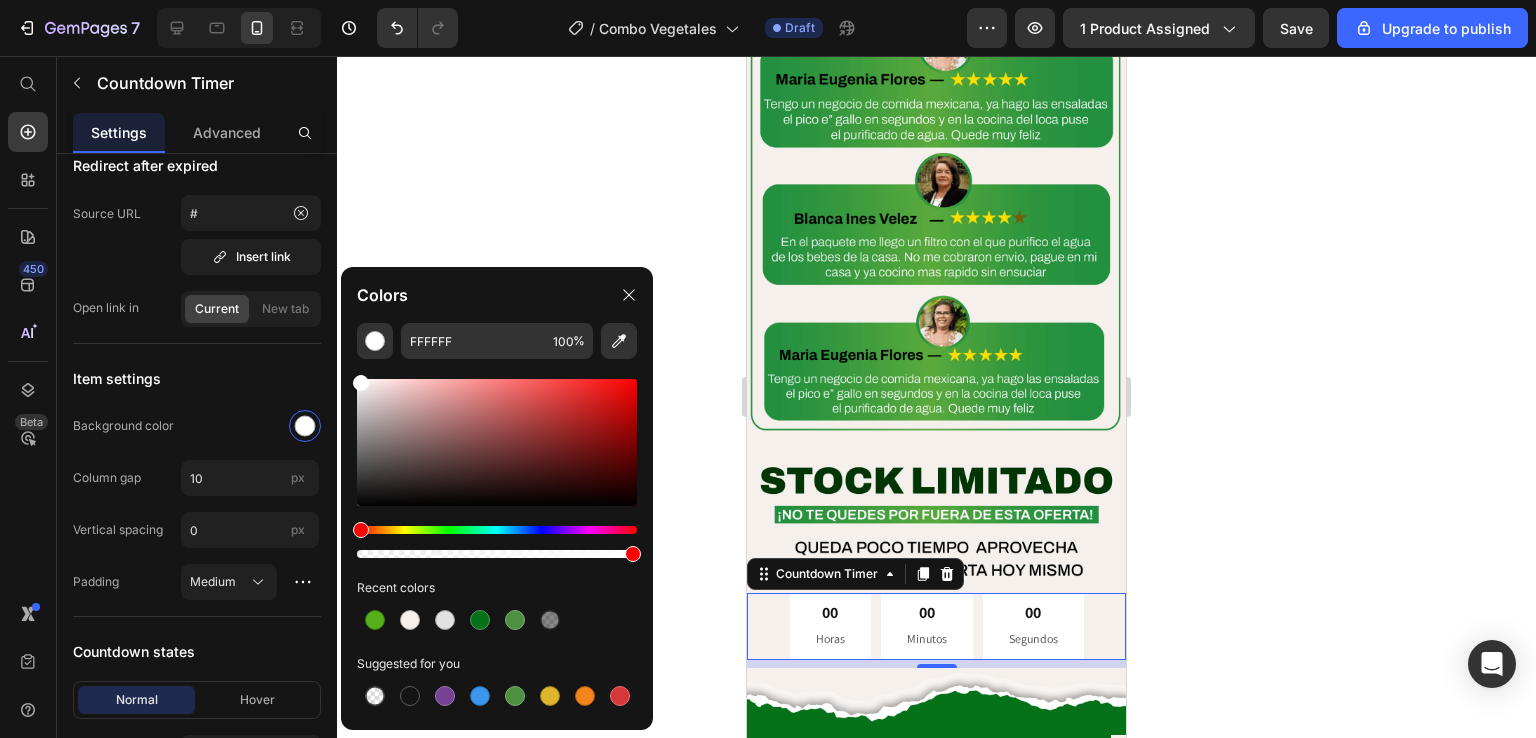 click 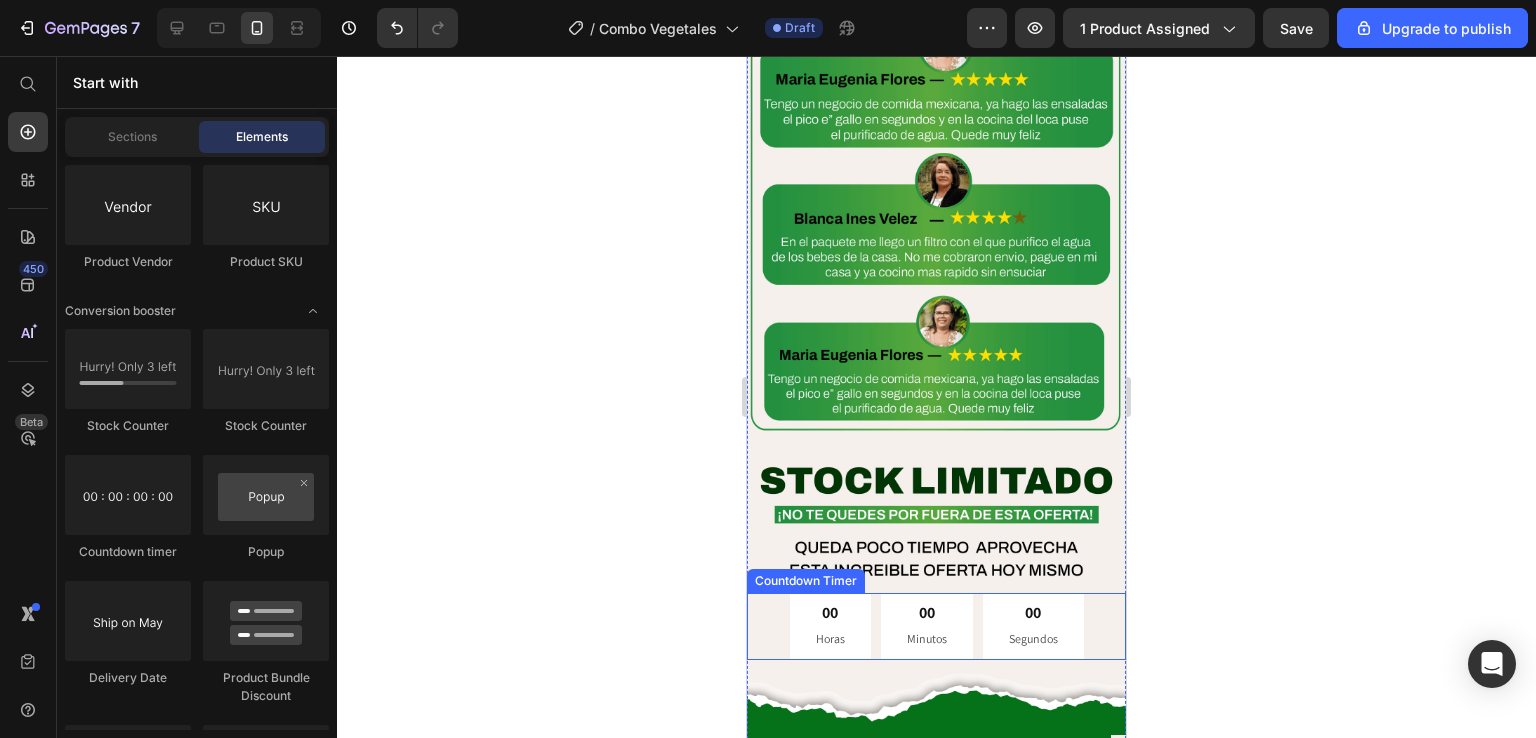 click on "00" at bounding box center [927, 613] 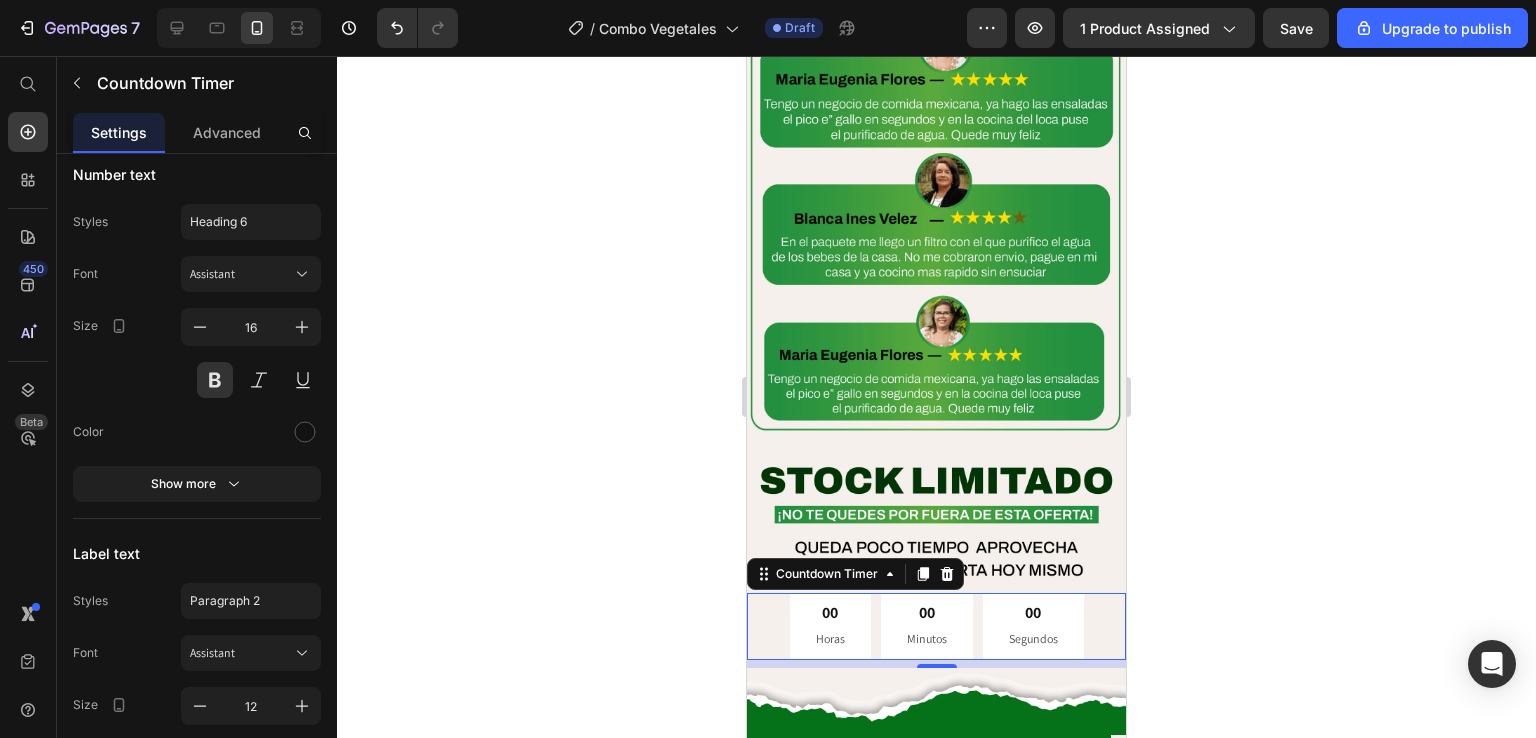 scroll, scrollTop: 1797, scrollLeft: 0, axis: vertical 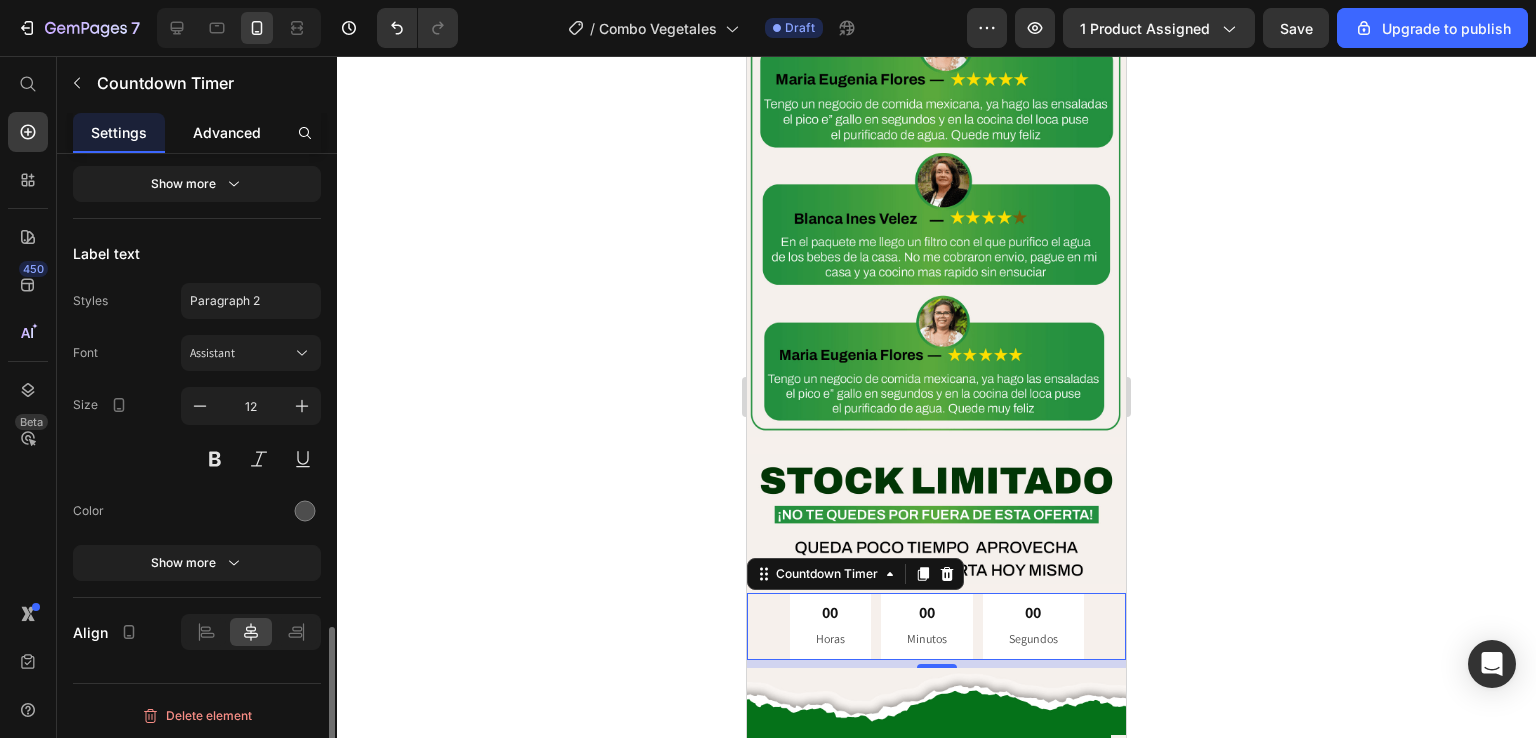 click on "Advanced" at bounding box center (227, 132) 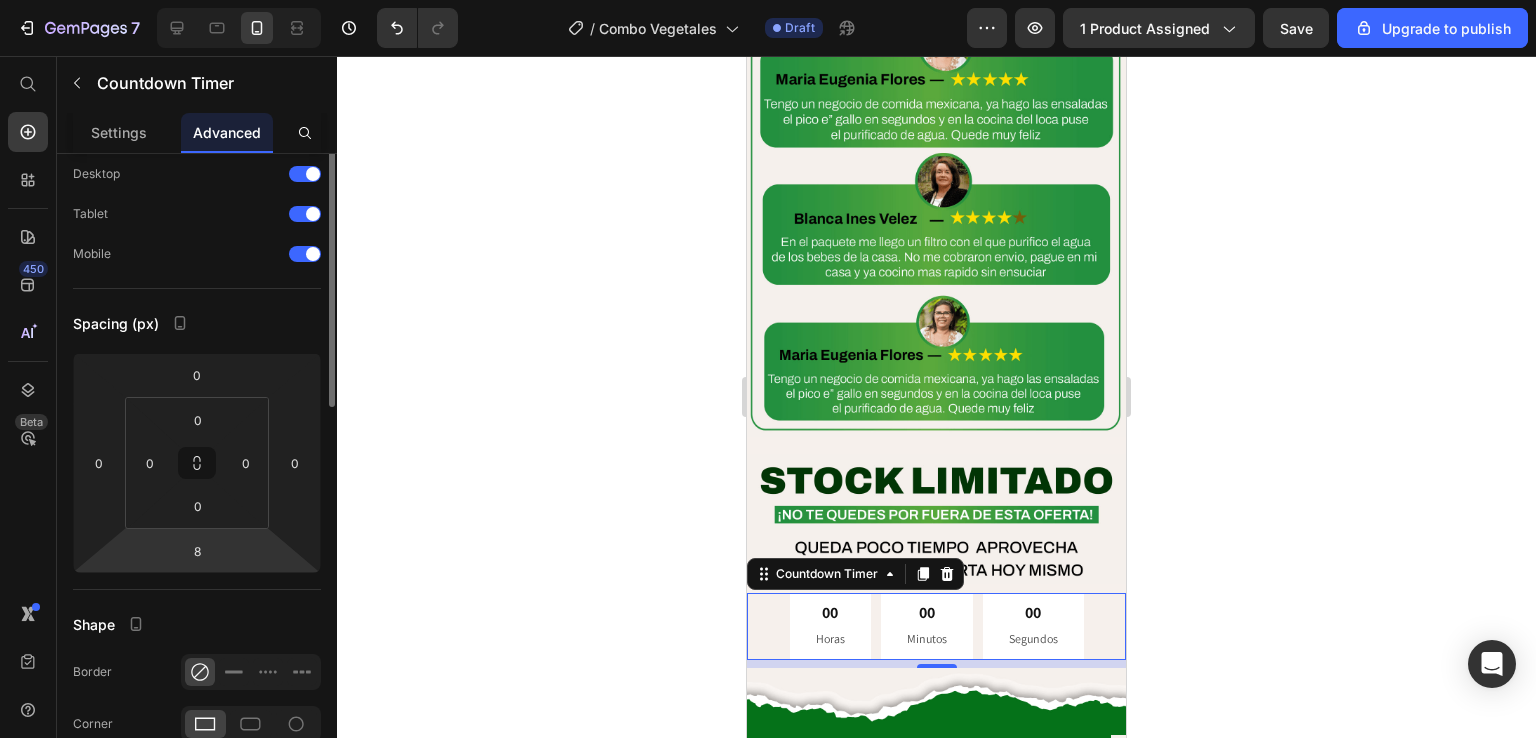 scroll, scrollTop: 0, scrollLeft: 0, axis: both 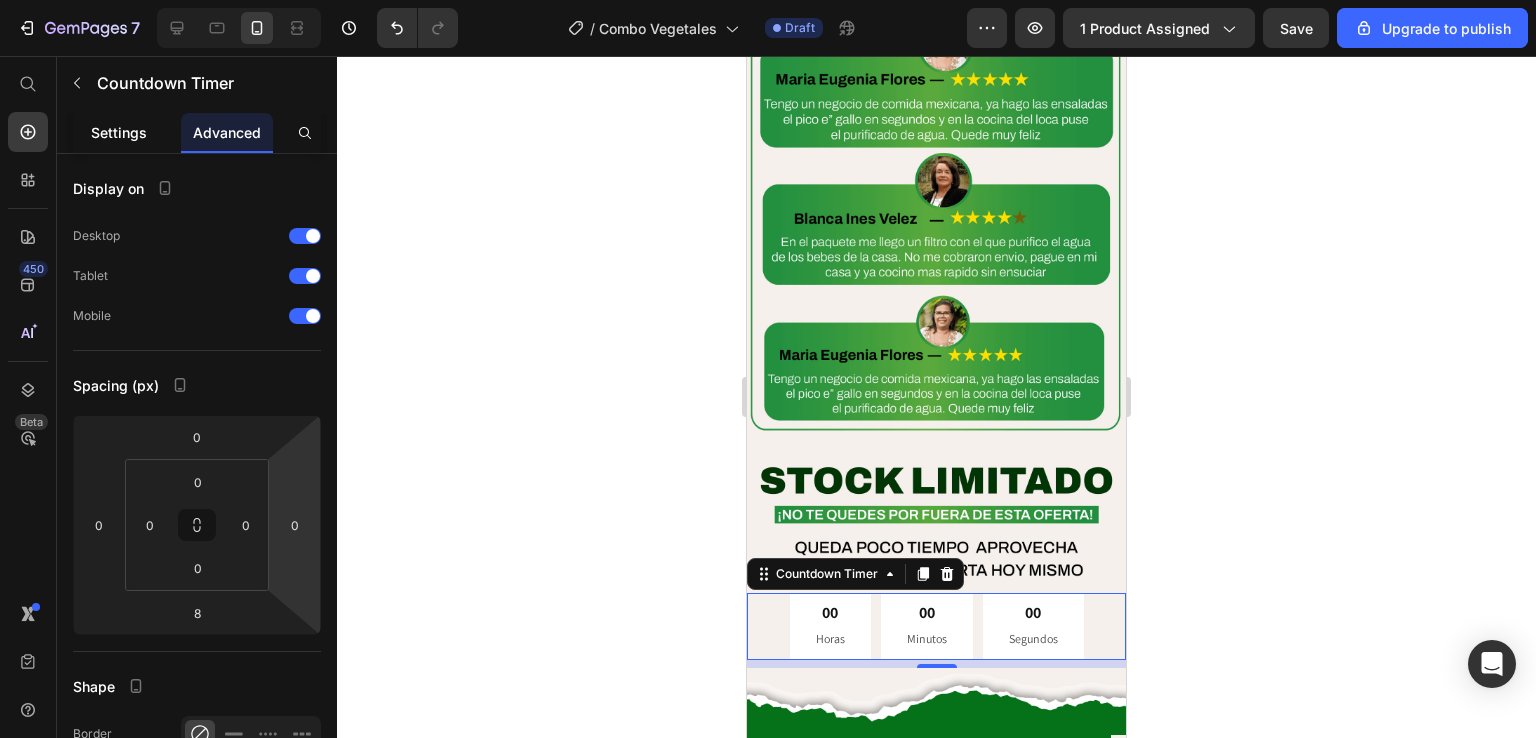 click on "Settings" at bounding box center [119, 132] 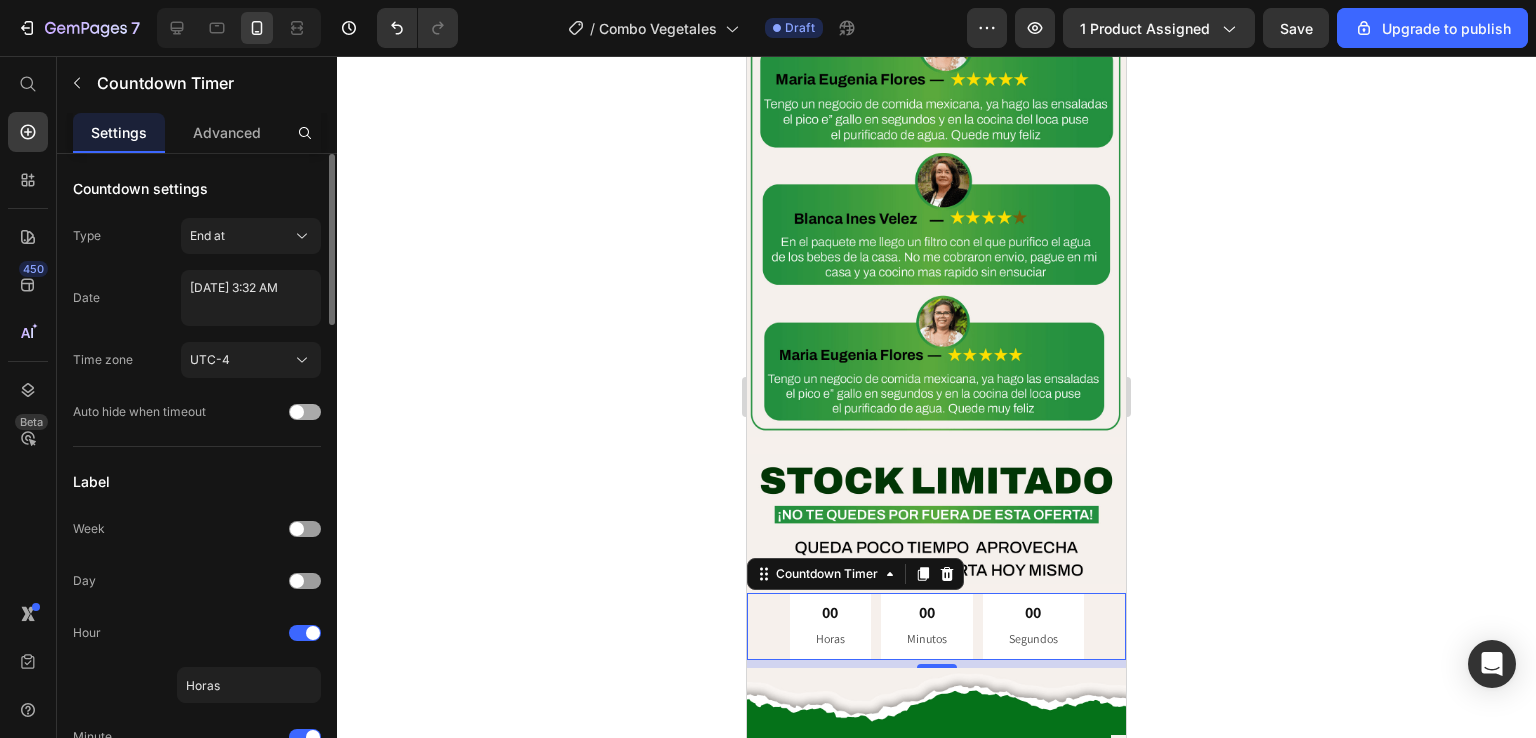 click on "Auto hide when timeout" 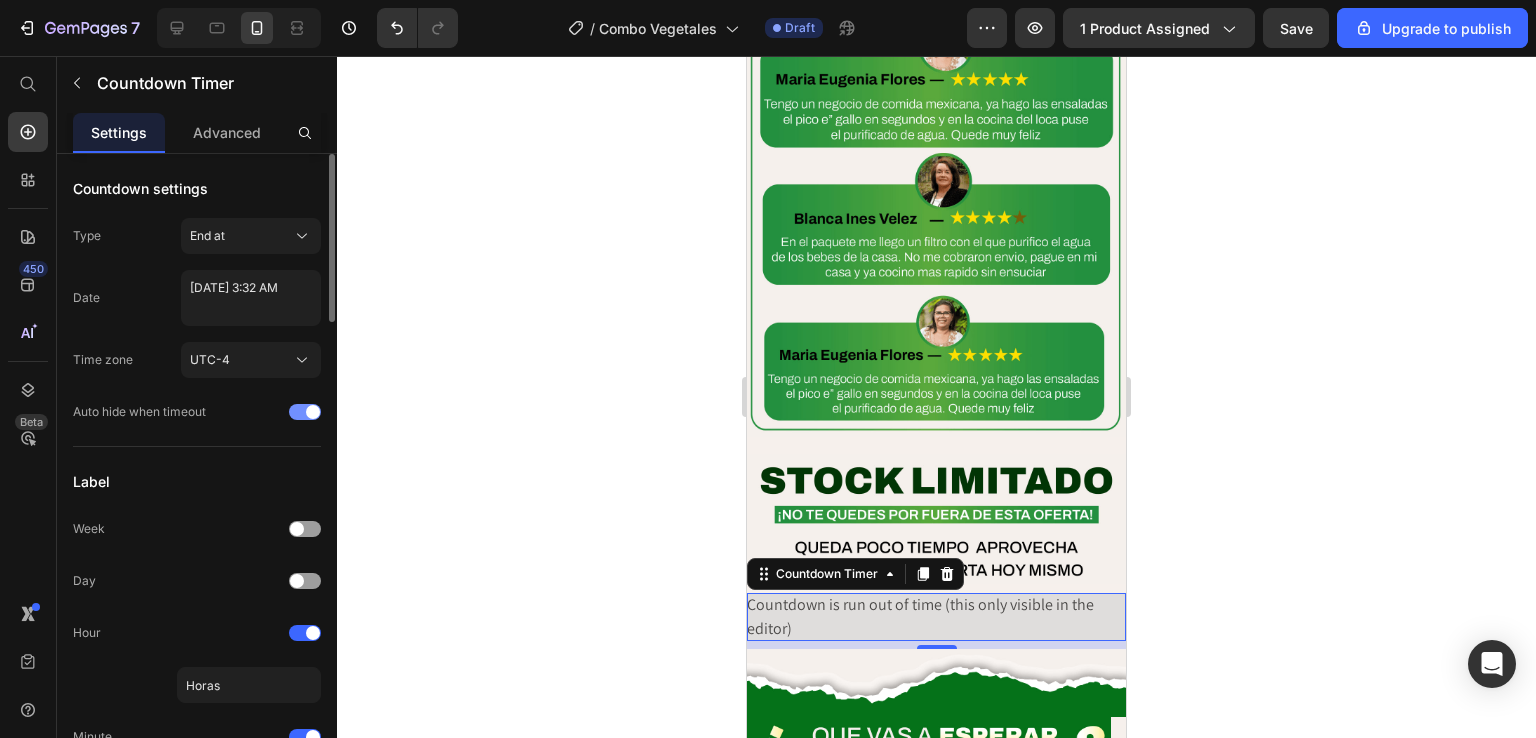 click at bounding box center [305, 412] 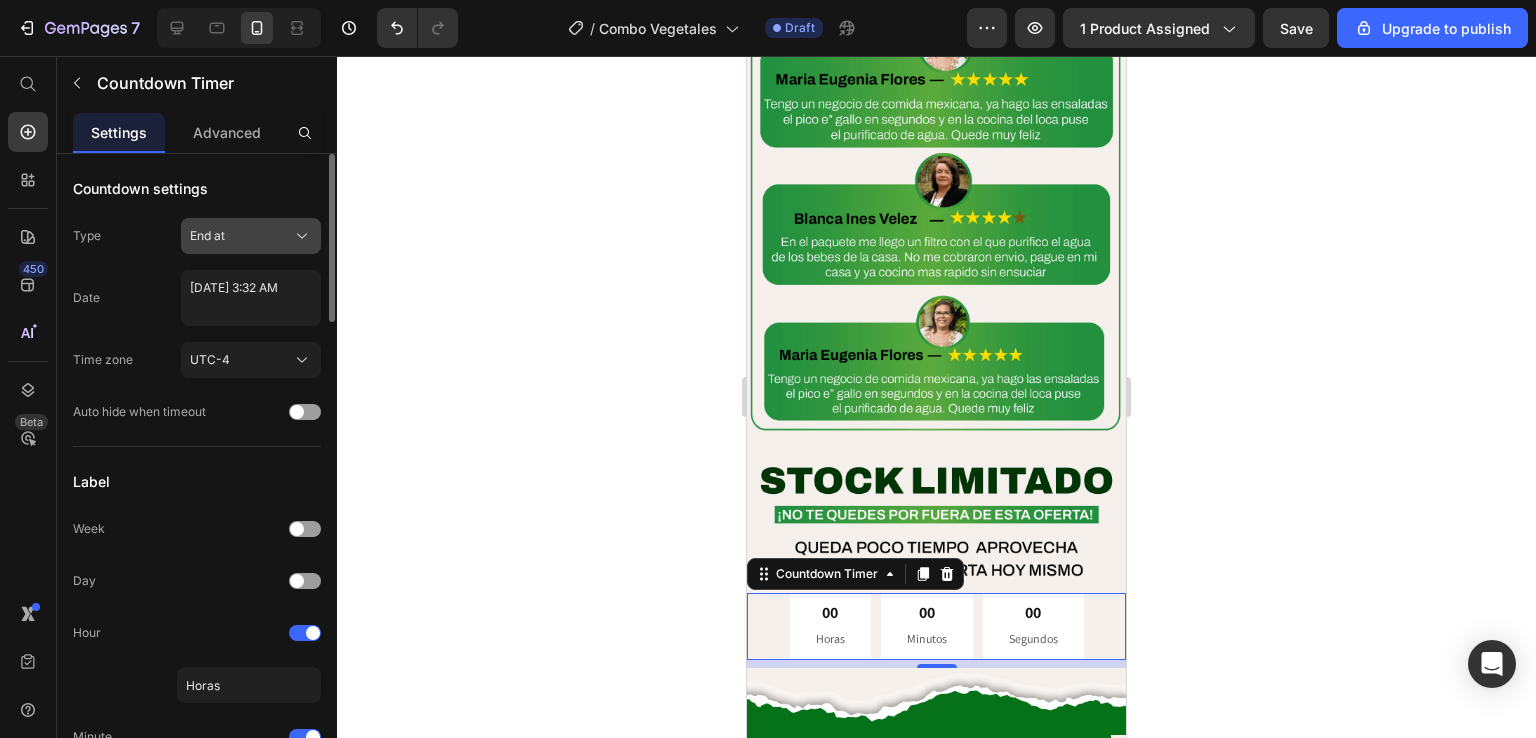 click on "End at" 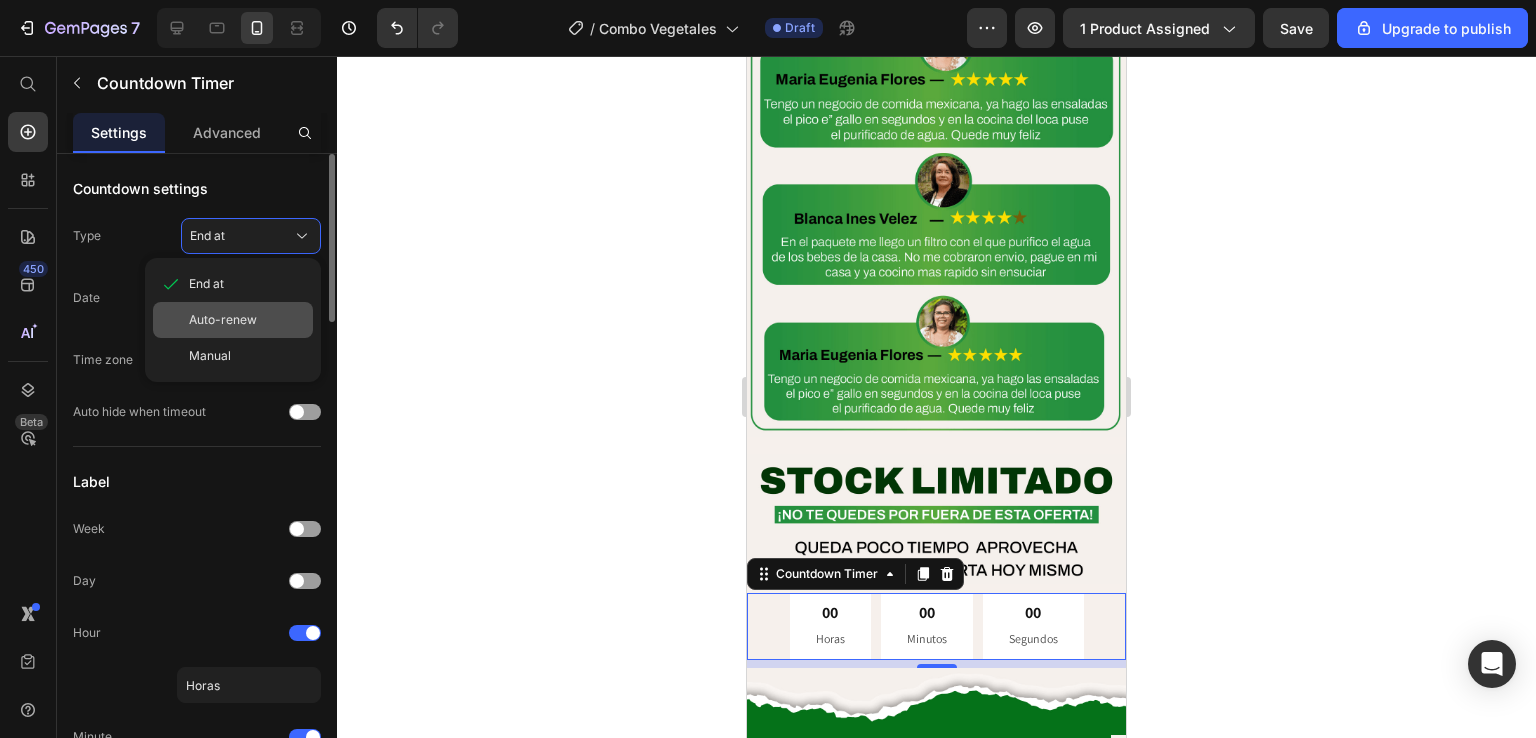 click on "Auto-renew" at bounding box center [247, 320] 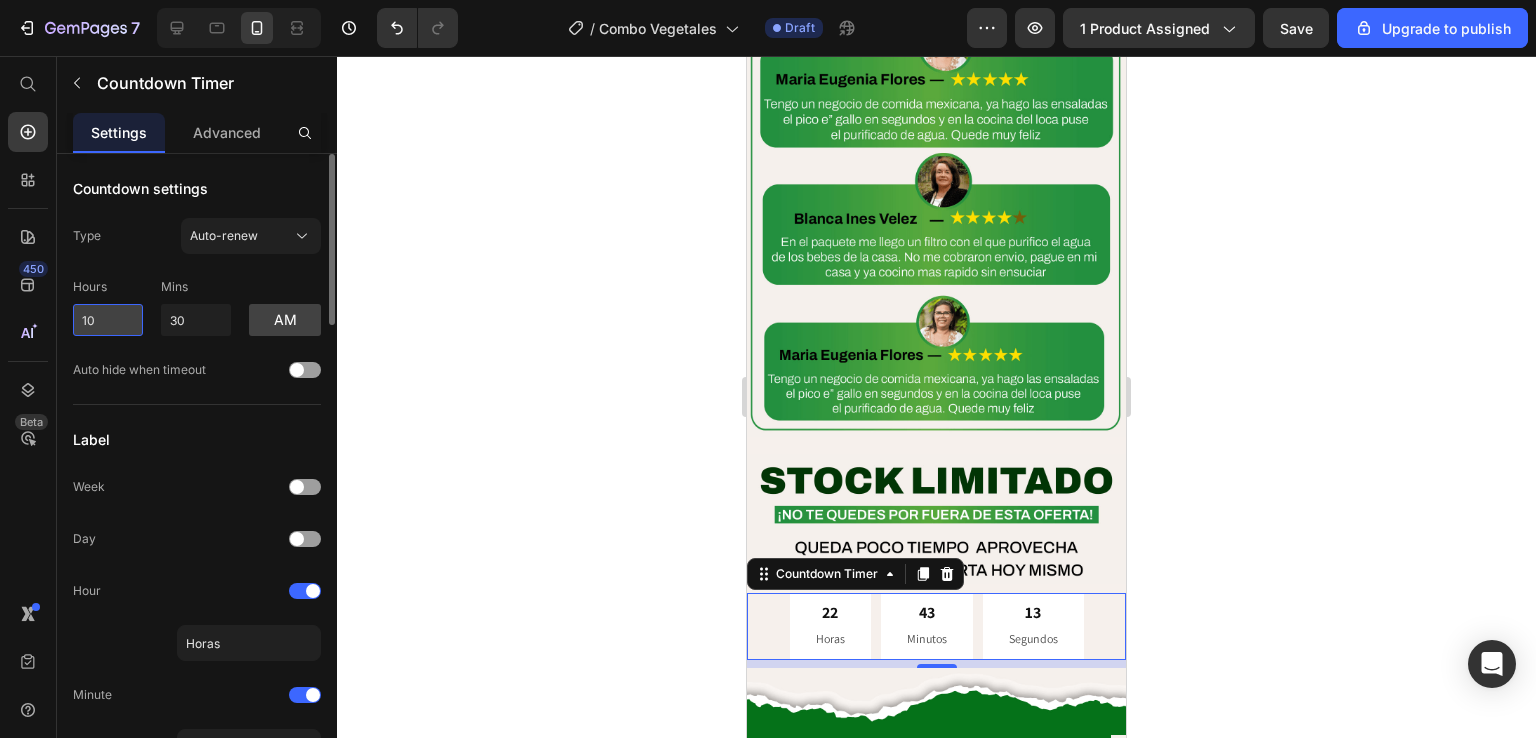 click on "10" at bounding box center (108, 320) 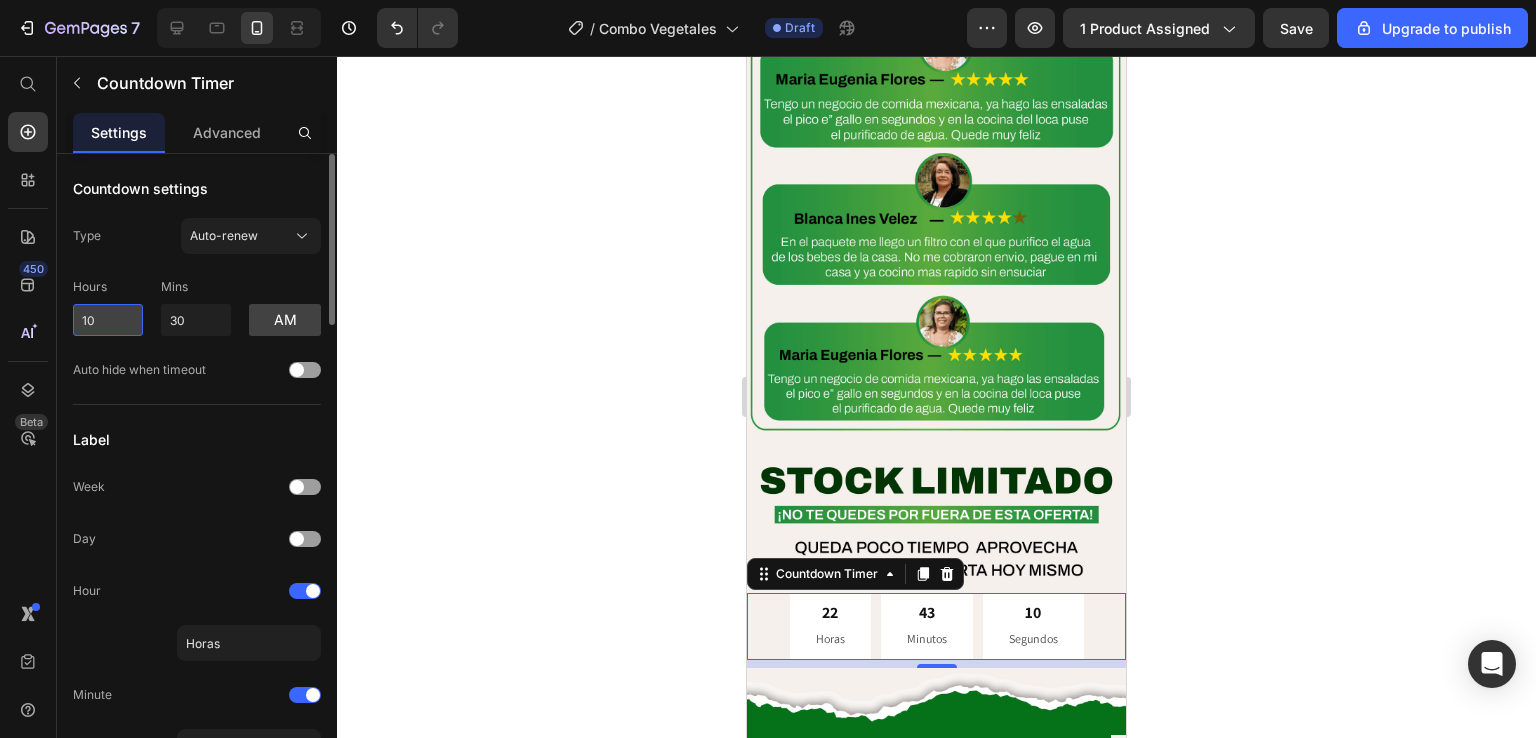 type on "1" 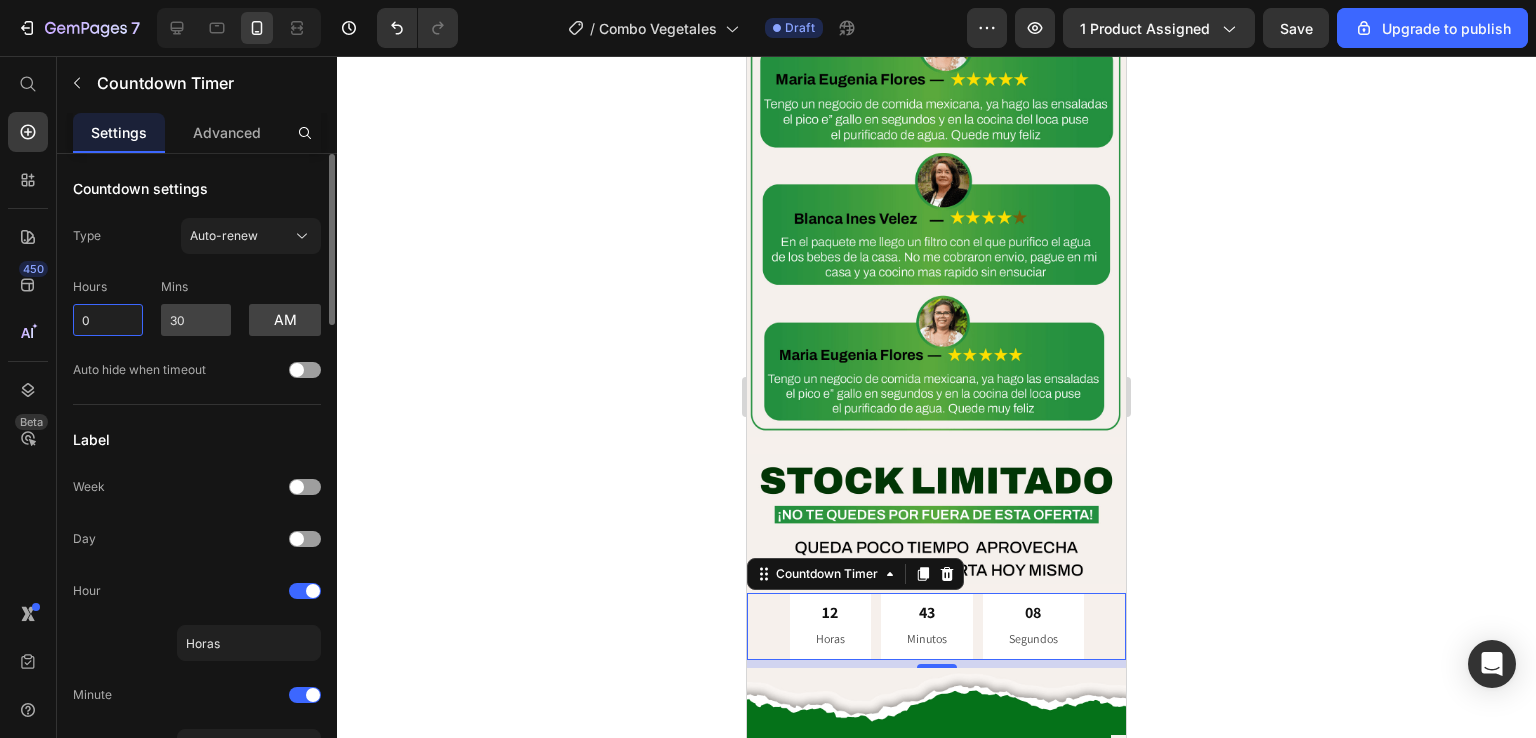type on "0" 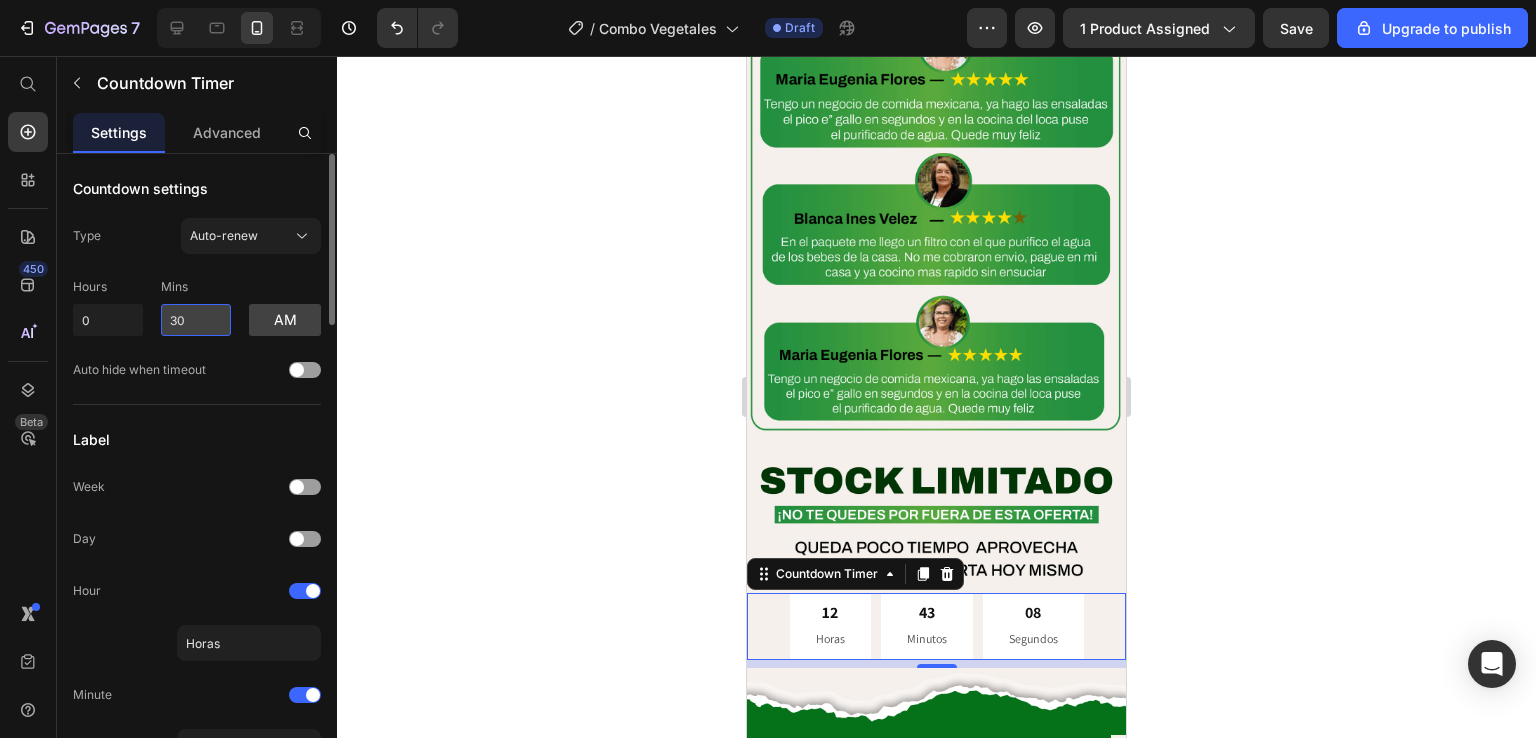 click on "30" at bounding box center [196, 320] 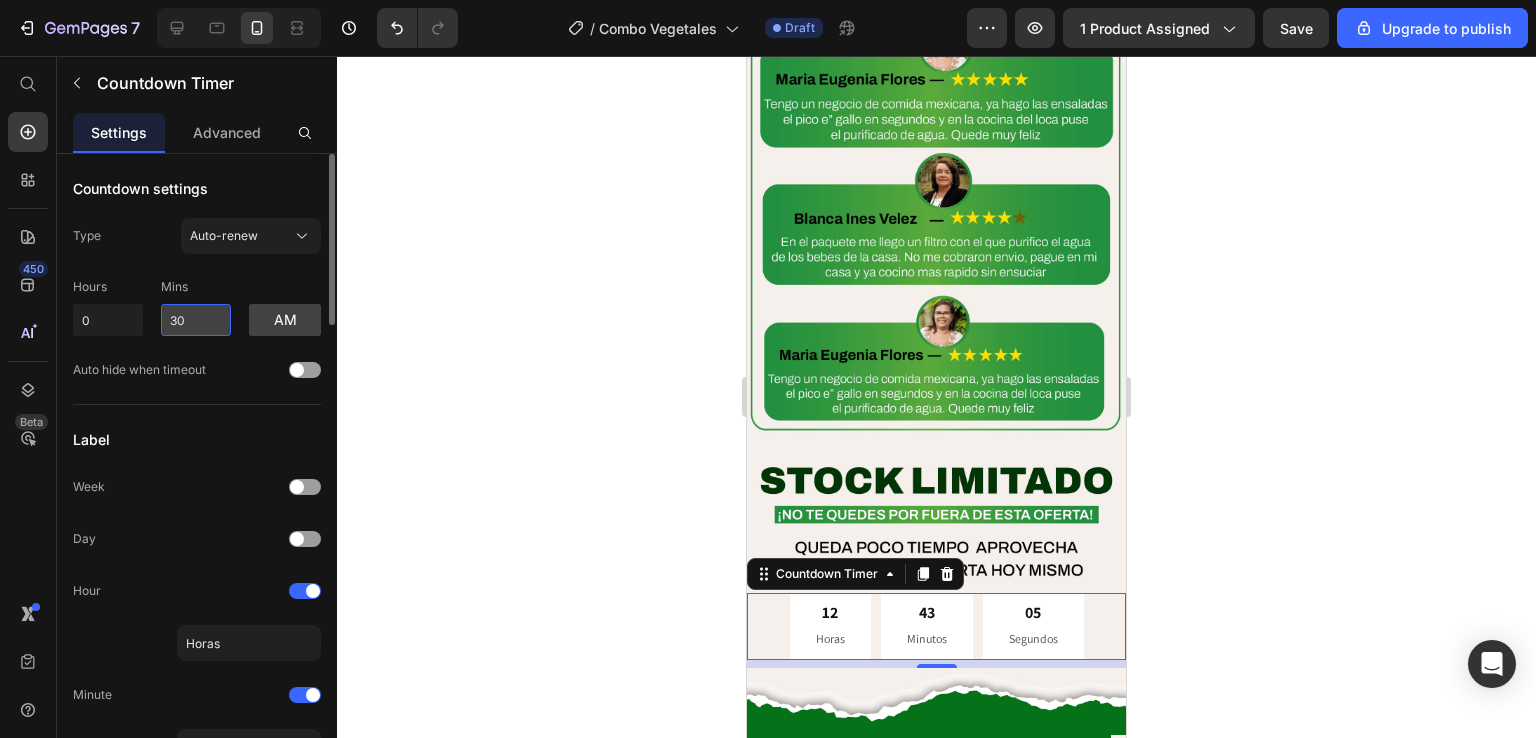 drag, startPoint x: 190, startPoint y: 325, endPoint x: 163, endPoint y: 325, distance: 27 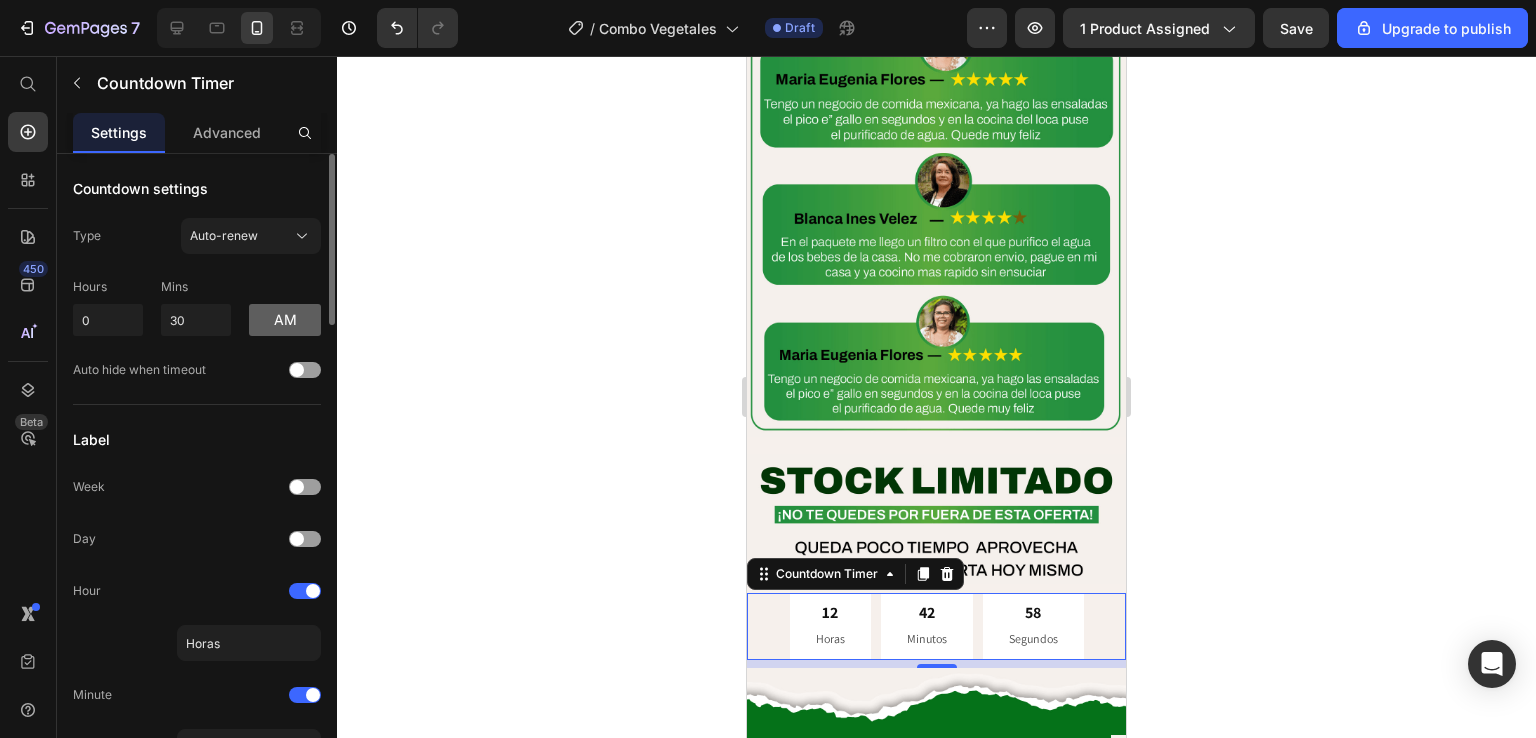 click on "am" at bounding box center (285, 320) 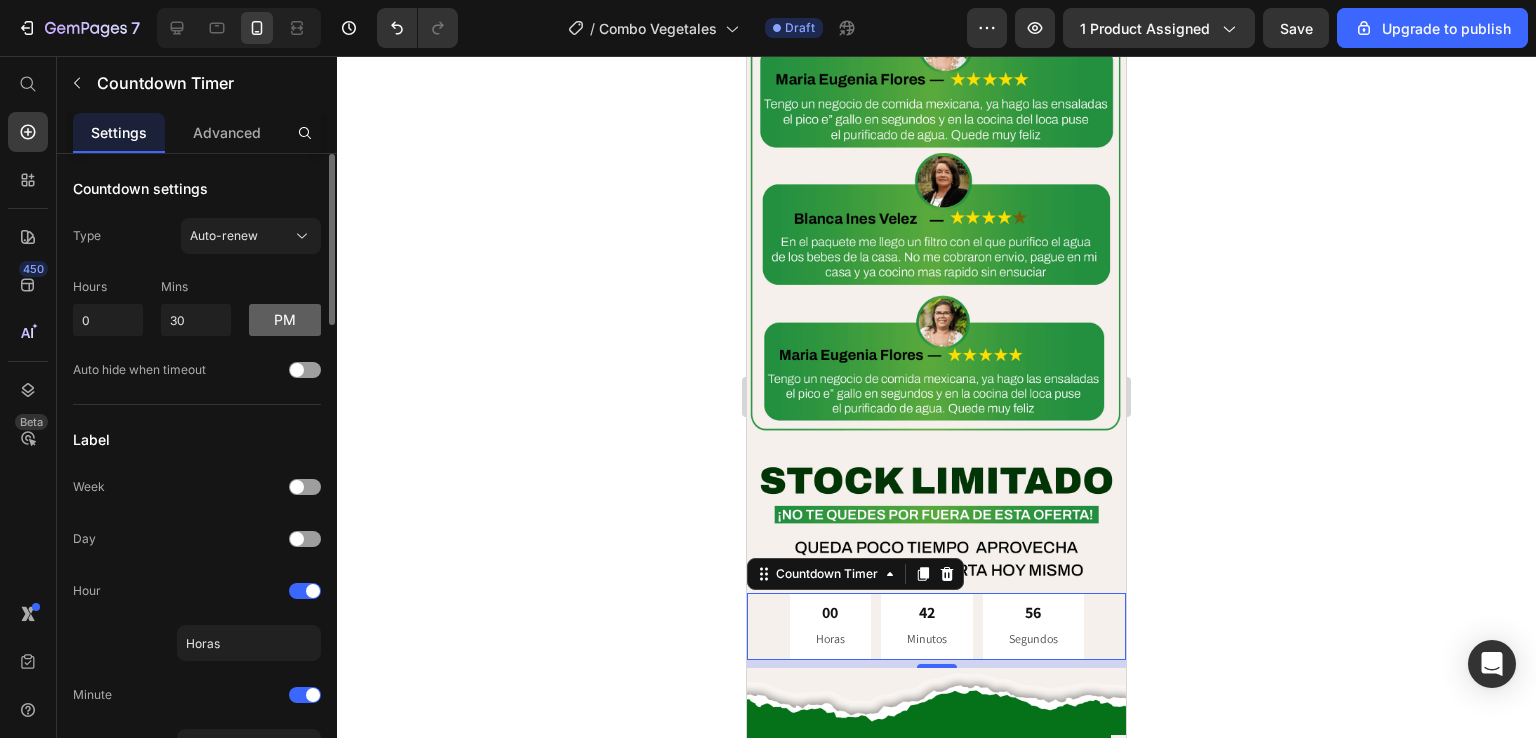 click on "pm" at bounding box center [285, 320] 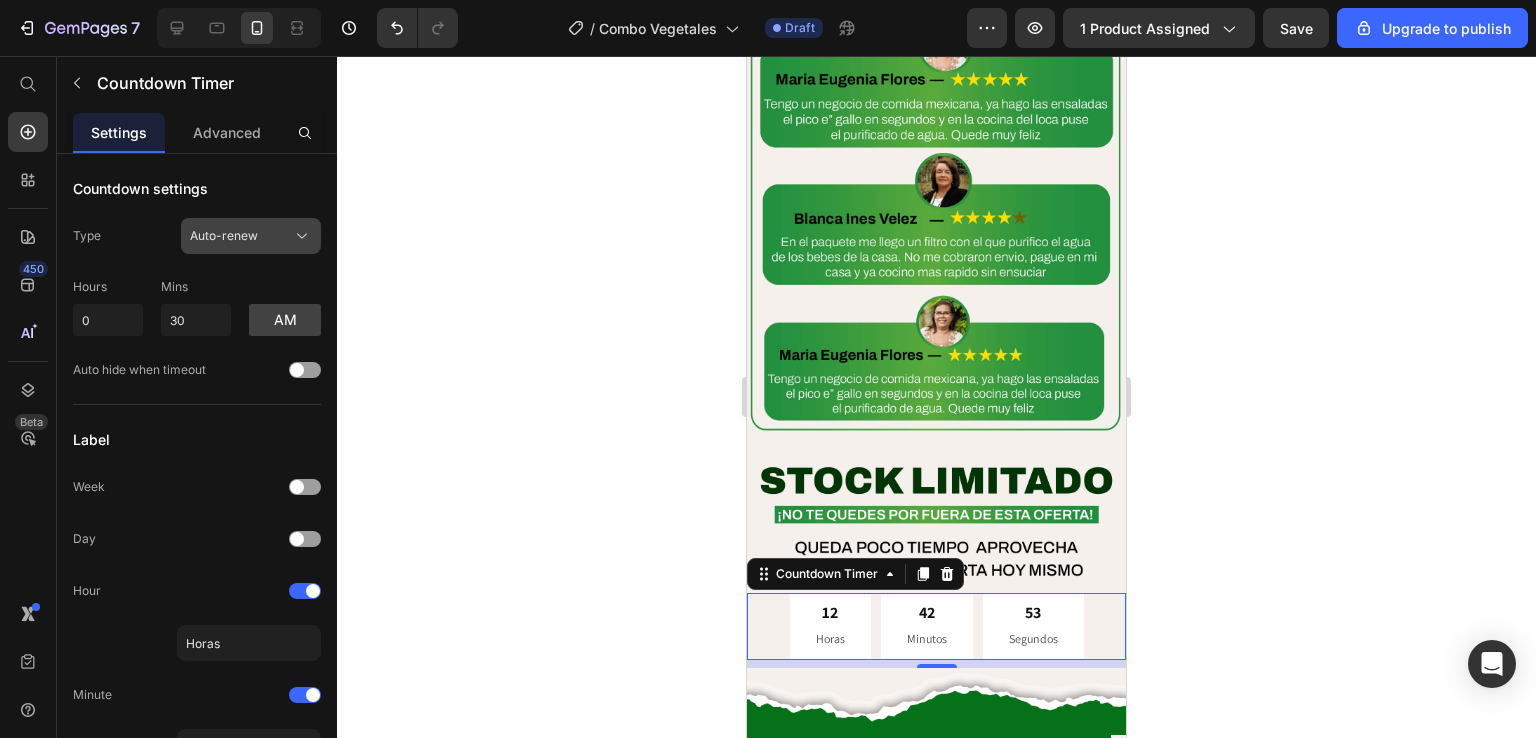 click on "Auto-renew" at bounding box center [224, 236] 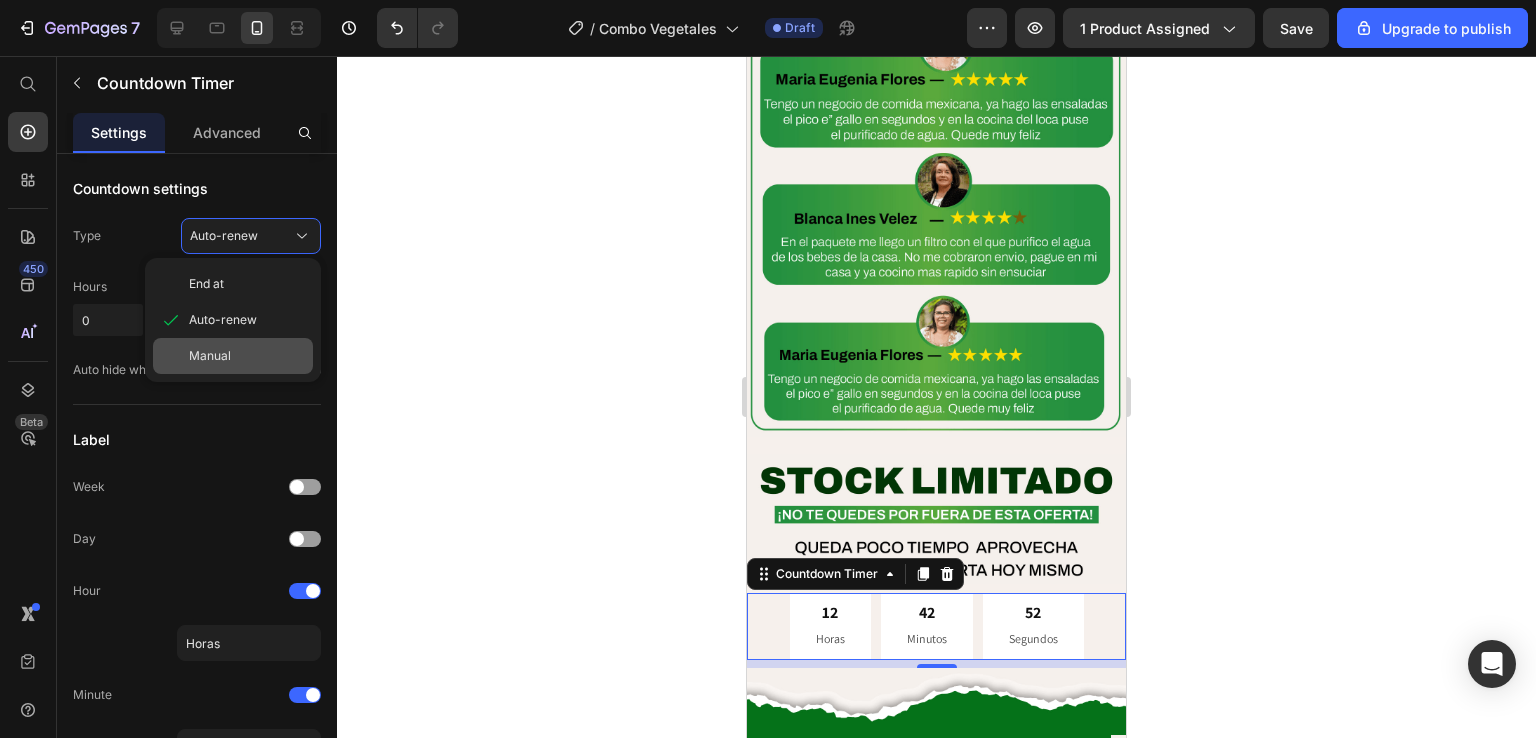 click on "Manual" 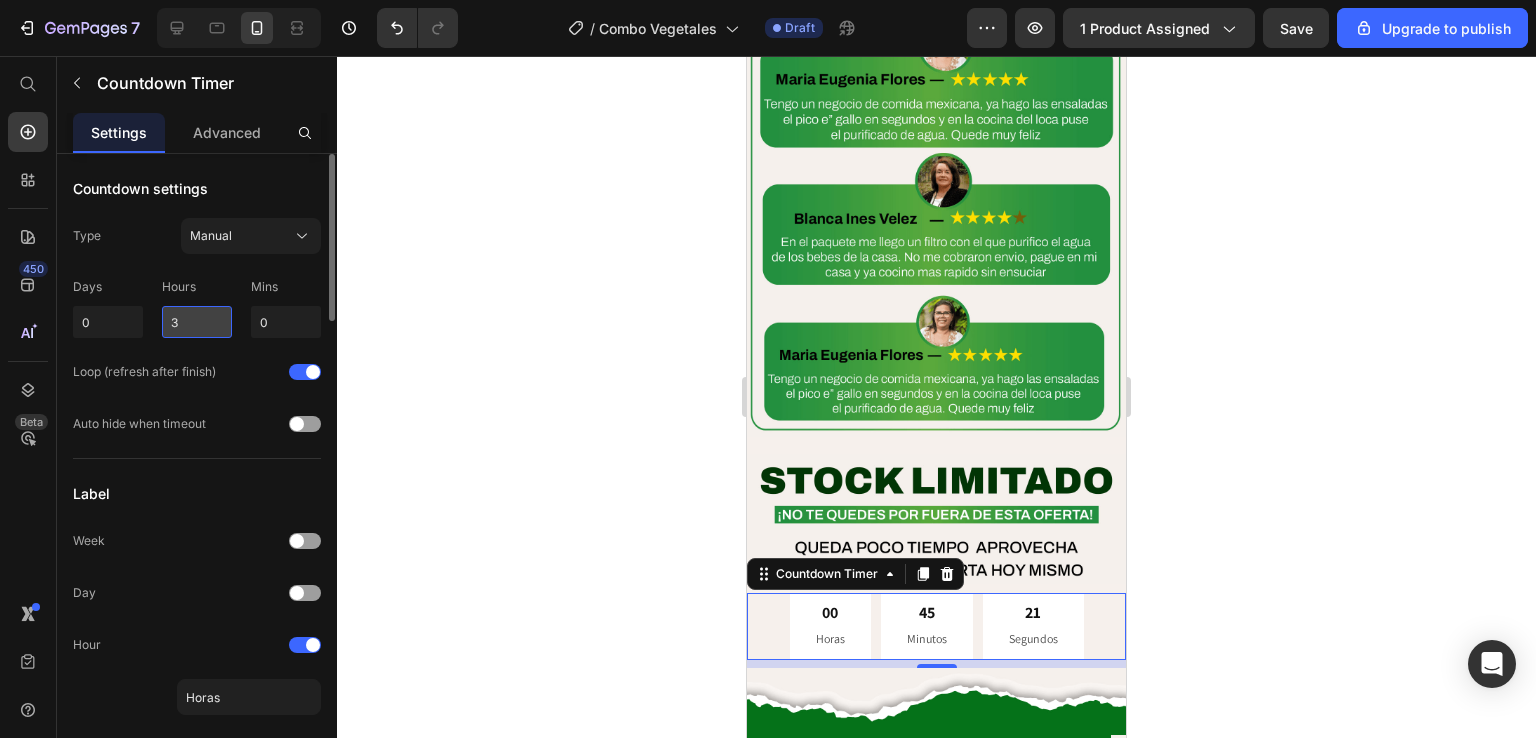click on "3" at bounding box center (197, 322) 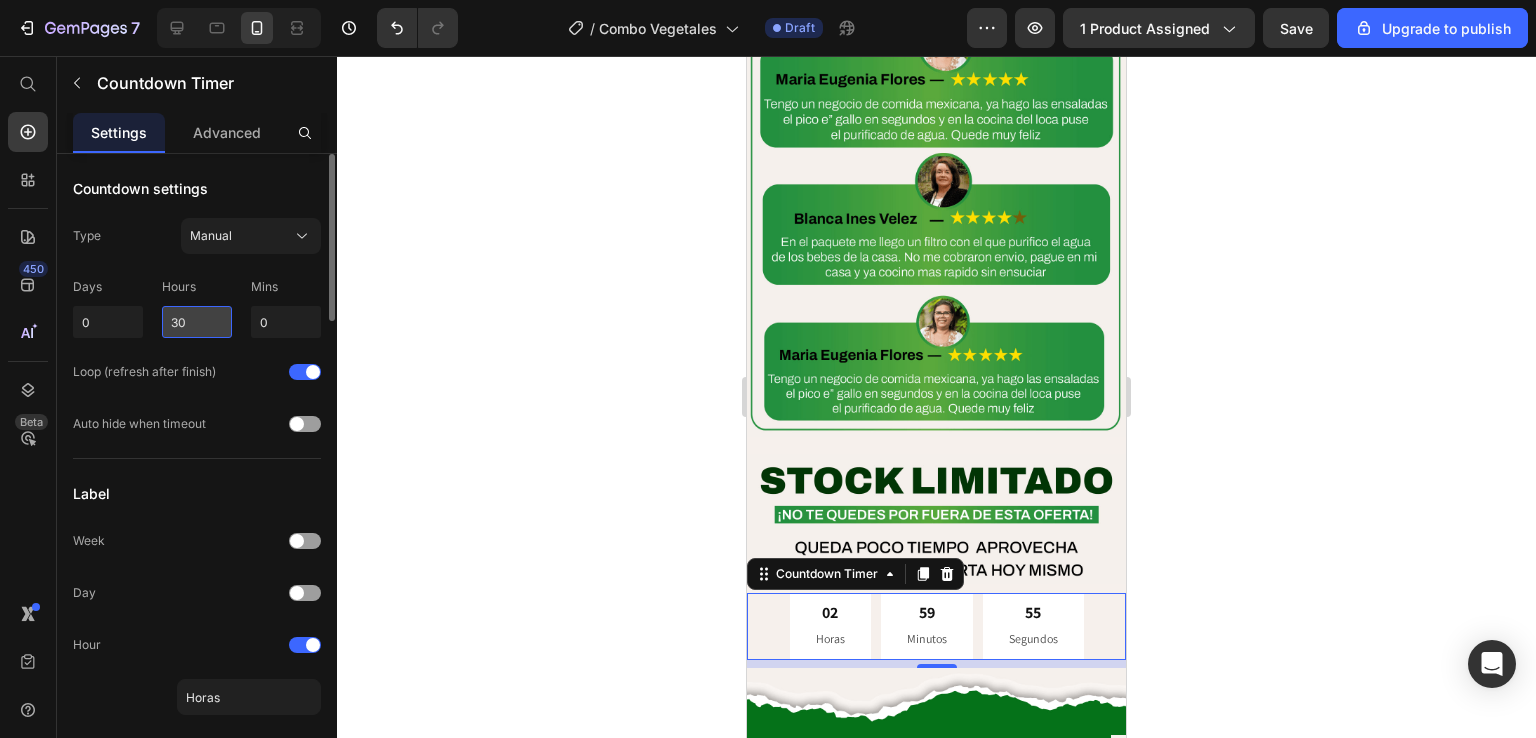 click on "30" at bounding box center [197, 322] 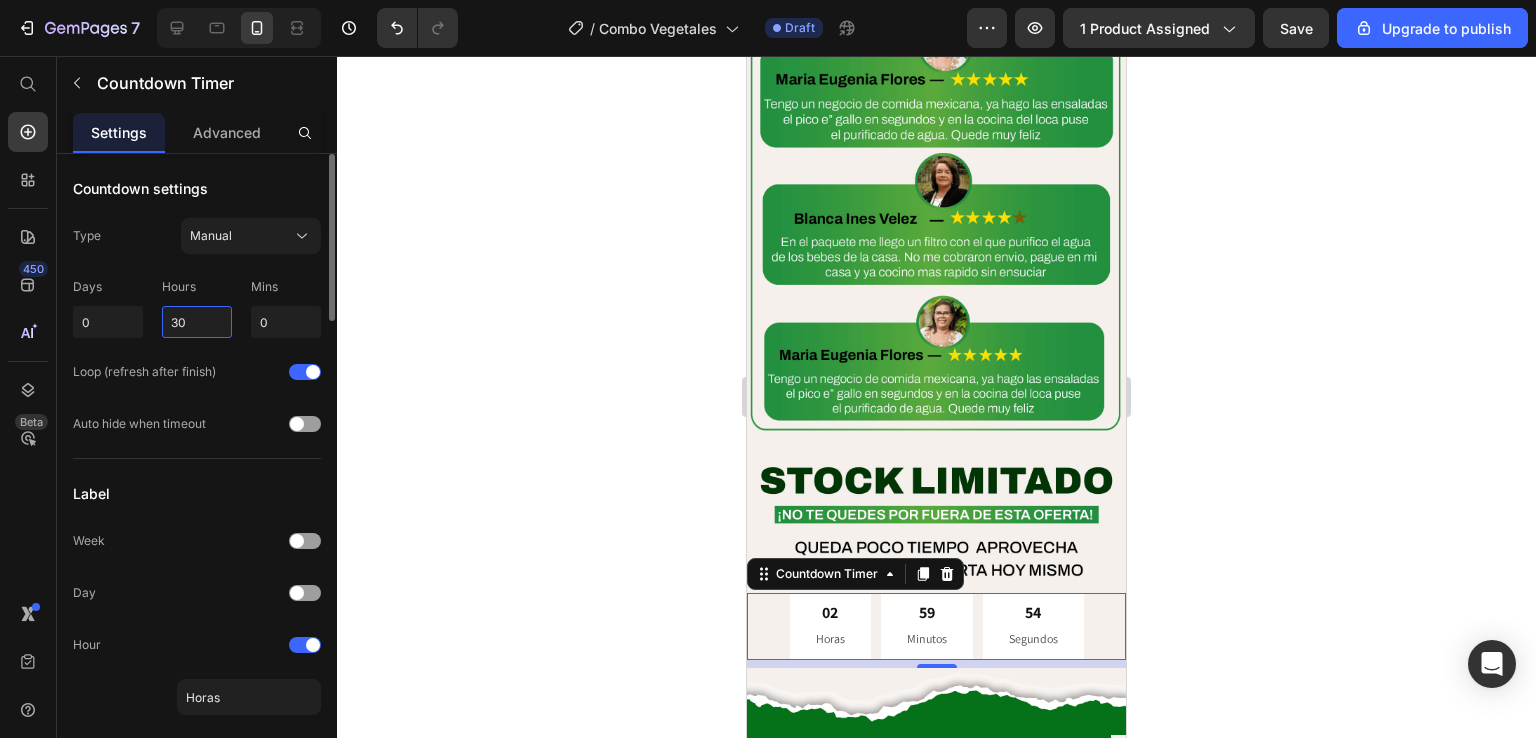type on "30" 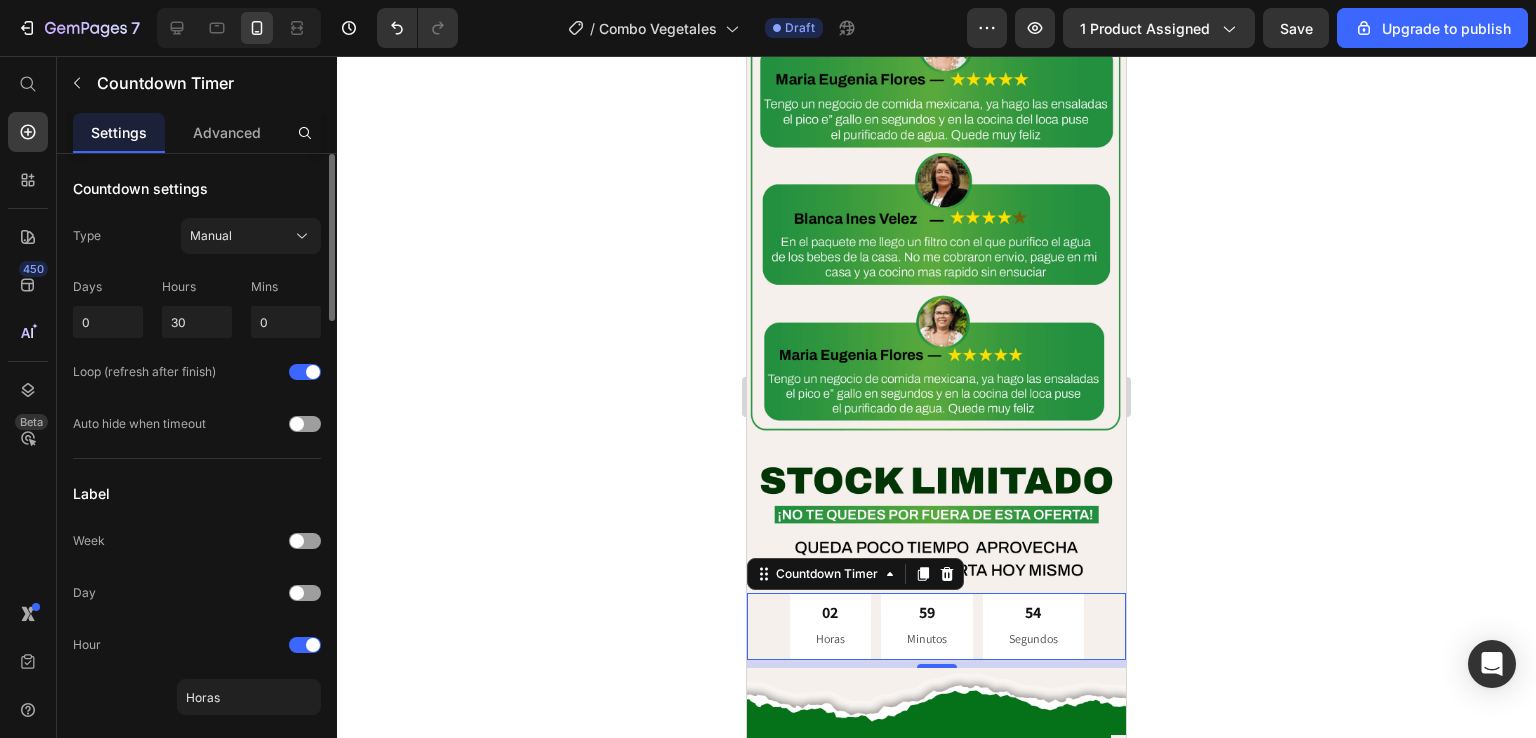type on "6" 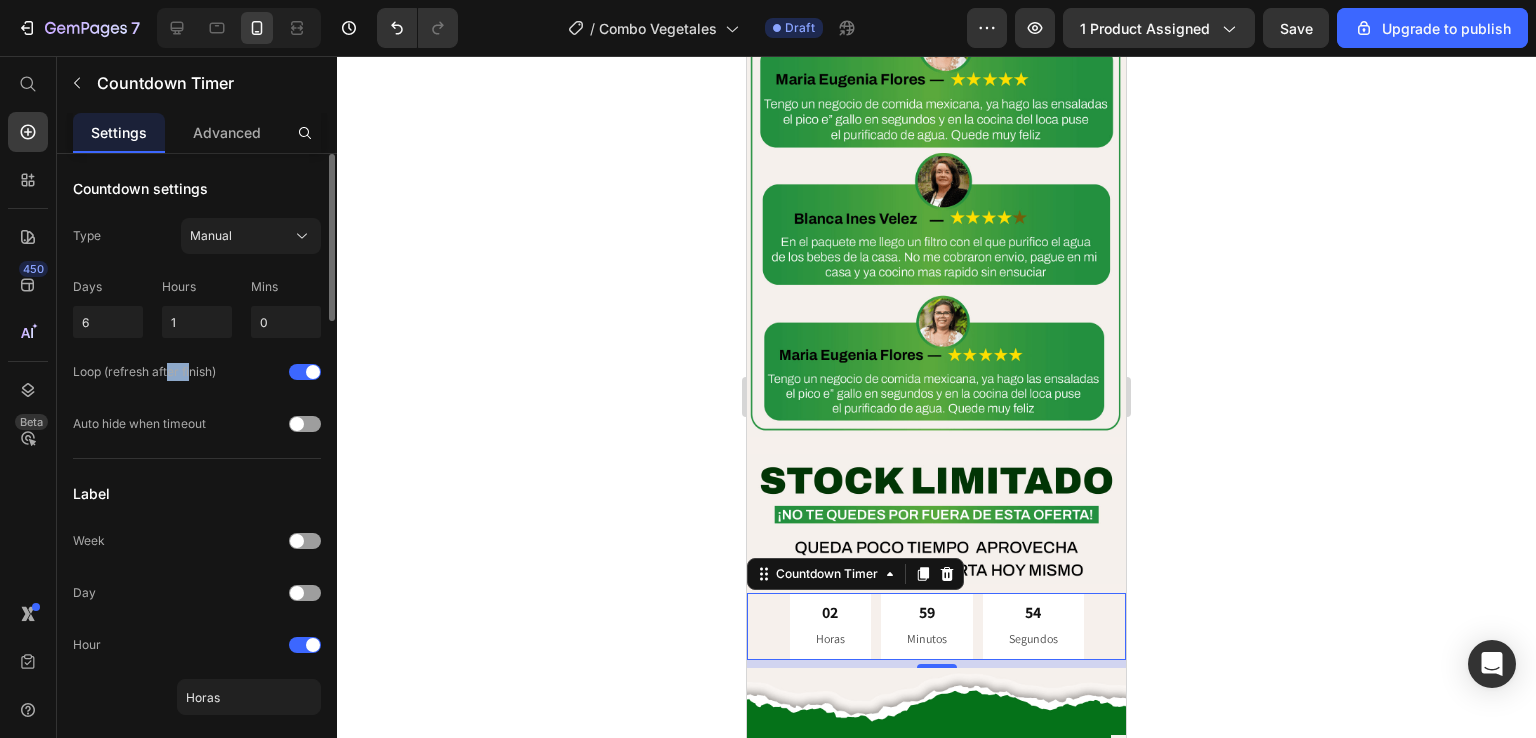 drag, startPoint x: 190, startPoint y: 337, endPoint x: 169, endPoint y: 341, distance: 21.377558 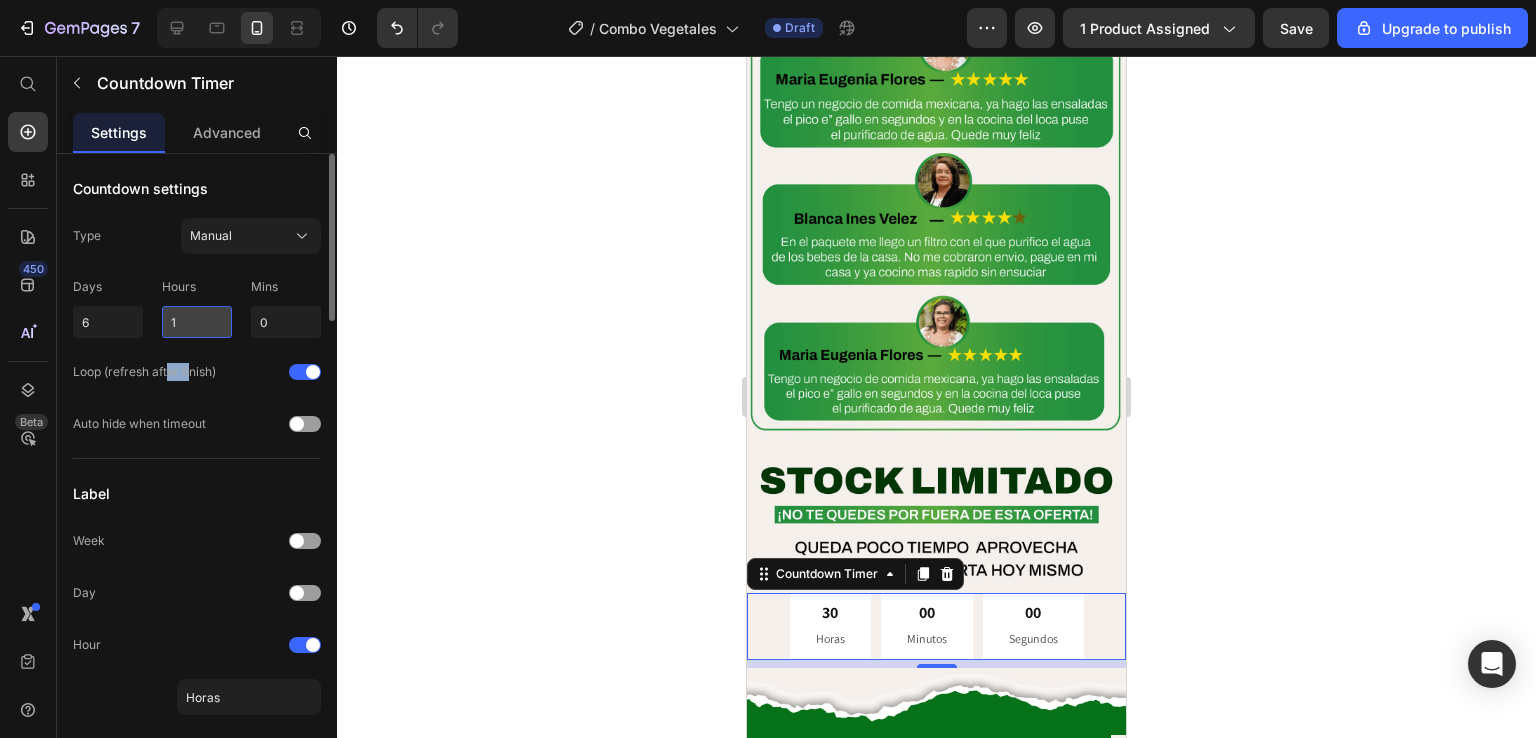 click on "1" at bounding box center [197, 322] 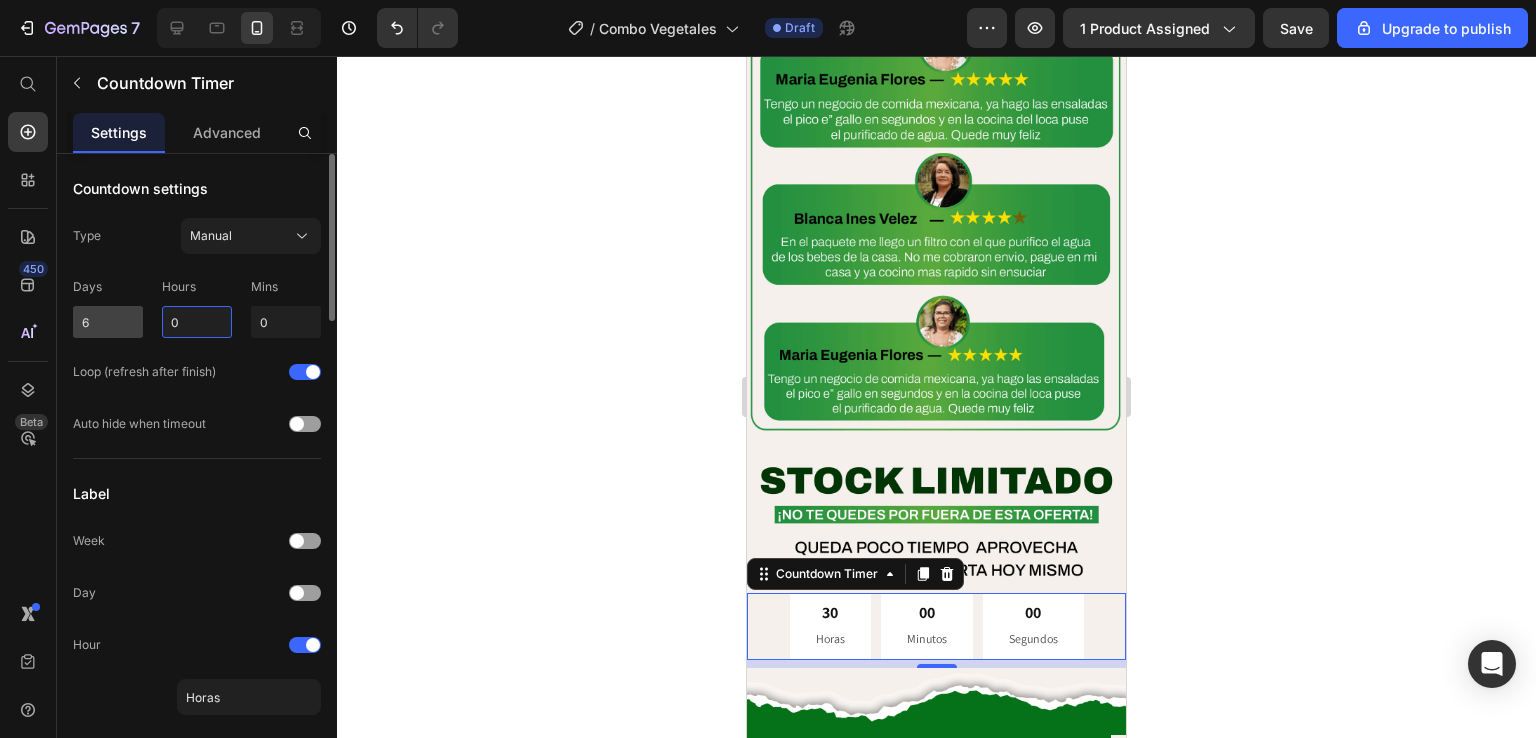 type on "0" 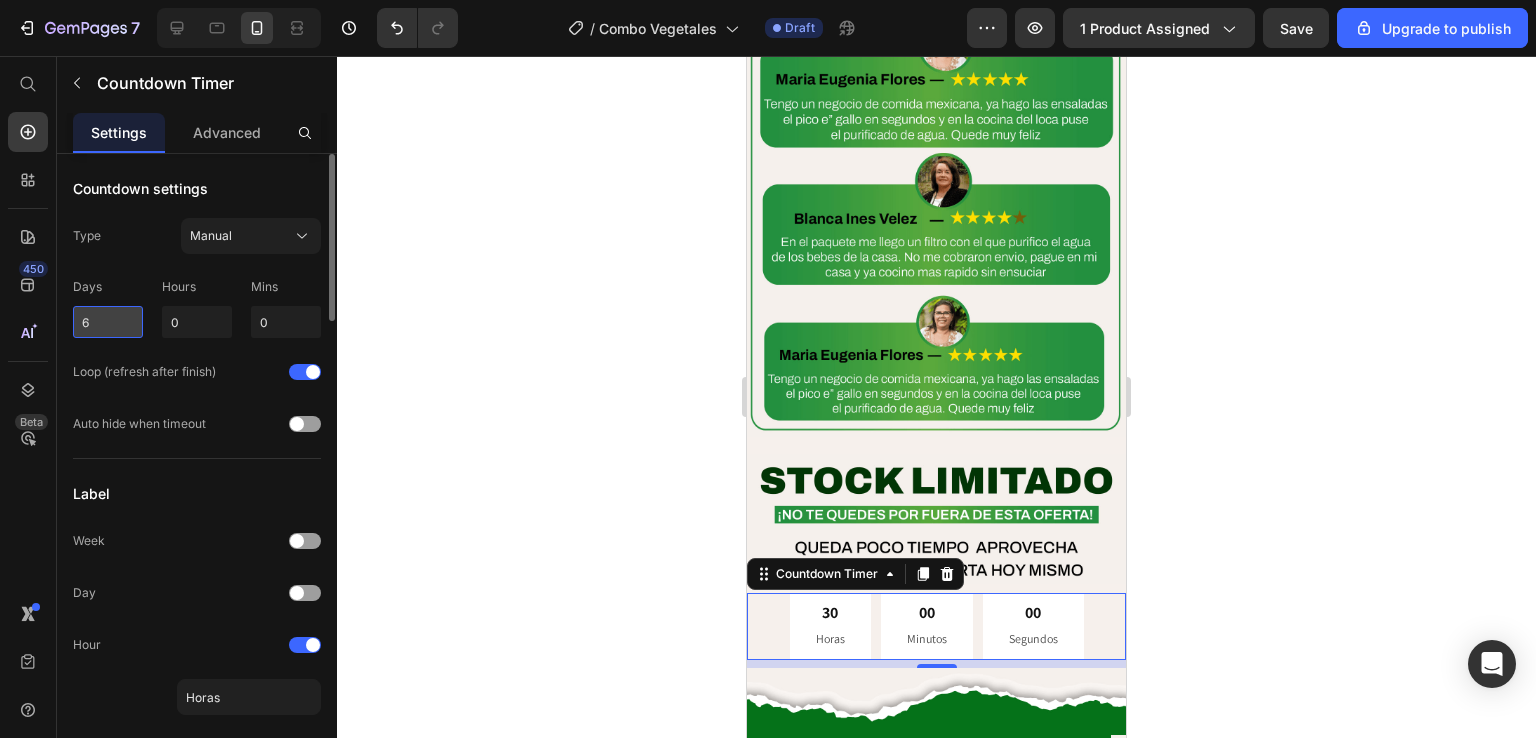 click on "6" at bounding box center (108, 322) 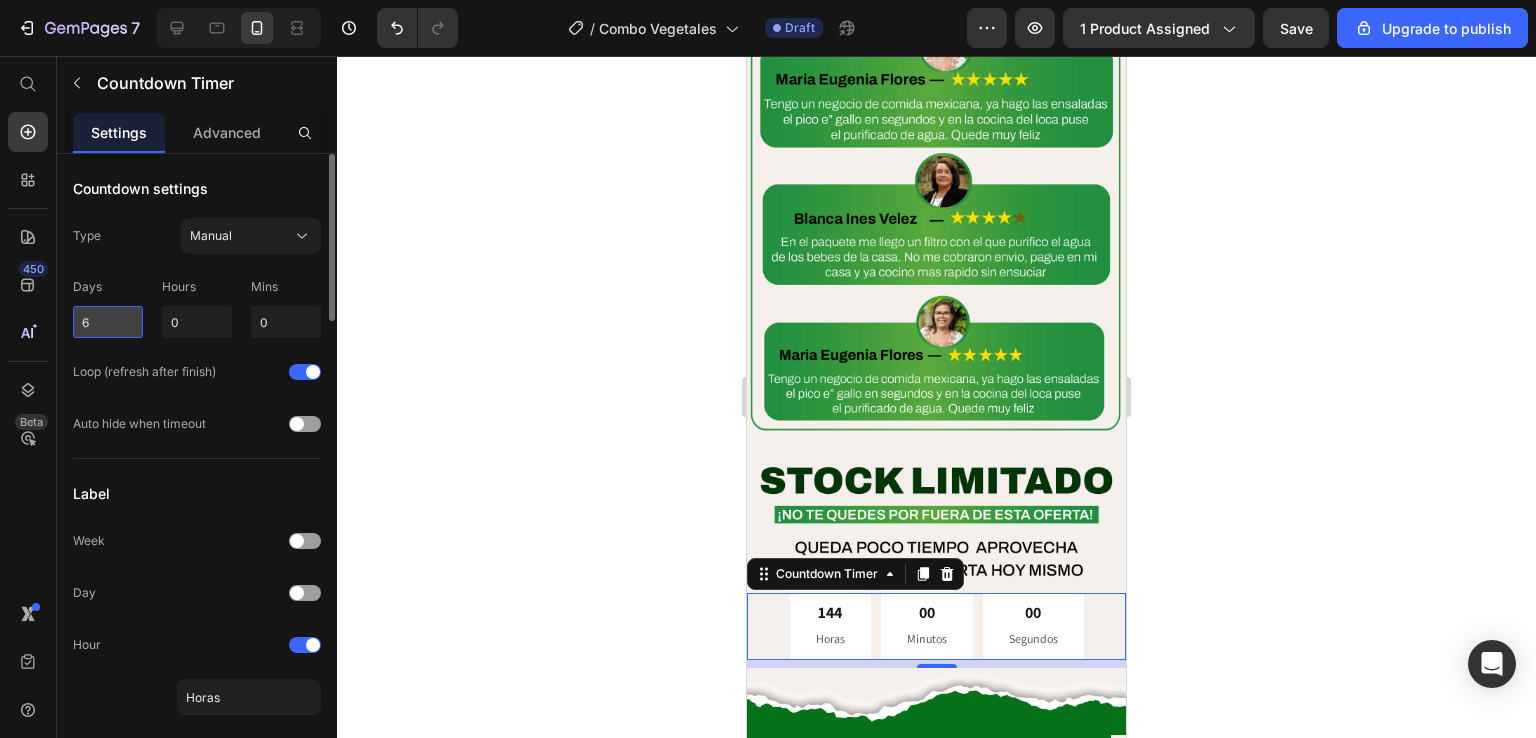click on "6" at bounding box center [108, 322] 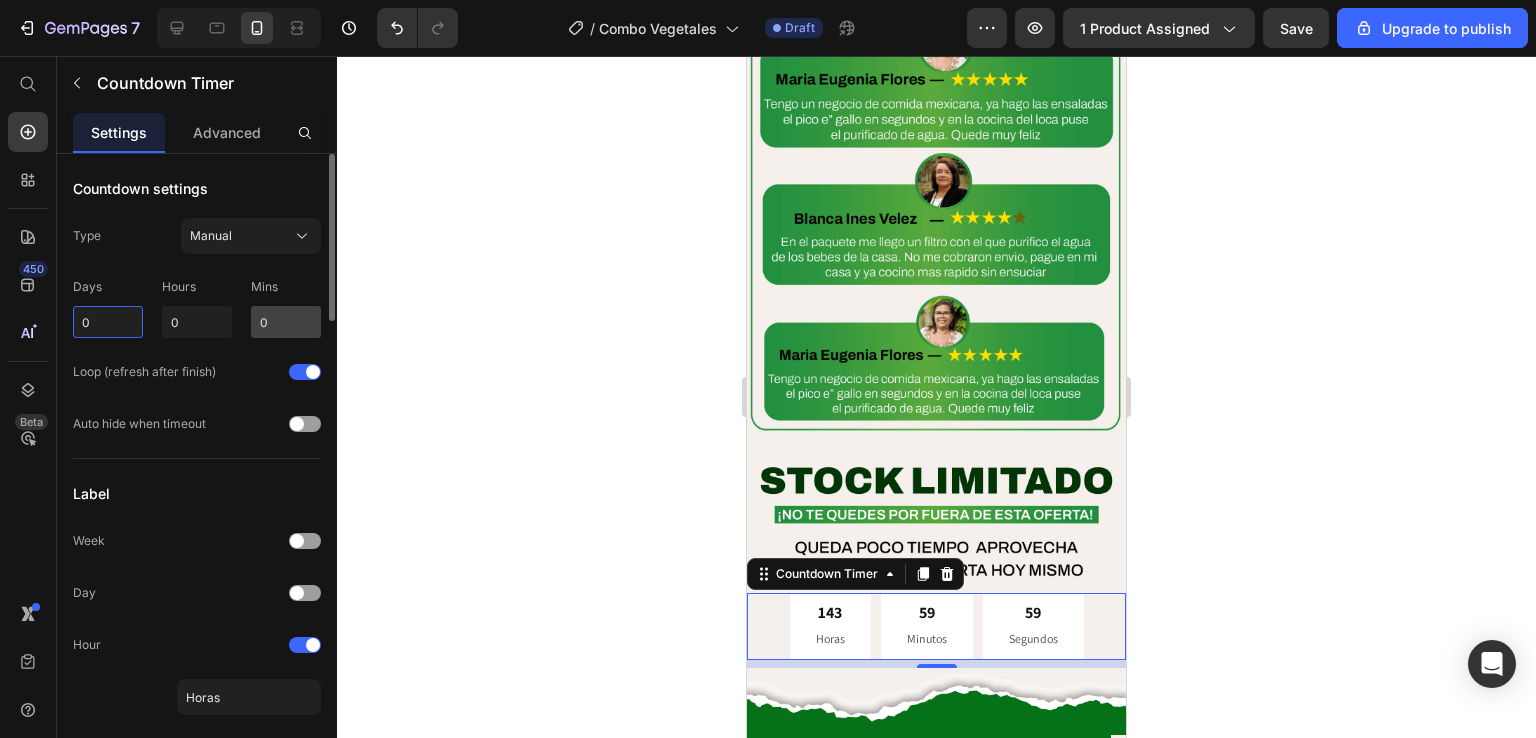 type on "0" 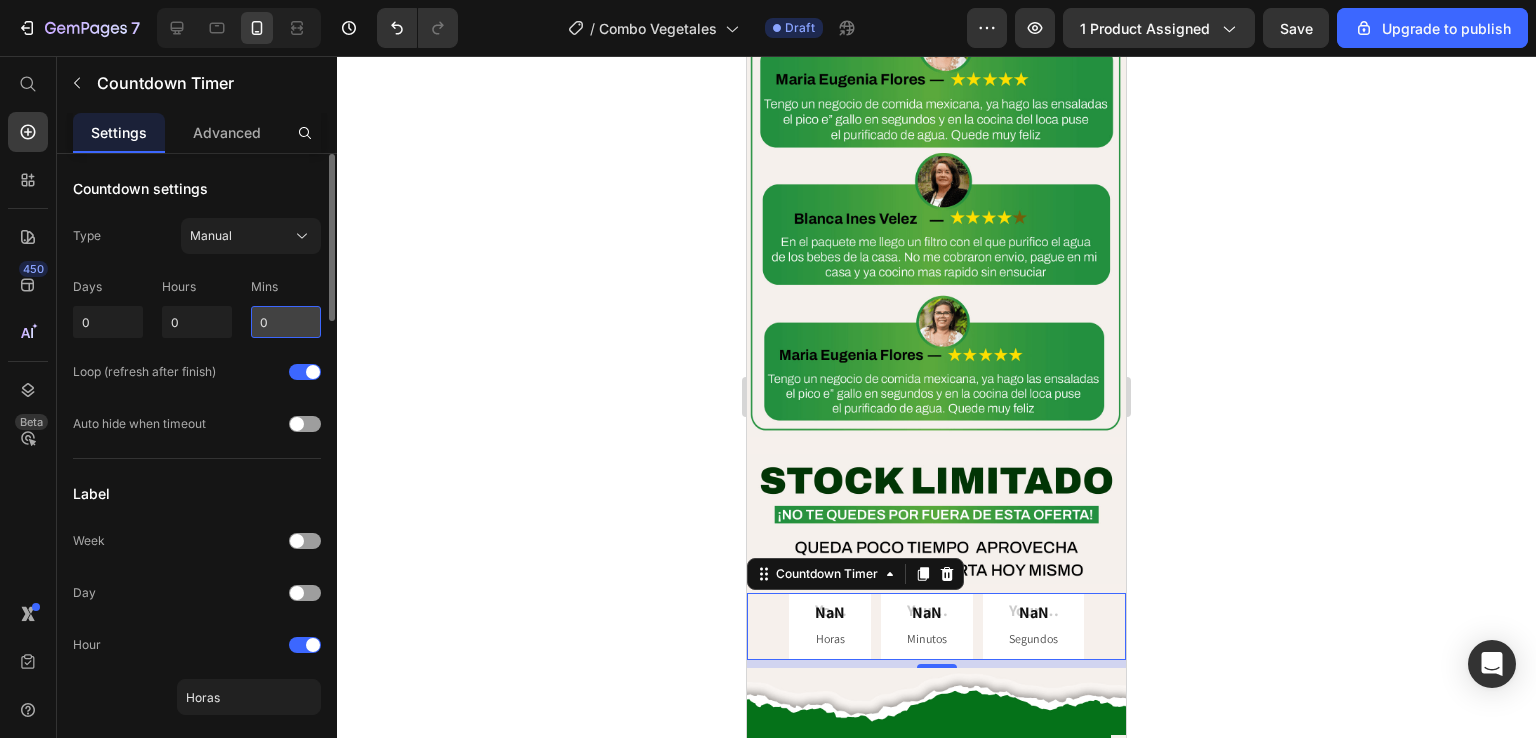 click on "0" at bounding box center [286, 322] 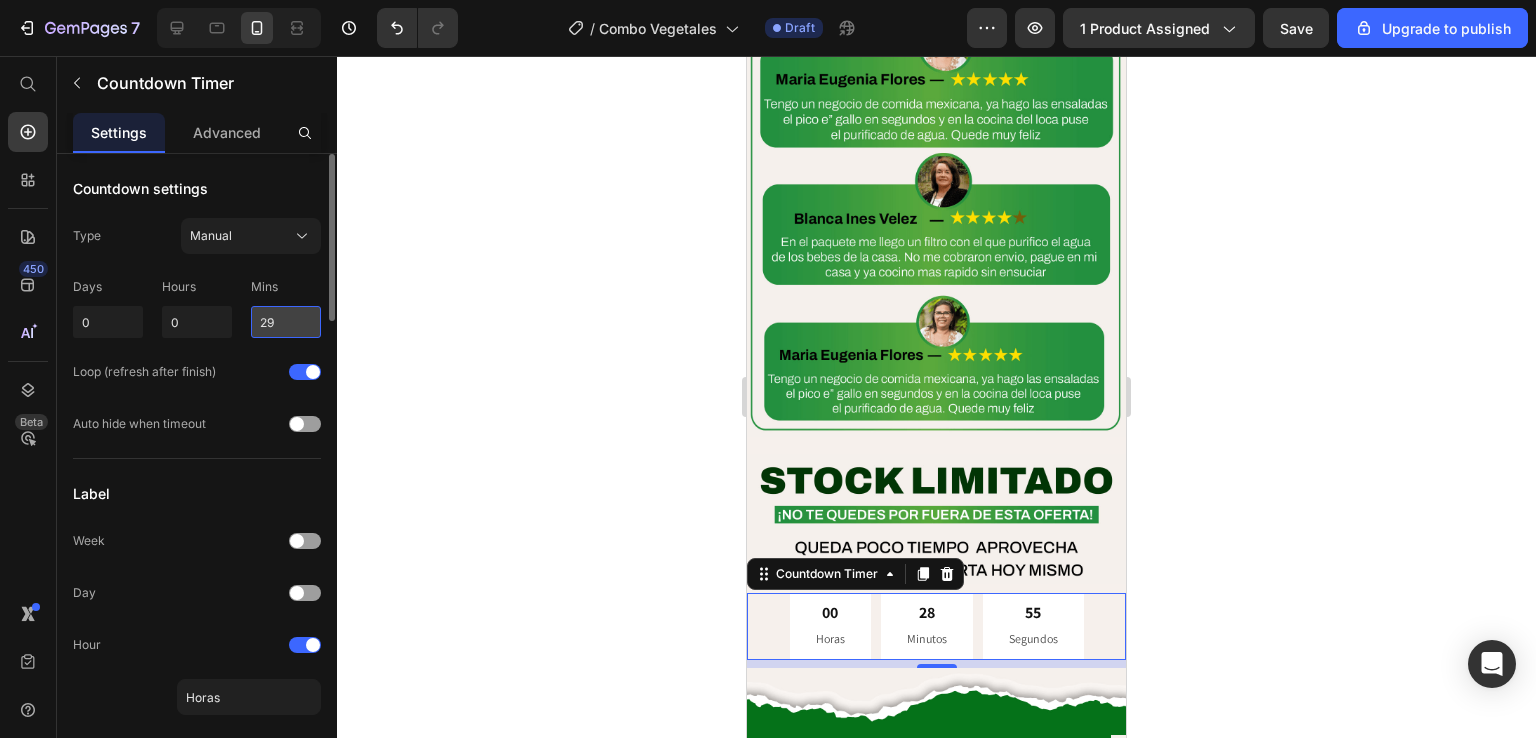 click on "29" at bounding box center (286, 322) 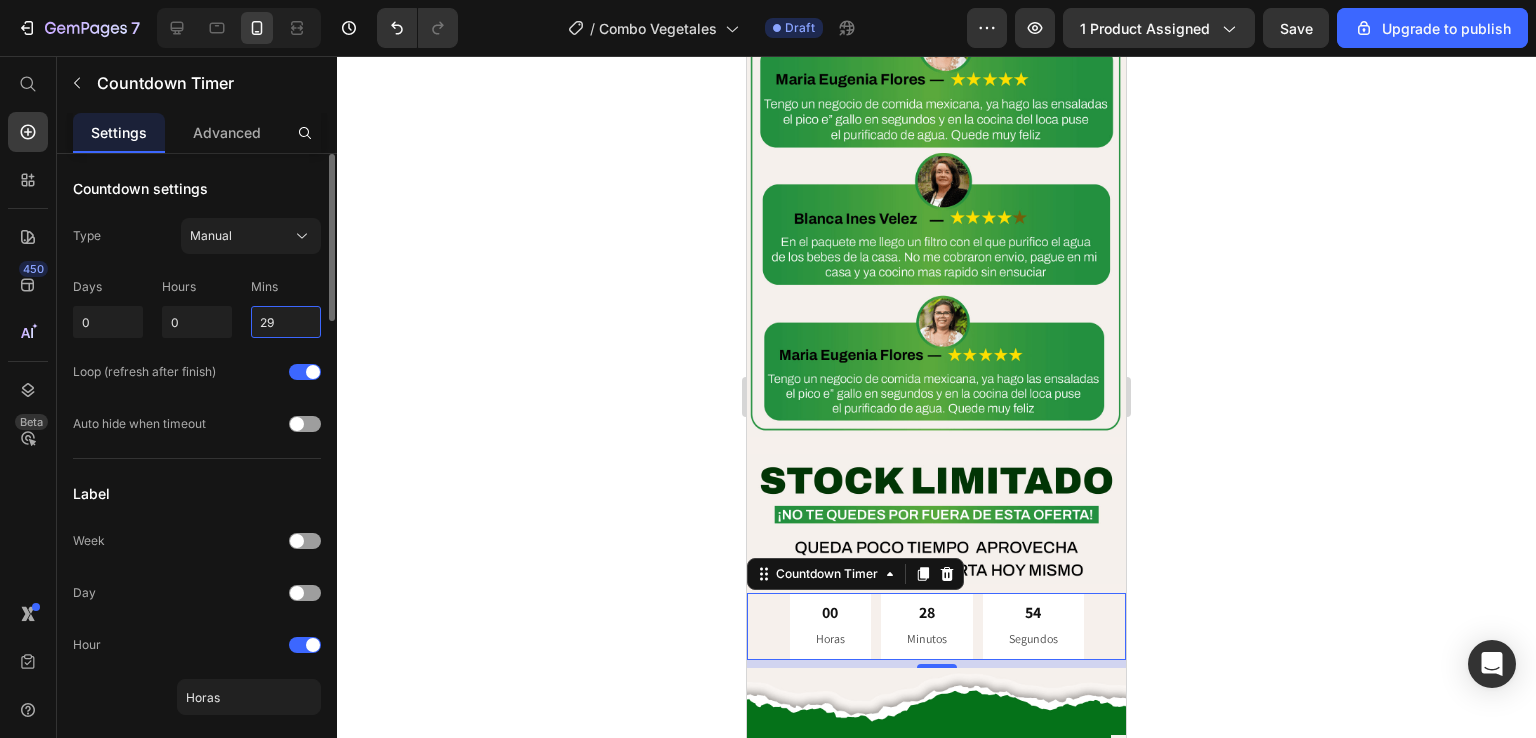 drag, startPoint x: 277, startPoint y: 334, endPoint x: 256, endPoint y: 337, distance: 21.213203 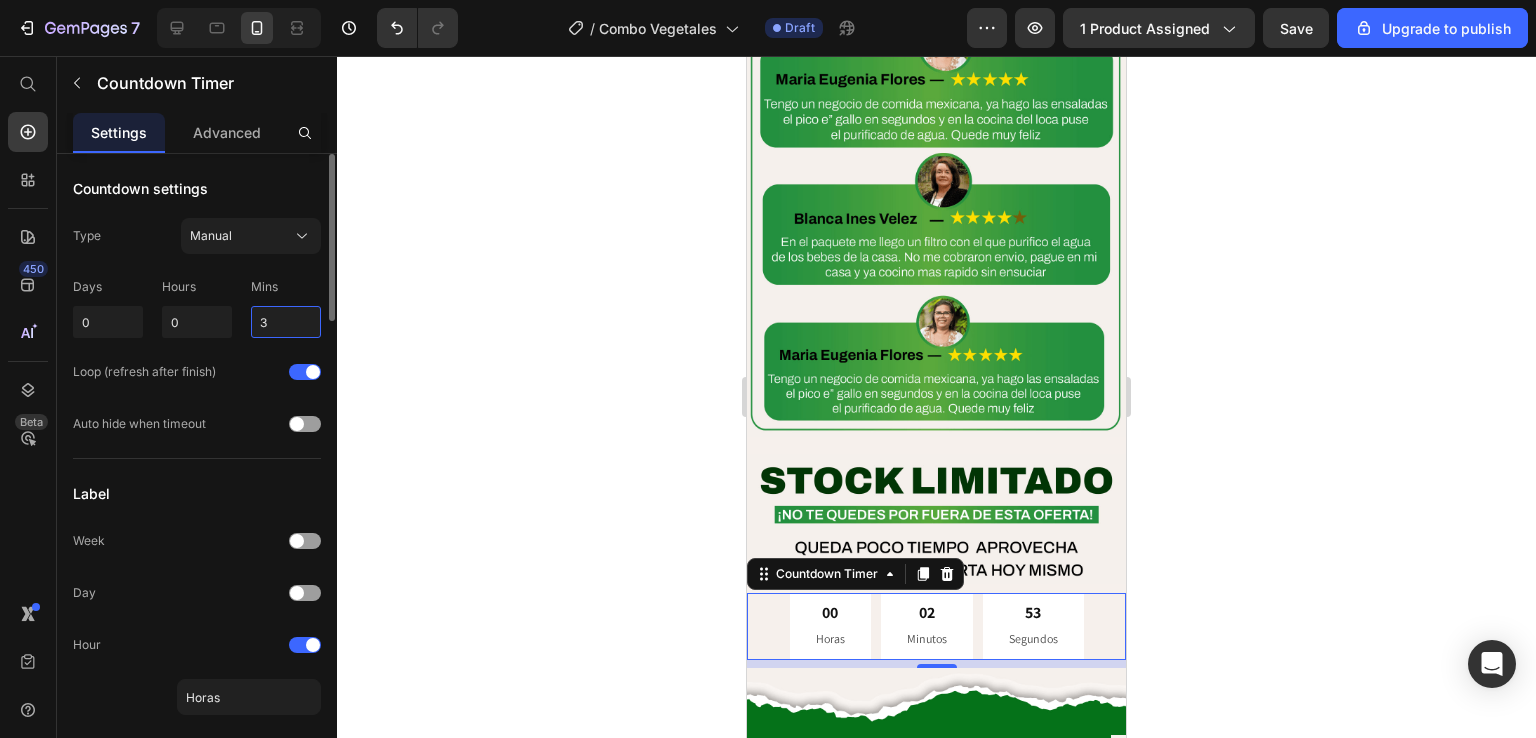 type on "30" 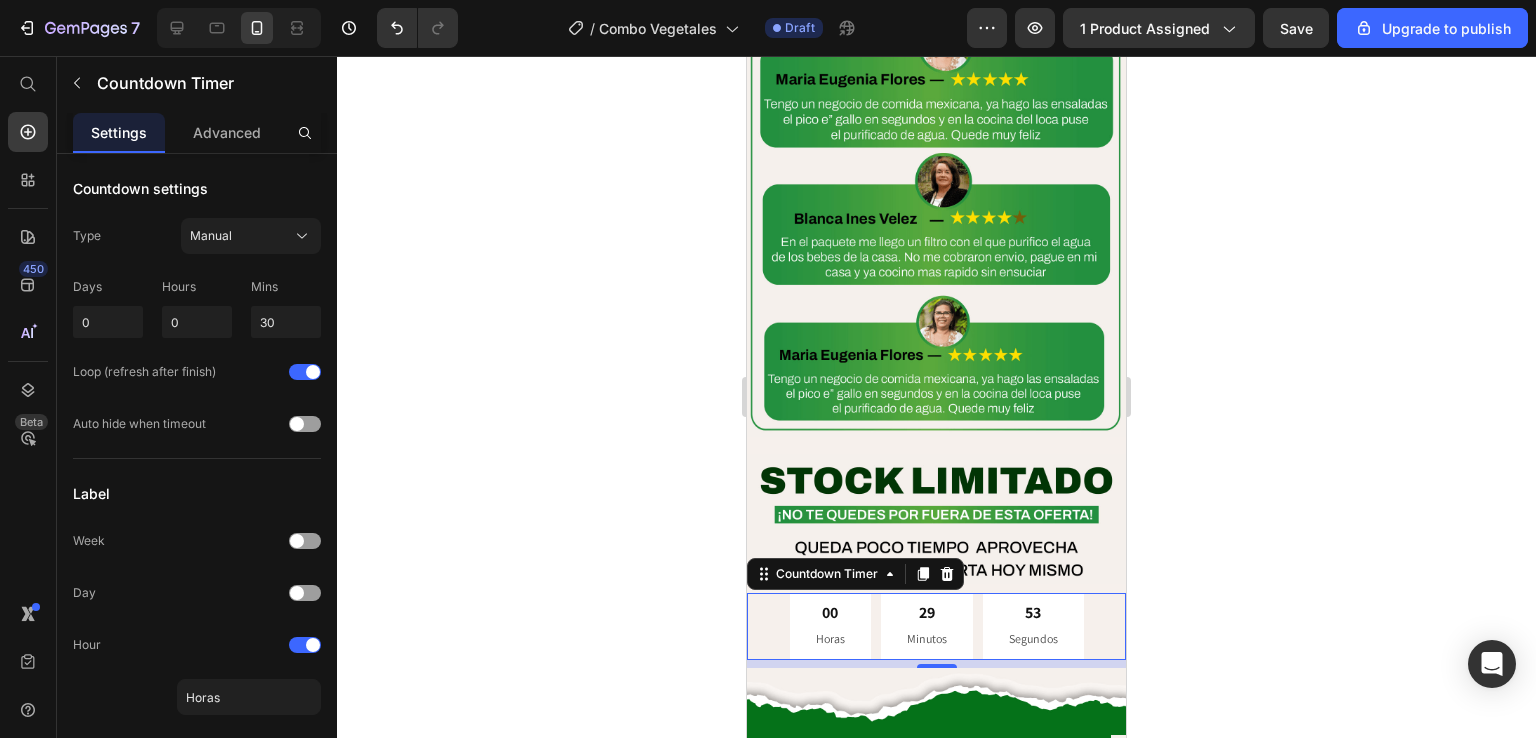 click 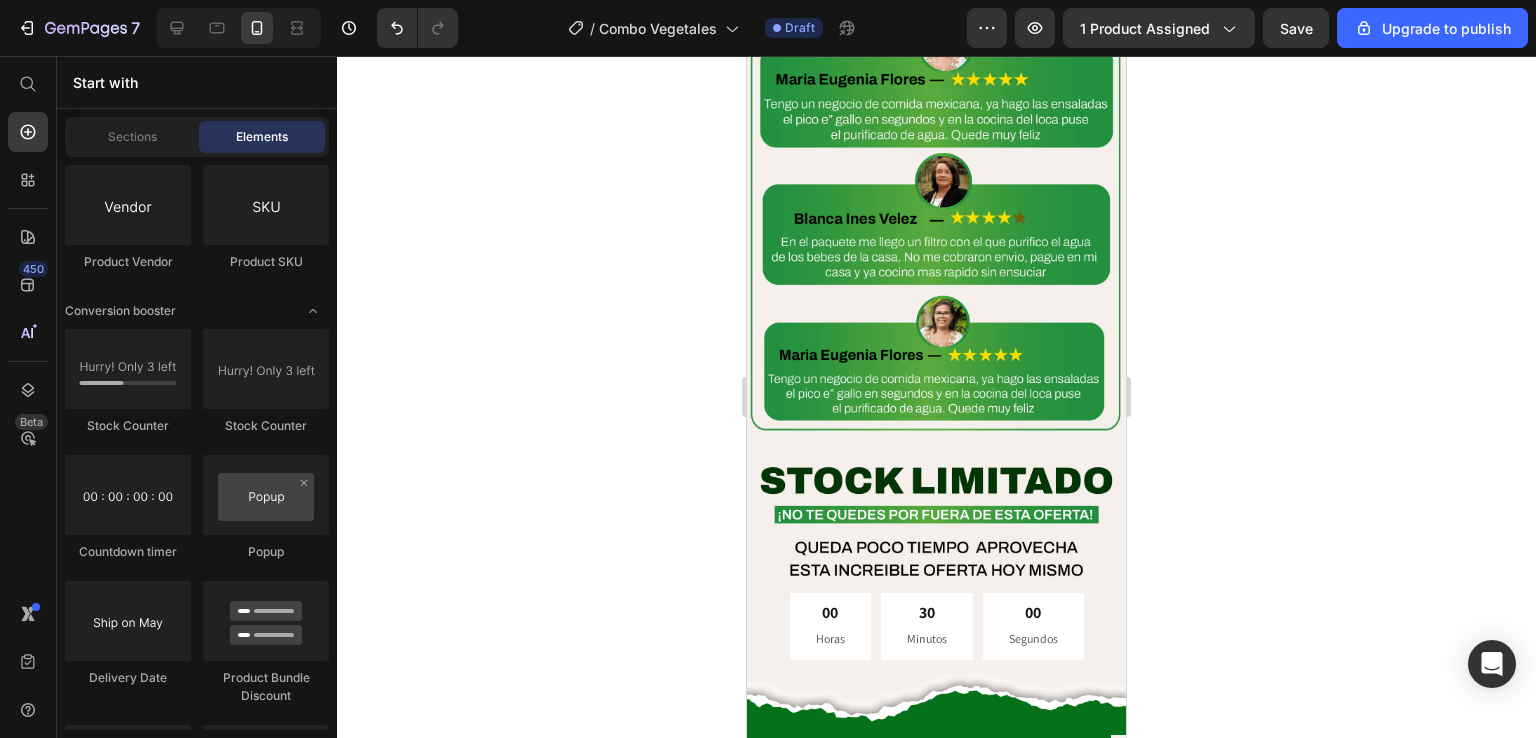 click 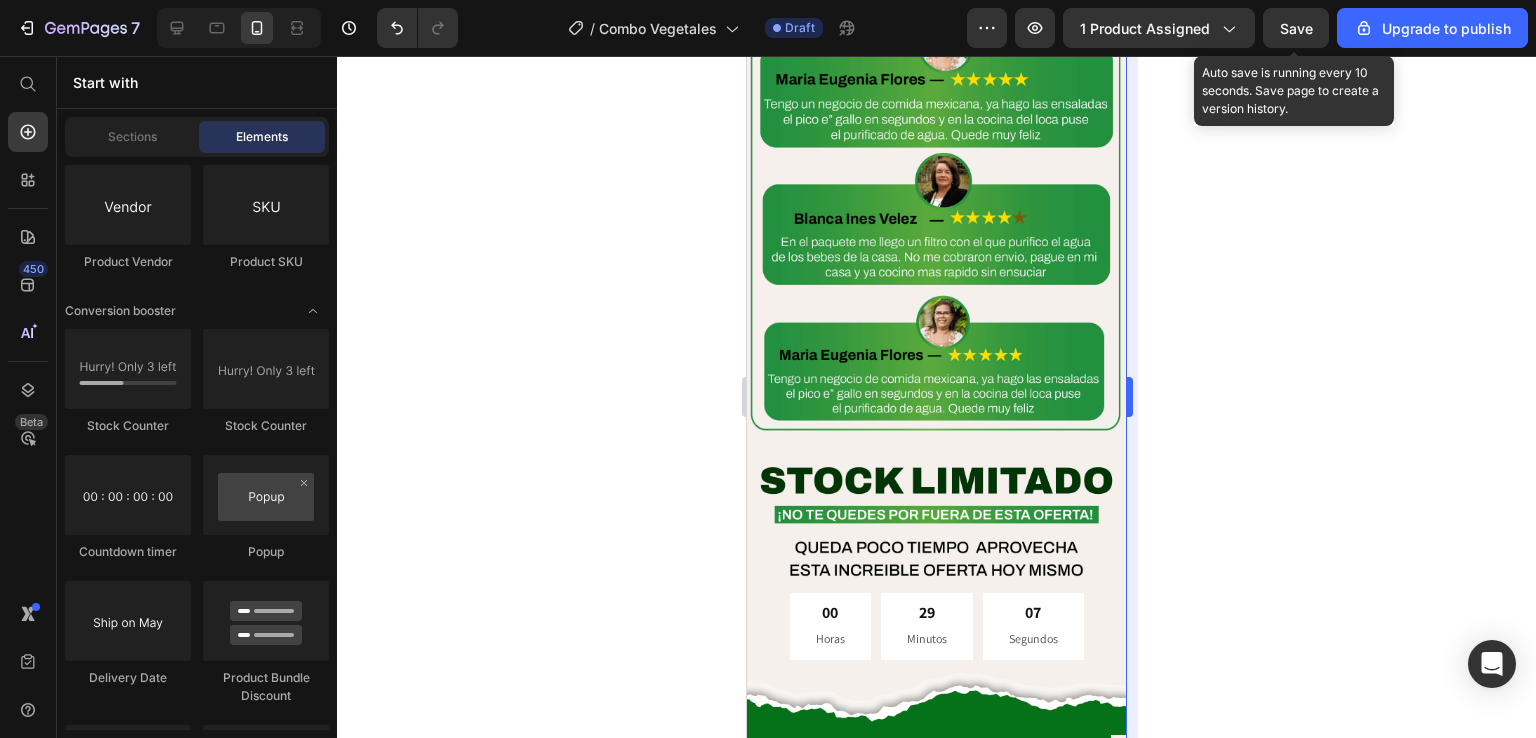 click on "Save" 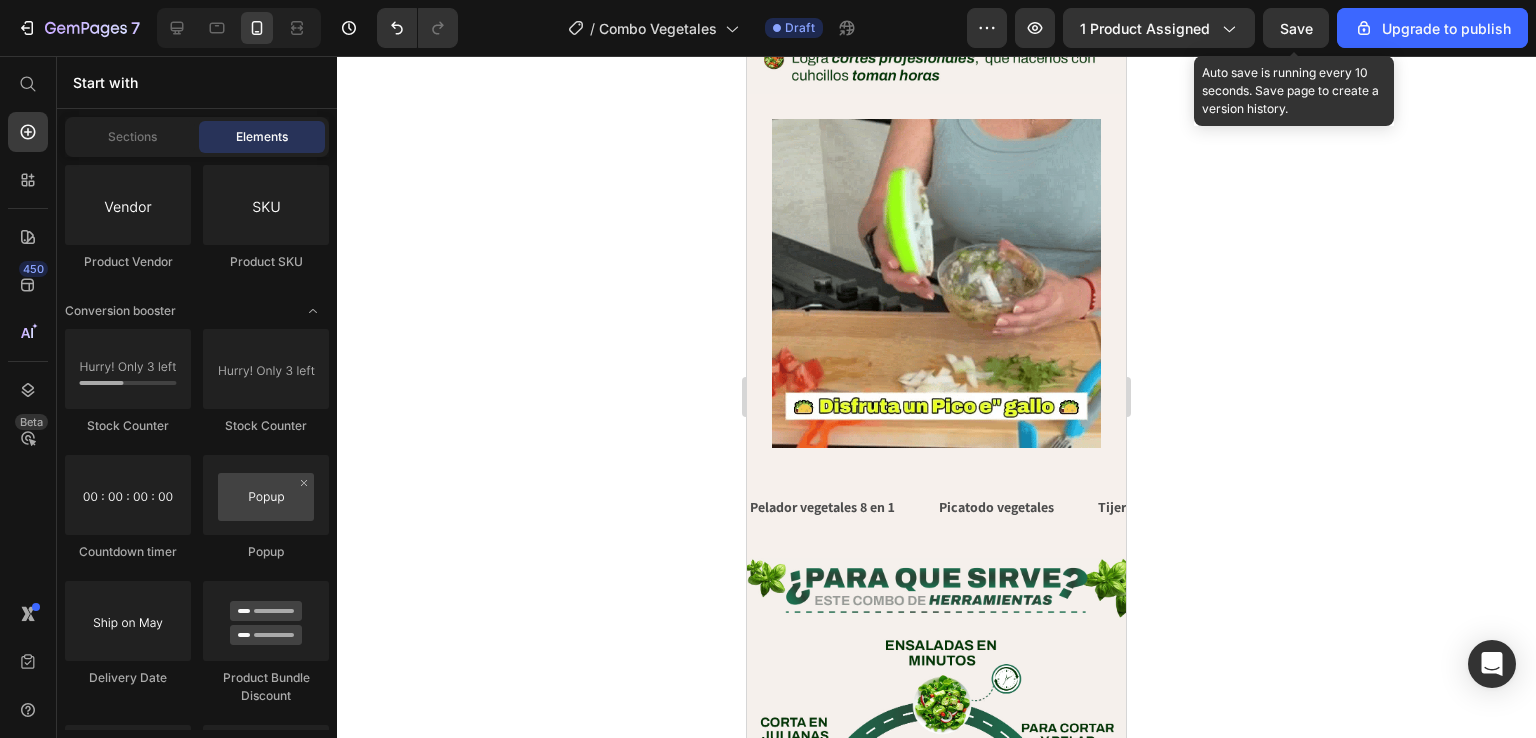 scroll, scrollTop: 1374, scrollLeft: 0, axis: vertical 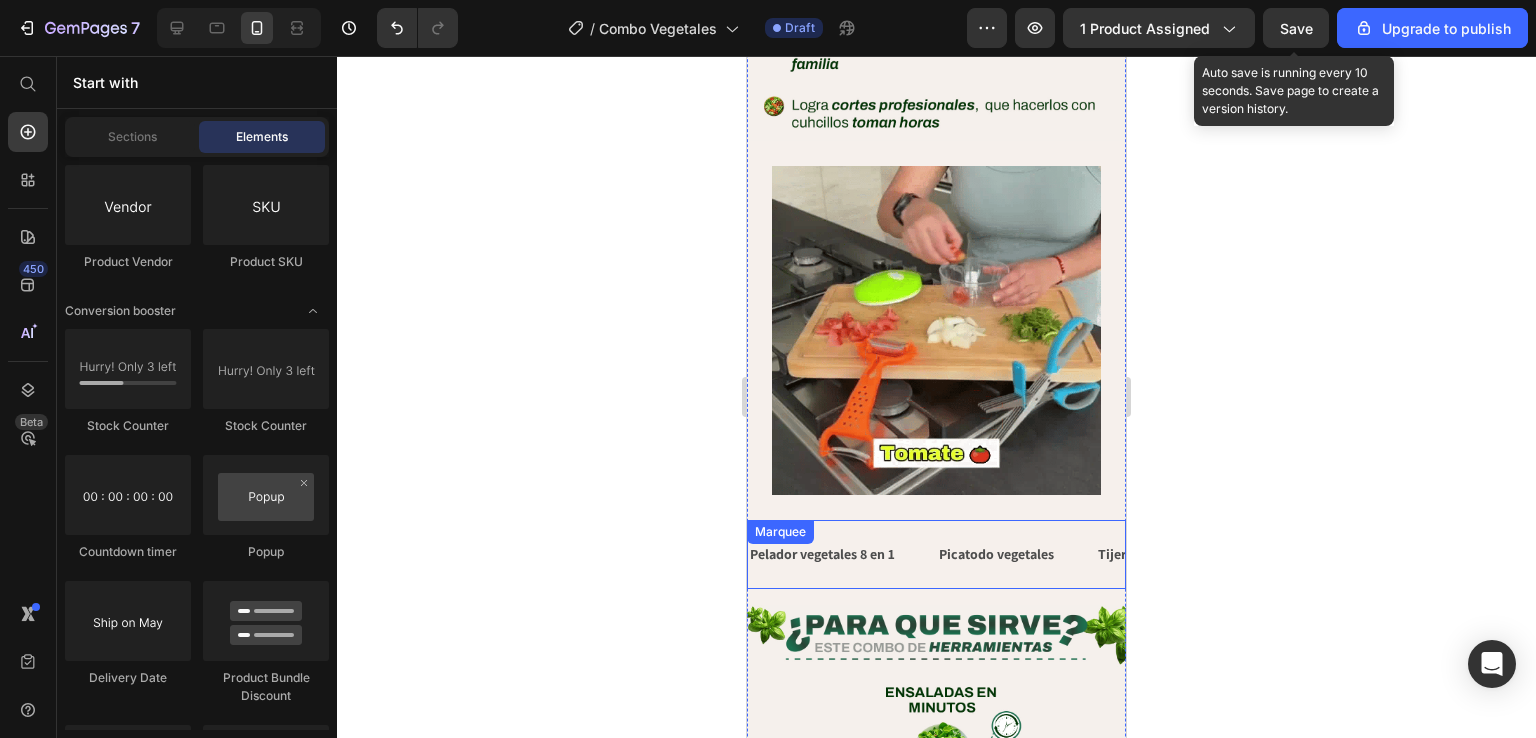 click on "Pelador vegetales 8 en 1 Text Picatodo vegetales Text Tijeras Magicas 5 cuchillas Text Pelador vegetales 8 en 1 Text Picatodo vegetales Text Tijeras Magicas 5 cuchillas Text Marquee" at bounding box center [936, 554] 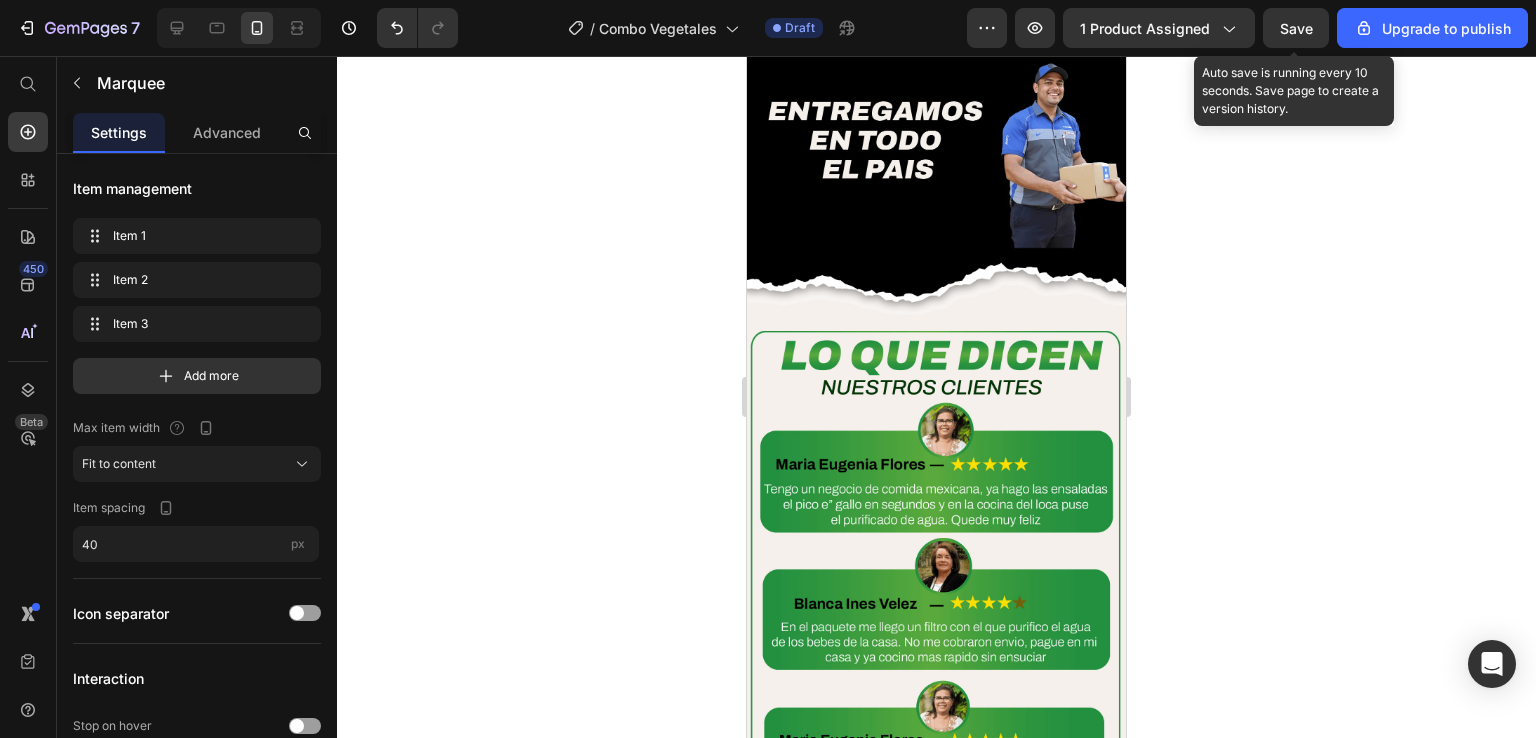 scroll, scrollTop: 6674, scrollLeft: 0, axis: vertical 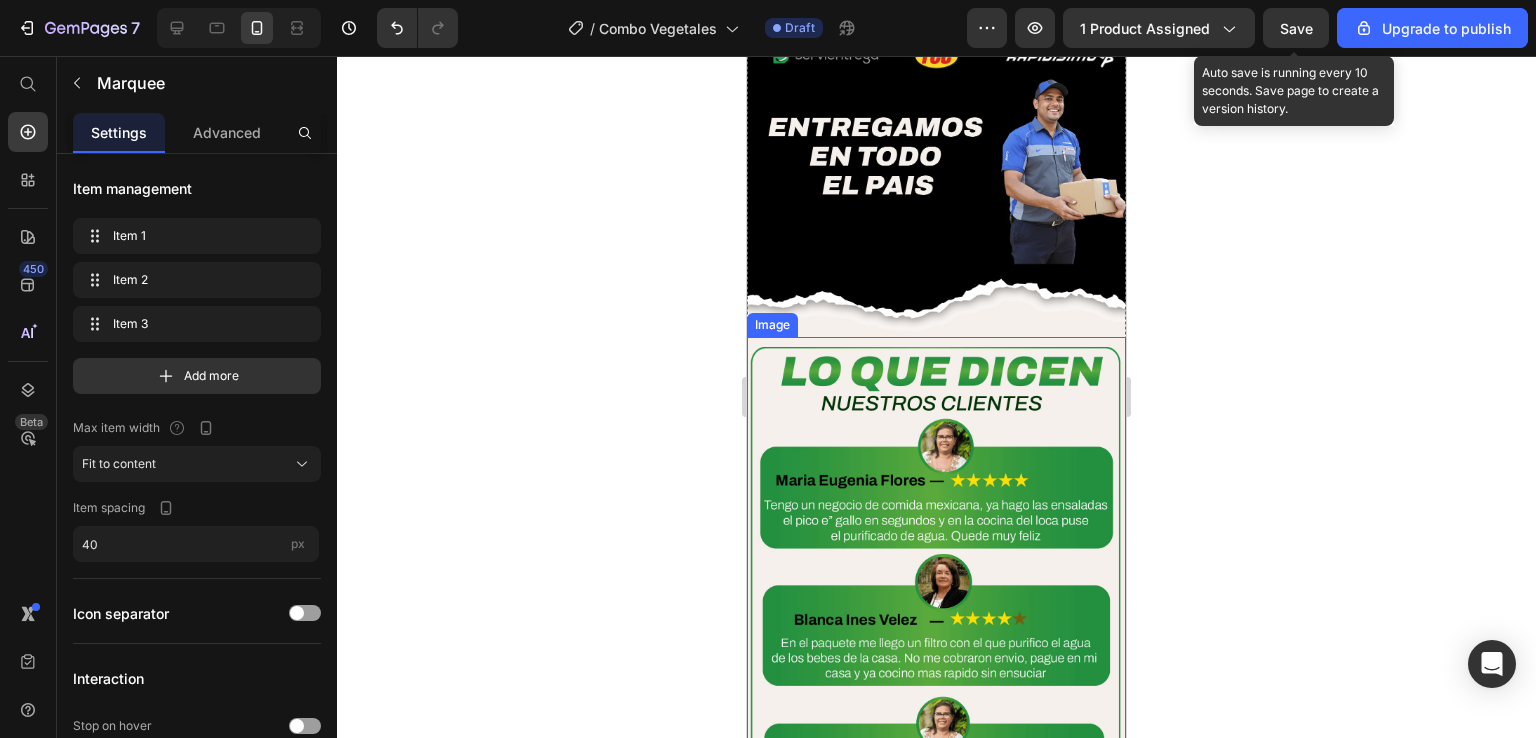 click at bounding box center (936, 587) 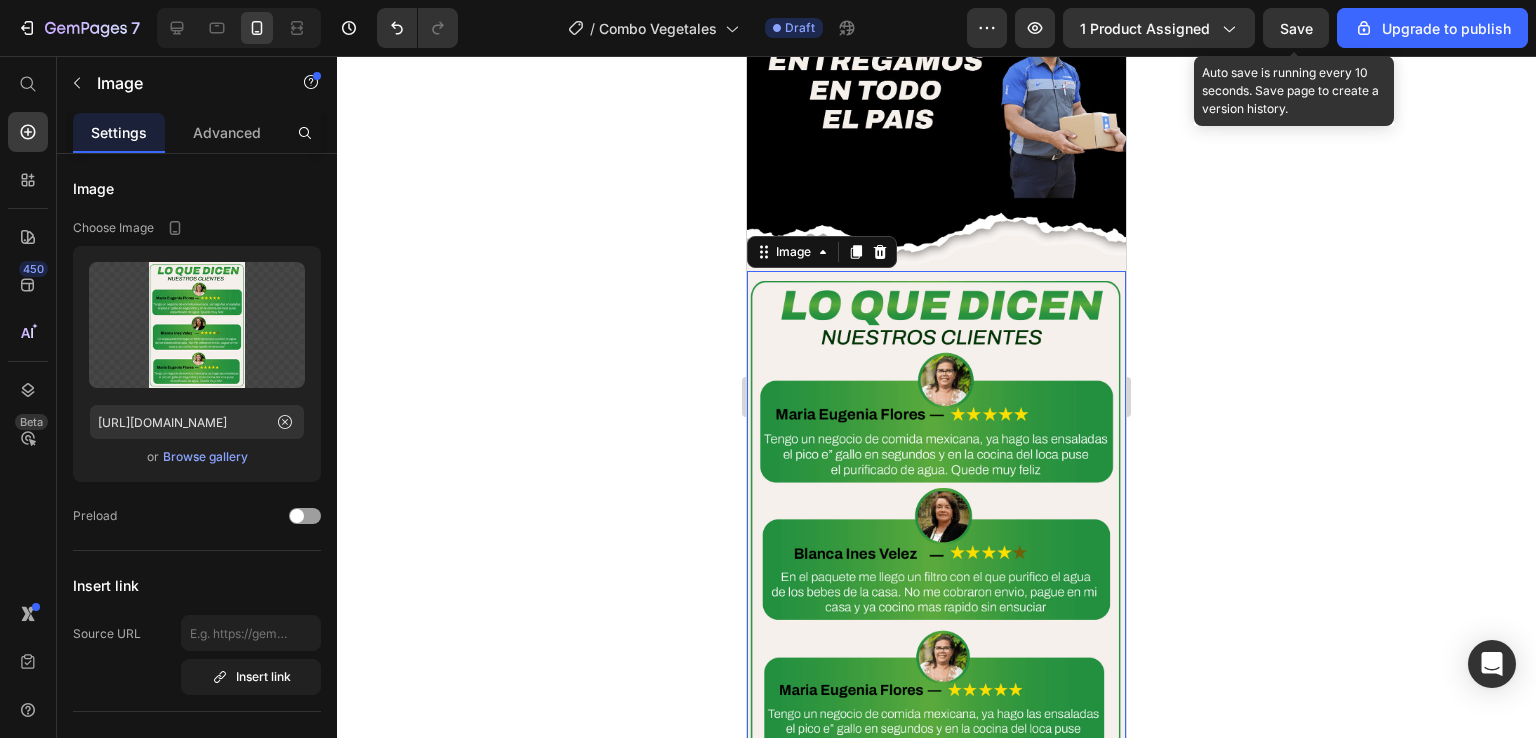 scroll, scrollTop: 6774, scrollLeft: 0, axis: vertical 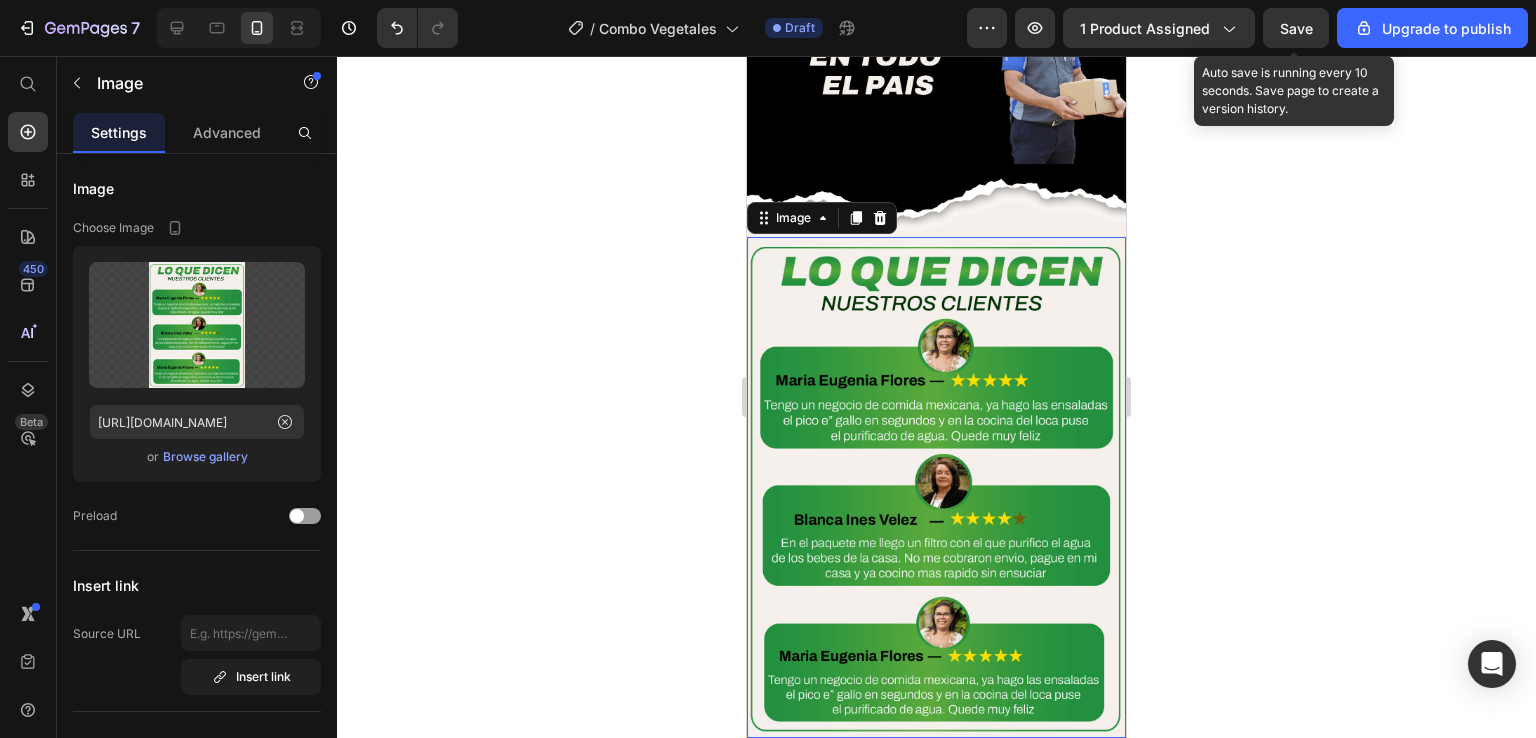 click at bounding box center [936, 487] 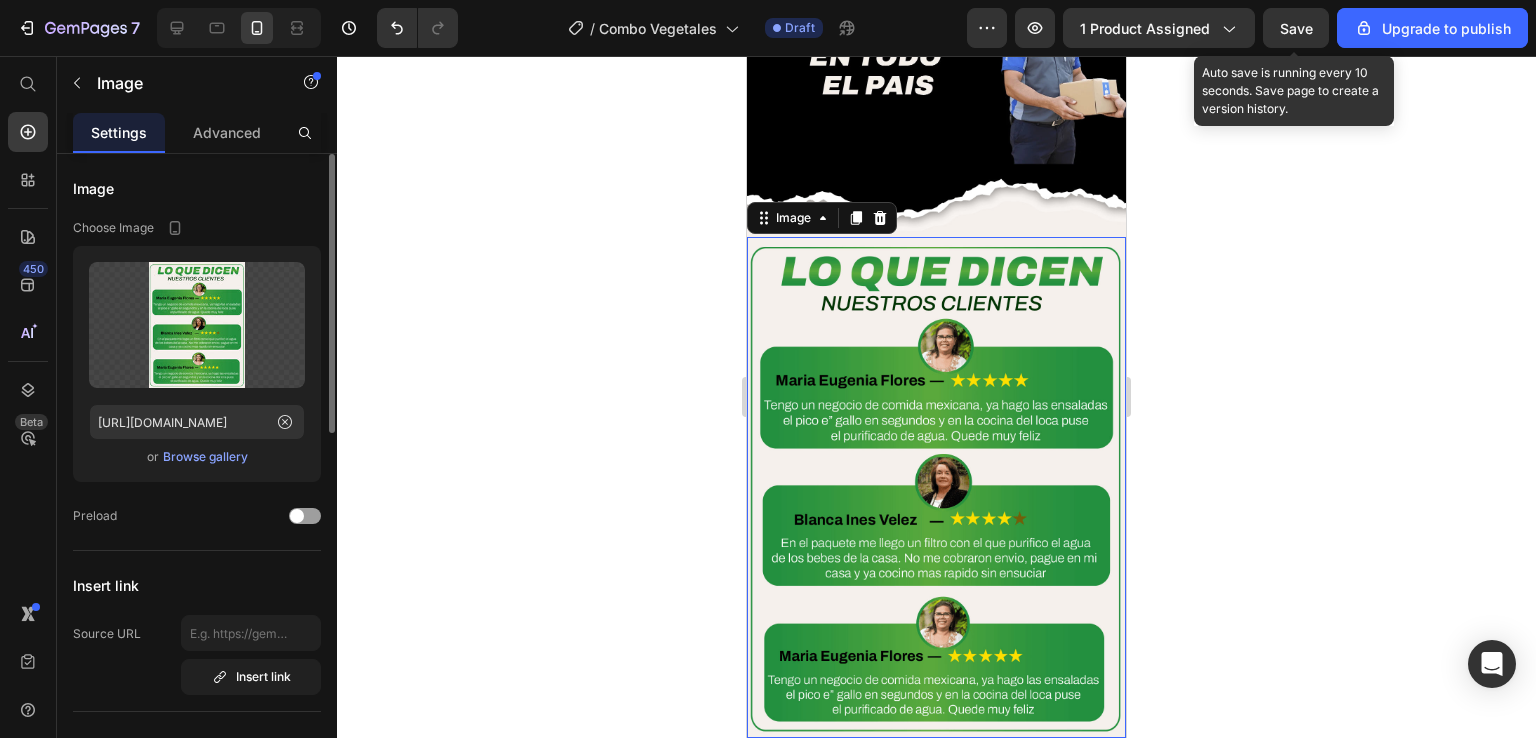 click on "Browse gallery" at bounding box center [205, 457] 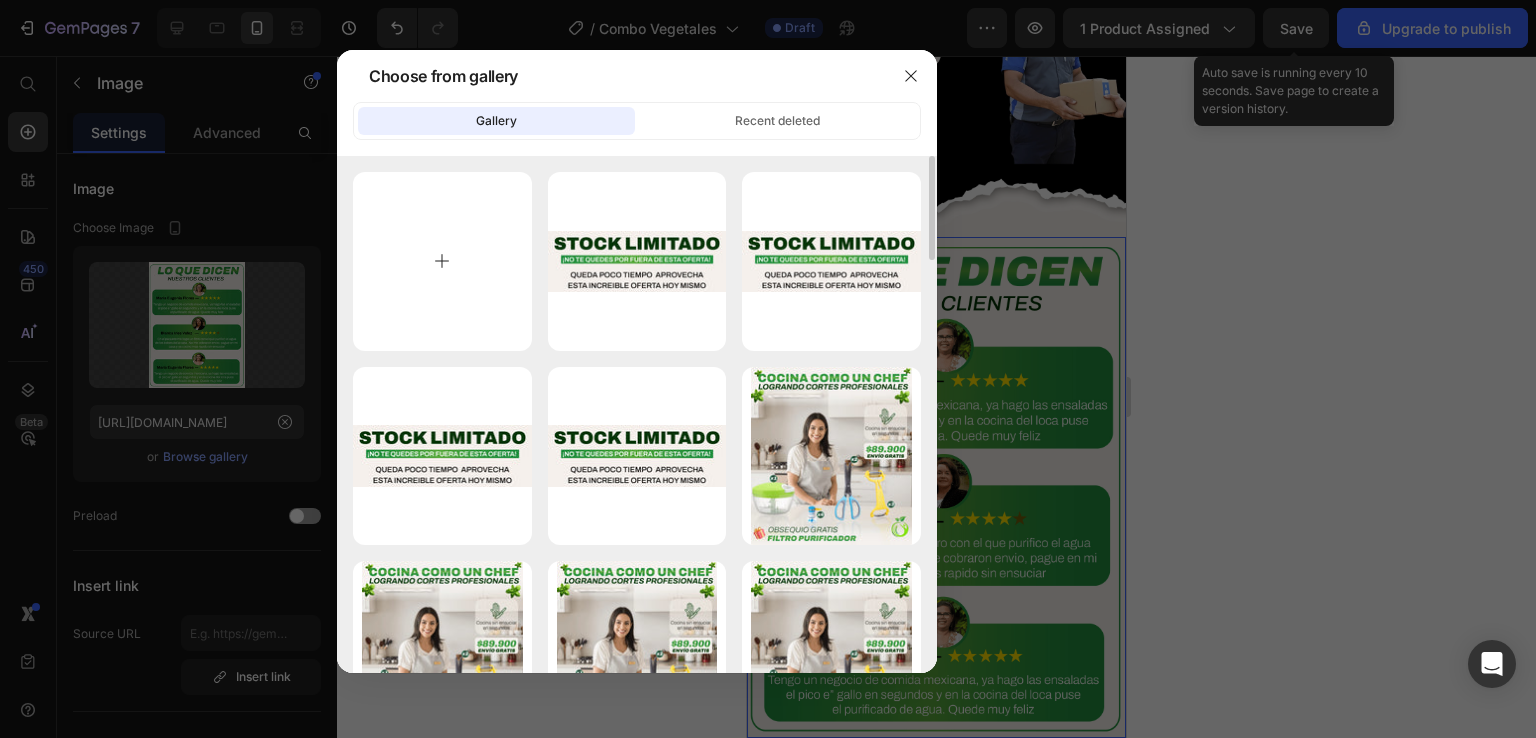 click at bounding box center (442, 261) 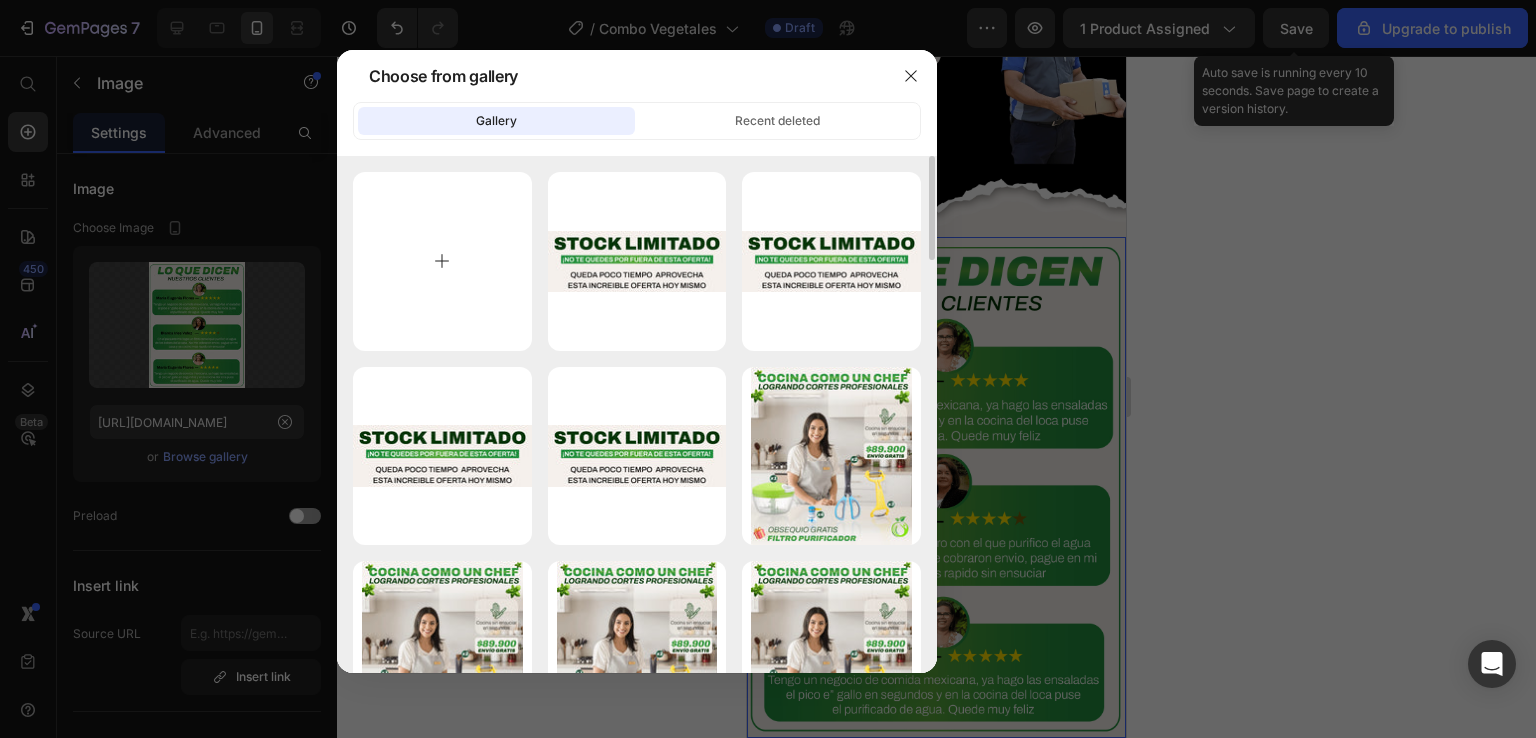 type on "C:\fakepath\Vegetal_webp_29.webp" 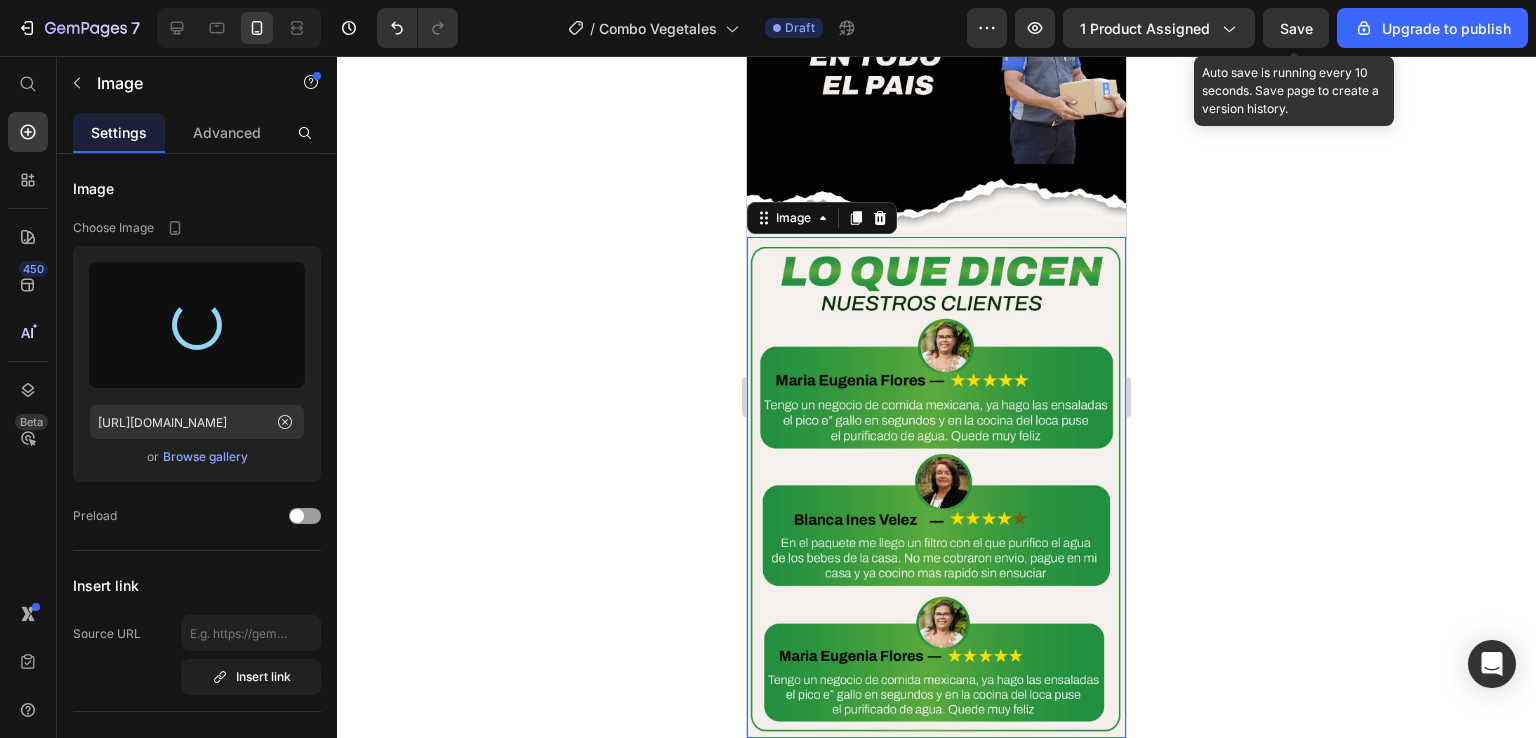 type on "[URL][DOMAIN_NAME]" 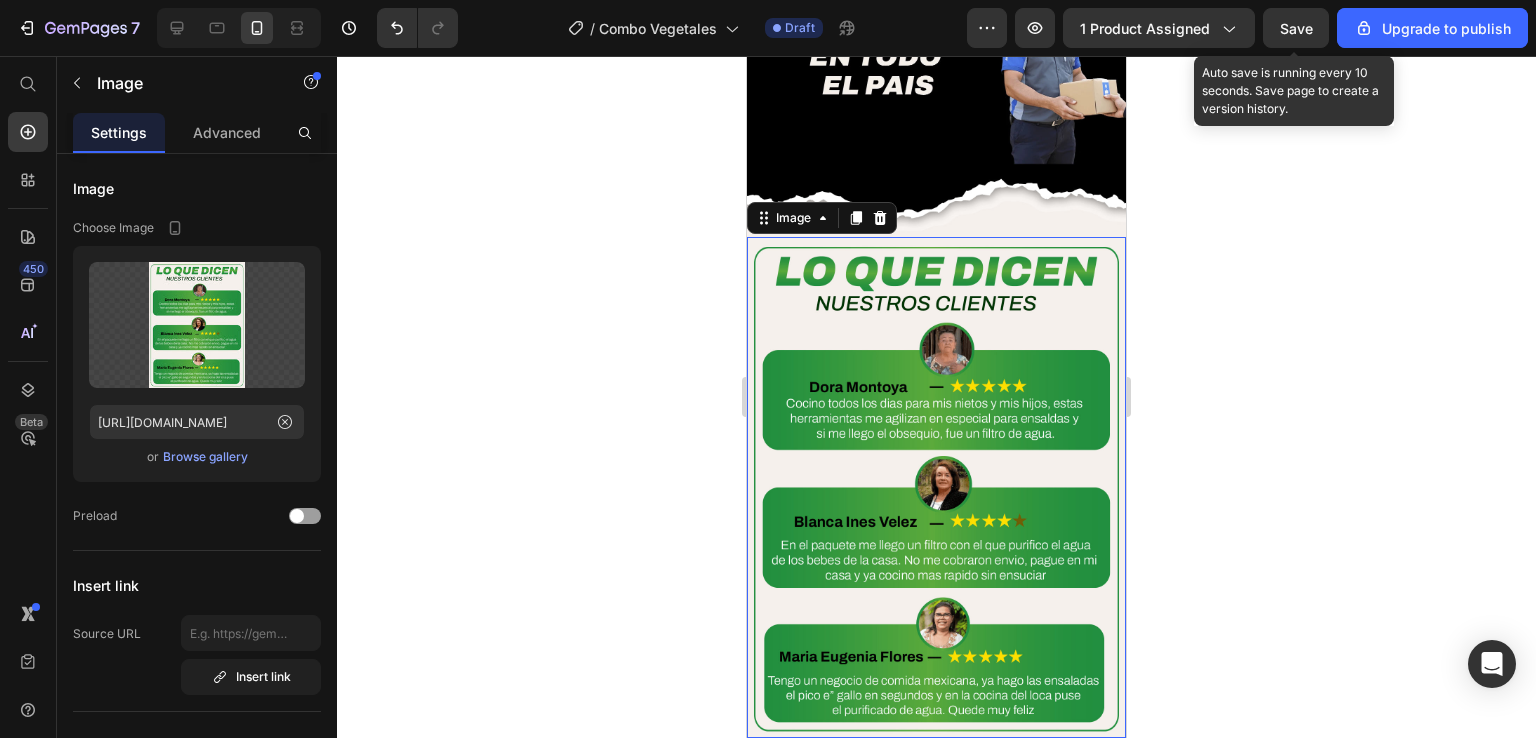 click 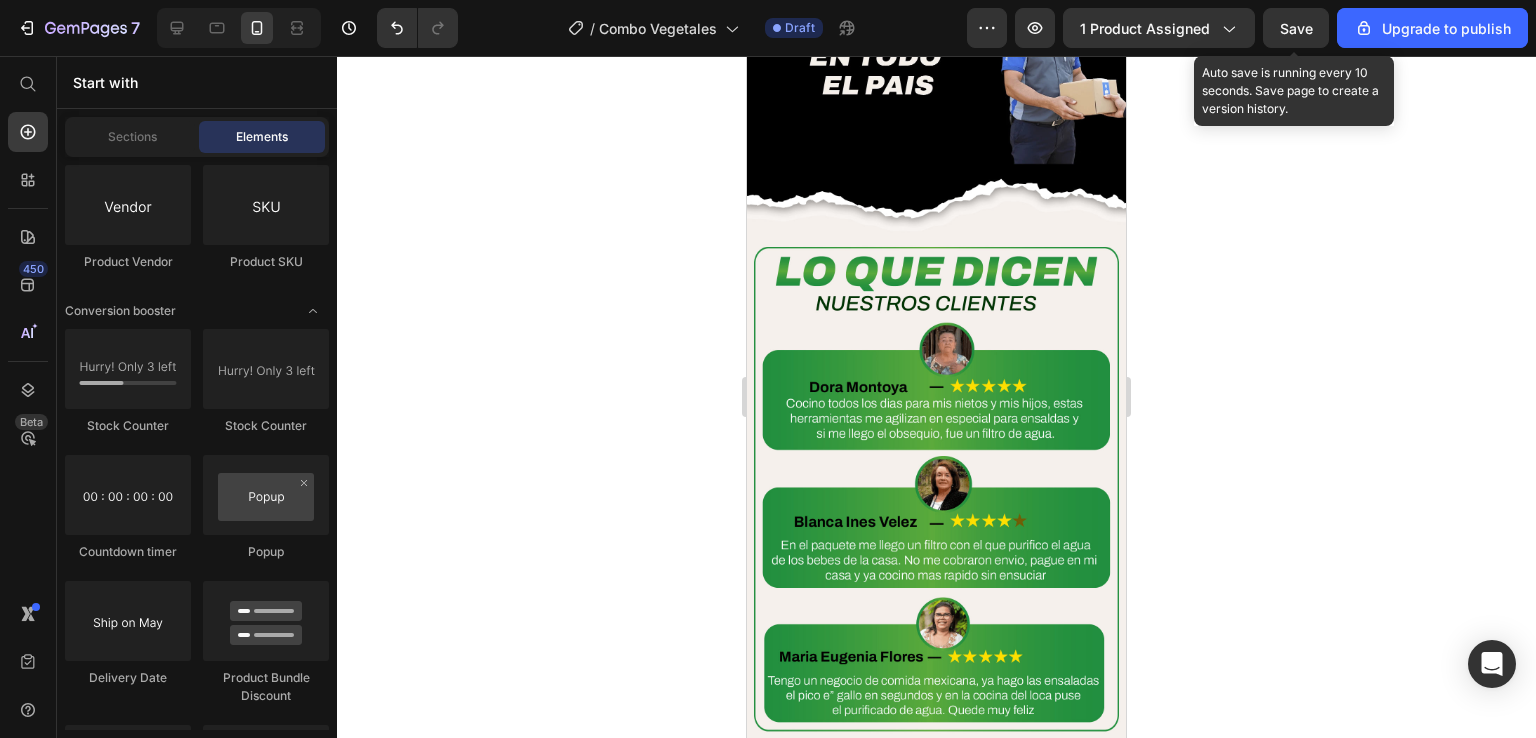 click 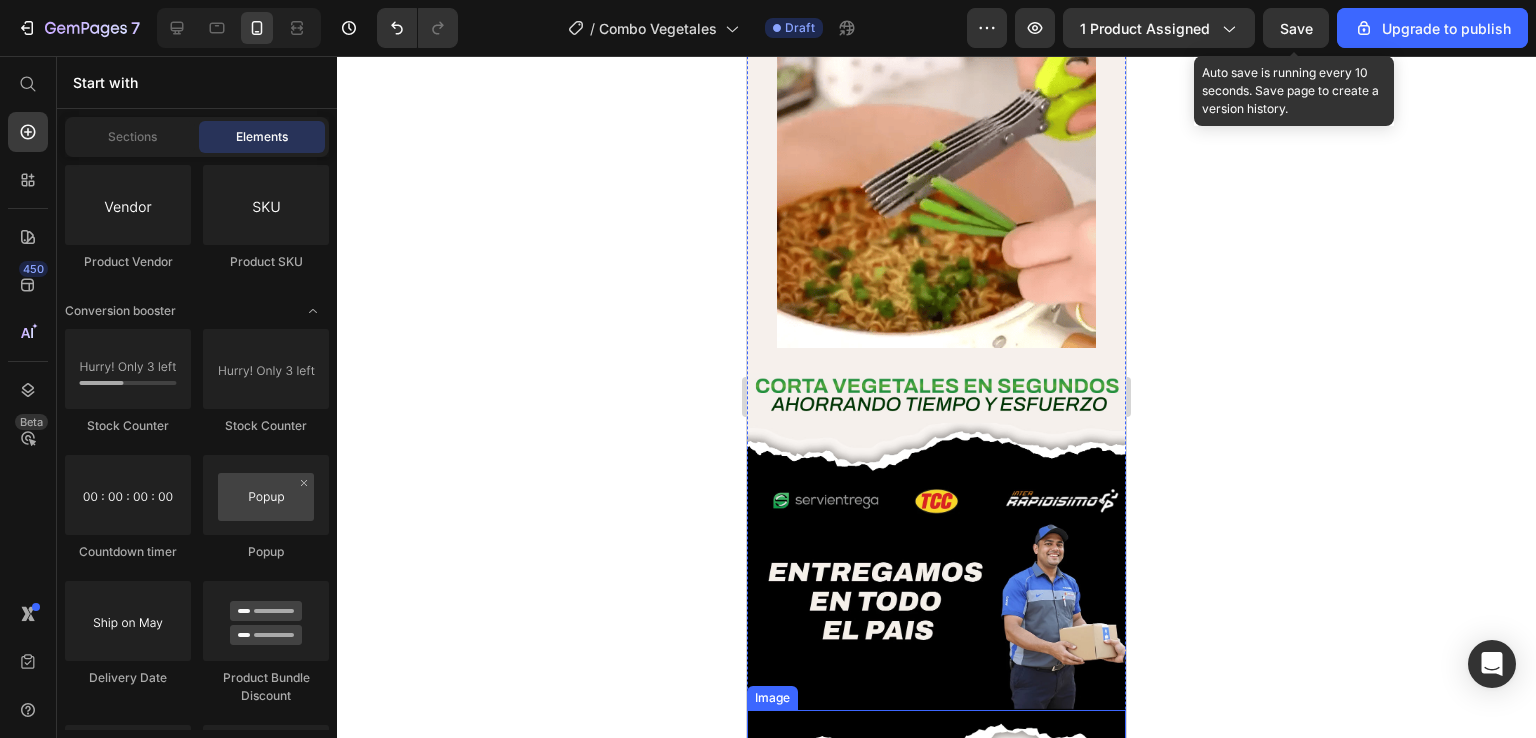 scroll, scrollTop: 6274, scrollLeft: 0, axis: vertical 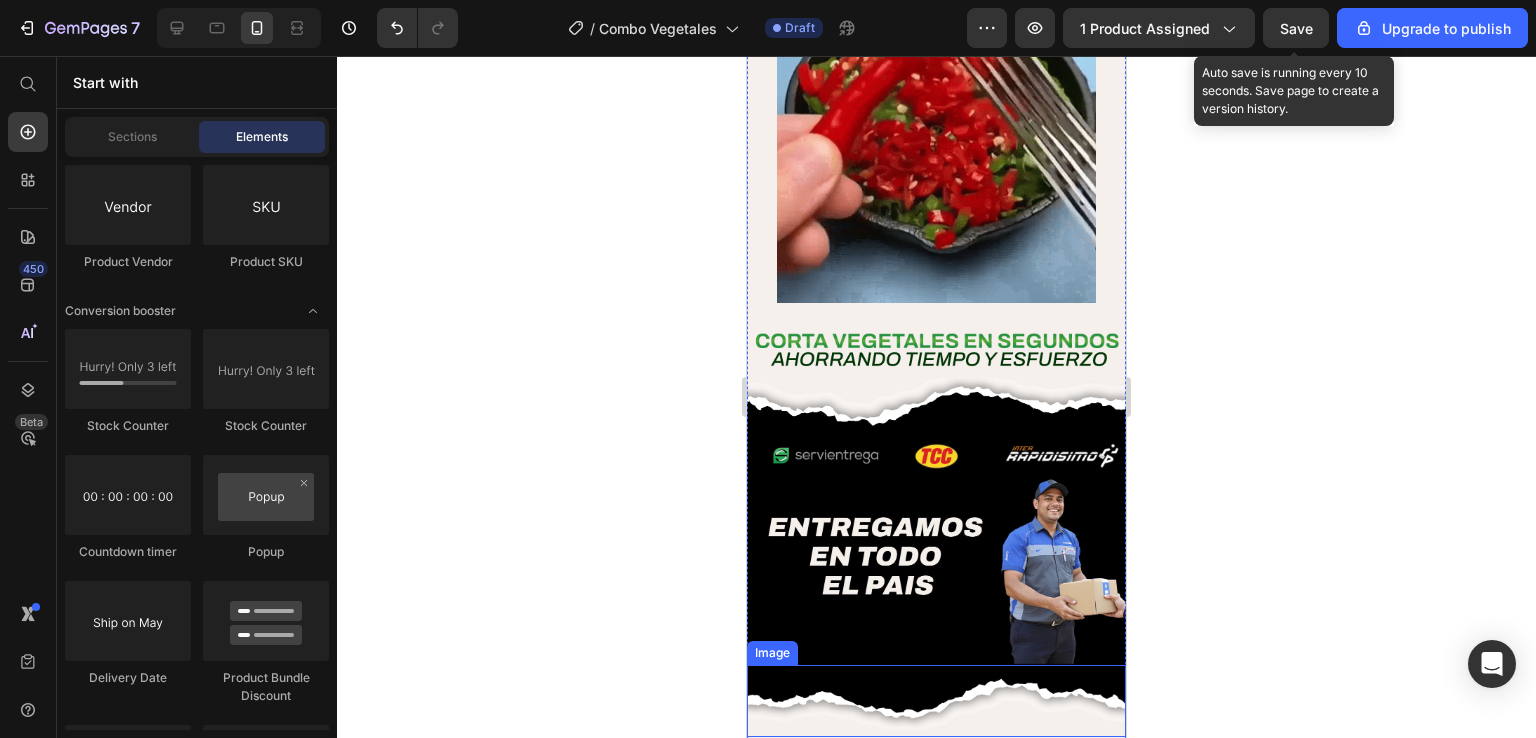 click 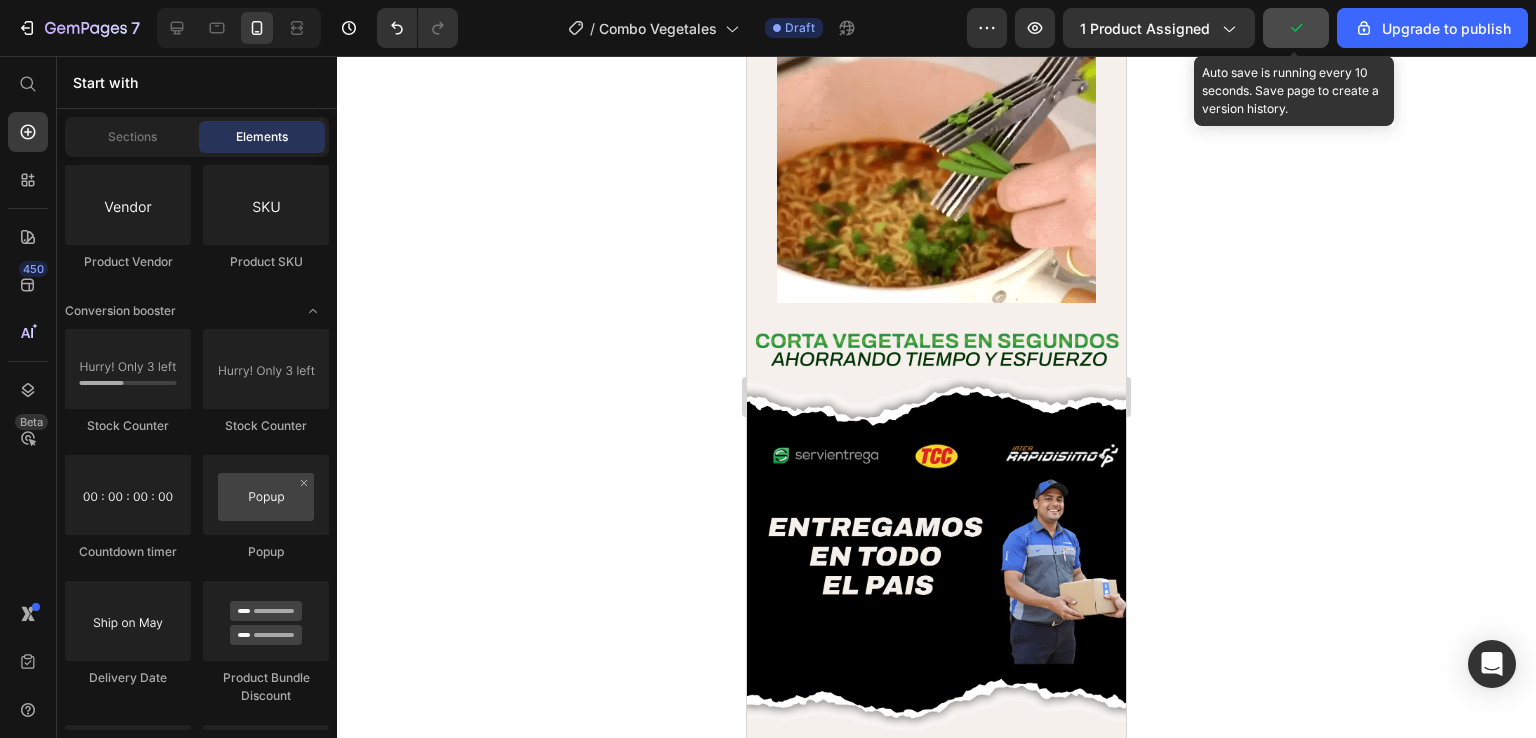 click 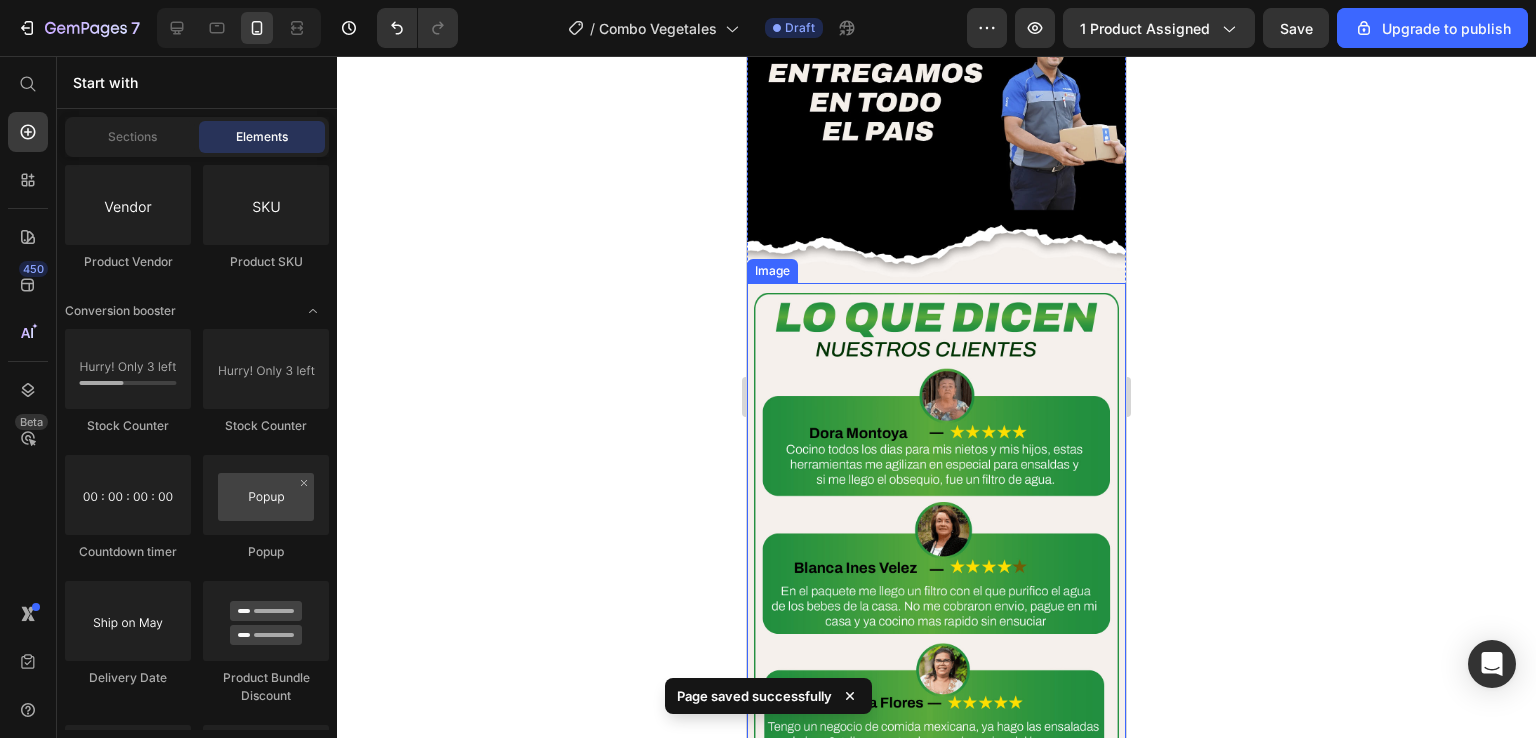 scroll, scrollTop: 6774, scrollLeft: 0, axis: vertical 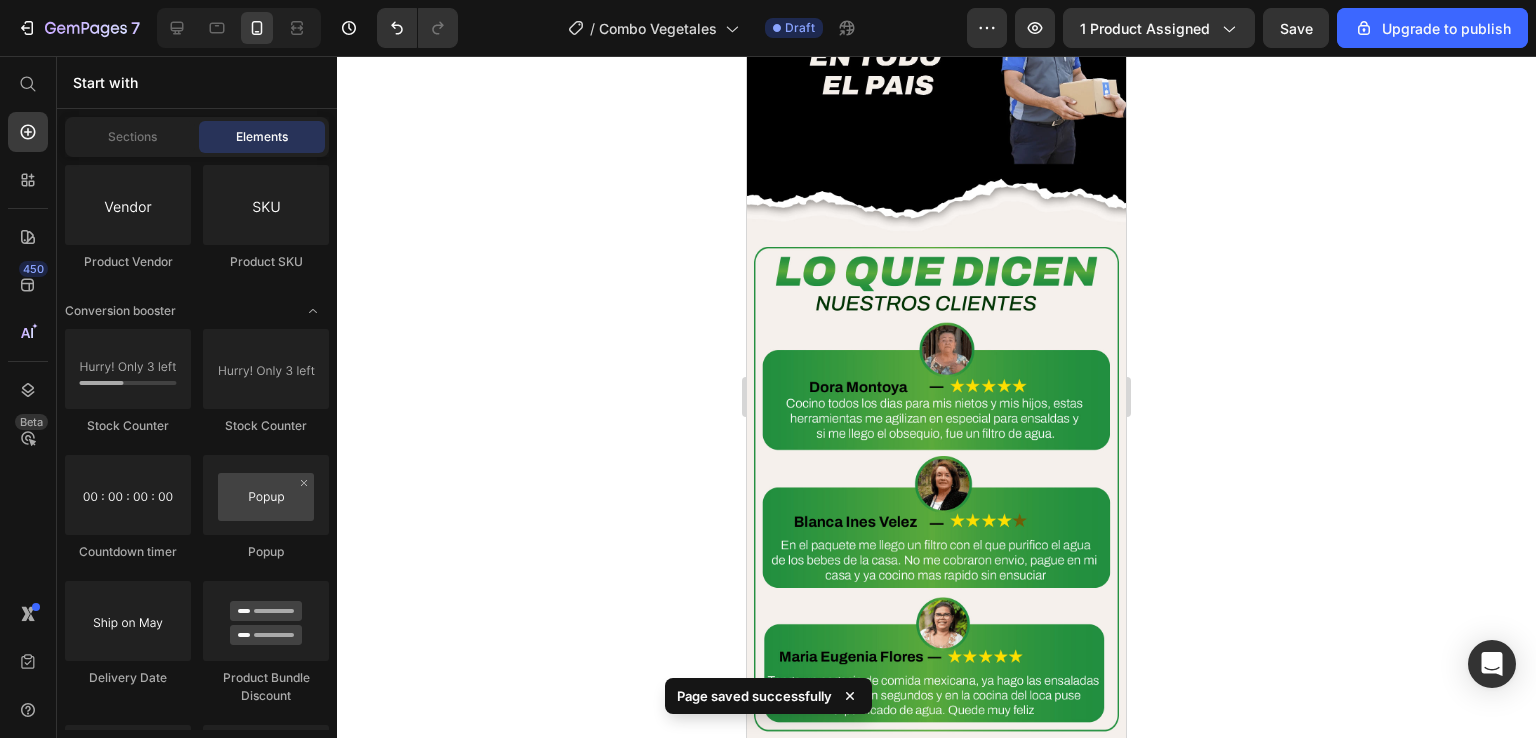 click 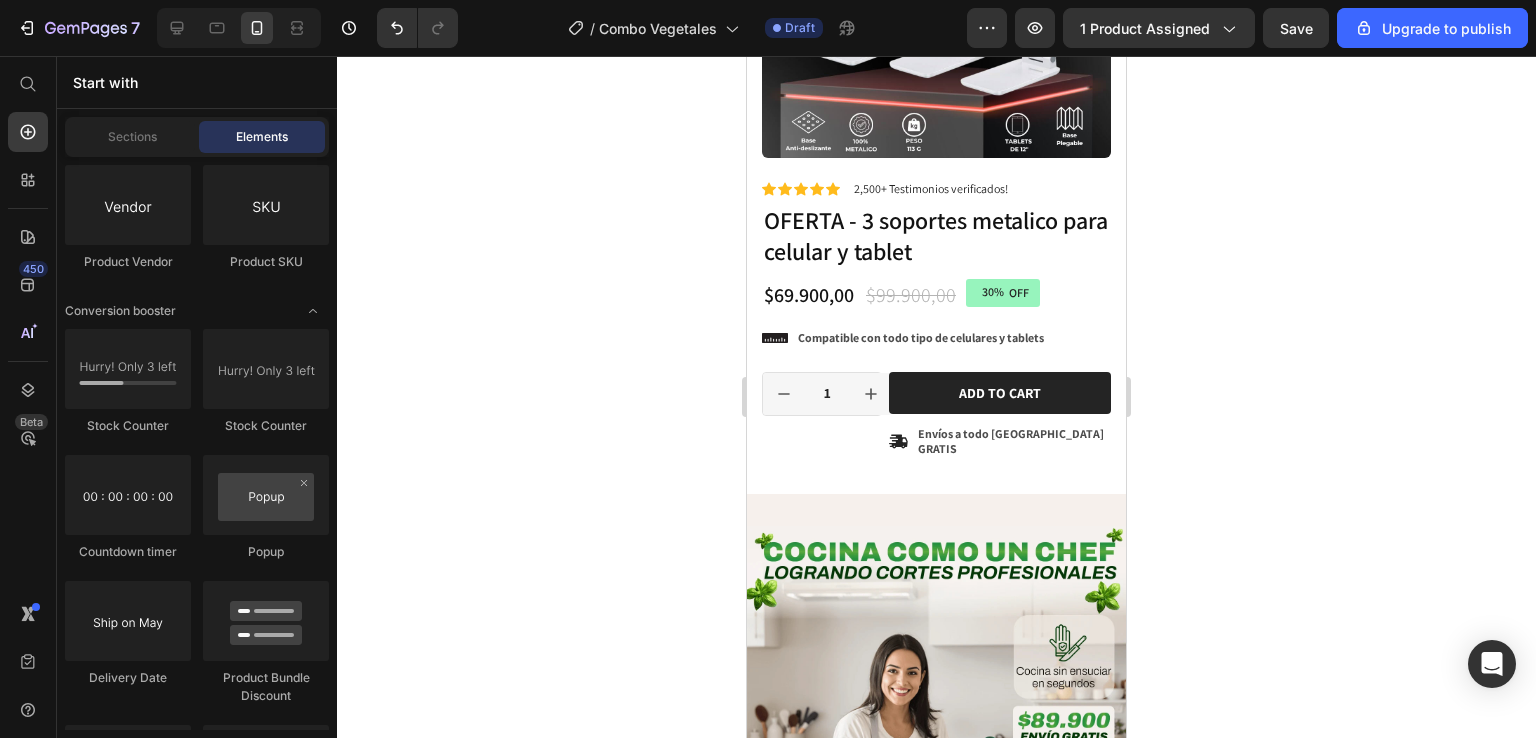 scroll, scrollTop: 400, scrollLeft: 0, axis: vertical 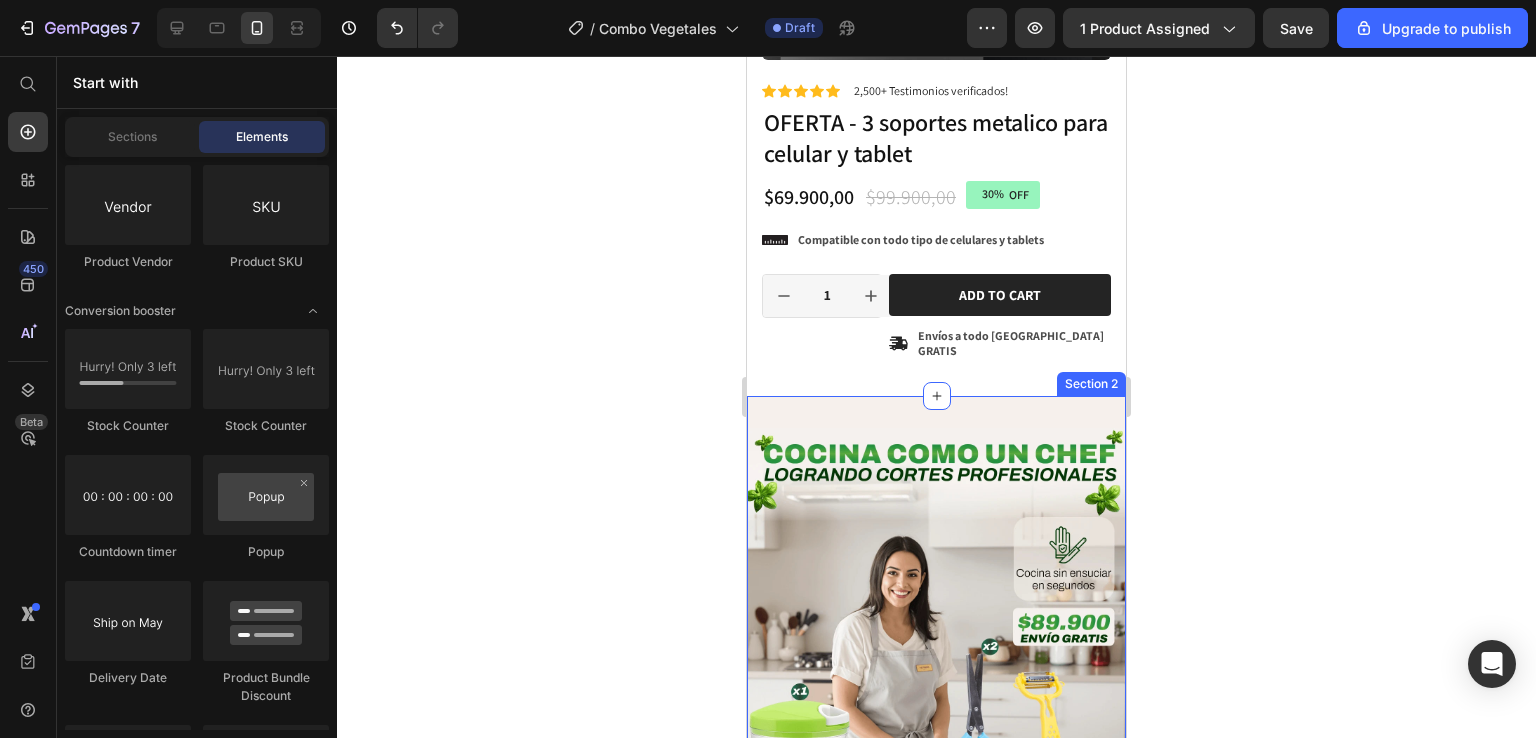 click on "Image Image Image Image Image Pelador vegetales 8 en 1 Text Picatodo vegetales Text Tijeras Magicas 5 cuchillas Text Pelador vegetales 8 en 1 Text Picatodo vegetales Text Tijeras Magicas 5 cuchillas Text Marquee Image Image Section 2" at bounding box center [936, 1311] 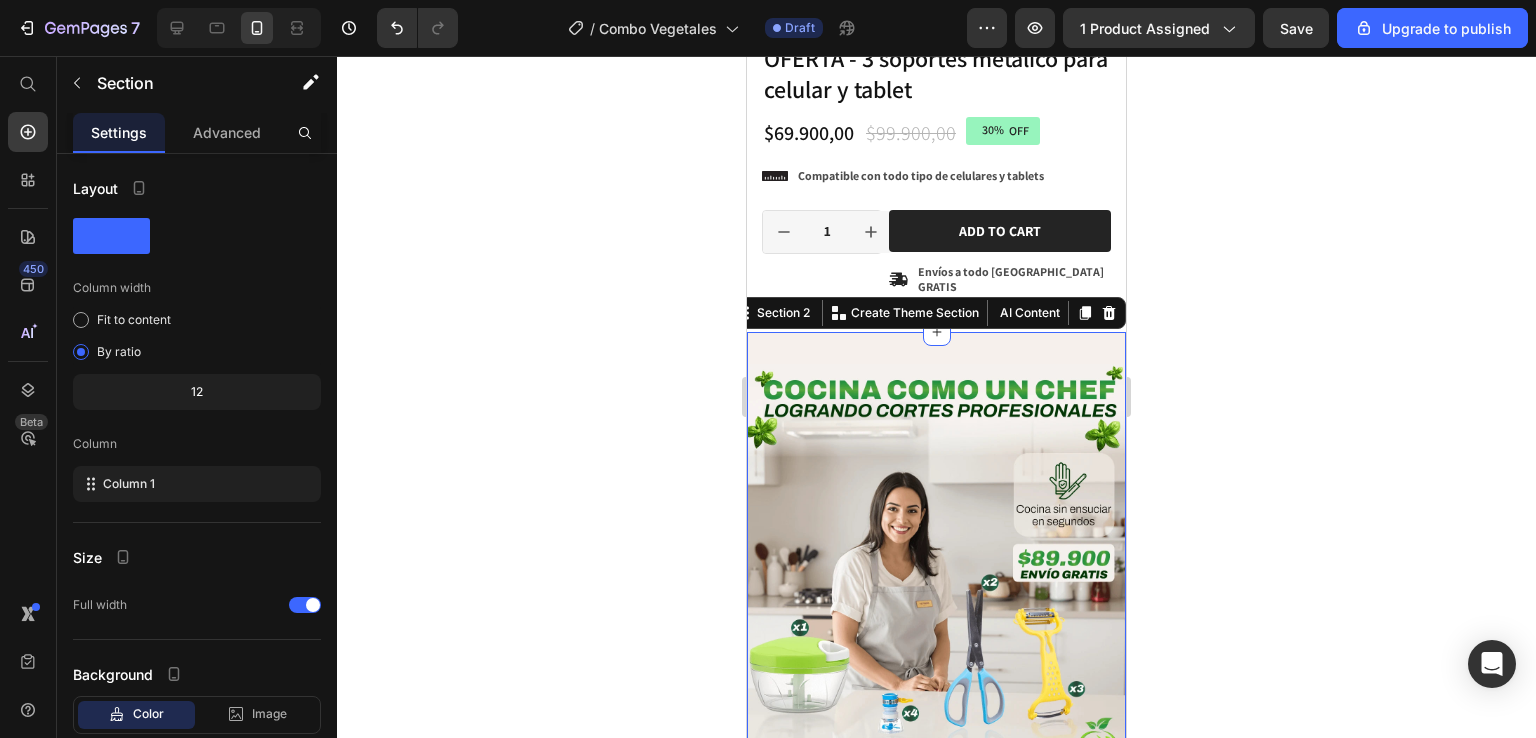 scroll, scrollTop: 500, scrollLeft: 0, axis: vertical 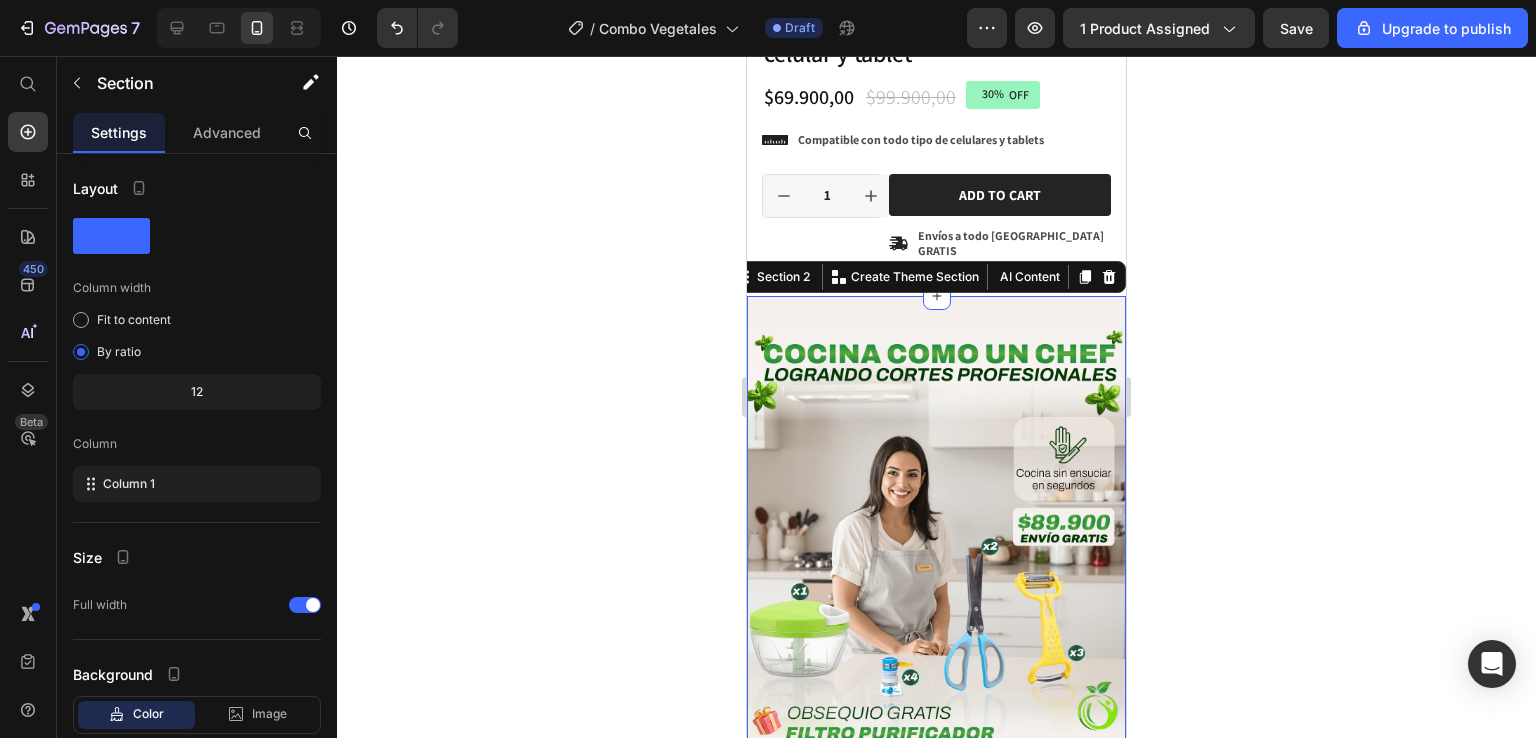 click 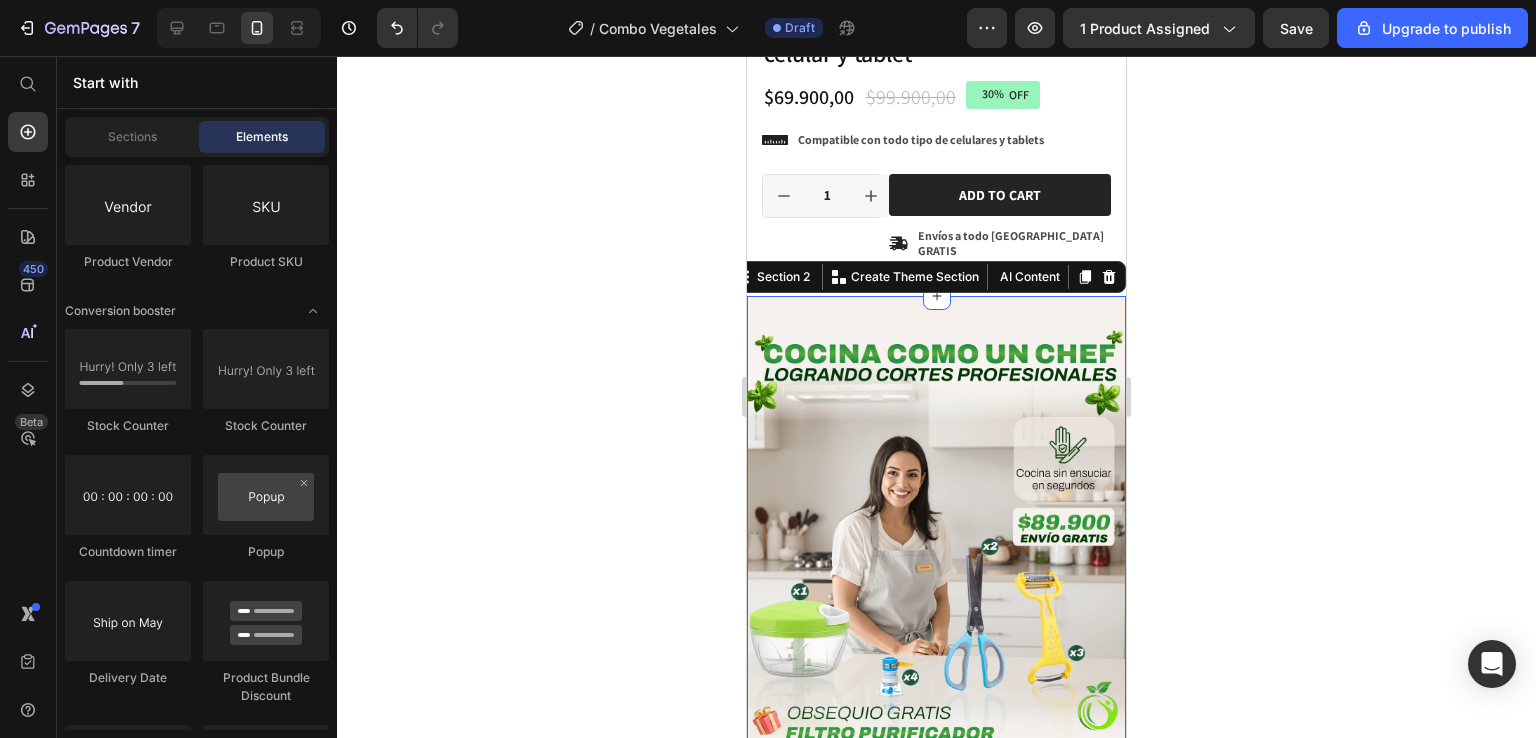 click on "Image Image Image Image Image Pelador vegetales 8 en 1 Text Picatodo vegetales Text Tijeras Magicas 5 cuchillas Text Pelador vegetales 8 en 1 Text Picatodo vegetales Text Tijeras Magicas 5 cuchillas Text Marquee Image Image Section 2   You can create reusable sections Create Theme Section AI Content Write with GemAI What would you like to describe here? Tone and Voice Persuasive Product OFERTA - 3 soportes metalico para celular y tablet Show more Generate" at bounding box center (936, 1211) 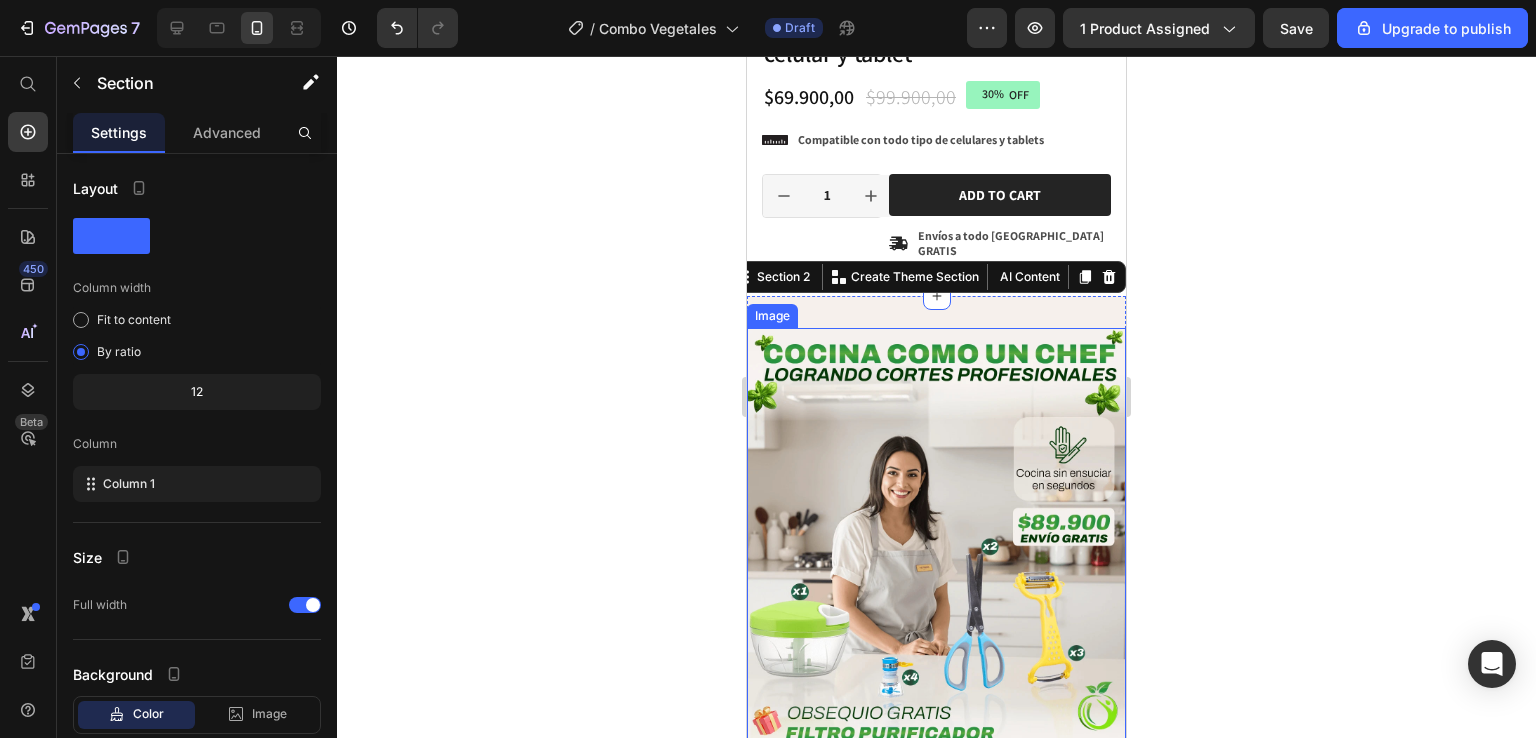 click at bounding box center [936, 538] 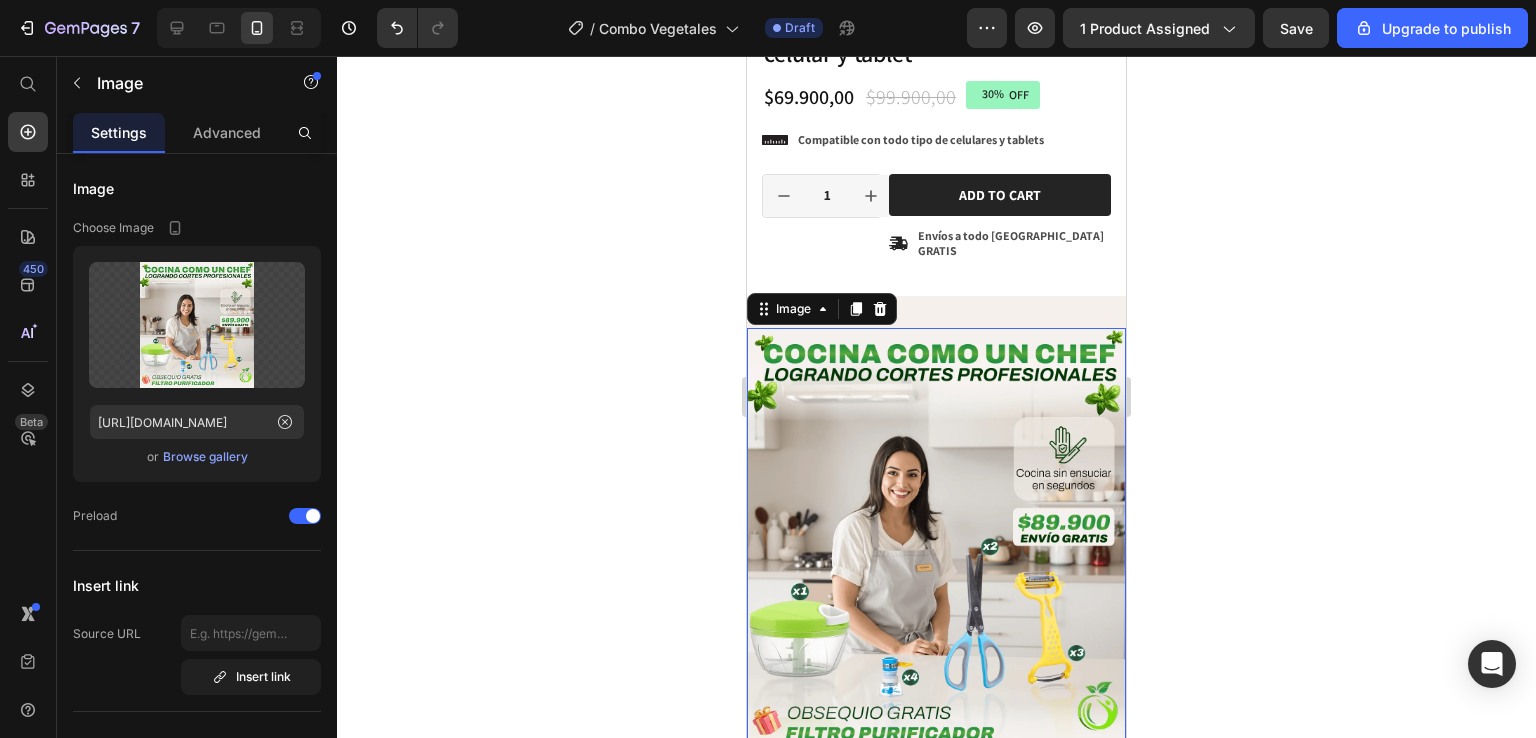 click 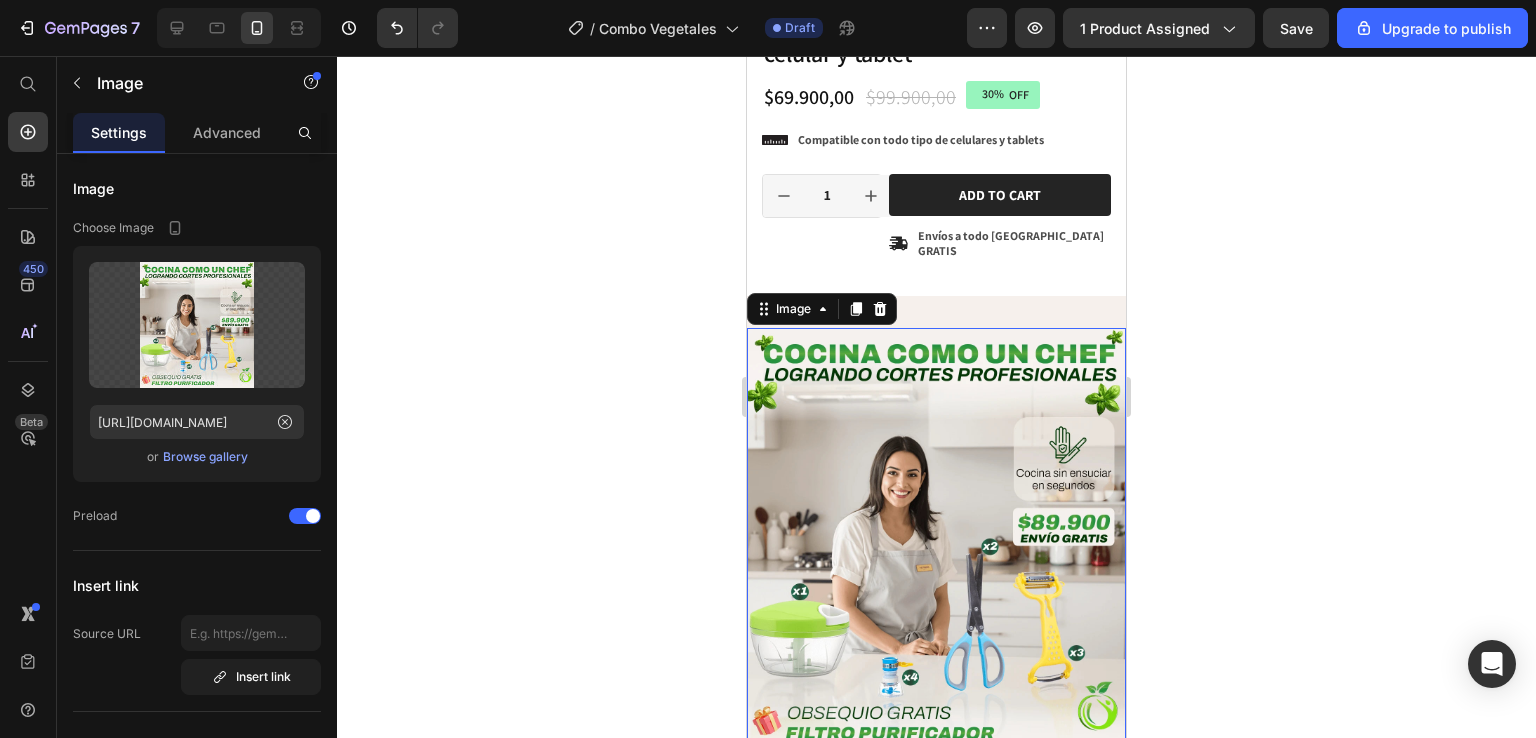 click at bounding box center [936, 538] 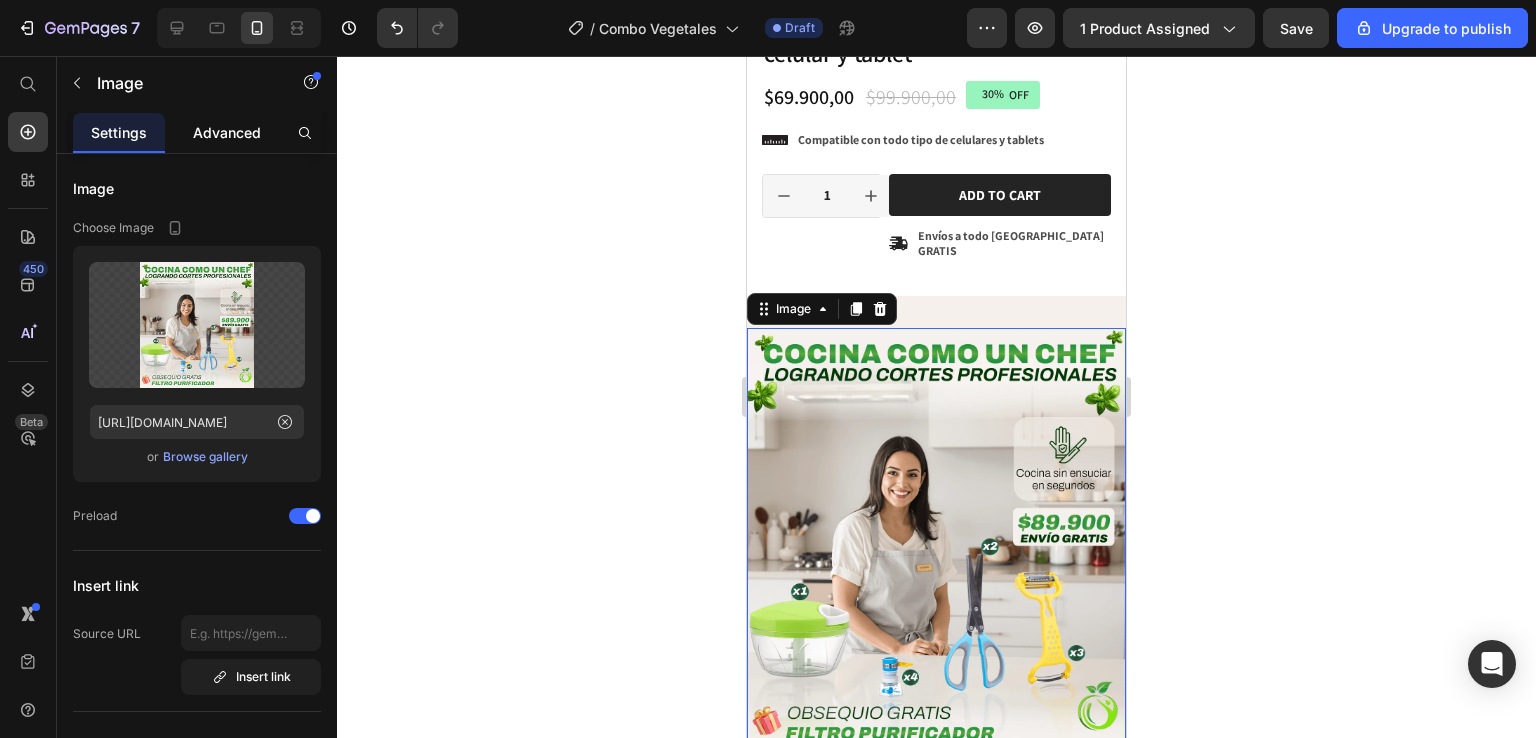 click on "Advanced" at bounding box center [227, 132] 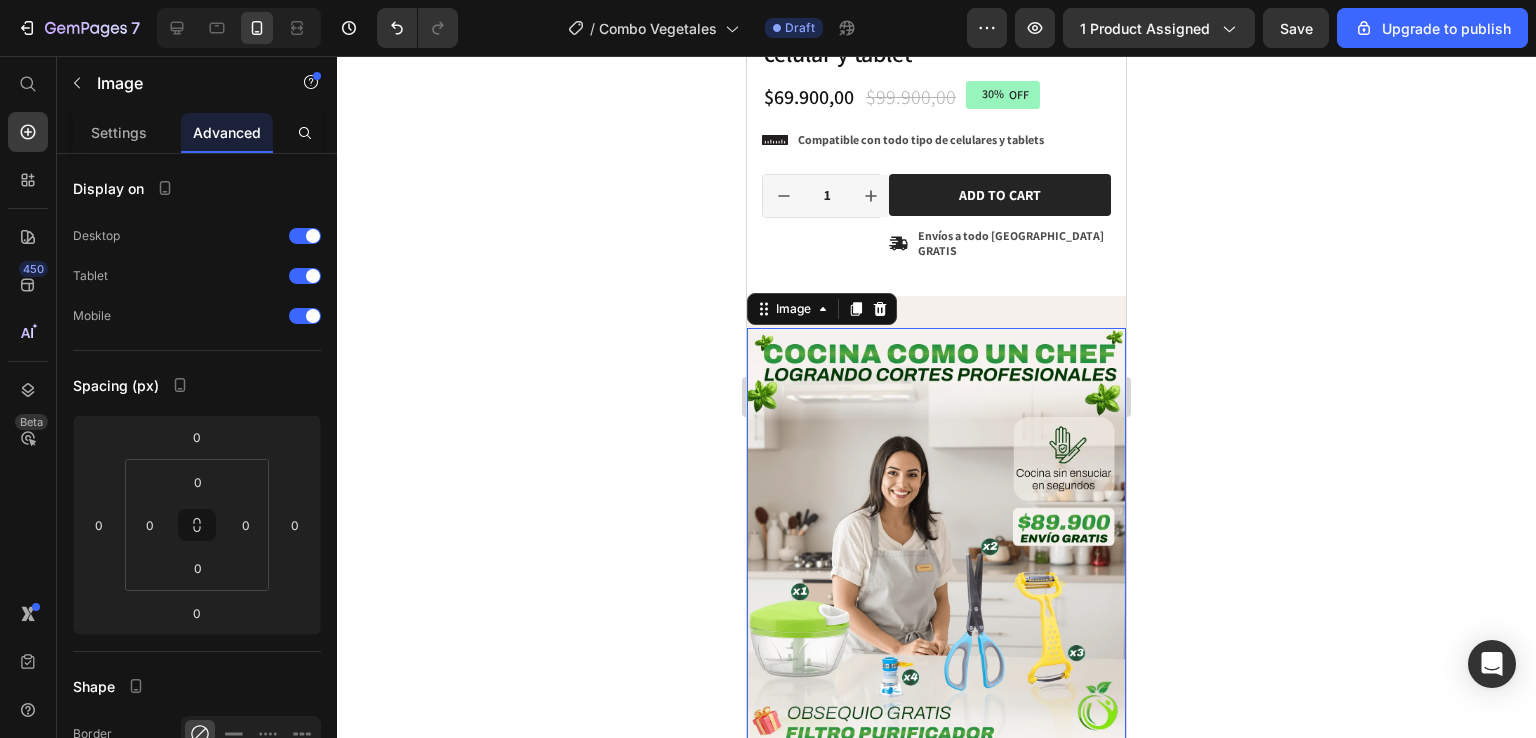 click 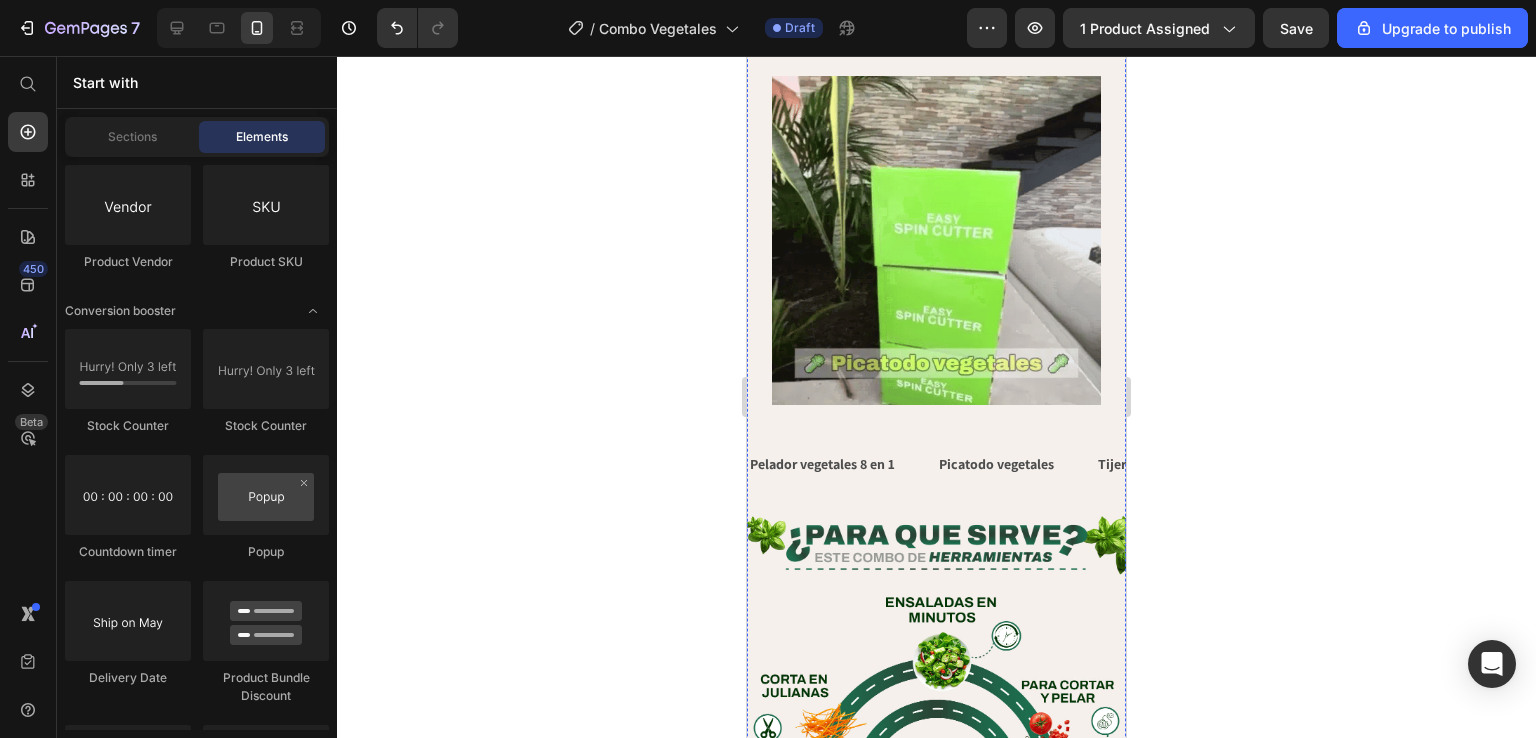 scroll, scrollTop: 1500, scrollLeft: 0, axis: vertical 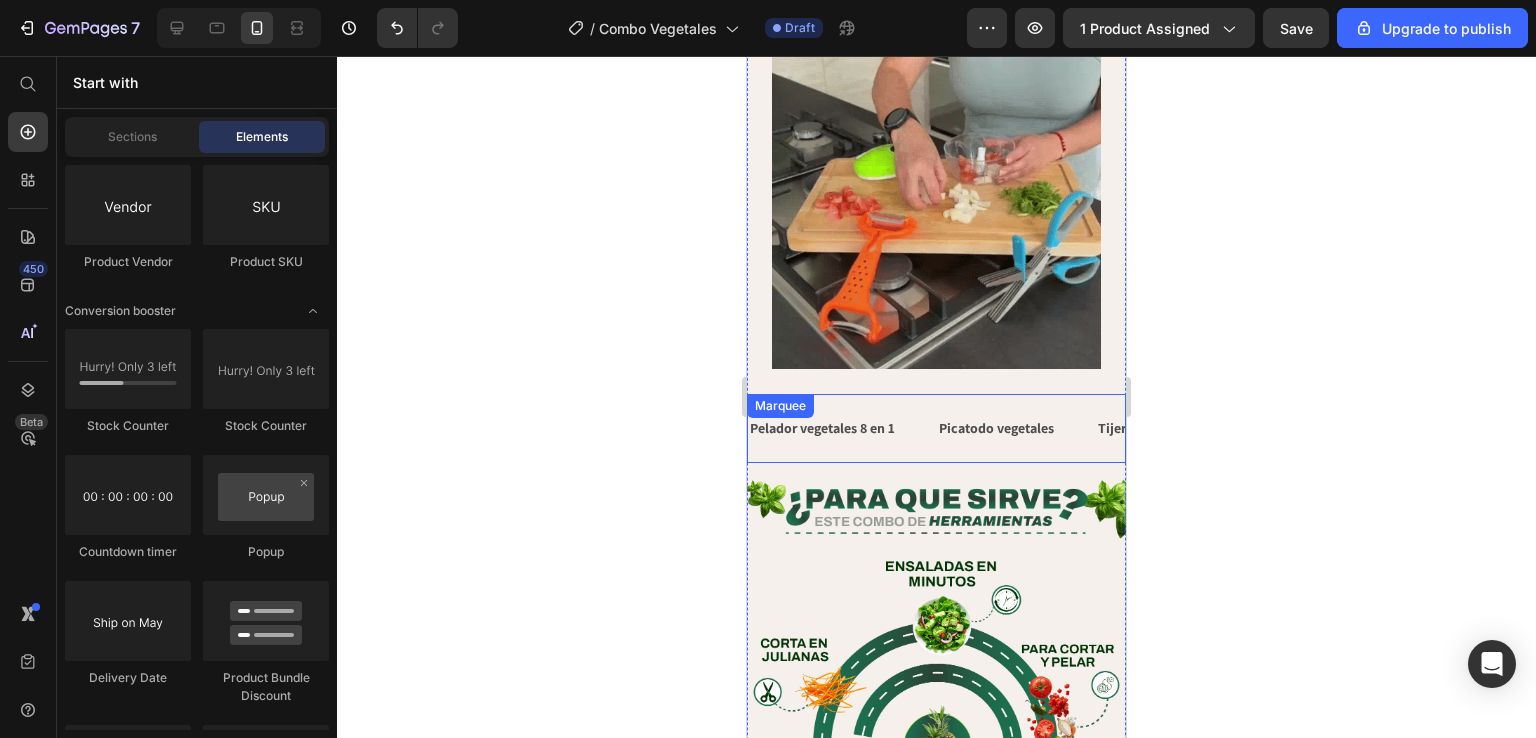 click on "Pelador vegetales 8 en 1 Text Picatodo vegetales Text Tijeras Magicas 5 cuchillas Text Pelador vegetales 8 en 1 Text Picatodo vegetales Text Tijeras Magicas 5 cuchillas Text Marquee" at bounding box center (936, 428) 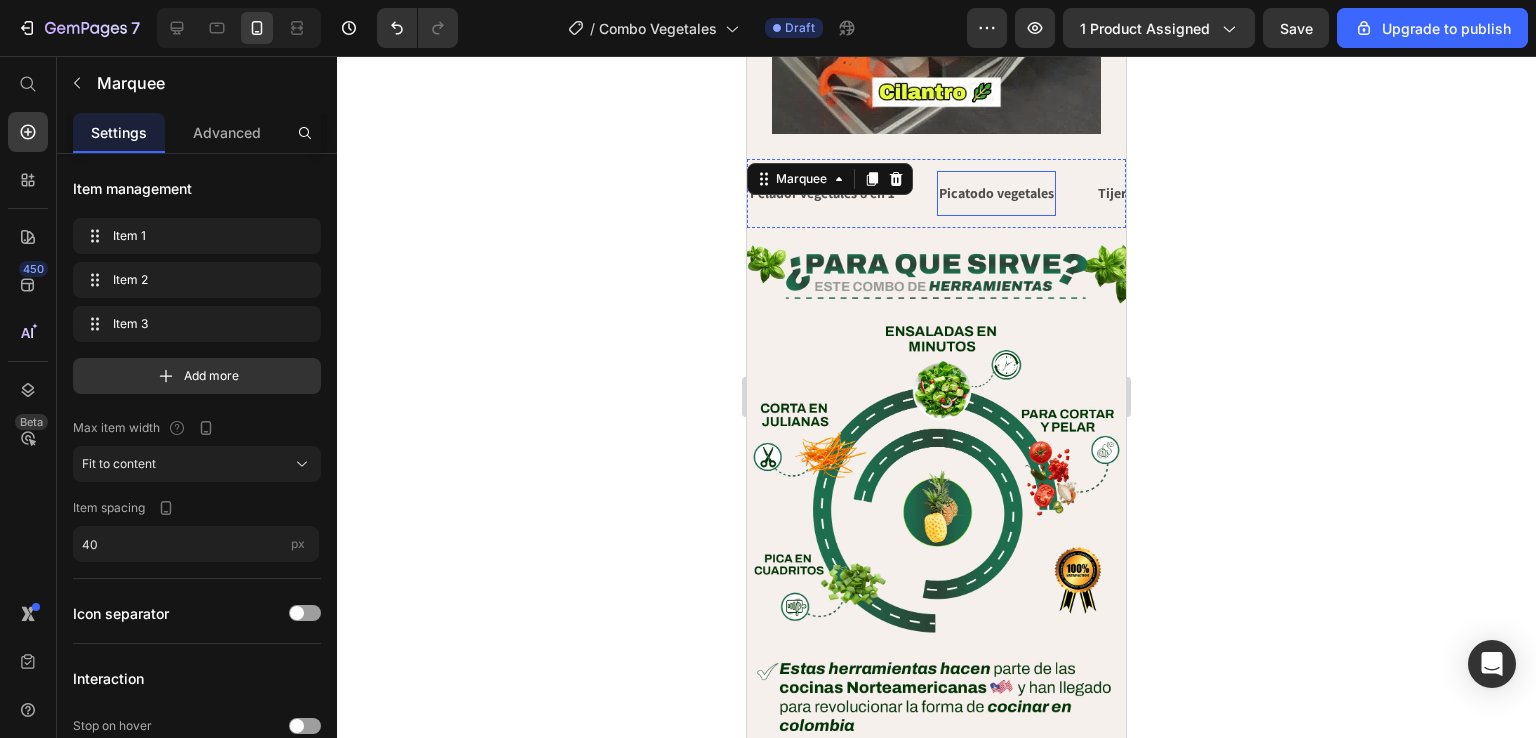 scroll, scrollTop: 1700, scrollLeft: 0, axis: vertical 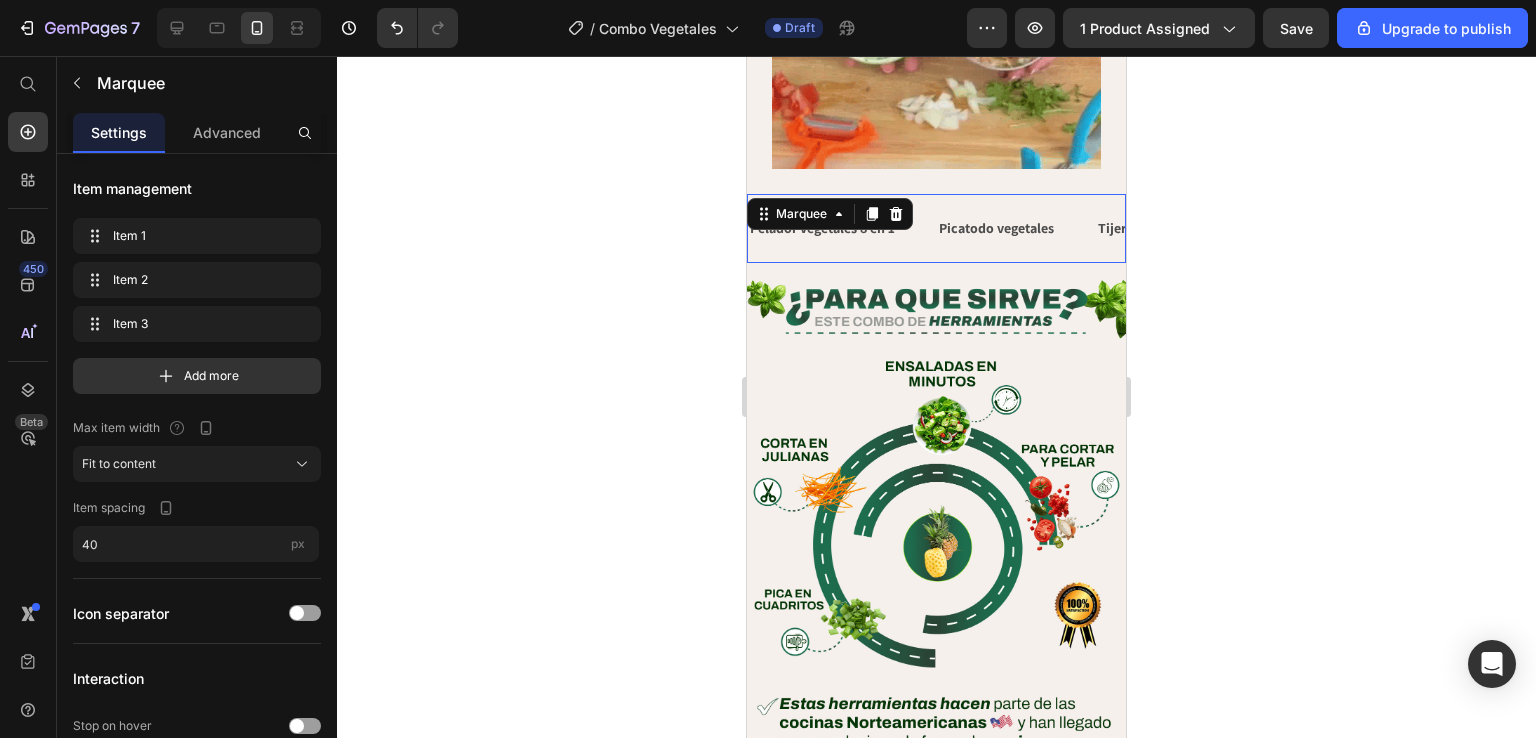 click on "Pelador vegetales 8 en 1 Text Picatodo vegetales Text Tijeras Magicas 5 cuchillas Text Pelador vegetales 8 en 1 Text Picatodo vegetales Text Tijeras Magicas 5 cuchillas Text Marquee   16" at bounding box center (936, 228) 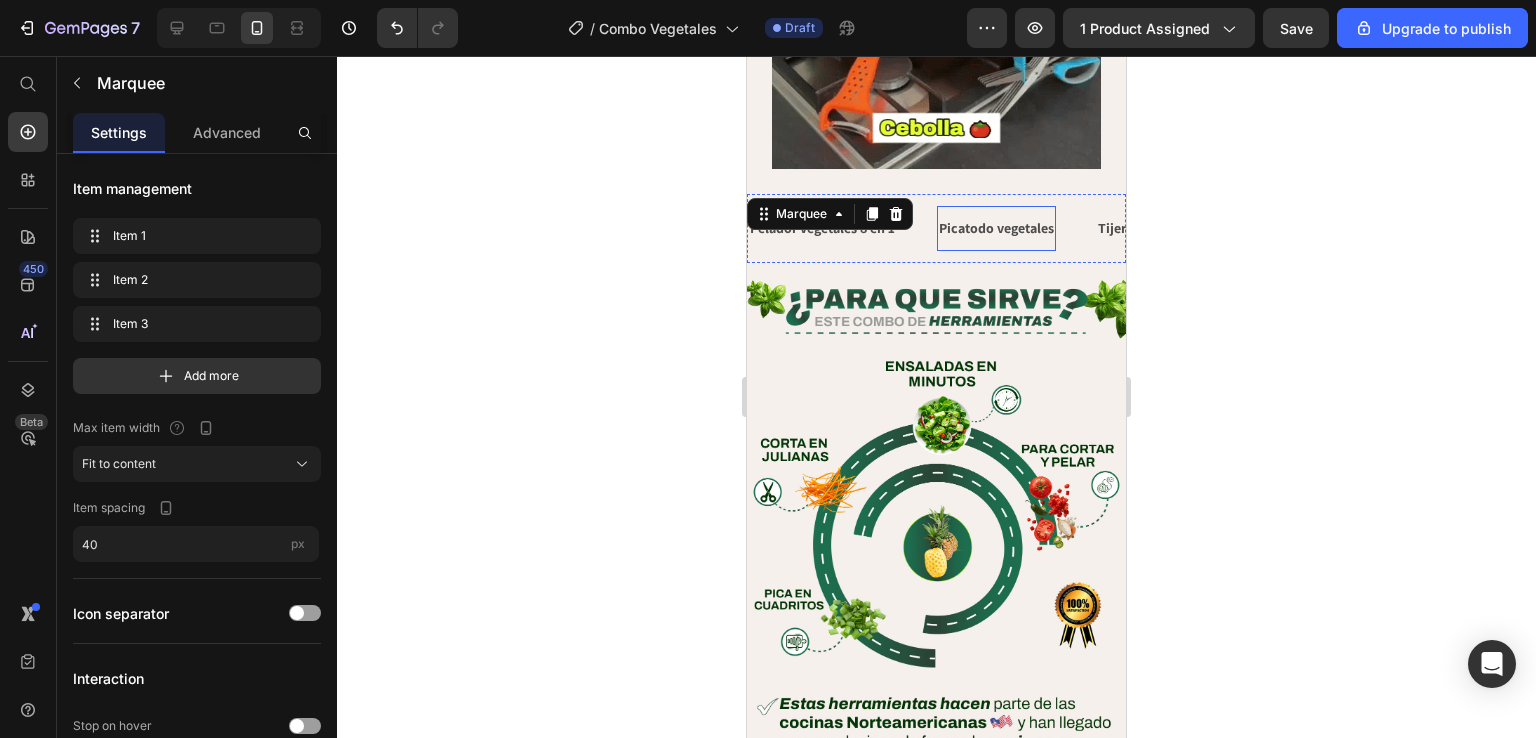 click on "Picatodo vegetales" at bounding box center (996, 228) 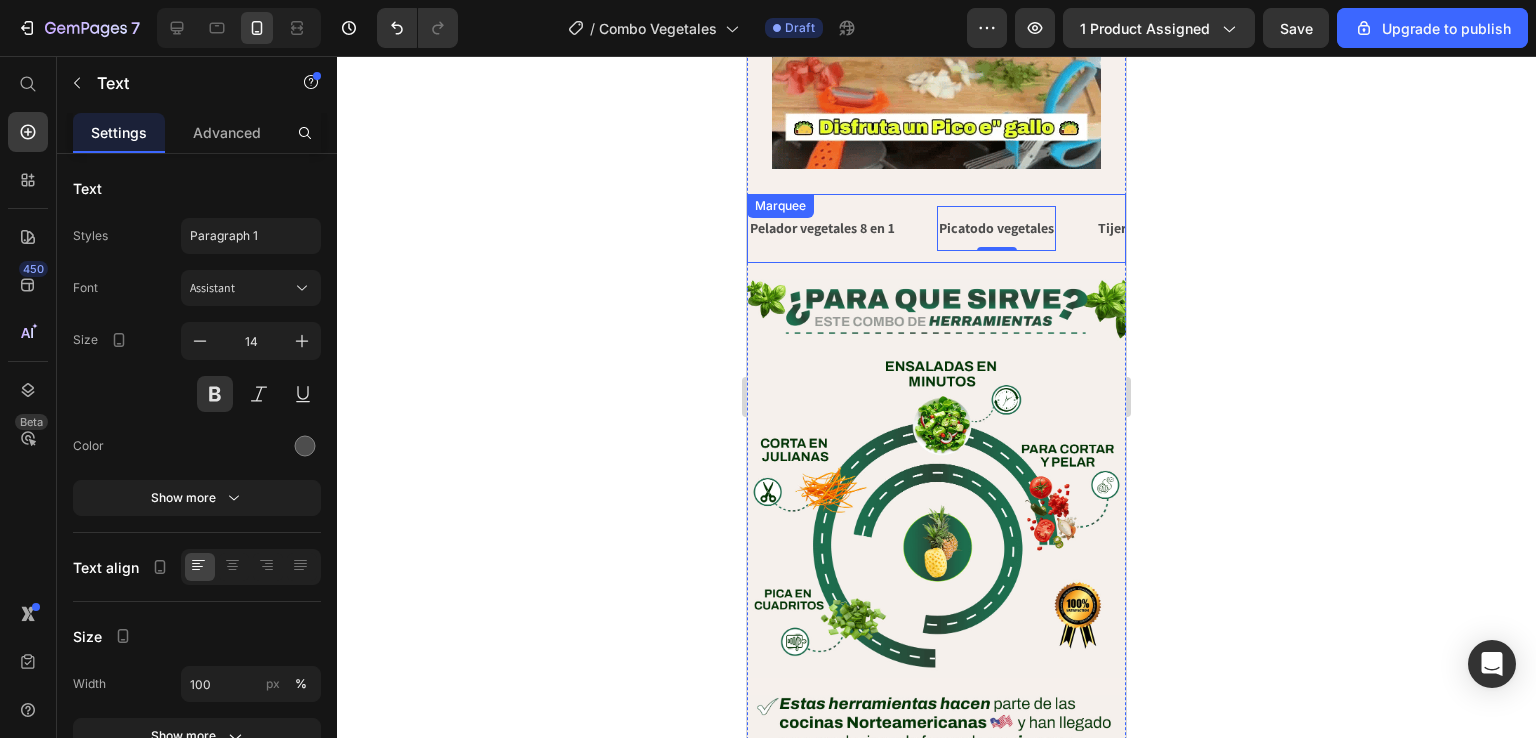 click on "Pelador vegetales 8 en 1 Text Picatodo vegetales Text   0 Tijeras Magicas 5 cuchillas Text Pelador vegetales 8 en 1 Text Picatodo vegetales Text   0 Tijeras Magicas 5 cuchillas Text Marquee" at bounding box center (936, 228) 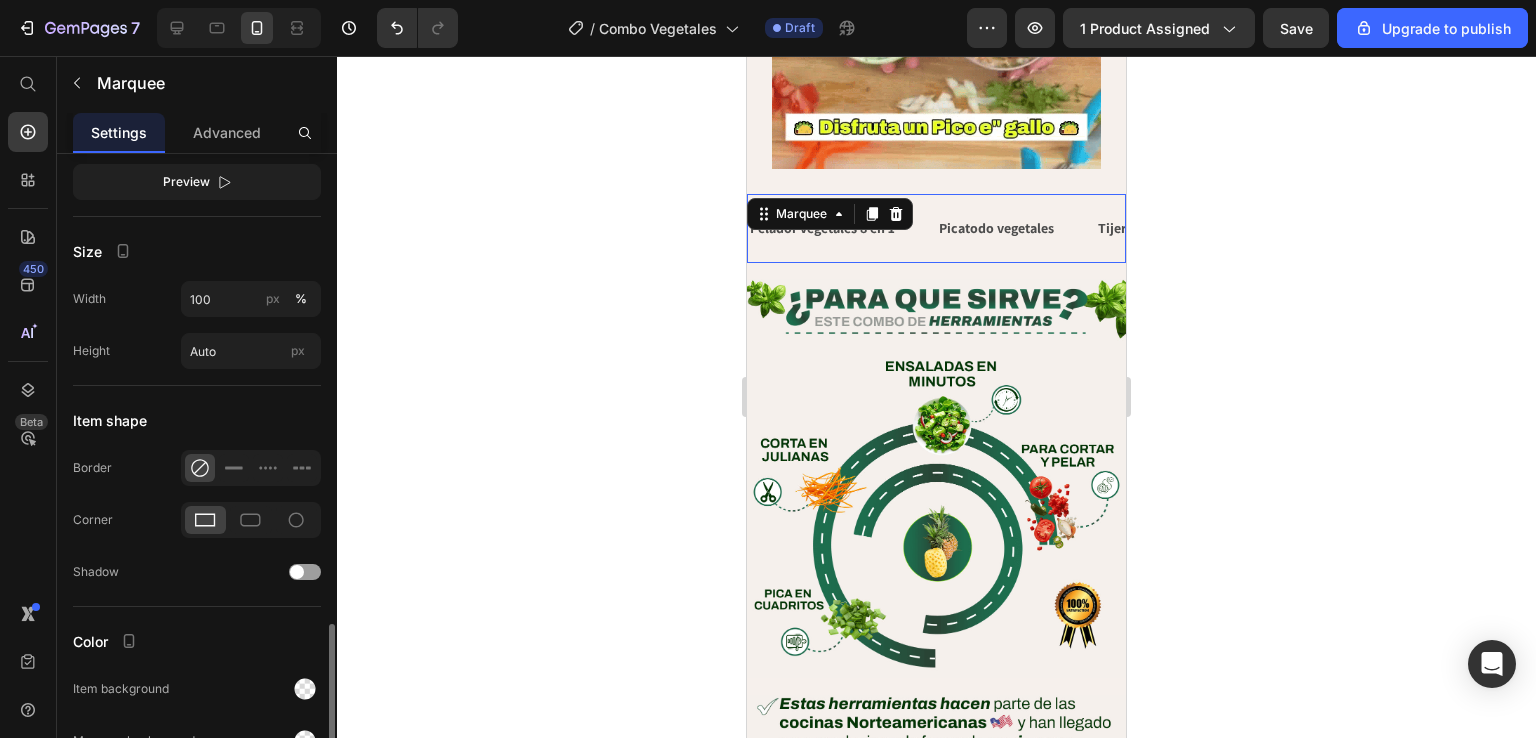 scroll, scrollTop: 811, scrollLeft: 0, axis: vertical 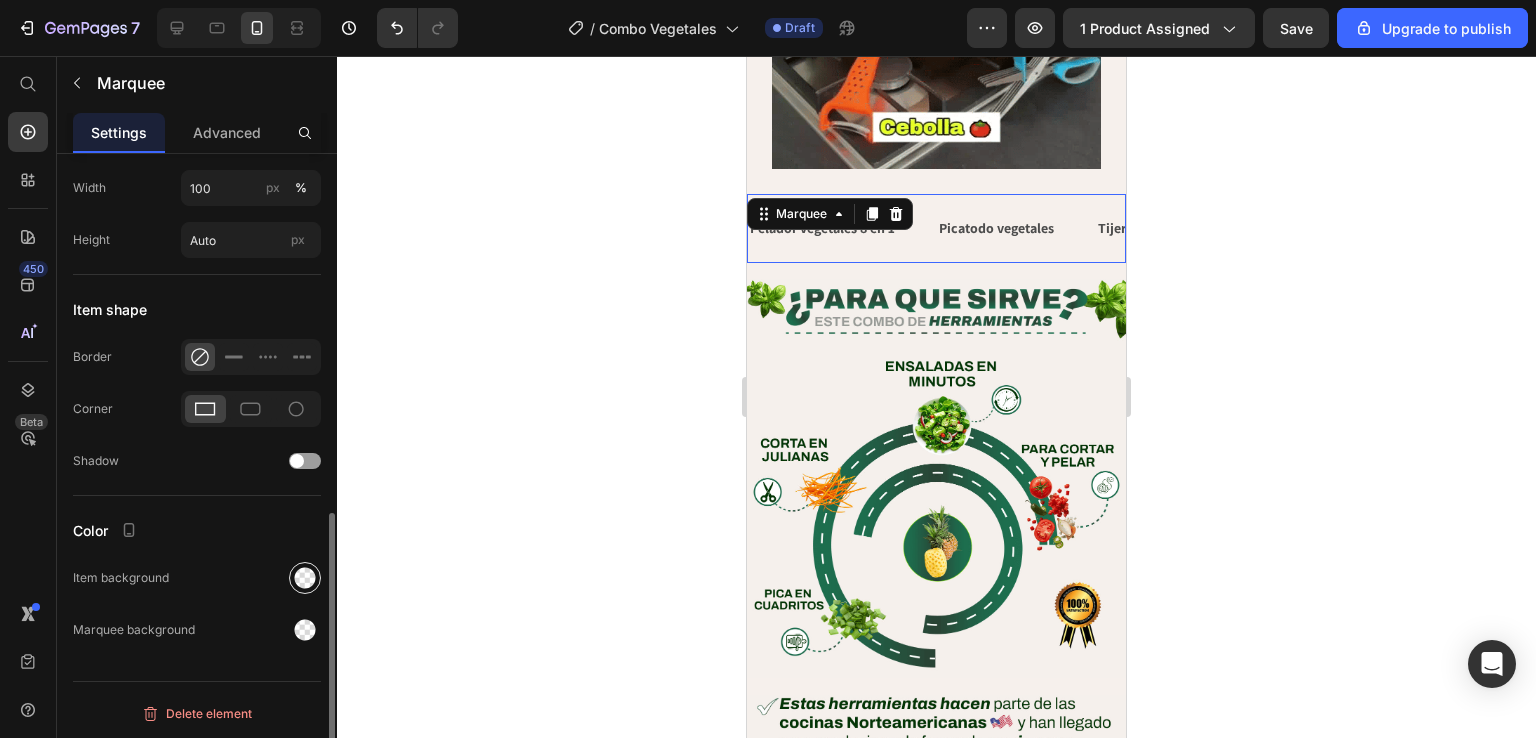 click at bounding box center (305, 578) 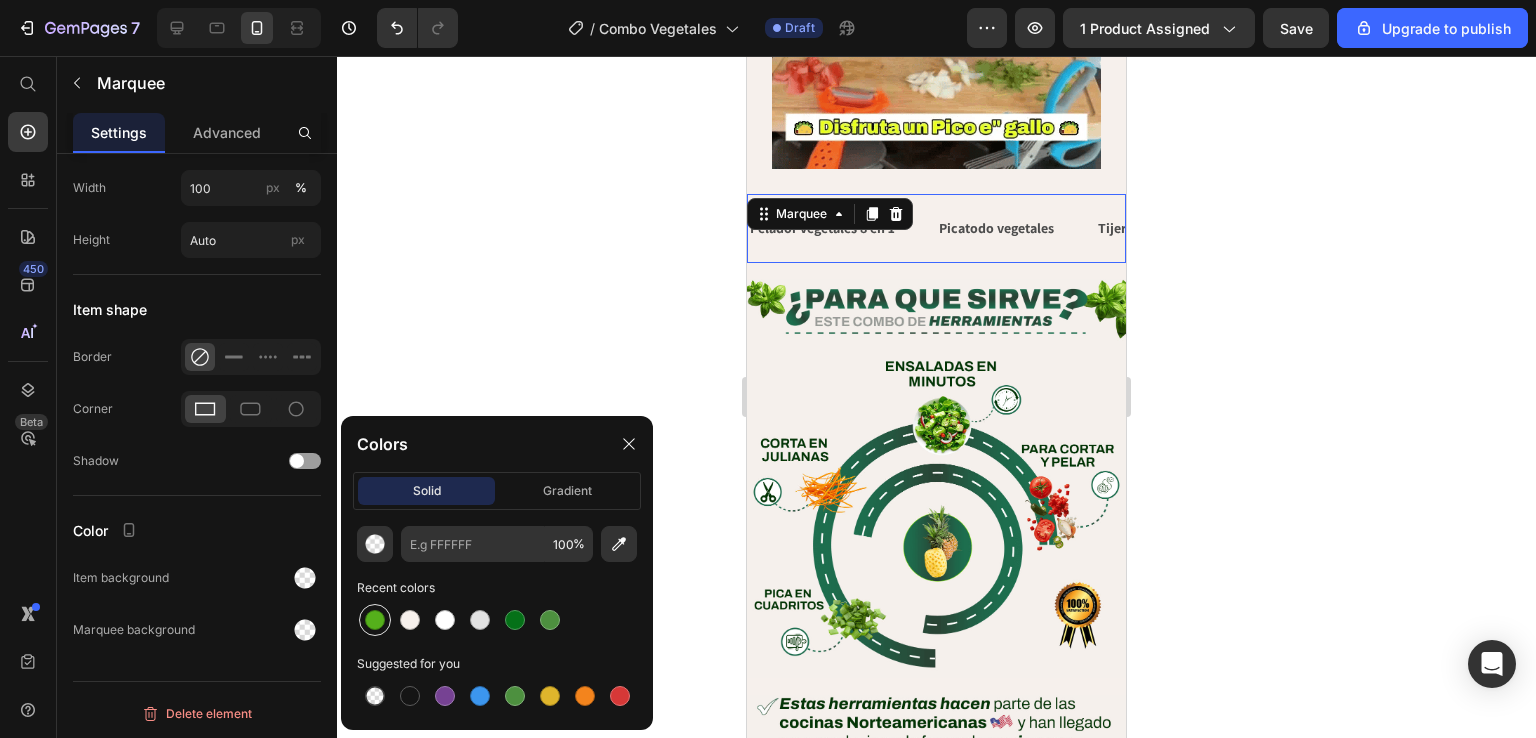 click at bounding box center (375, 620) 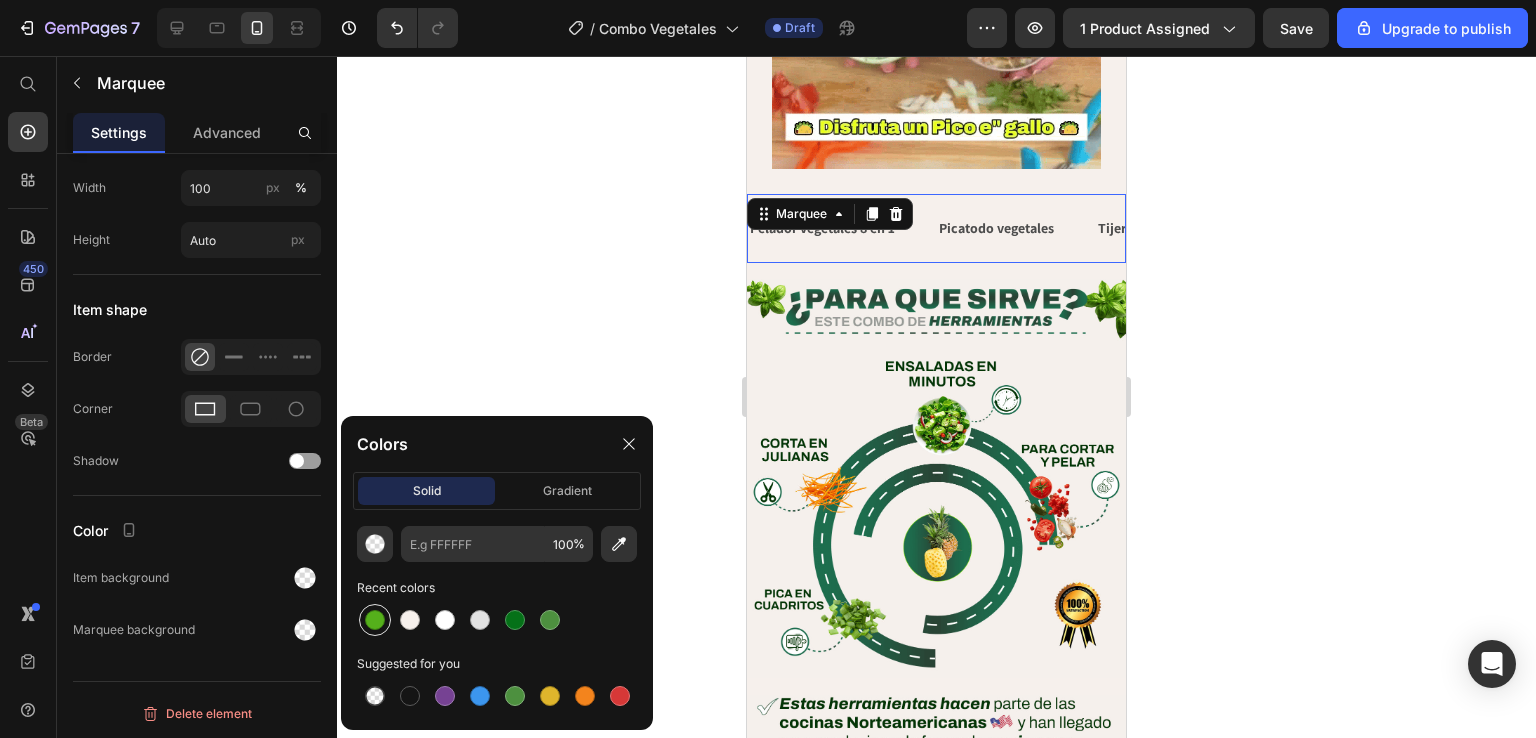 type on "55B01B" 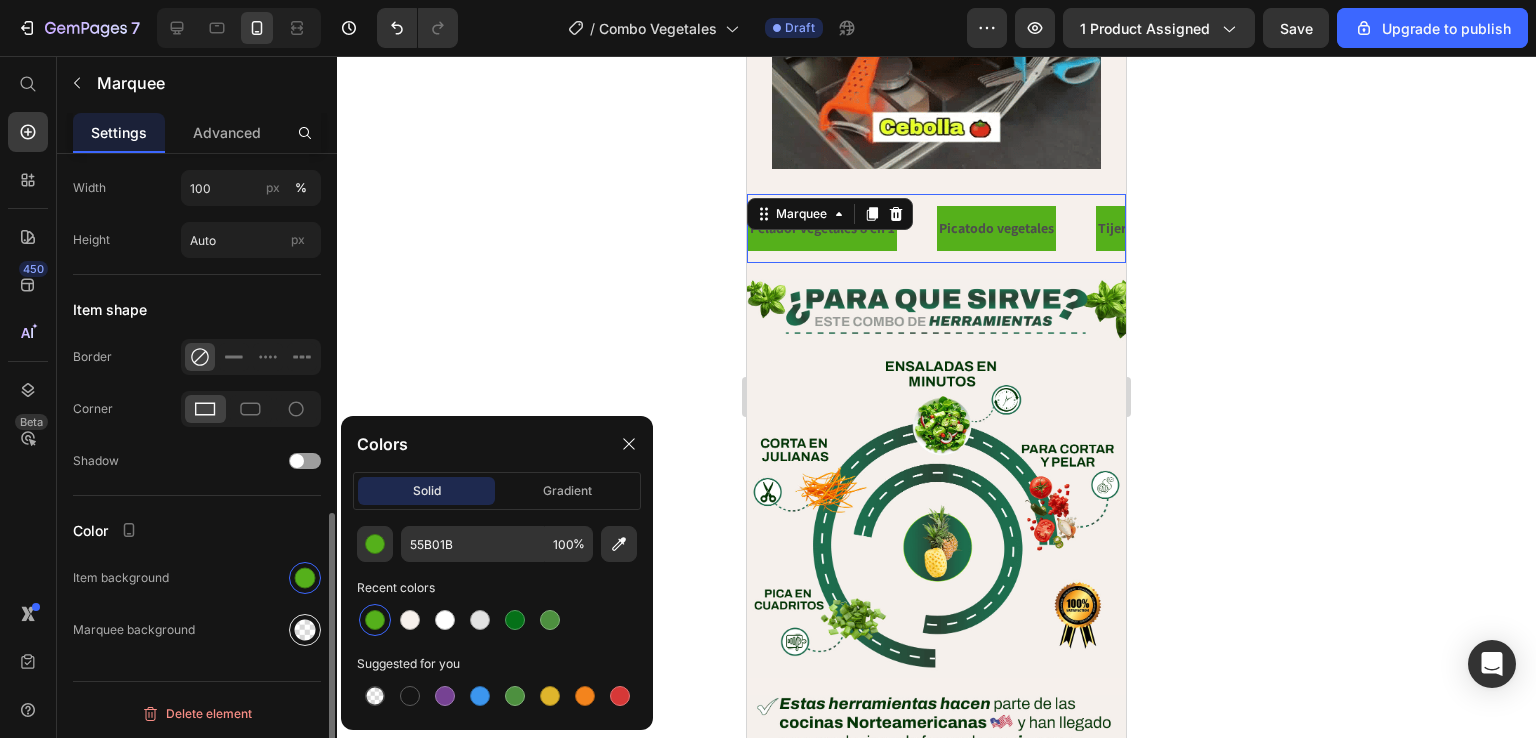 click at bounding box center (305, 630) 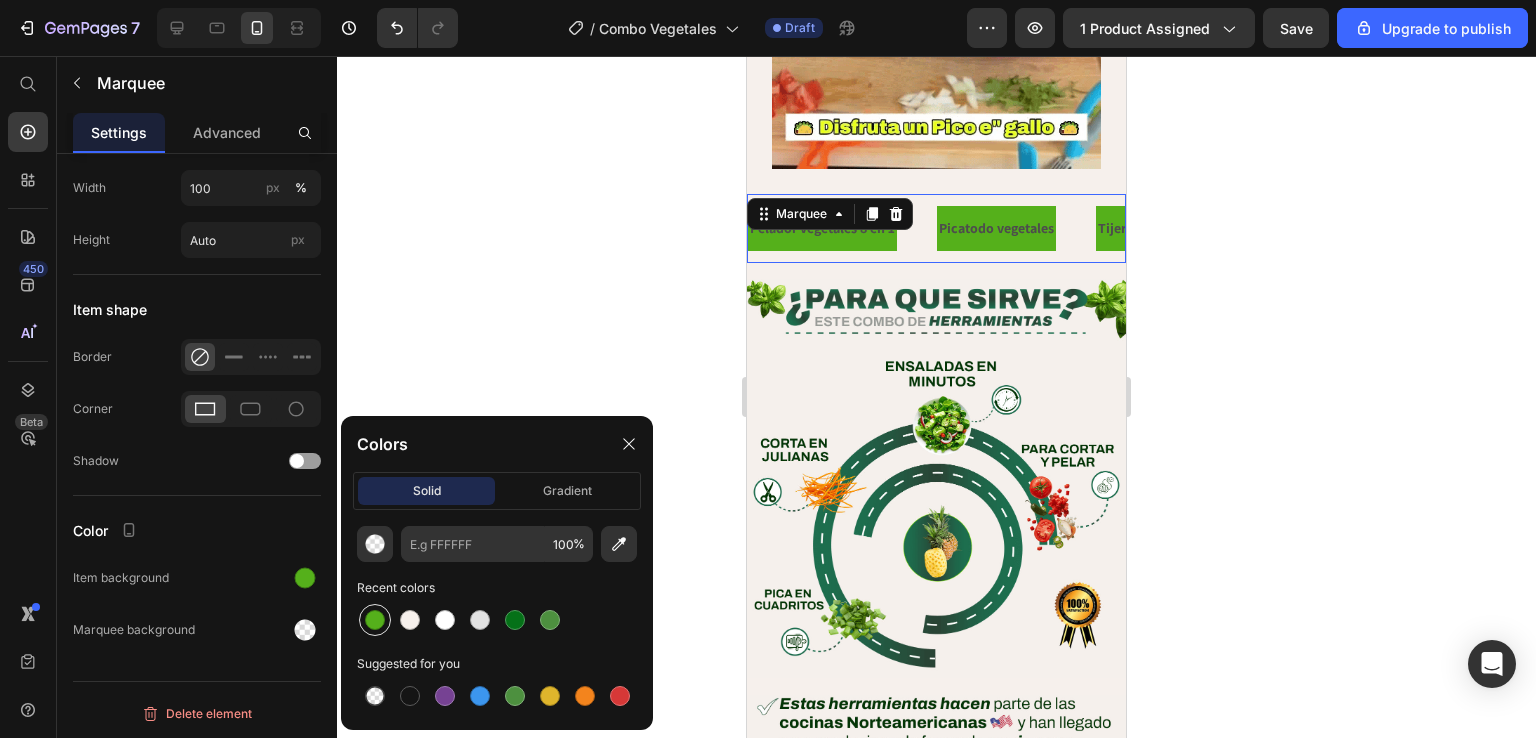 click at bounding box center [375, 620] 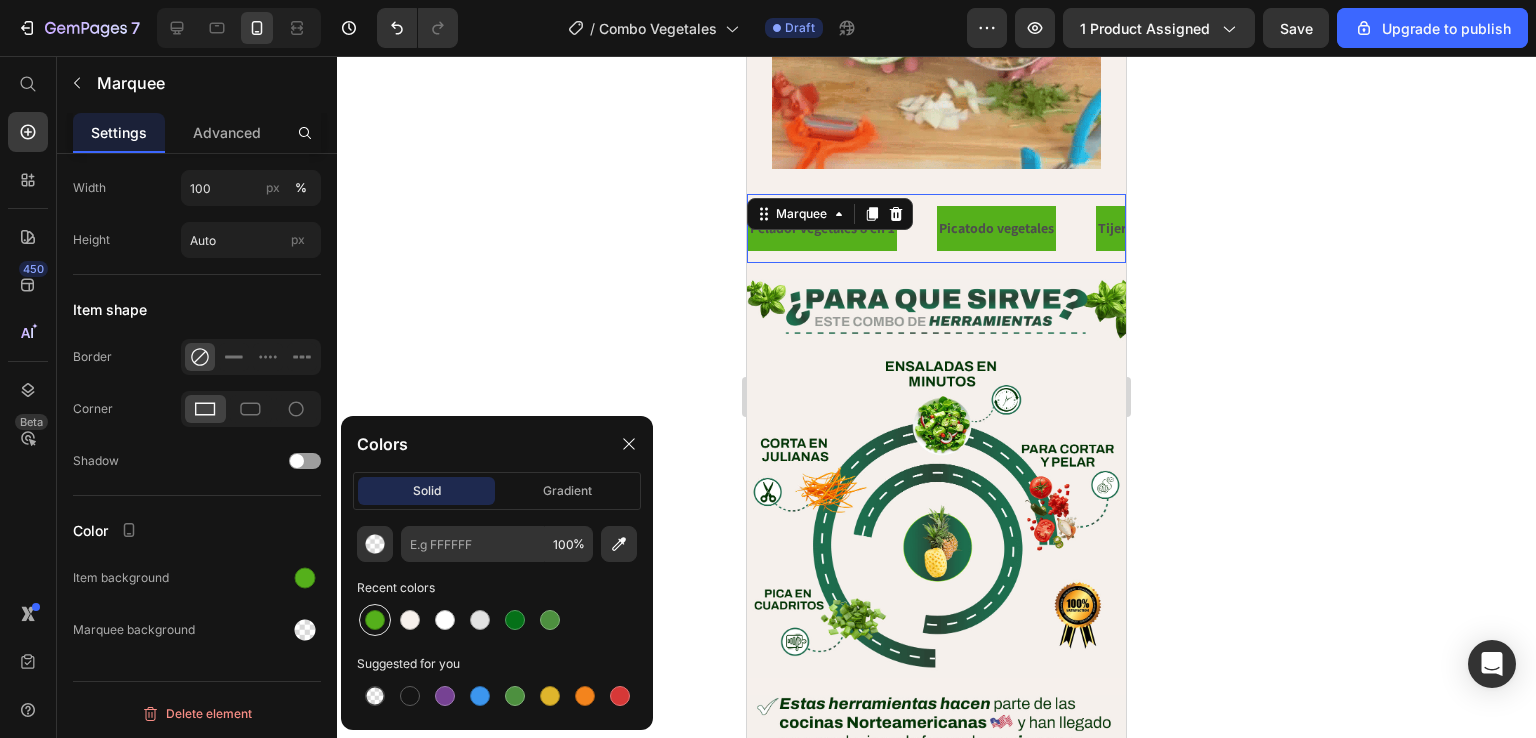 type on "55B01B" 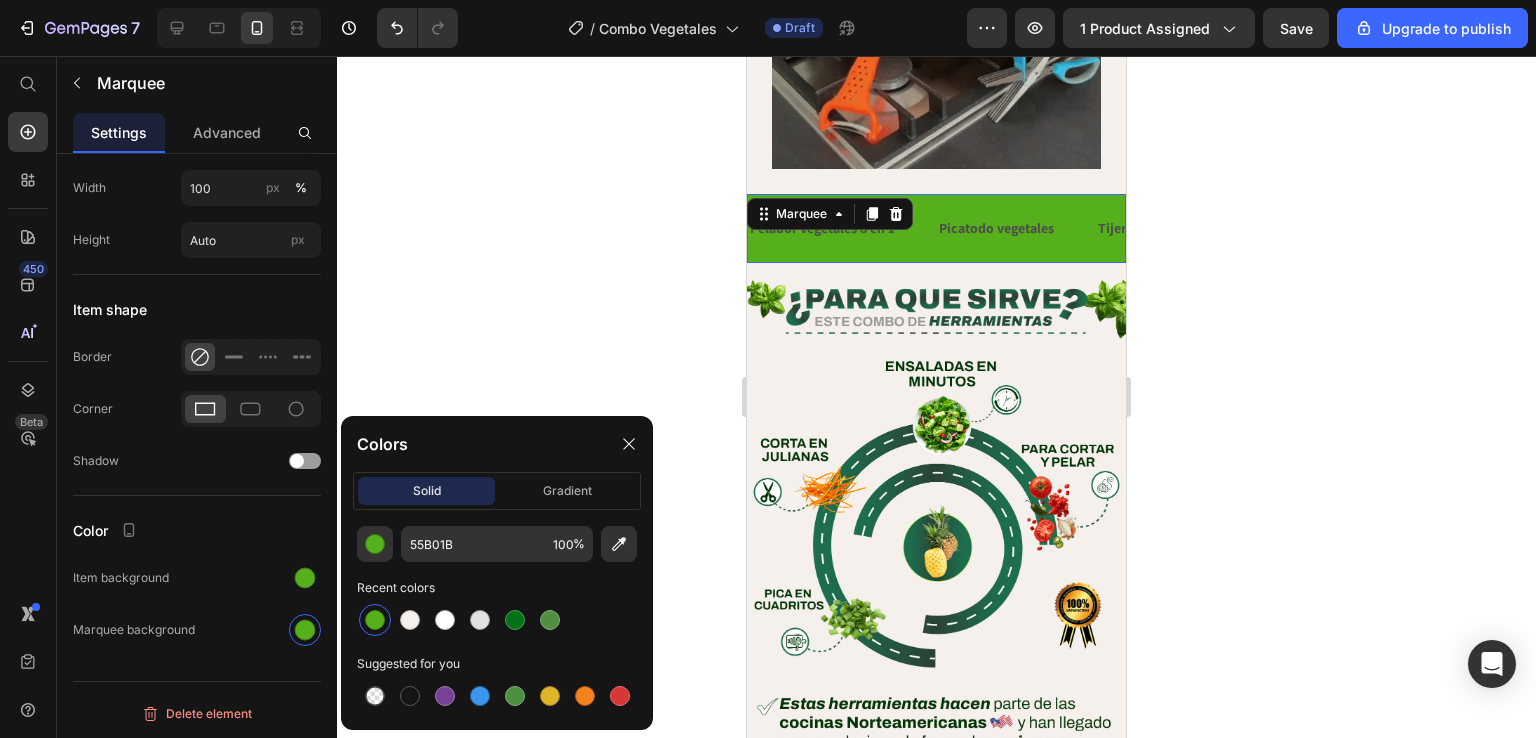 click 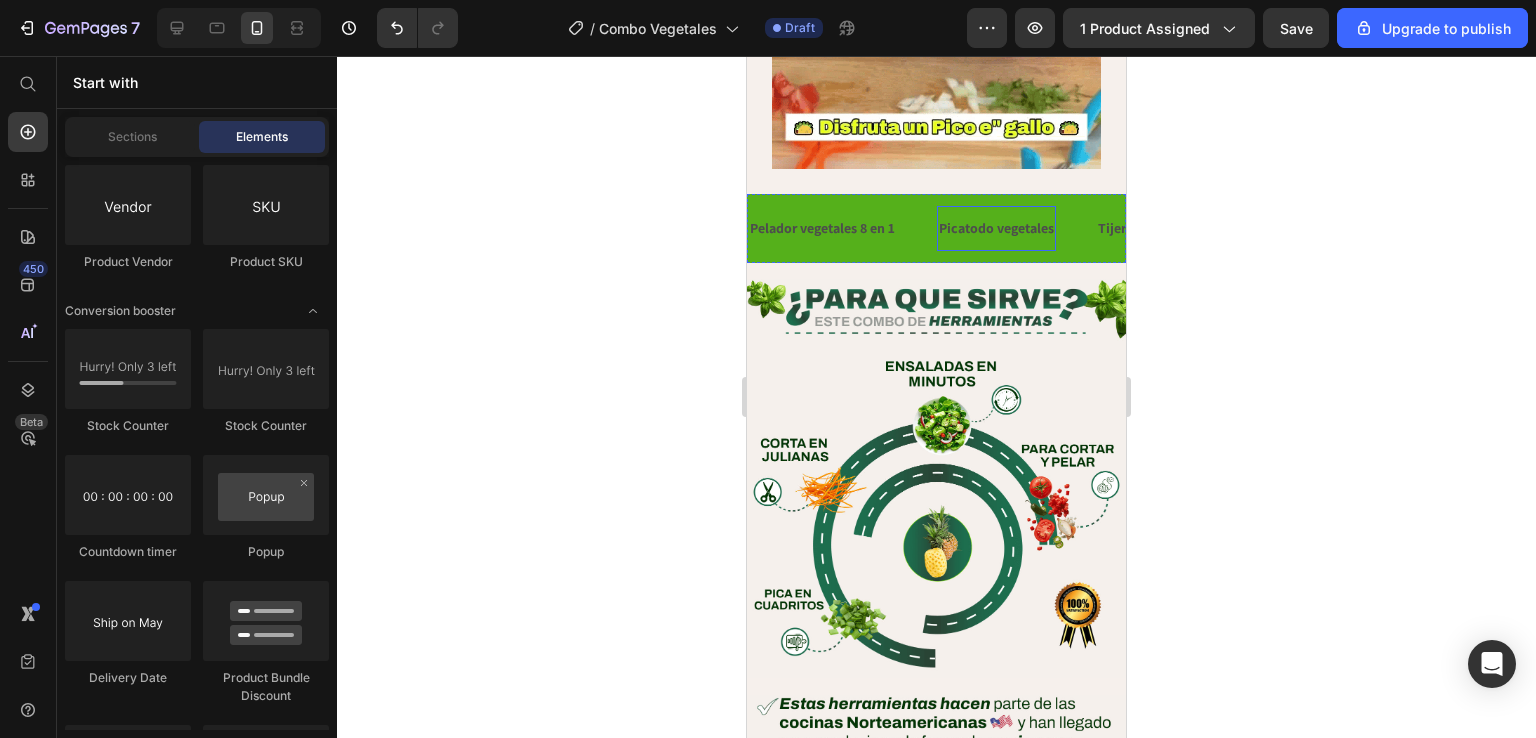 click on "Picatodo vegetales" at bounding box center (996, 228) 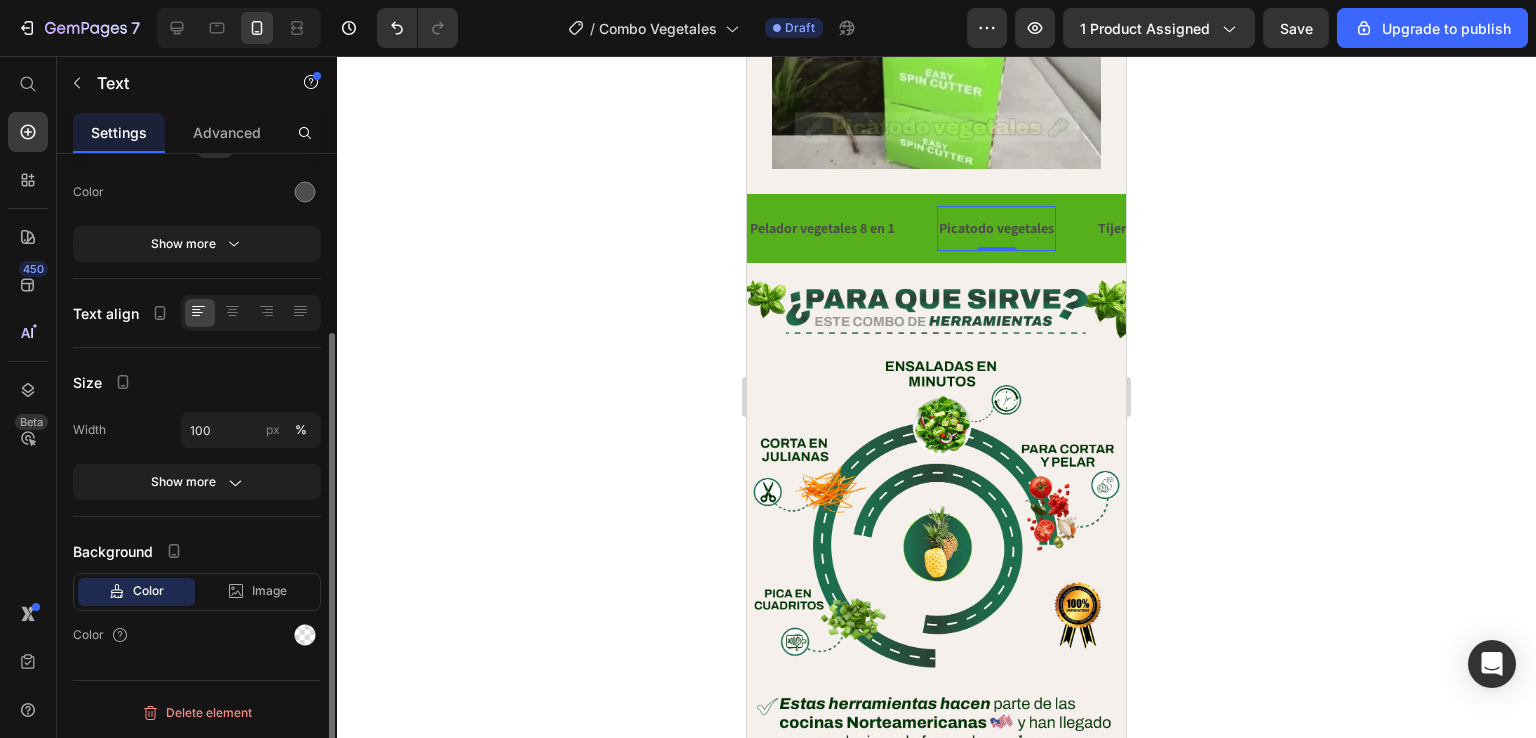 scroll, scrollTop: 0, scrollLeft: 0, axis: both 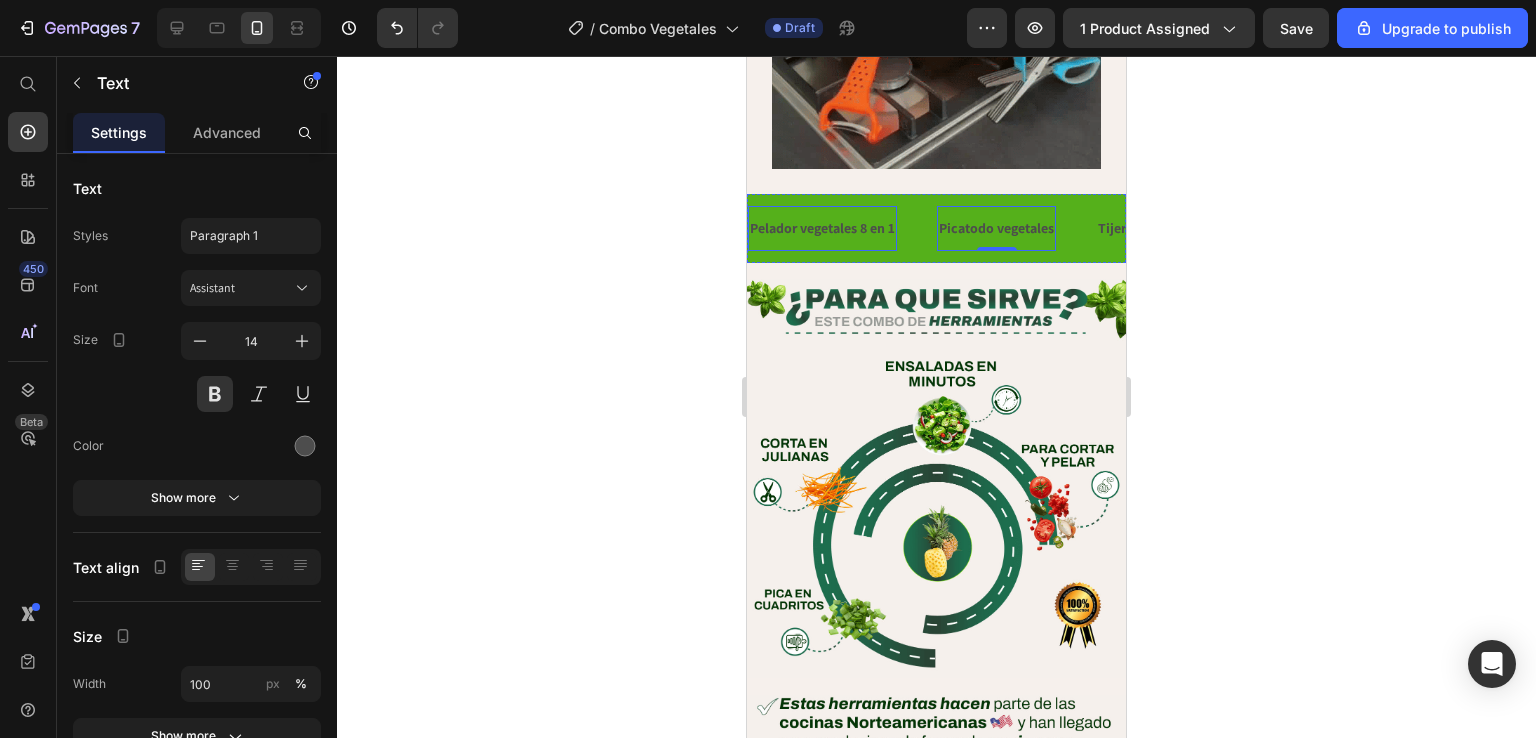 click on "Pelador vegetales 8 en 1" at bounding box center (822, 228) 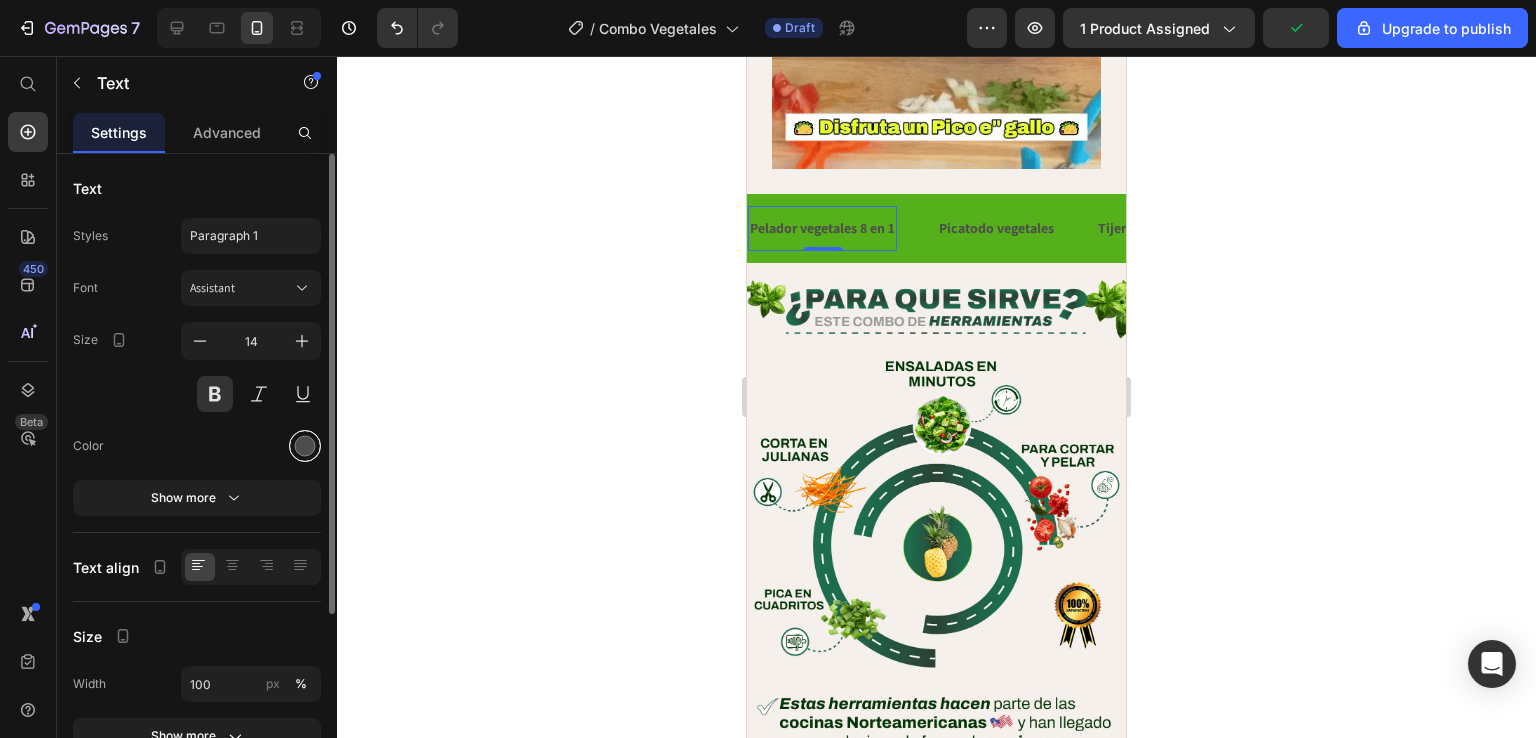 click at bounding box center (305, 446) 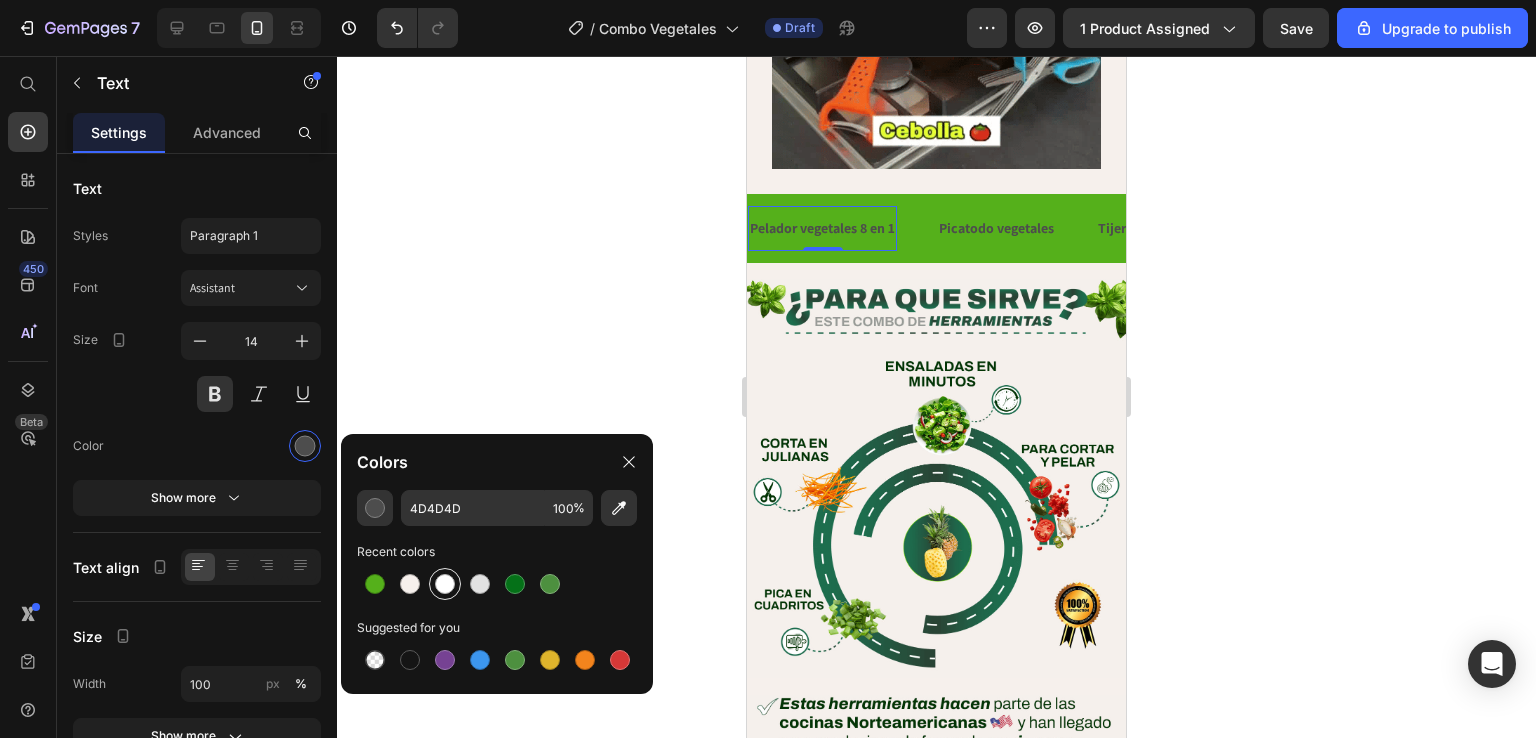 click at bounding box center [445, 584] 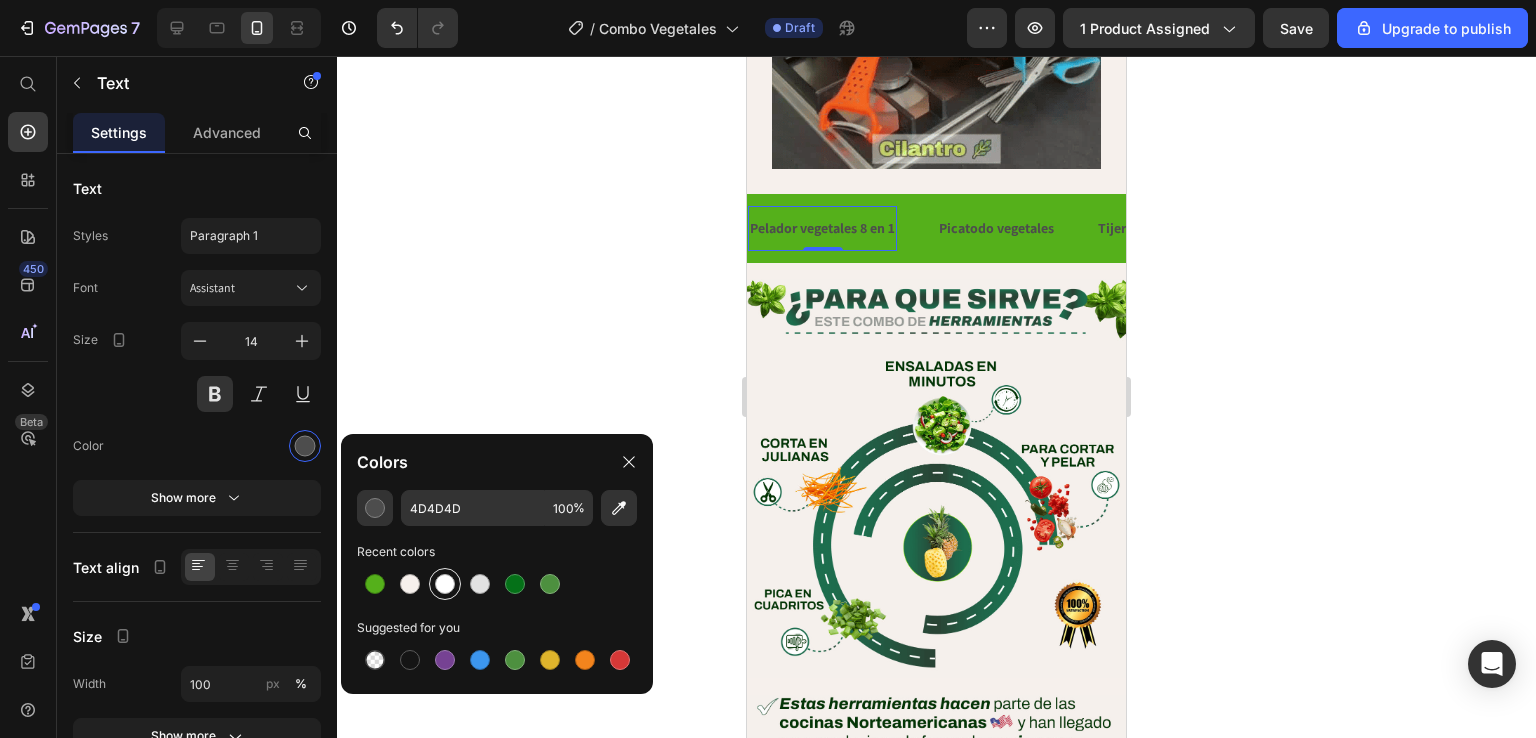 type on "FFFFFF" 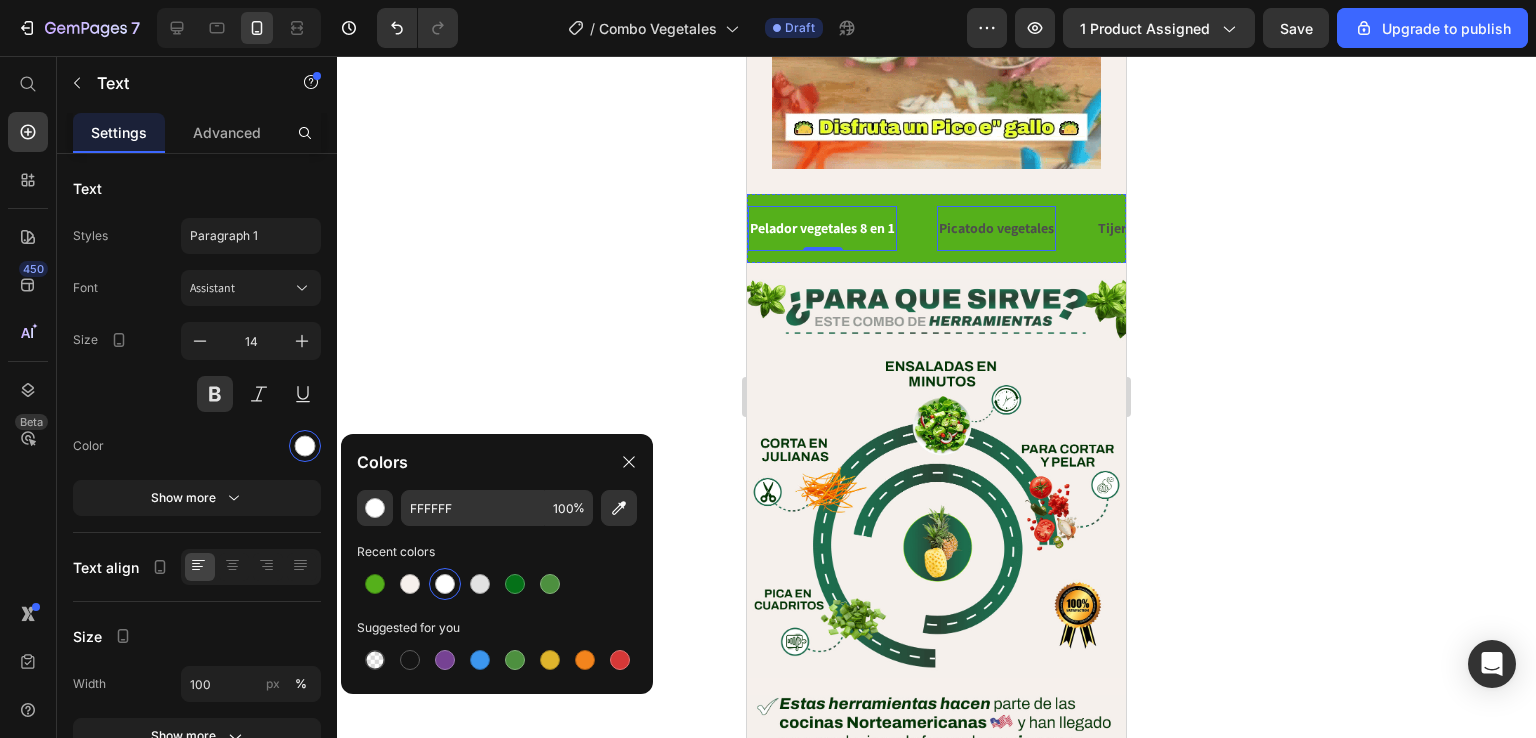 click on "Picatodo vegetales" at bounding box center (996, 228) 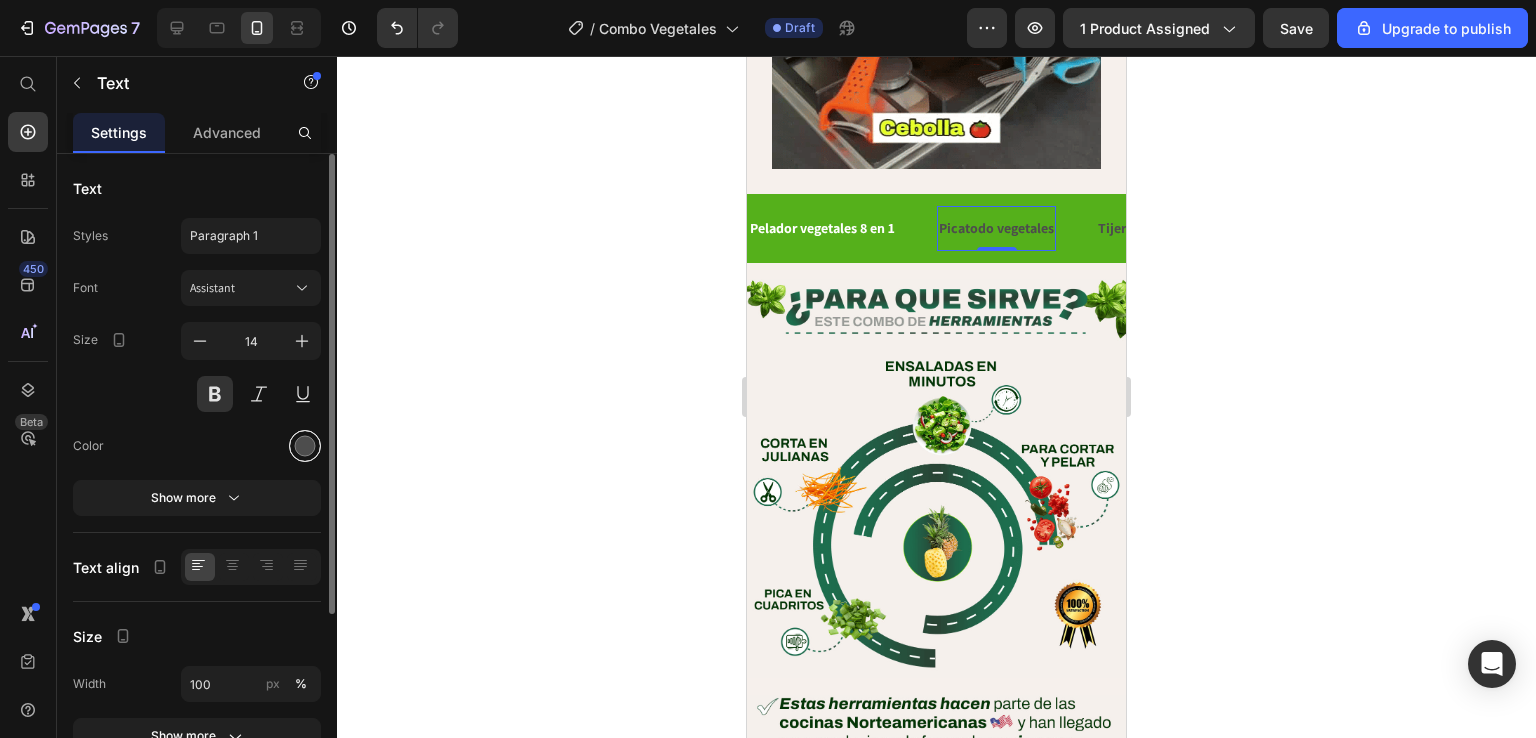 click at bounding box center [305, 446] 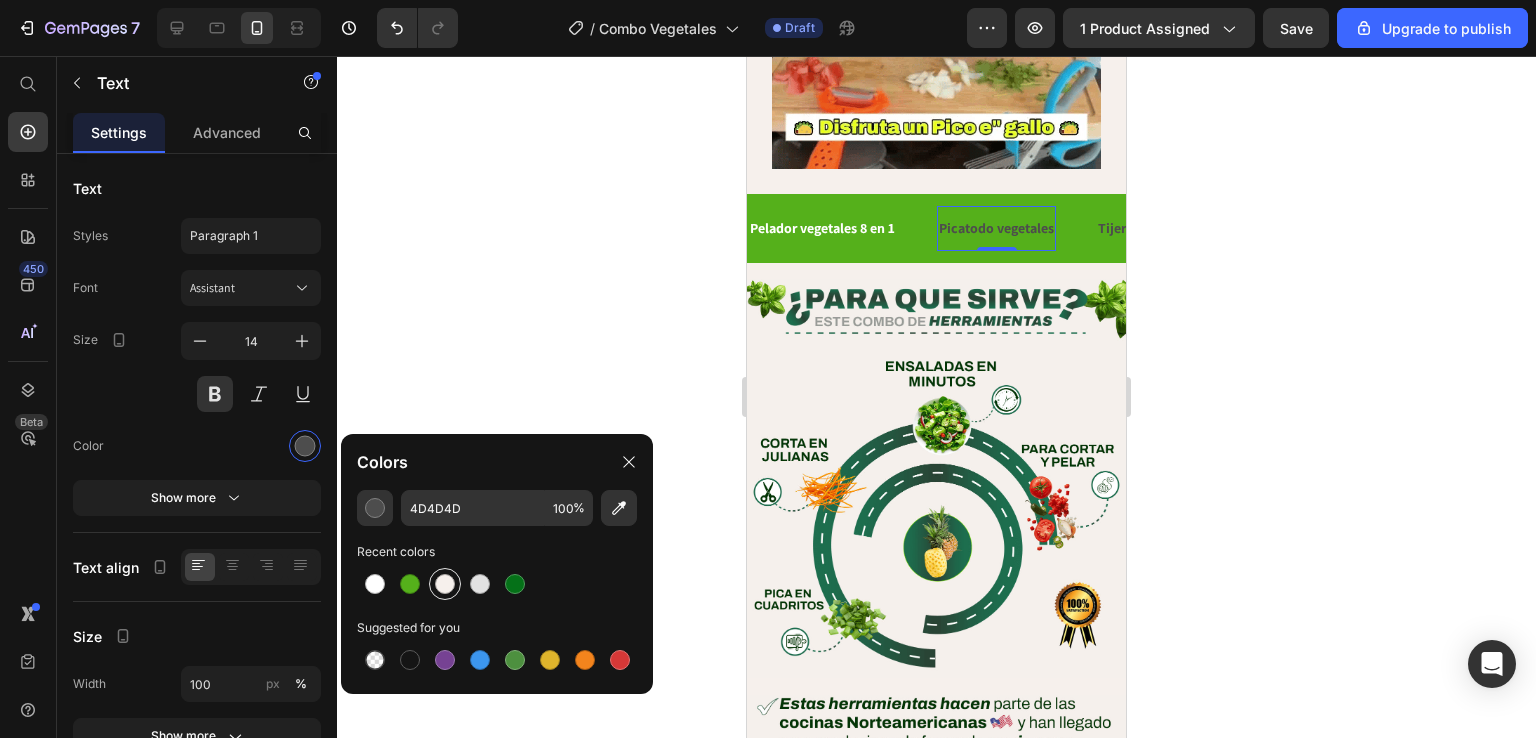 click at bounding box center [445, 584] 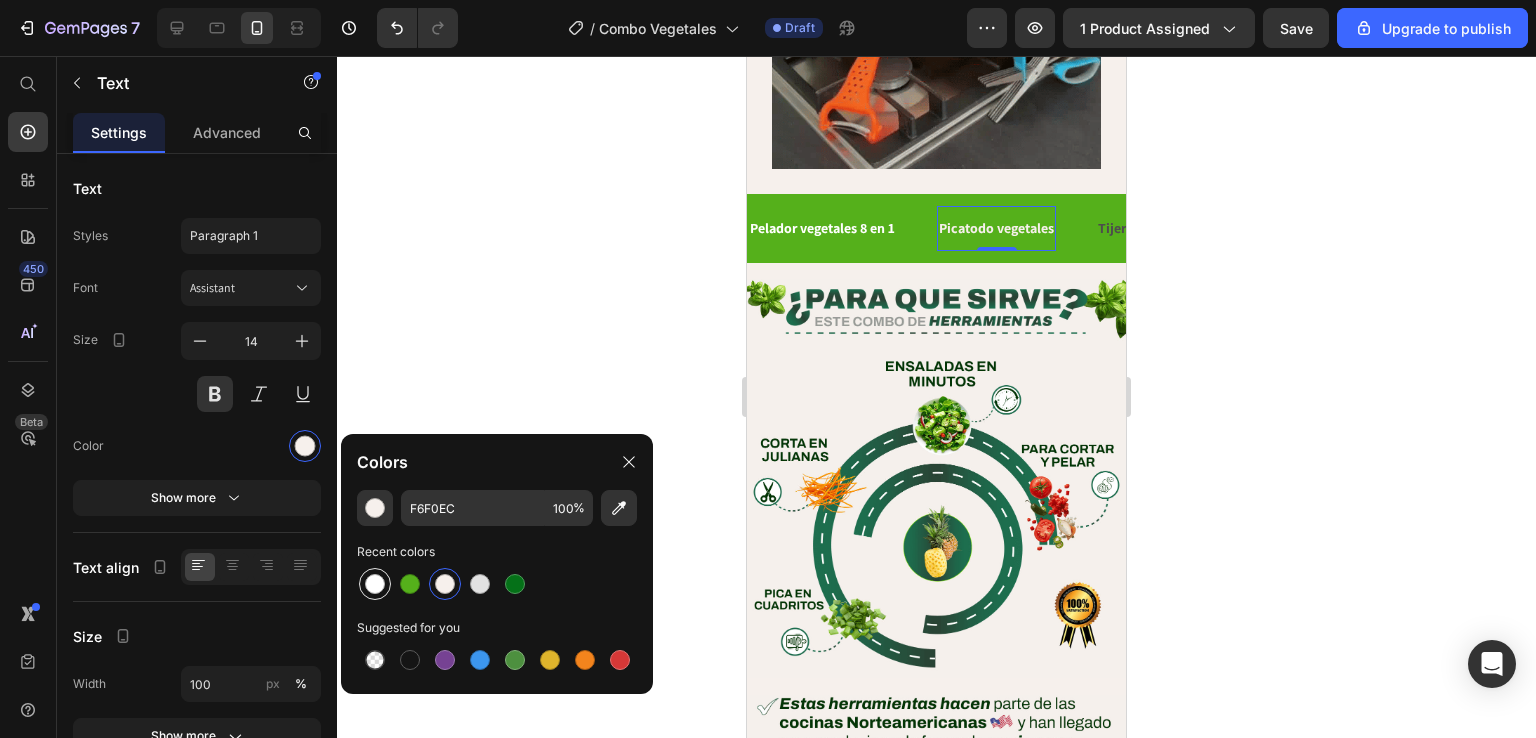 click at bounding box center (375, 584) 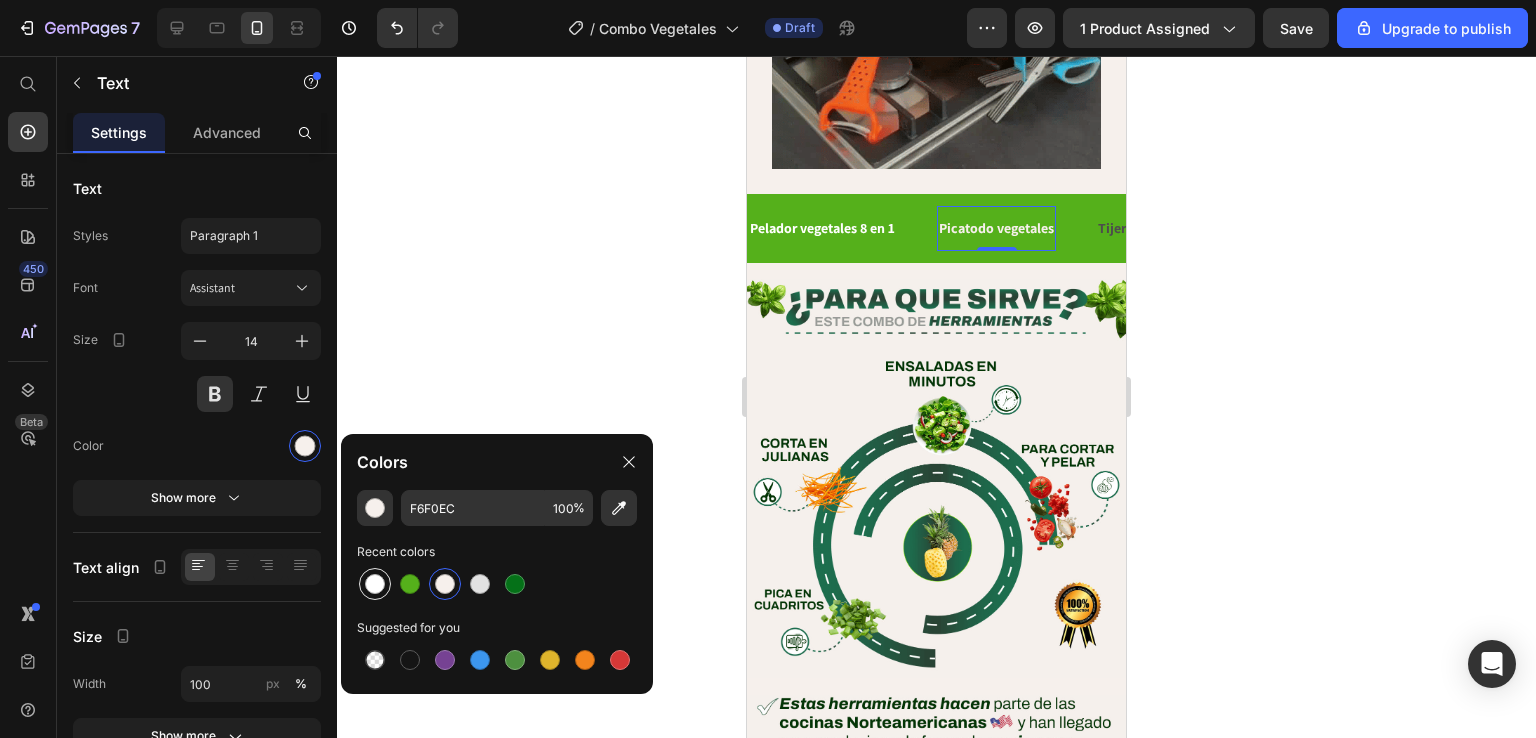 type on "FFFFFF" 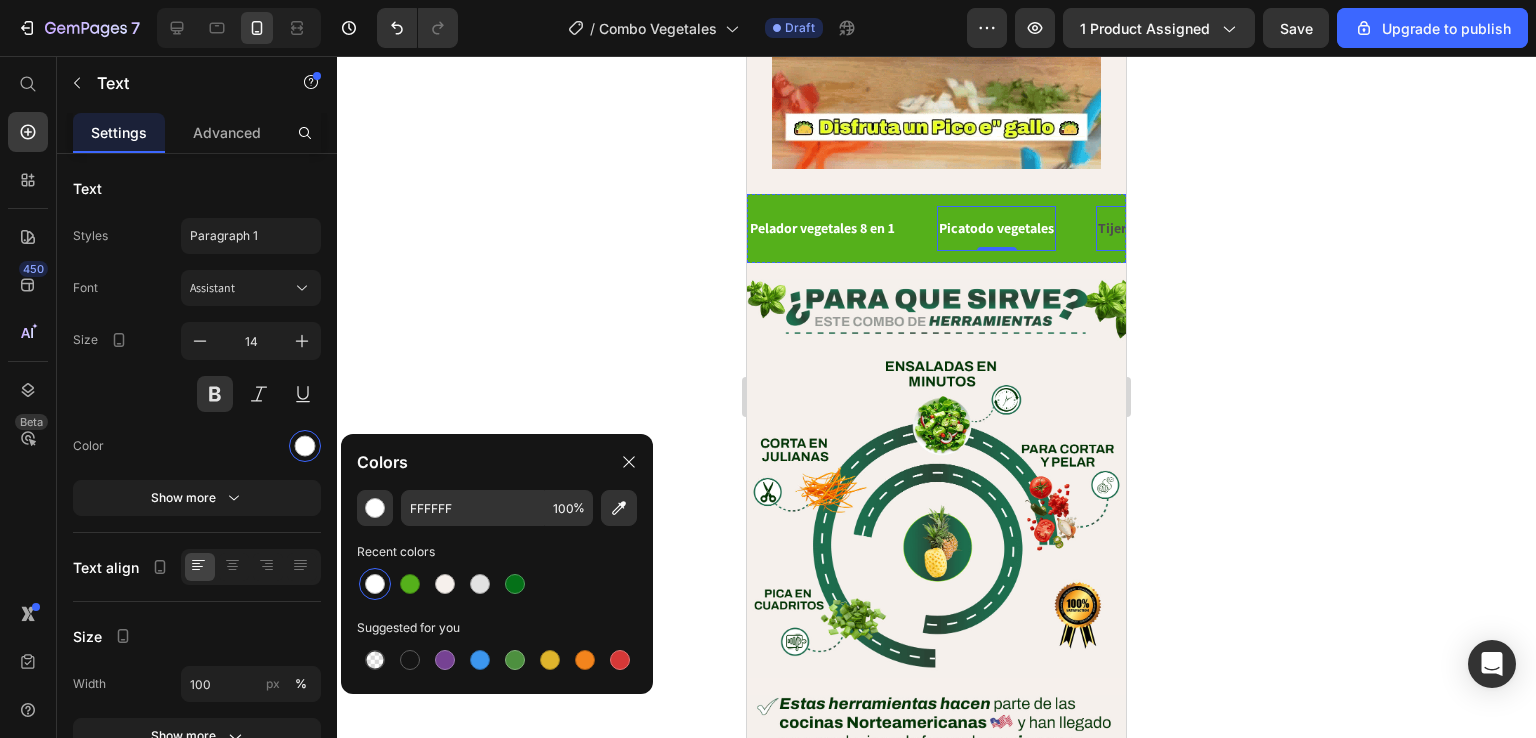 click on "Tijeras Magicas 5 cuchillas" at bounding box center [1178, 228] 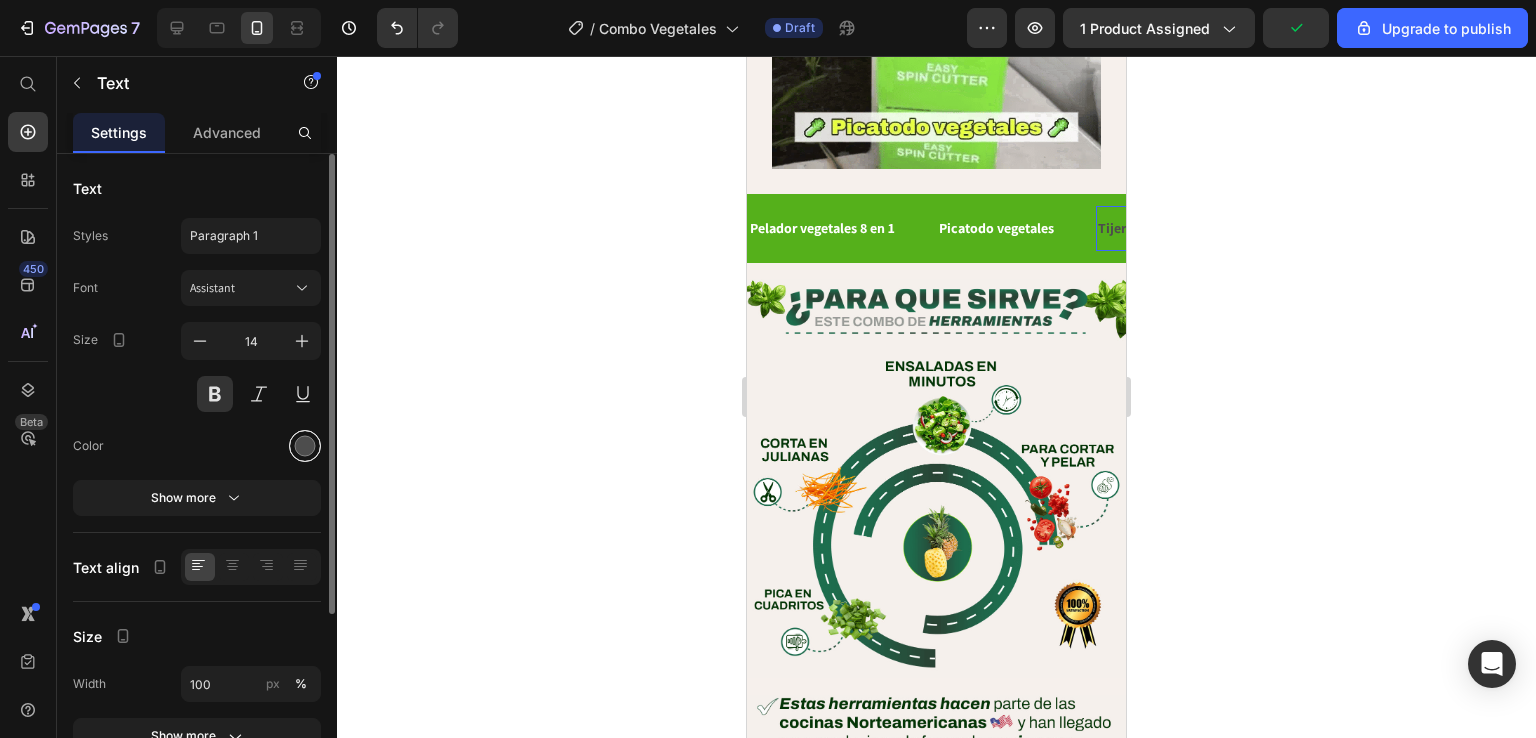click at bounding box center (305, 446) 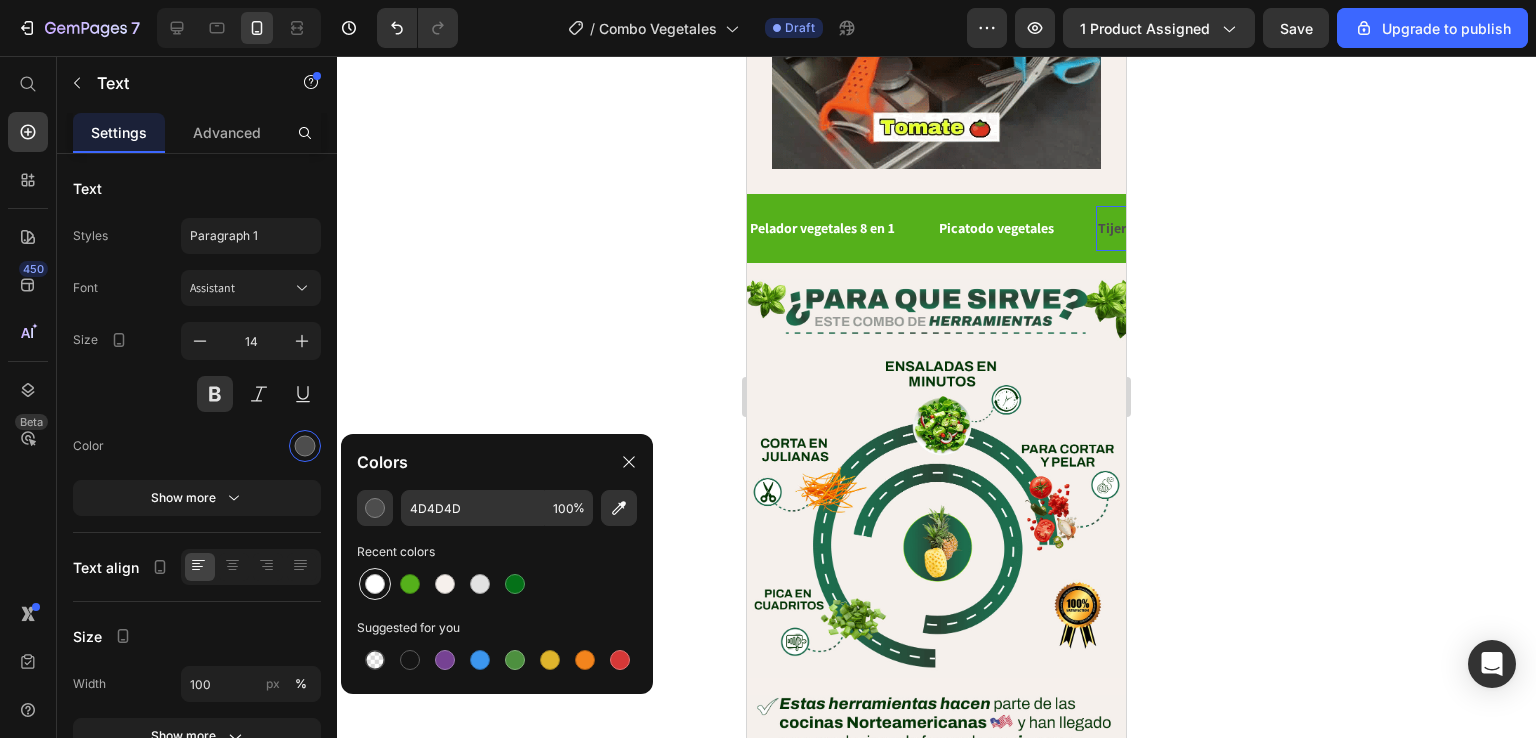 click at bounding box center [375, 584] 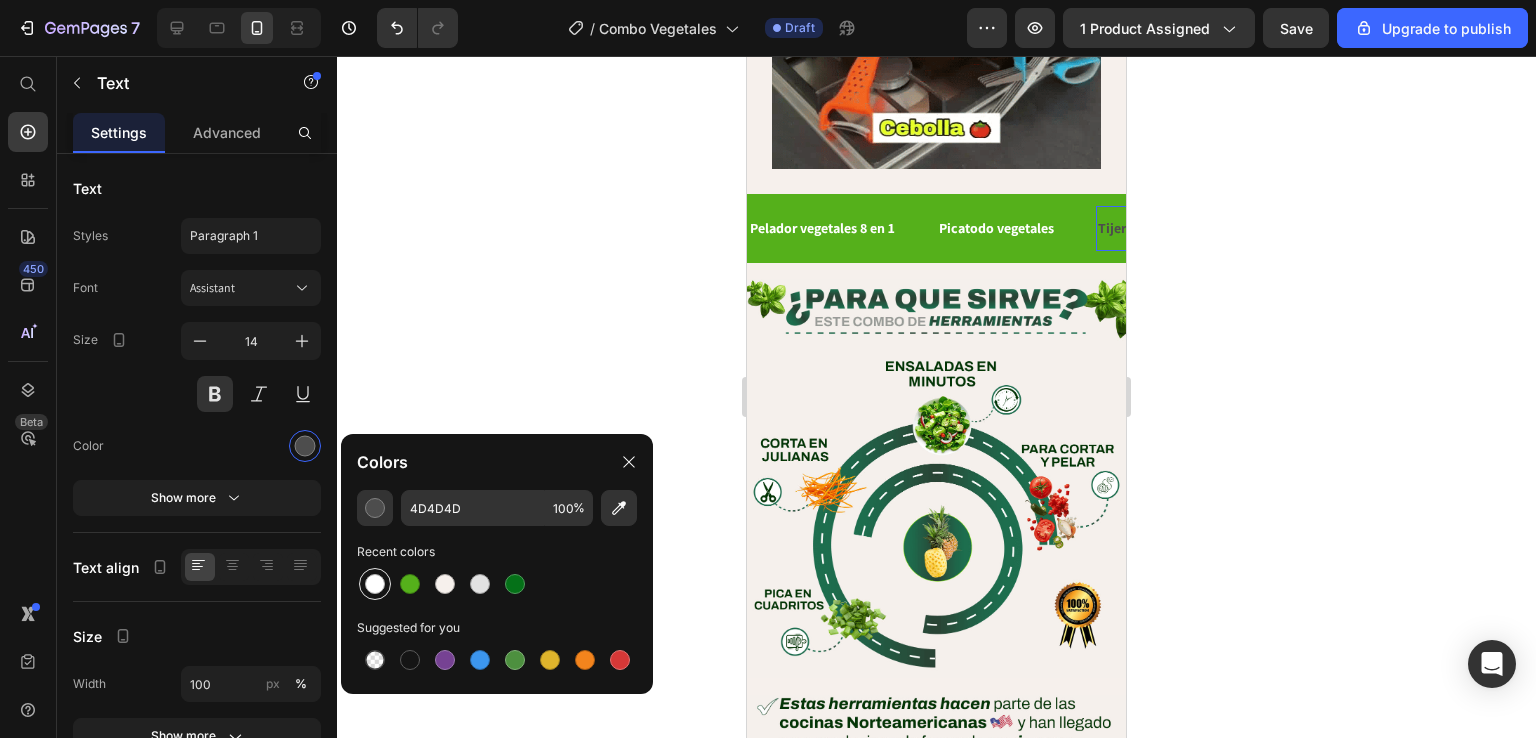 type on "FFFFFF" 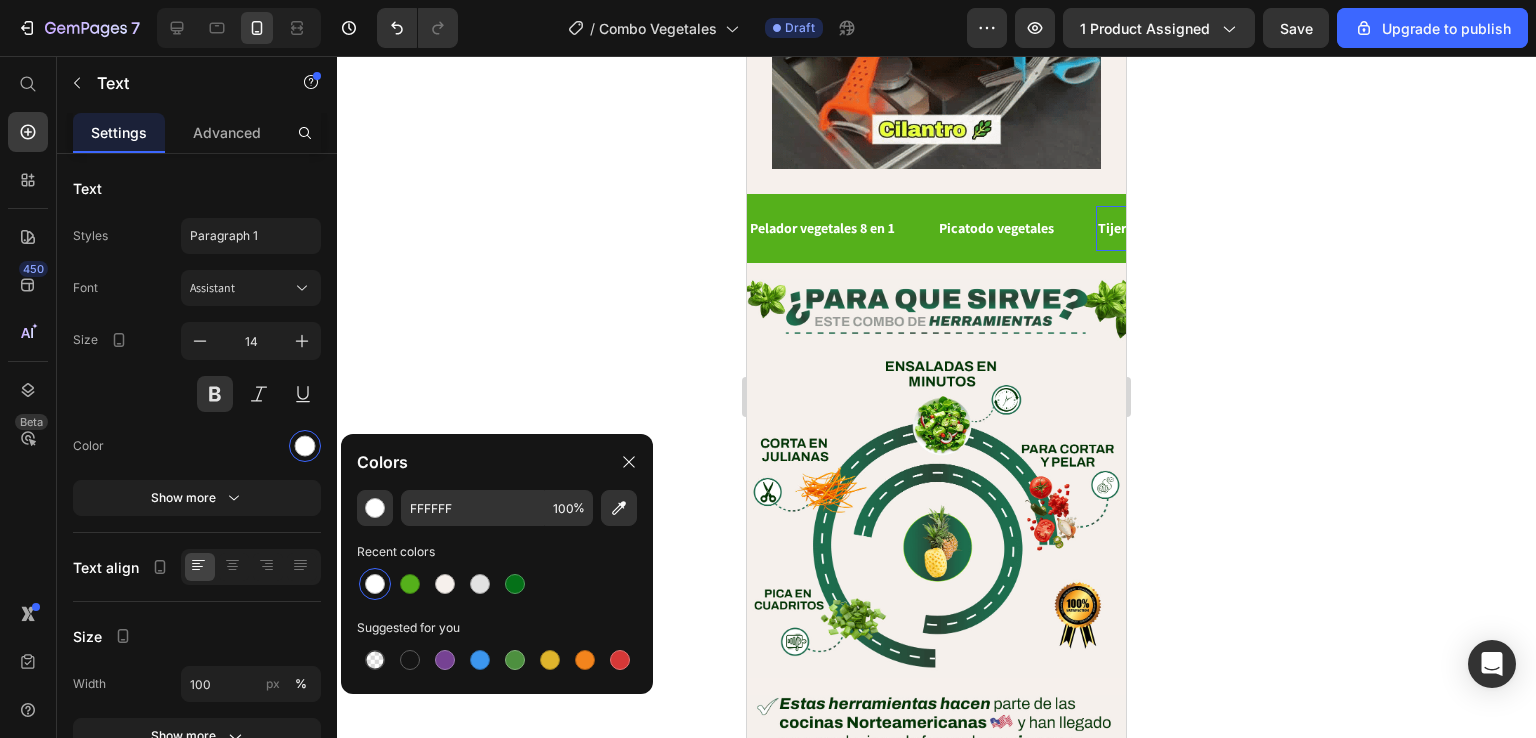 click 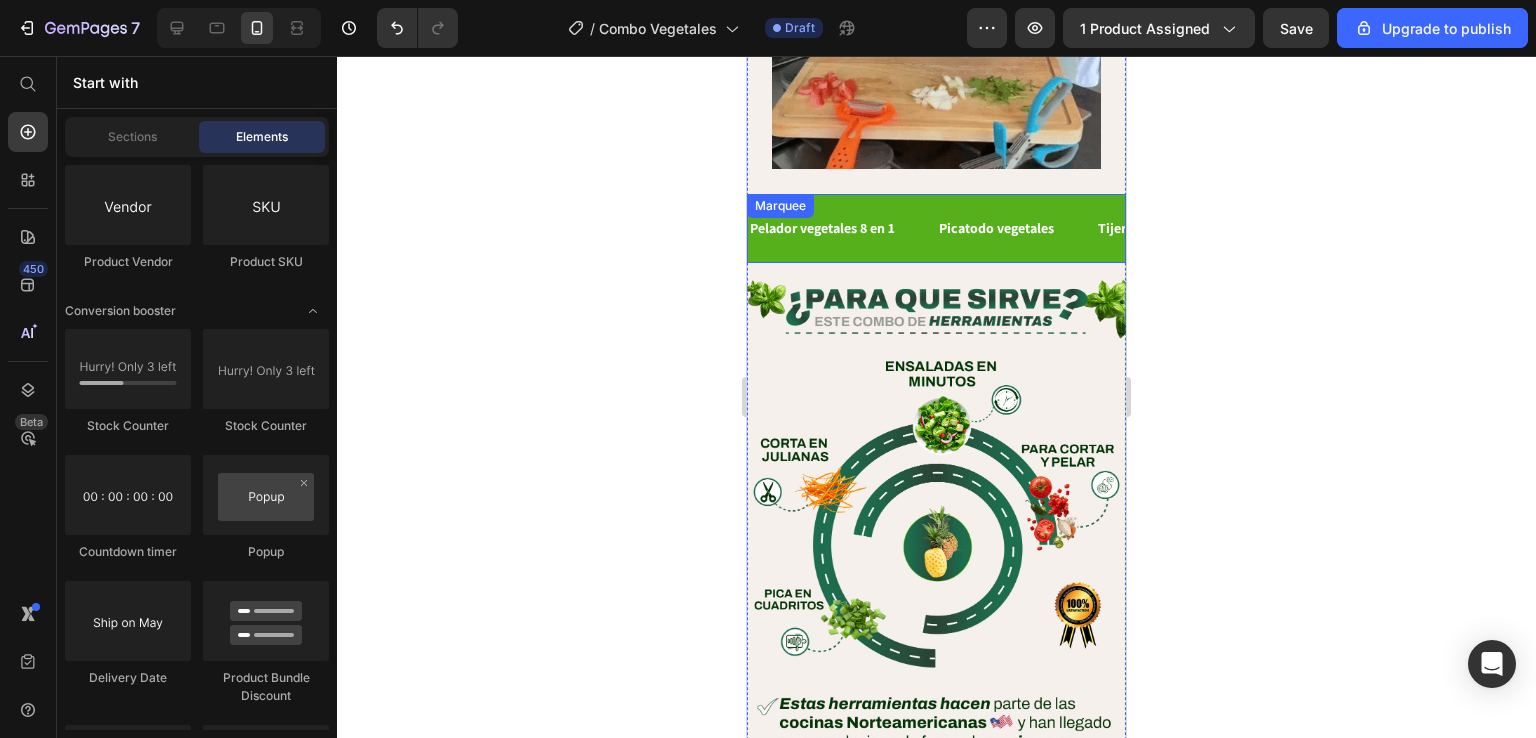 click on "Pelador vegetales 8 en 1 Text Picatodo vegetales Text Tijeras Magicas 5 cuchillas Text Pelador vegetales 8 en 1 Text Picatodo vegetales Text Tijeras Magicas 5 cuchillas Text Marquee" at bounding box center [936, 228] 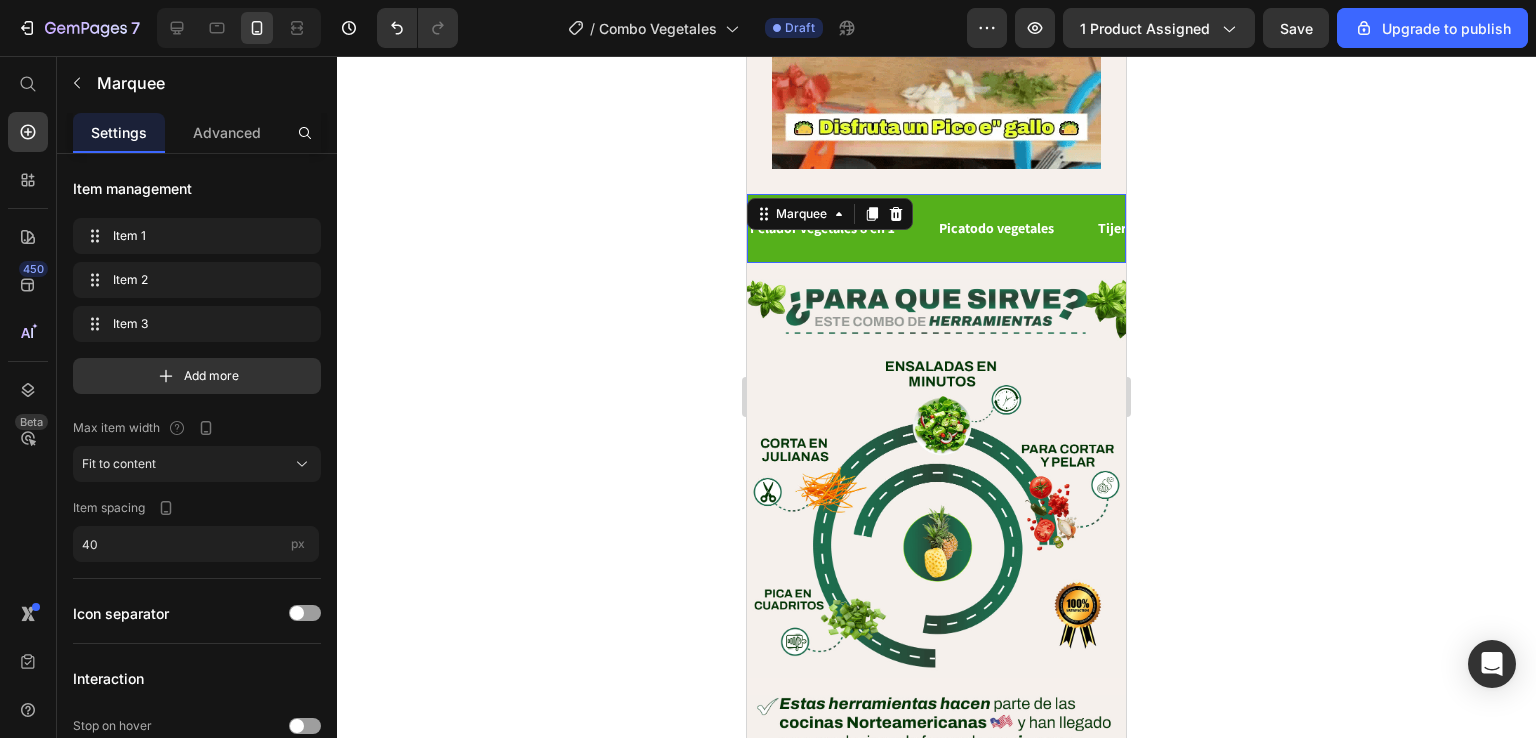 click 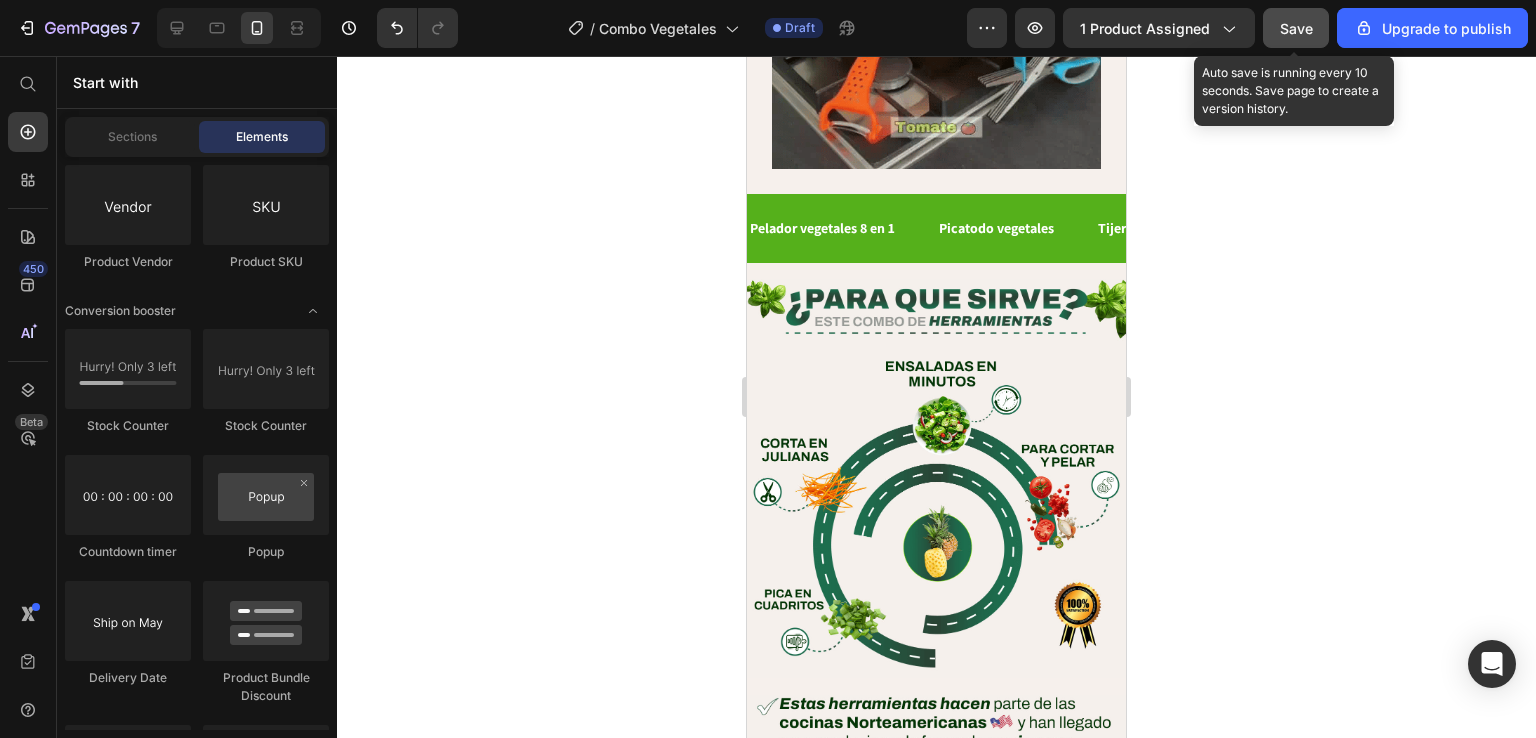 click on "Save" 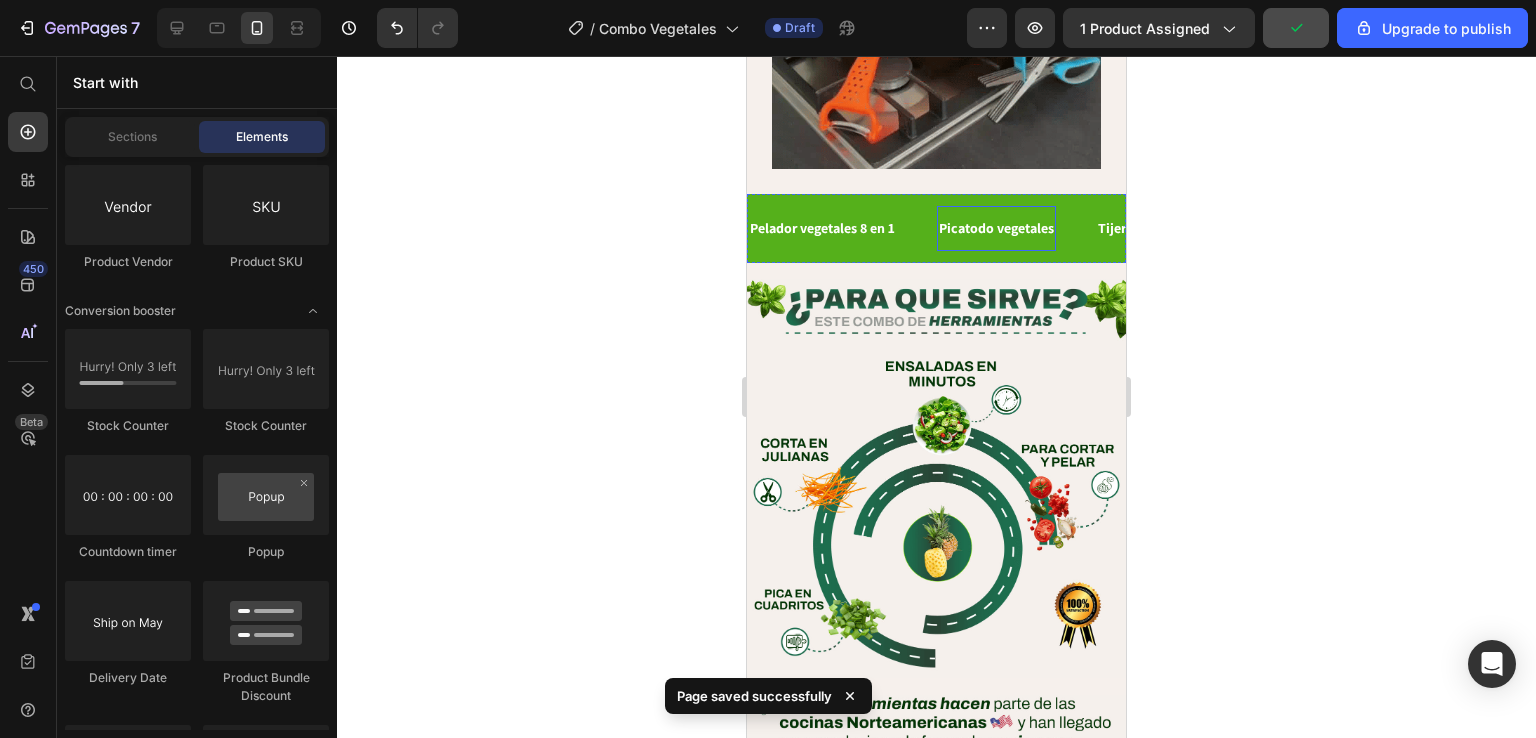 click on "Picatodo vegetales Text" at bounding box center [996, 228] 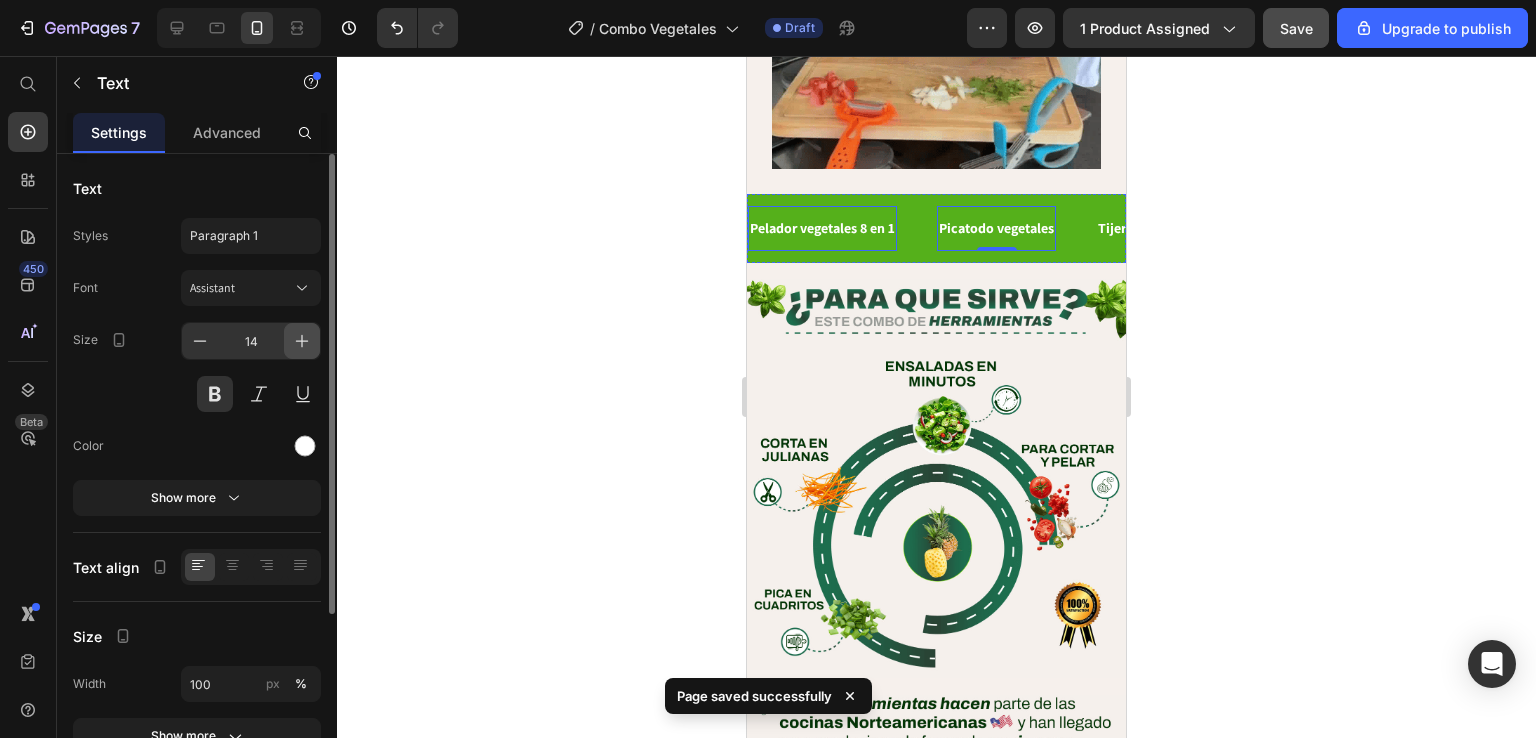click 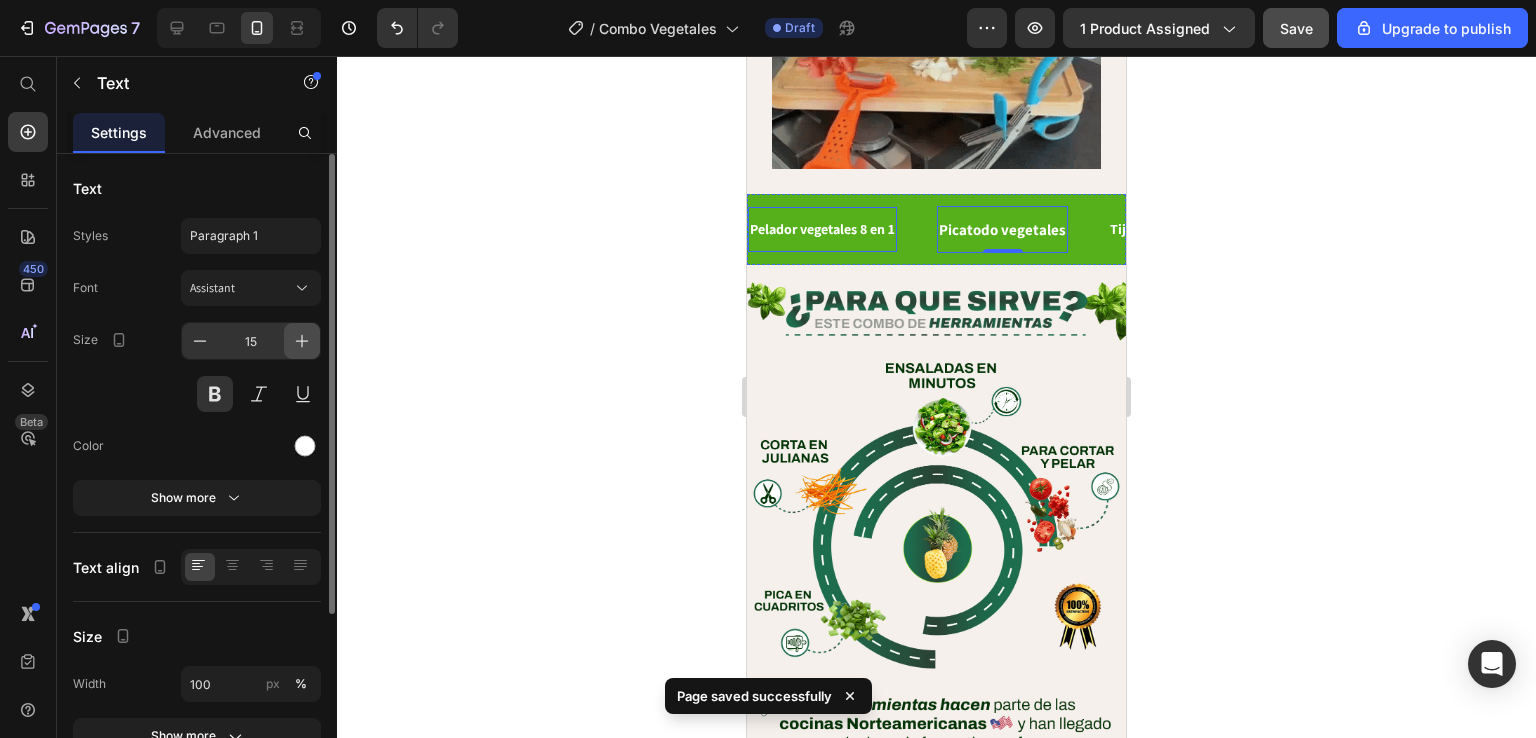 click 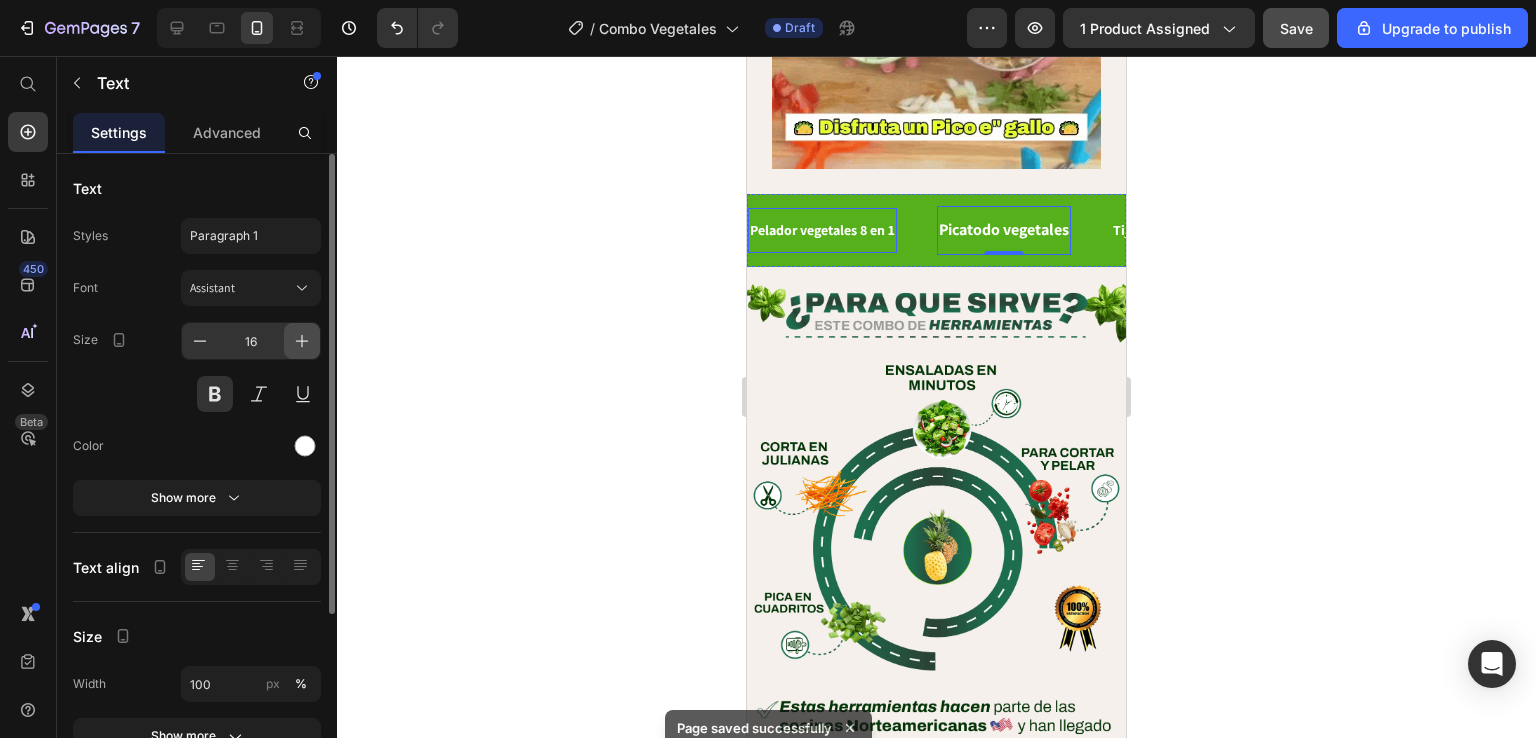 click 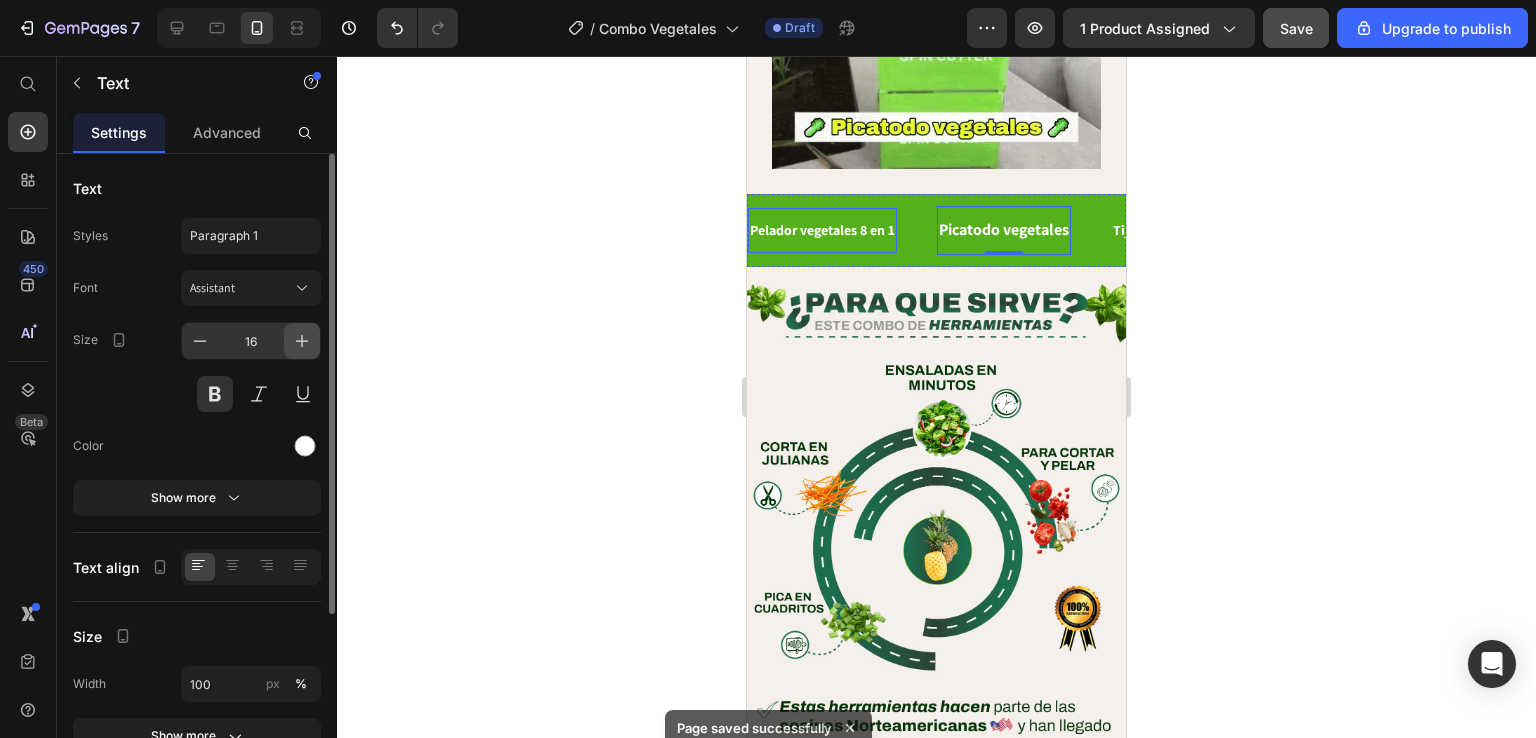 type on "17" 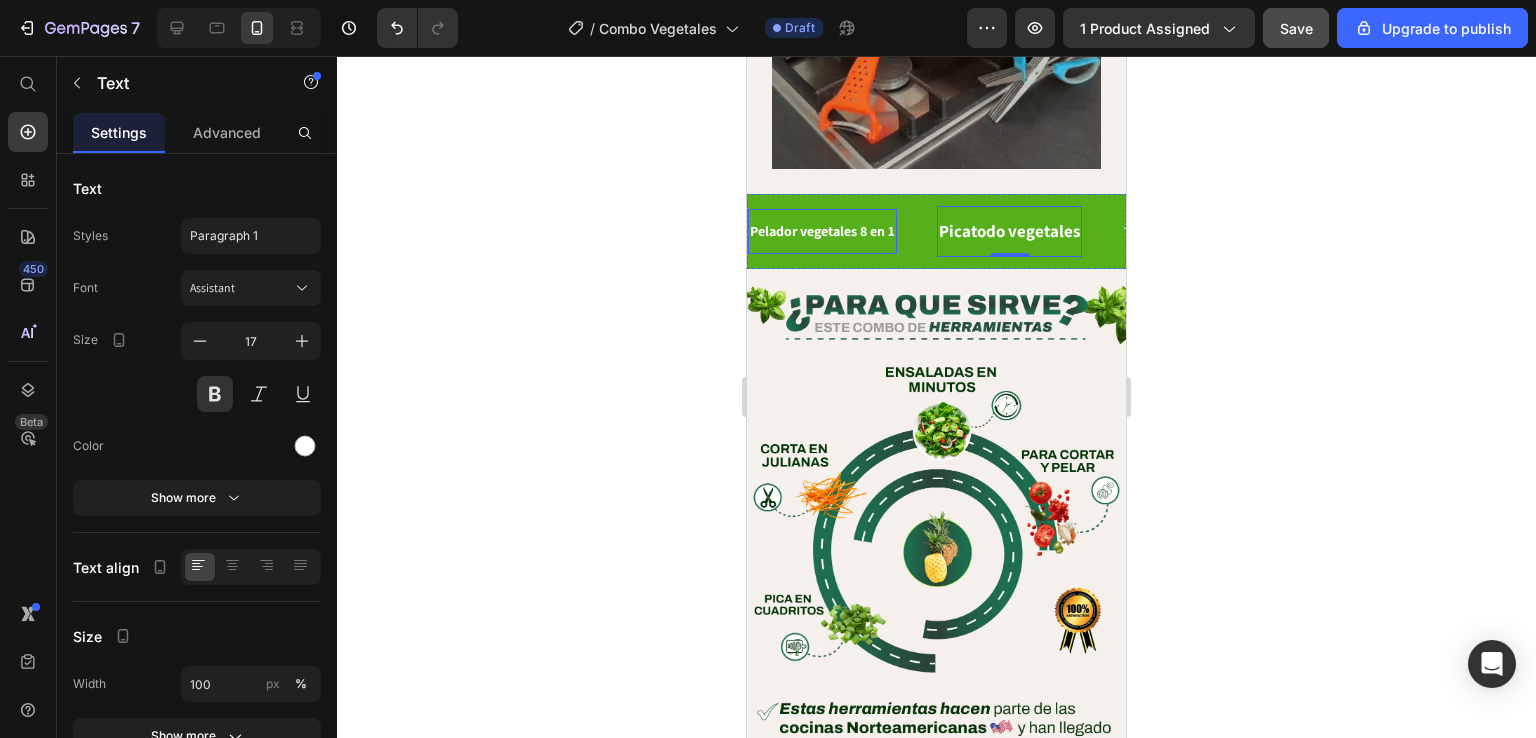 click on "Pelador vegetales 8 en 1" at bounding box center (822, 231) 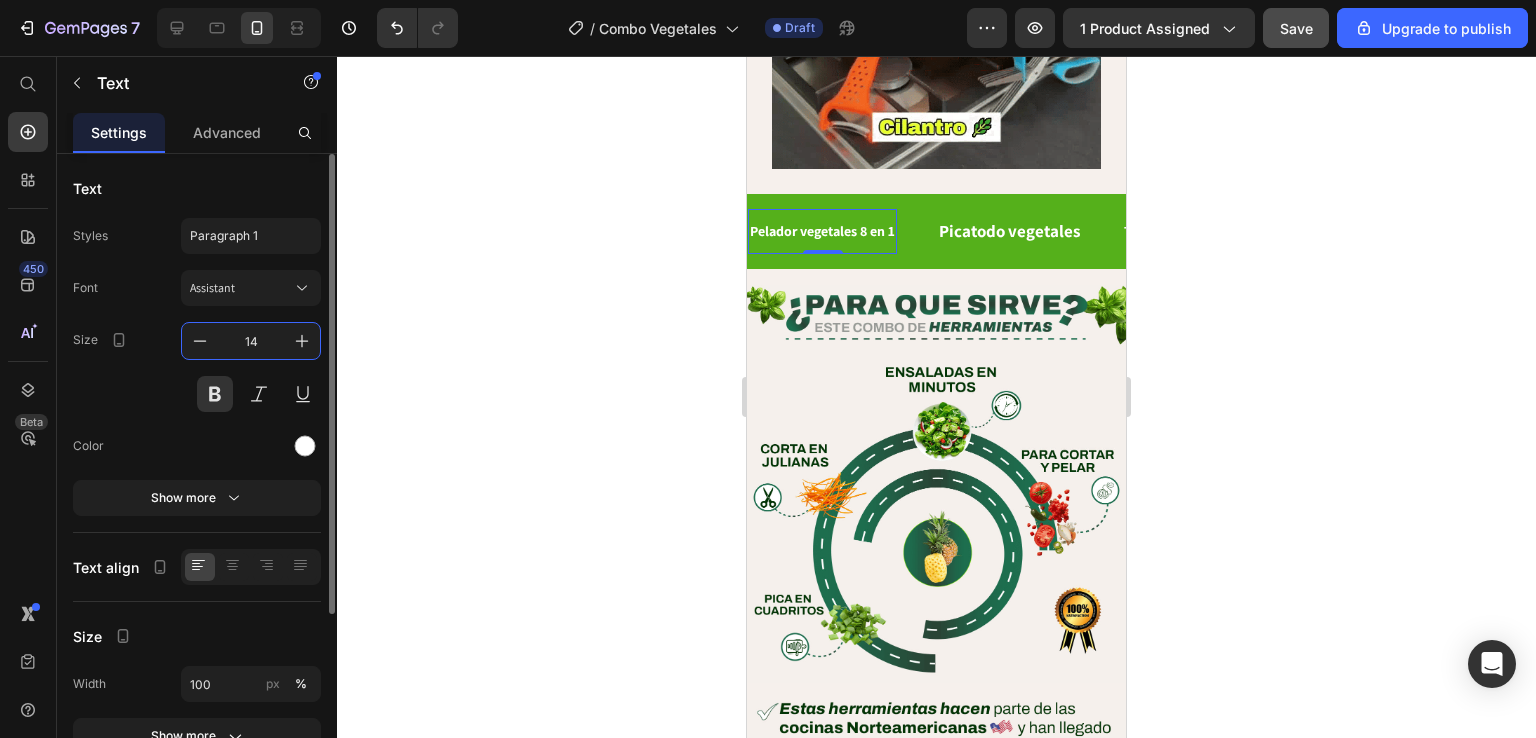 click on "14" at bounding box center [251, 341] 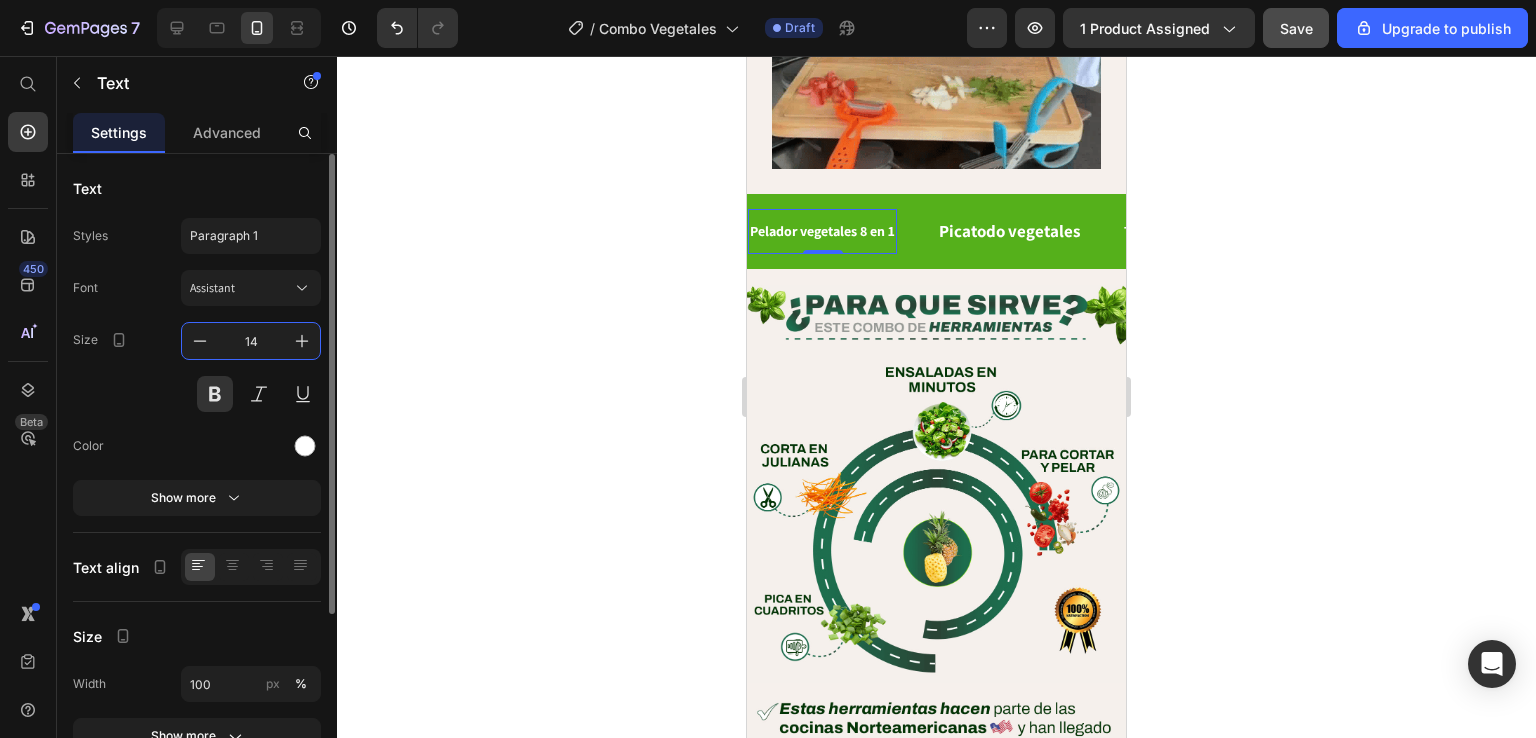 click on "14" at bounding box center (251, 341) 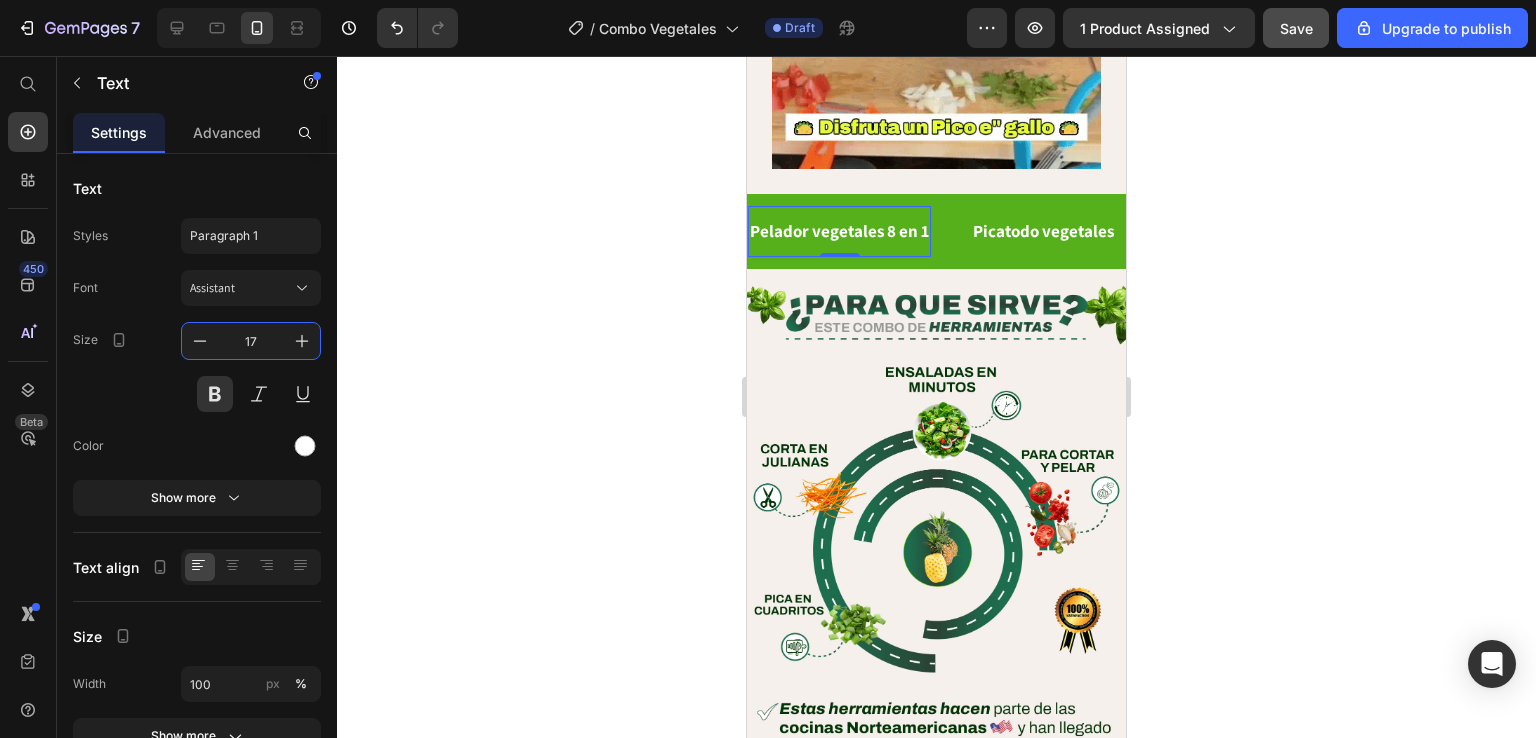type on "17" 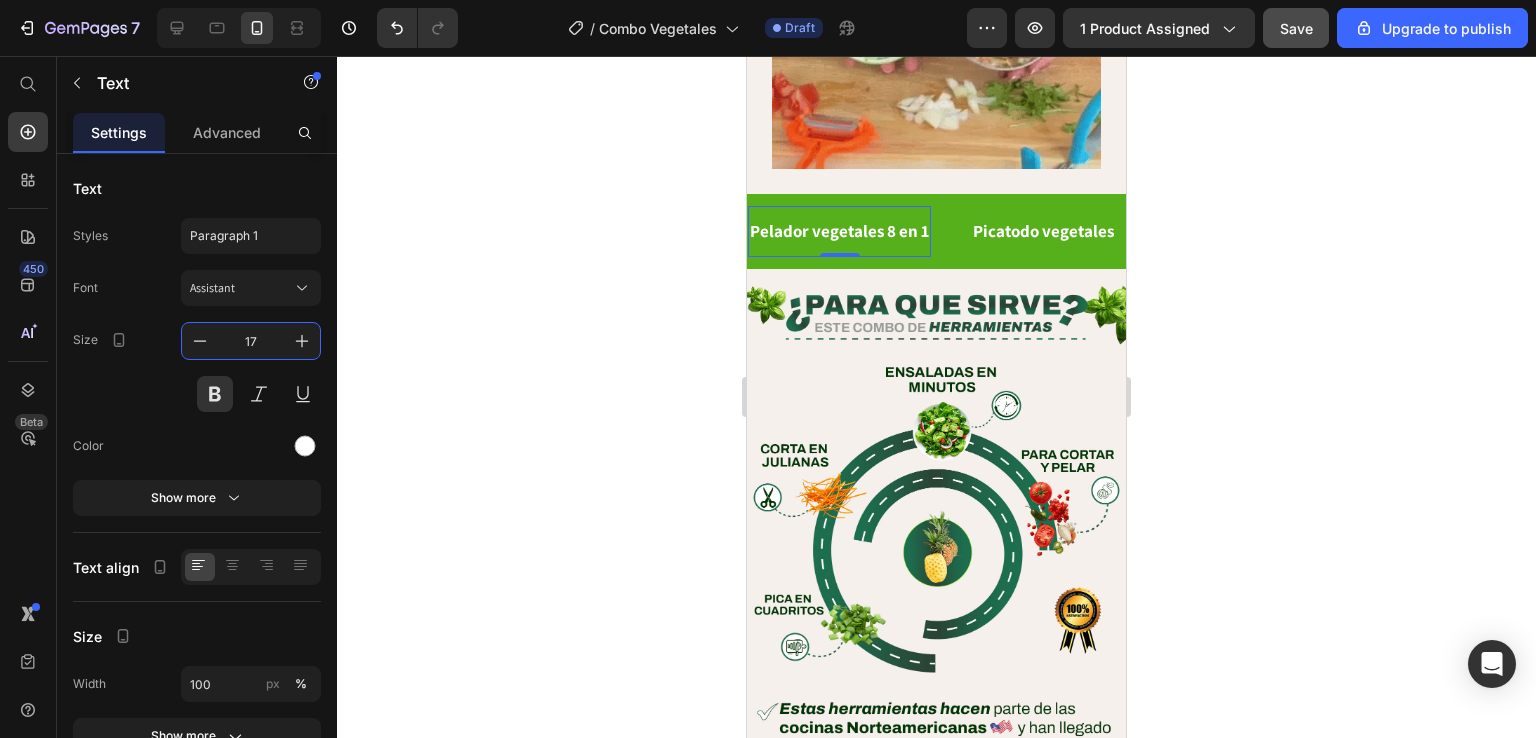 click 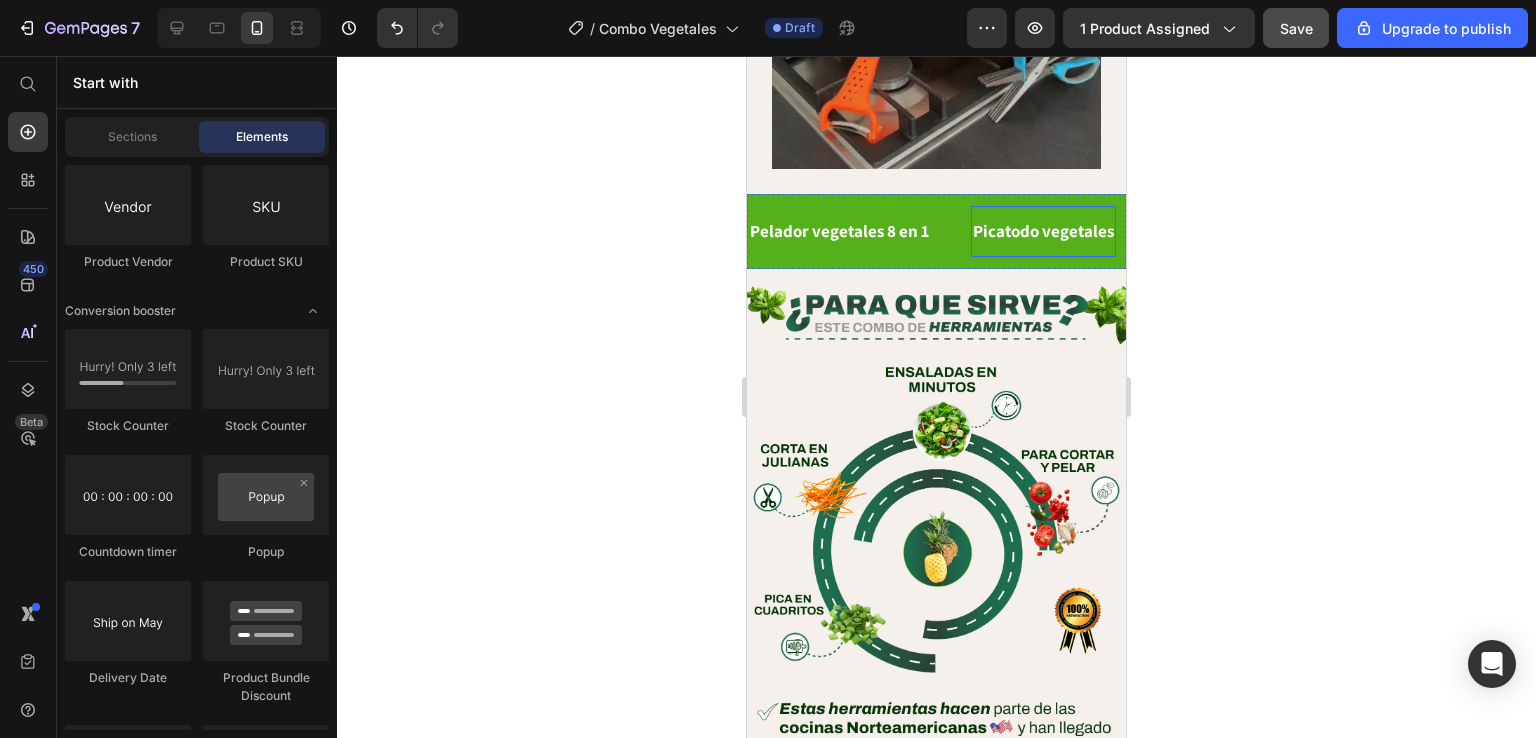 click on "Picatodo vegetales" at bounding box center (1043, 231) 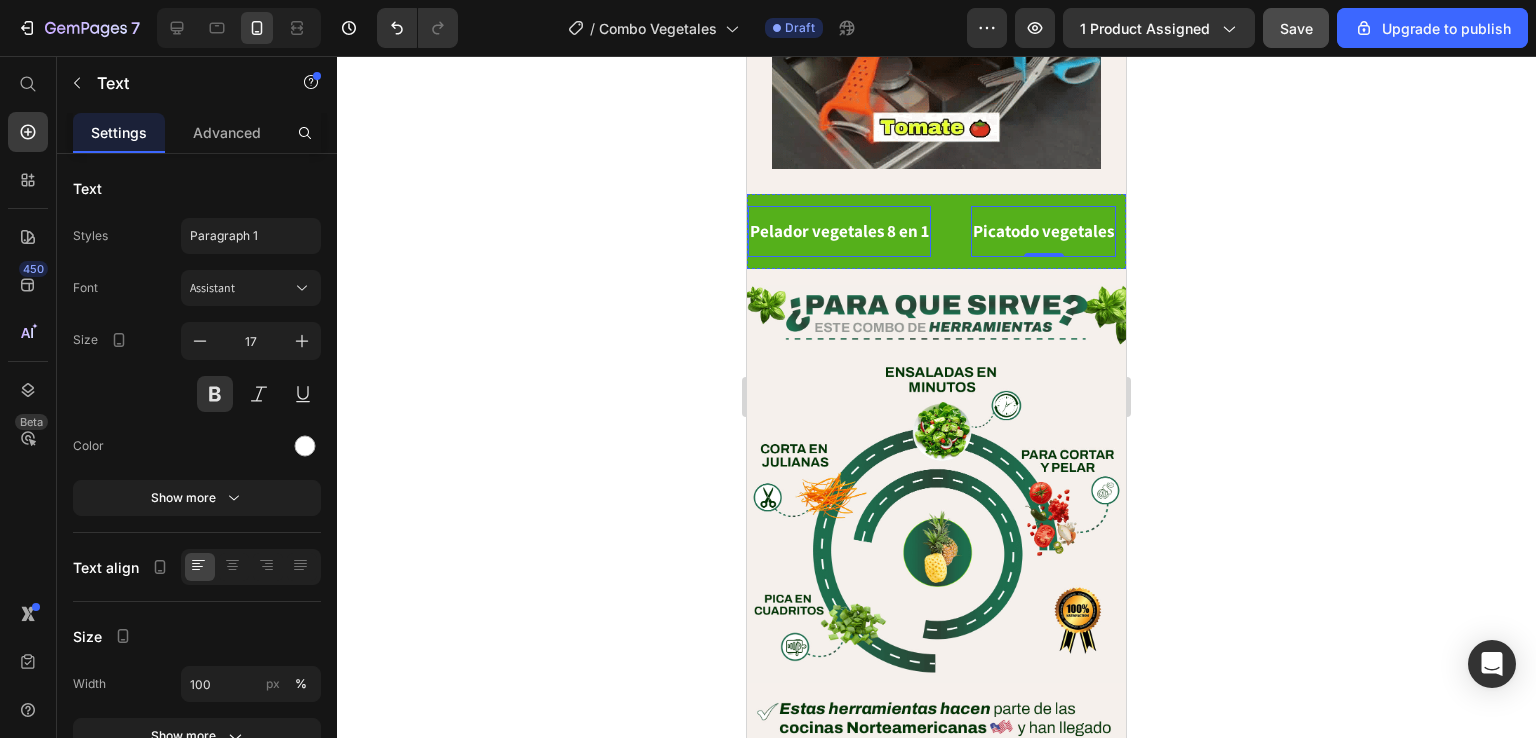 click on "Pelador vegetales 8 en 1" at bounding box center [839, 231] 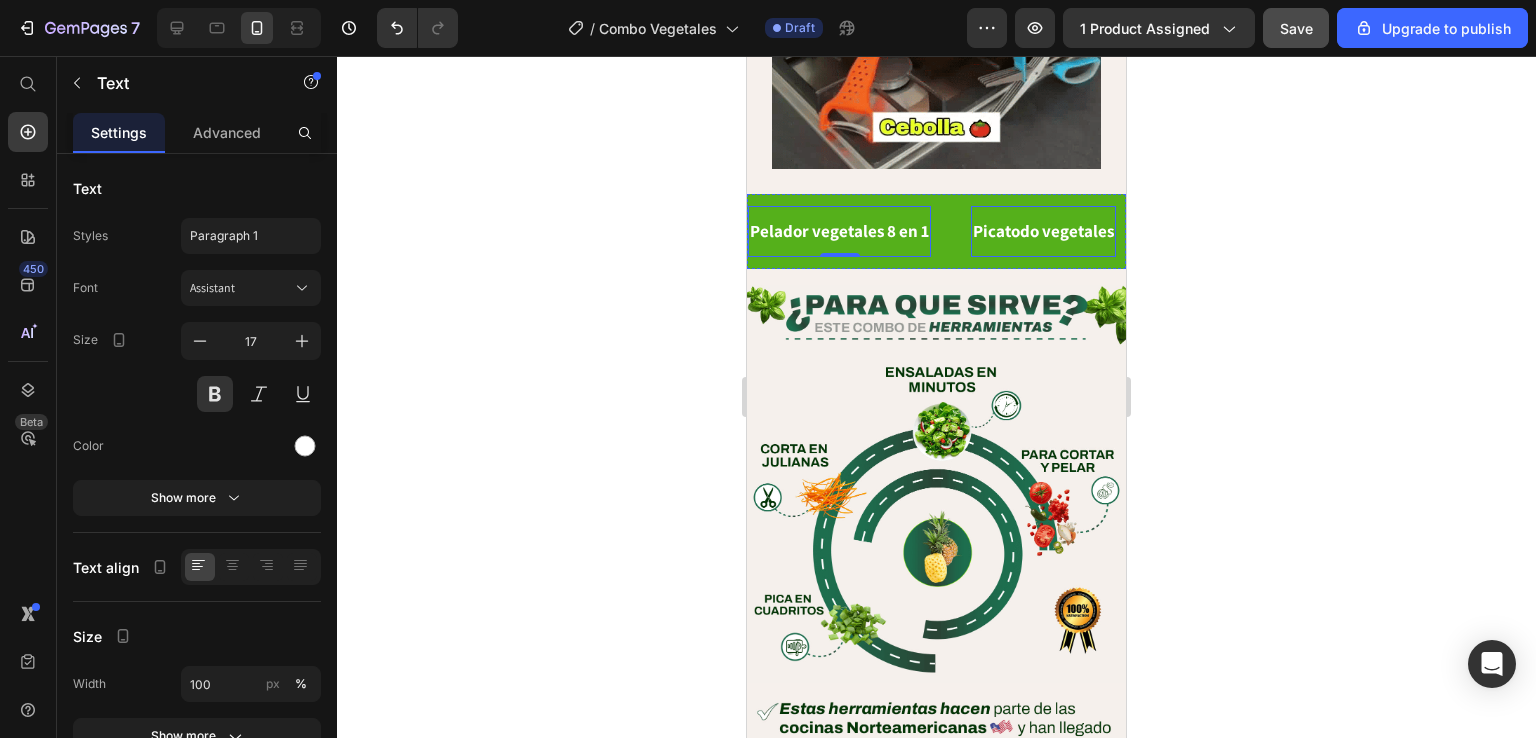 click on "Picatodo vegetales" at bounding box center (1043, 231) 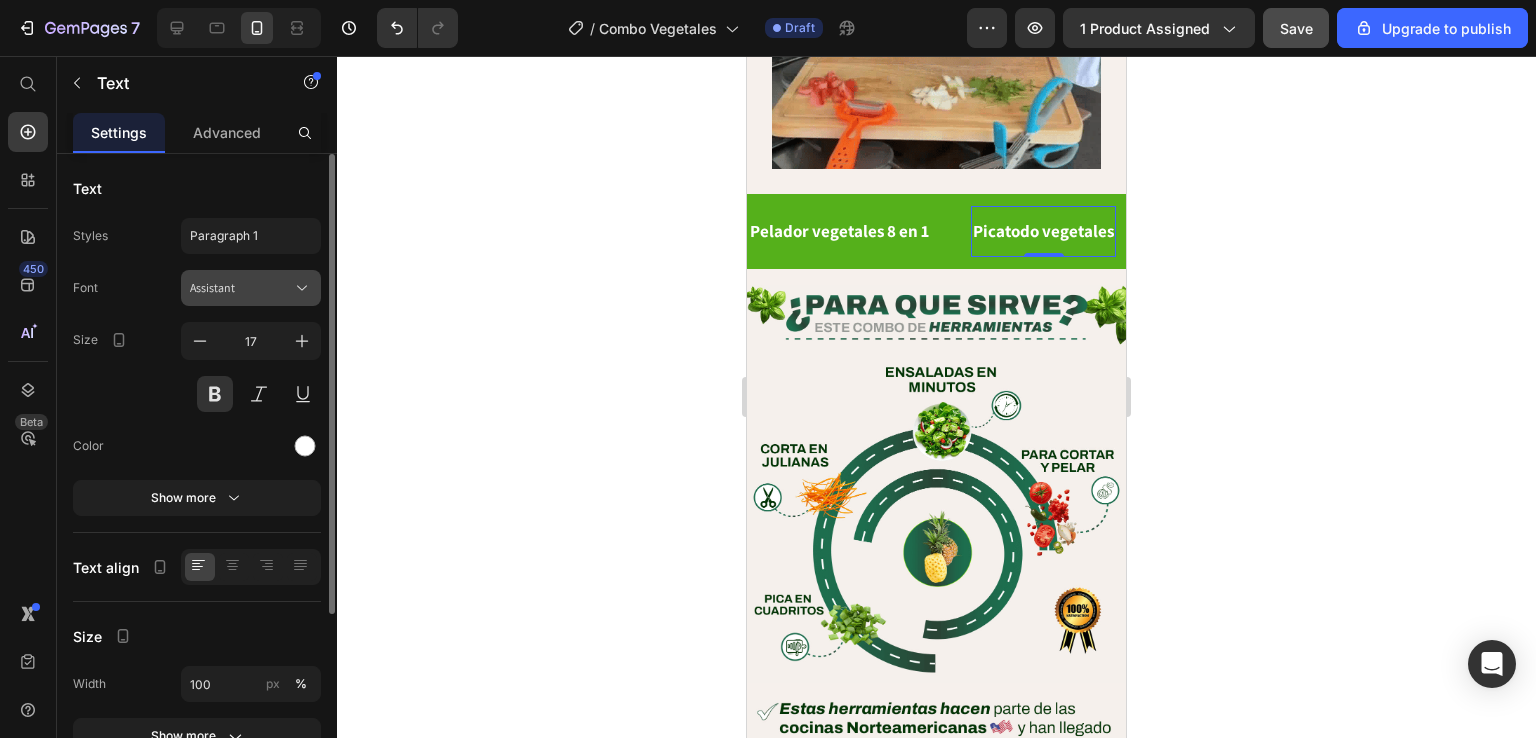 click on "Assistant" at bounding box center [251, 288] 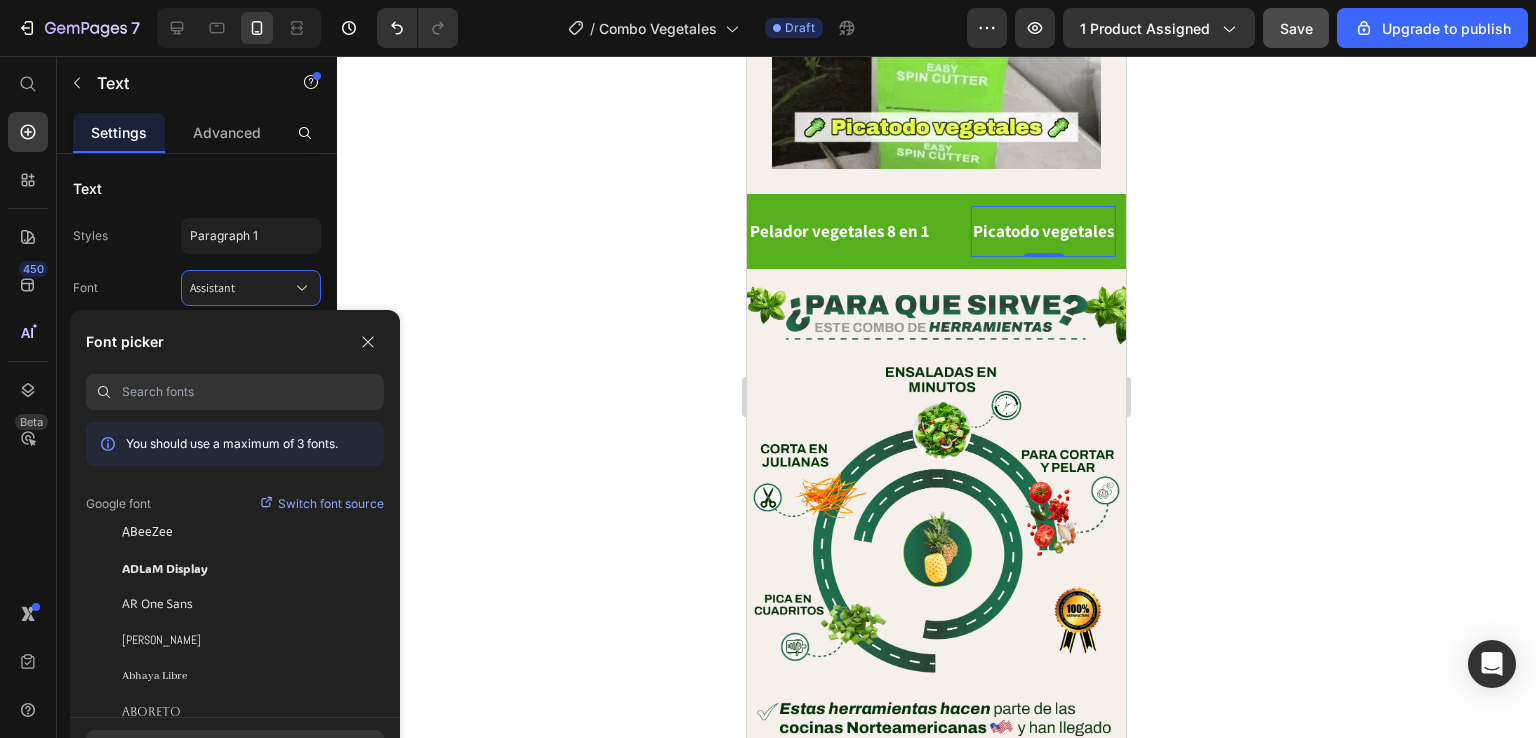 click at bounding box center [253, 392] 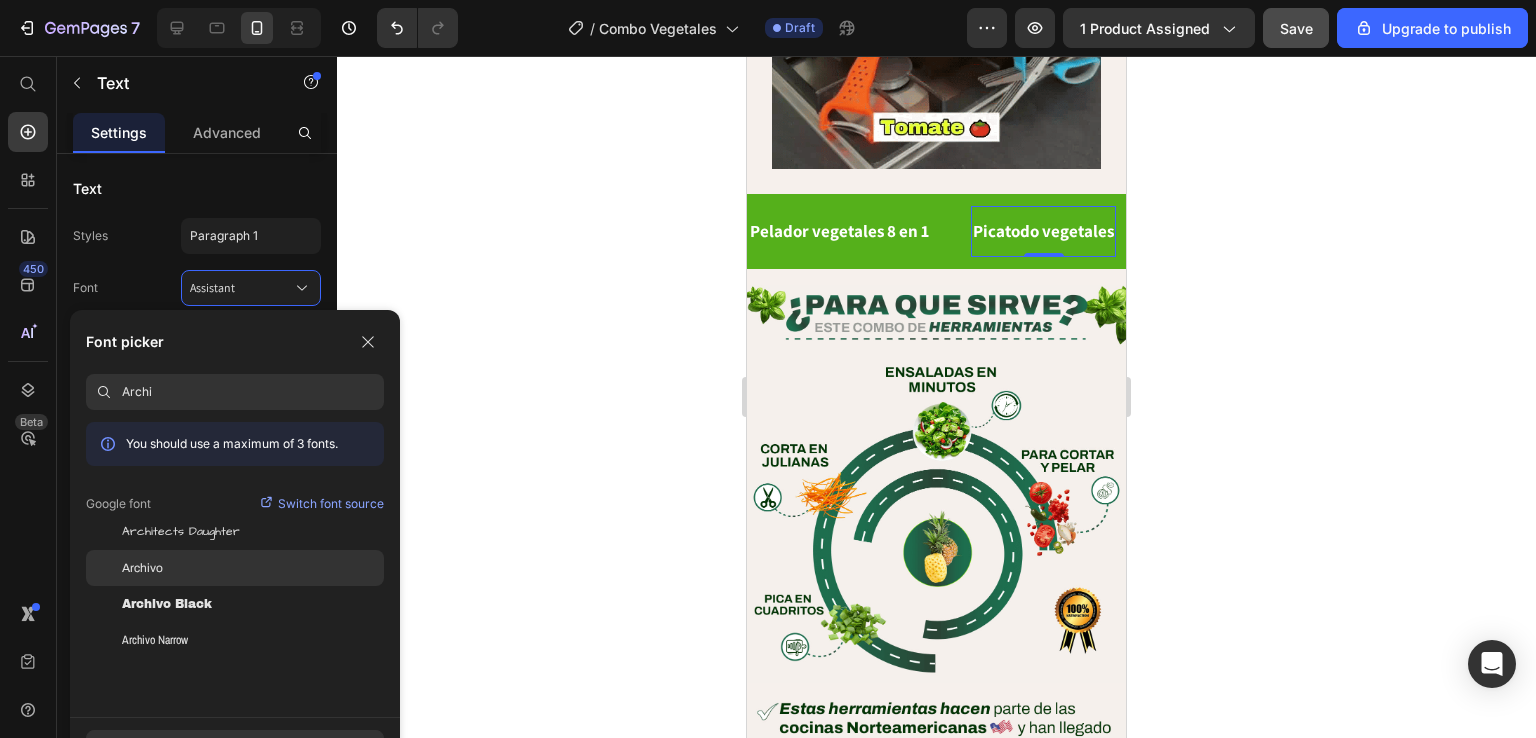 type on "Archi" 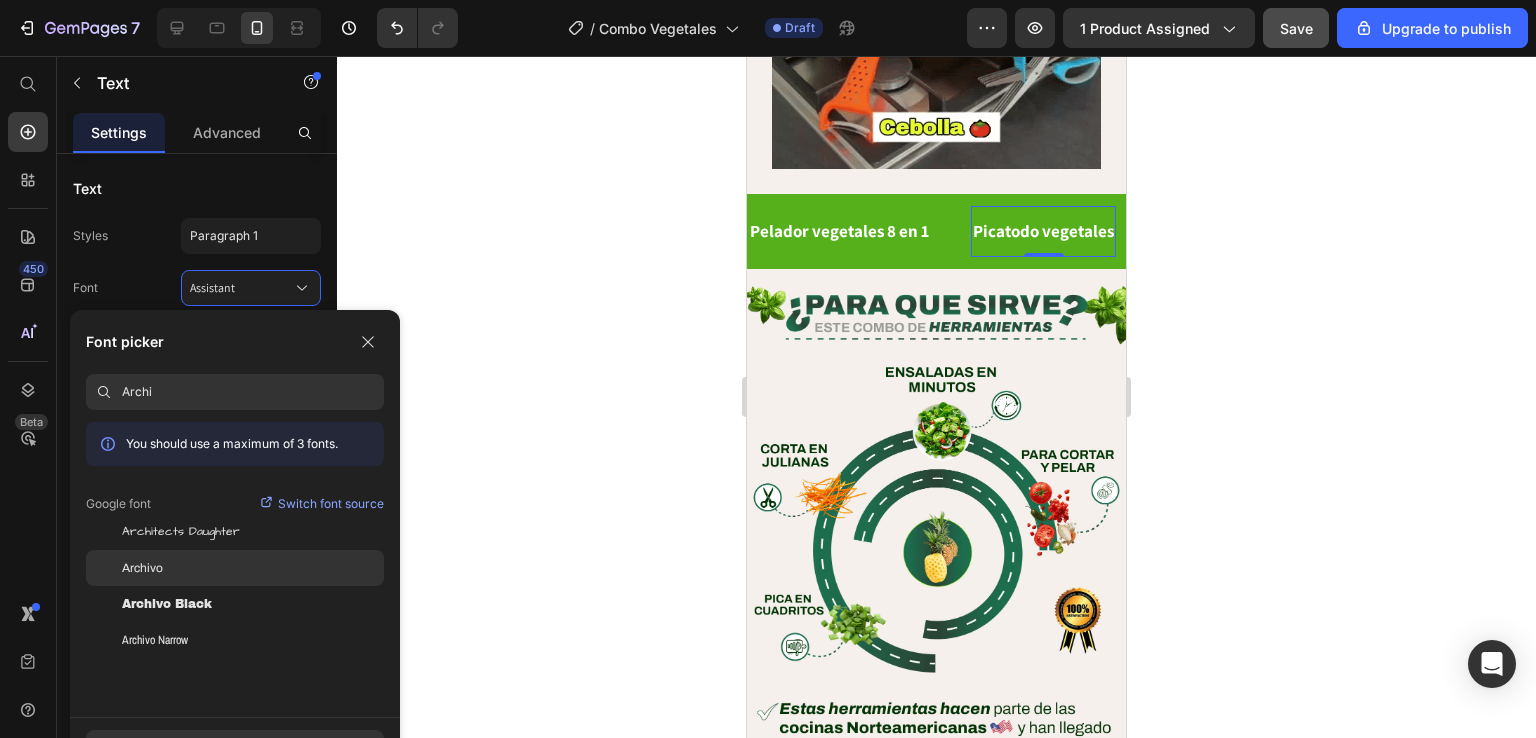 click on "Archivo" 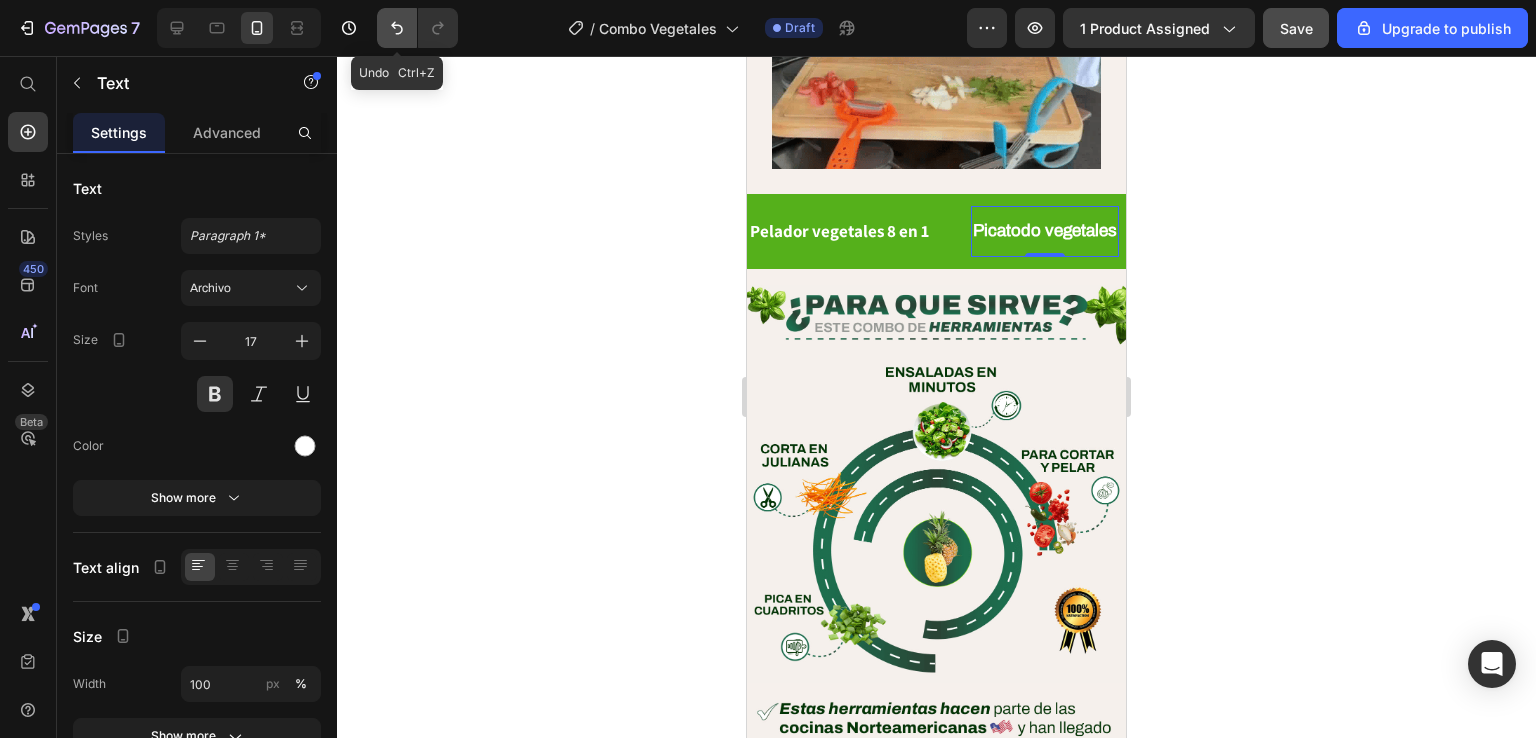 click 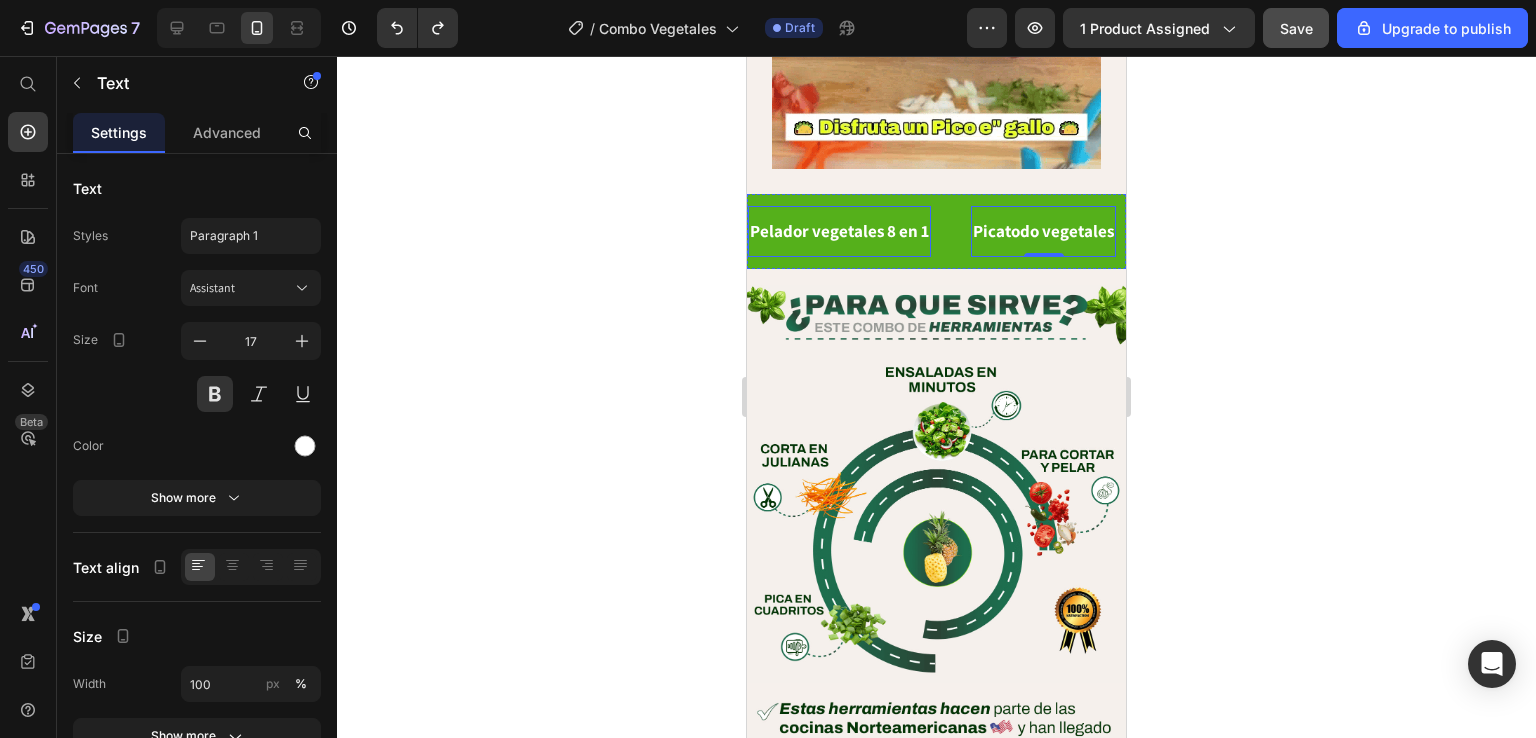 click on "Pelador vegetales 8 en 1" at bounding box center (839, 231) 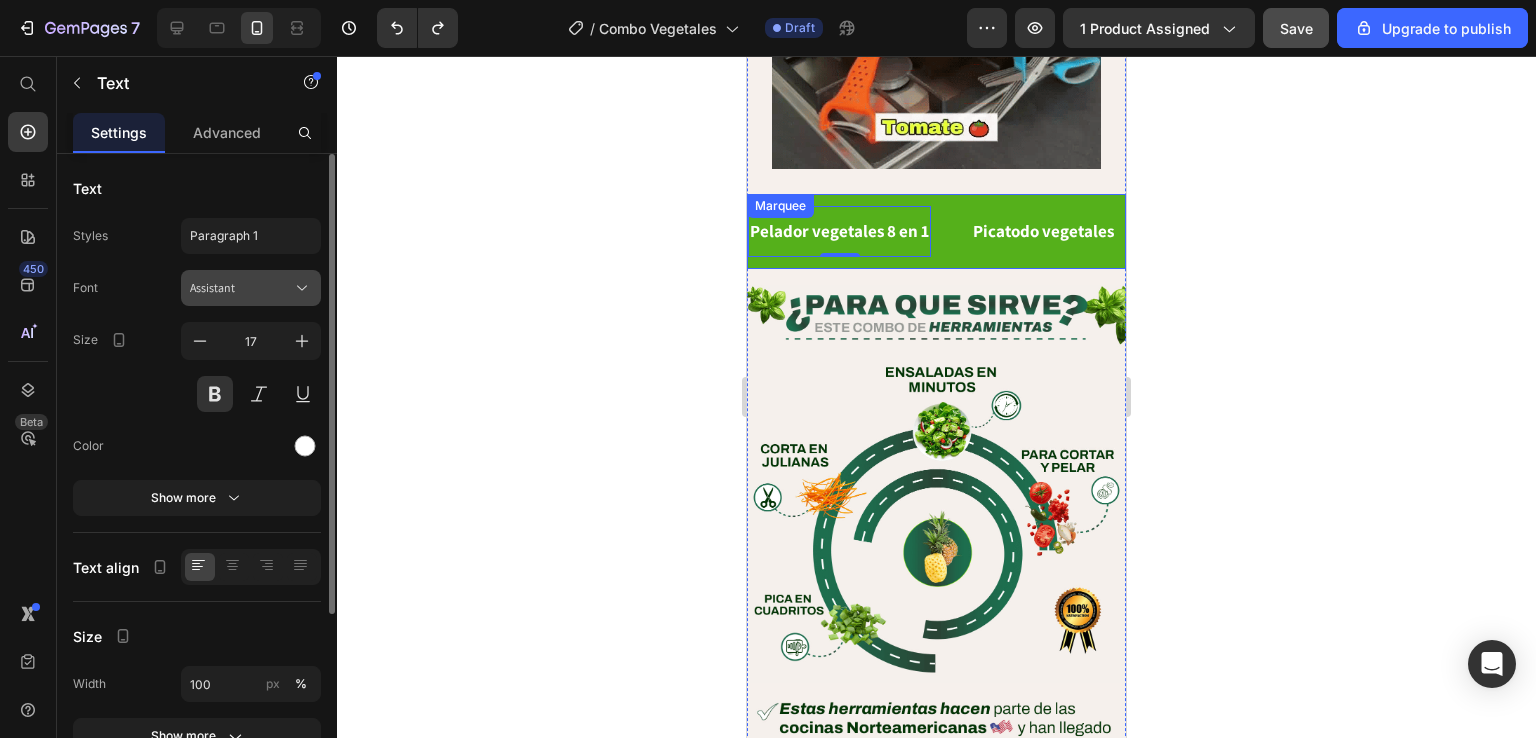 click on "Assistant" at bounding box center [251, 288] 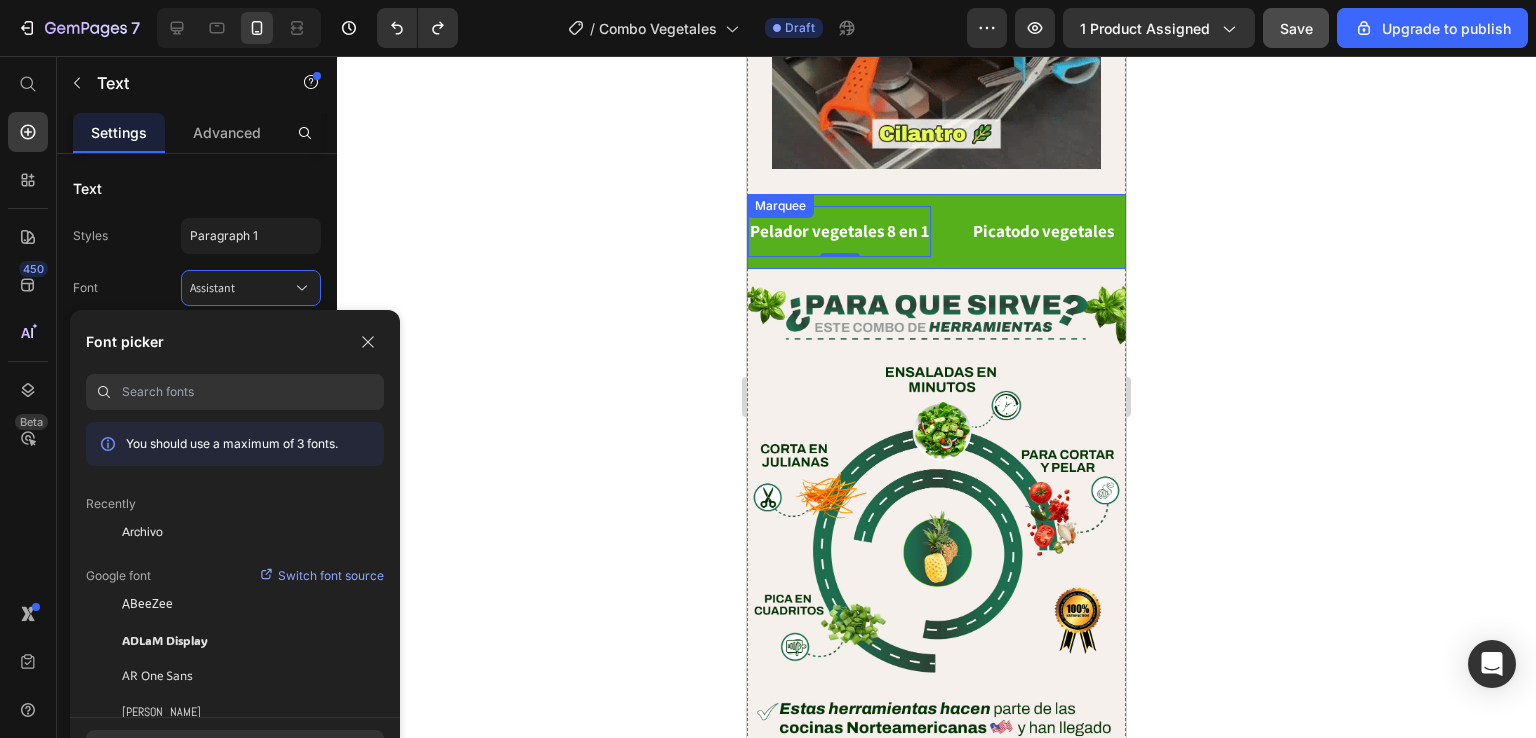 click at bounding box center (253, 392) 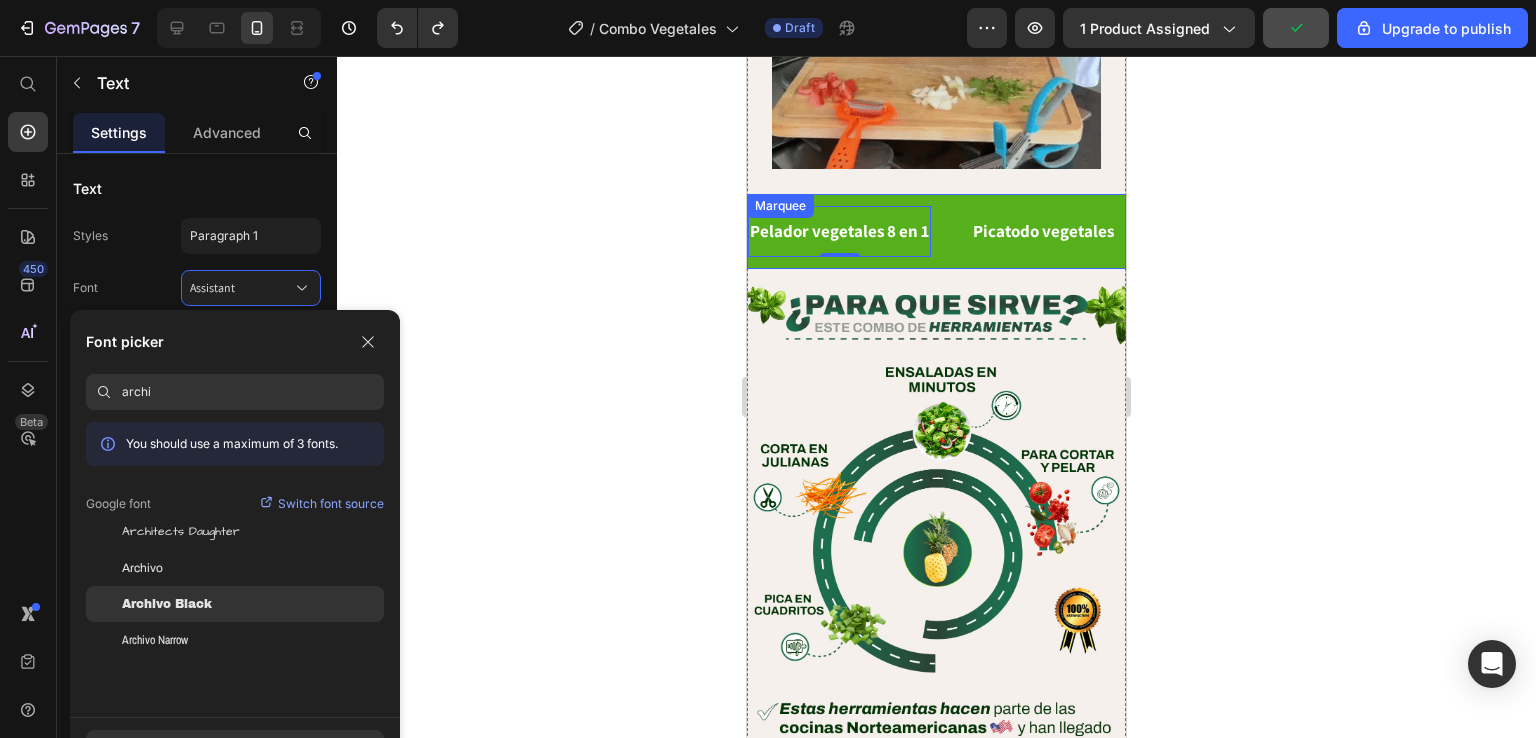 type on "archi" 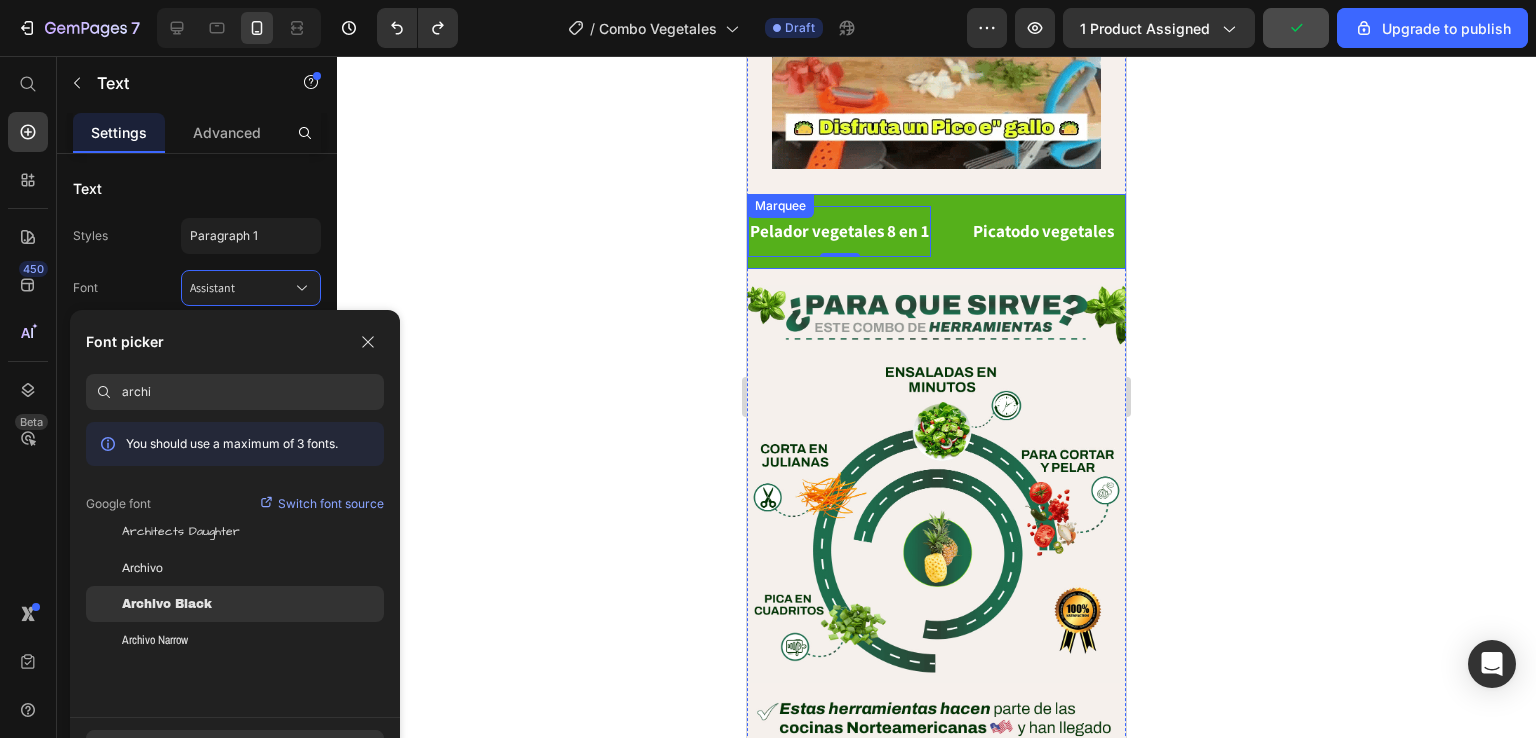 click on "Archivo Black" 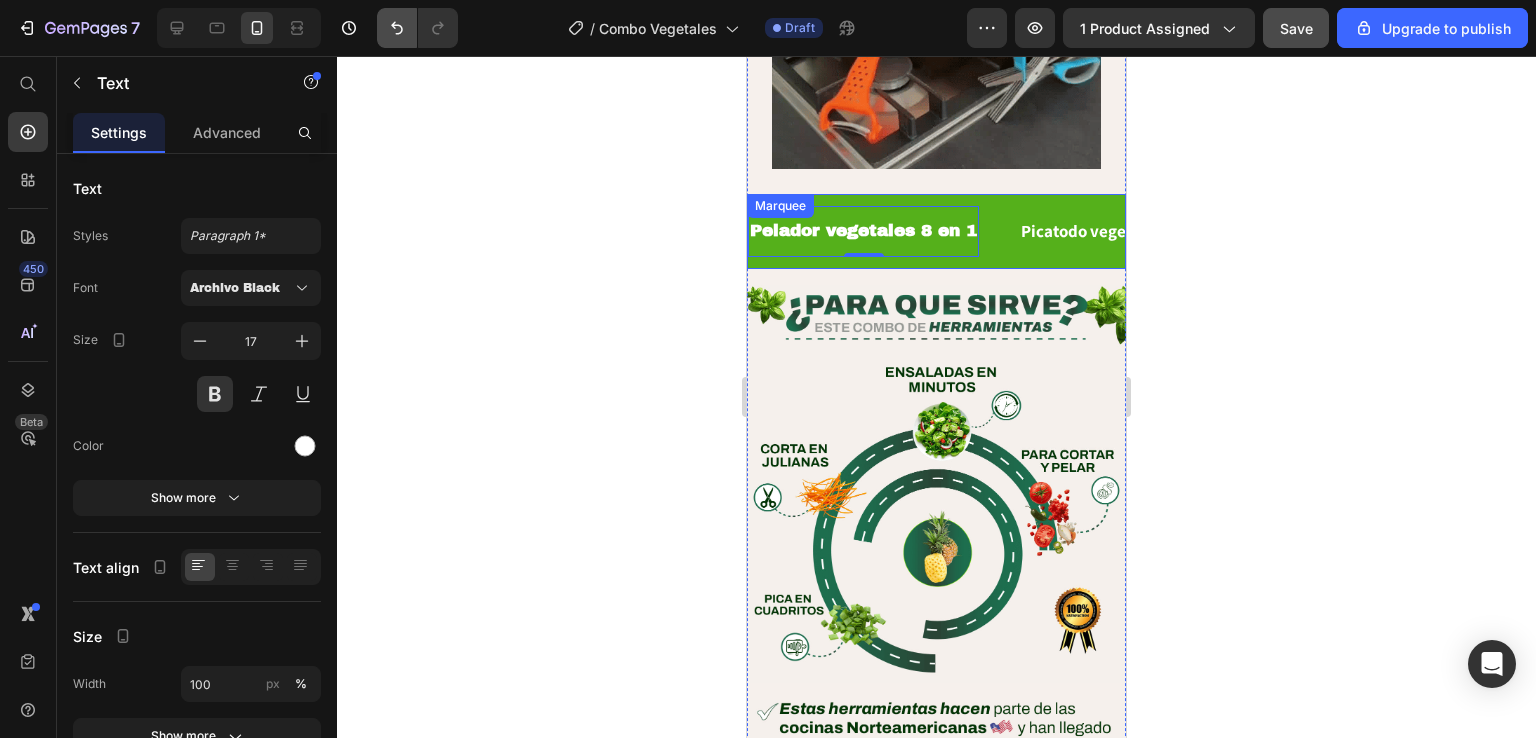 click 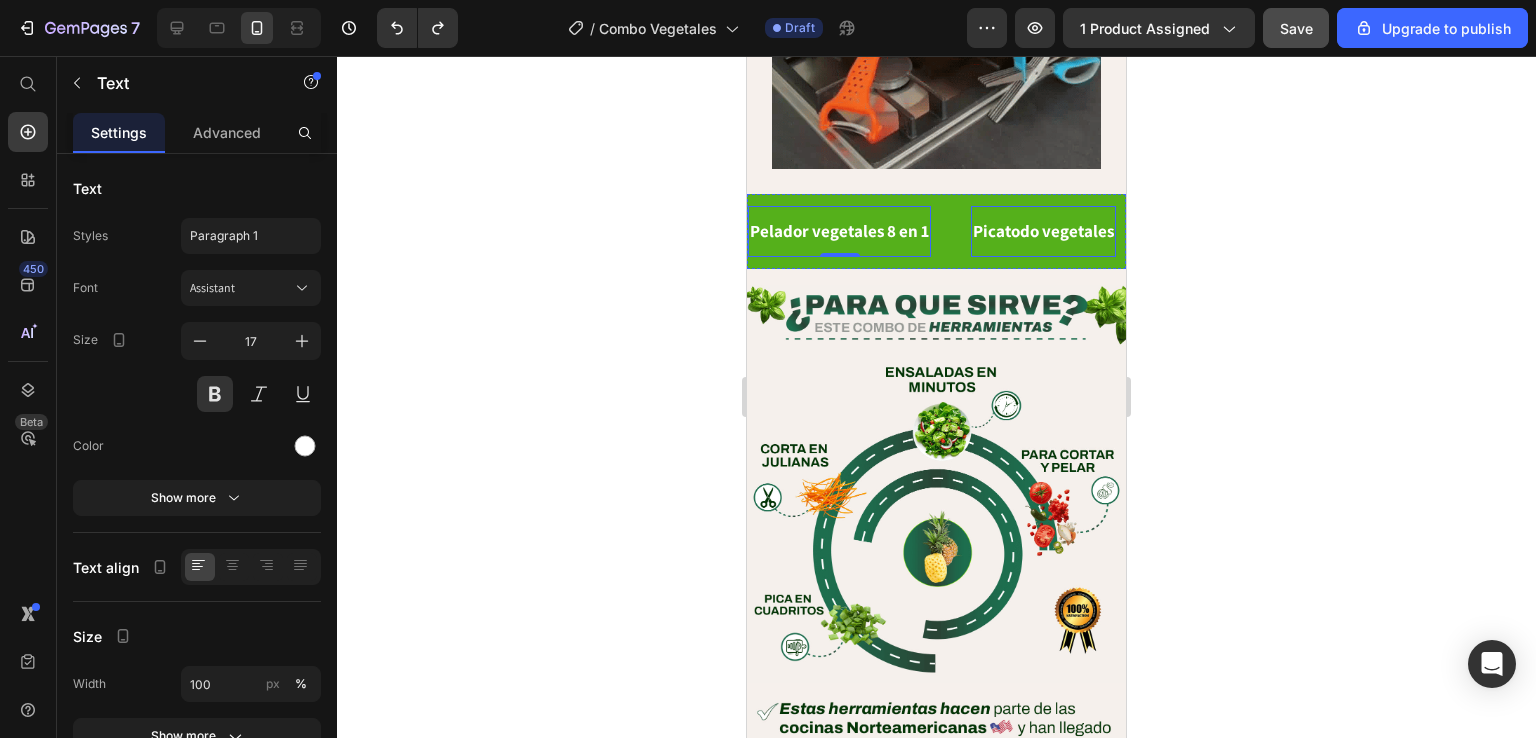 click on "Picatodo vegetales" at bounding box center [1043, 231] 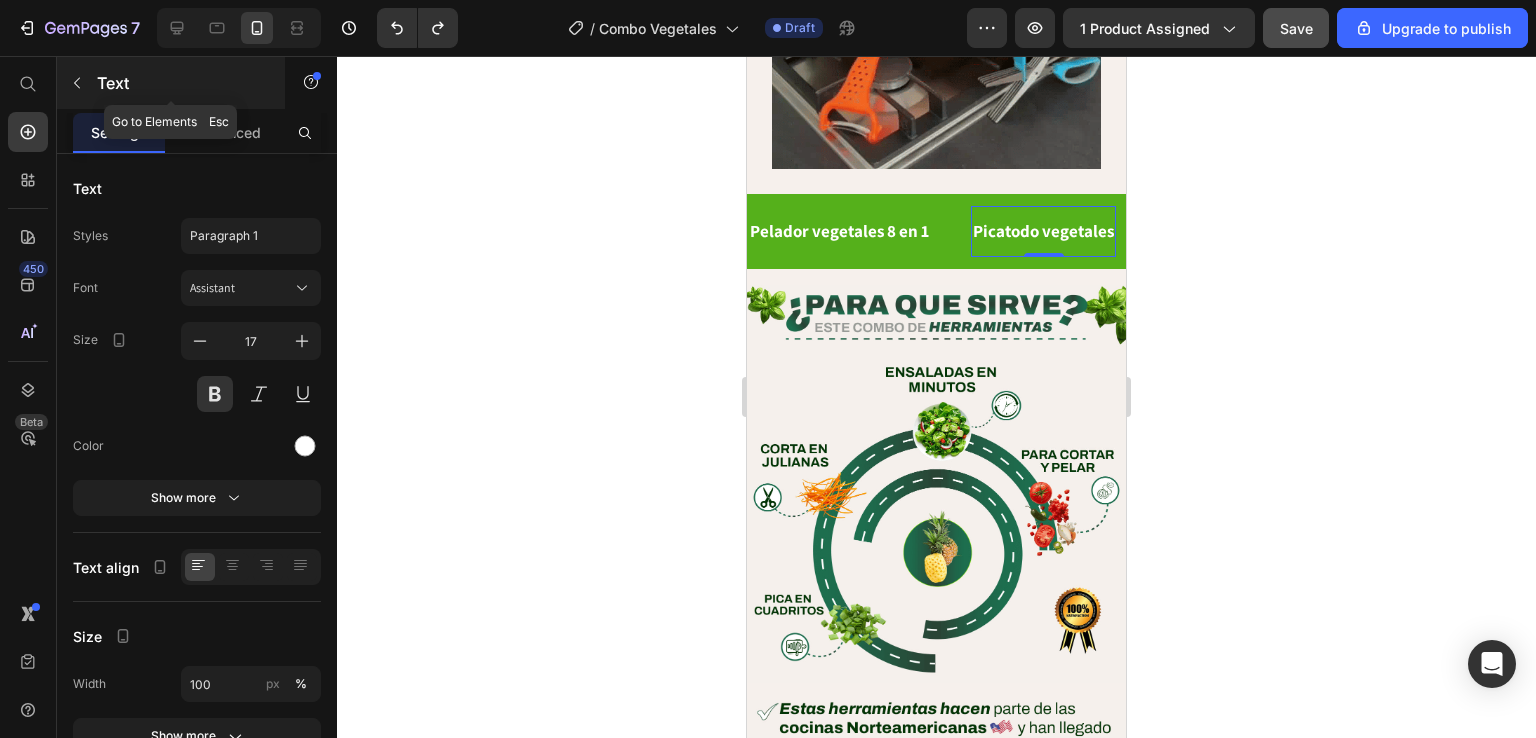 click on "Text" at bounding box center [182, 83] 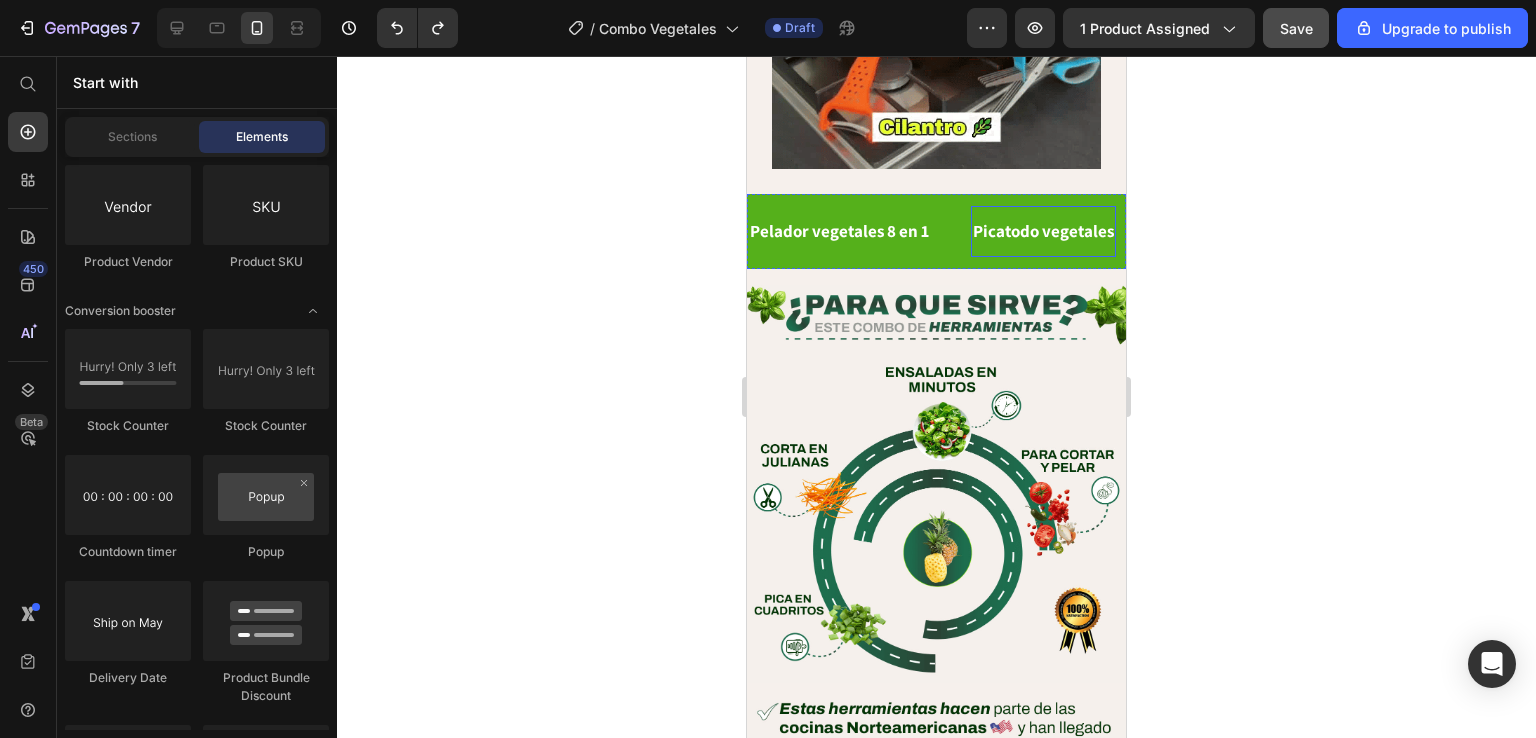 click on "Picatodo vegetales" at bounding box center (1043, 231) 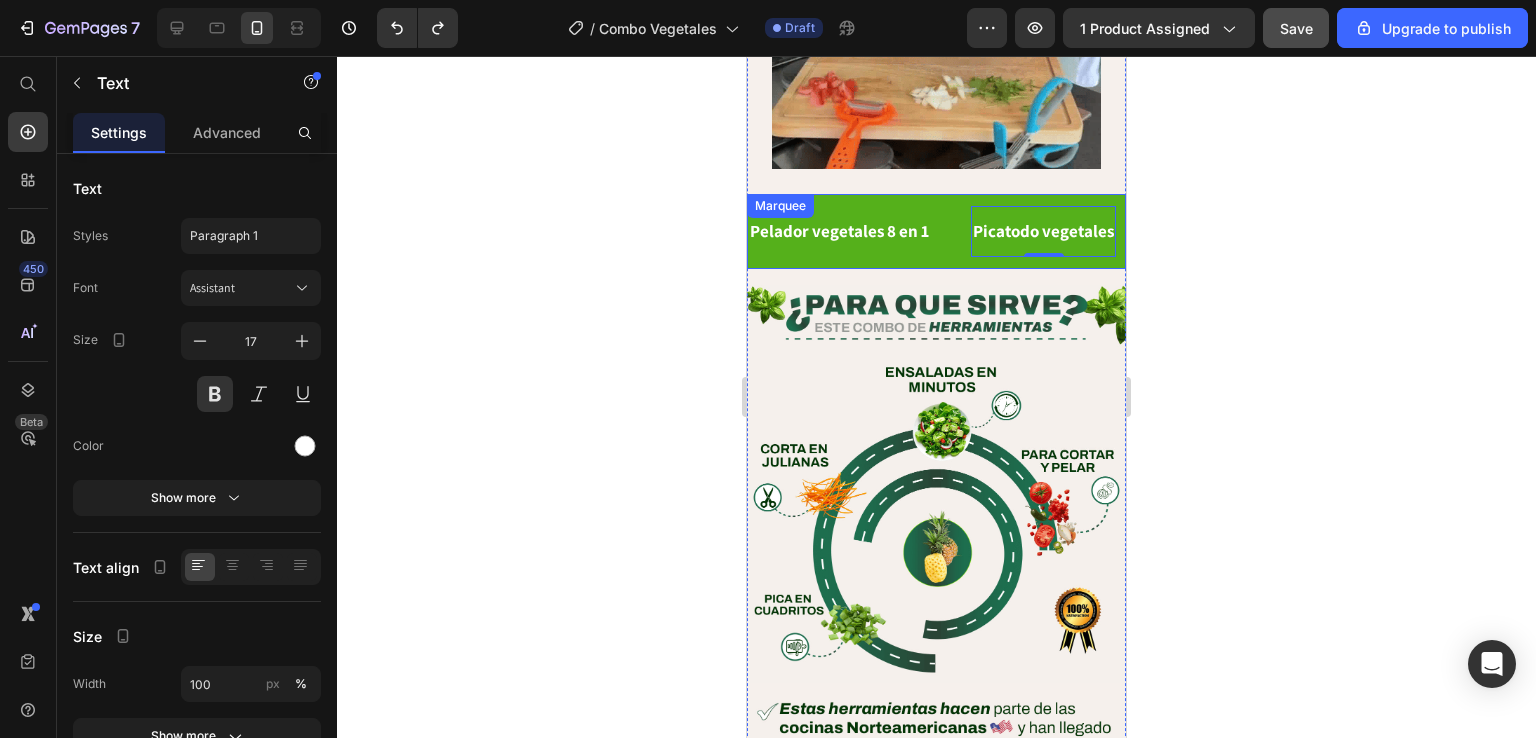 click on "Pelador vegetales 8 en 1 Text Picatodo vegetales Text   0 Tijeras Magicas 5 cuchillas Text Pelador vegetales 8 en 1 Text Picatodo vegetales Text   0 Tijeras Magicas 5 cuchillas Text Marquee" at bounding box center (936, 231) 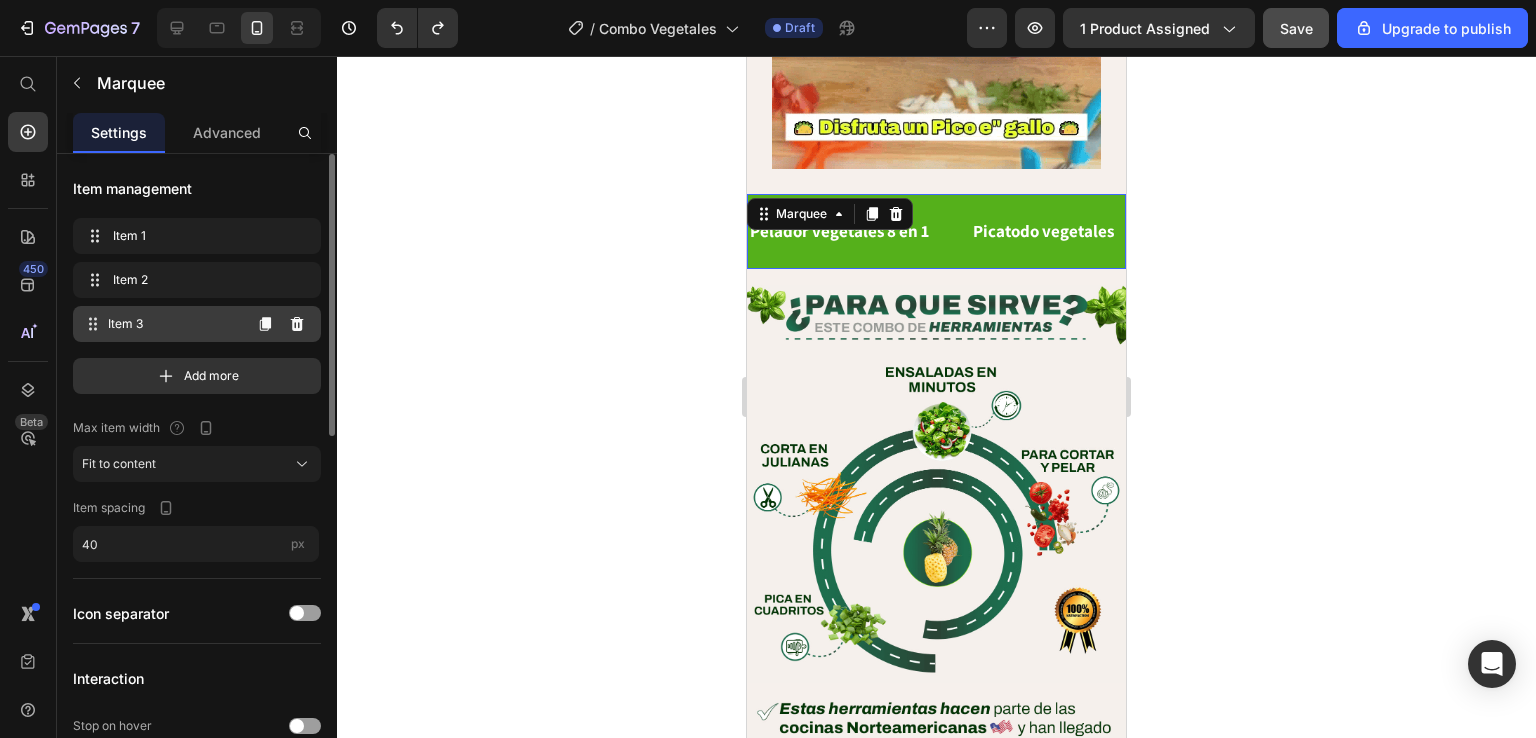 click on "Item 3" at bounding box center [174, 324] 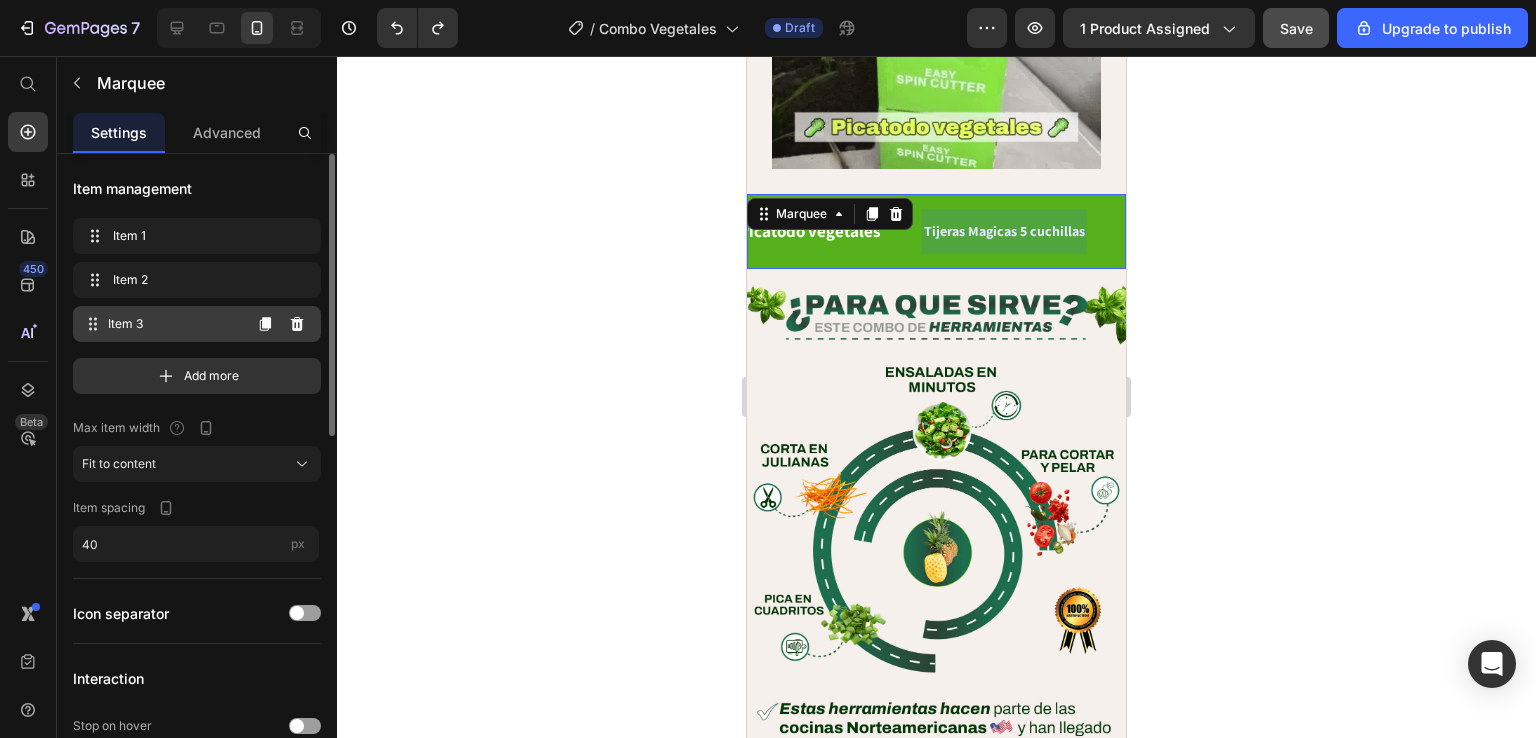scroll, scrollTop: 0, scrollLeft: 306, axis: horizontal 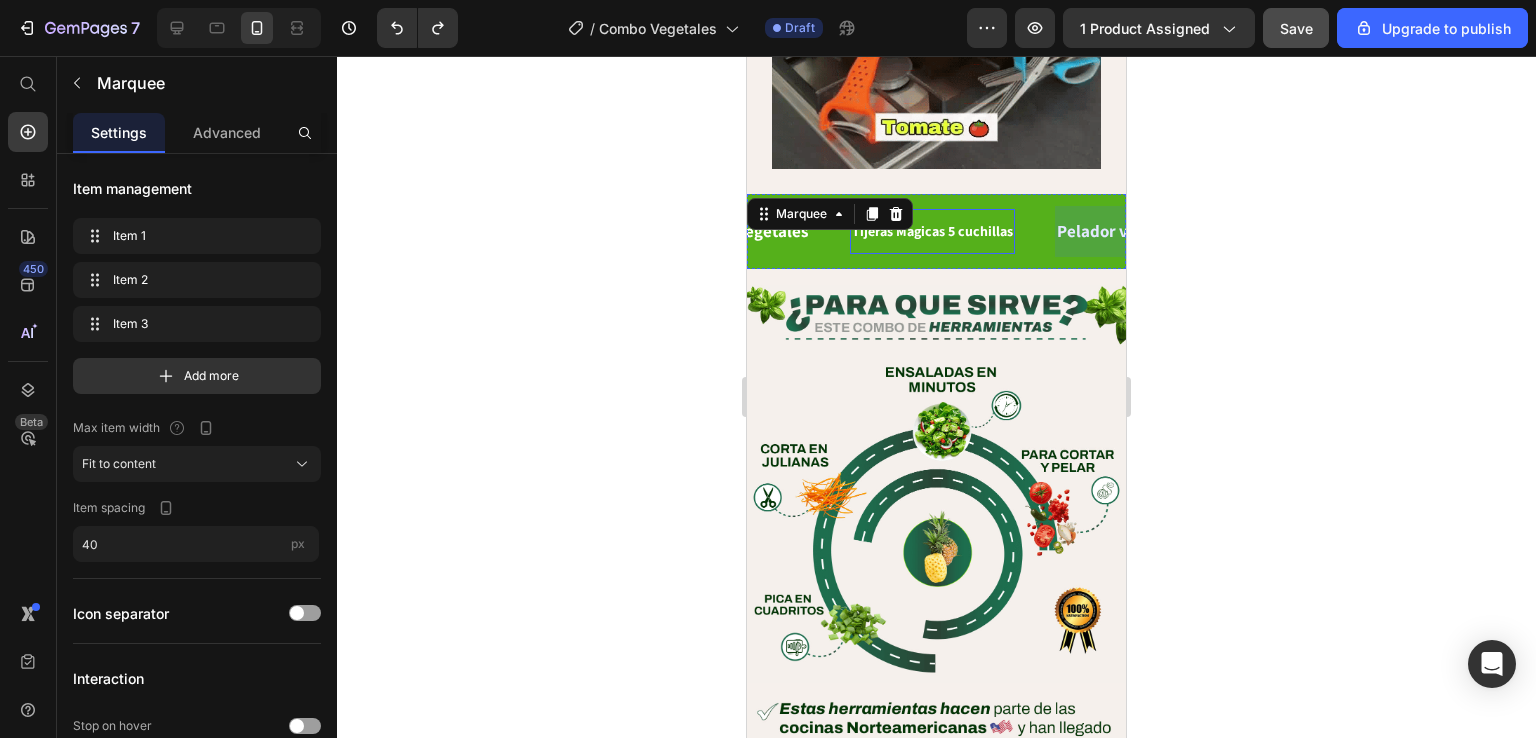 click on "Tijeras Magicas 5 cuchillas Text" at bounding box center (932, 231) 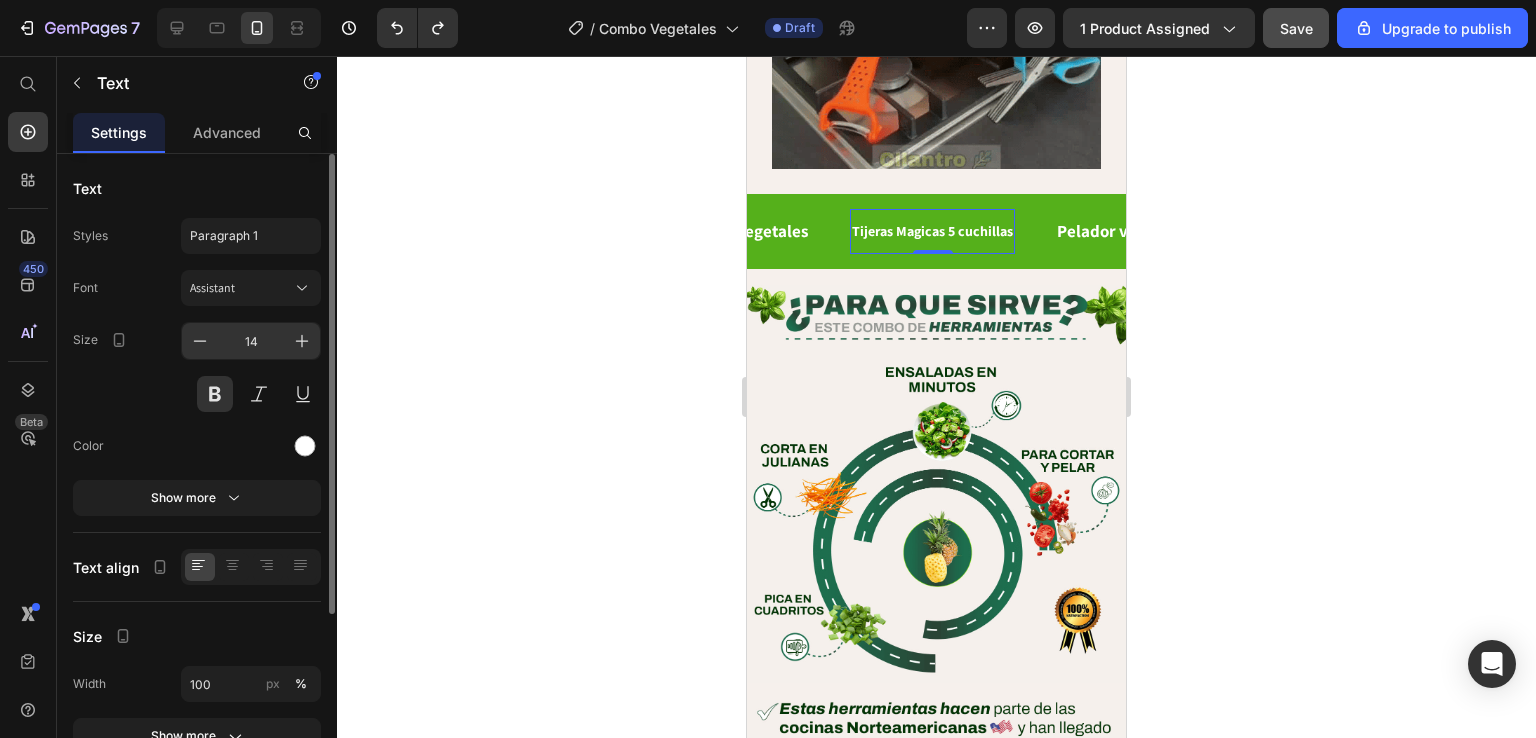 click on "14" at bounding box center (251, 341) 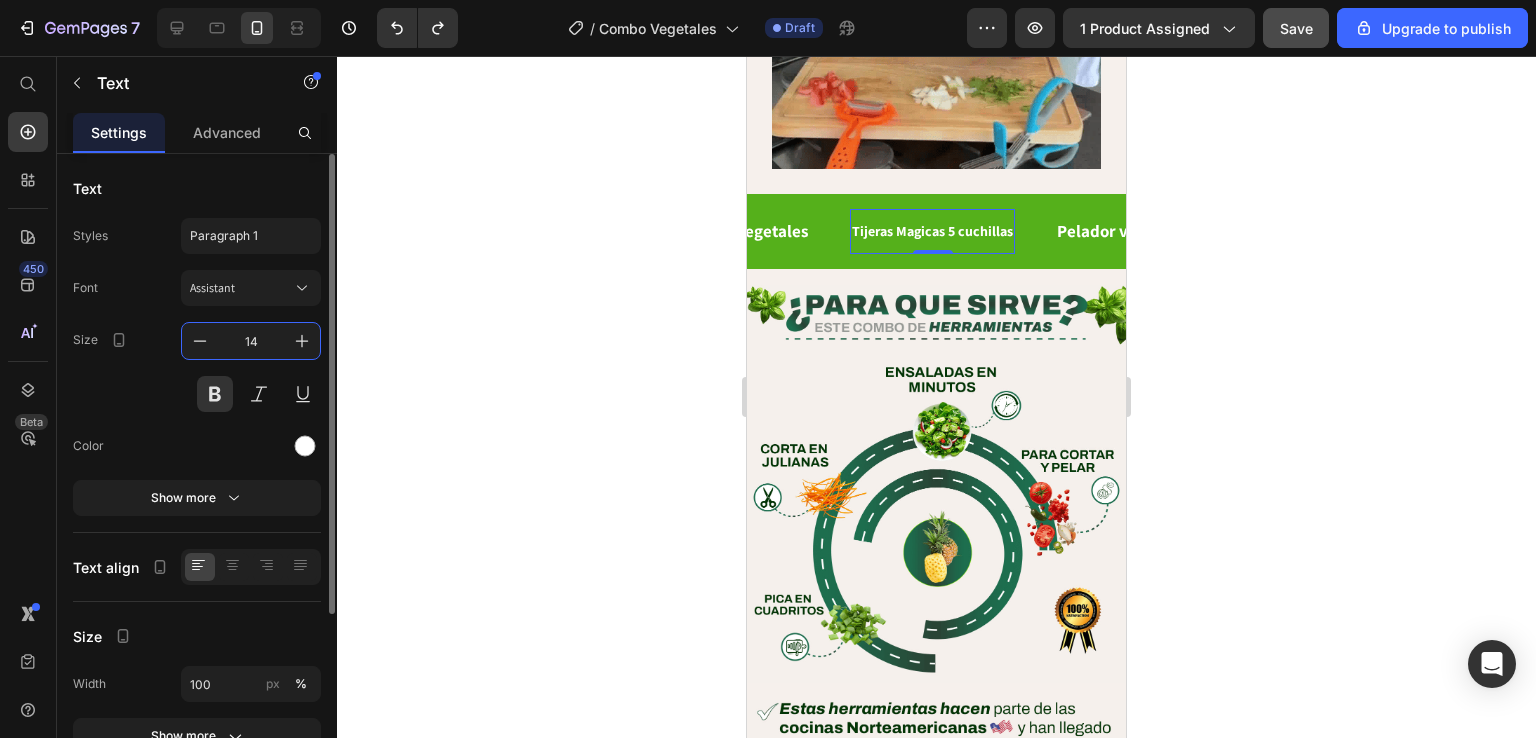 click on "14" at bounding box center (251, 341) 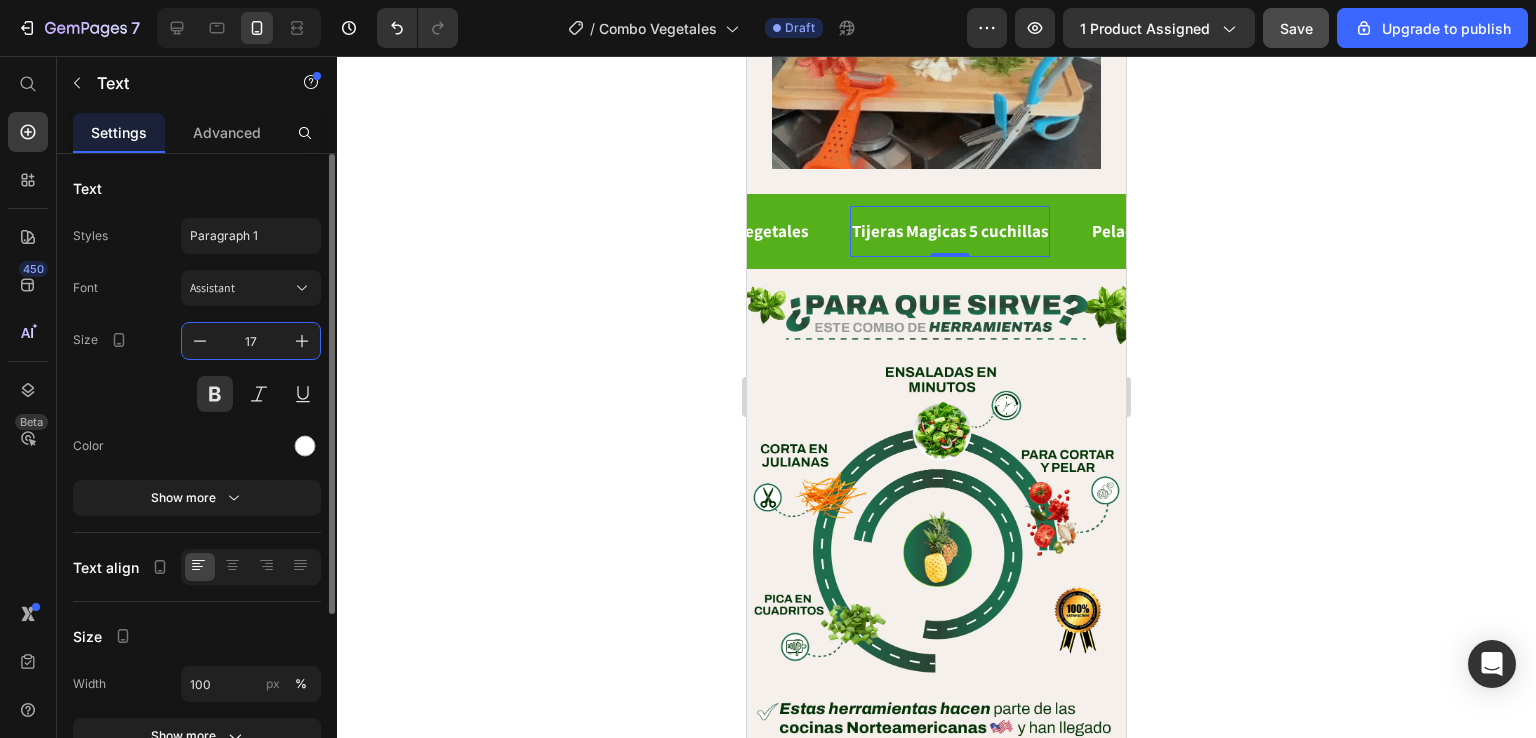 type on "17" 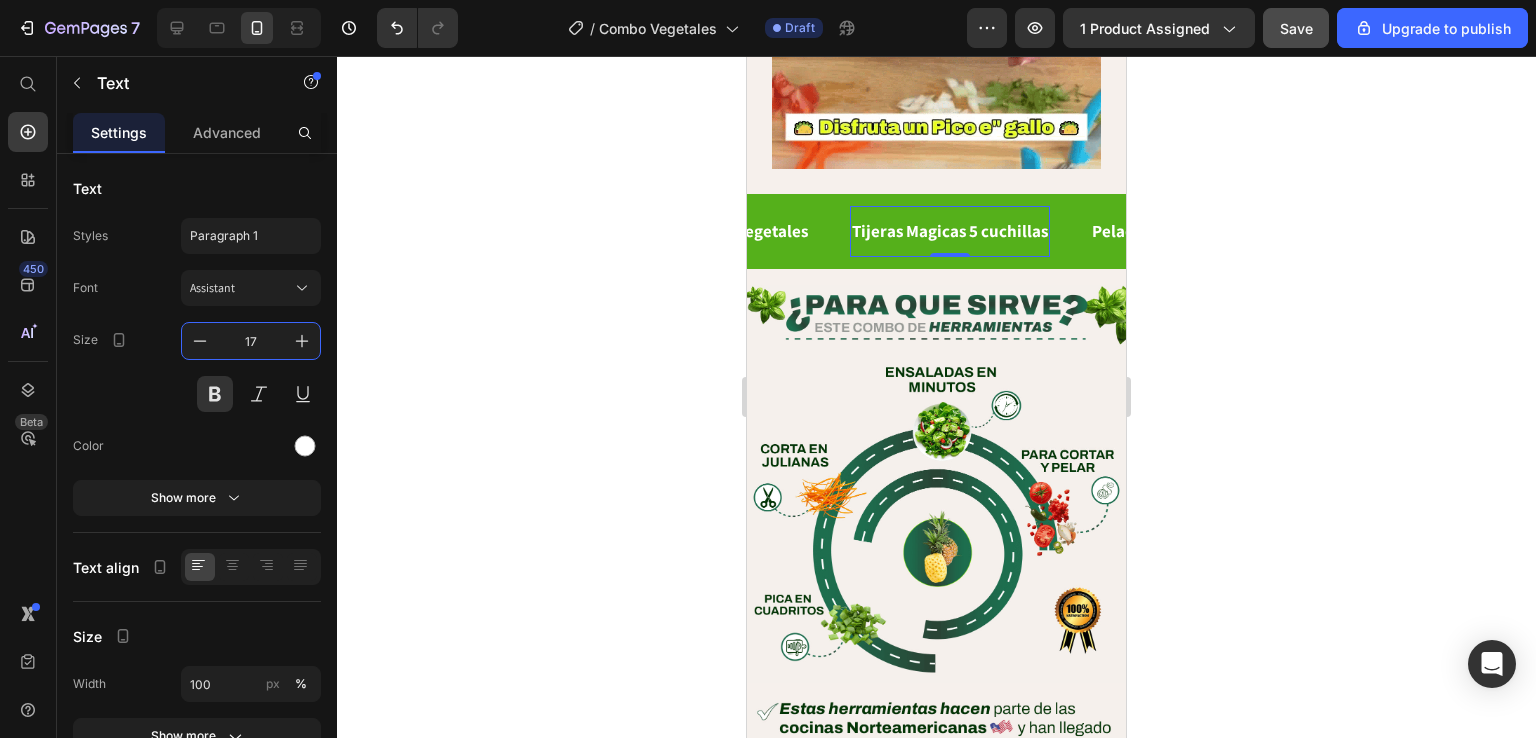 click 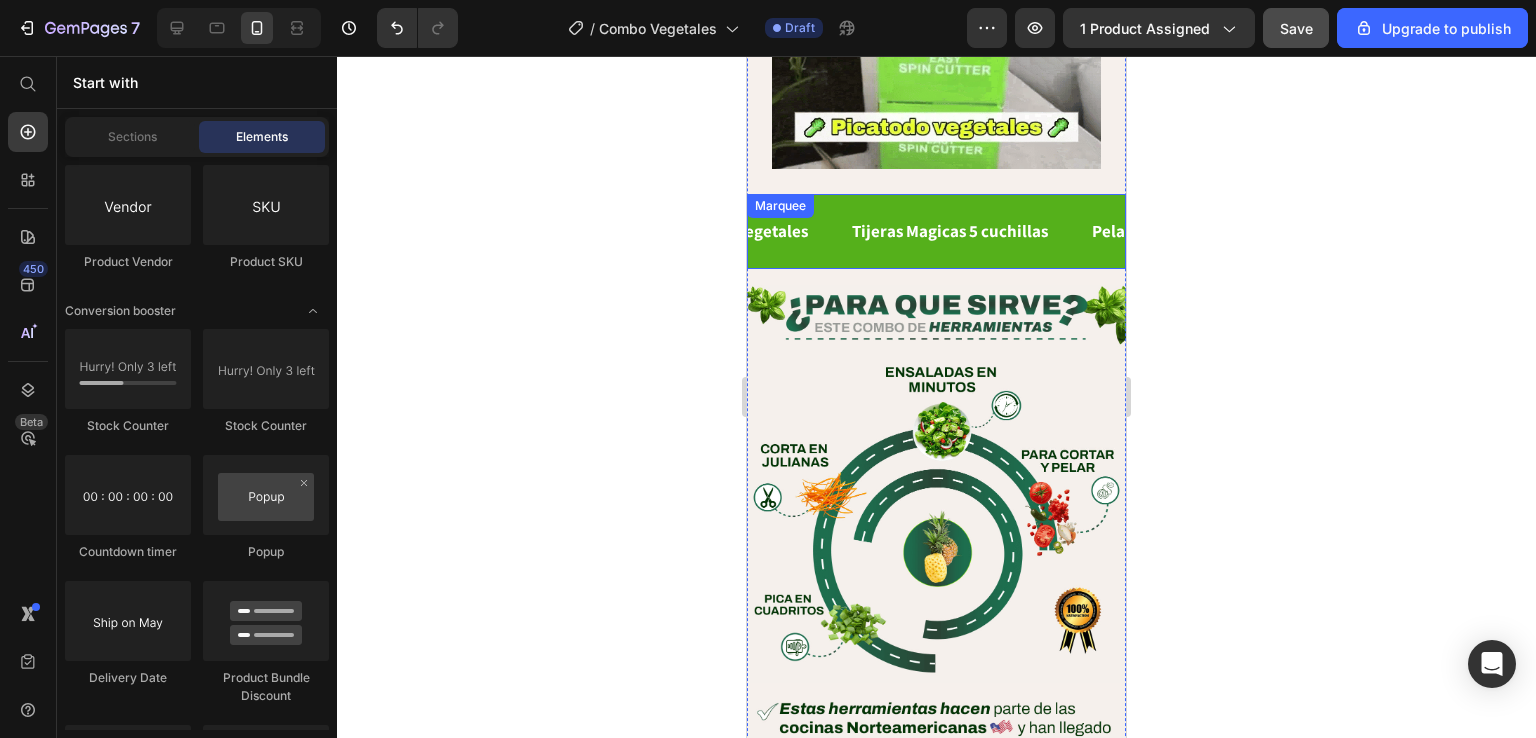 click on "Pelador vegetales 8 en 1 Text Picatodo vegetales Text Tijeras Magicas 5 cuchillas Text Pelador vegetales 8 en 1 Text Picatodo vegetales Text Tijeras Magicas 5 cuchillas Text Marquee" at bounding box center (936, 231) 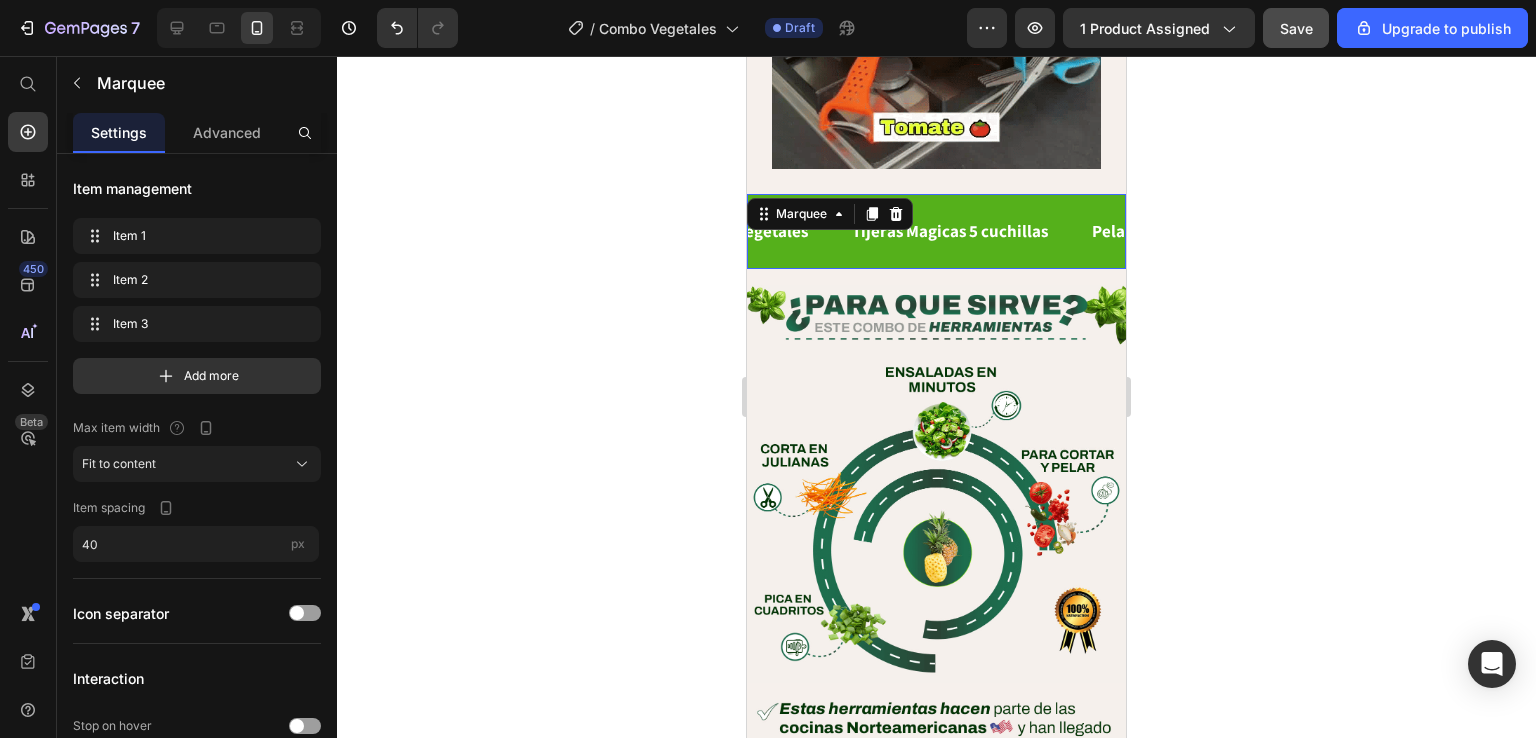 click 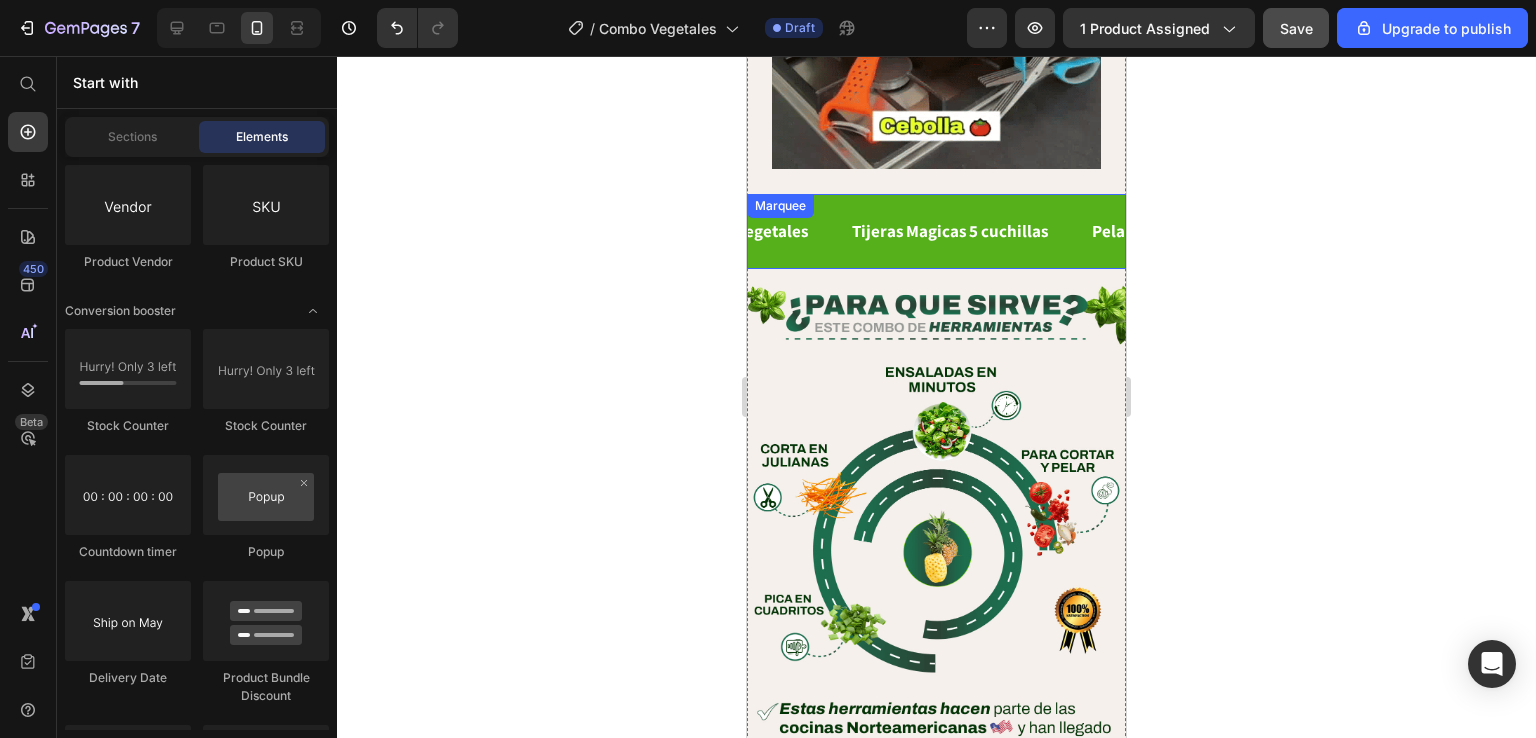 click on "Pelador vegetales 8 en 1 Text Picatodo vegetales Text Tijeras Magicas 5 cuchillas Text Pelador vegetales 8 en 1 Text Picatodo vegetales Text Tijeras Magicas 5 cuchillas Text Marquee" at bounding box center [936, 231] 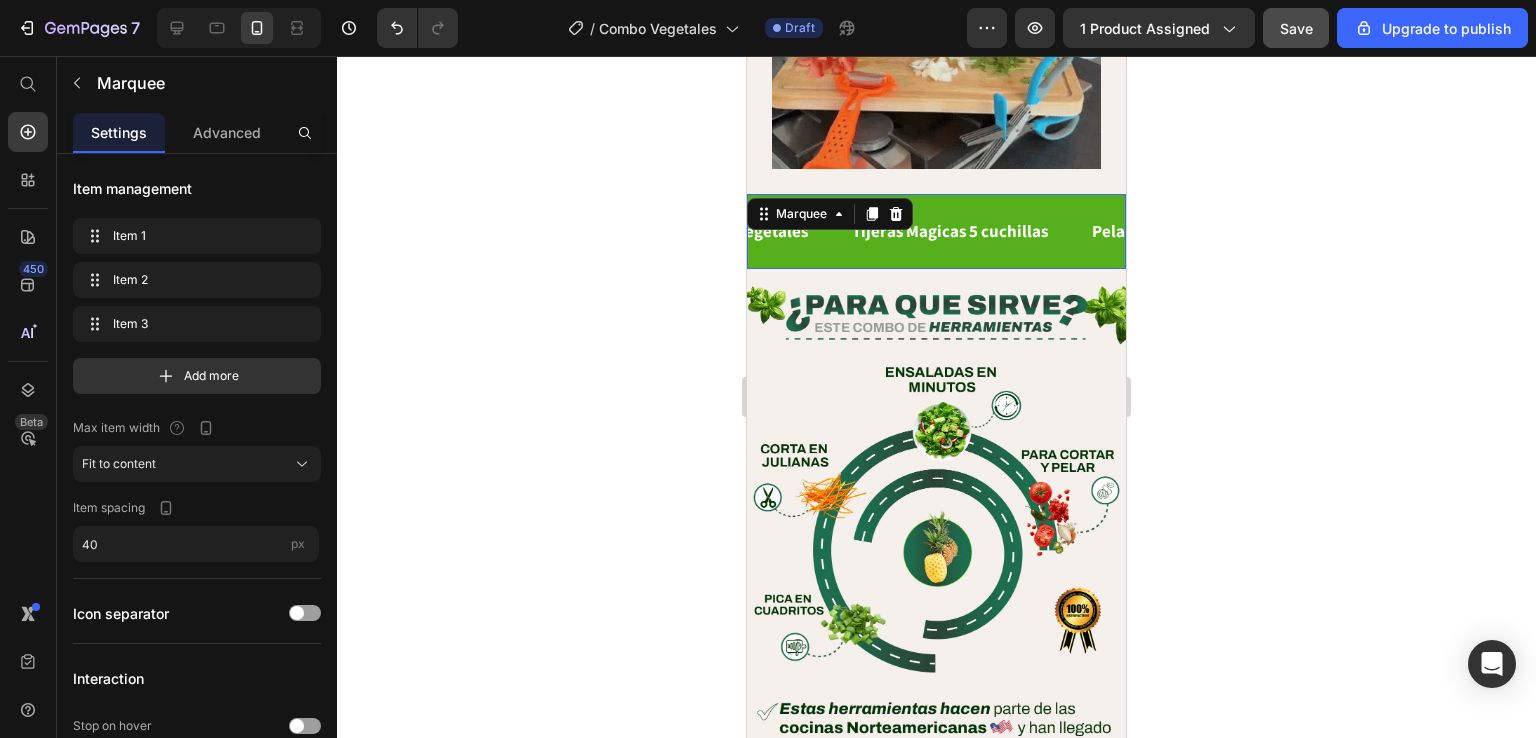 click 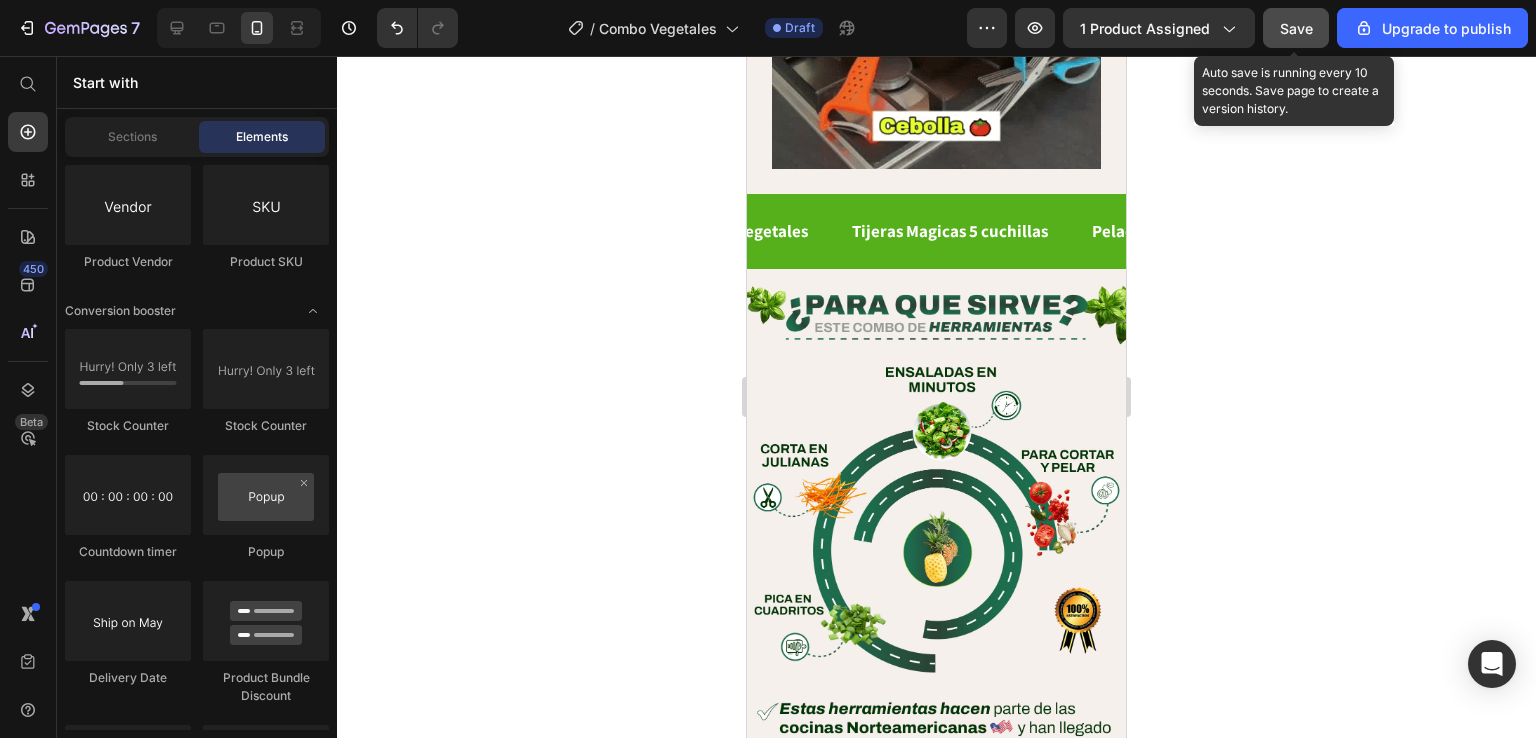 click on "Save" at bounding box center (1296, 28) 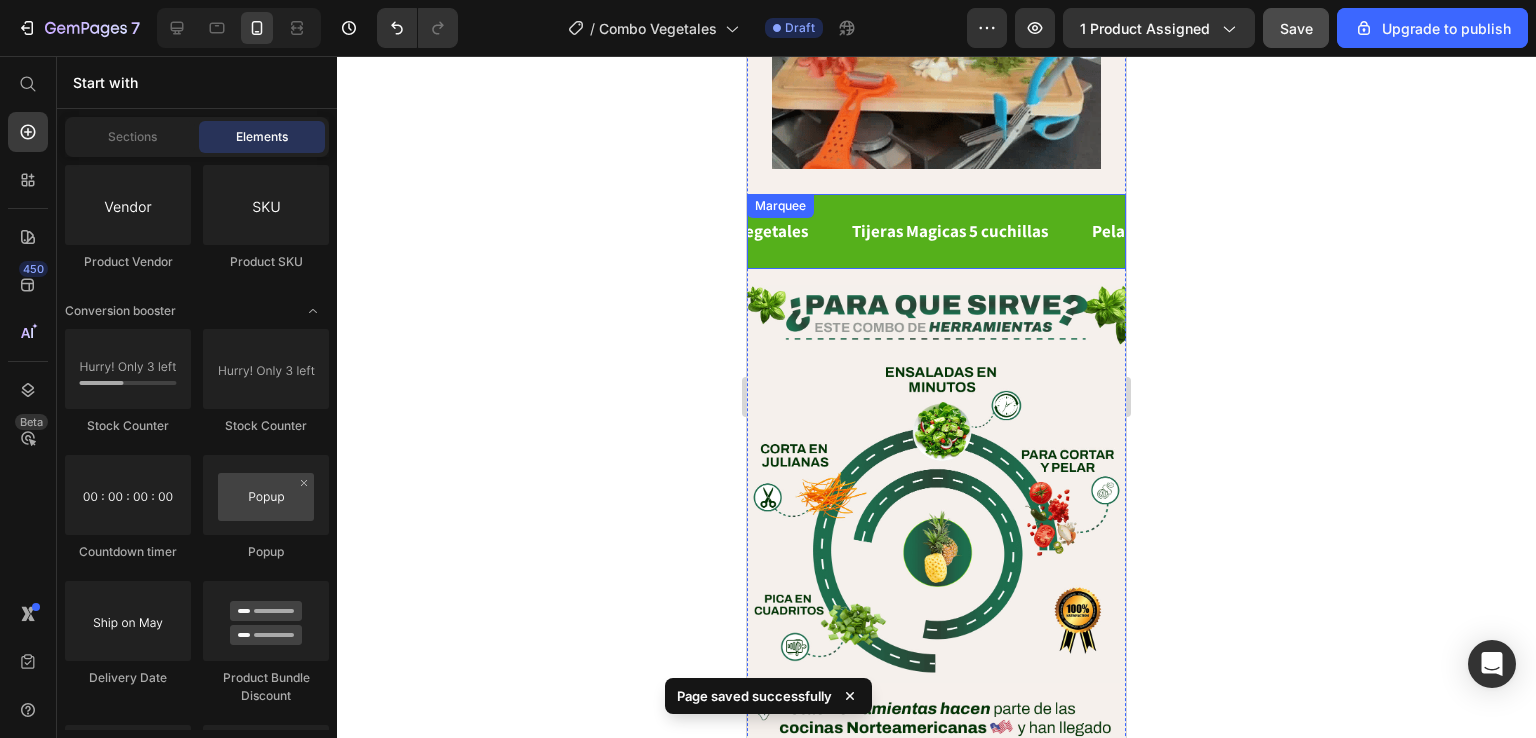click on "Pelador vegetales 8 en 1 Text Picatodo vegetales Text Tijeras Magicas 5 cuchillas Text Pelador vegetales 8 en 1 Text Picatodo vegetales Text Tijeras Magicas 5 cuchillas Text Marquee" at bounding box center [936, 231] 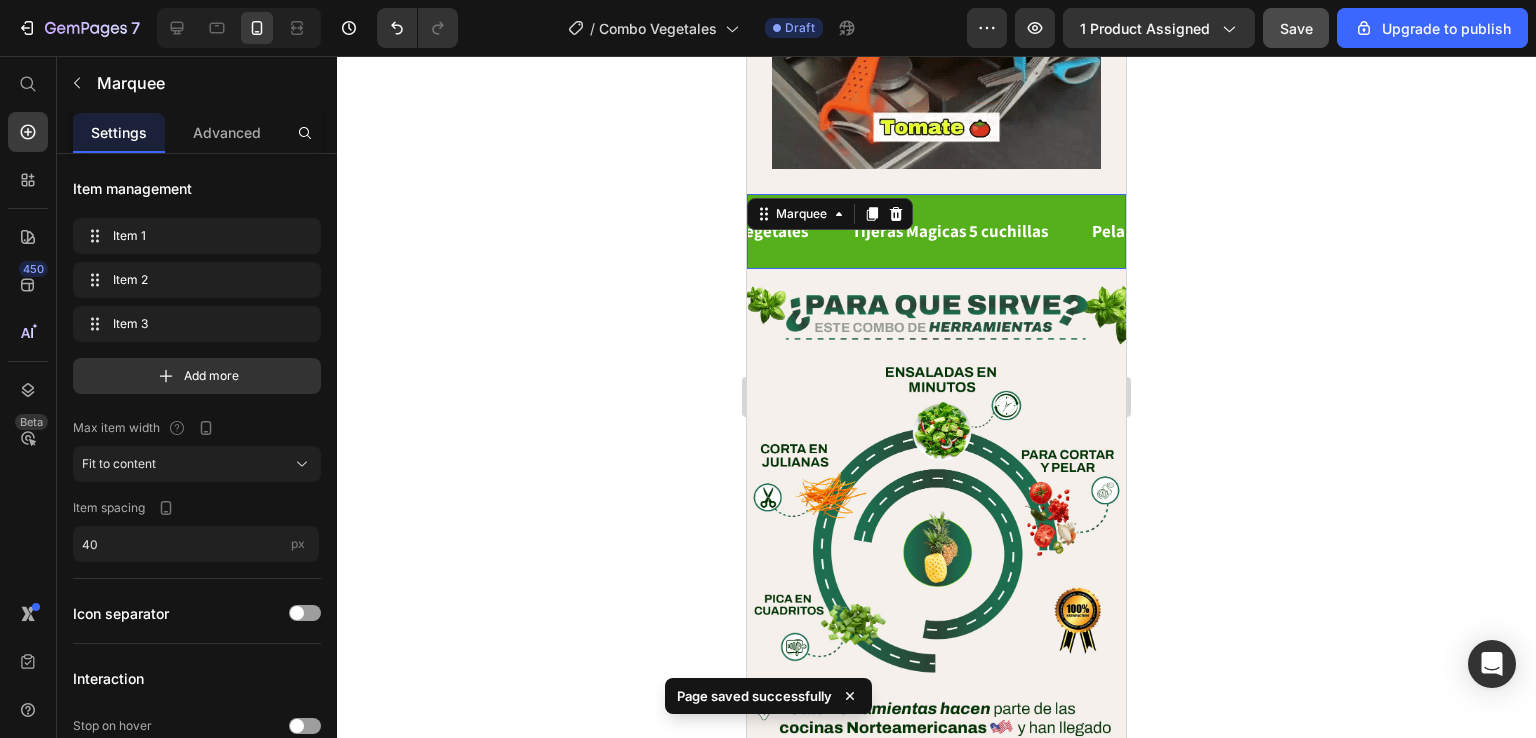 click 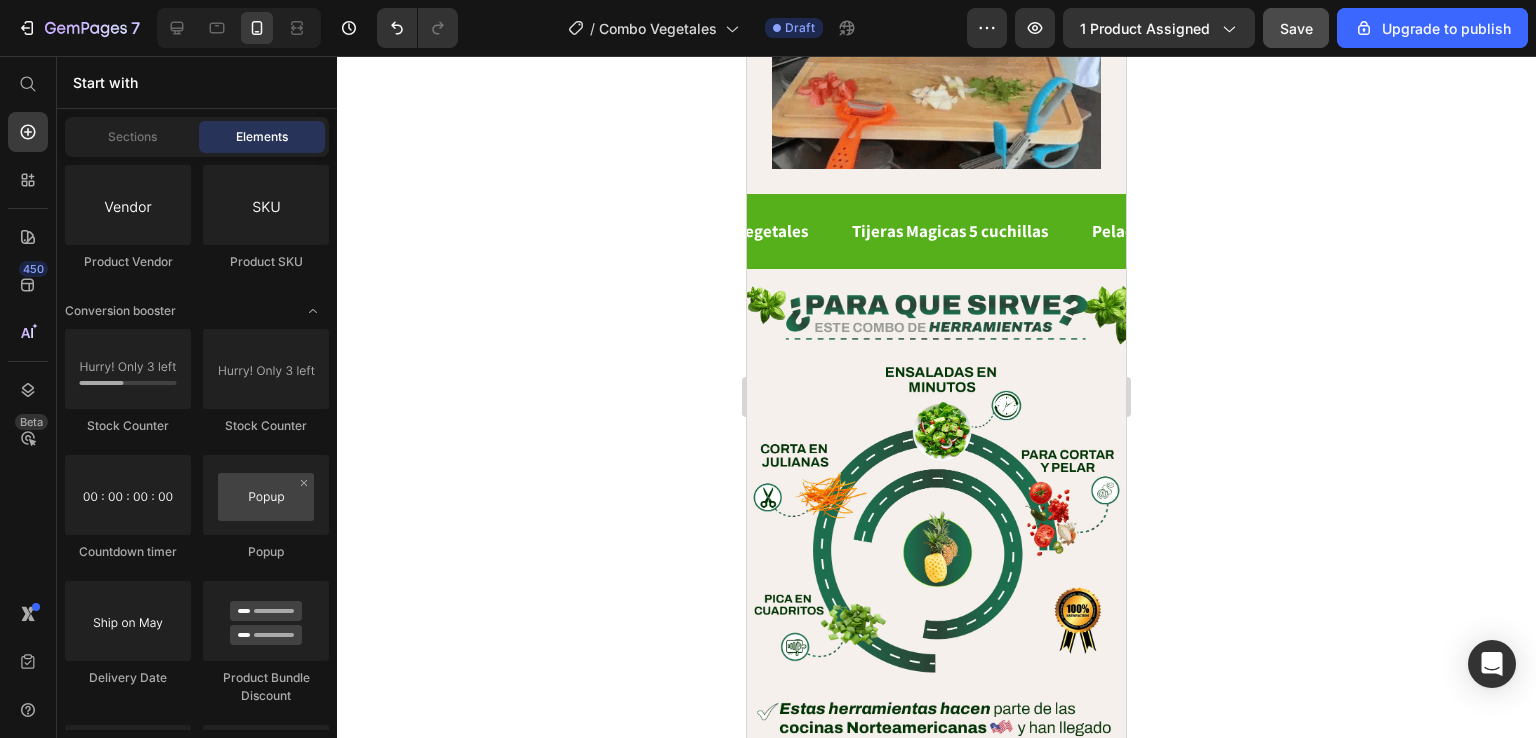 click 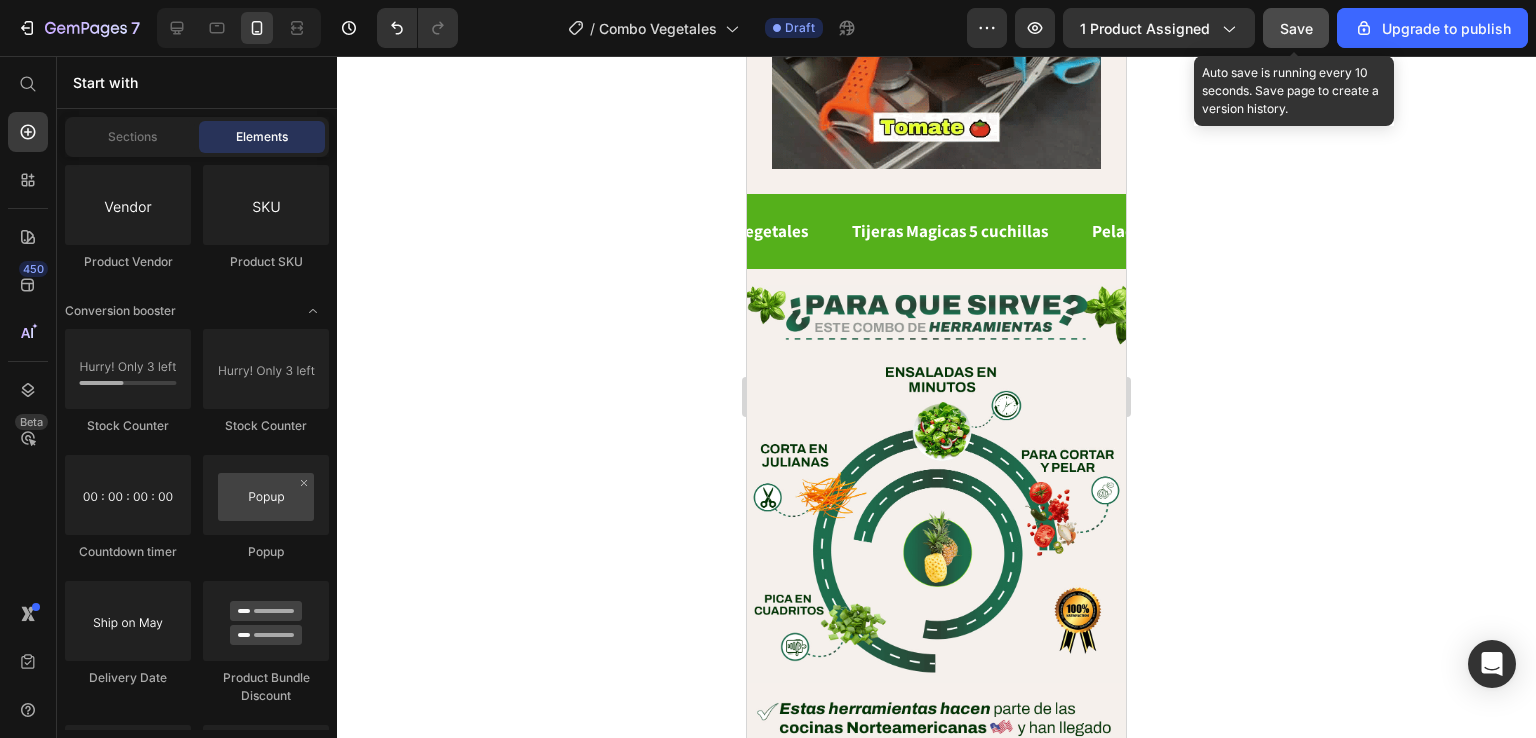 click on "Save" at bounding box center (1296, 28) 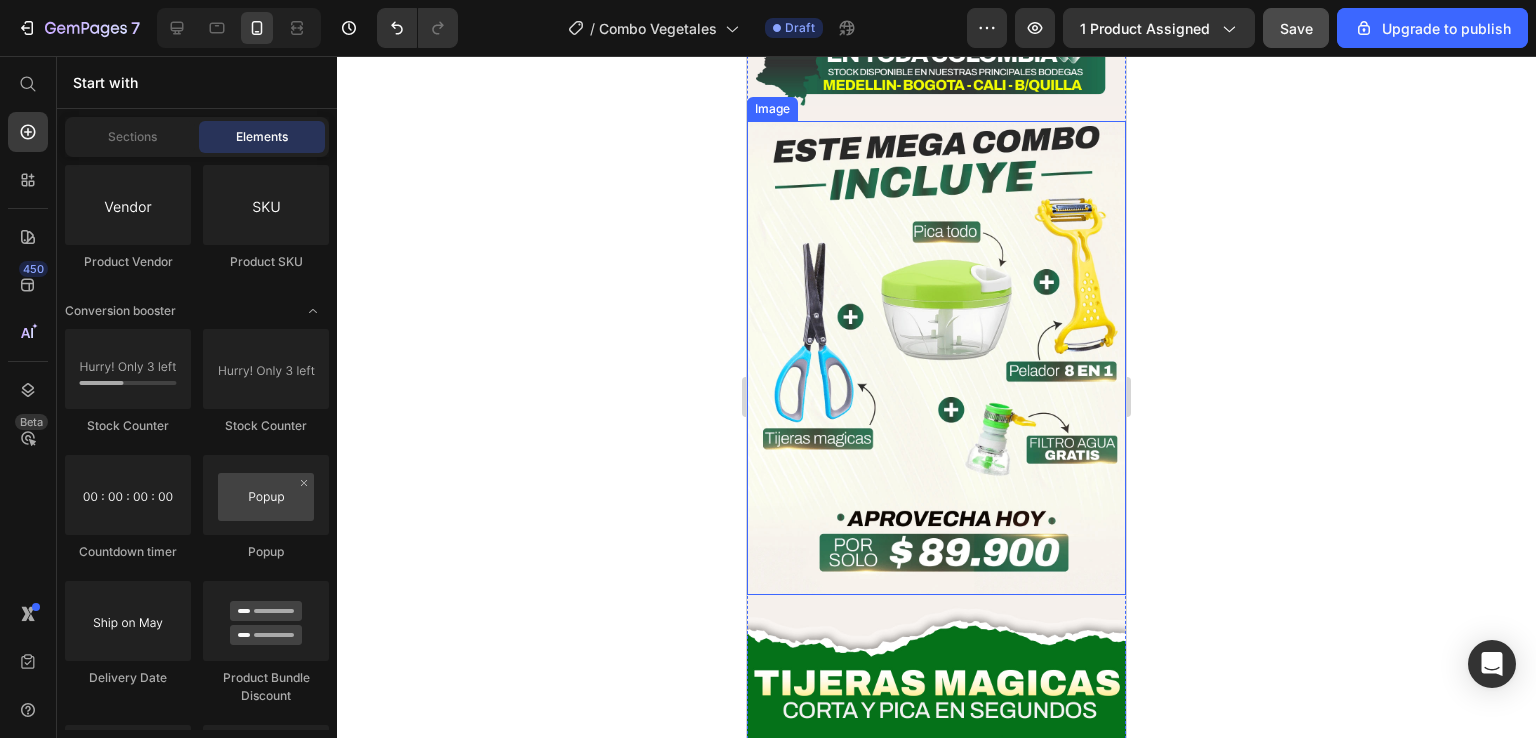 scroll, scrollTop: 4900, scrollLeft: 0, axis: vertical 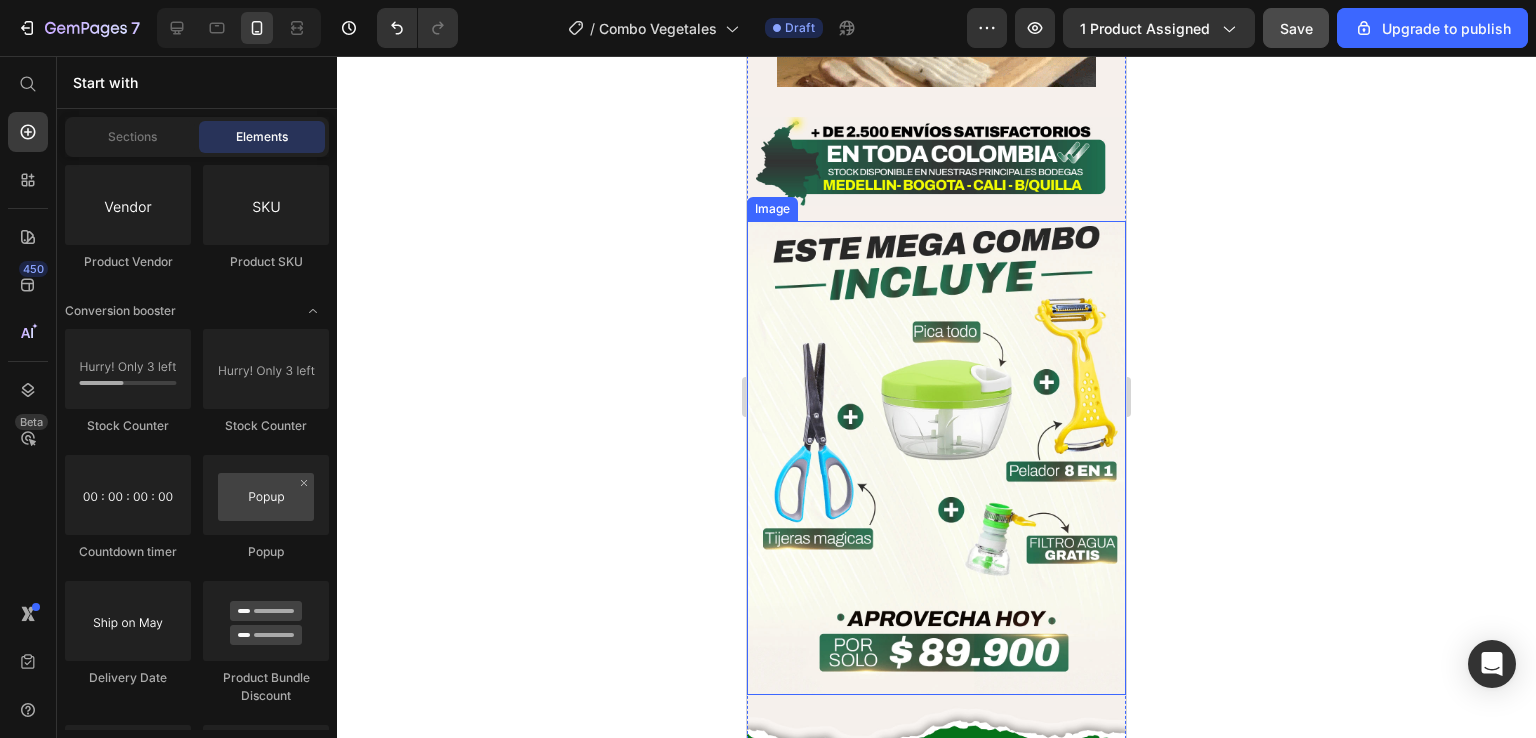 click at bounding box center [936, 458] 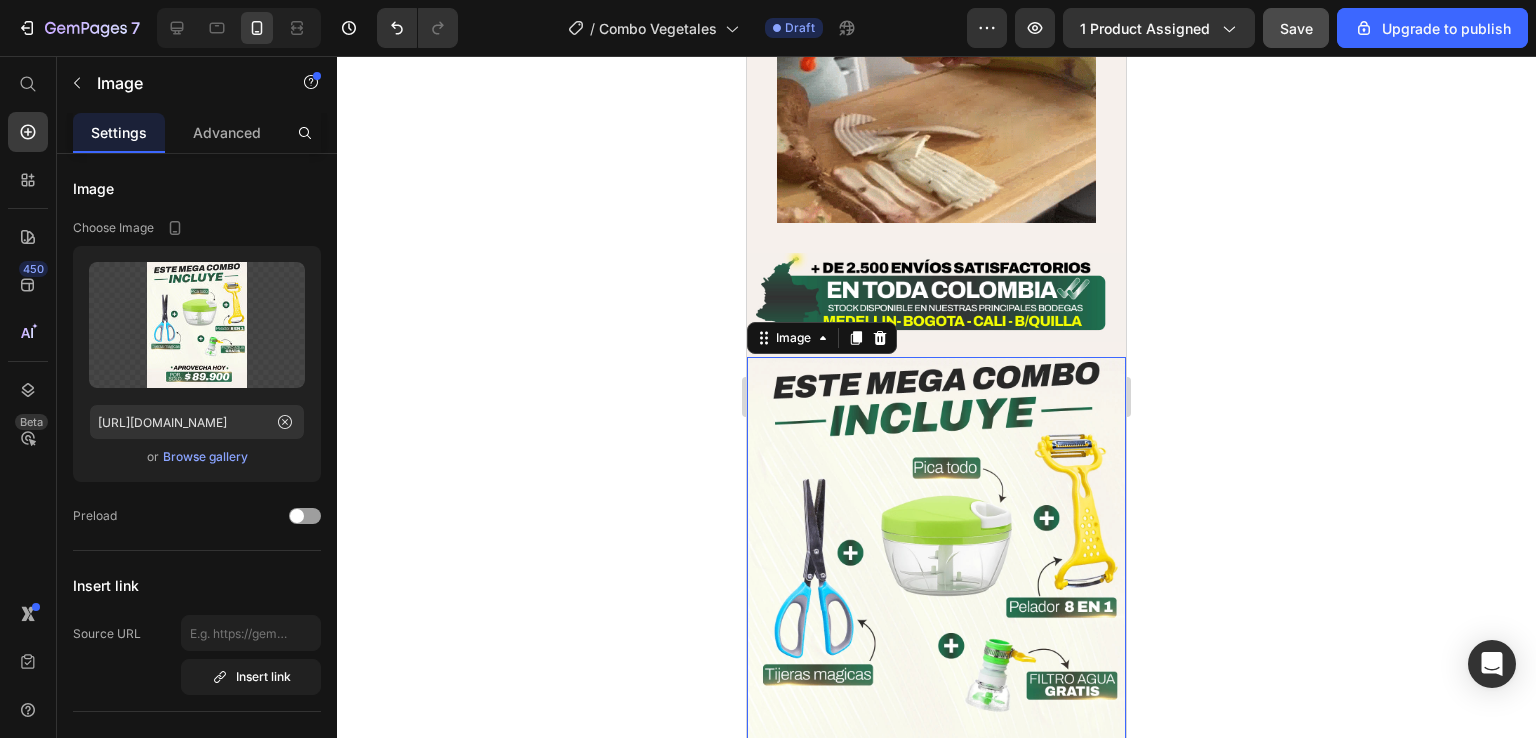 scroll, scrollTop: 4800, scrollLeft: 0, axis: vertical 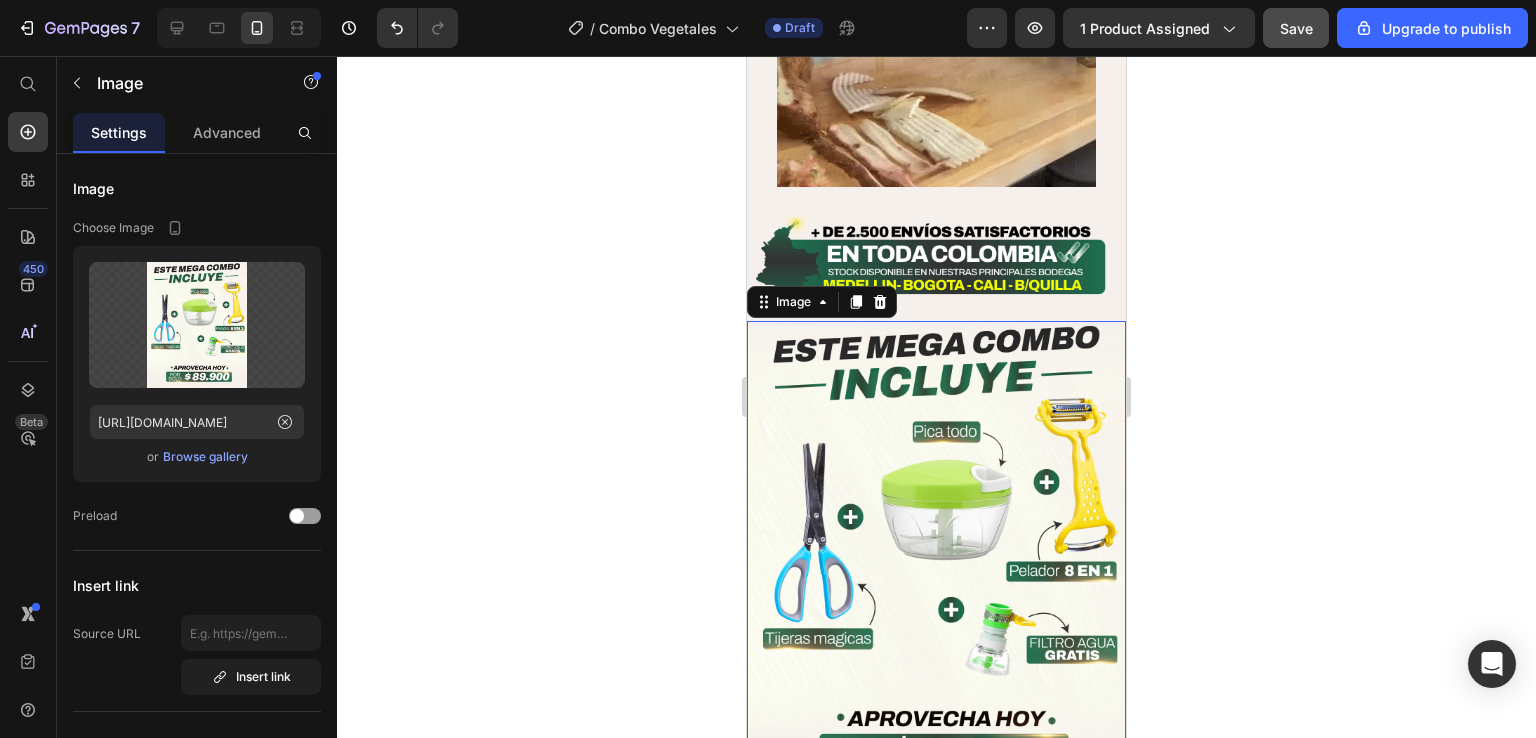 click at bounding box center (936, 558) 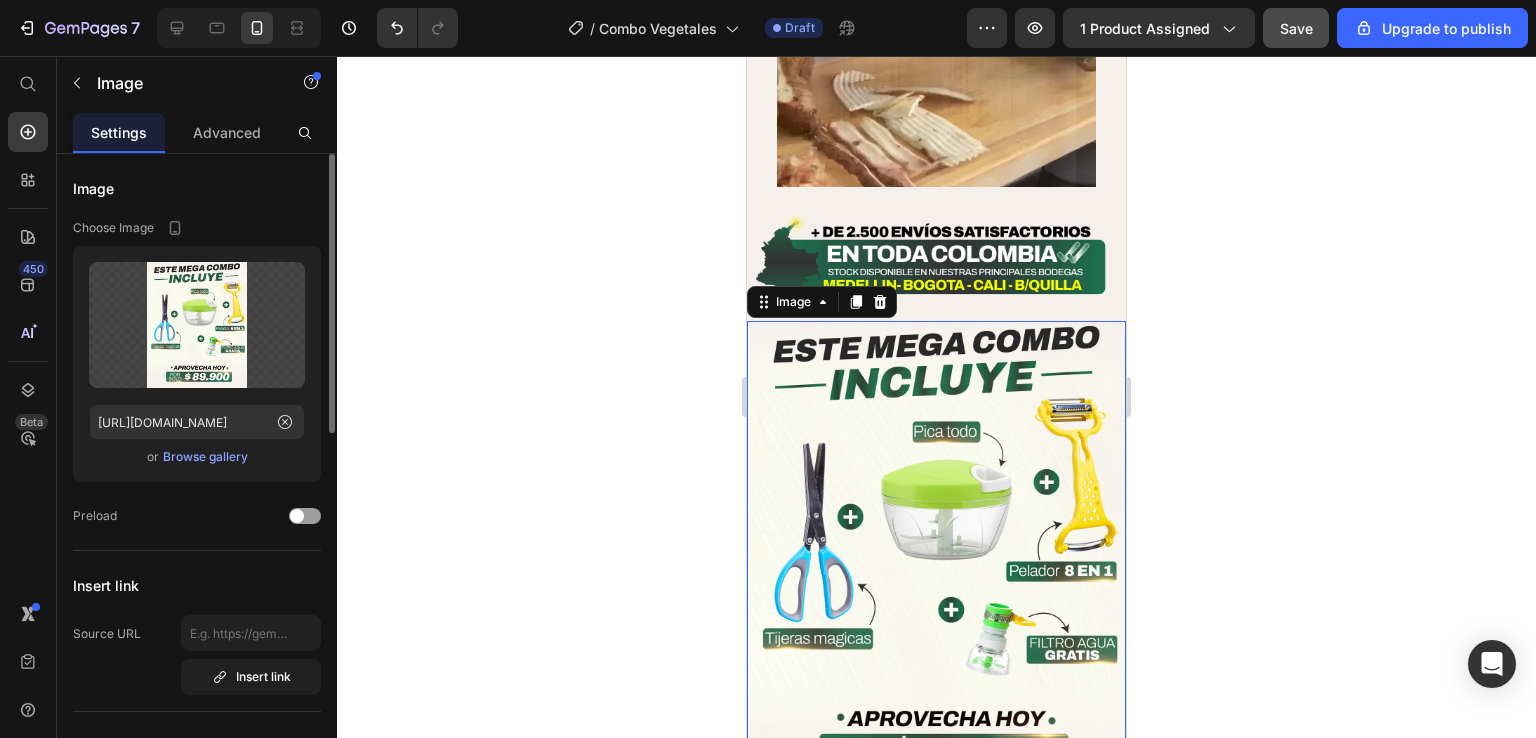 click on "Browse gallery" at bounding box center (205, 457) 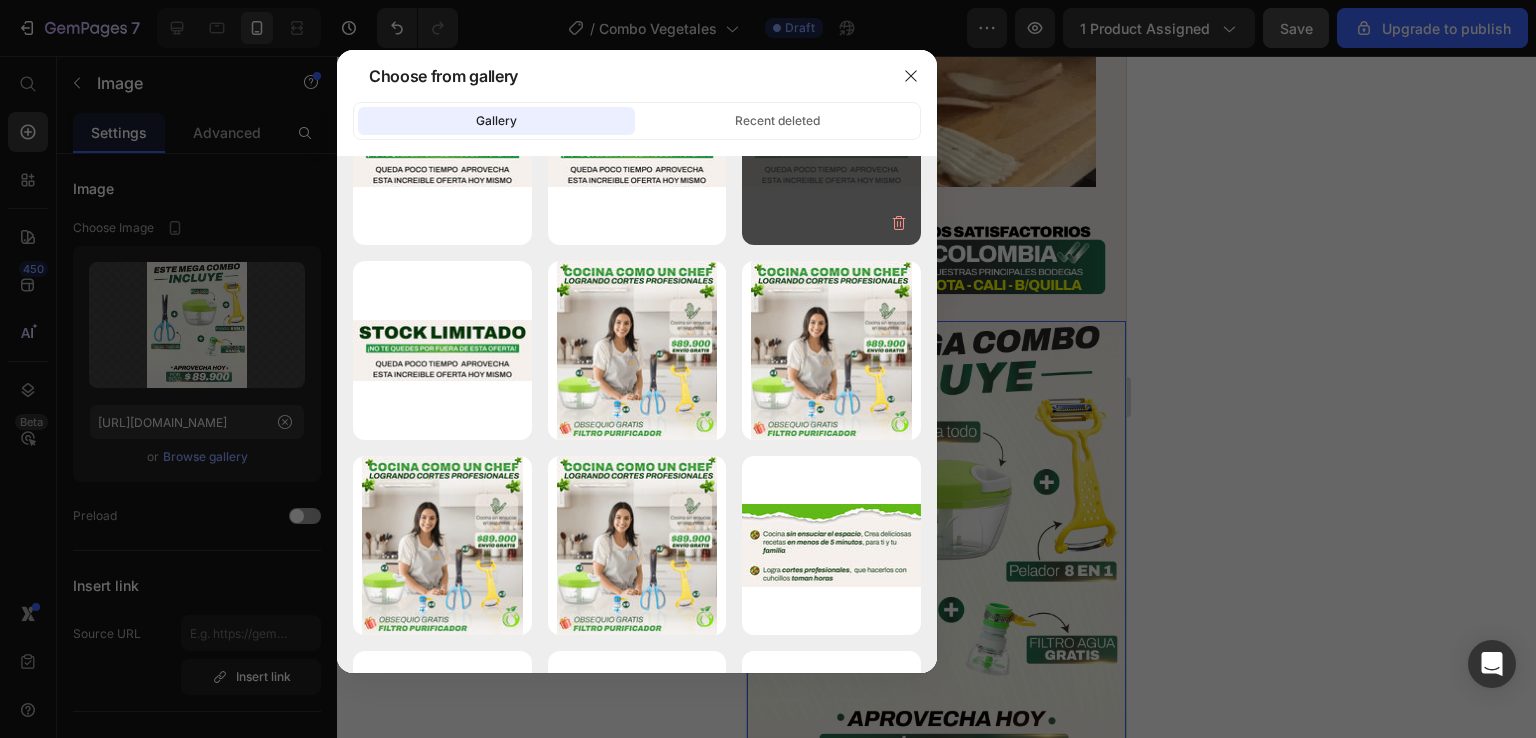 scroll, scrollTop: 0, scrollLeft: 0, axis: both 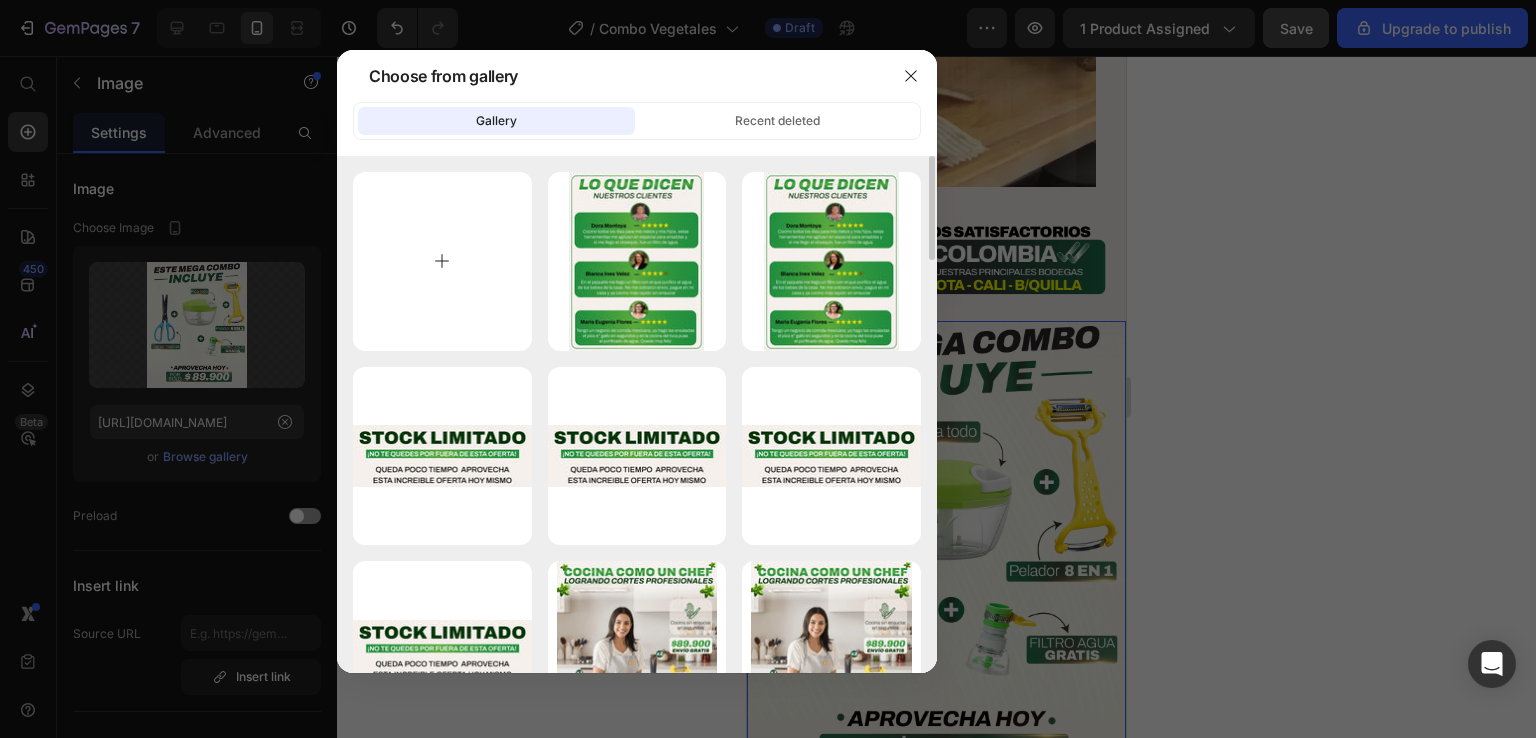 click at bounding box center [442, 261] 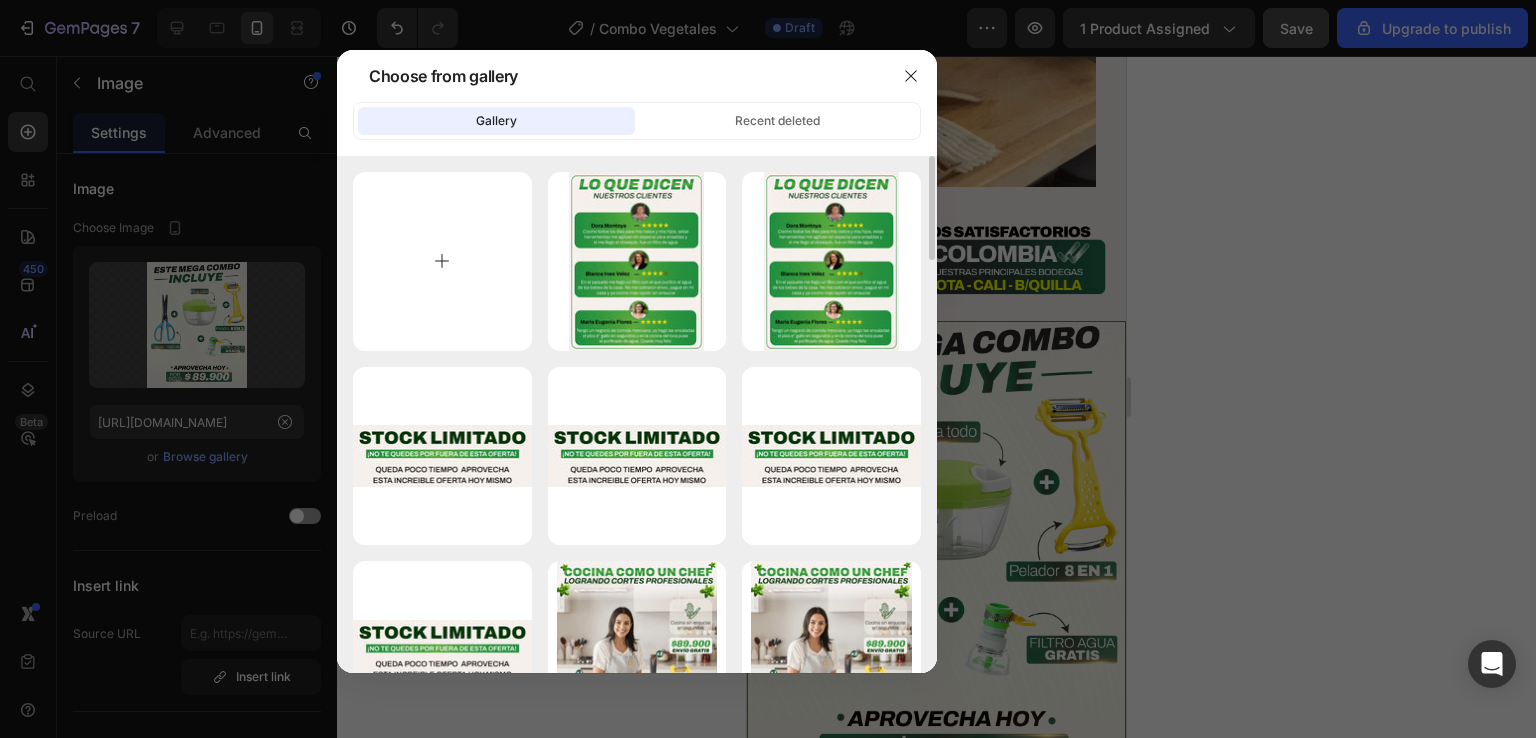 click at bounding box center (442, 261) 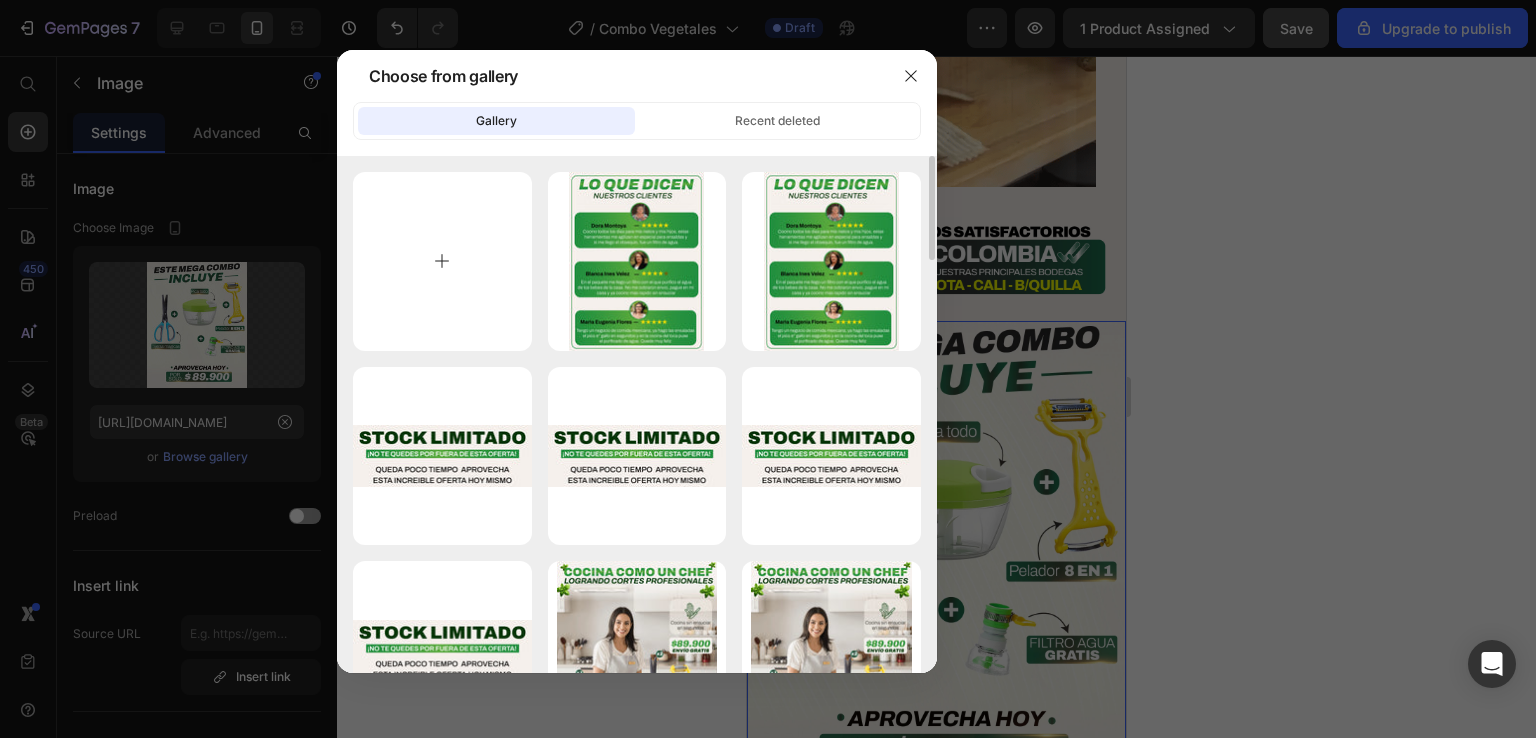 type on "C:\fakepath\Vegetal_webp_25 (2).webp" 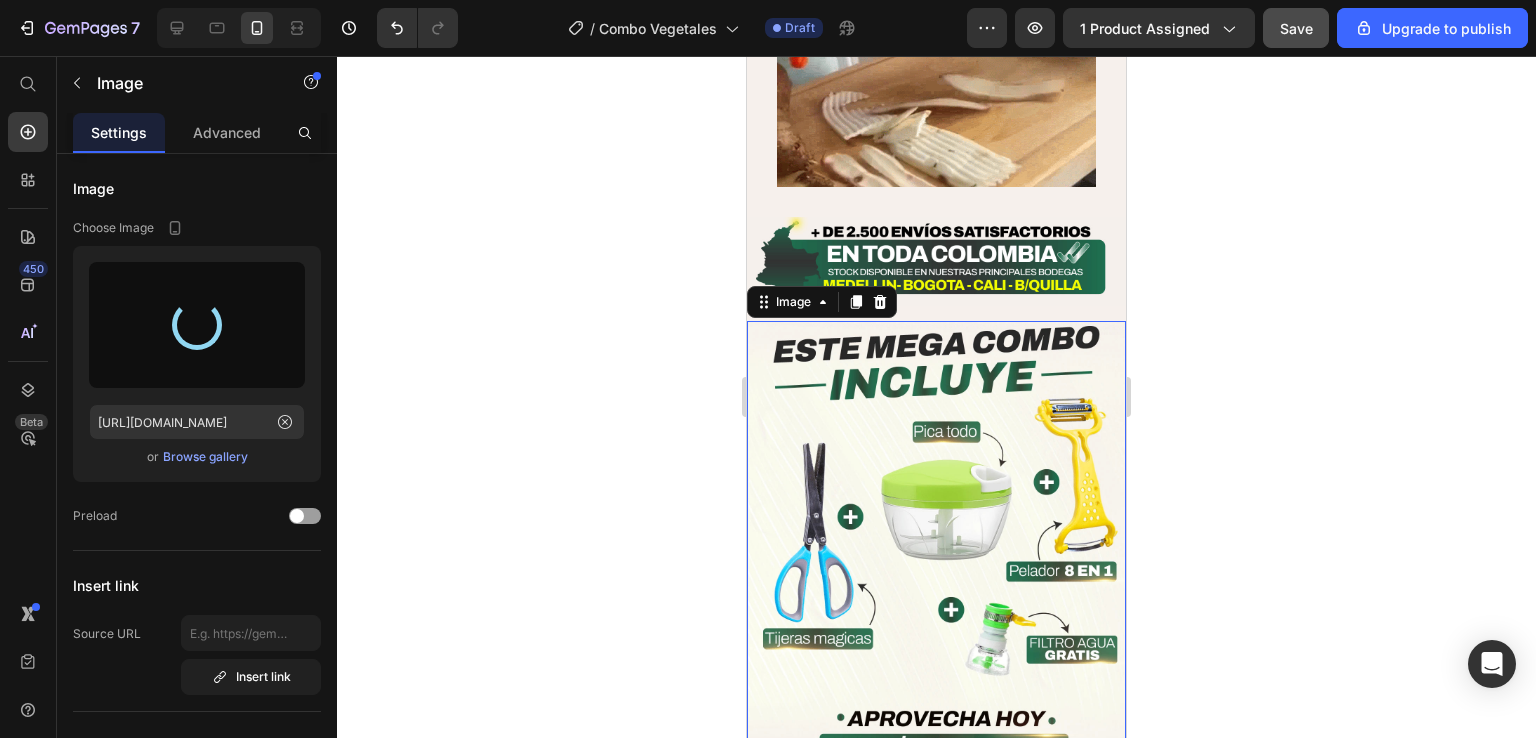 type on "[URL][DOMAIN_NAME]" 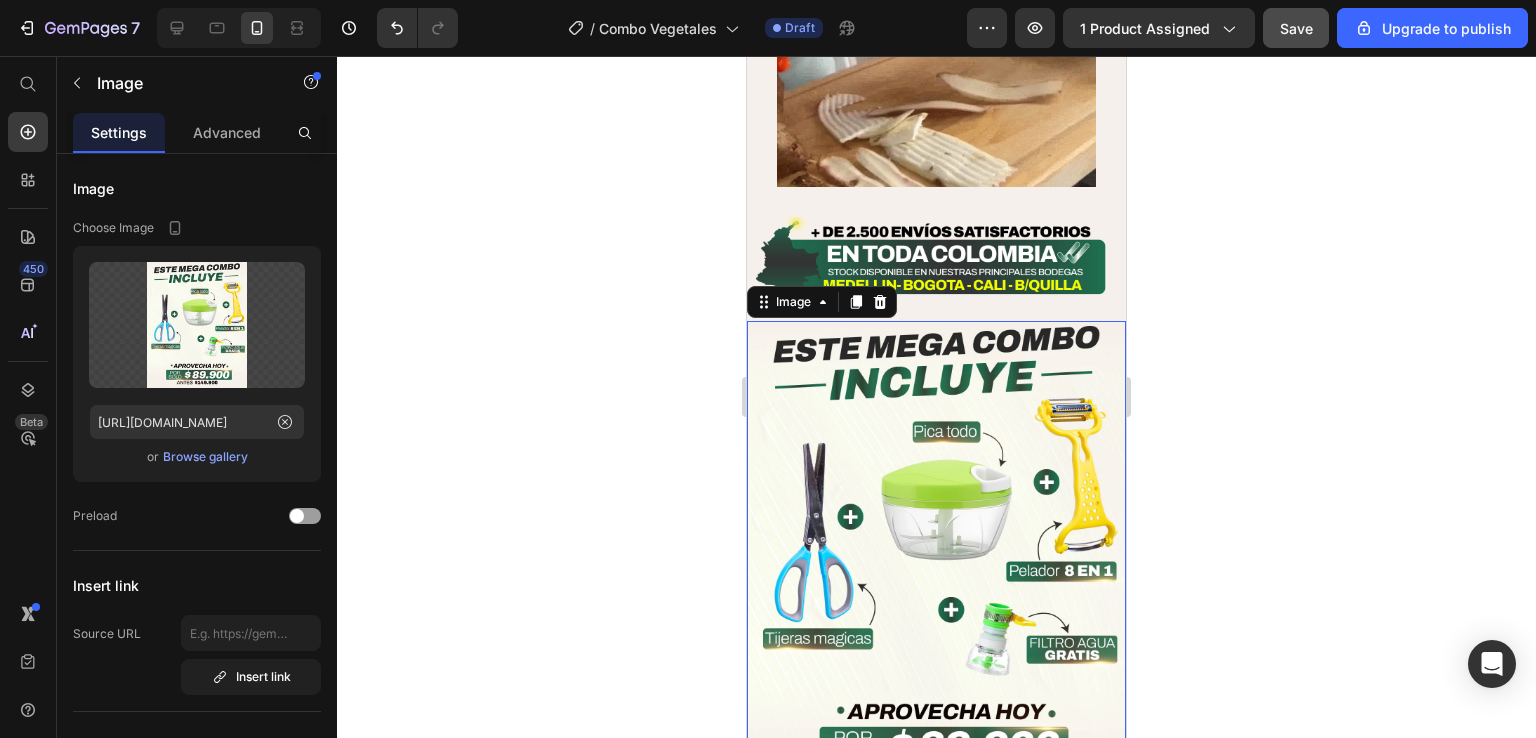 click 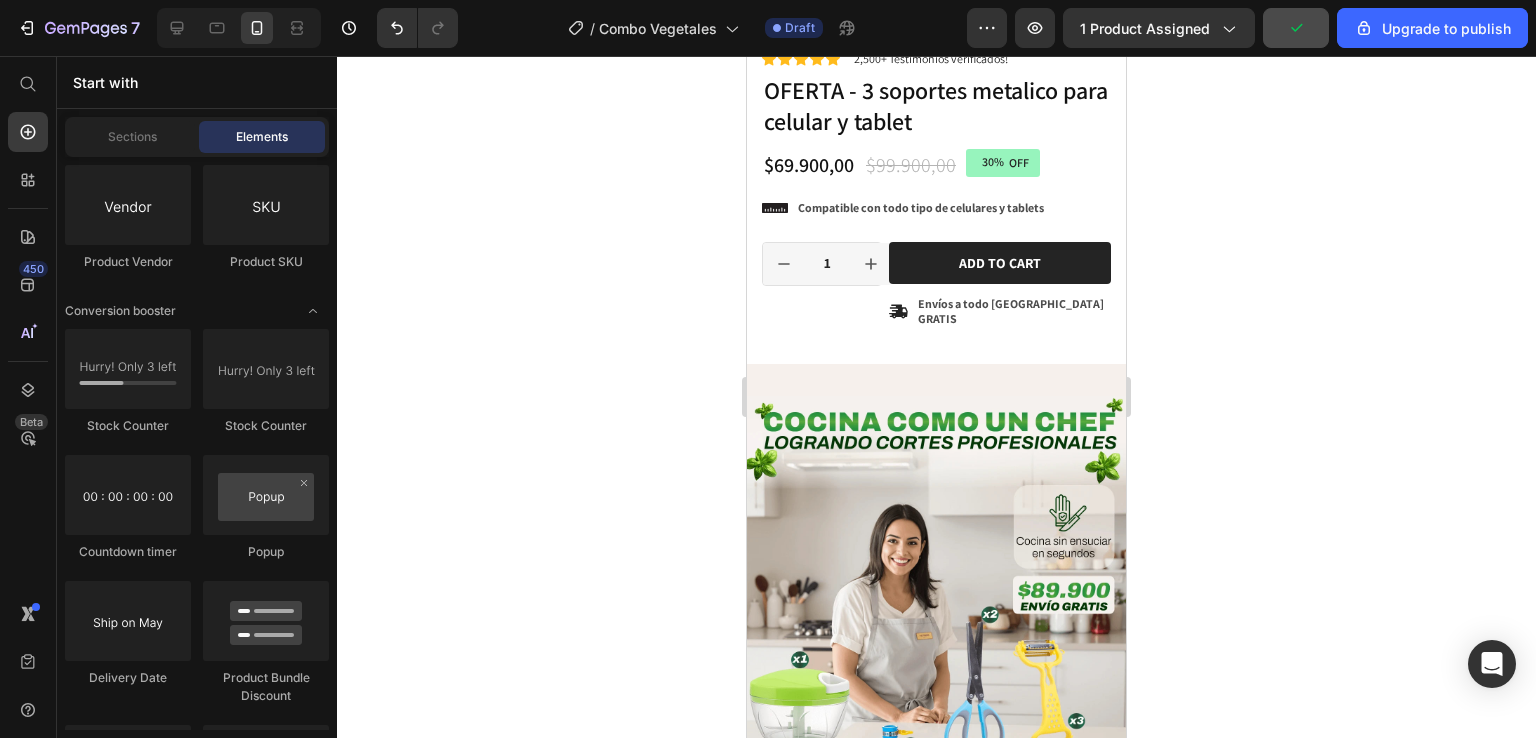 scroll, scrollTop: 500, scrollLeft: 0, axis: vertical 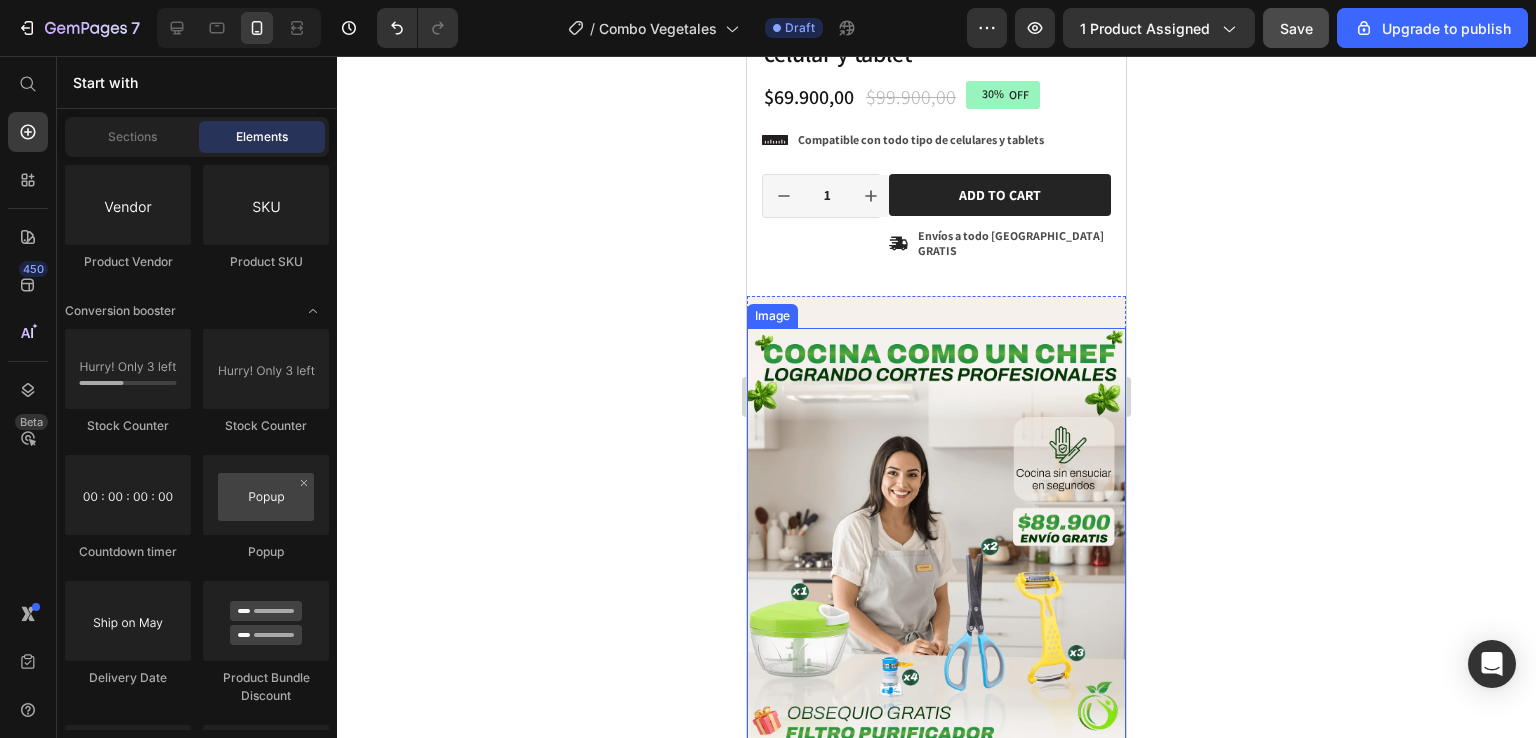 click at bounding box center [936, 538] 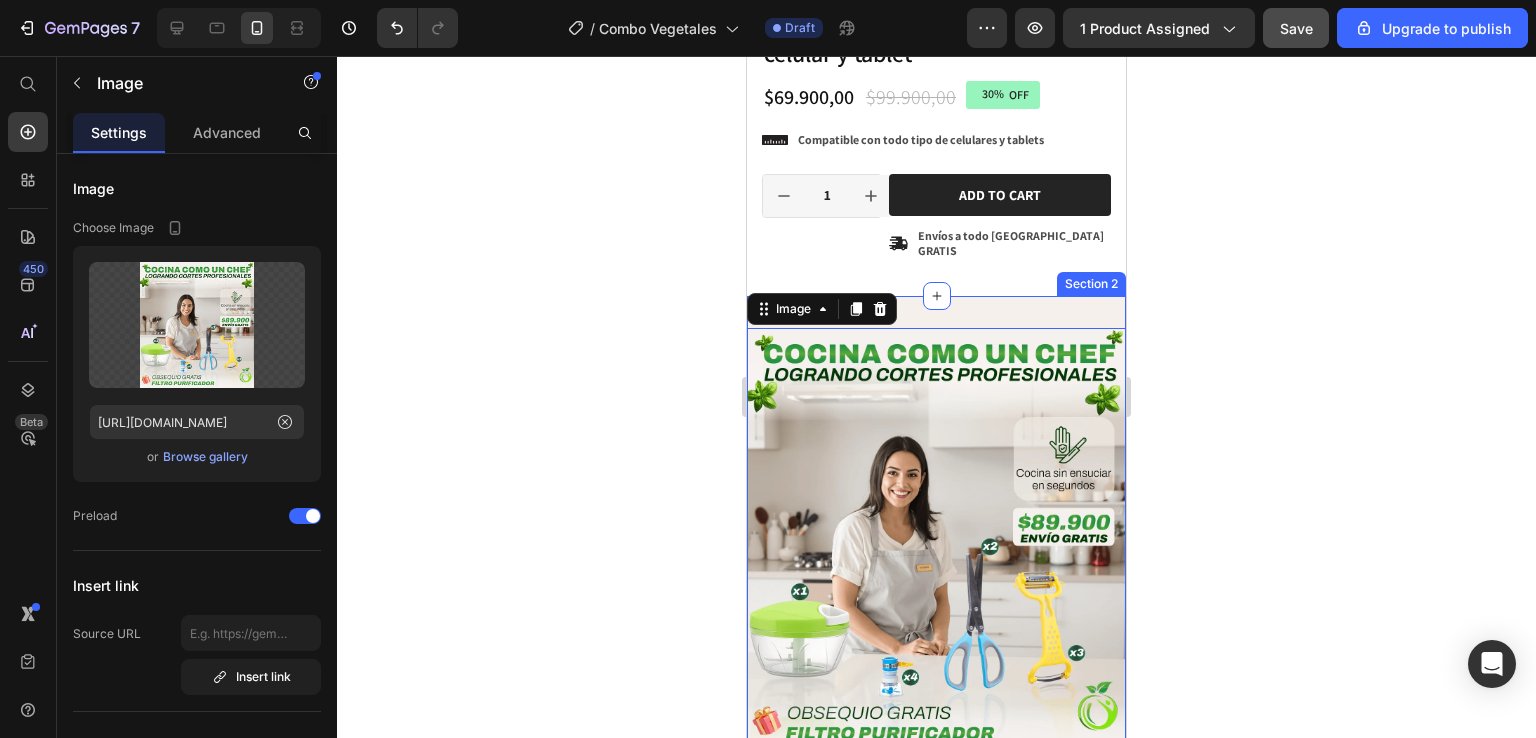 click on "Image   0 Image Image Image Image Pelador vegetales 8 en 1 Text Picatodo vegetales Text Tijeras Magicas 5 cuchillas Text Pelador vegetales 8 en 1 Text Picatodo vegetales Text Tijeras Magicas 5 cuchillas Text Marquee Image Image Section 2" at bounding box center [936, 1214] 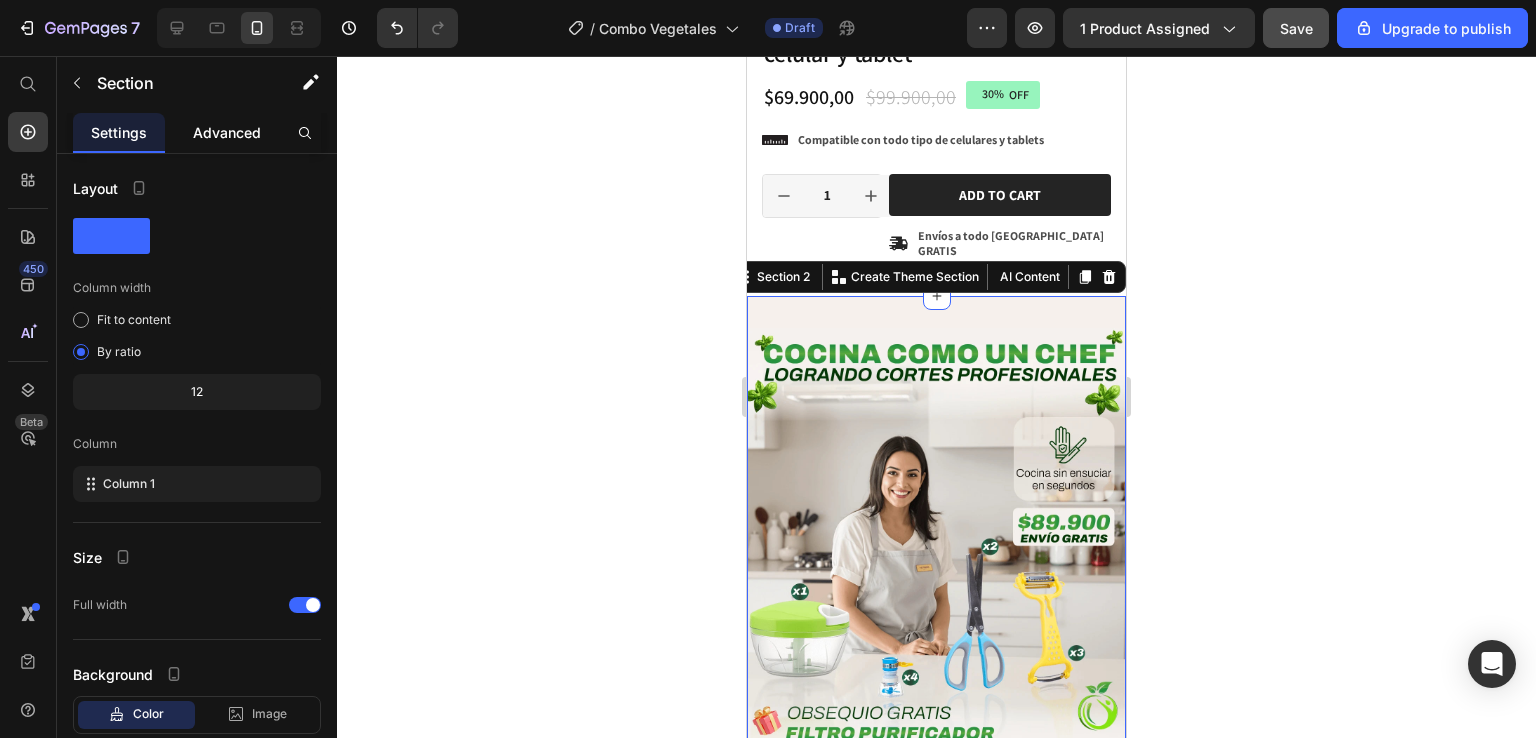 click on "Advanced" at bounding box center (227, 132) 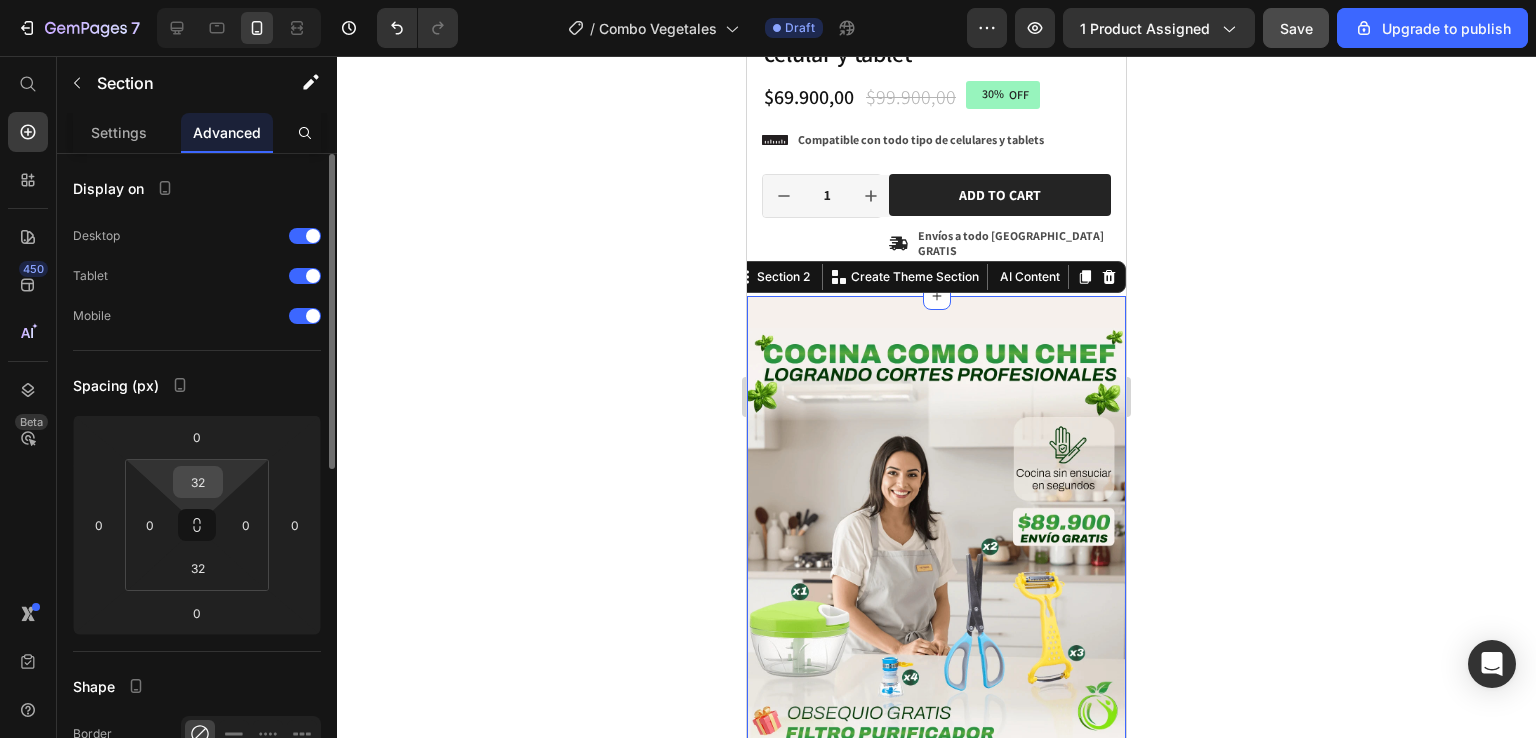 click on "32" at bounding box center [198, 482] 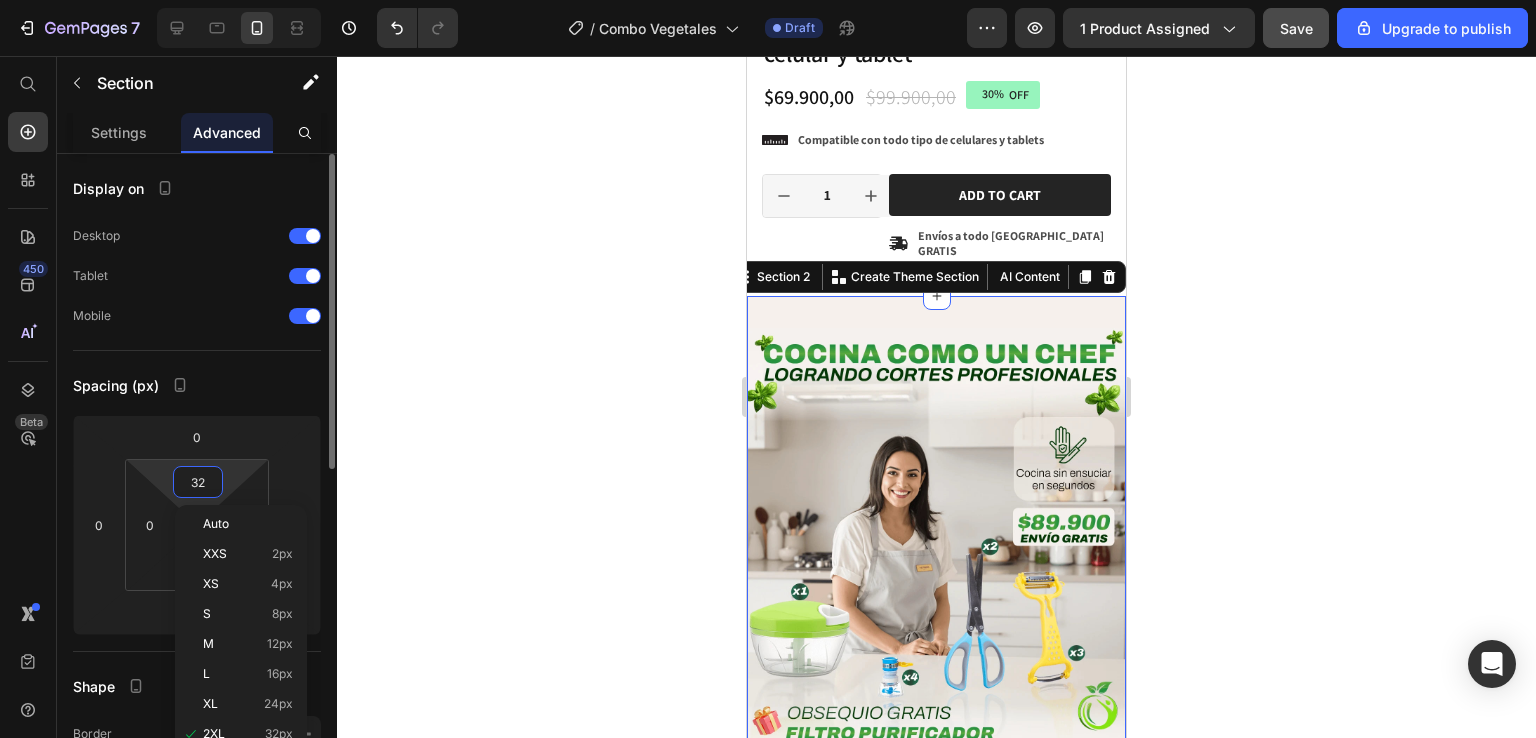 click on "32" at bounding box center [198, 482] 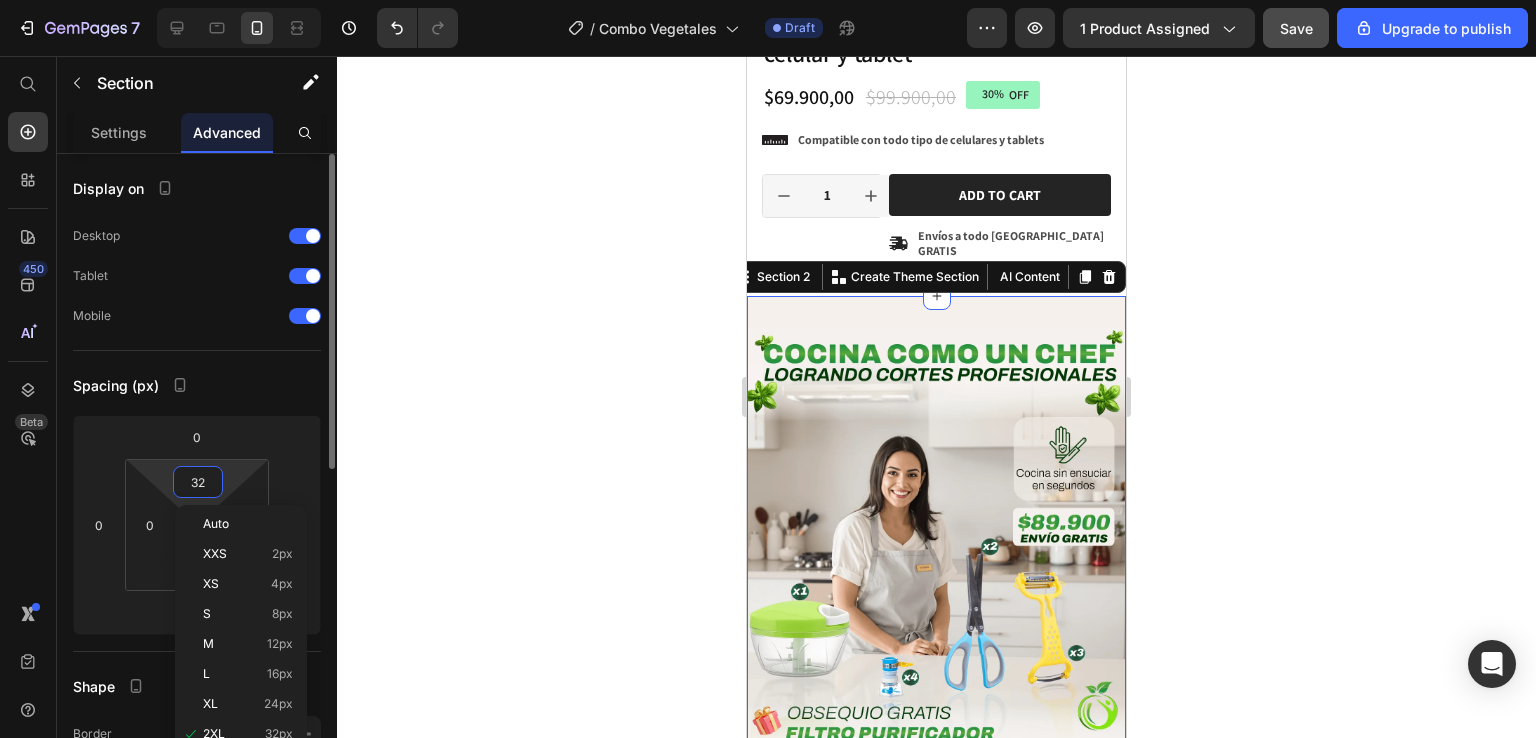 type on "0" 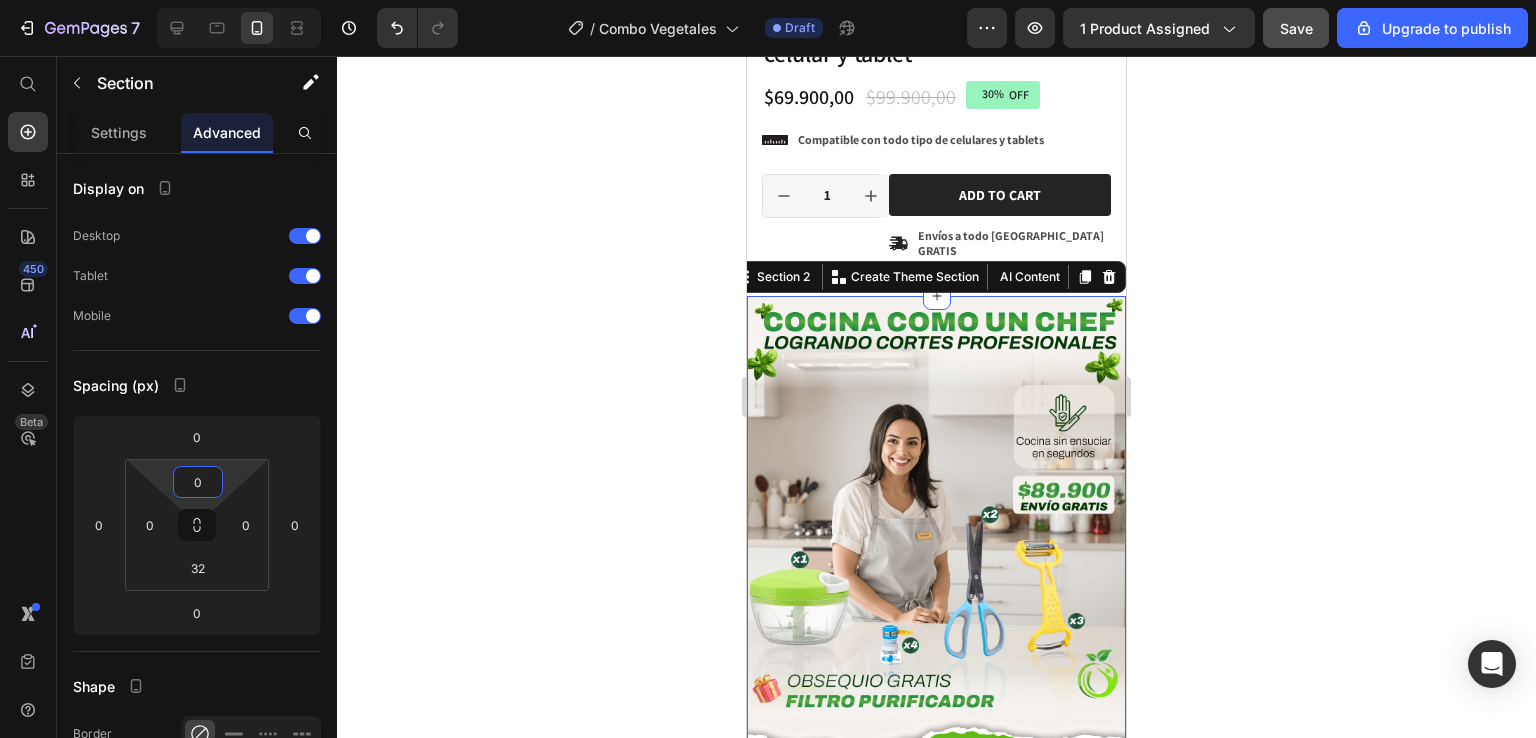click 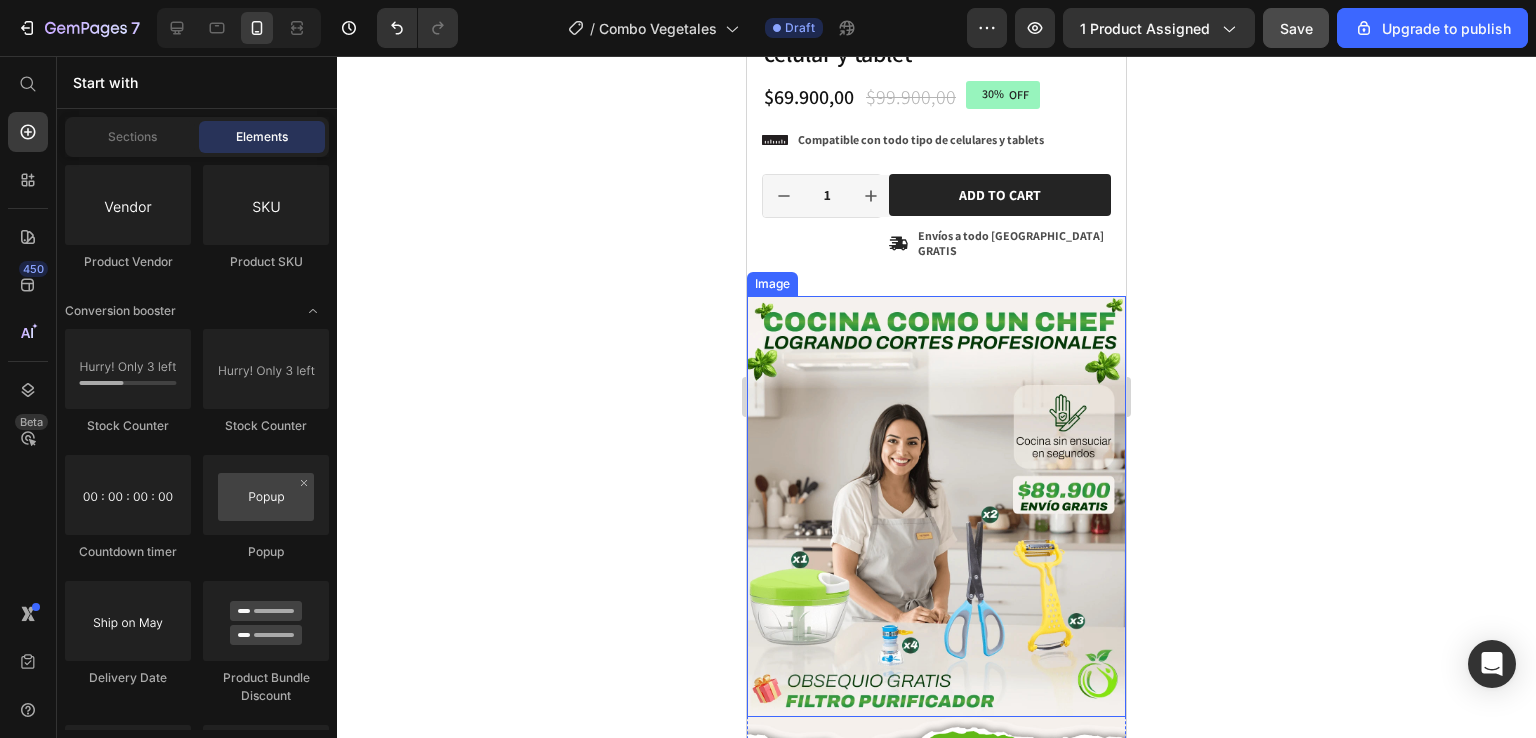click at bounding box center (936, 506) 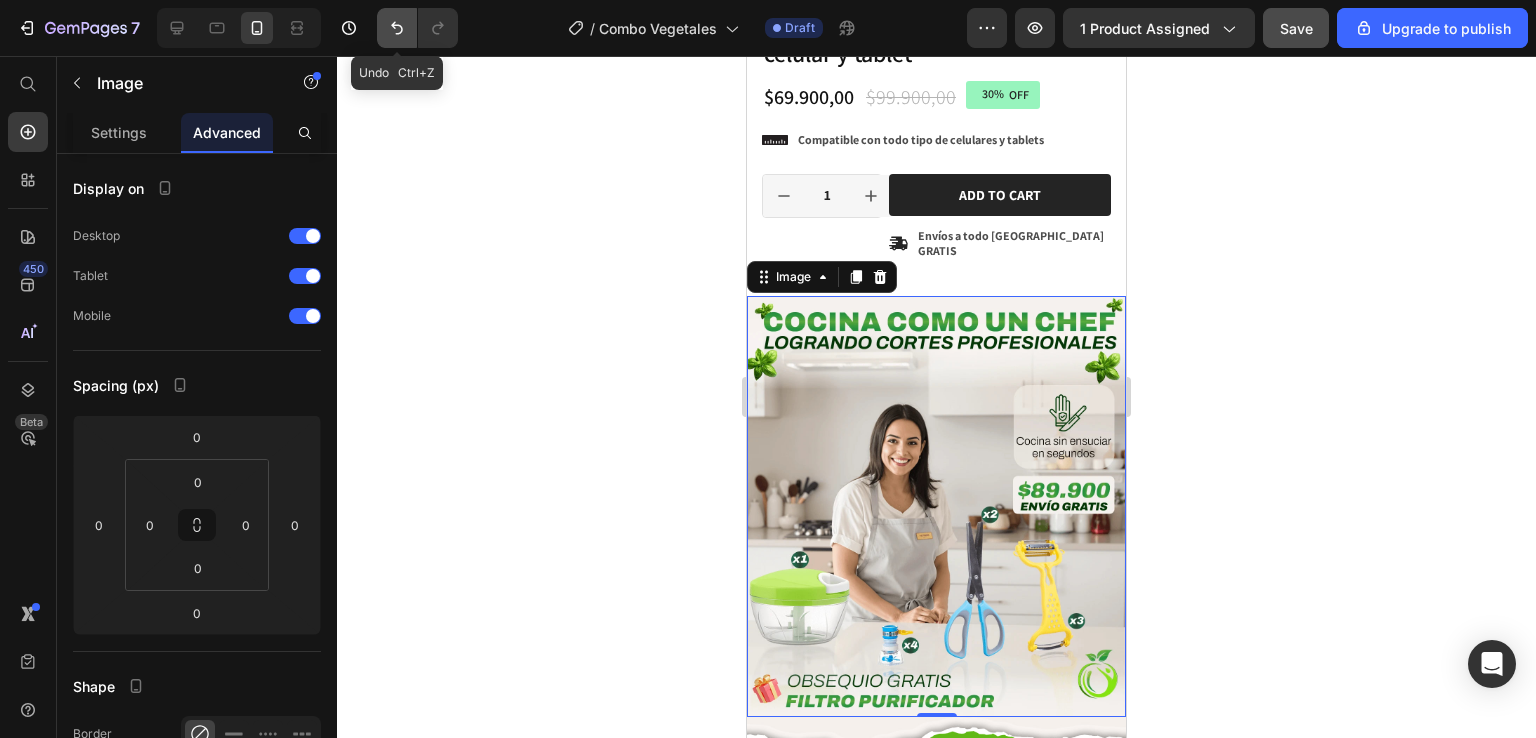 click 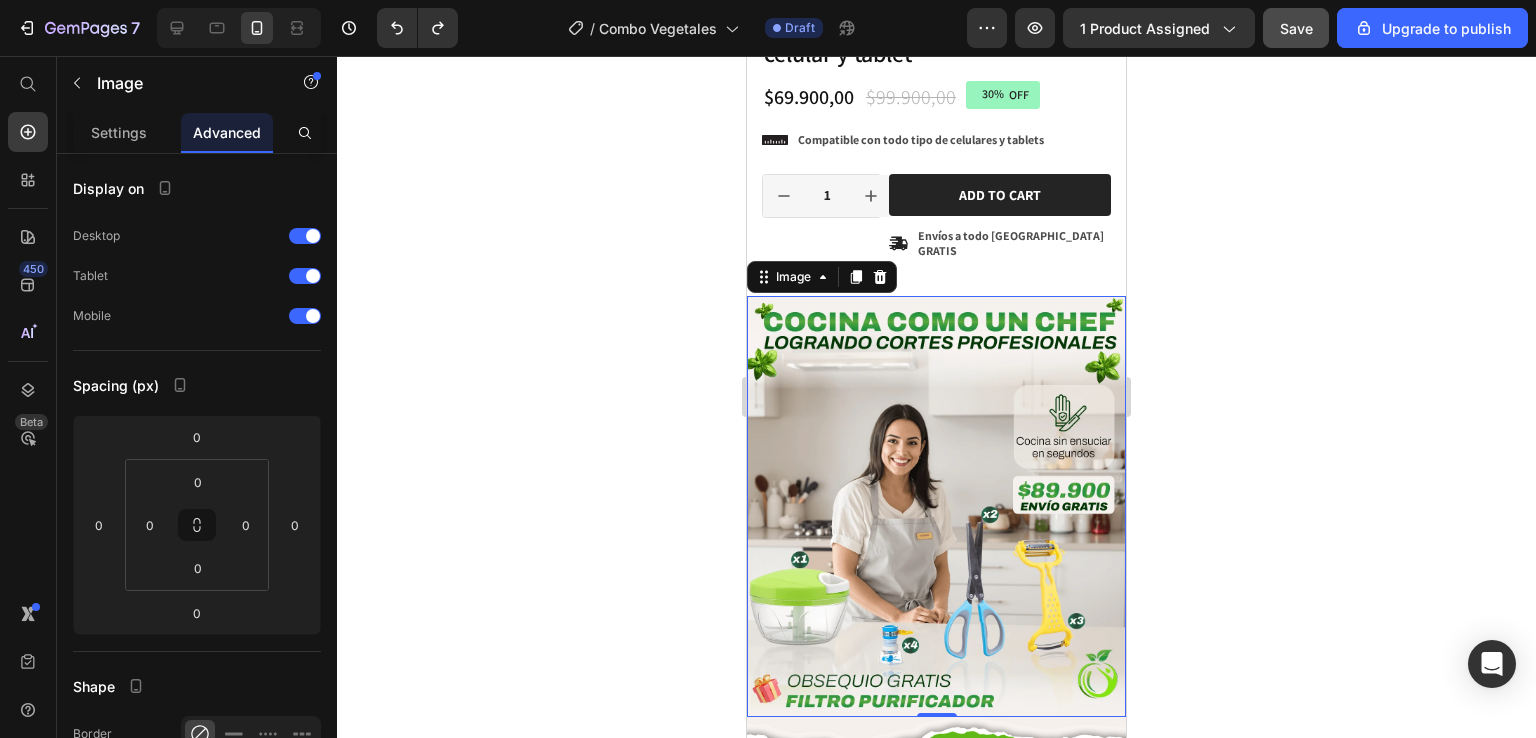 click 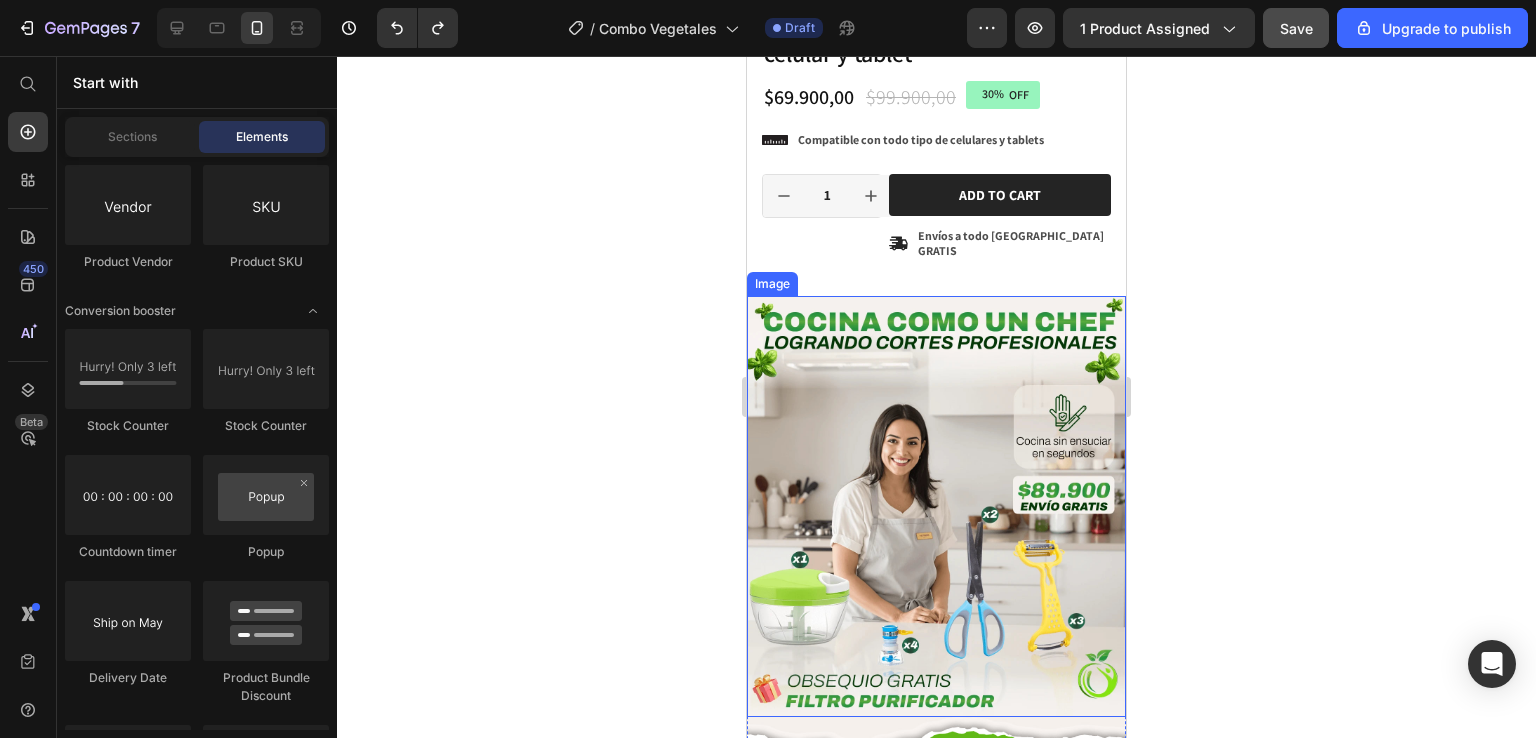click at bounding box center [936, 506] 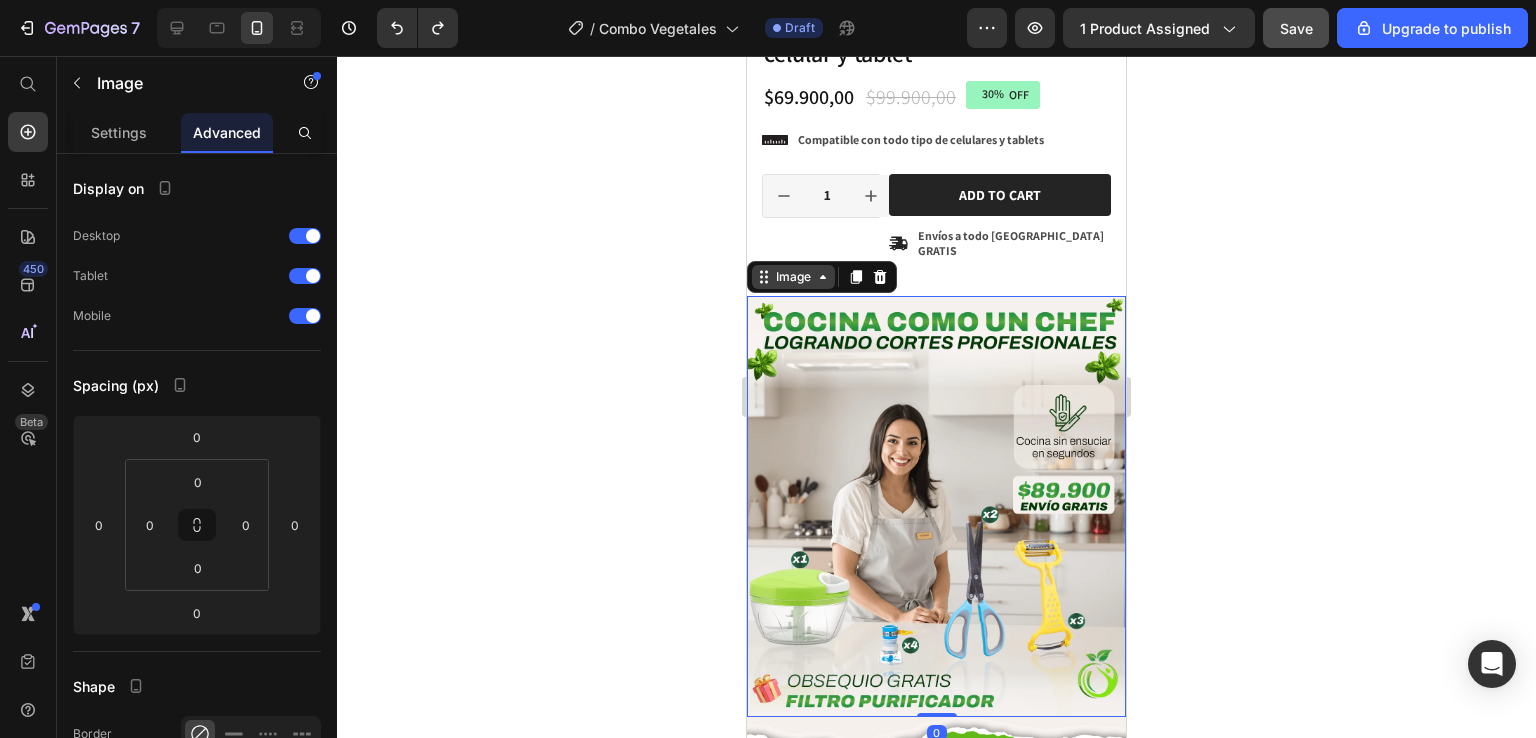 click on "Image" at bounding box center (793, 277) 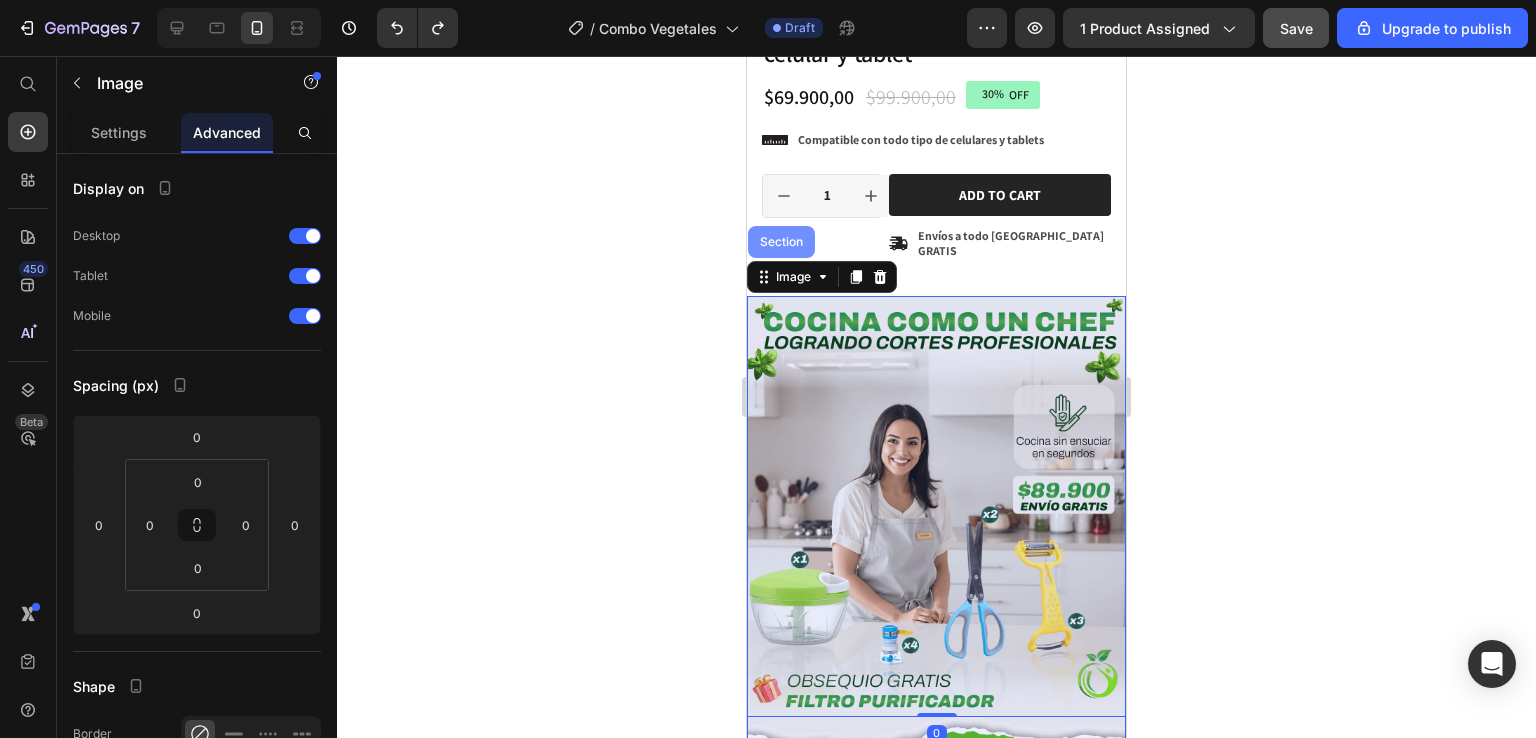 click on "Section" at bounding box center (781, 242) 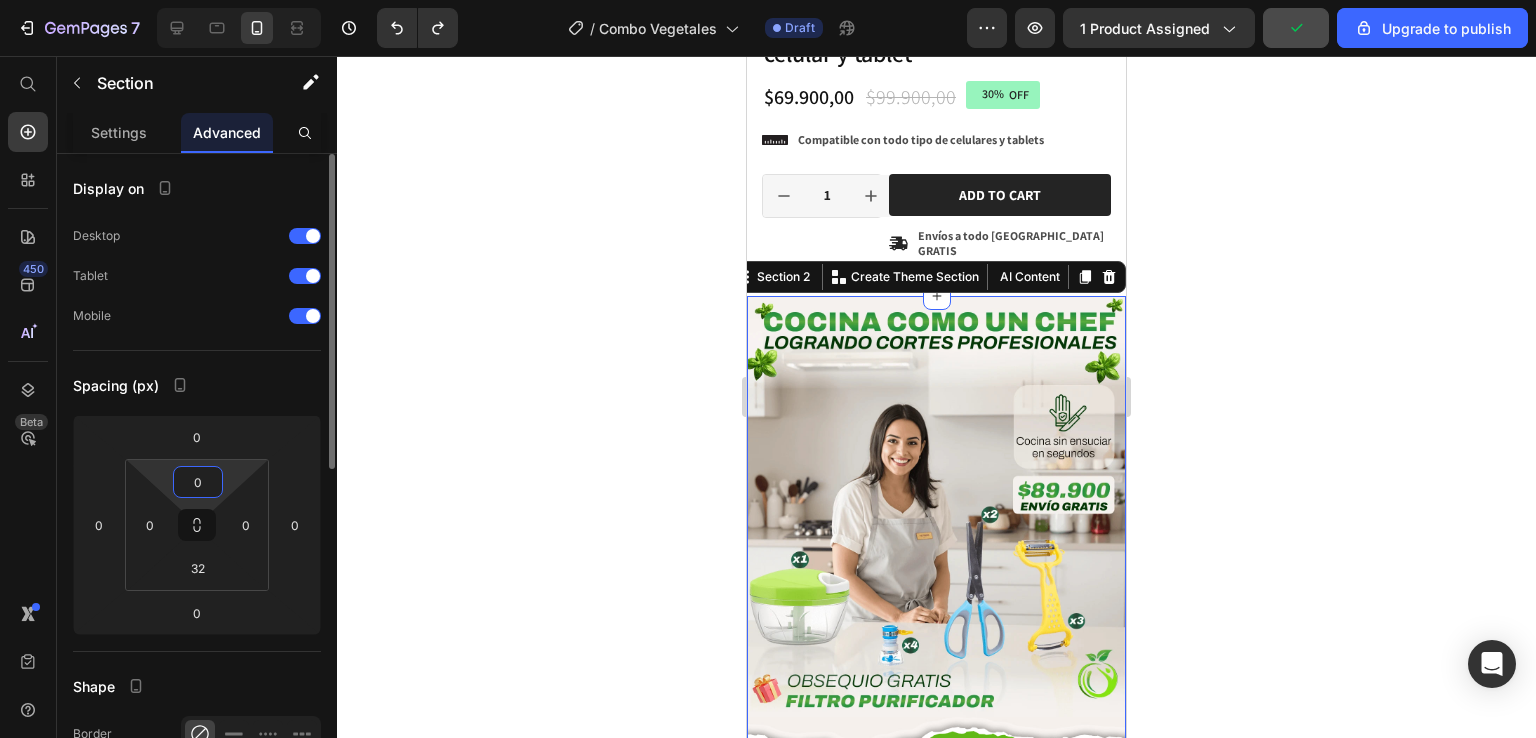 click on "0" at bounding box center [198, 482] 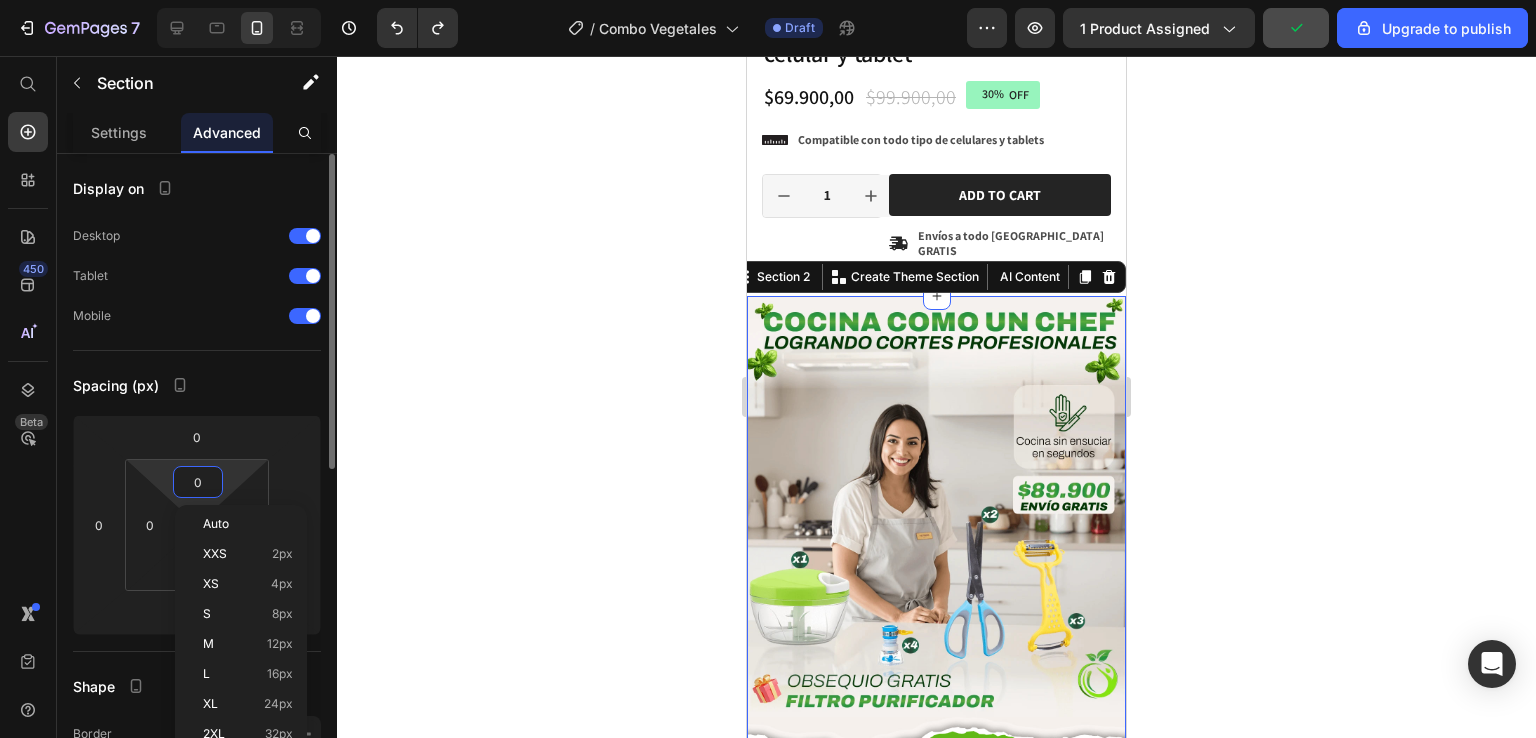 type on "5" 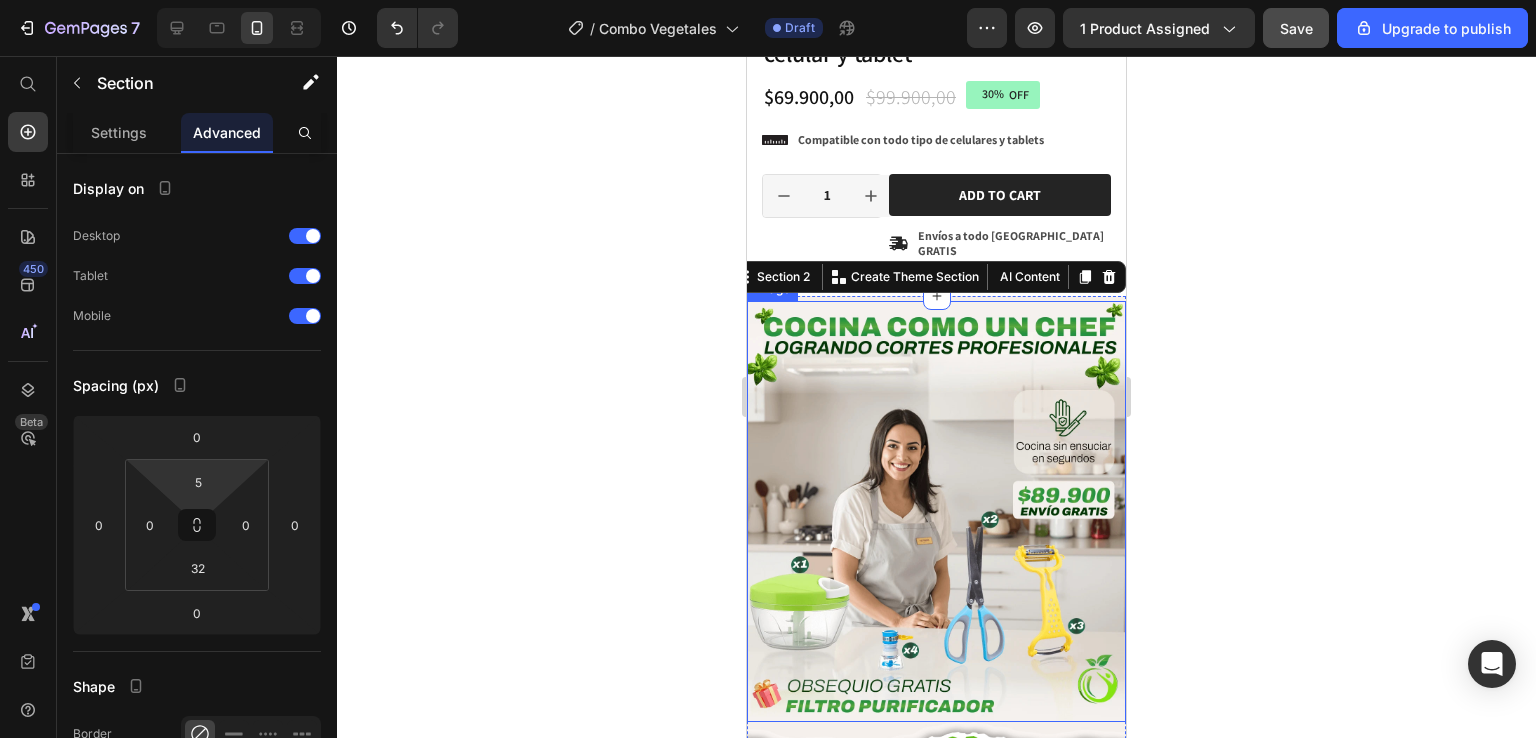 click 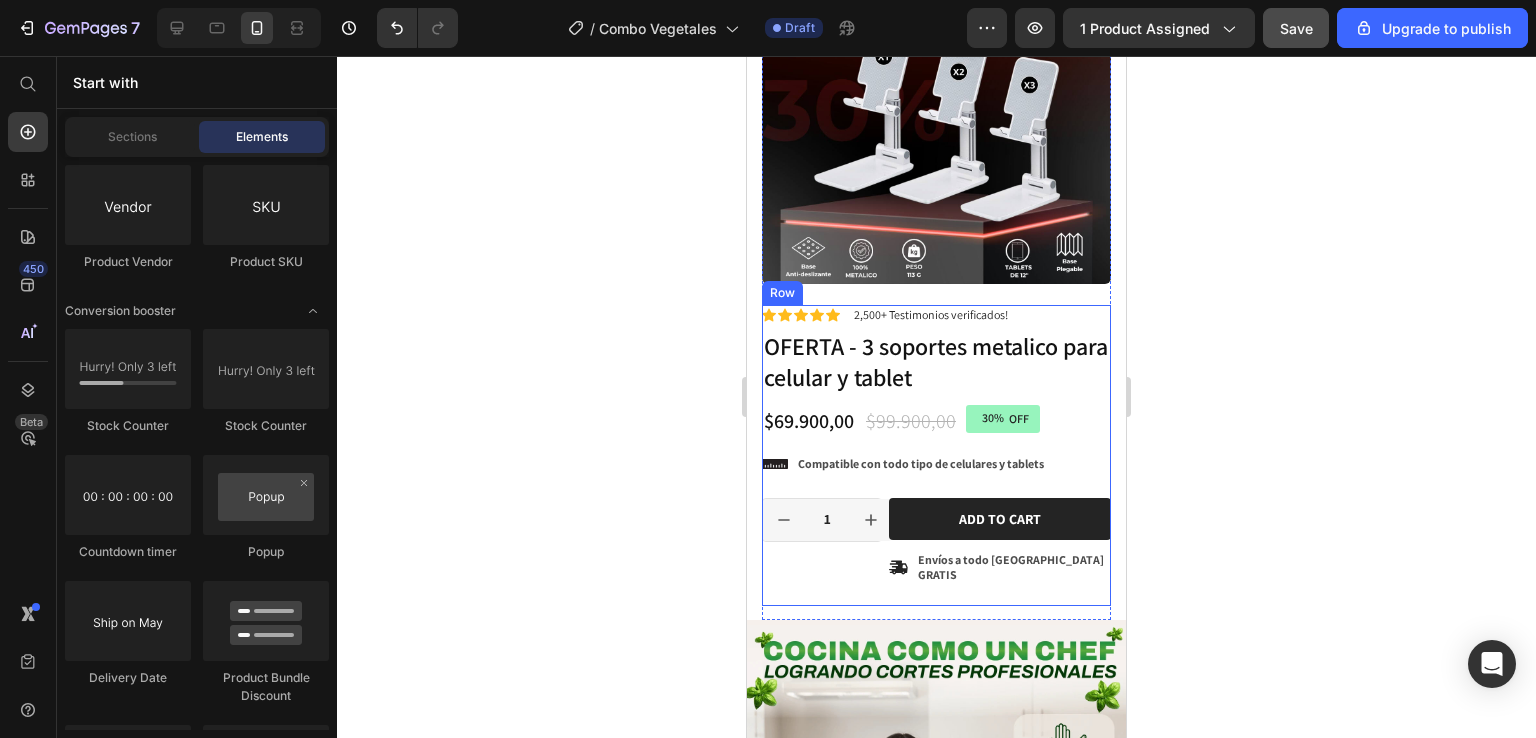 scroll, scrollTop: 300, scrollLeft: 0, axis: vertical 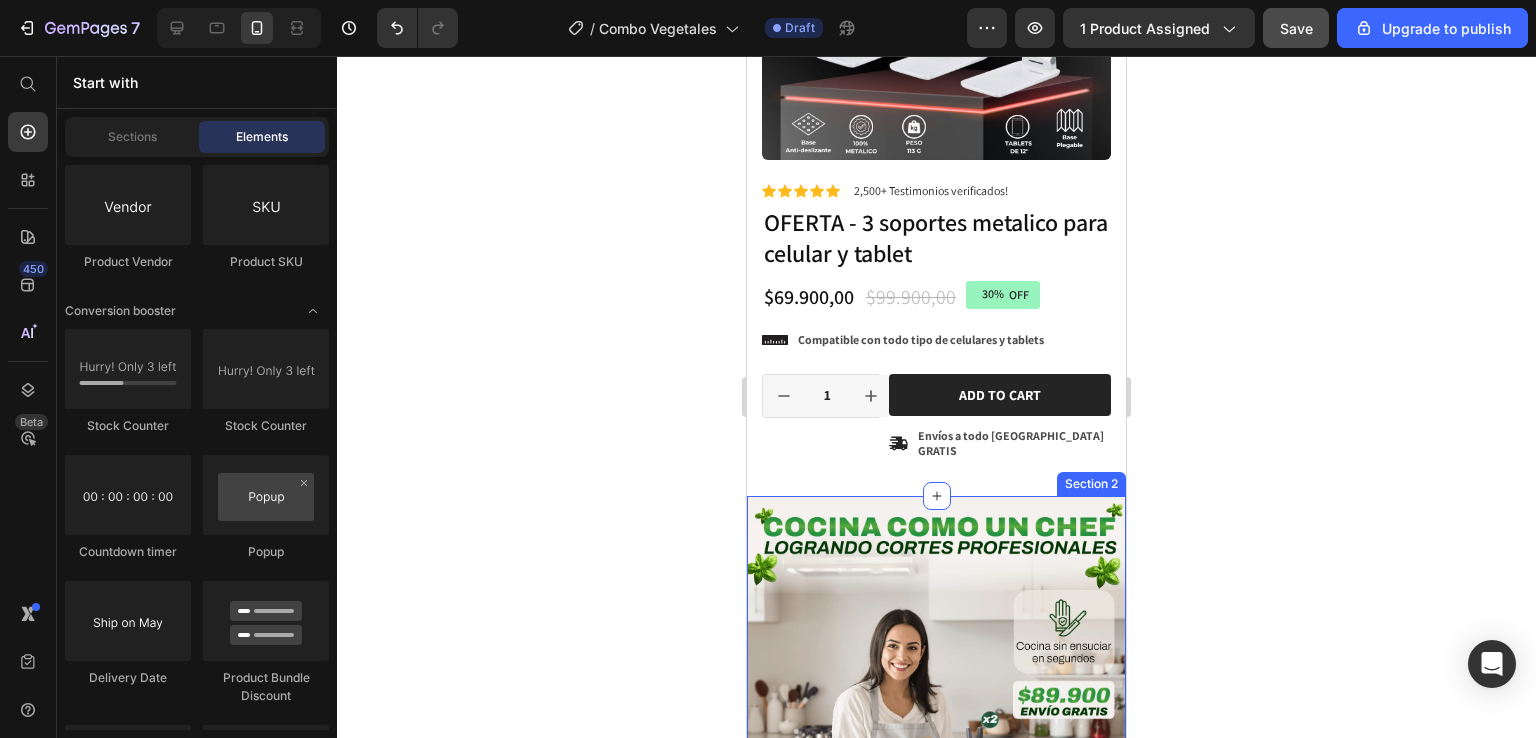 click on "Image Image Image Image Image Pelador vegetales 8 en 1 Text Picatodo vegetales Text Tijeras Magicas 5 cuchillas Text Pelador vegetales 8 en 1 Text Picatodo vegetales Text Tijeras Magicas 5 cuchillas Text Marquee Image Image Section 2" at bounding box center (936, 1400) 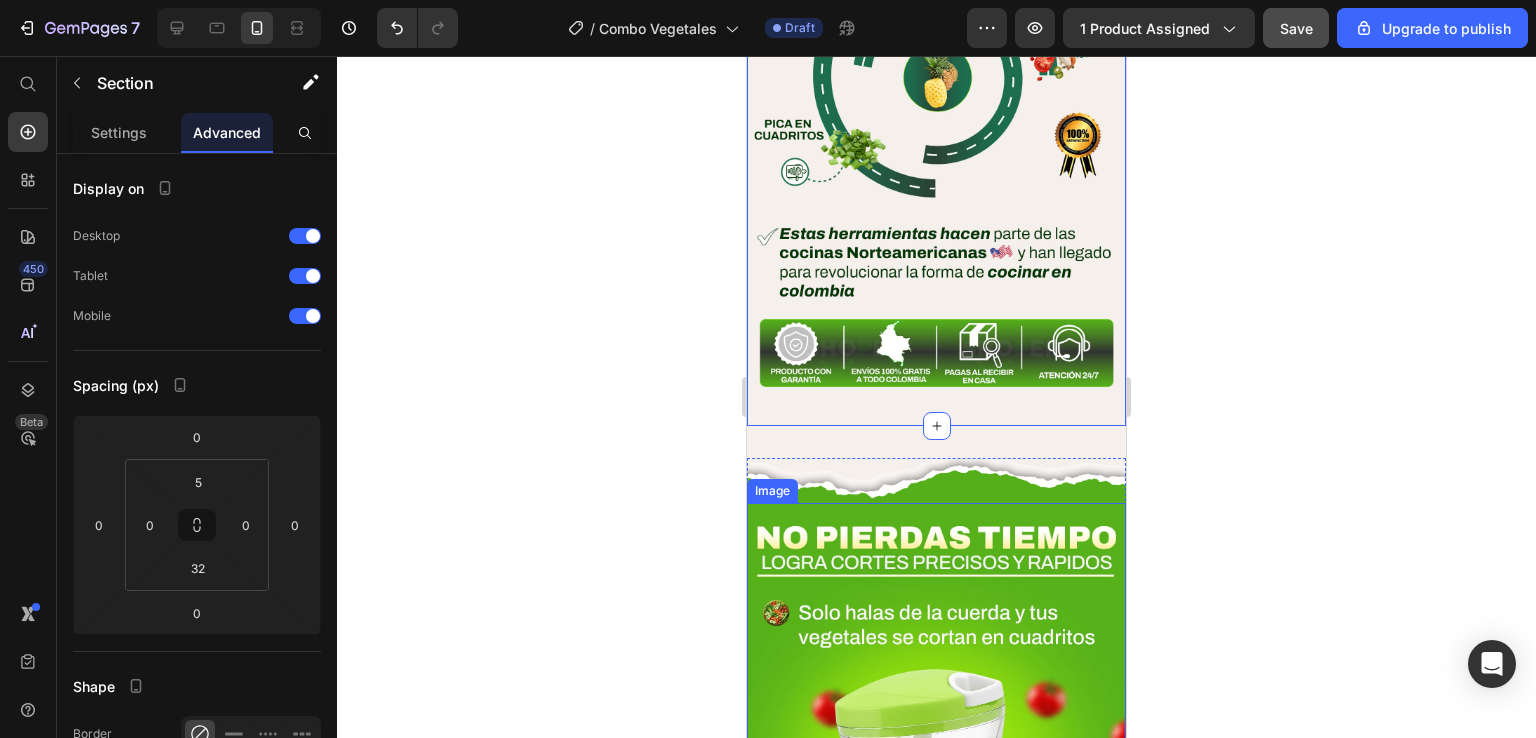 scroll, scrollTop: 2100, scrollLeft: 0, axis: vertical 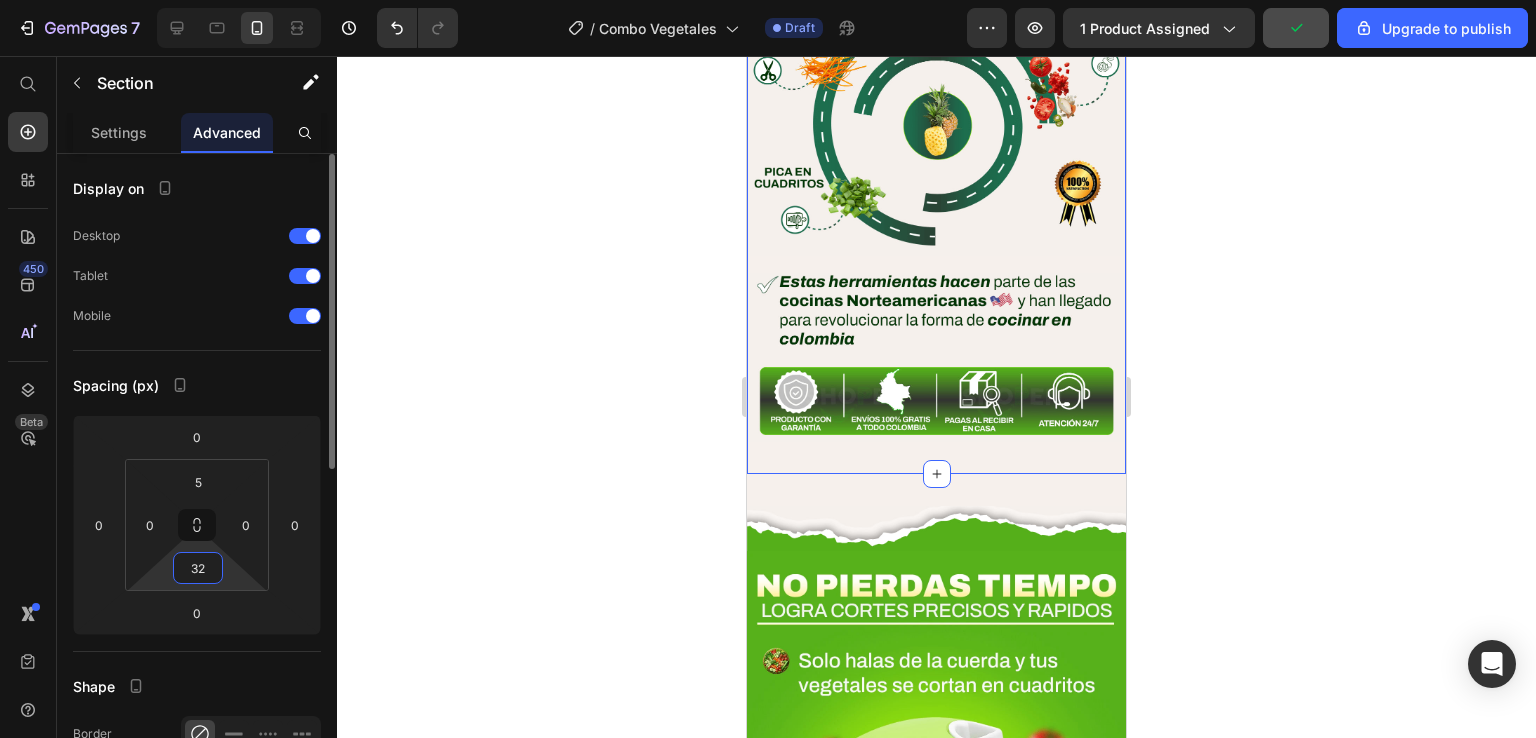 click on "32" at bounding box center (198, 568) 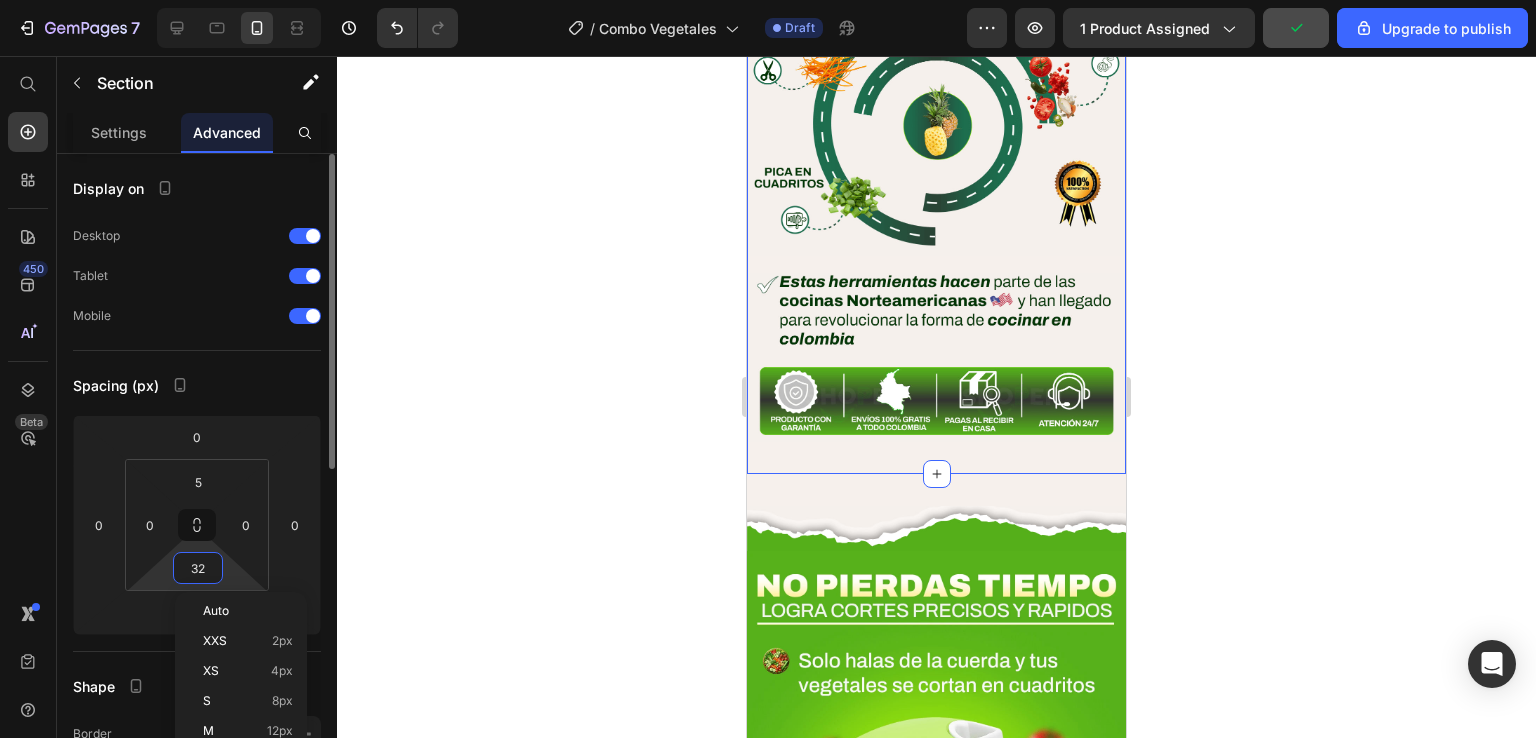 click on "32" at bounding box center (198, 568) 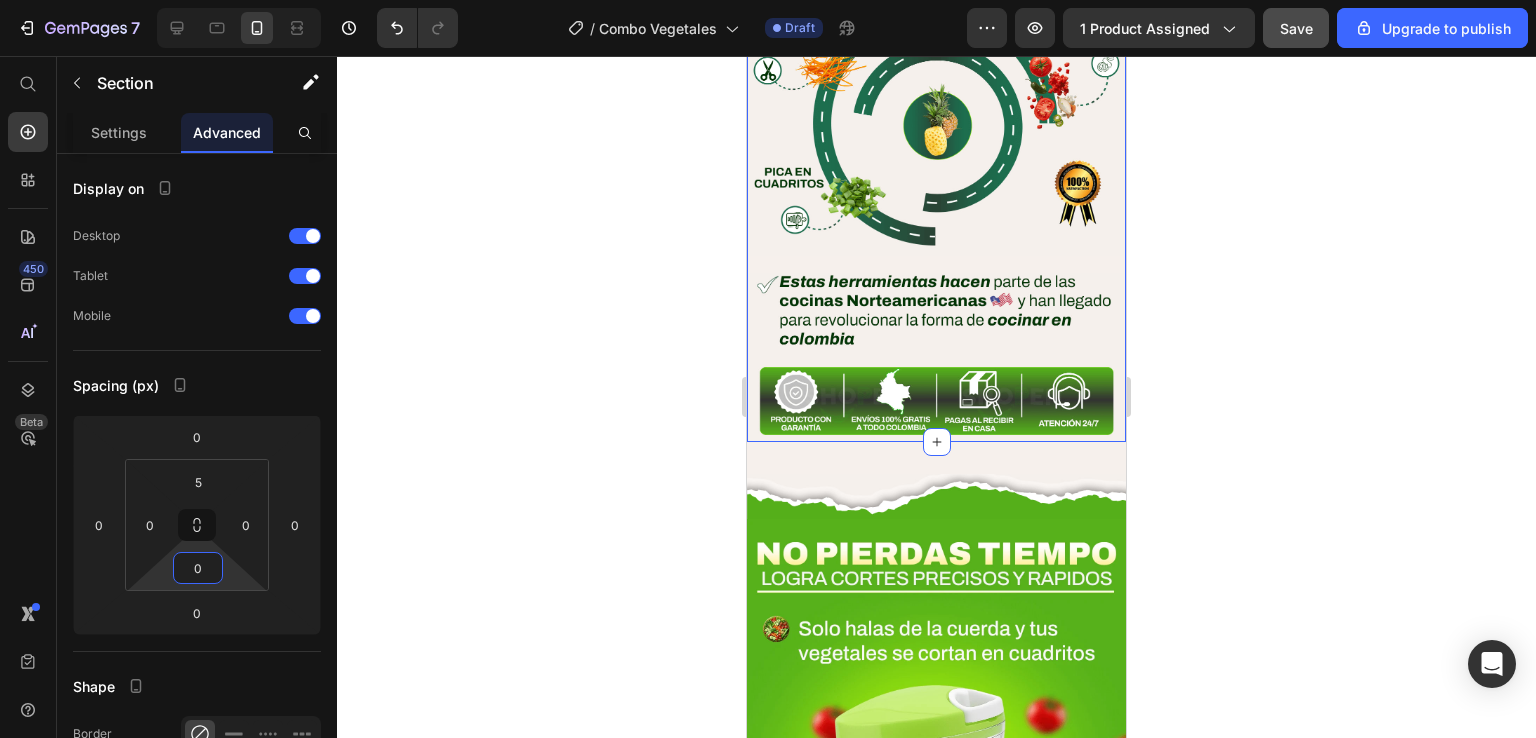 type on "0" 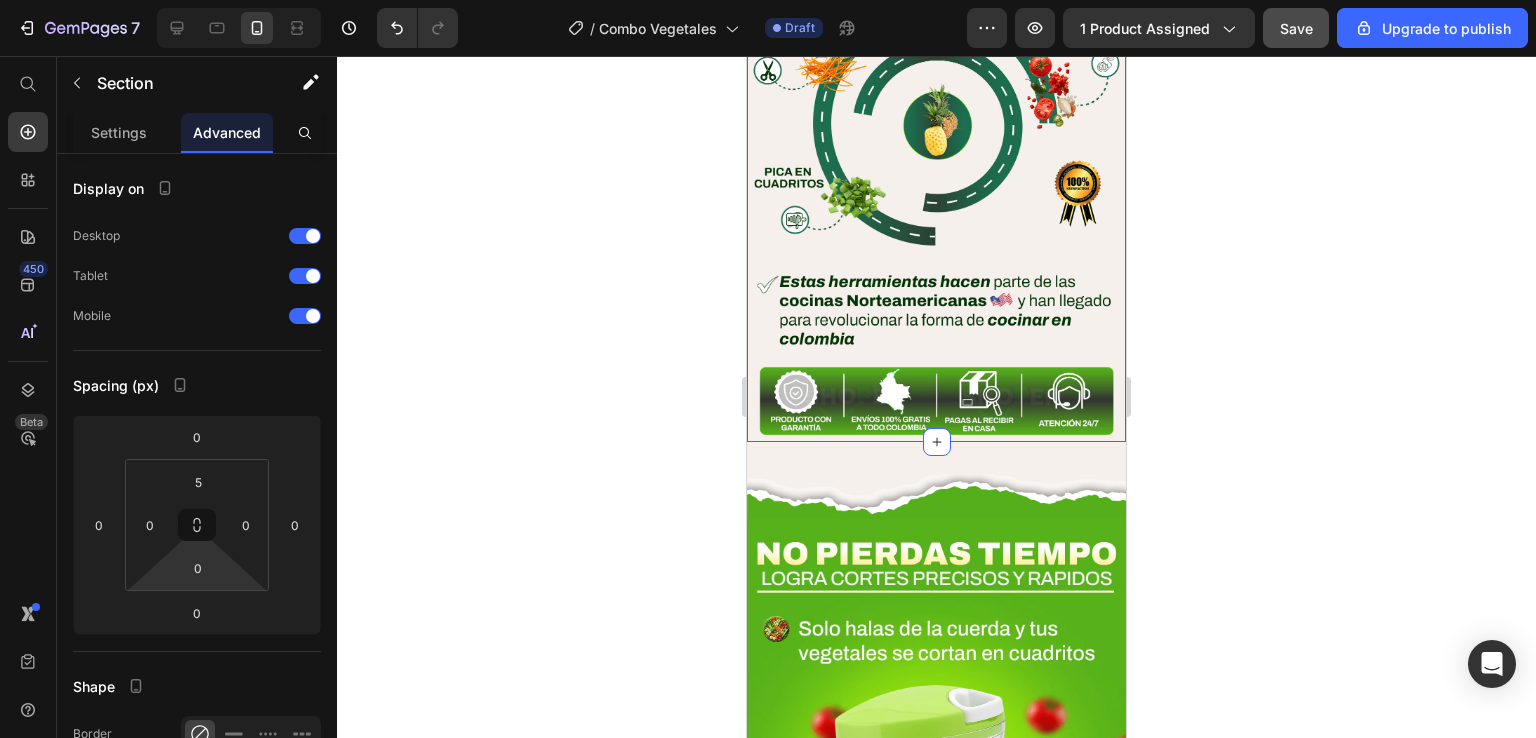 click 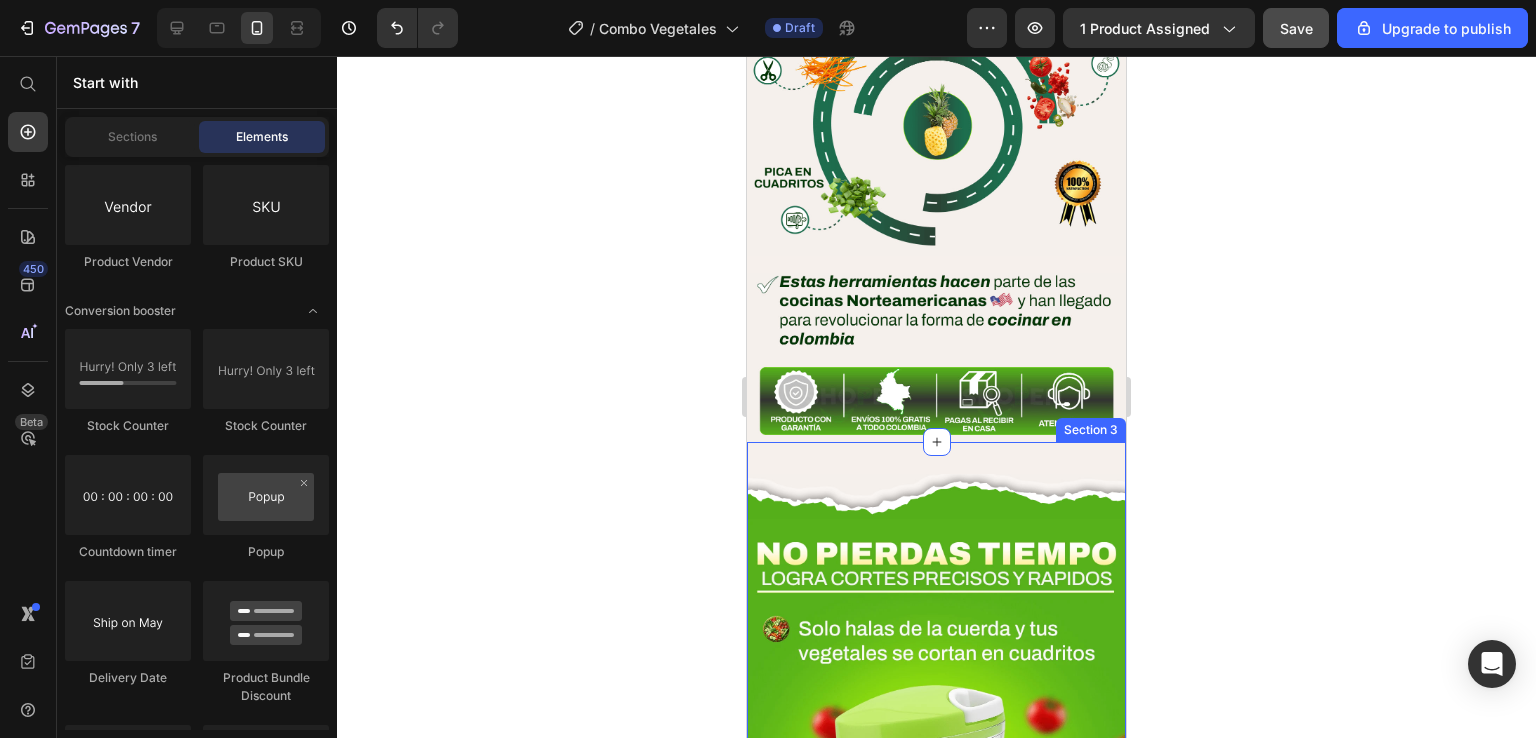 click on "Image Image Image Image Image Image Row Section 3" at bounding box center [936, 1026] 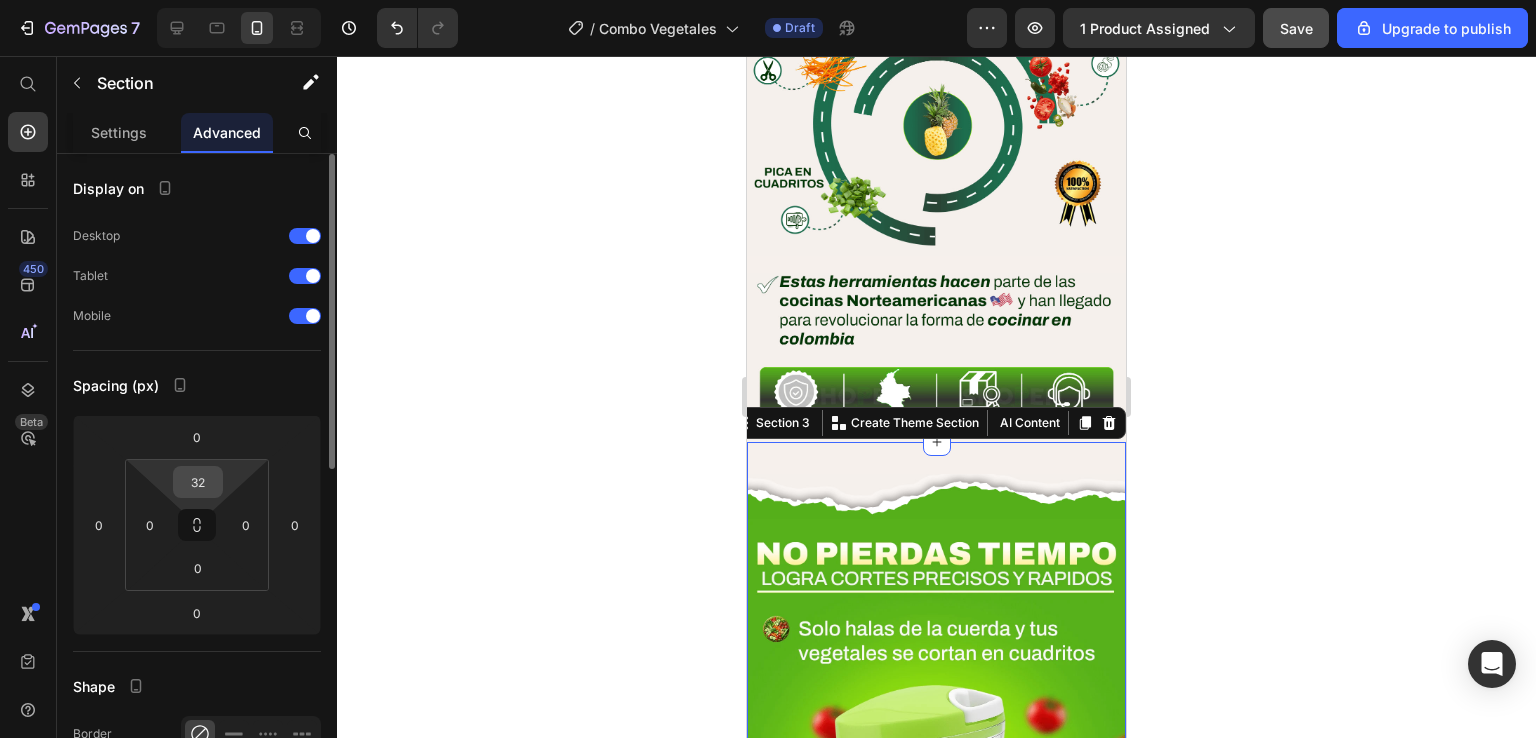 click on "32" at bounding box center (198, 482) 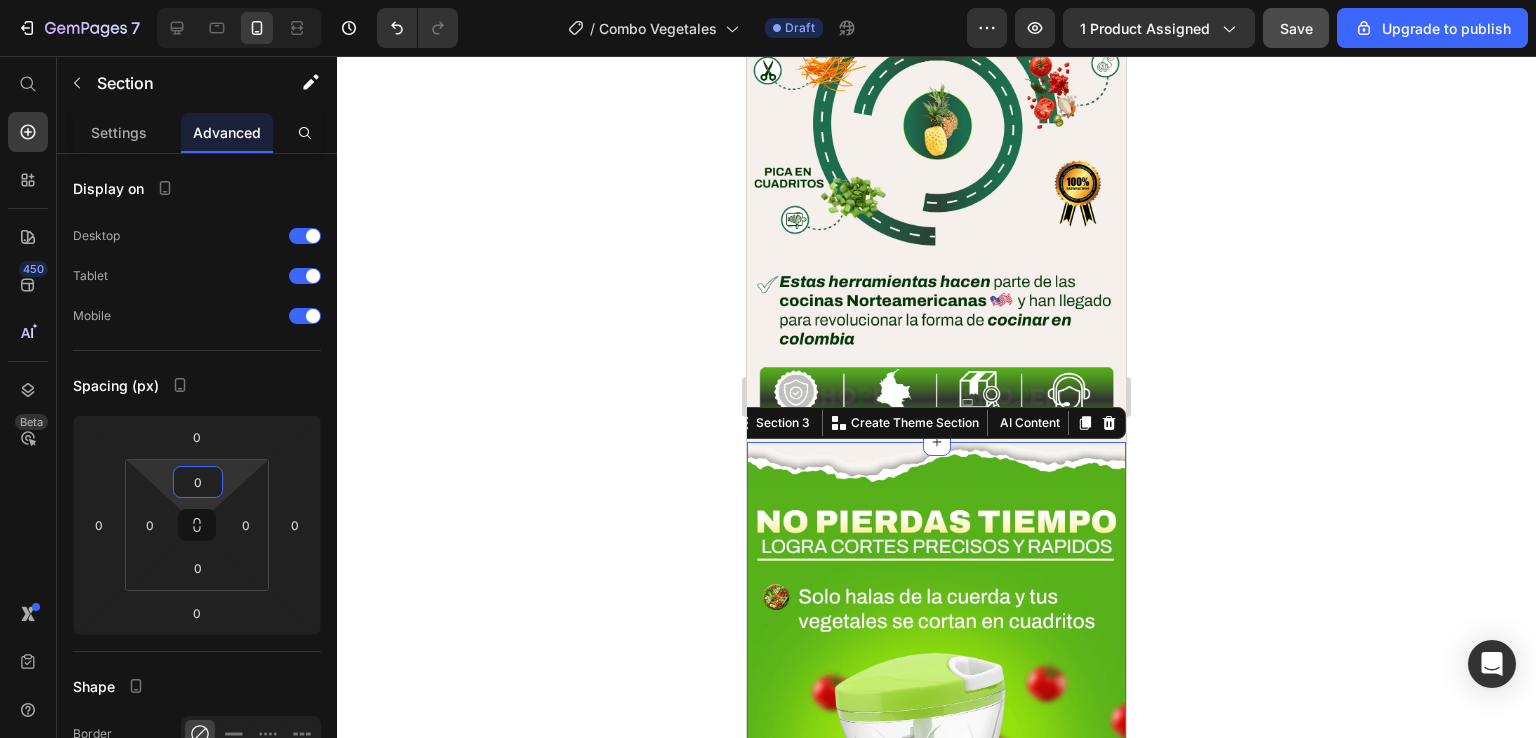type on "0" 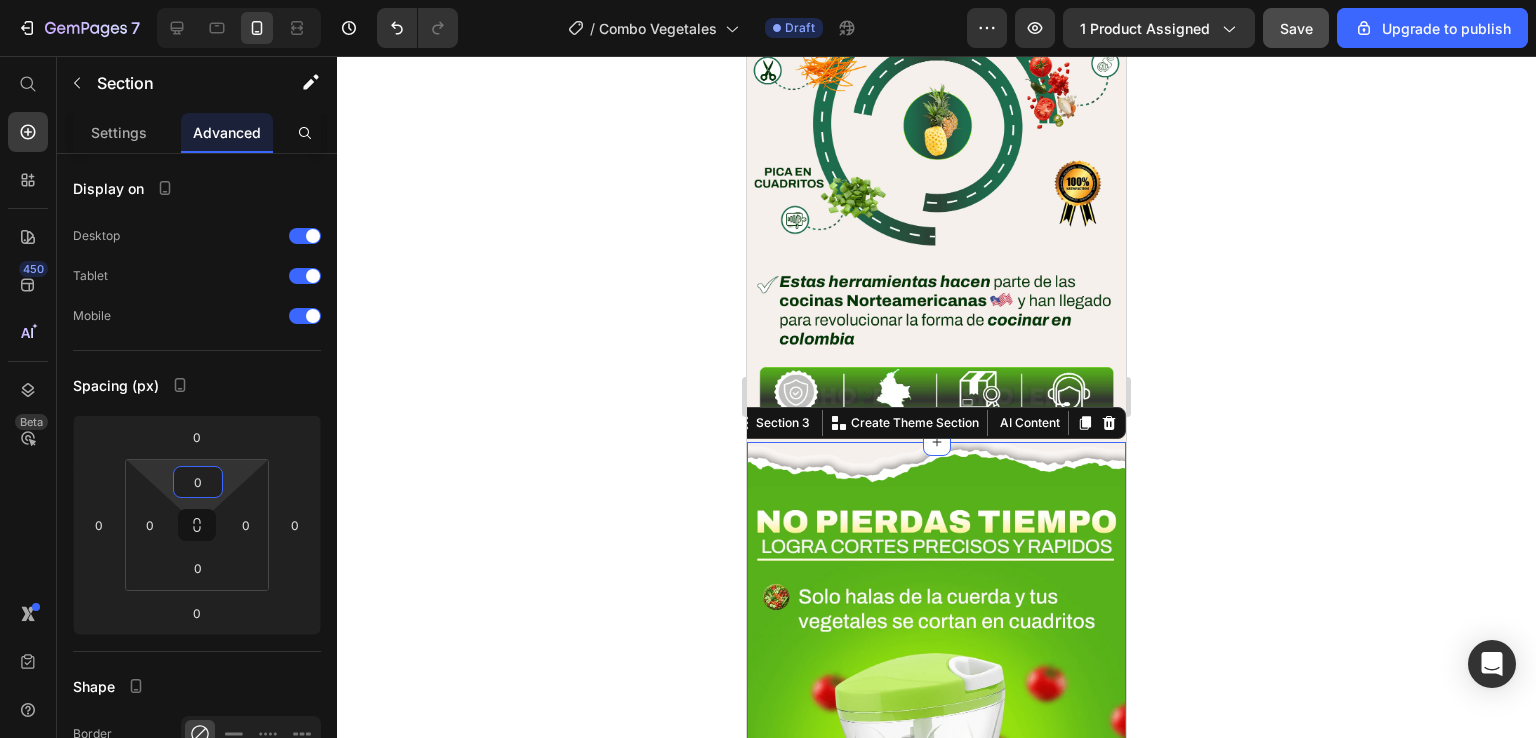 click 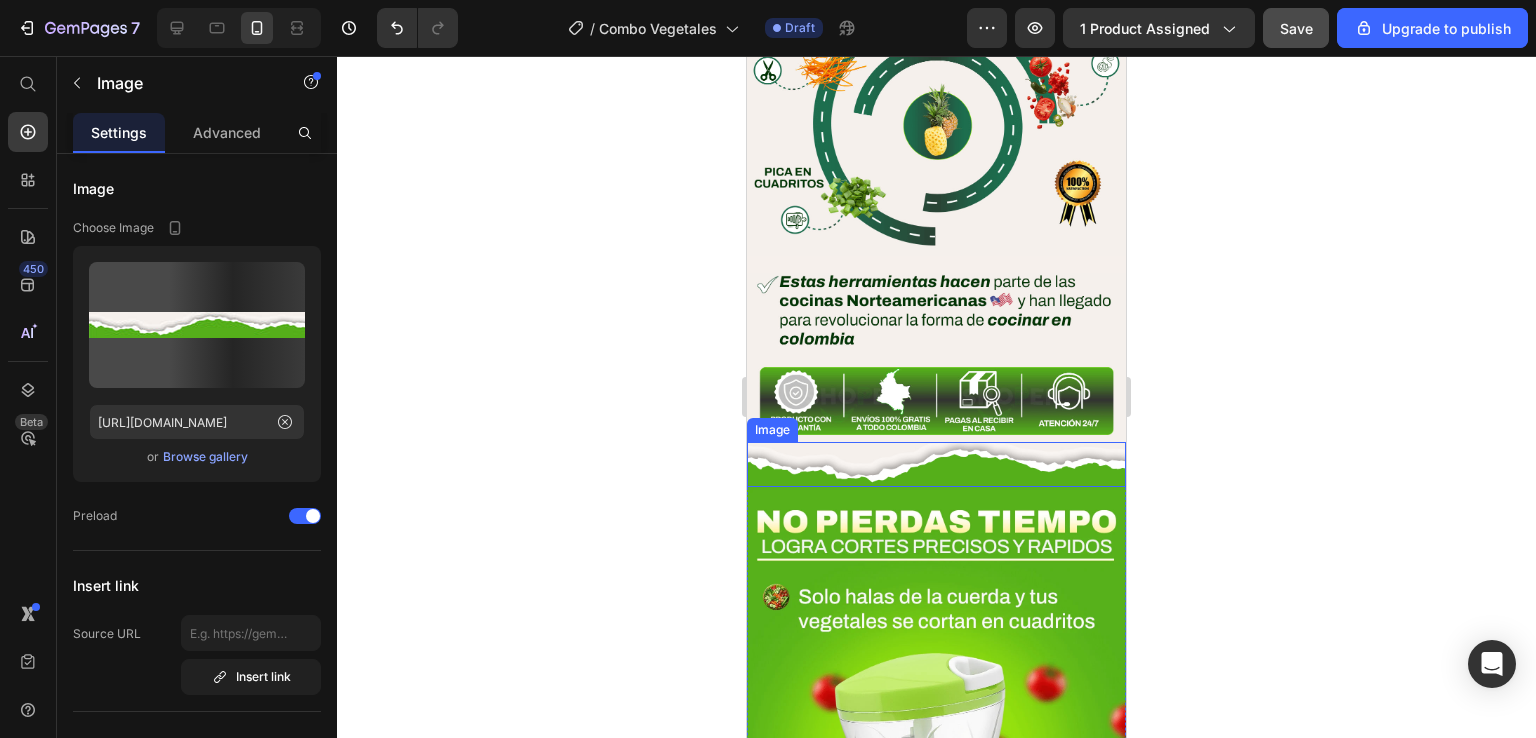 click at bounding box center [936, 464] 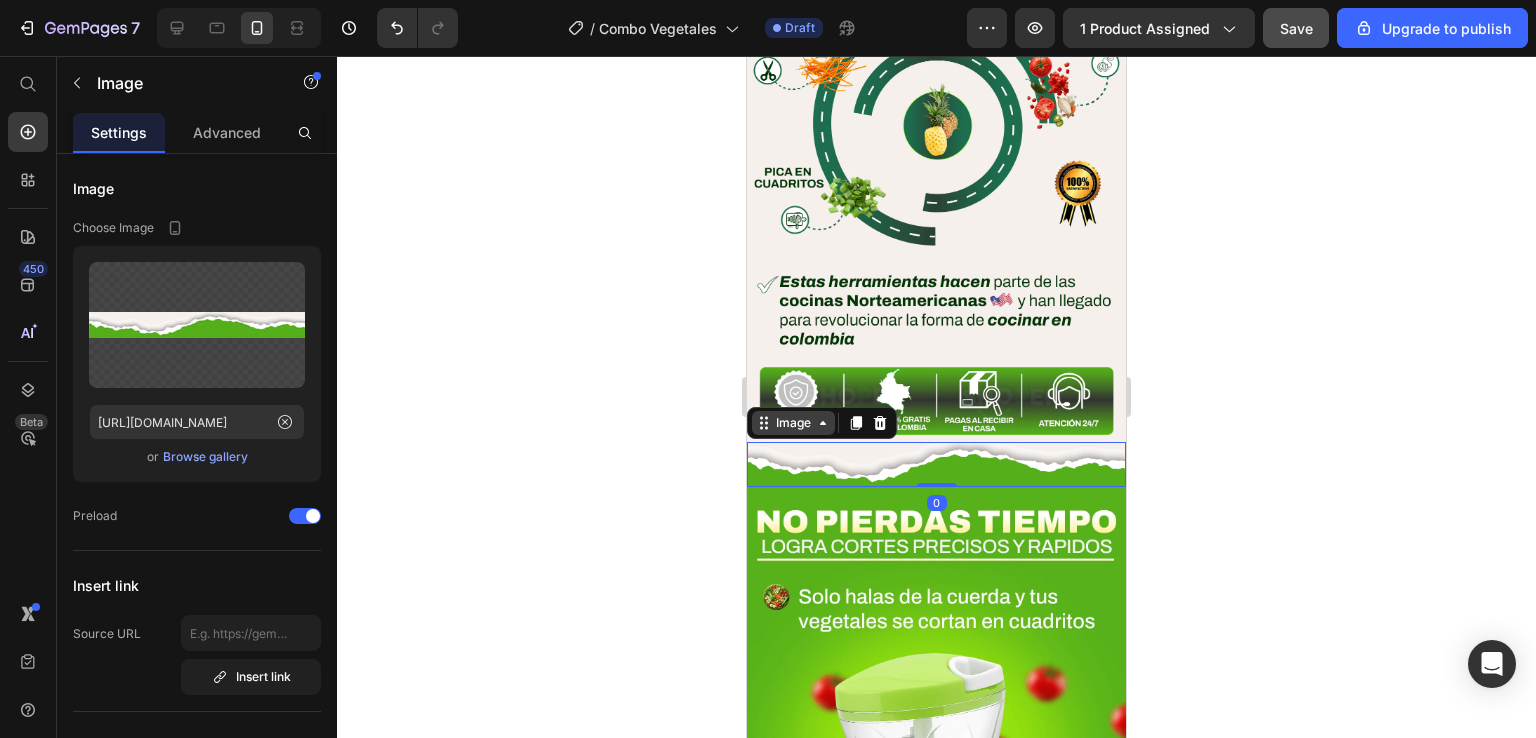 click on "Image" at bounding box center (793, 423) 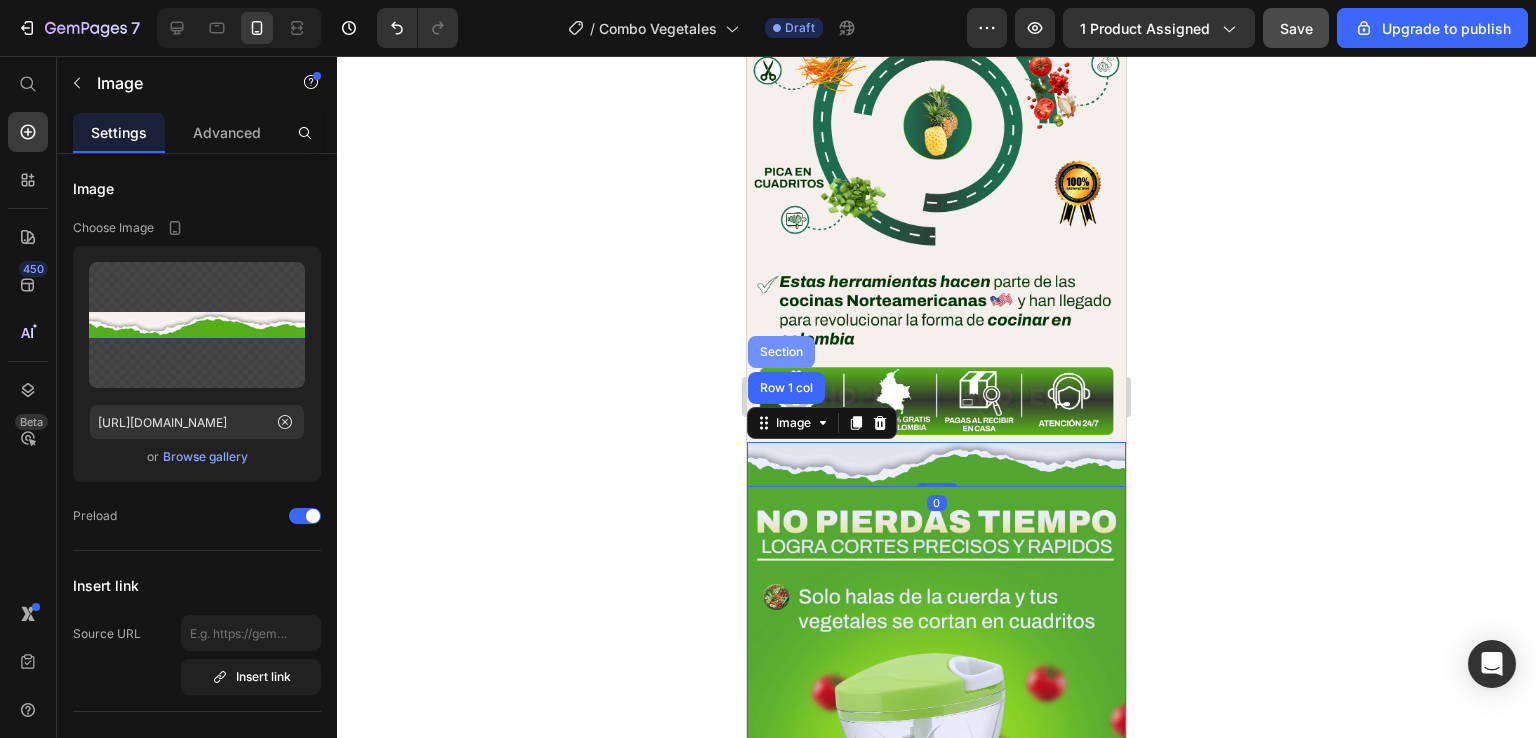 click on "Section" at bounding box center (781, 352) 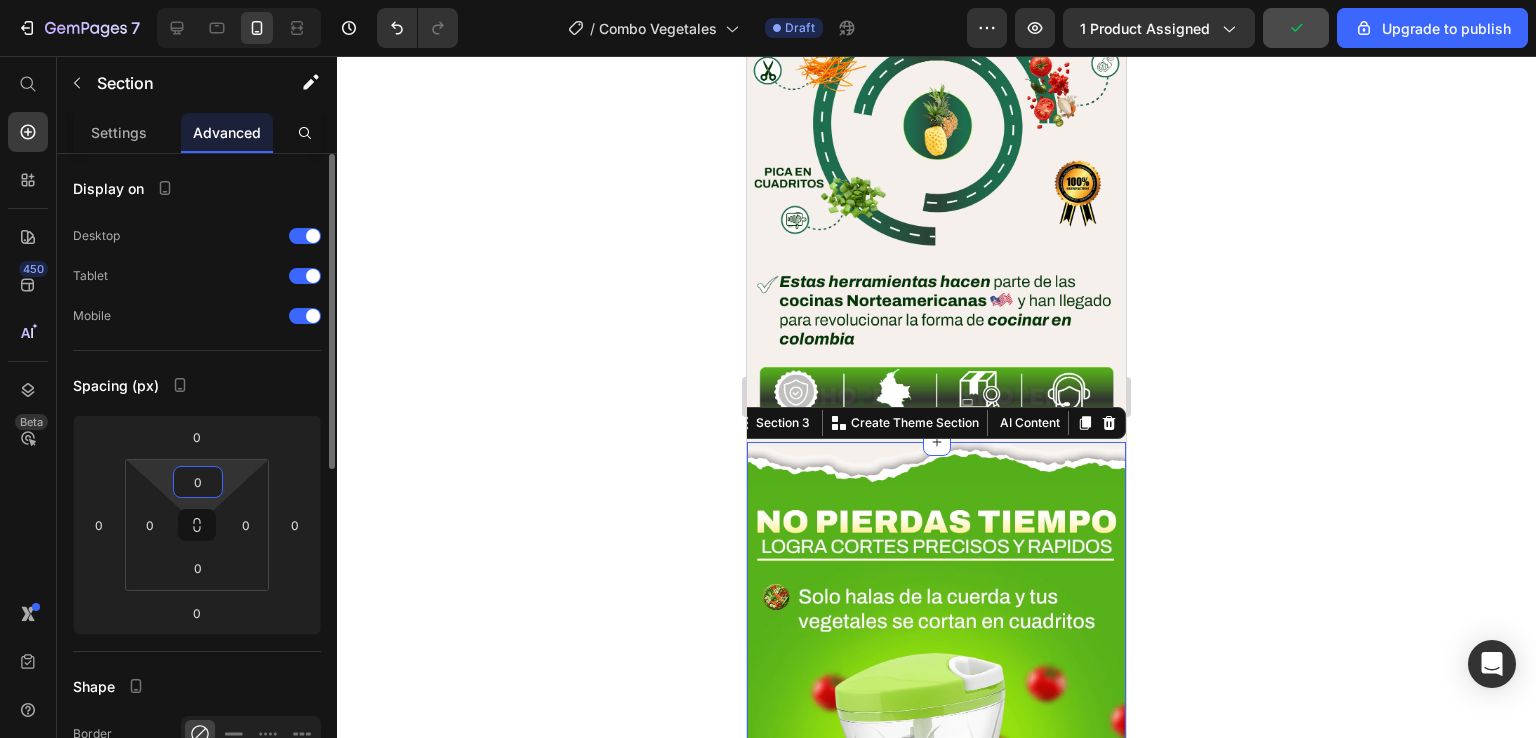 click on "0" at bounding box center (198, 482) 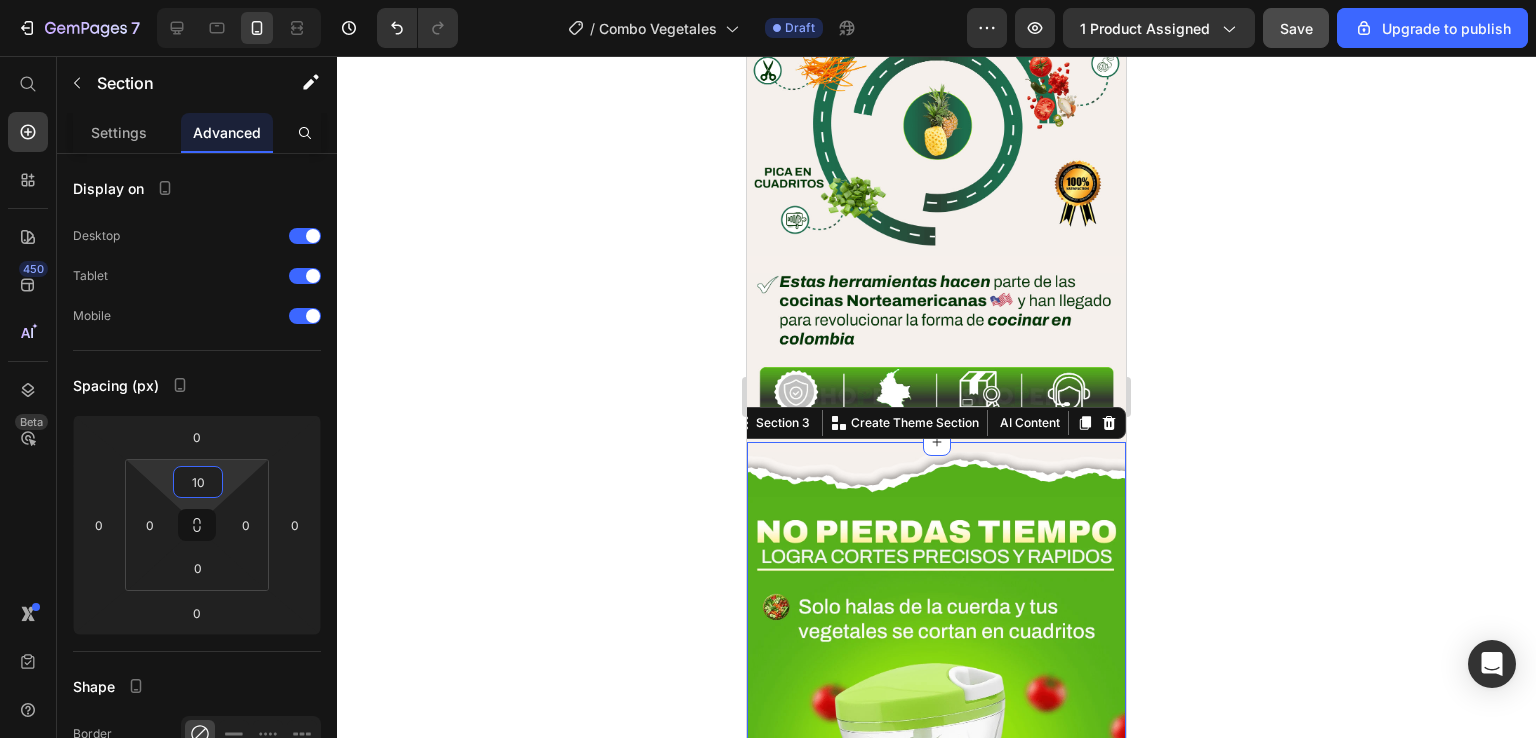 type on "10" 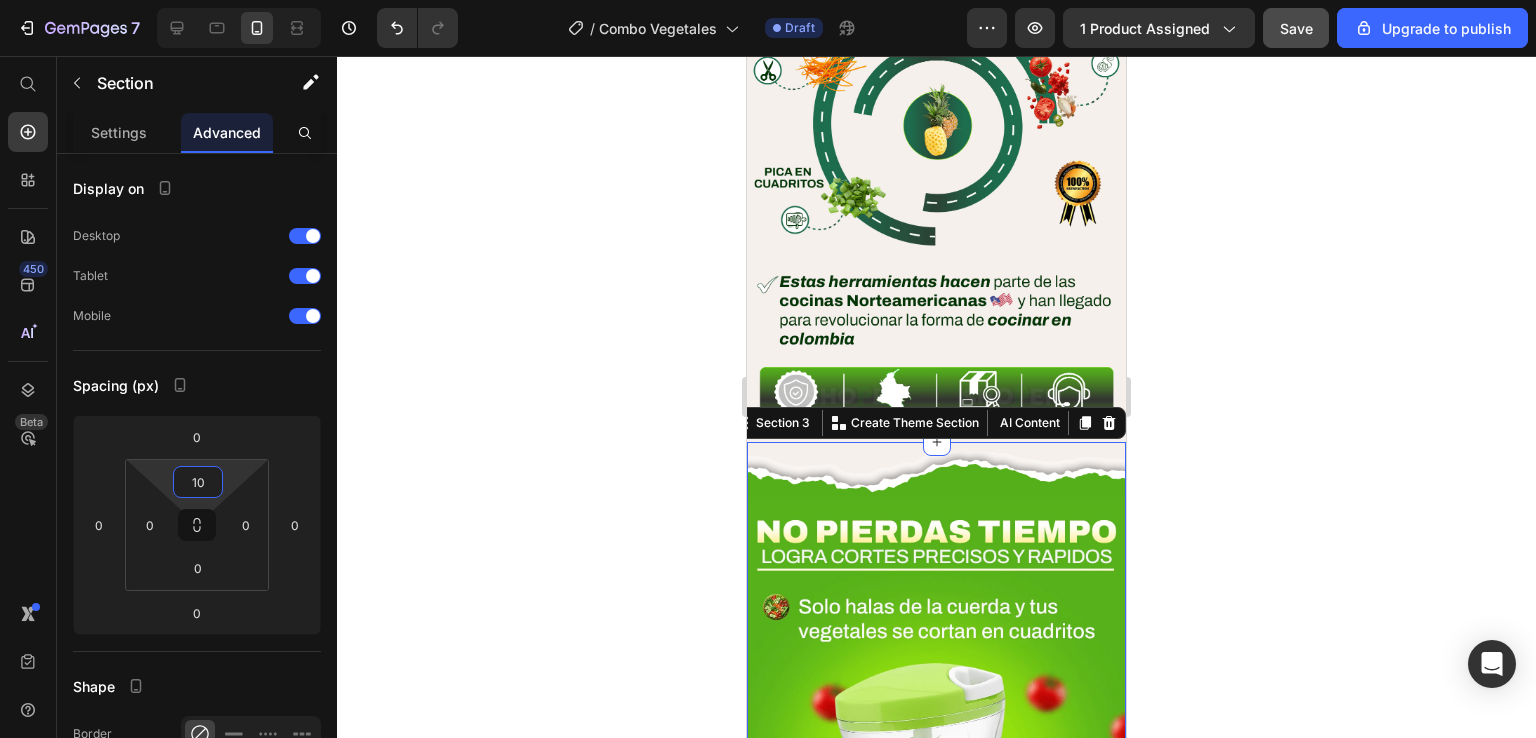click 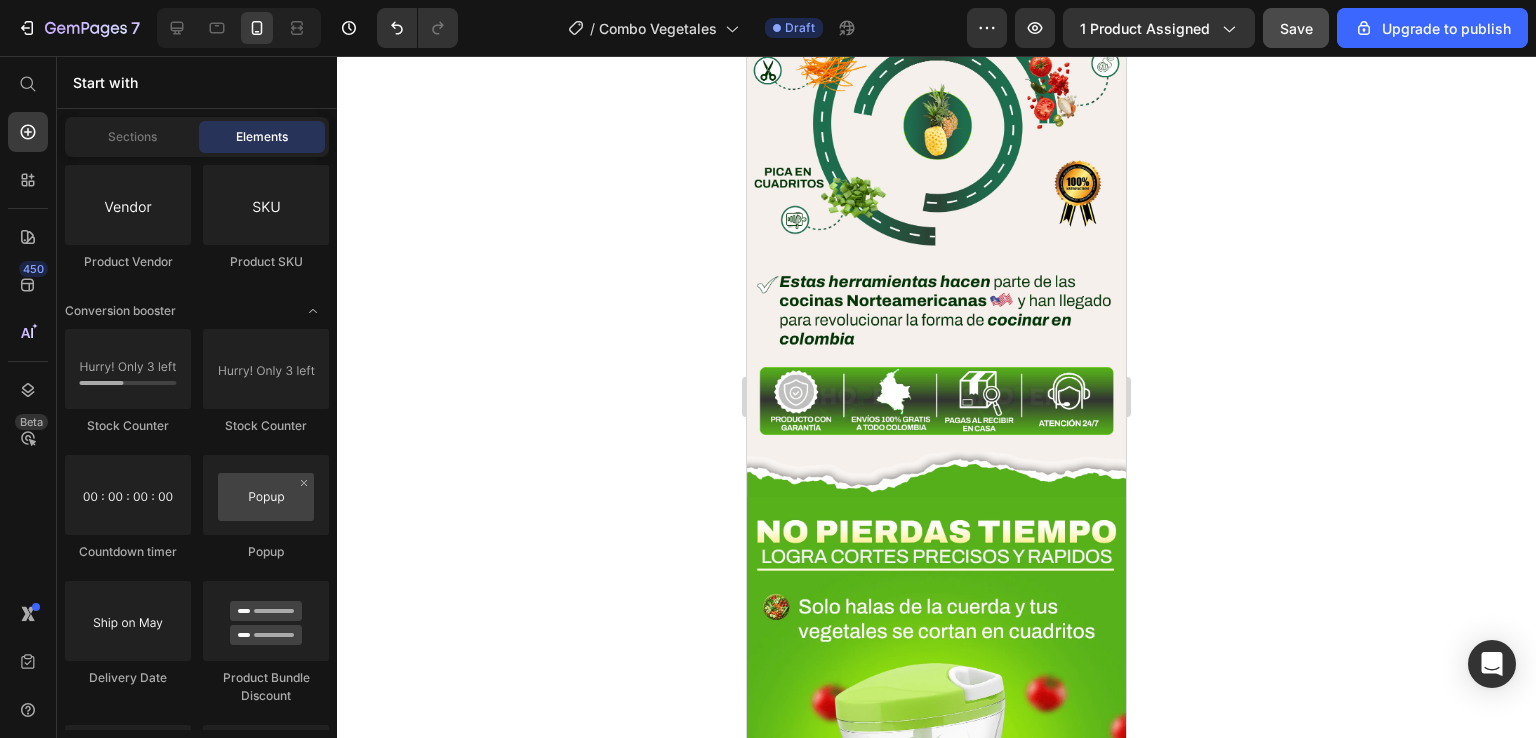 click 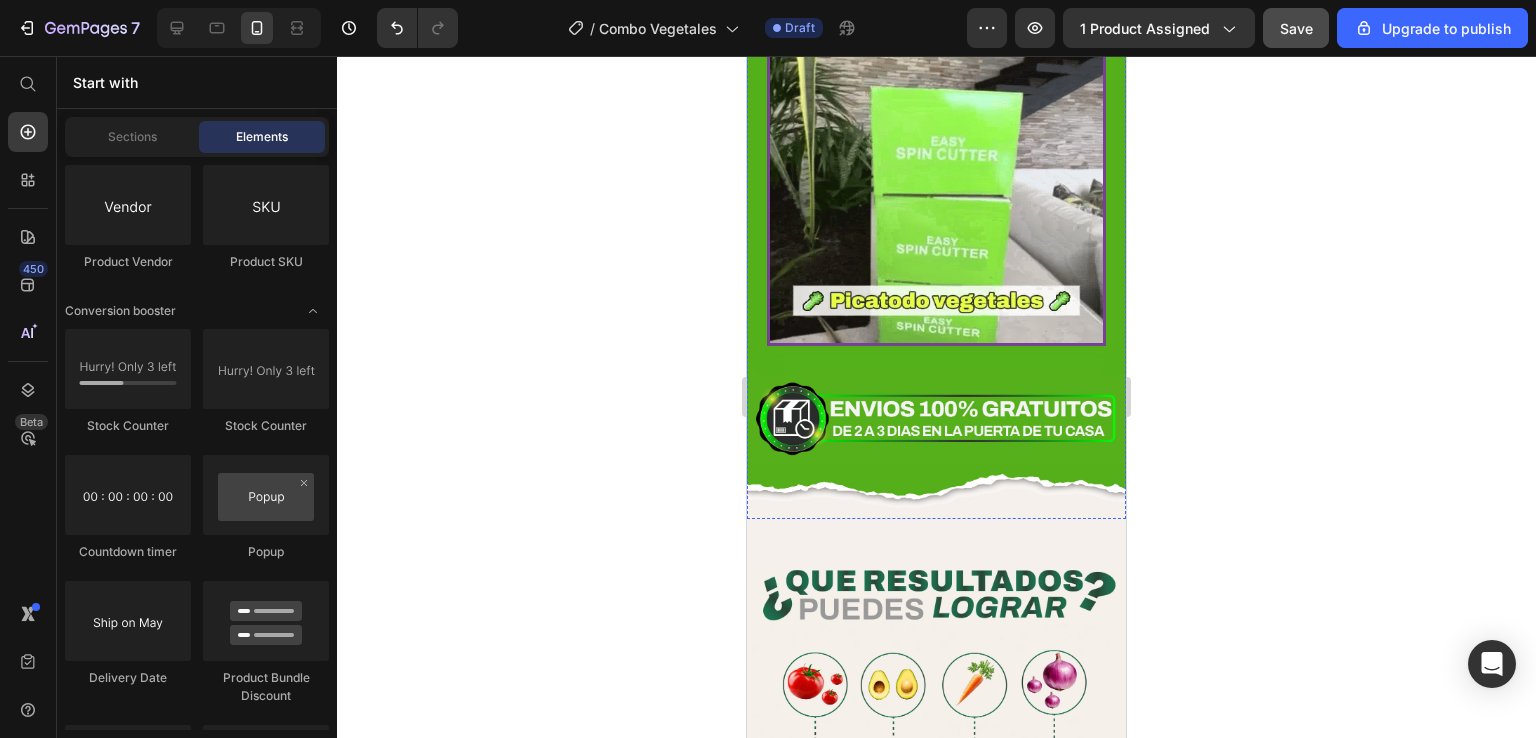 scroll, scrollTop: 3100, scrollLeft: 0, axis: vertical 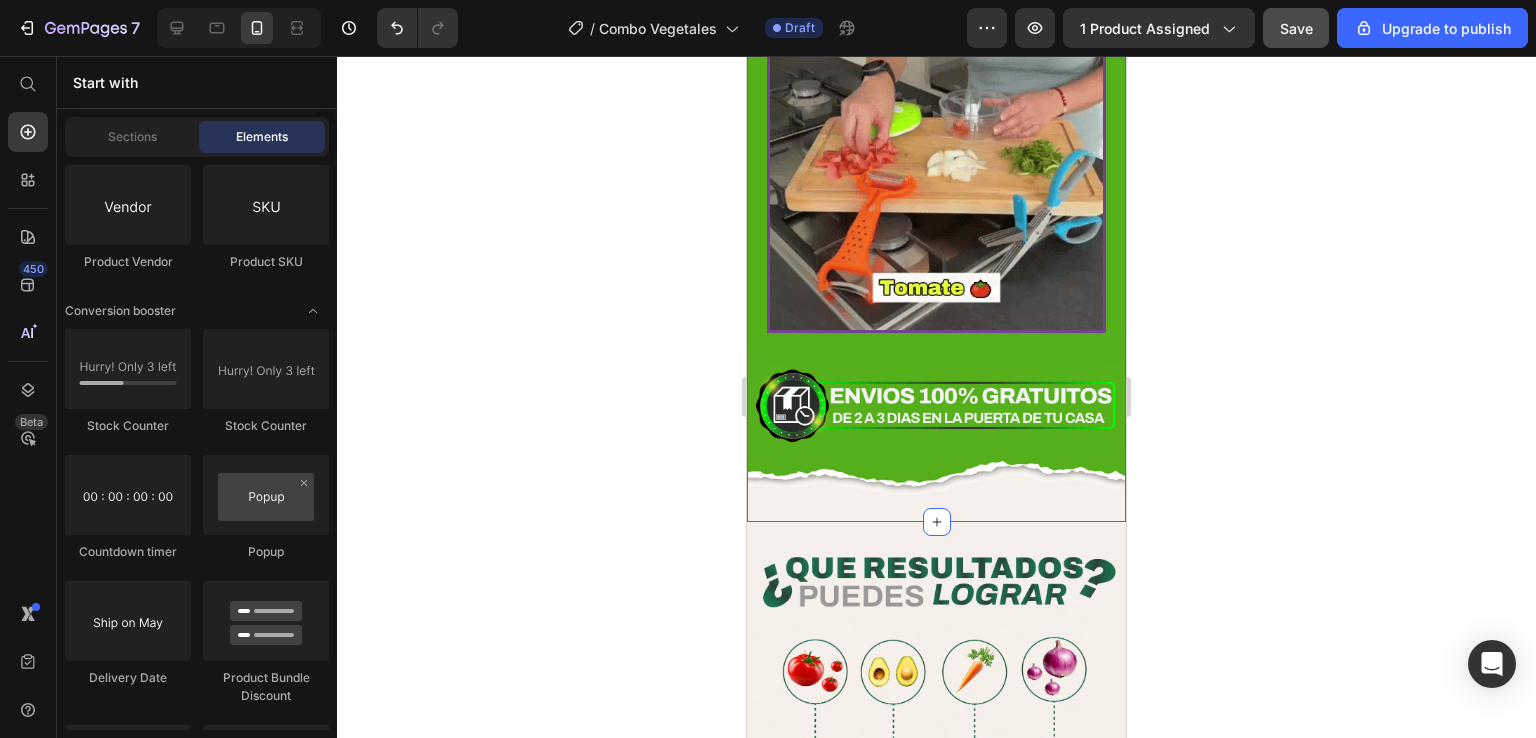 click on "Image Image Image Image Image Image Row" at bounding box center (936, -46) 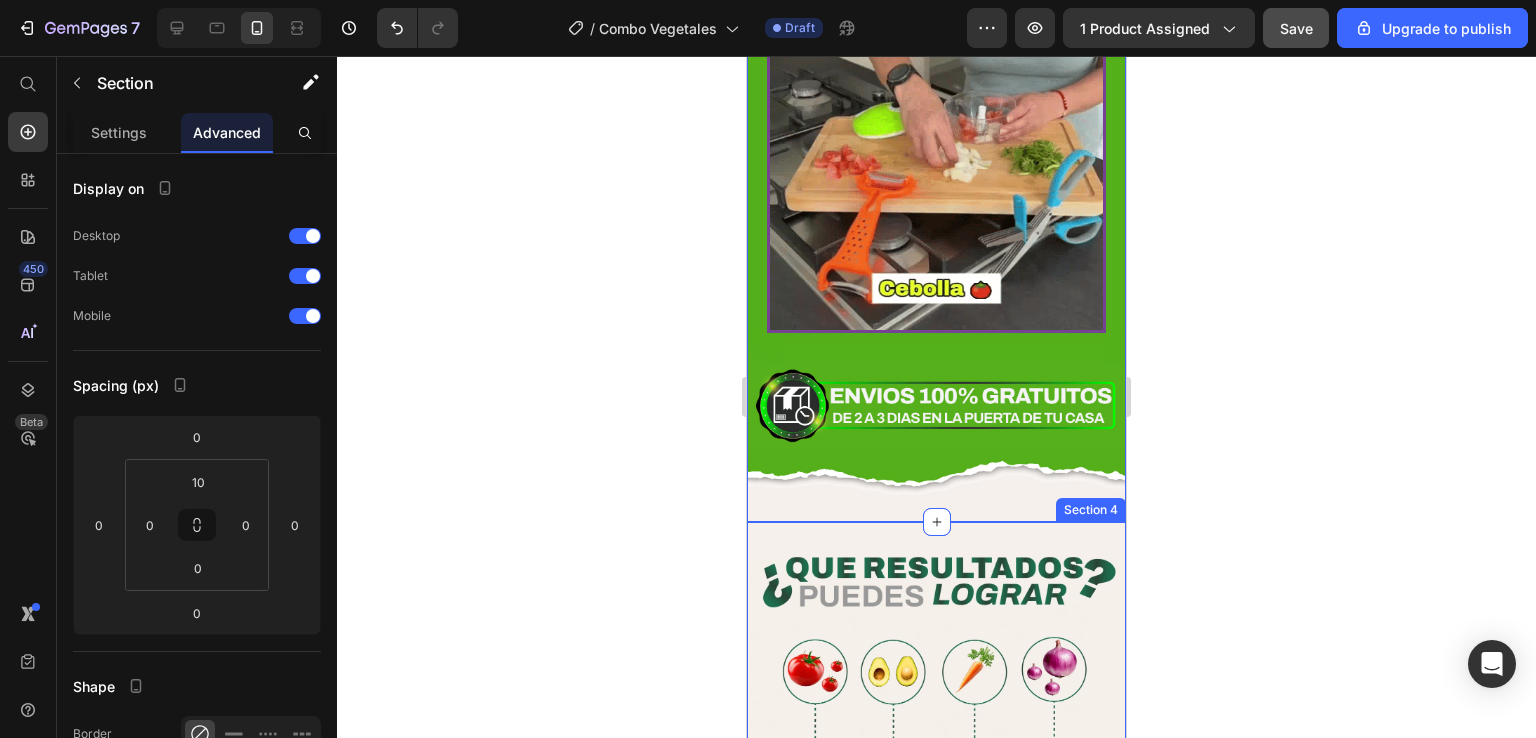 click on "Image Row Image Image Image Image Image Image Image Image Image Image Image Image Image Image Image Image Image Image Image 00 Horas 02 Minutos 04 Segundos Countdown Timer Image Image Image Carousel Image Section 4" at bounding box center (936, 2682) 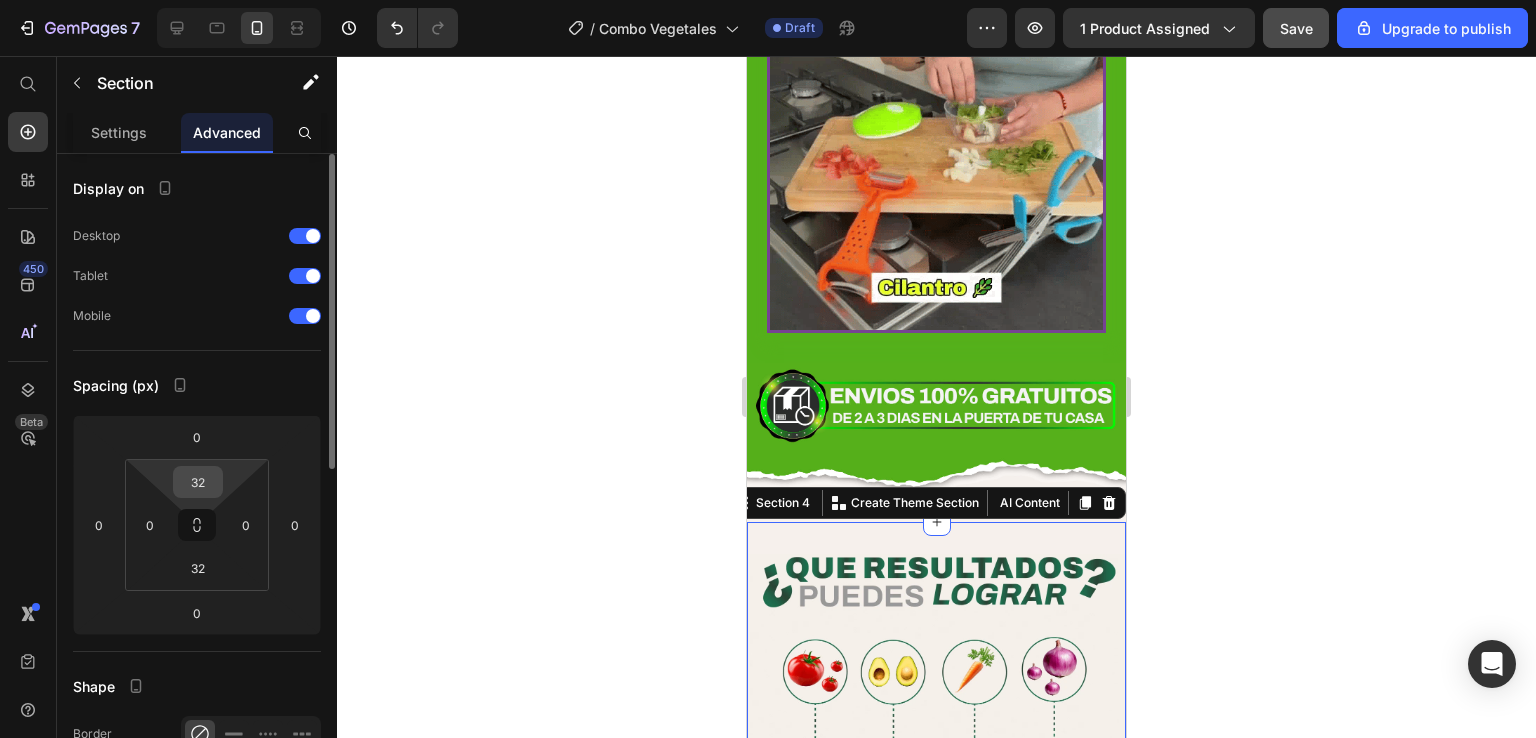 click on "32" at bounding box center [198, 482] 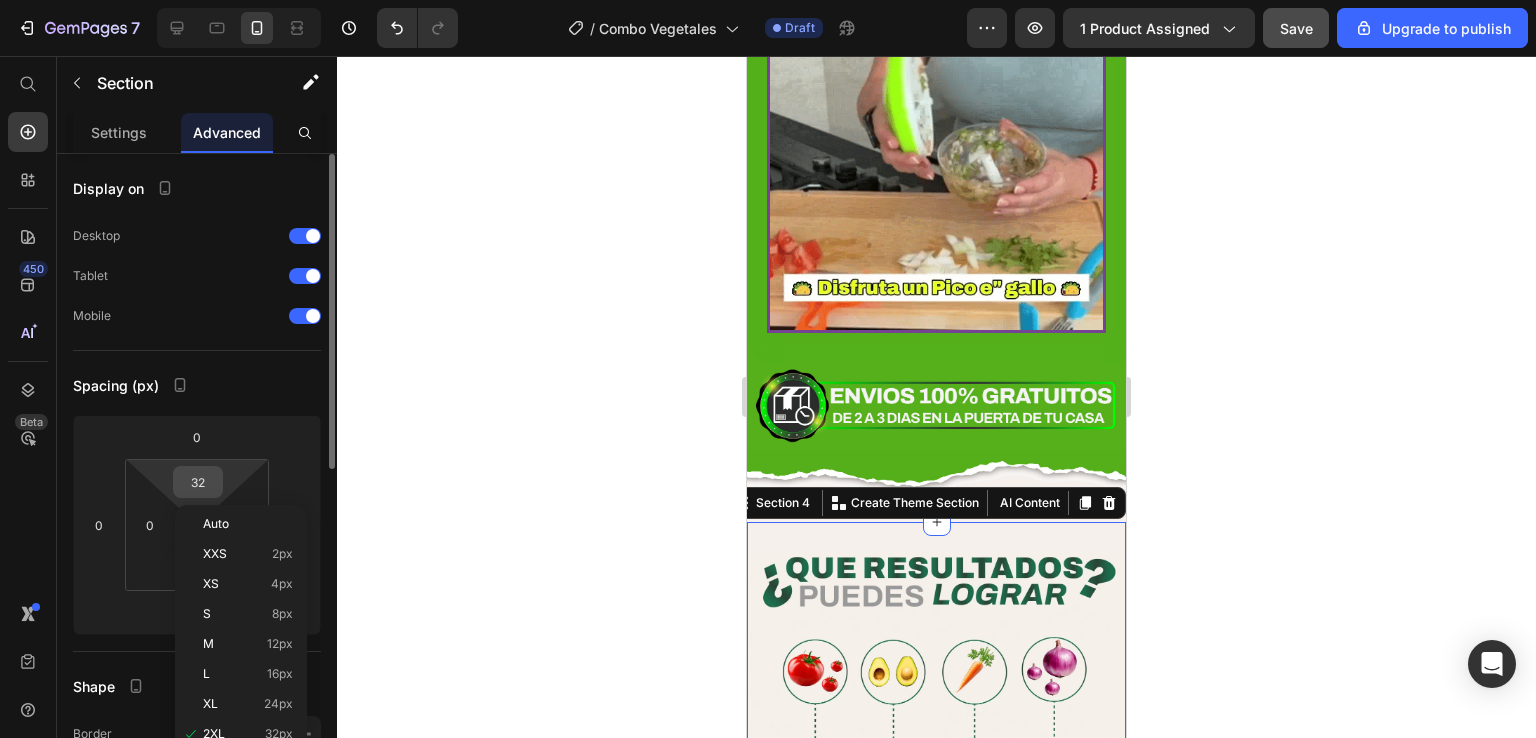 click on "32" at bounding box center [198, 482] 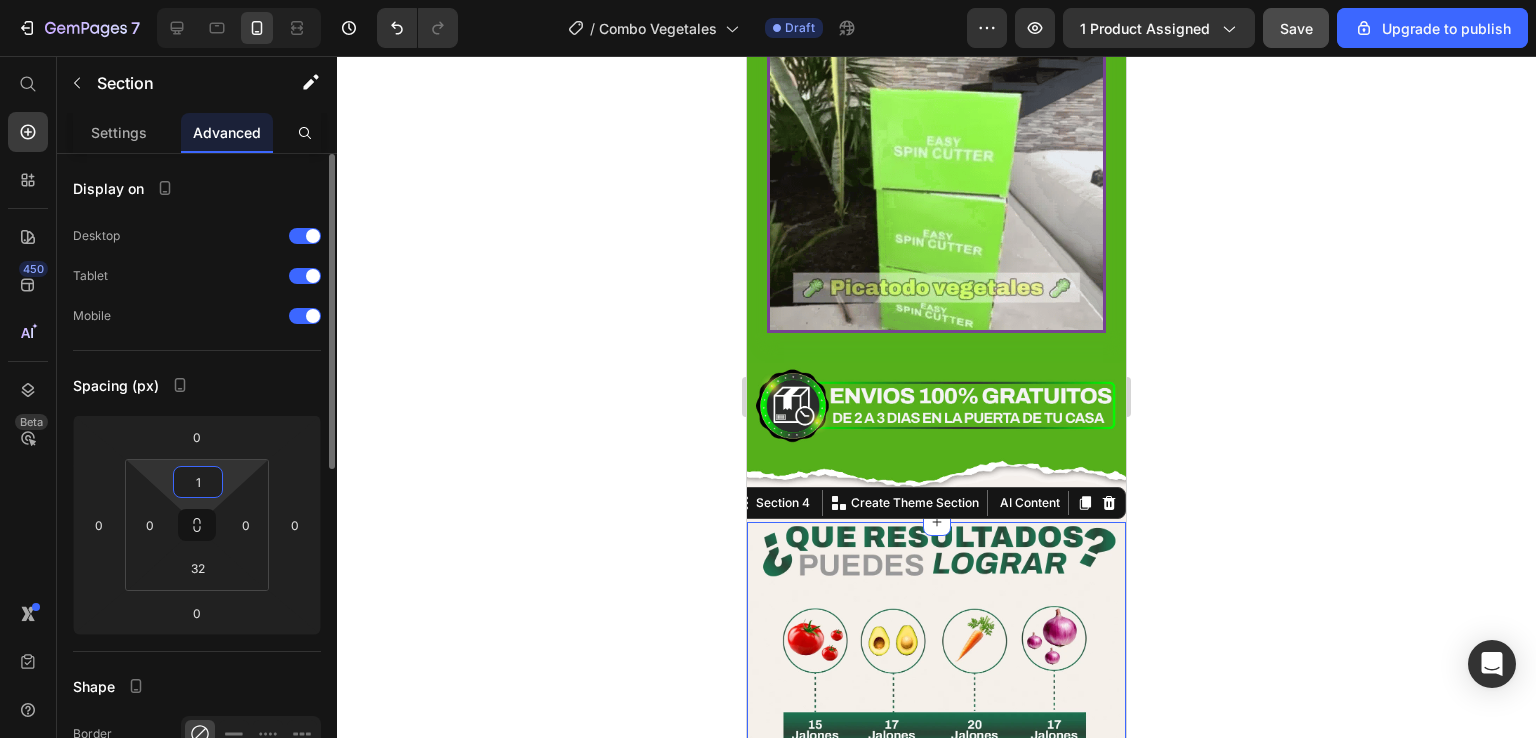 type on "10" 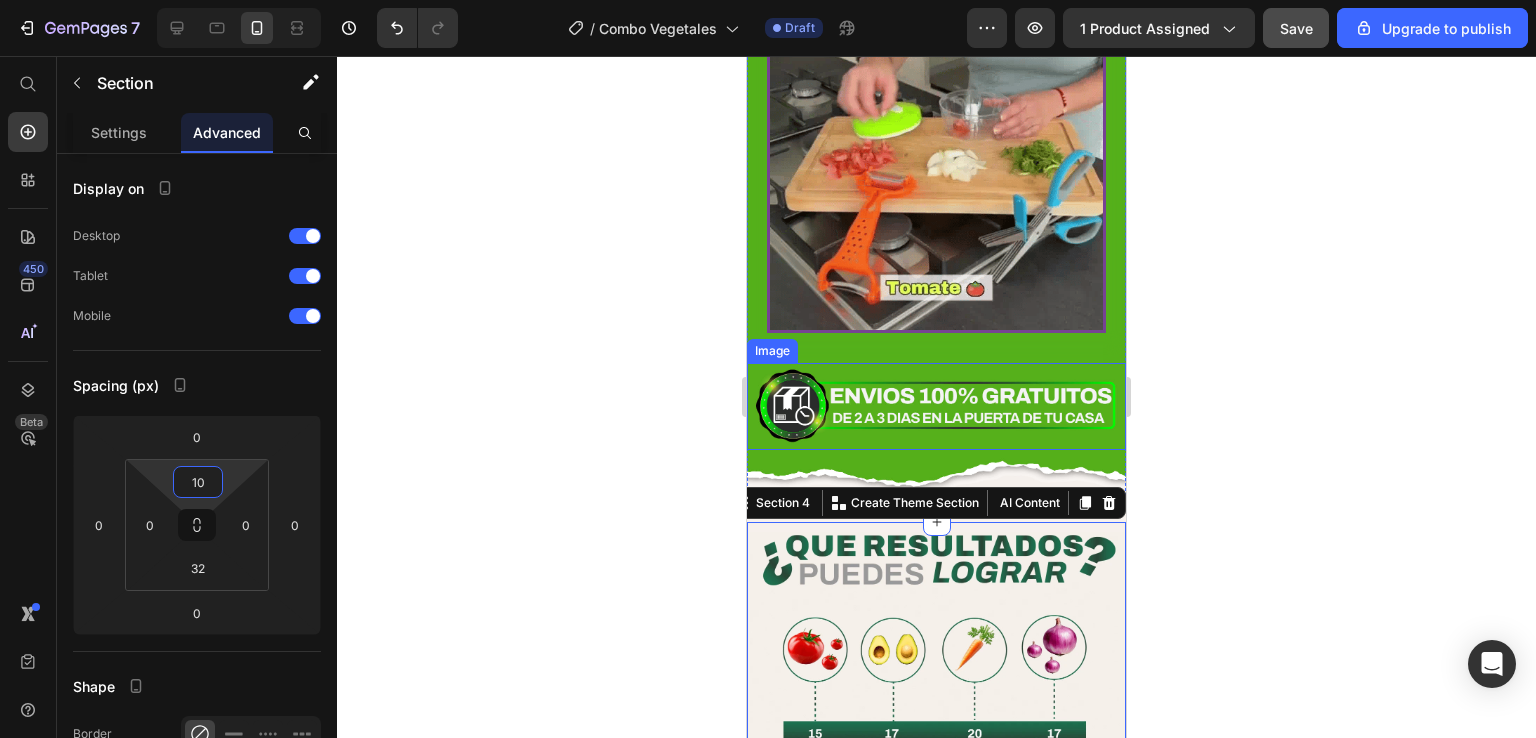 click 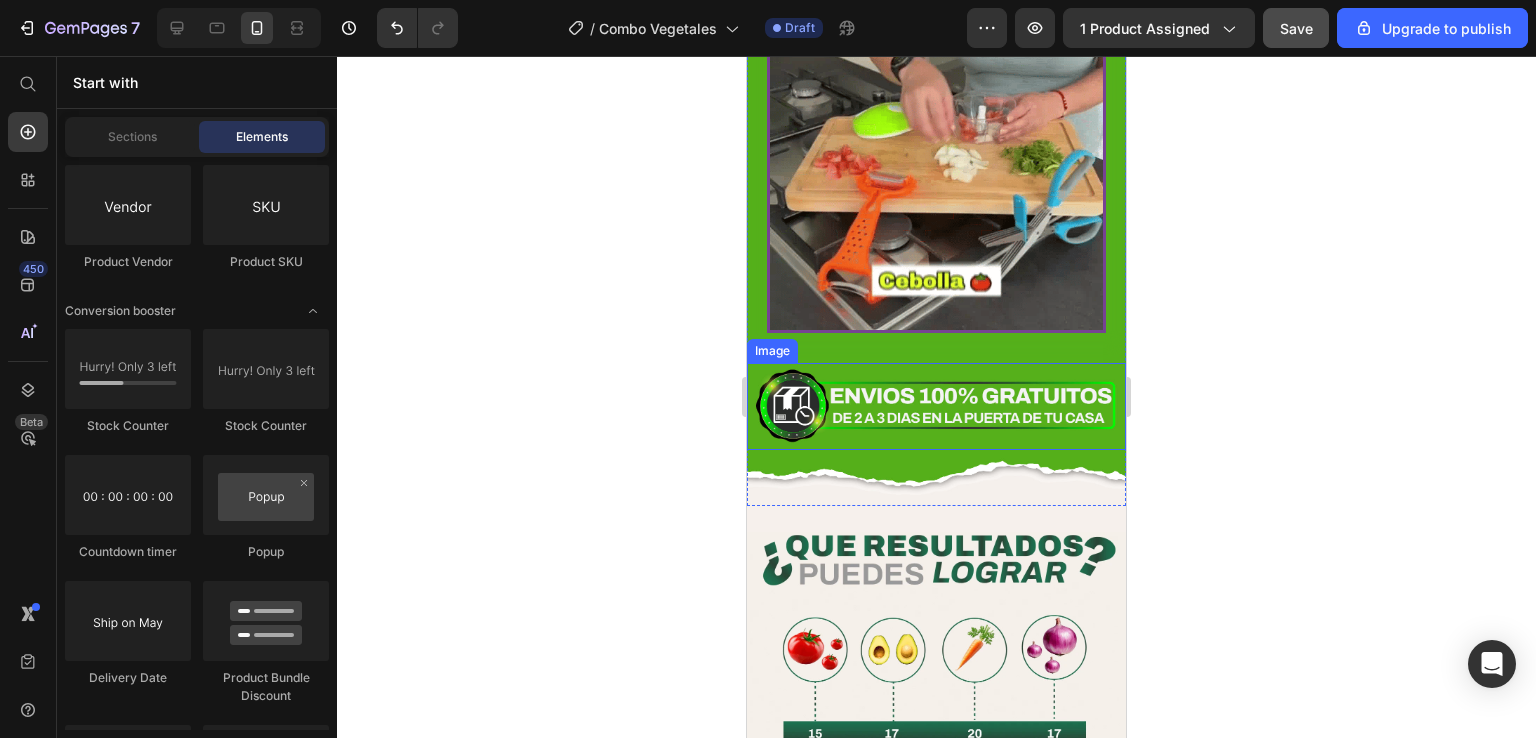 click 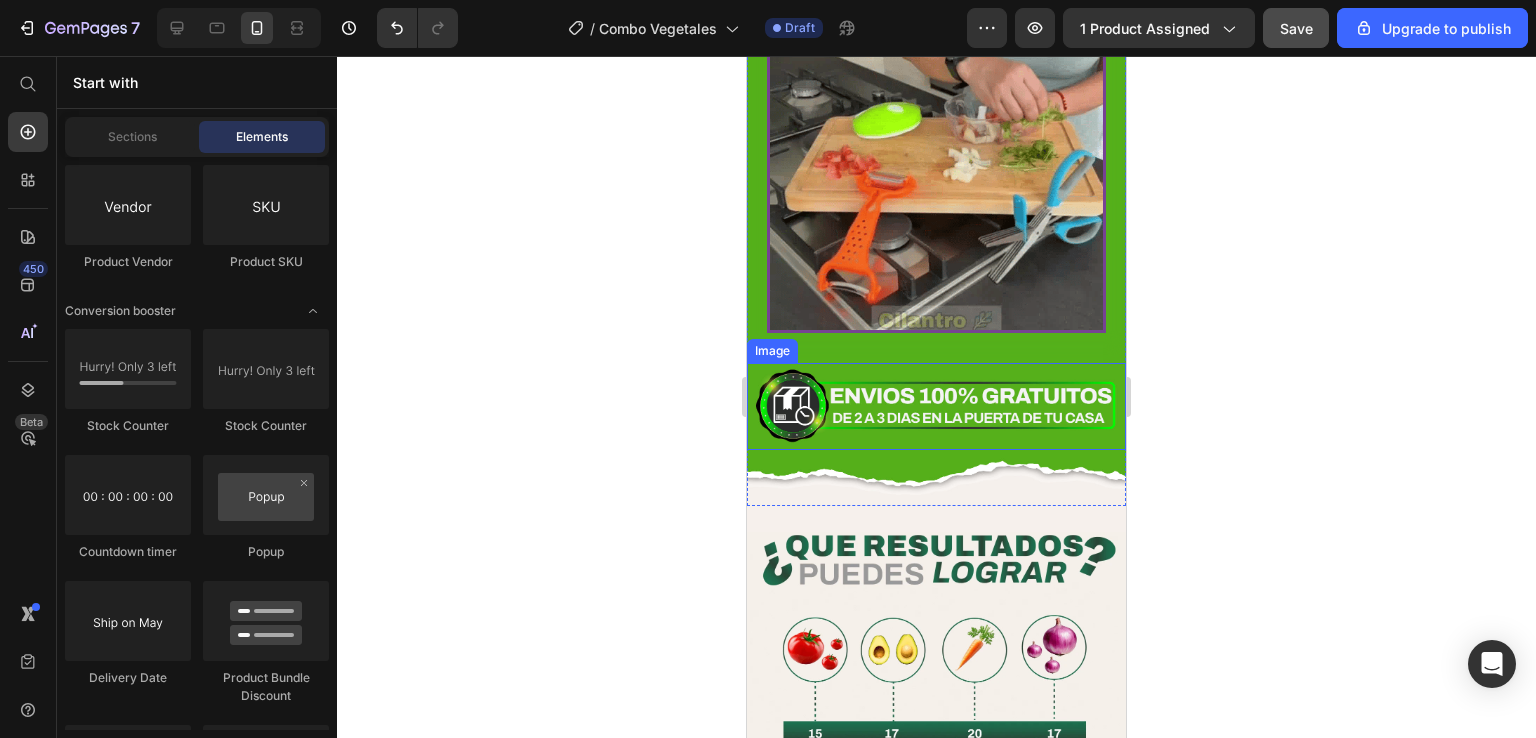 click 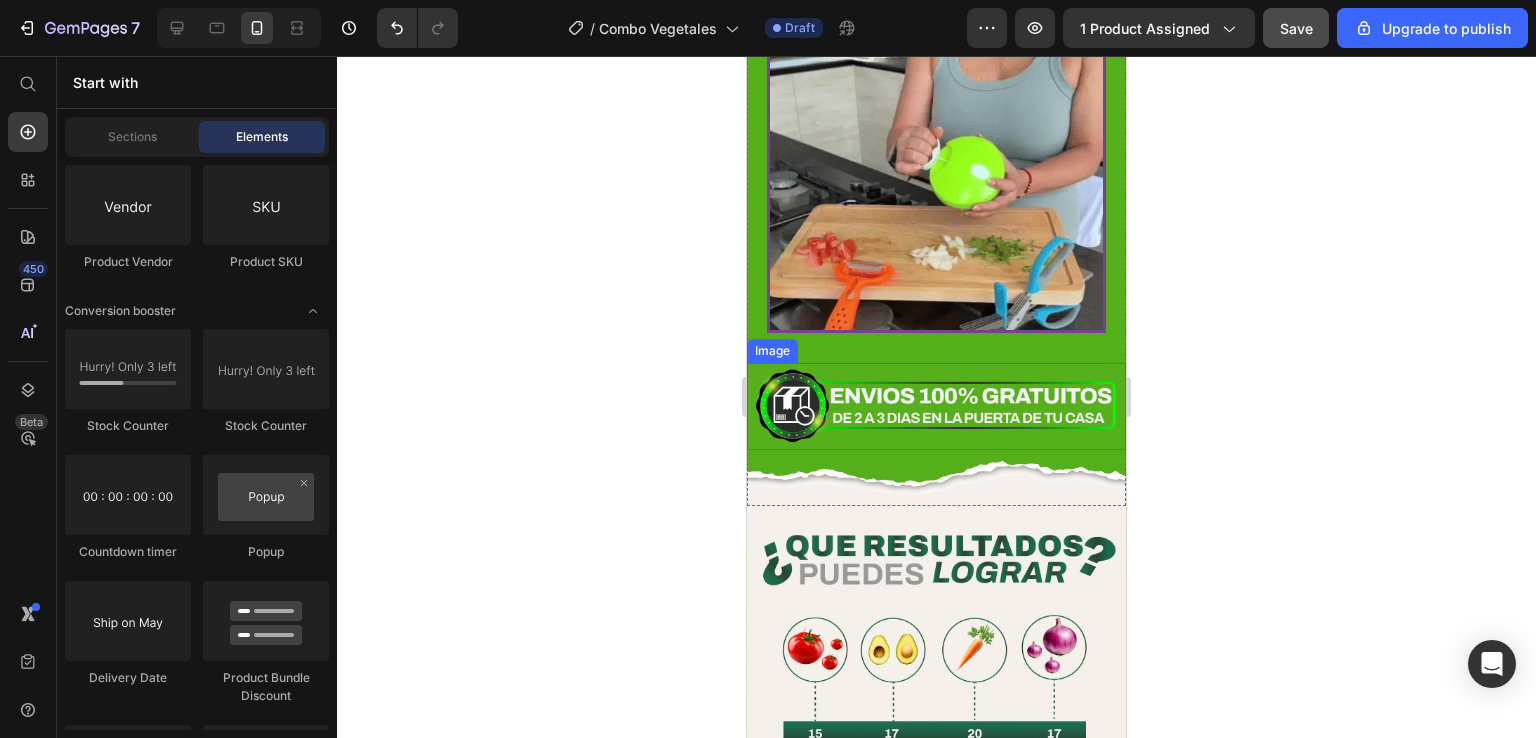 click 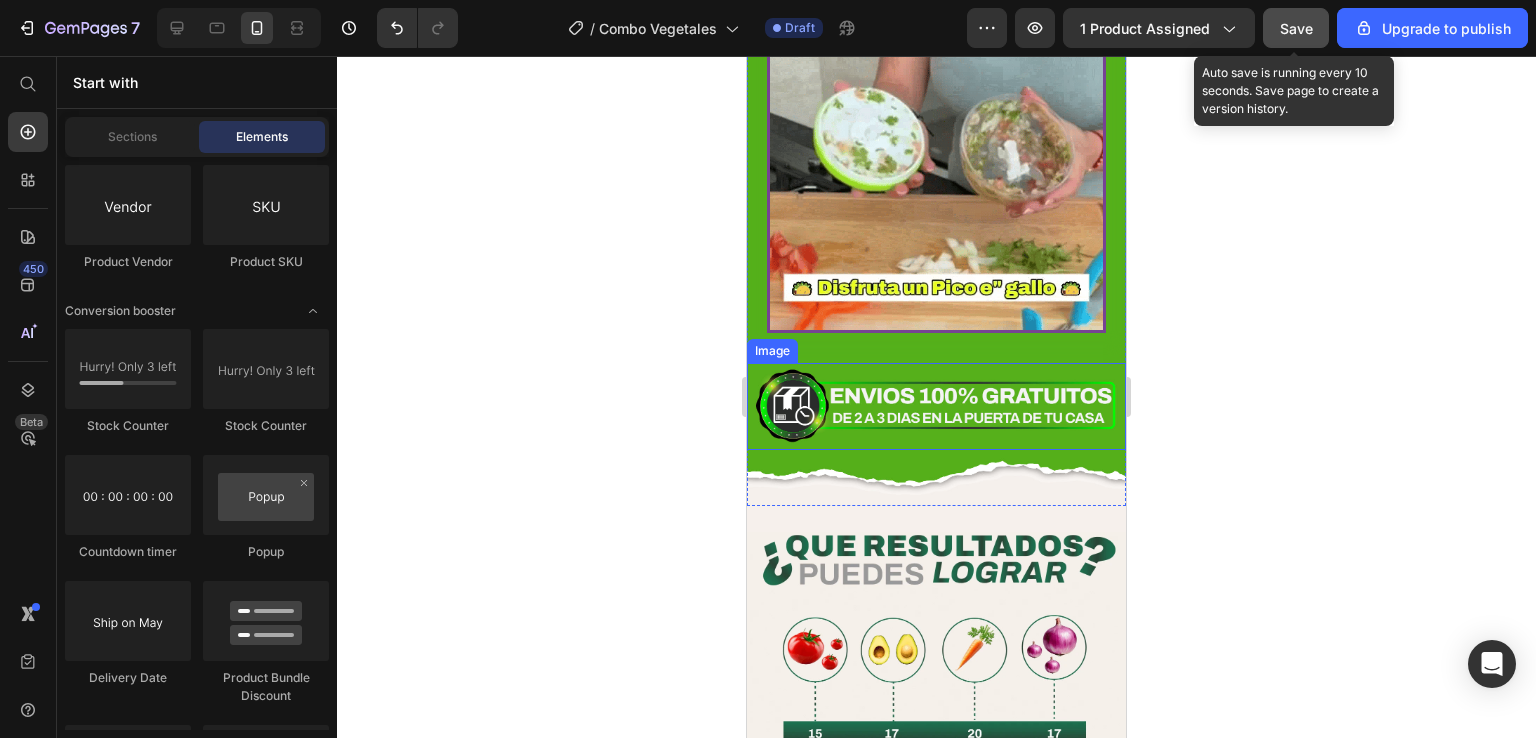 click on "Save" at bounding box center (1296, 28) 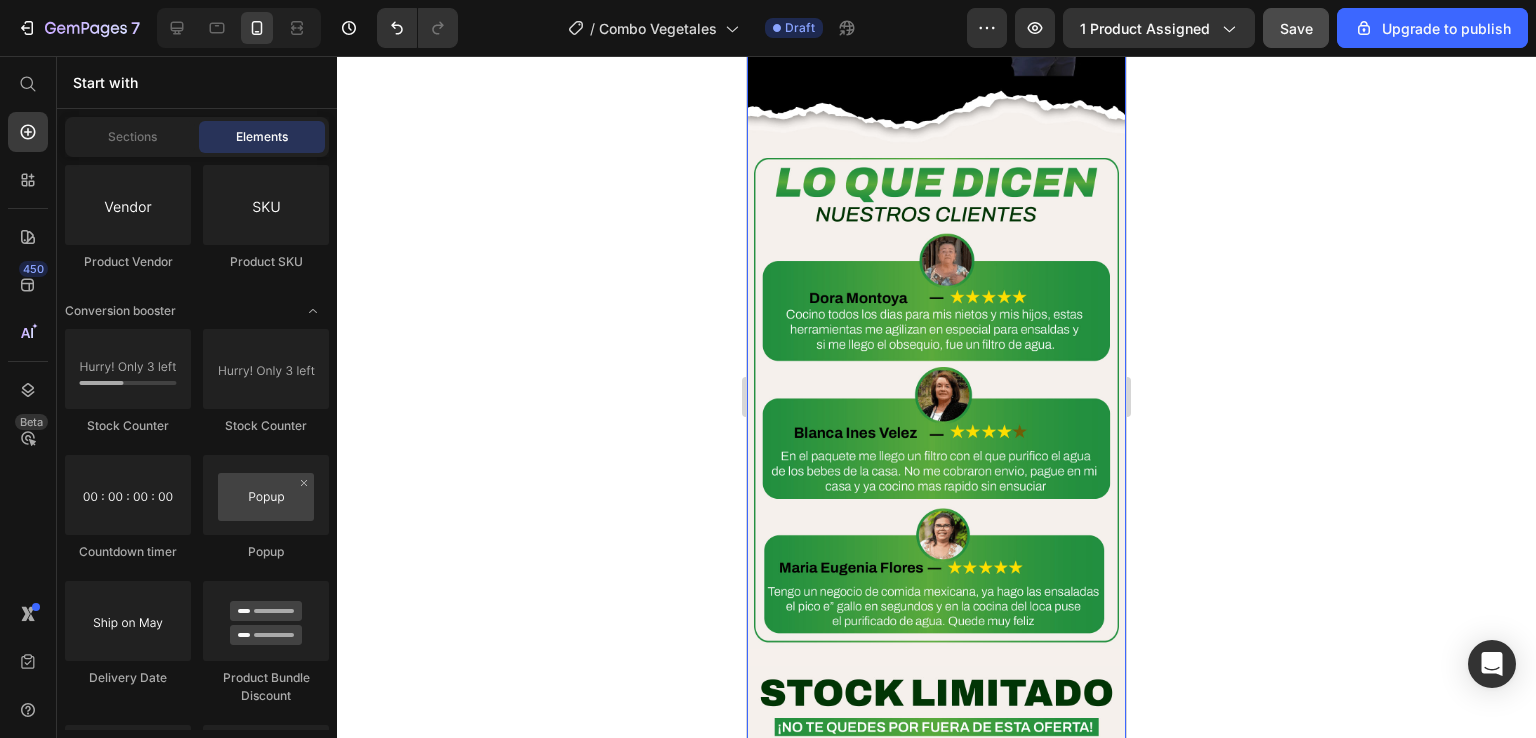 scroll, scrollTop: 6800, scrollLeft: 0, axis: vertical 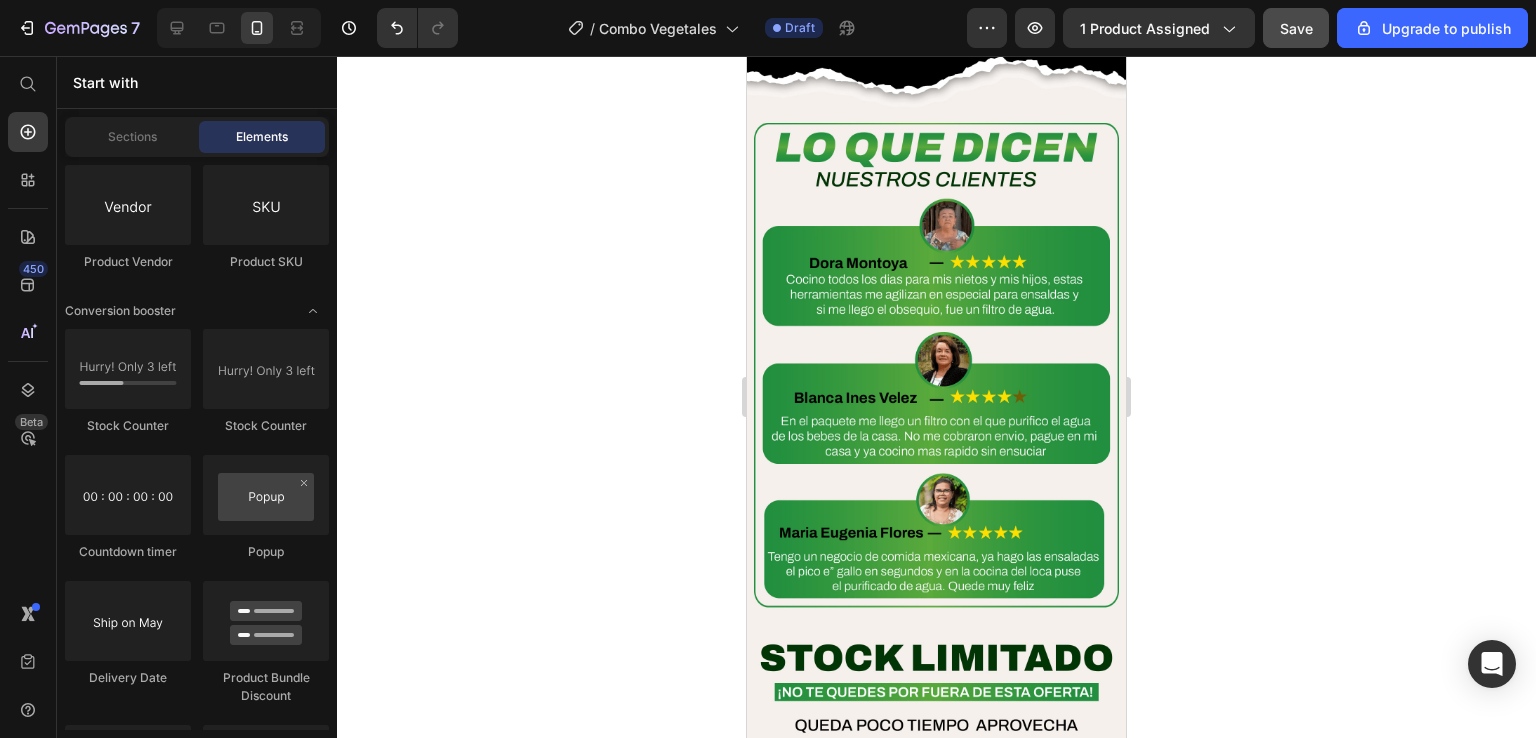 click 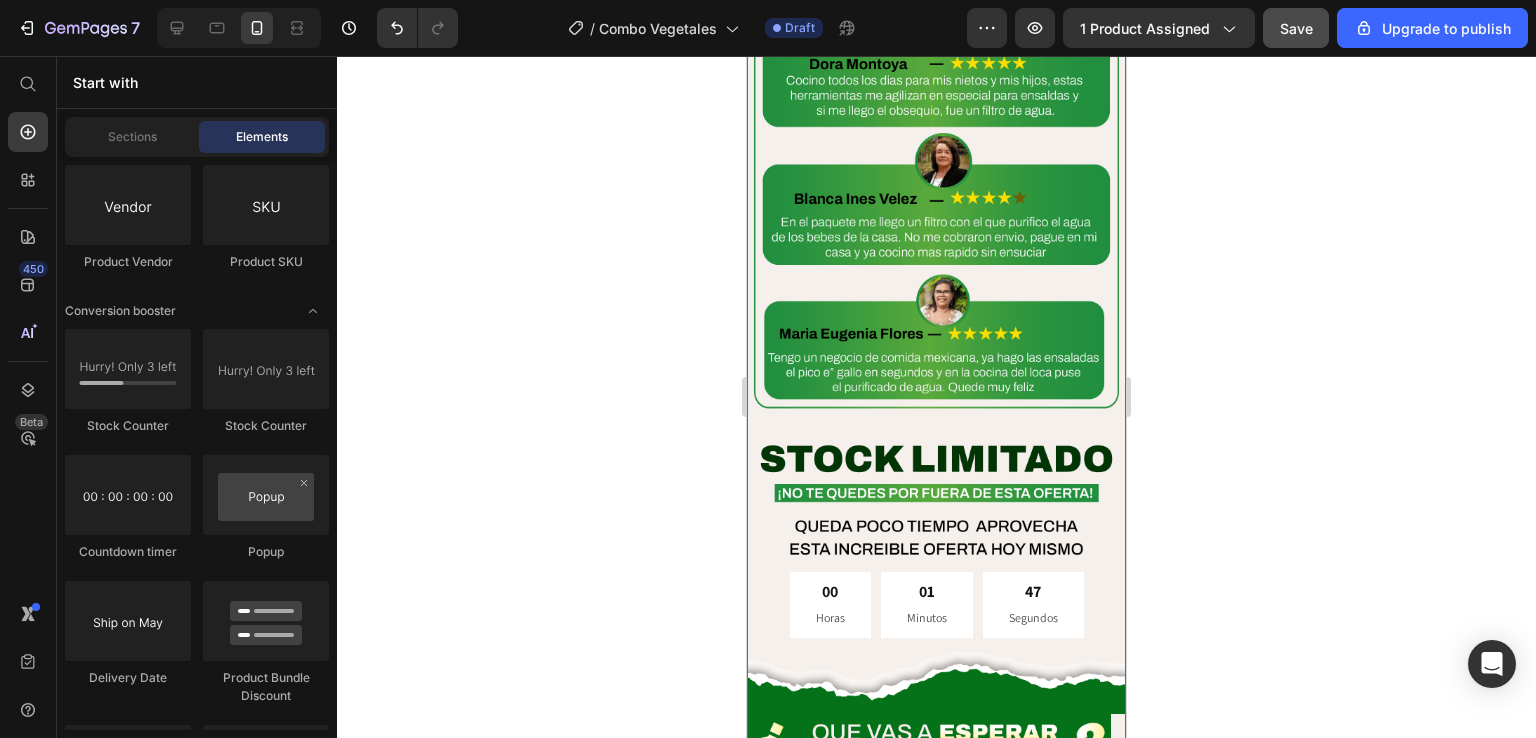 scroll, scrollTop: 7000, scrollLeft: 0, axis: vertical 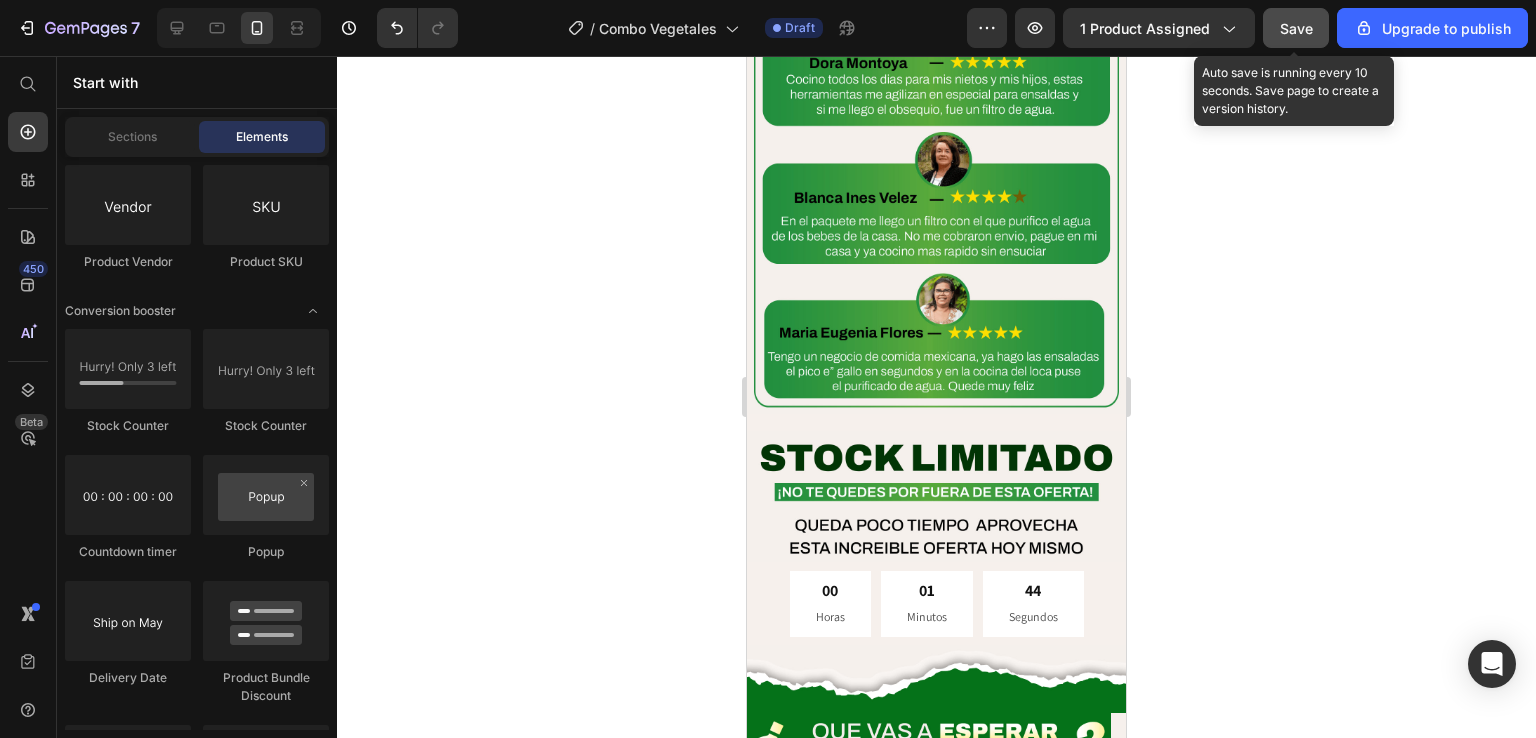 click on "Save" 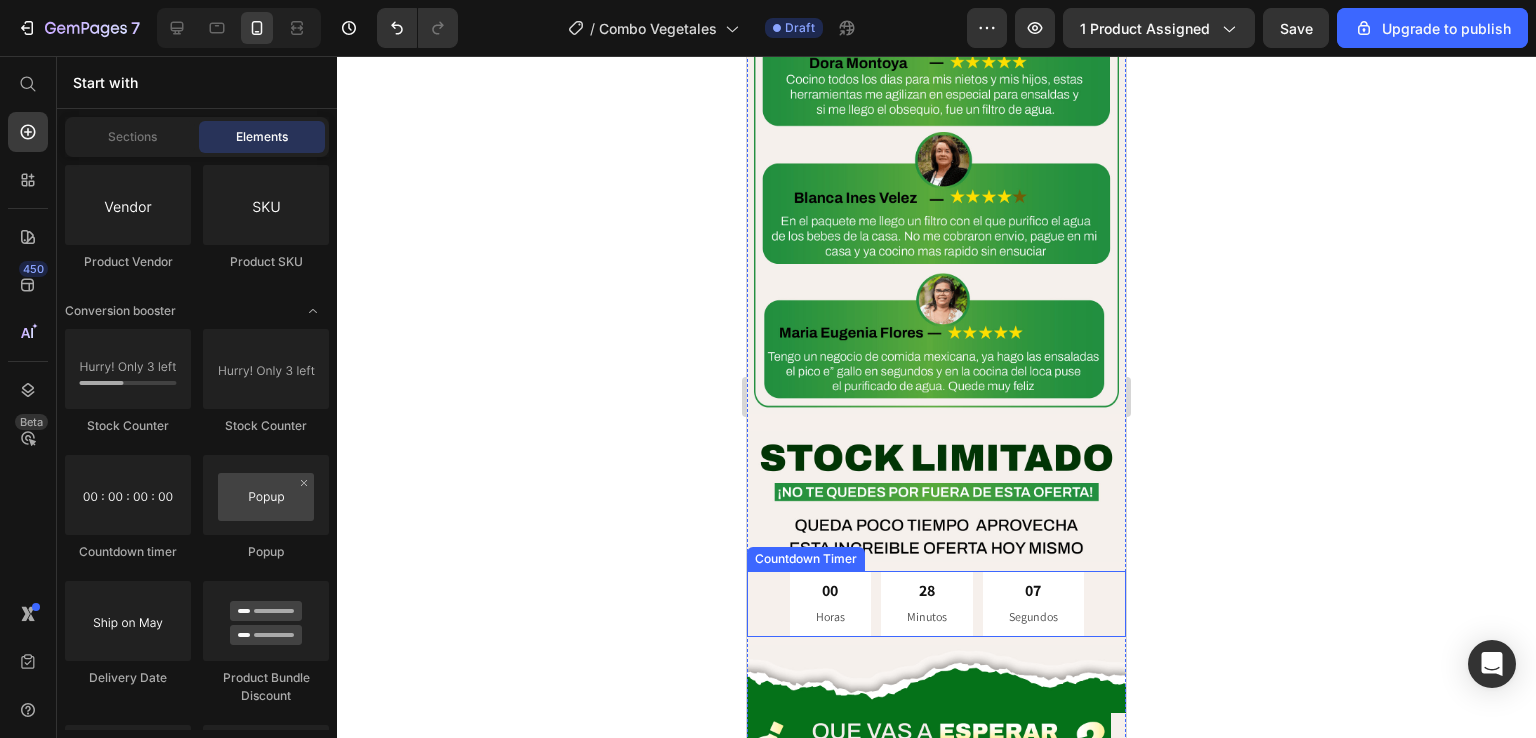 click on "28" at bounding box center (927, 591) 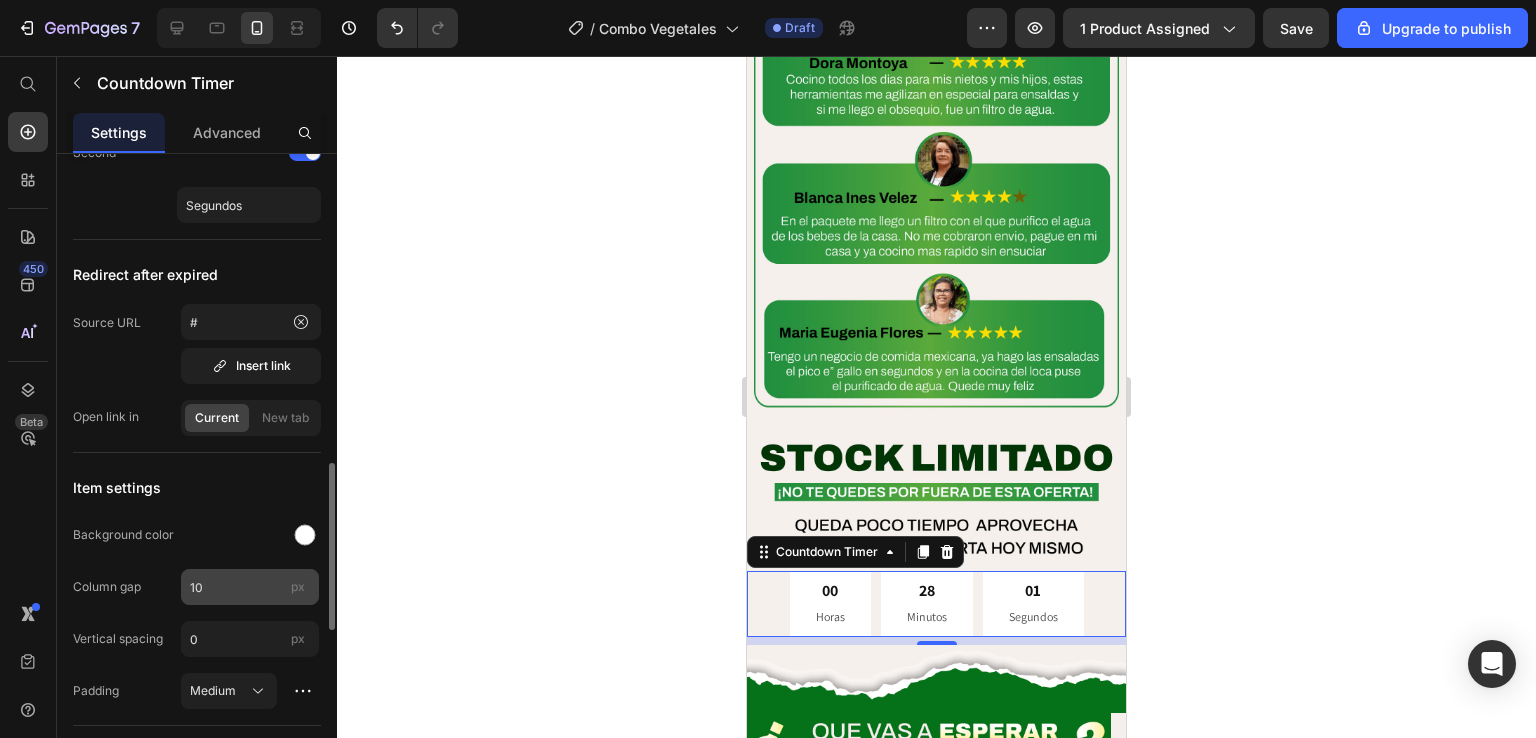 scroll, scrollTop: 800, scrollLeft: 0, axis: vertical 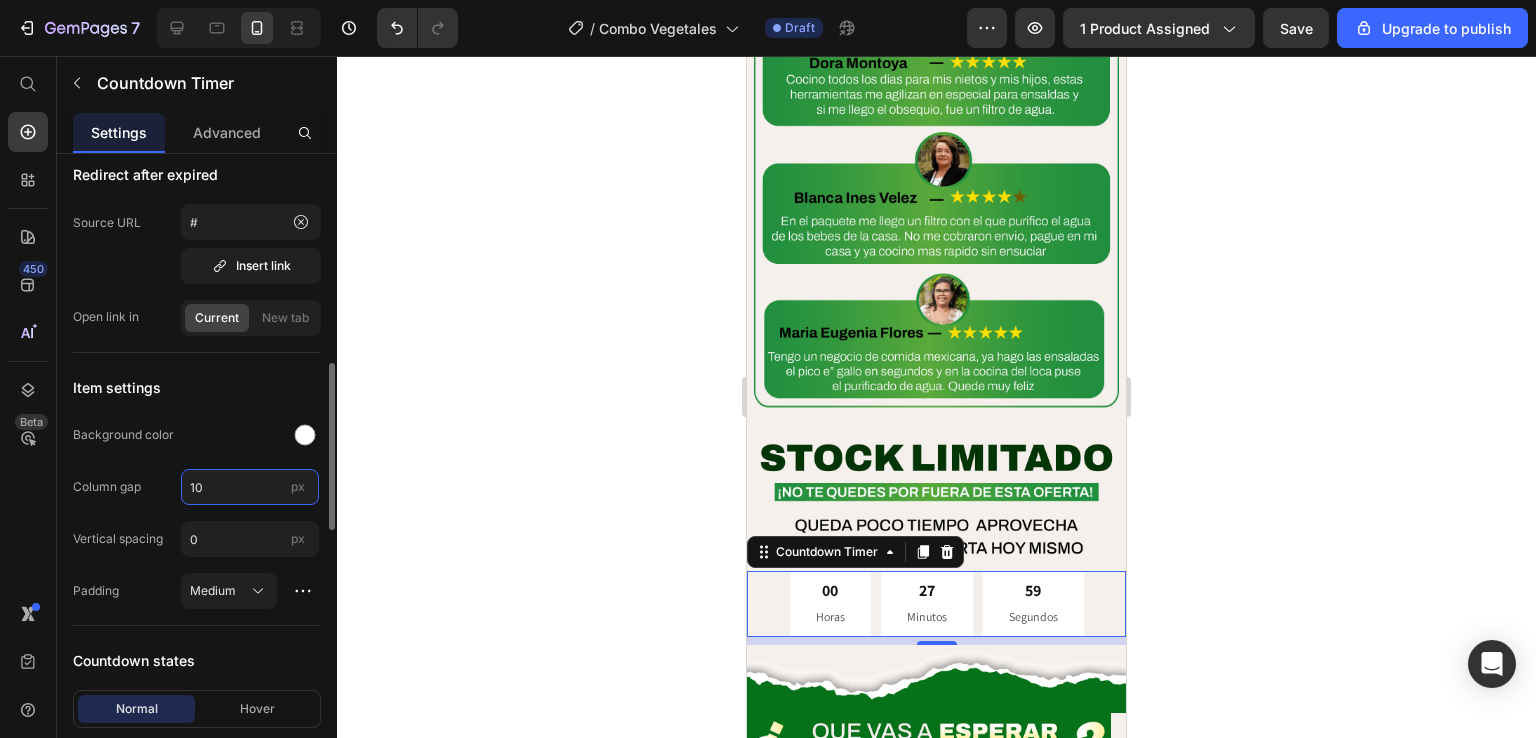 click on "10" at bounding box center [250, 487] 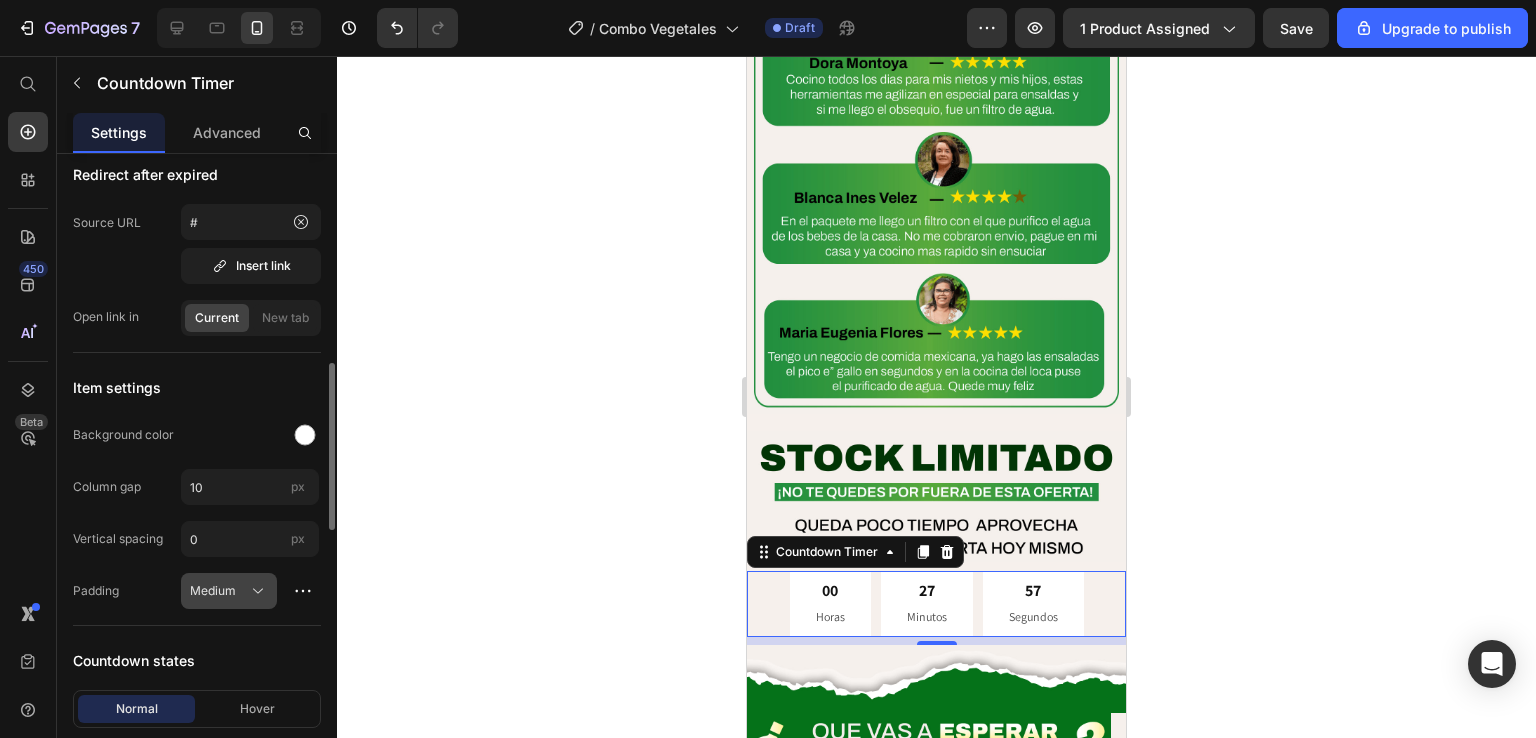 click on "Medium" 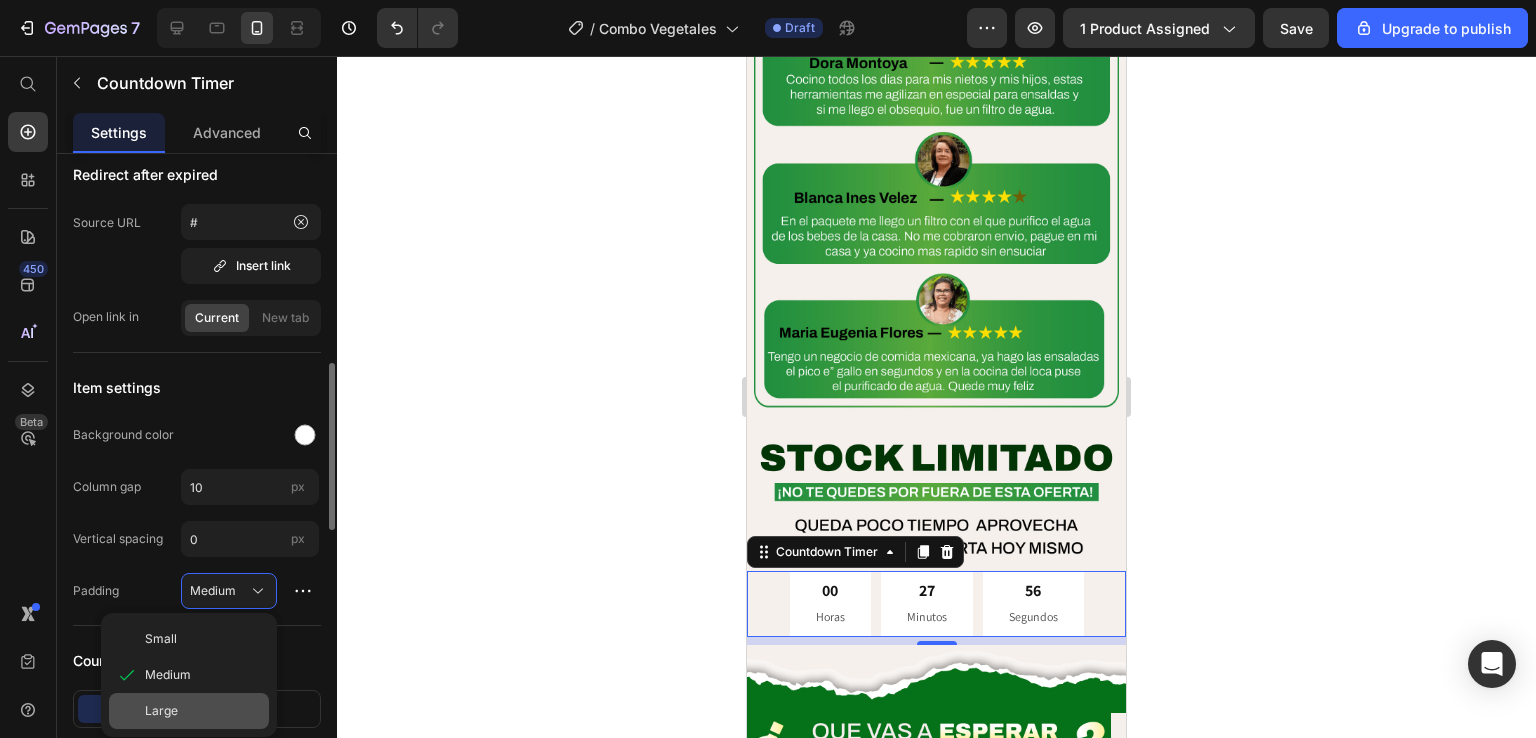 click on "Large" at bounding box center [161, 711] 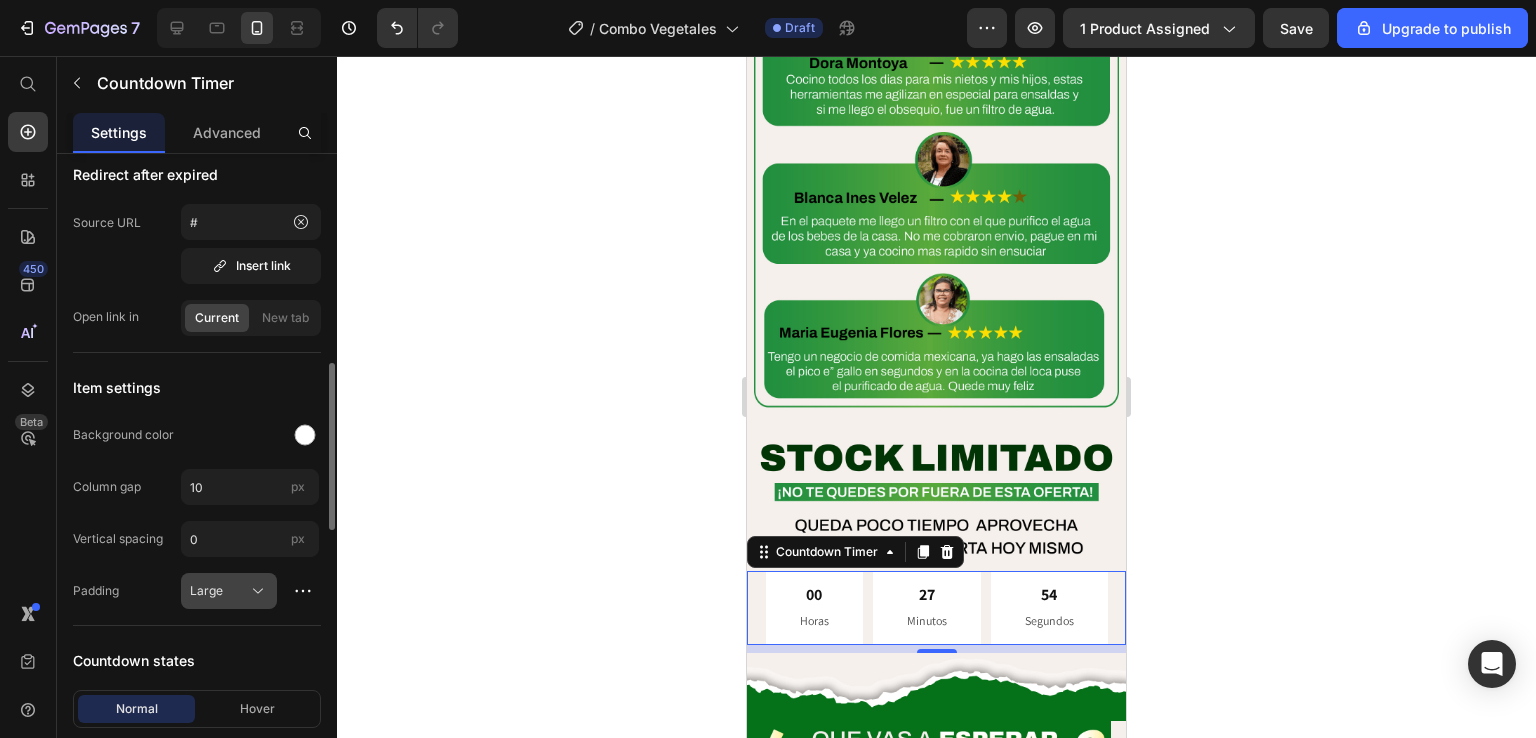click on "Large" 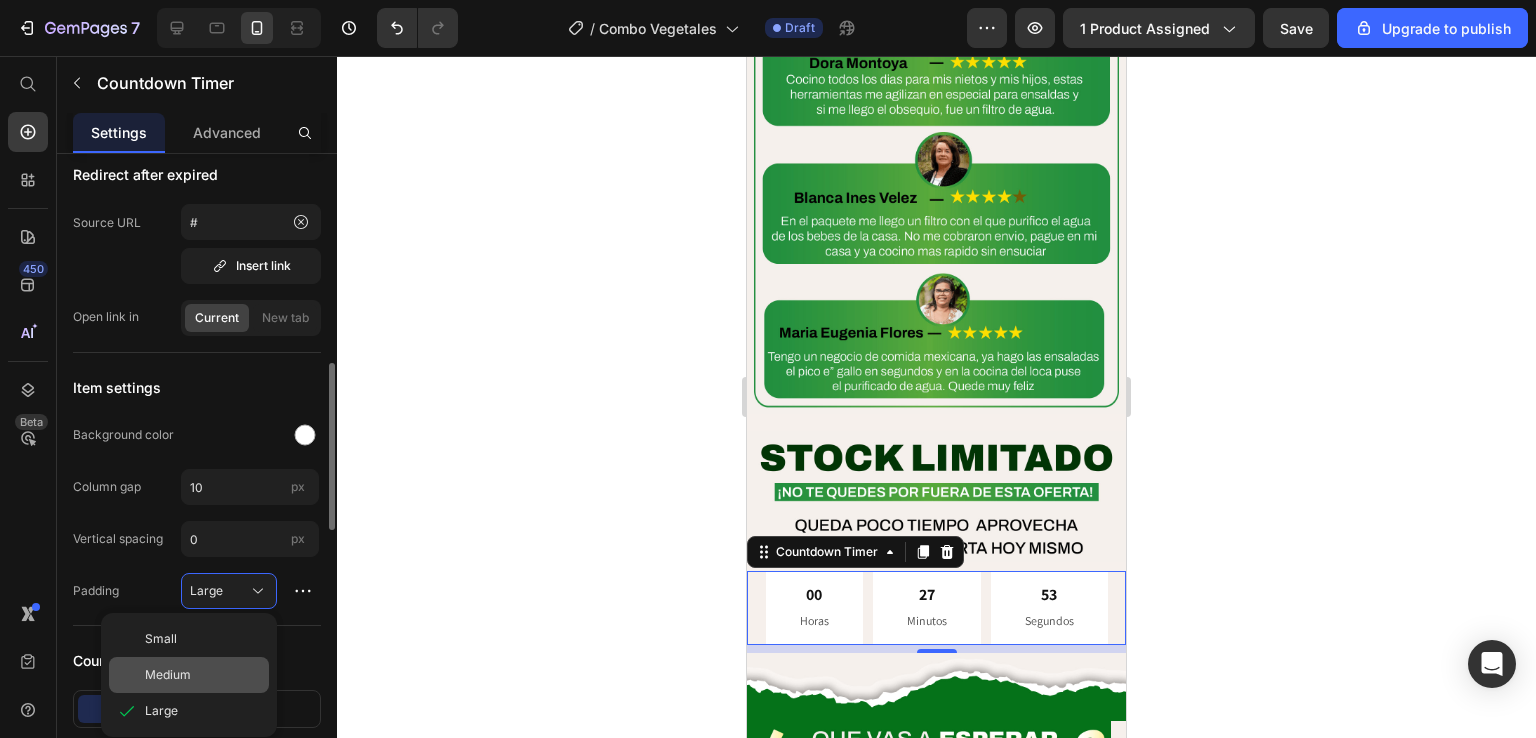 click on "Medium" 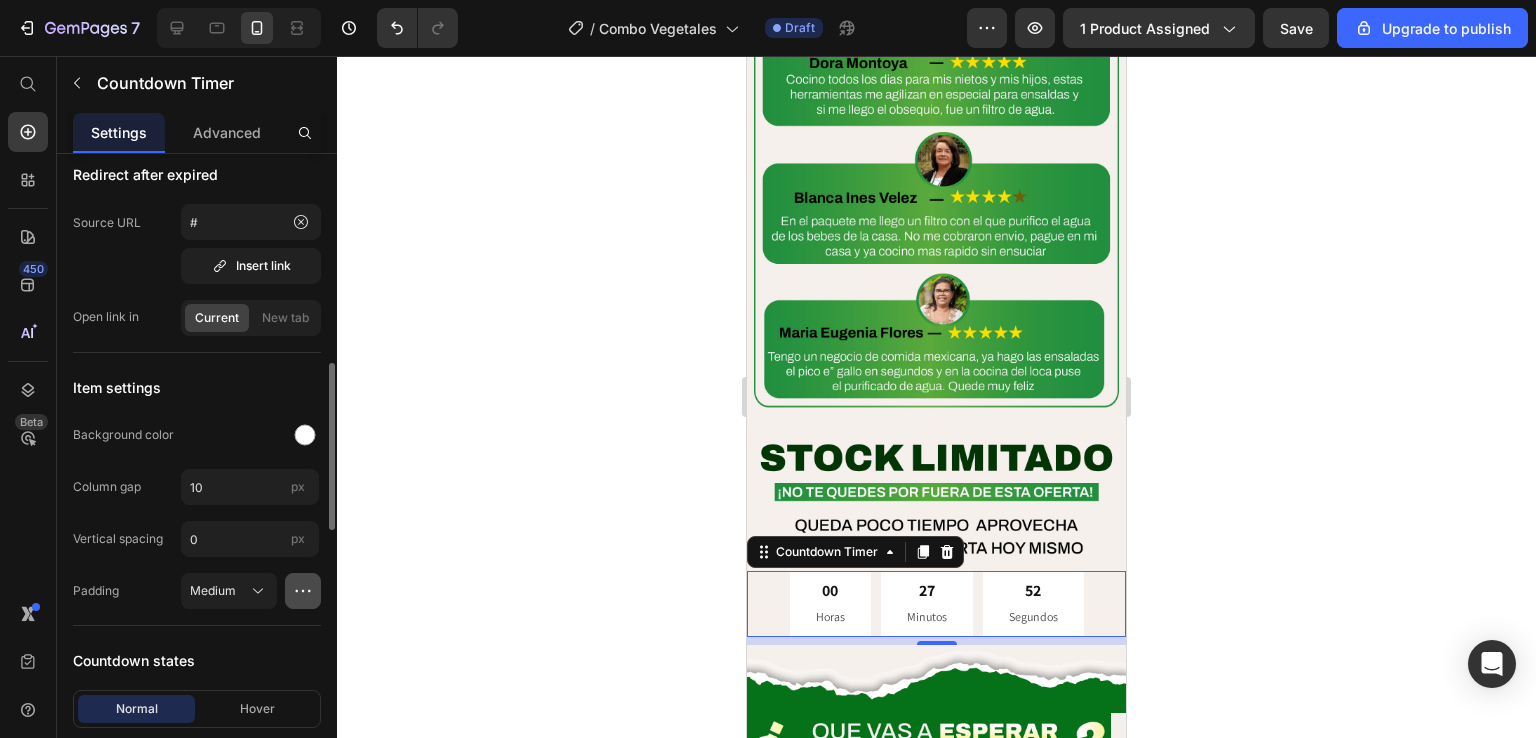 click 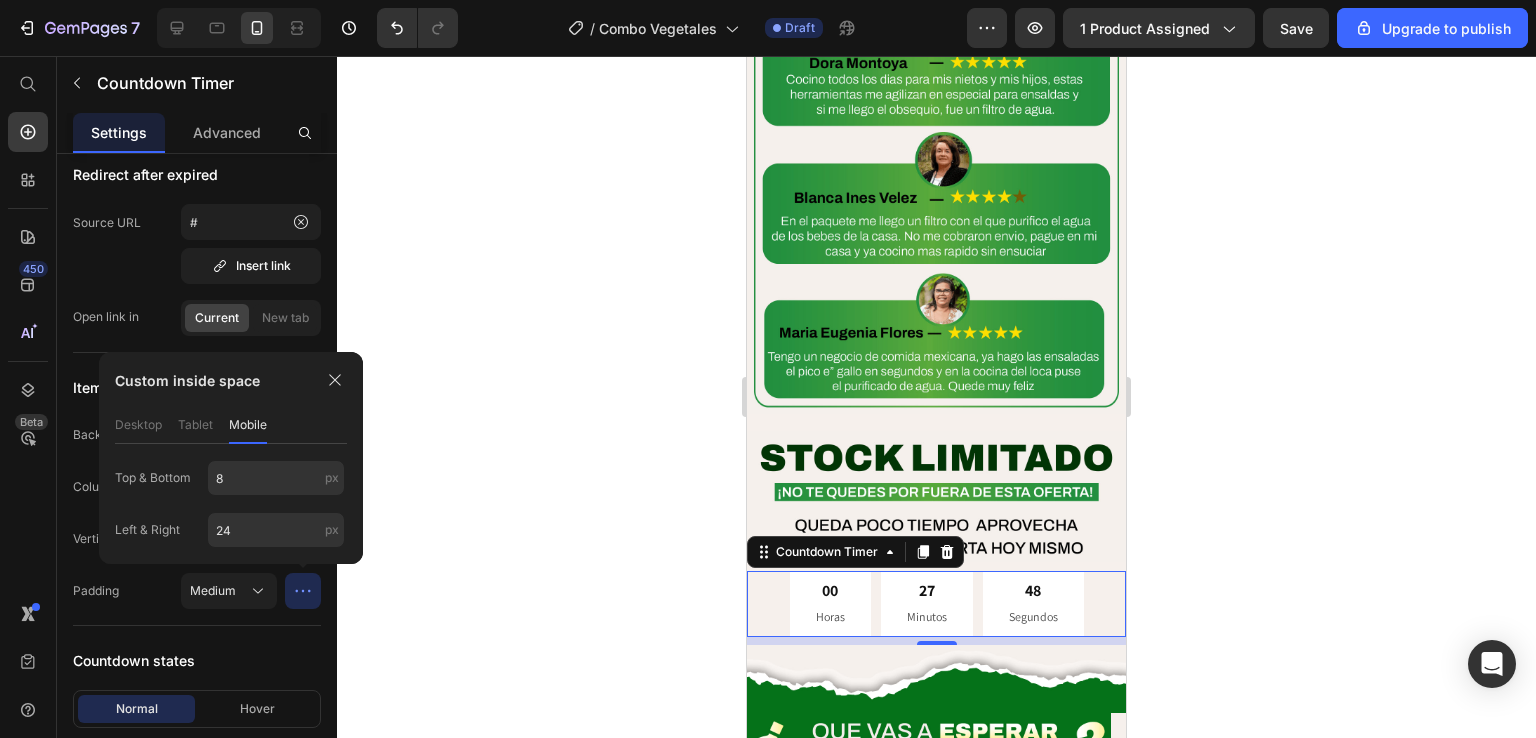 click on "desktop" 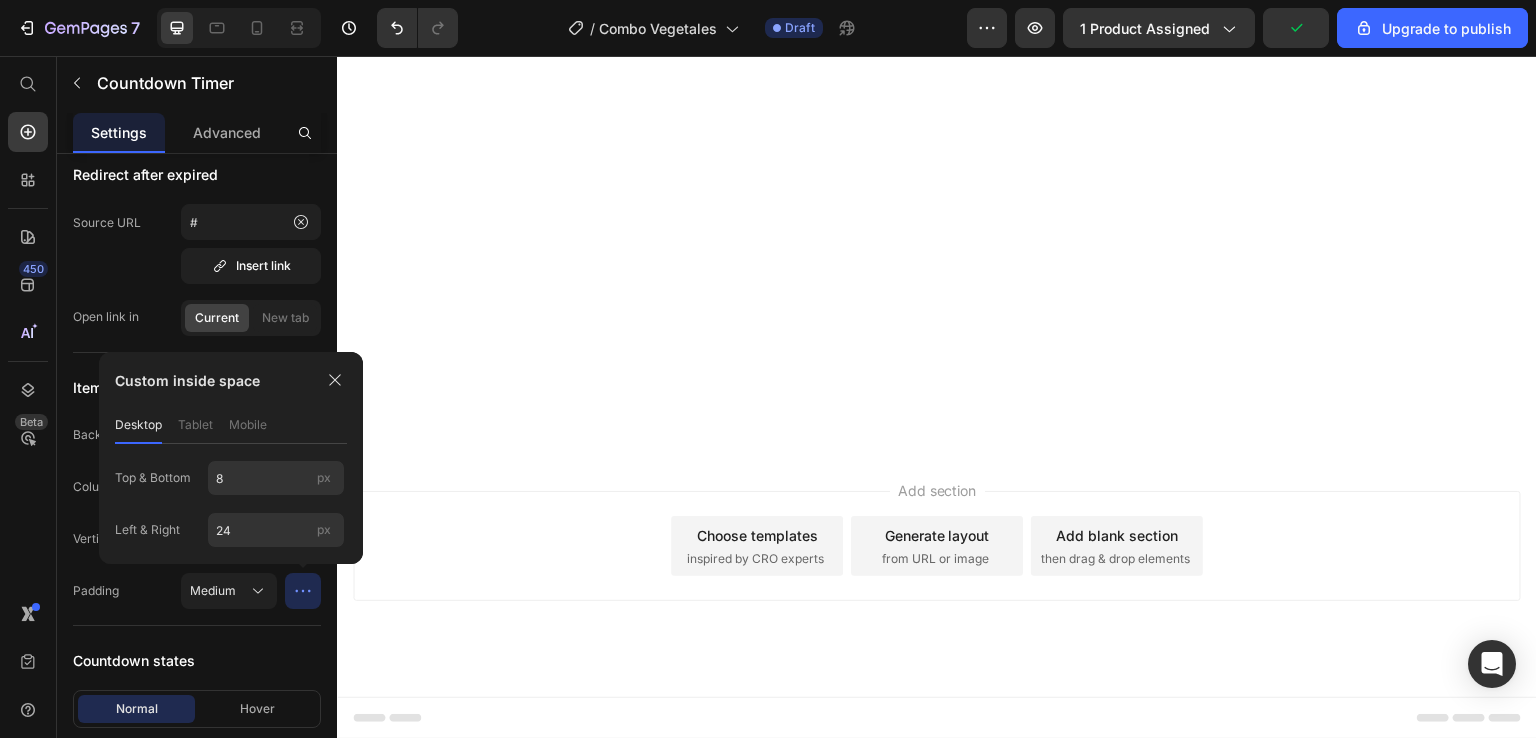 scroll, scrollTop: 20240, scrollLeft: 0, axis: vertical 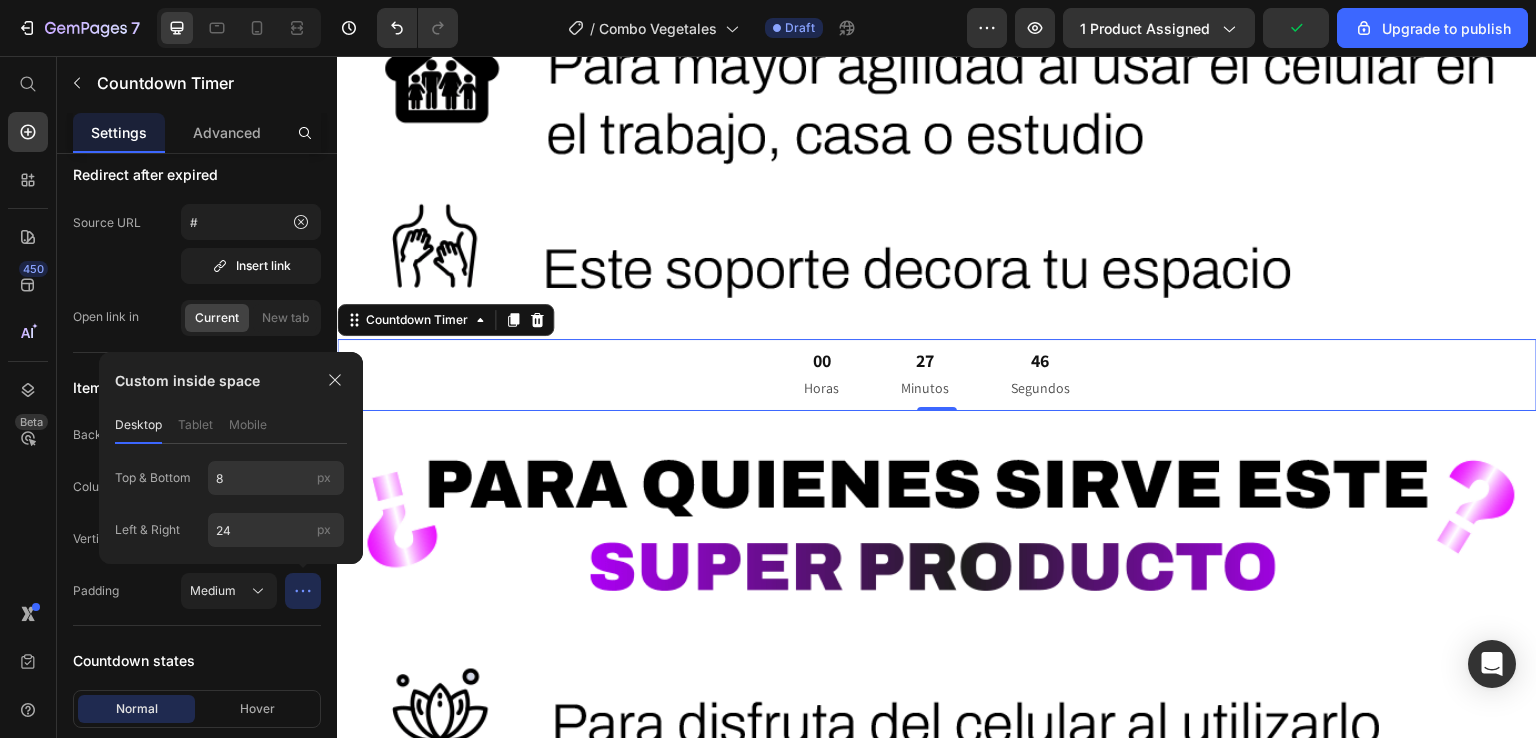 click on "tablet" 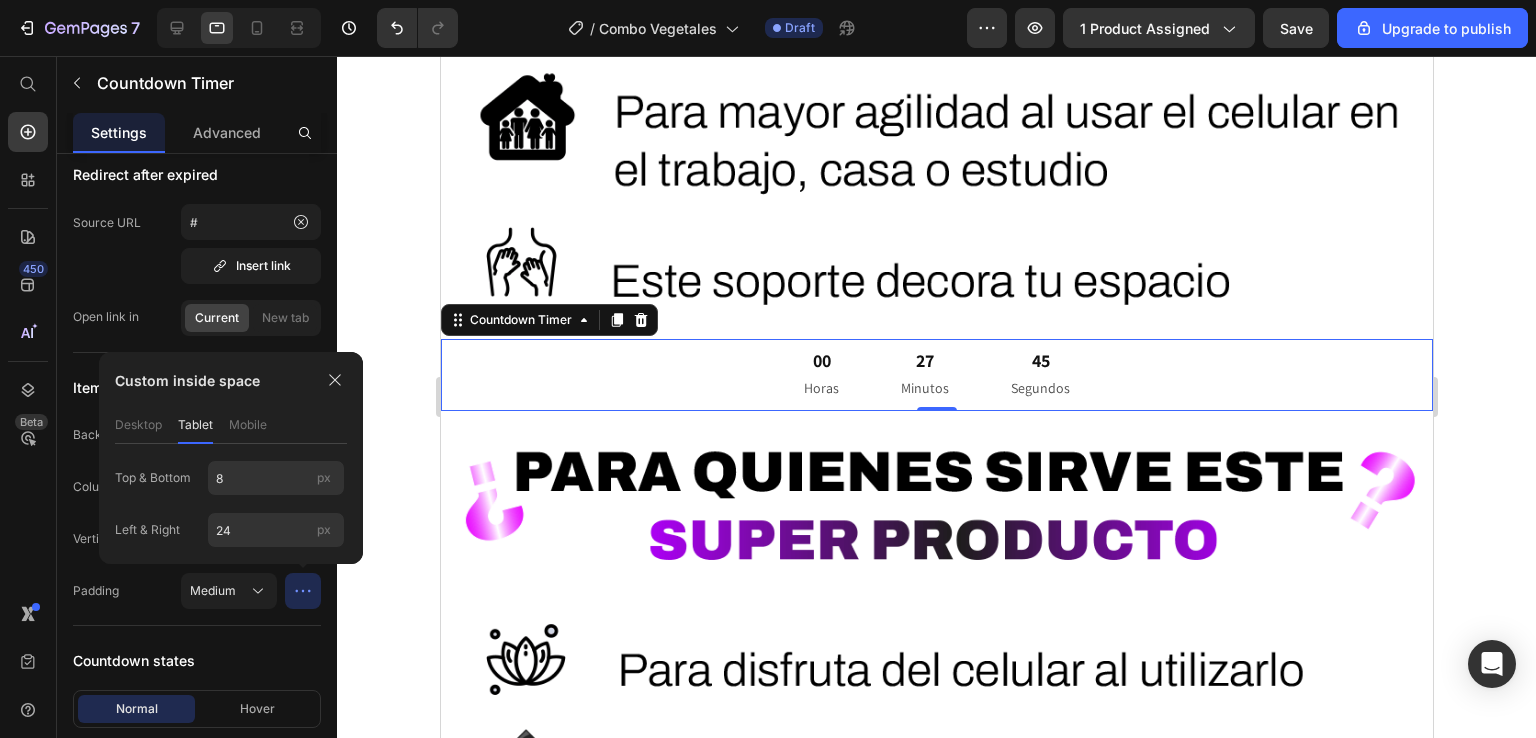 click on "mobile" 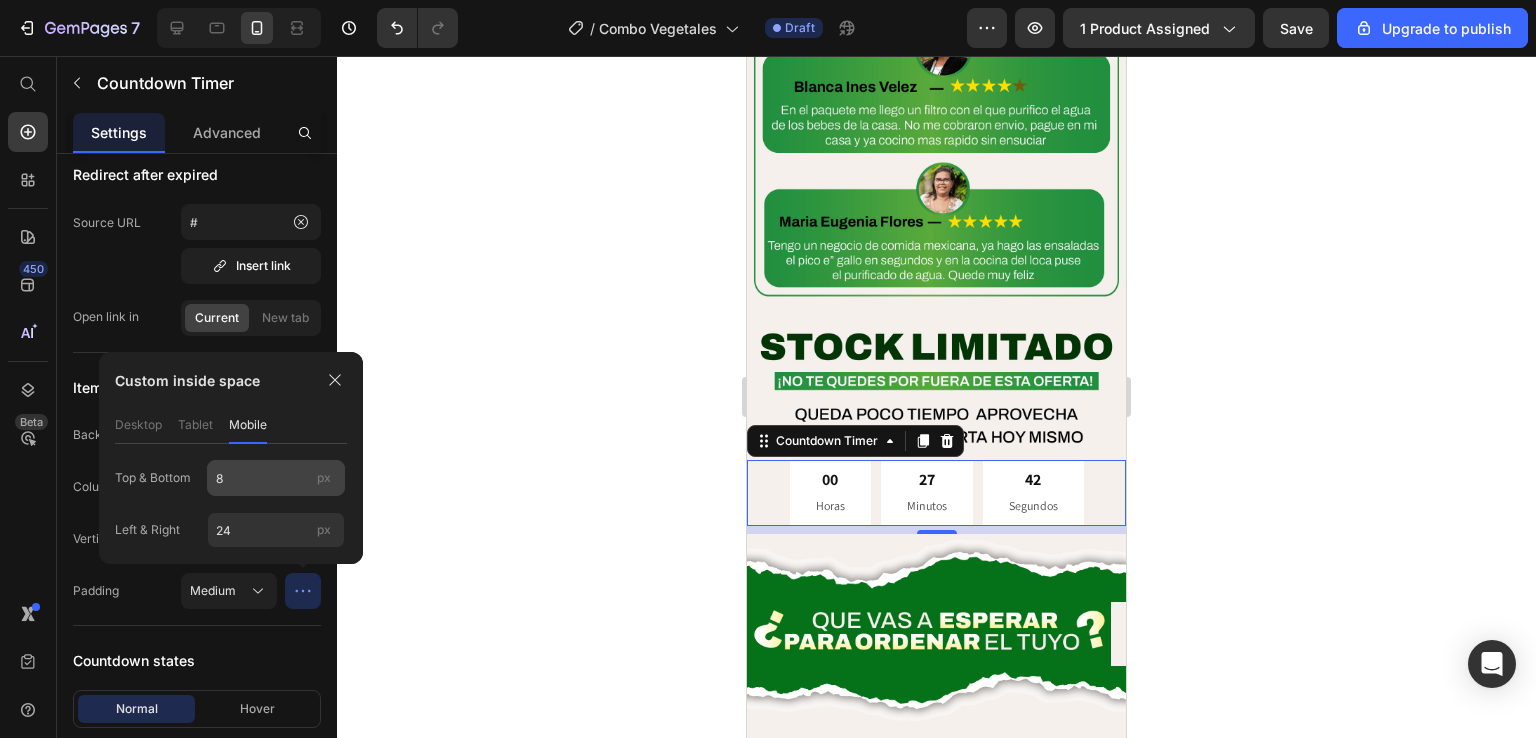 scroll, scrollTop: 7088, scrollLeft: 0, axis: vertical 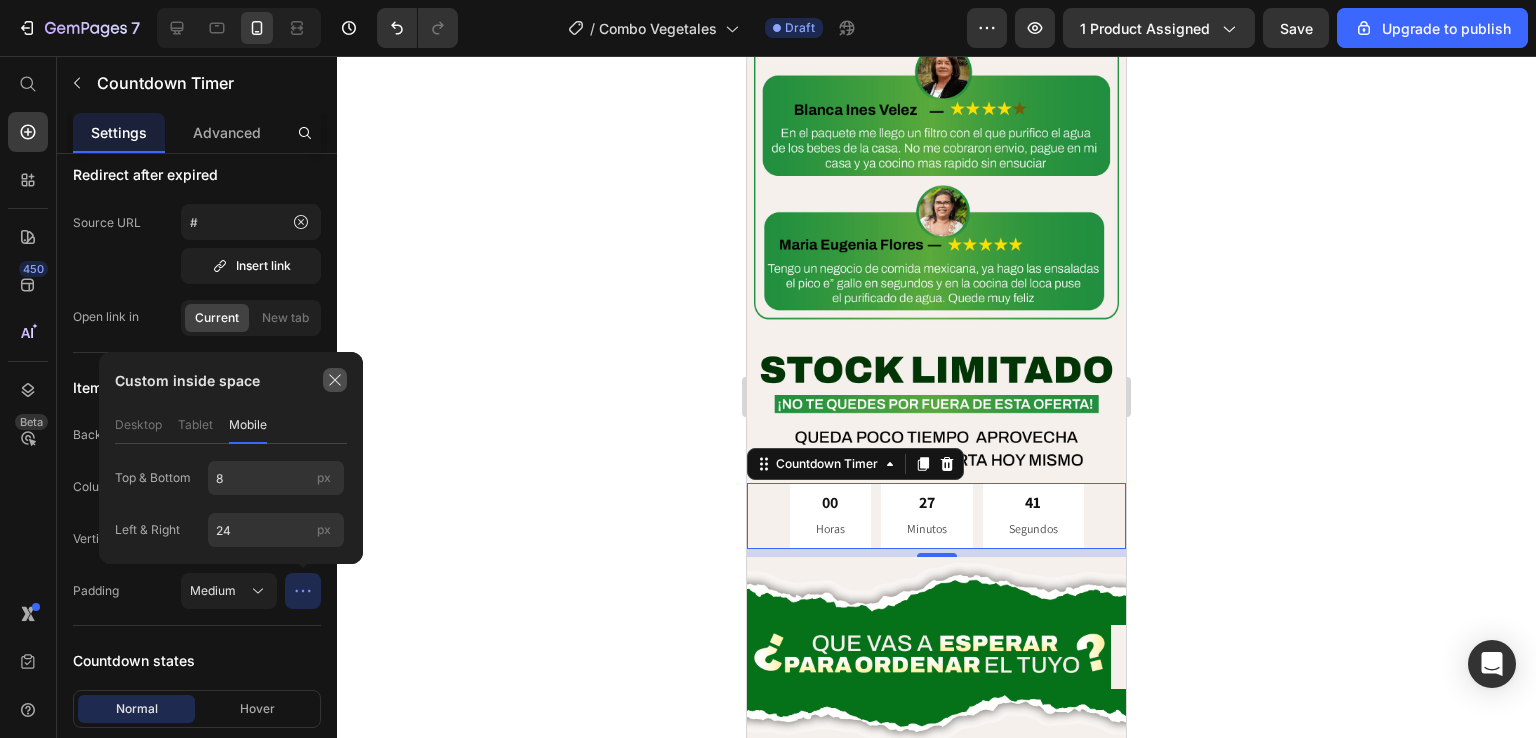 click 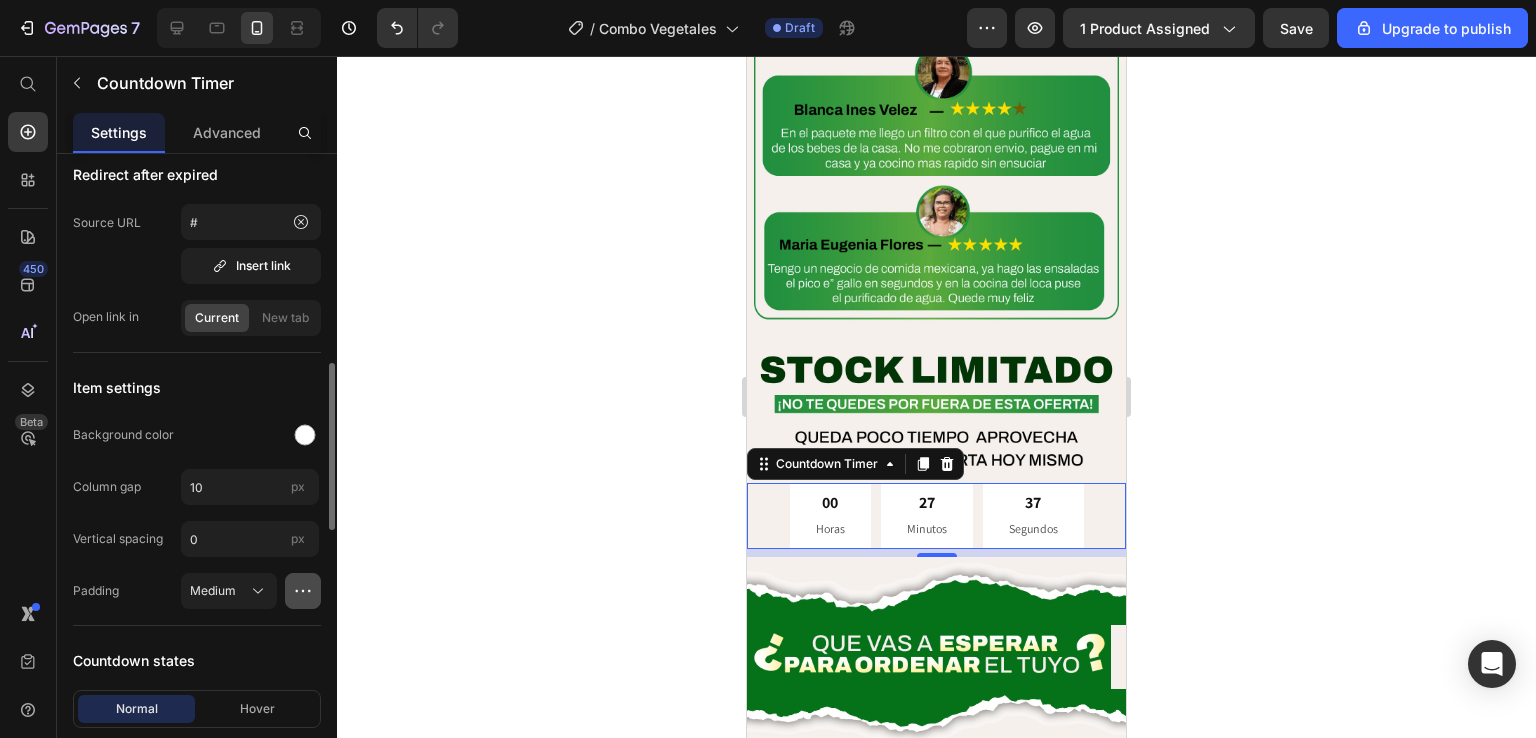 click 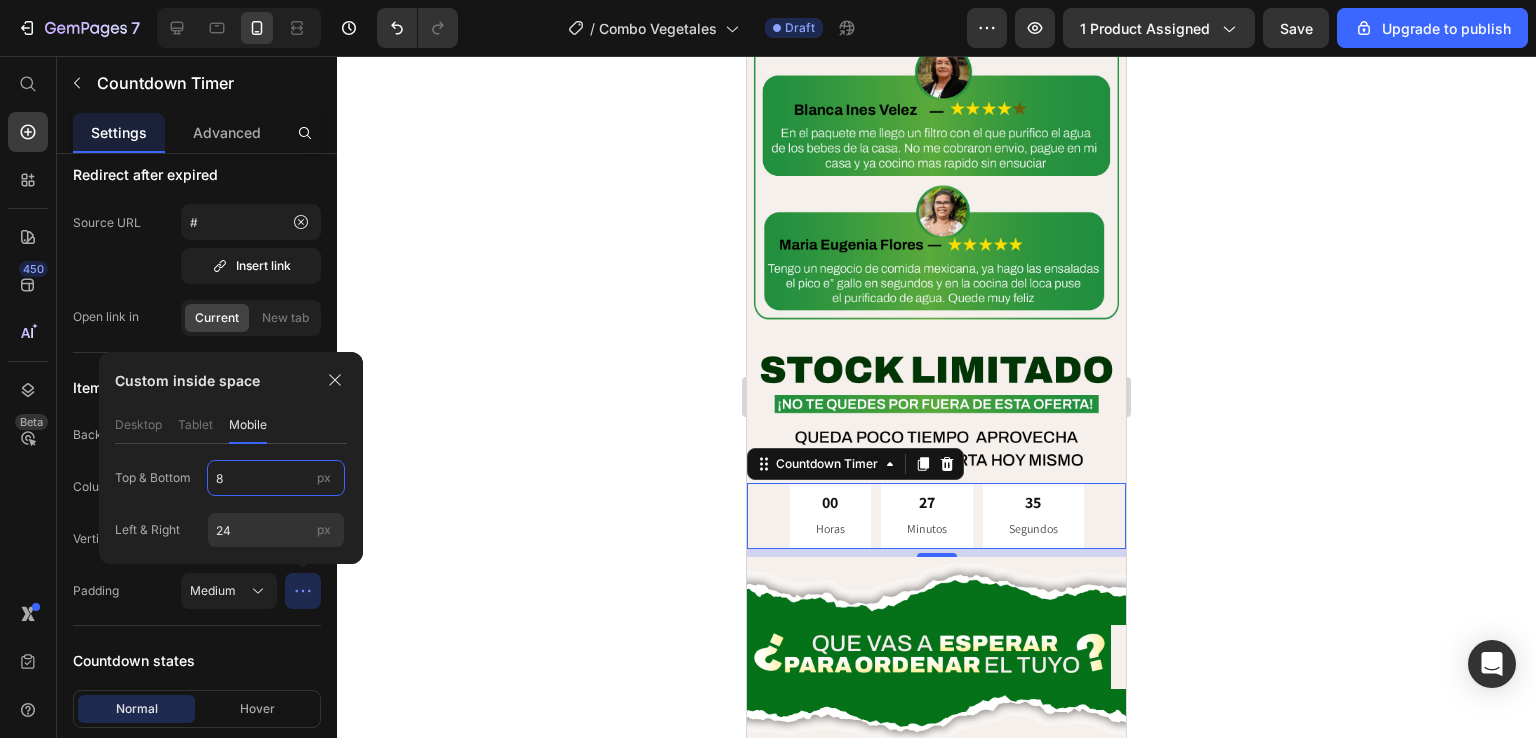click on "8" at bounding box center (276, 478) 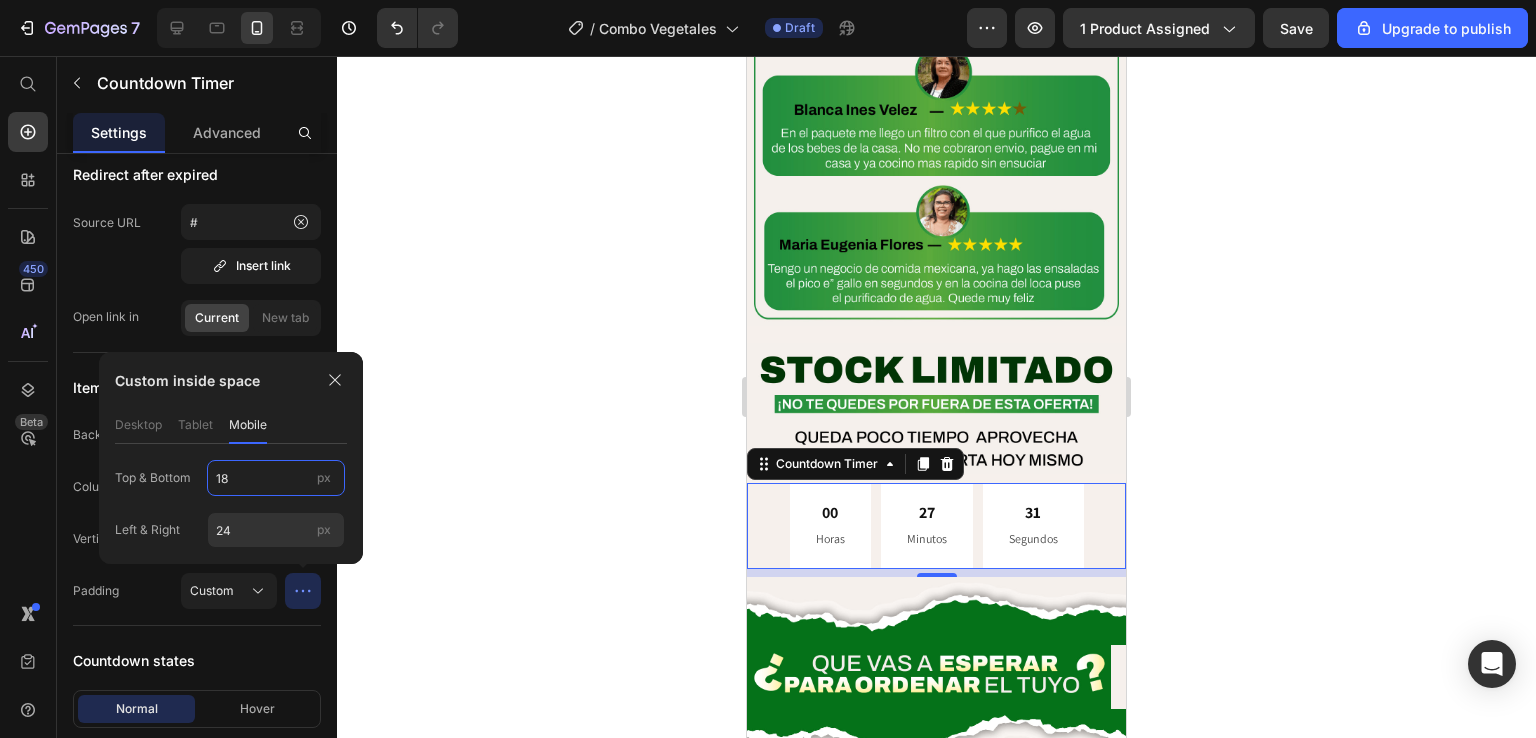 type on "1" 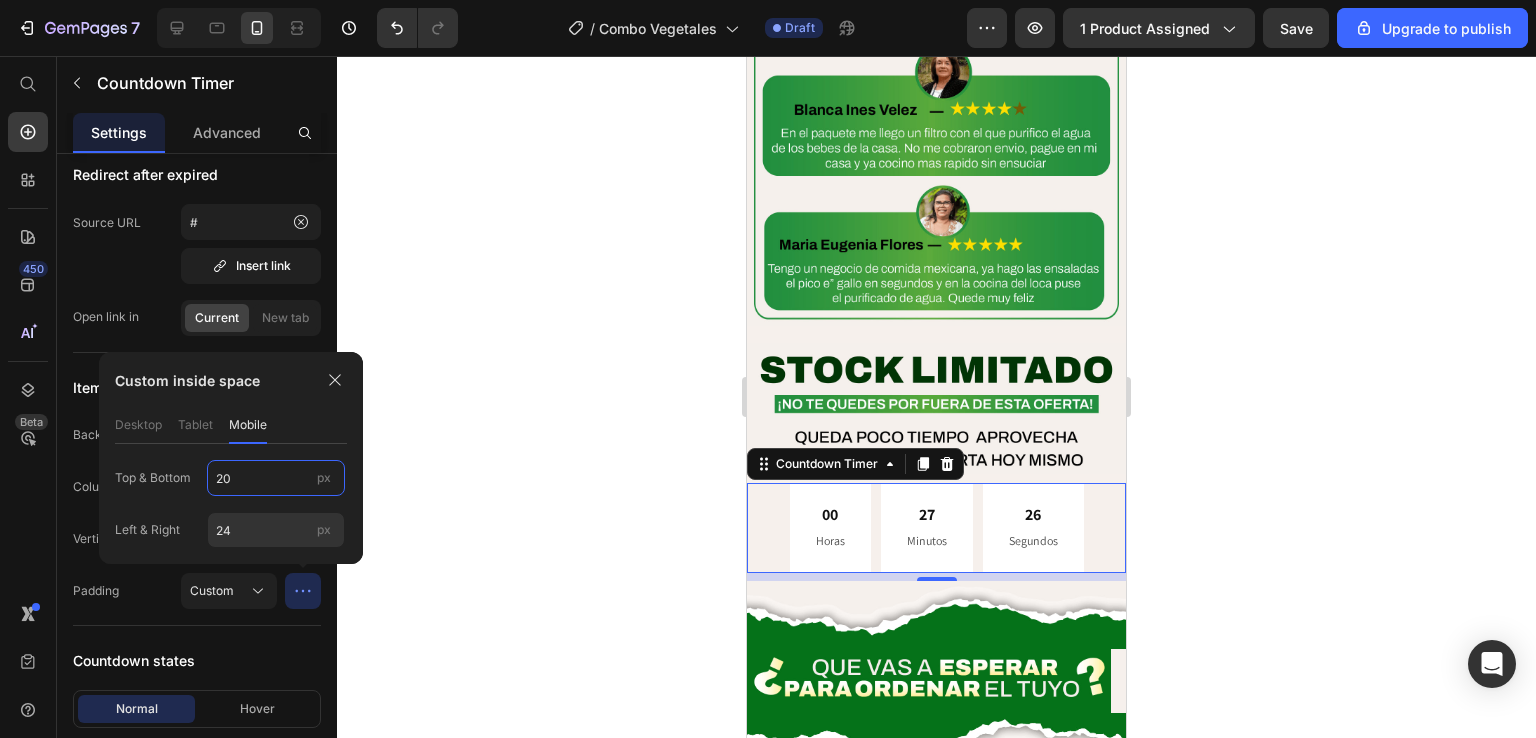 type on "2" 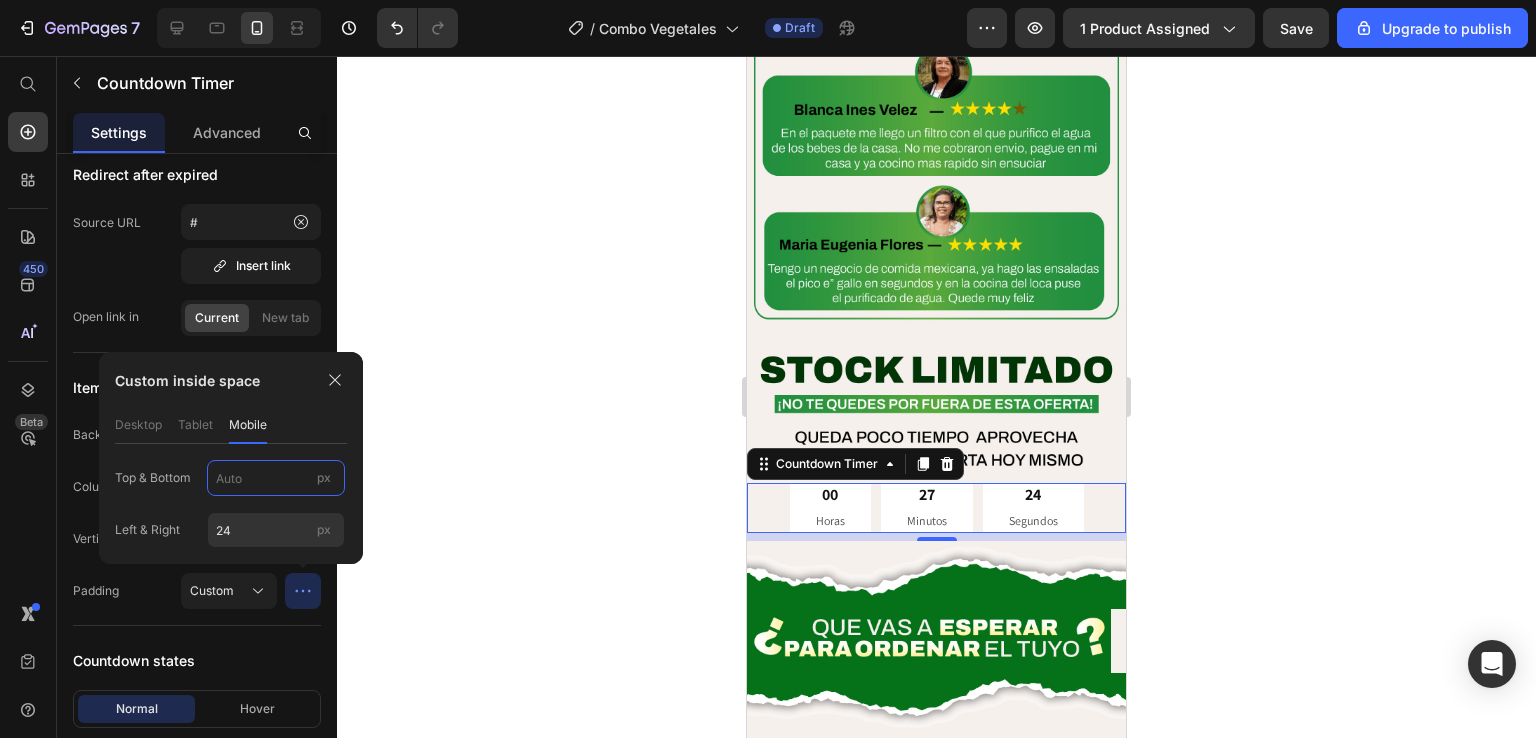 type on "8" 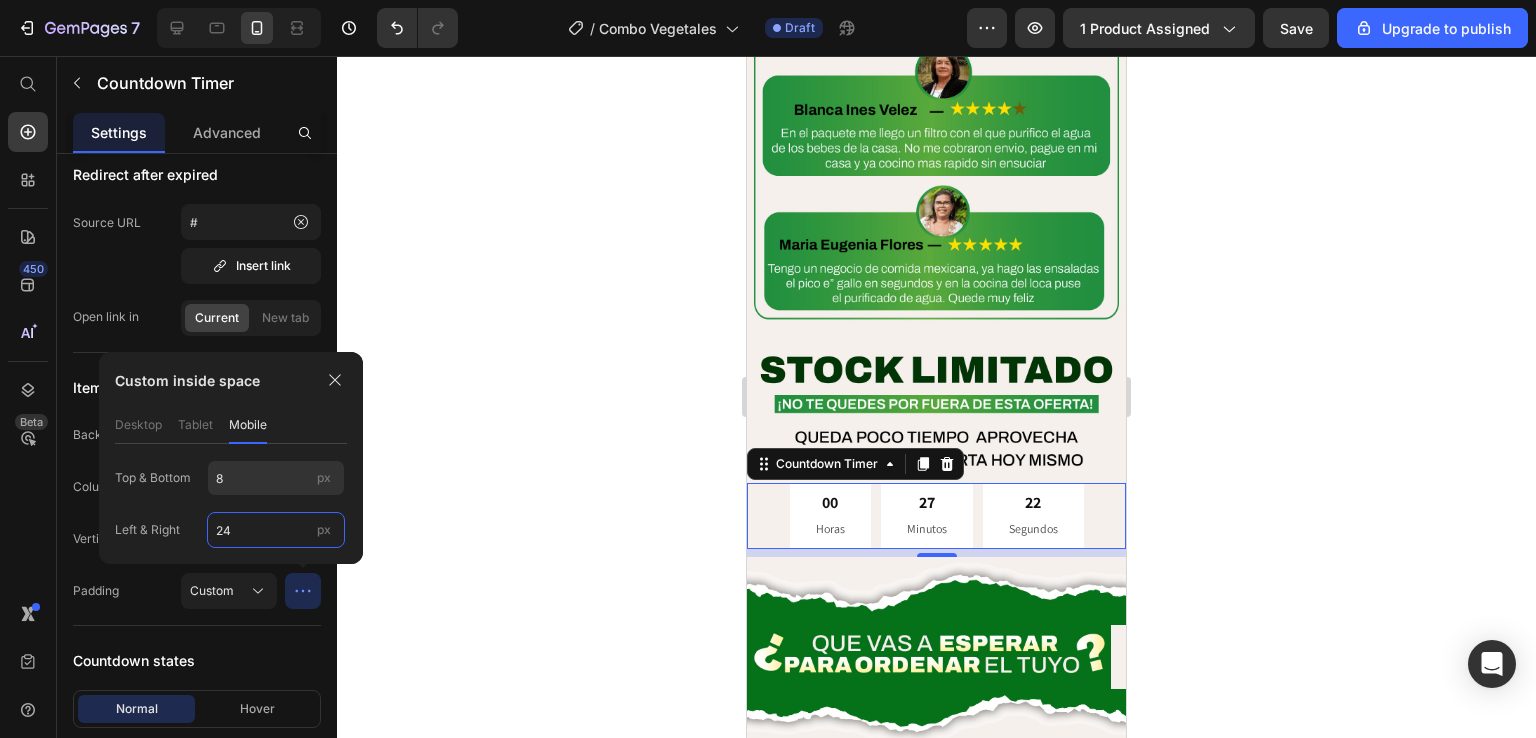 click on "24" at bounding box center (276, 530) 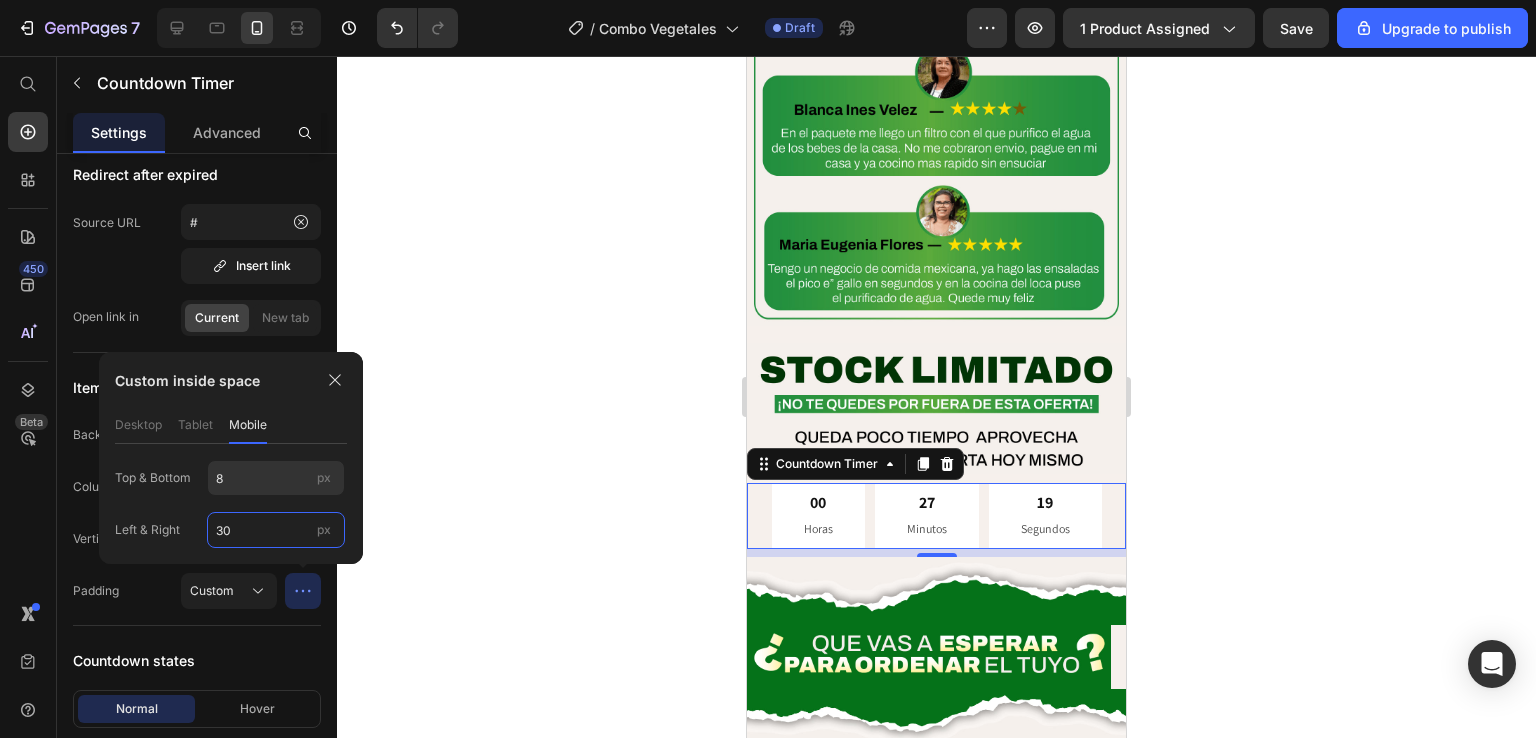 type on "3" 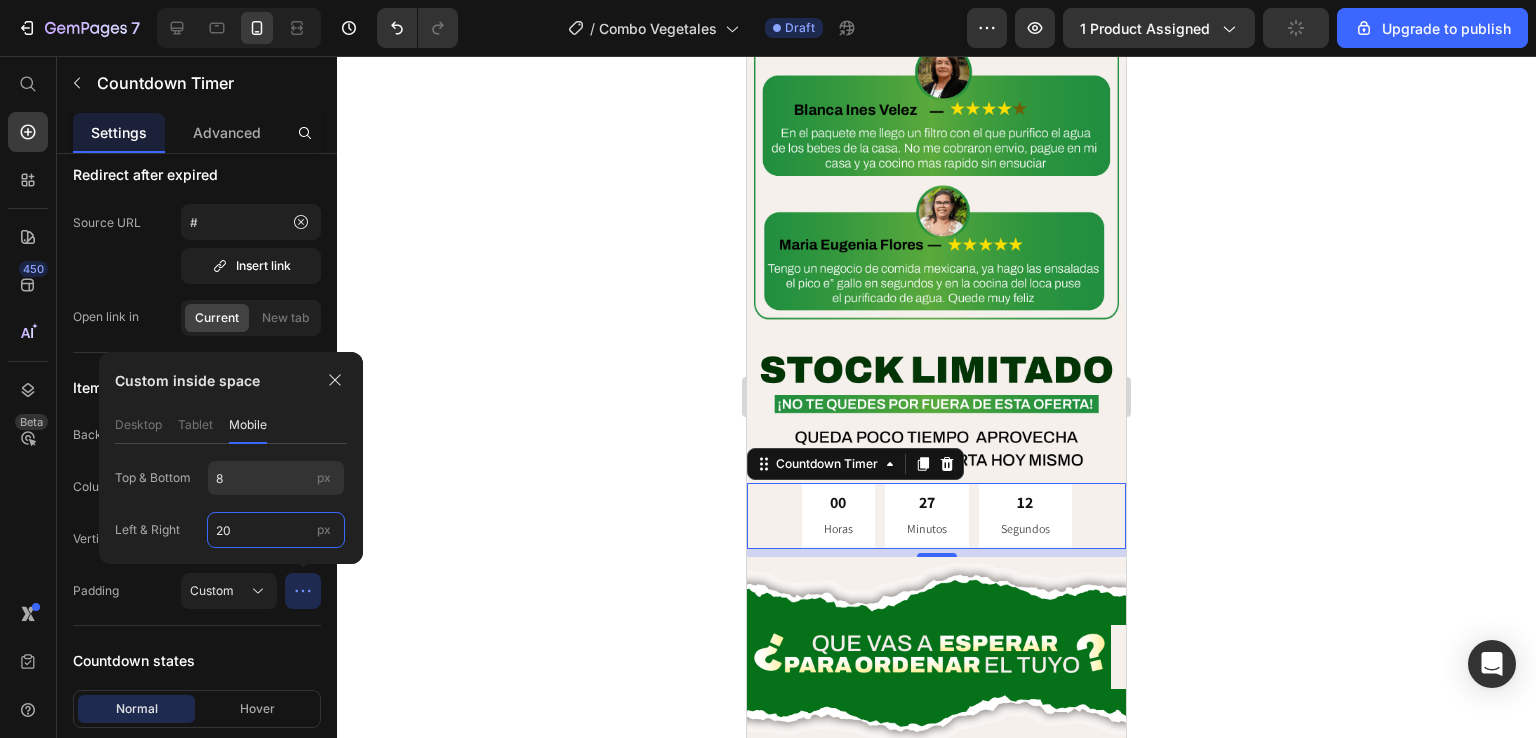 type on "20" 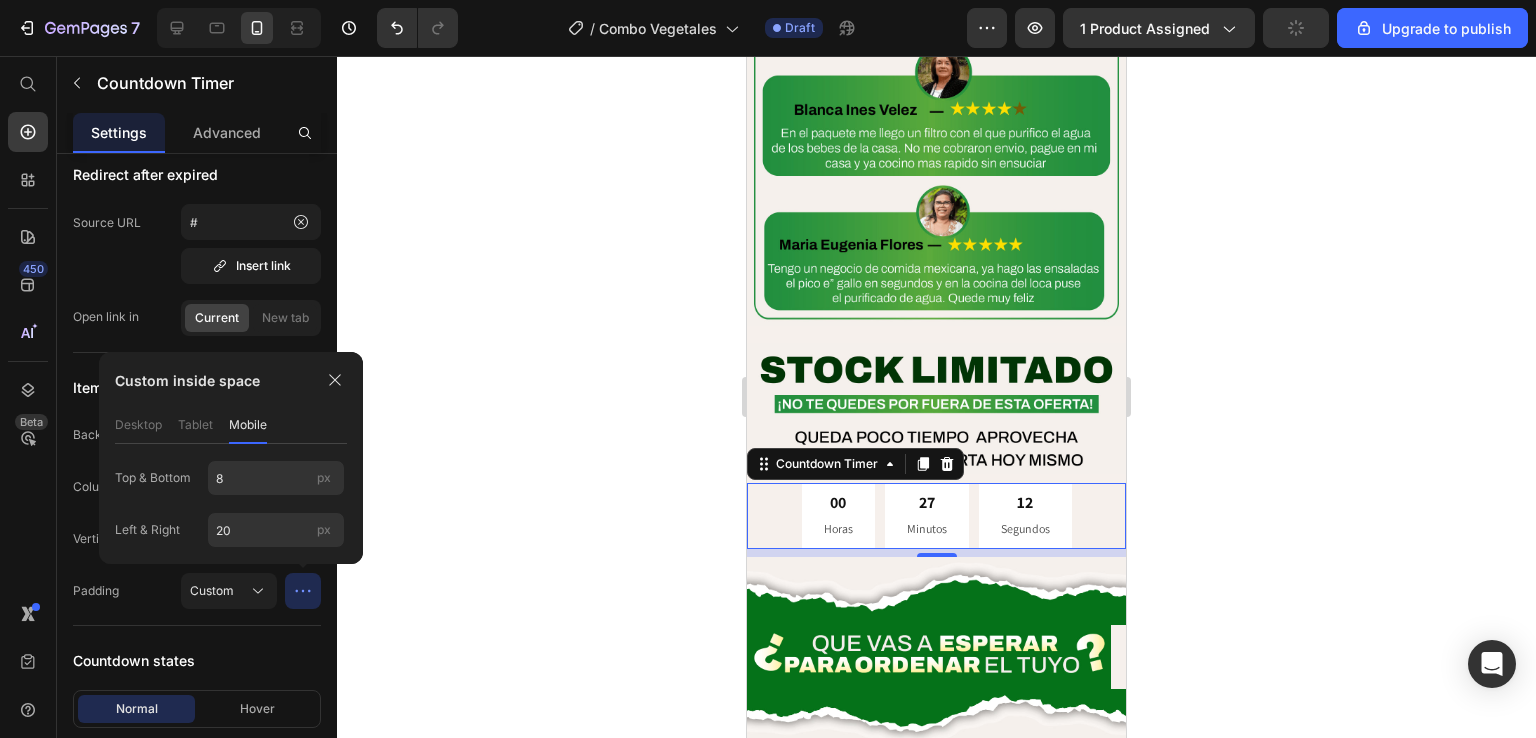 click 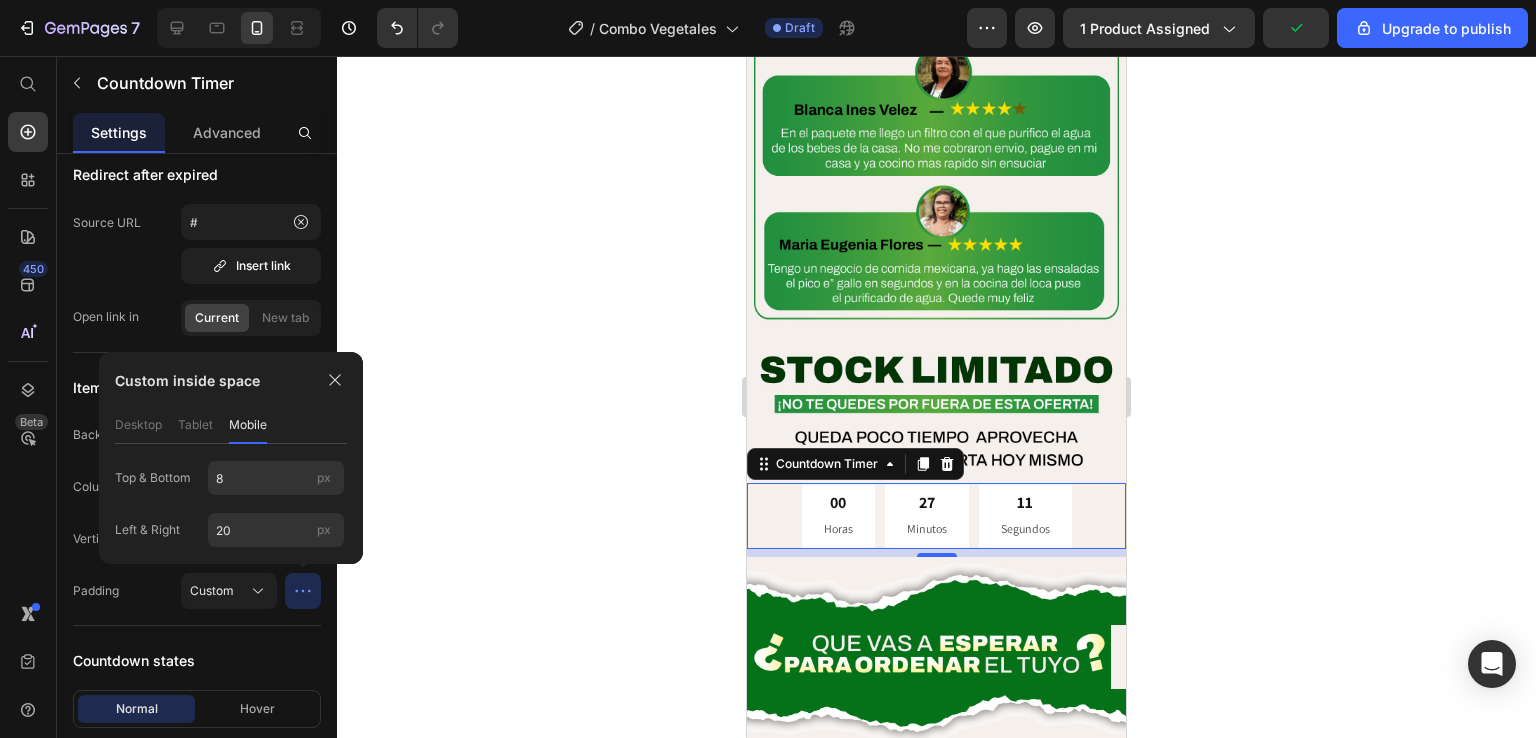 click on "Item settings Background color Column gap 10 px Vertical spacing 0 px Padding Custom" 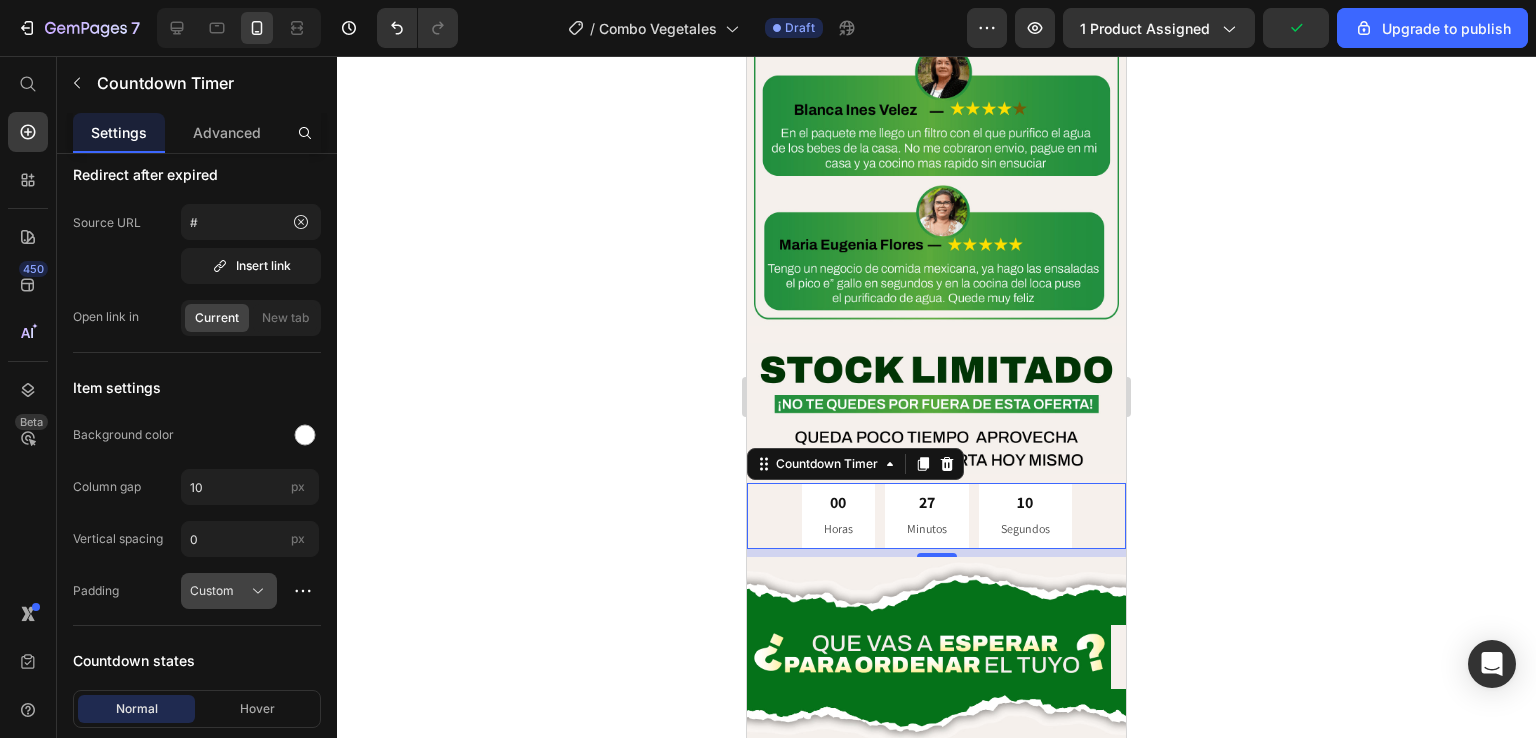 click on "Custom" 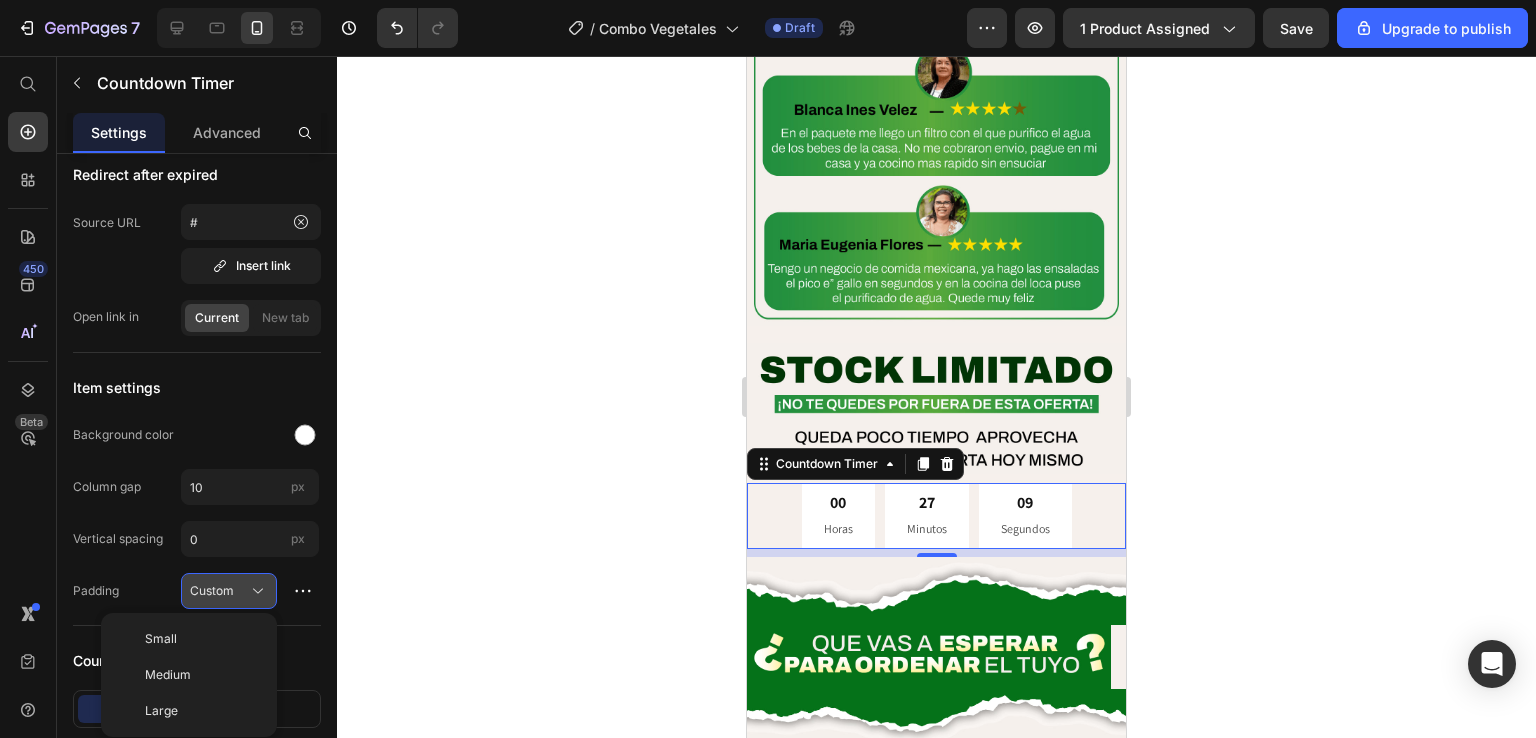 click on "Custom" 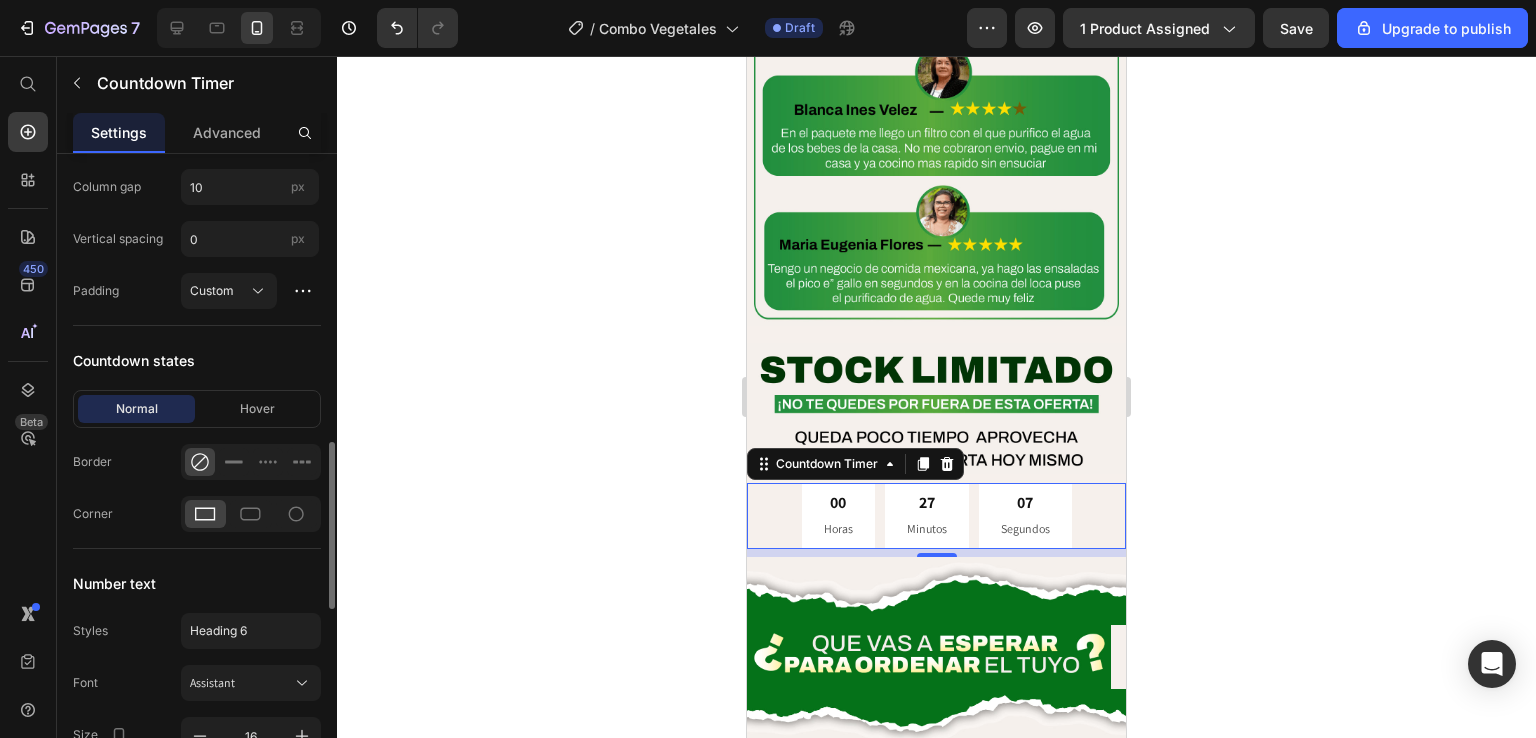 scroll, scrollTop: 1200, scrollLeft: 0, axis: vertical 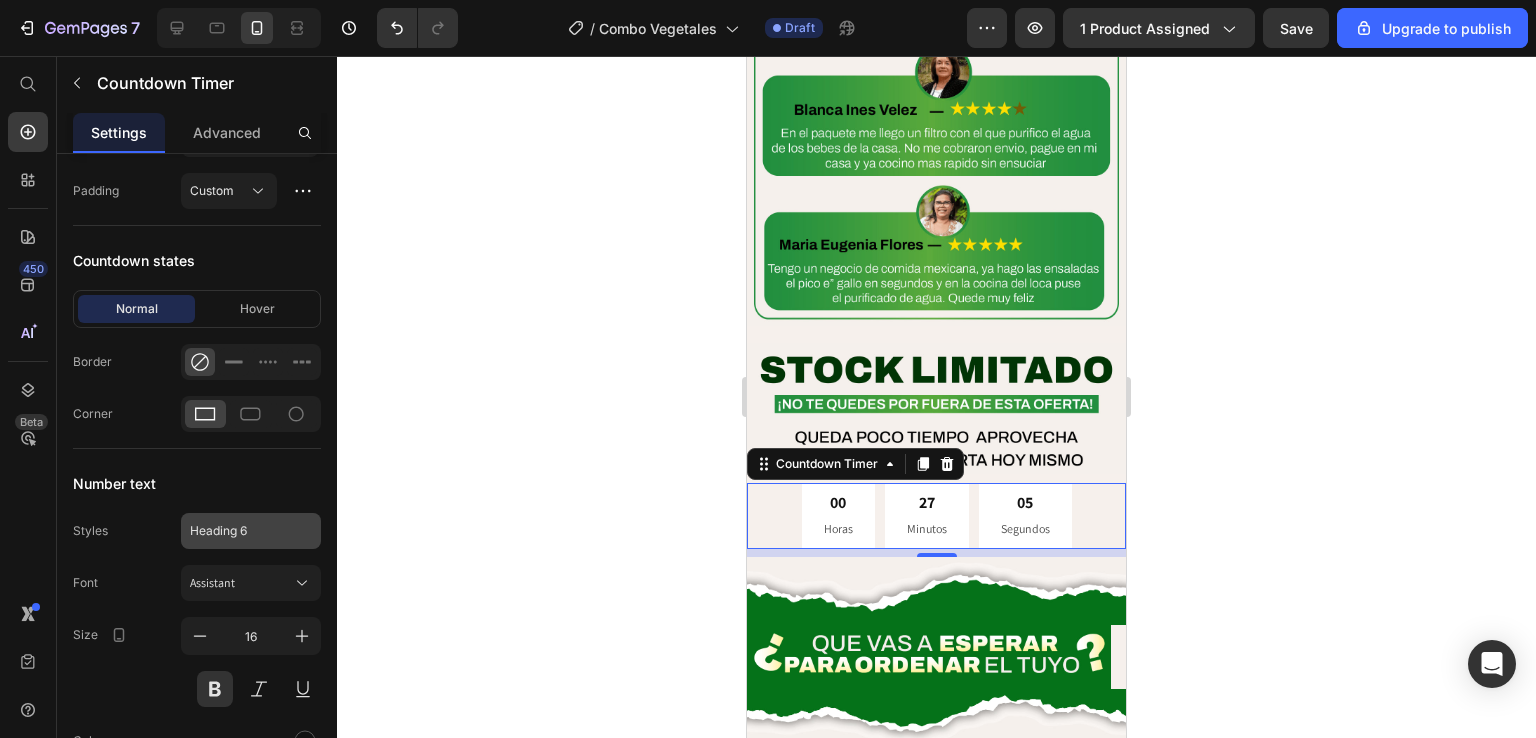 click on "Heading 6" at bounding box center (239, 531) 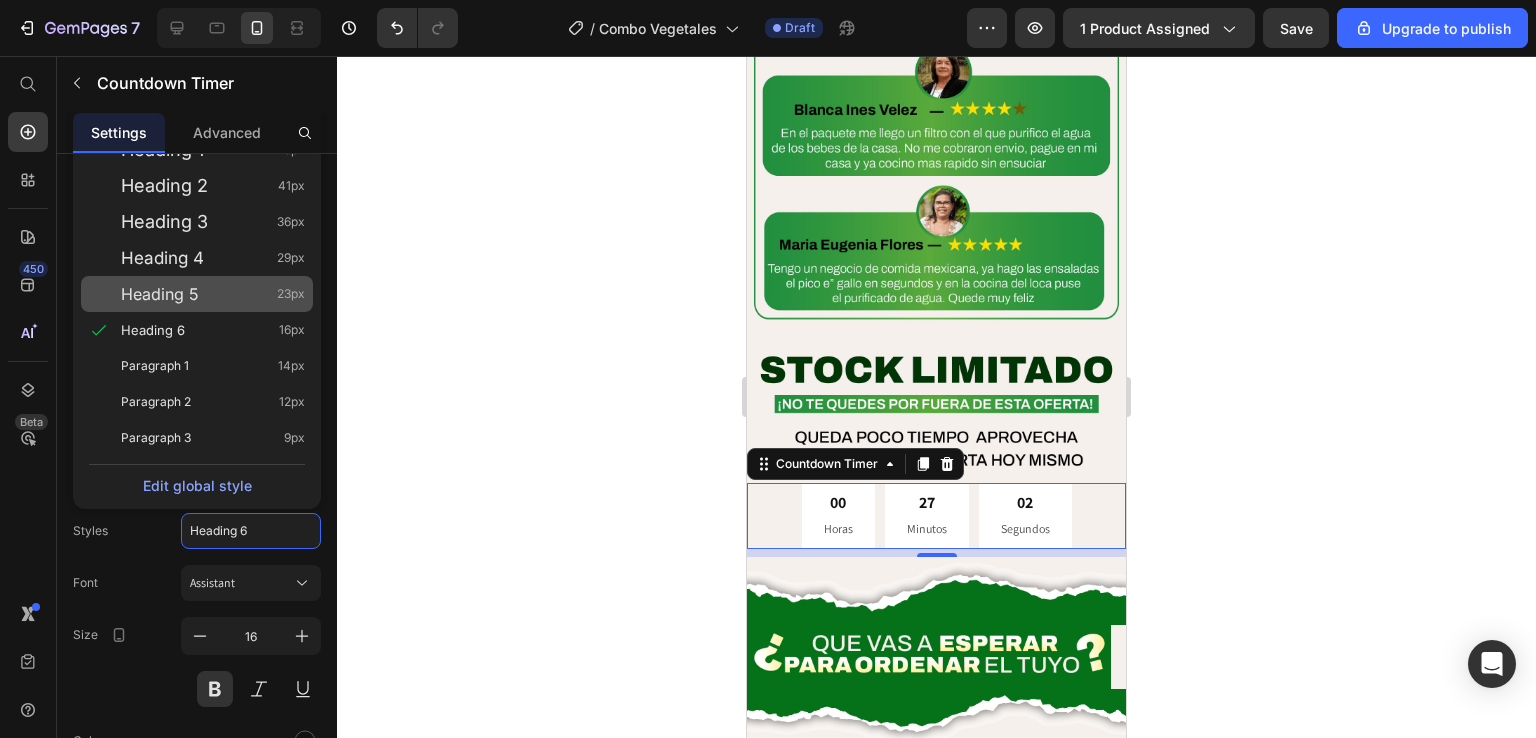 click on "Heading 5 23px" at bounding box center (213, 294) 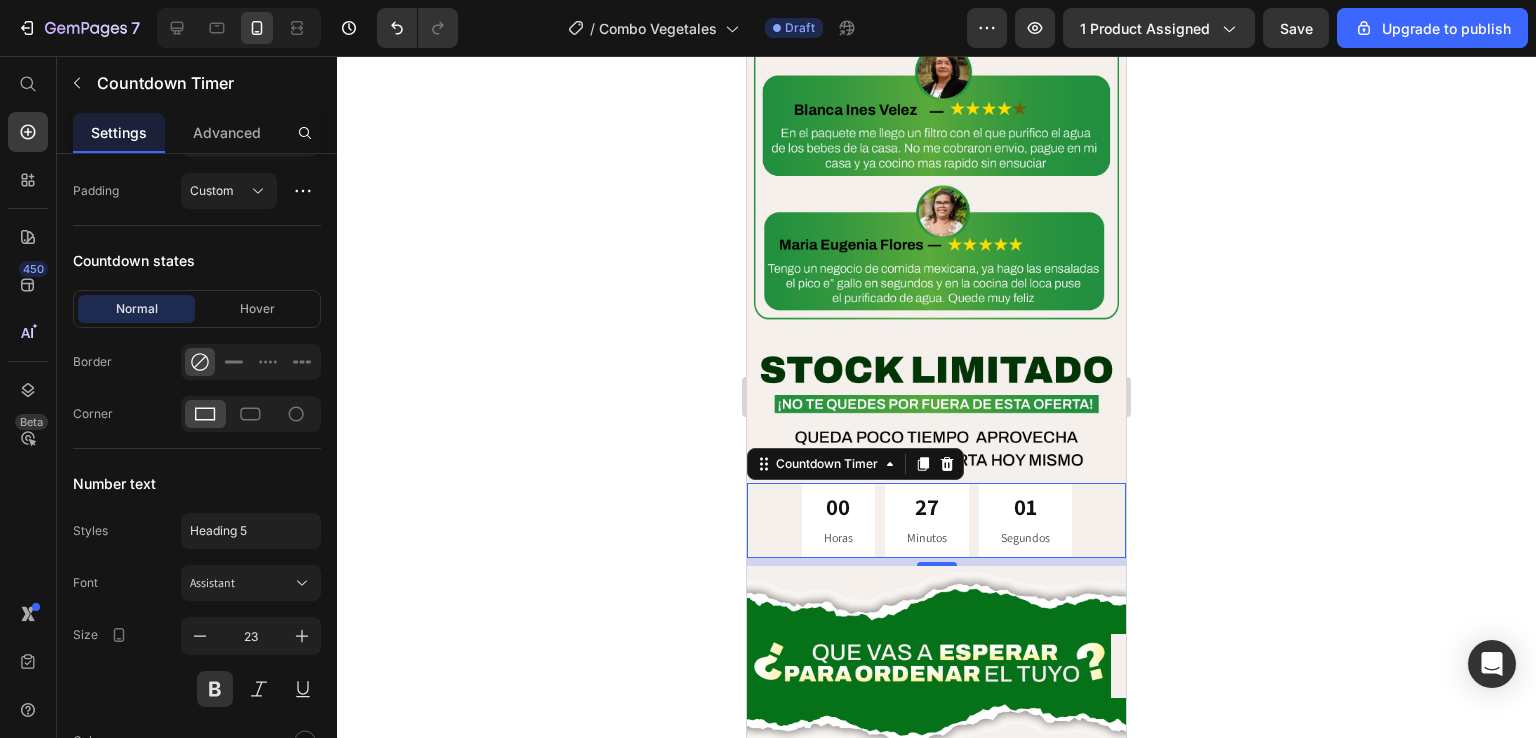 click 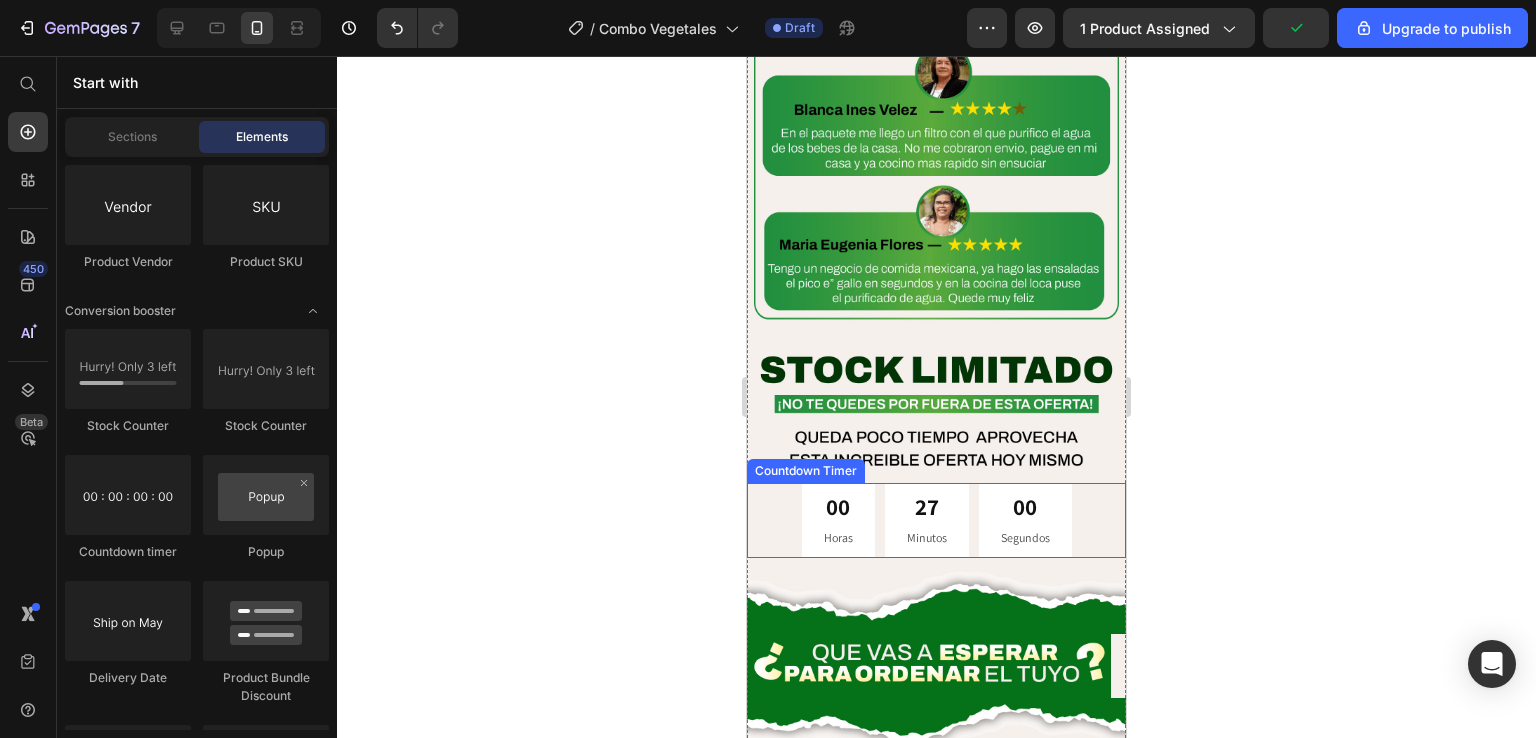 click on "00" at bounding box center [1025, 508] 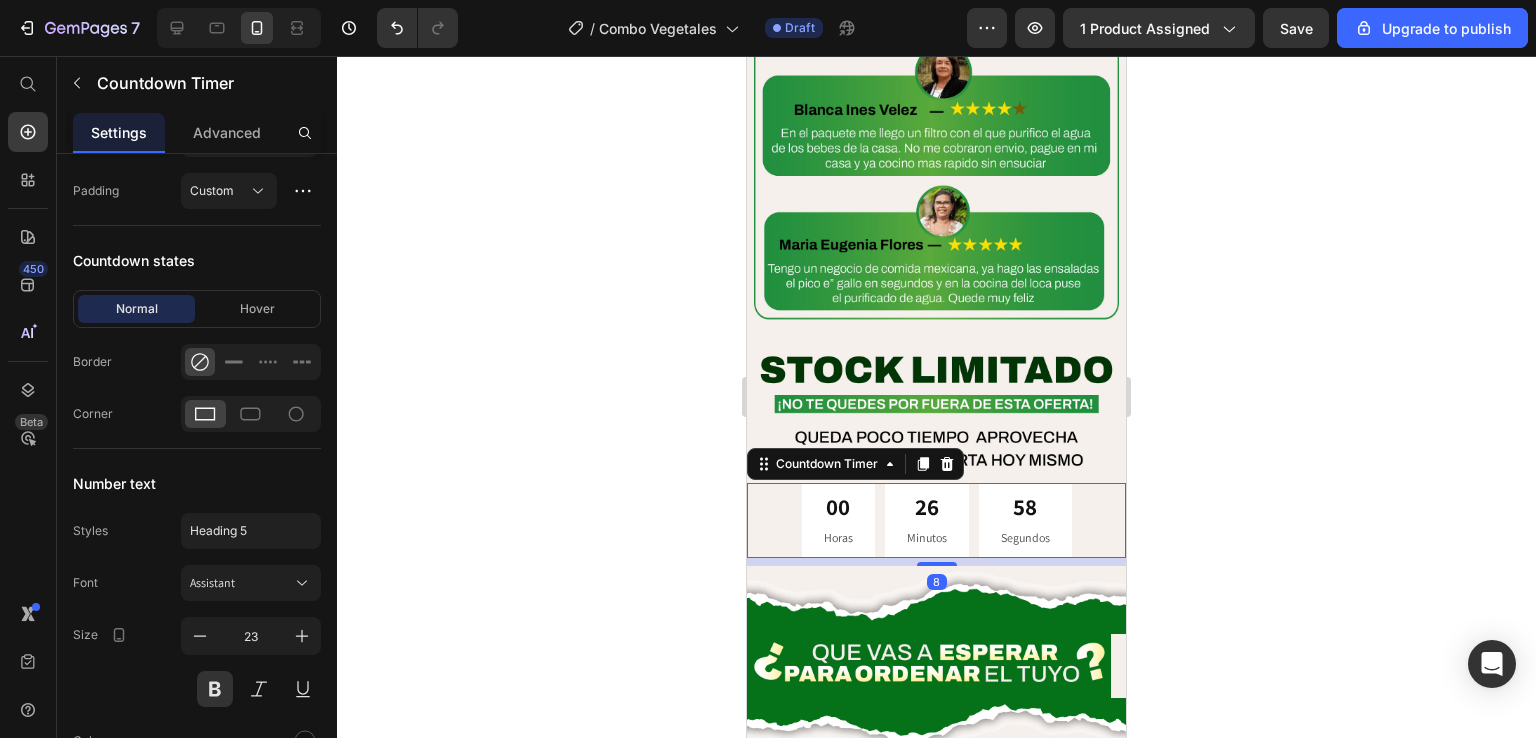 click at bounding box center (936, 408) 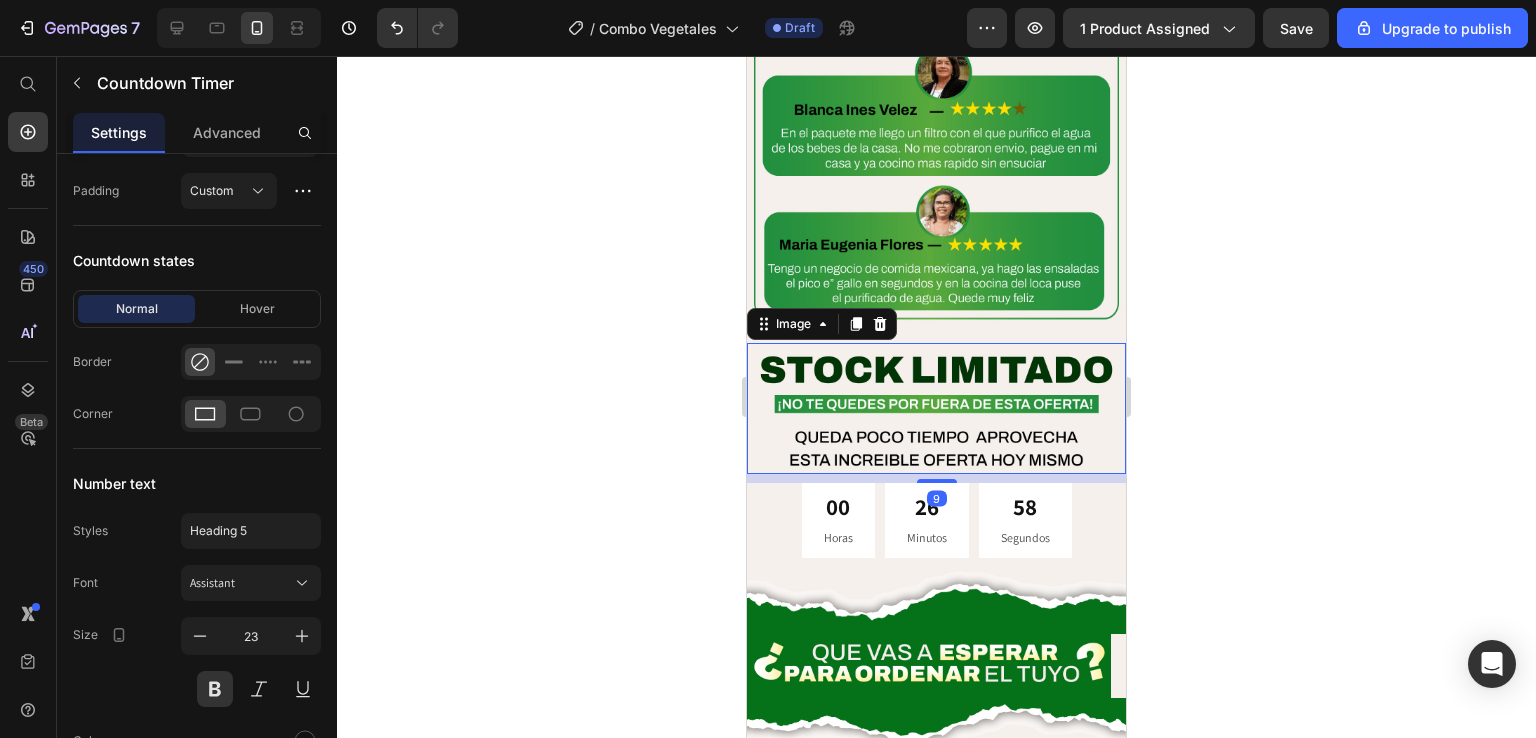 scroll, scrollTop: 0, scrollLeft: 0, axis: both 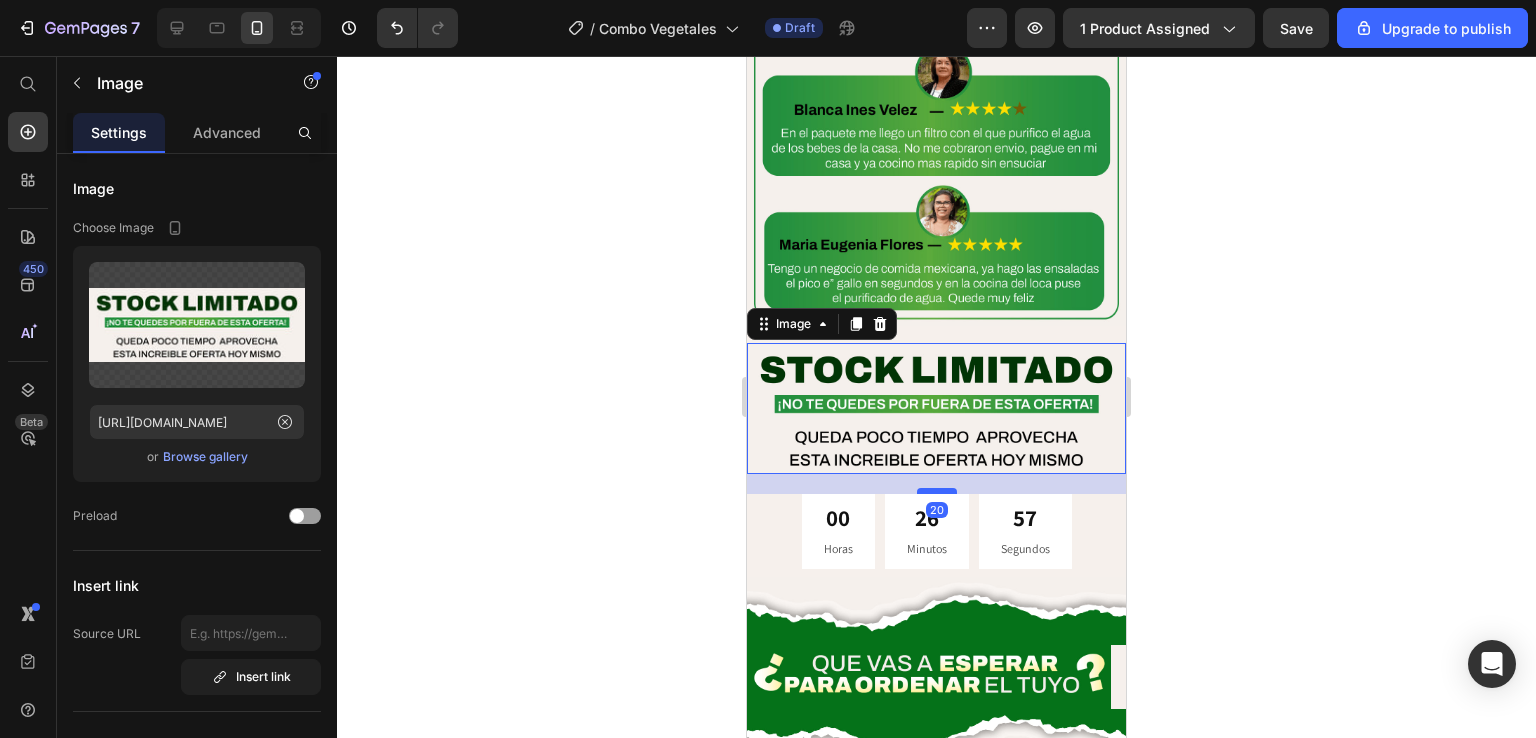 drag, startPoint x: 930, startPoint y: 321, endPoint x: 933, endPoint y: 333, distance: 12.369317 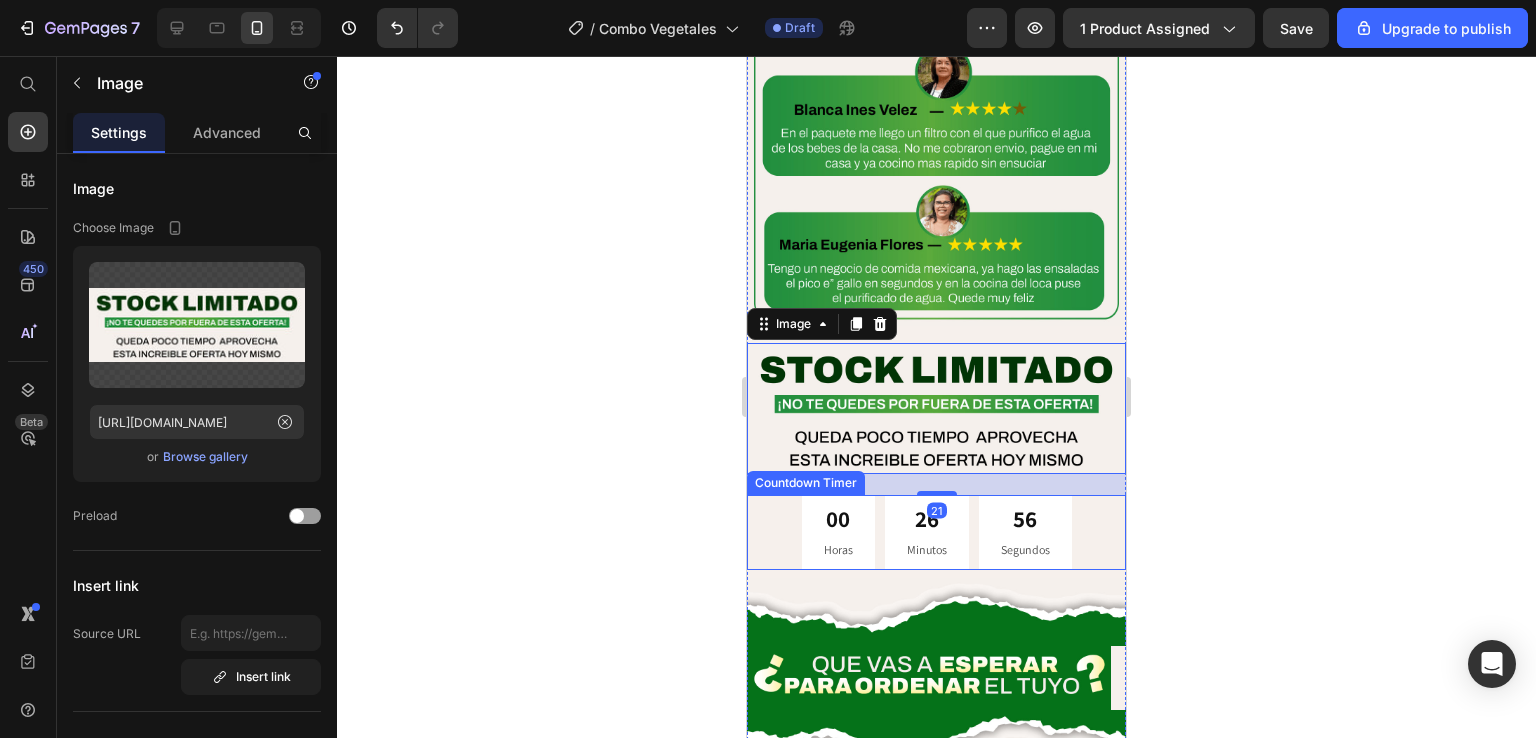 click on "Minutos" at bounding box center [927, 550] 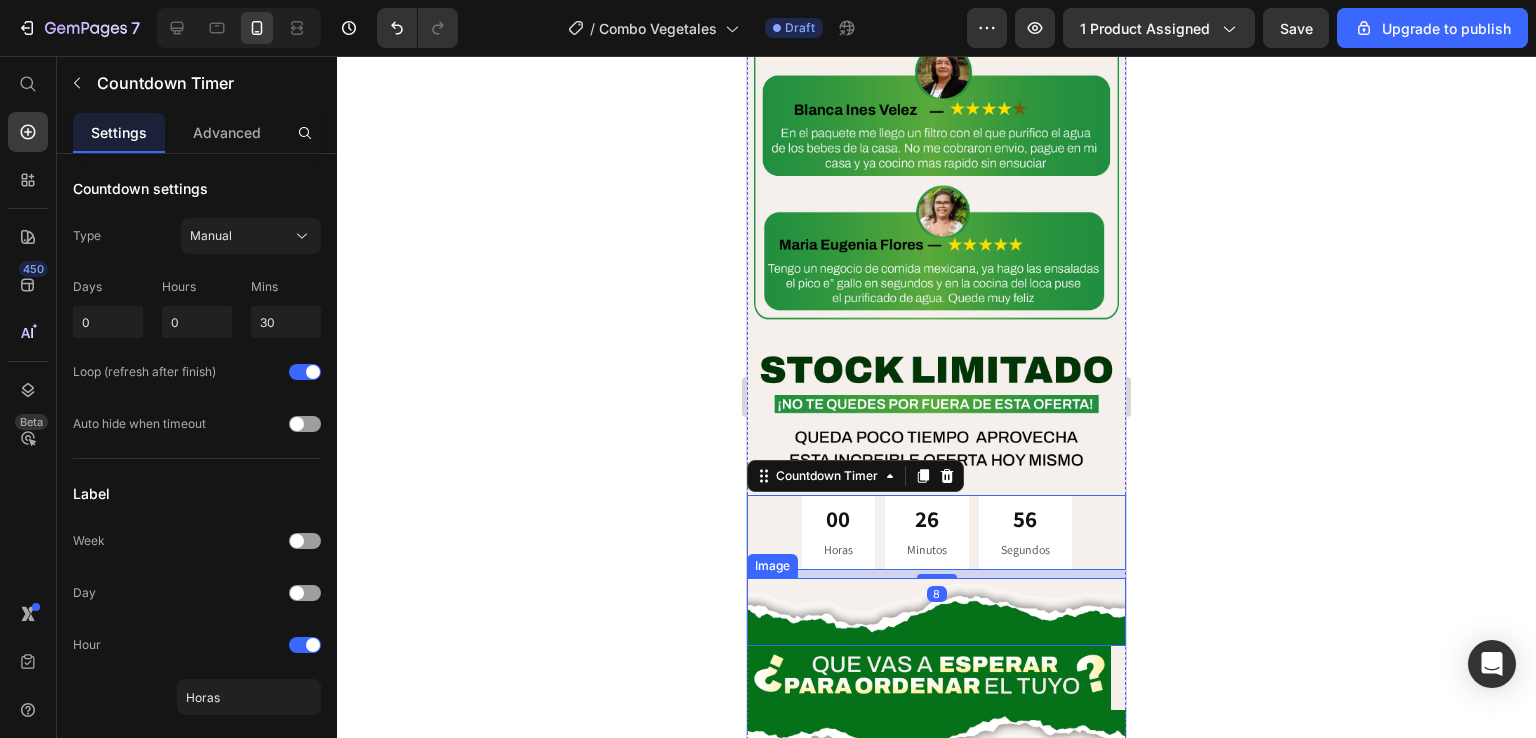 click 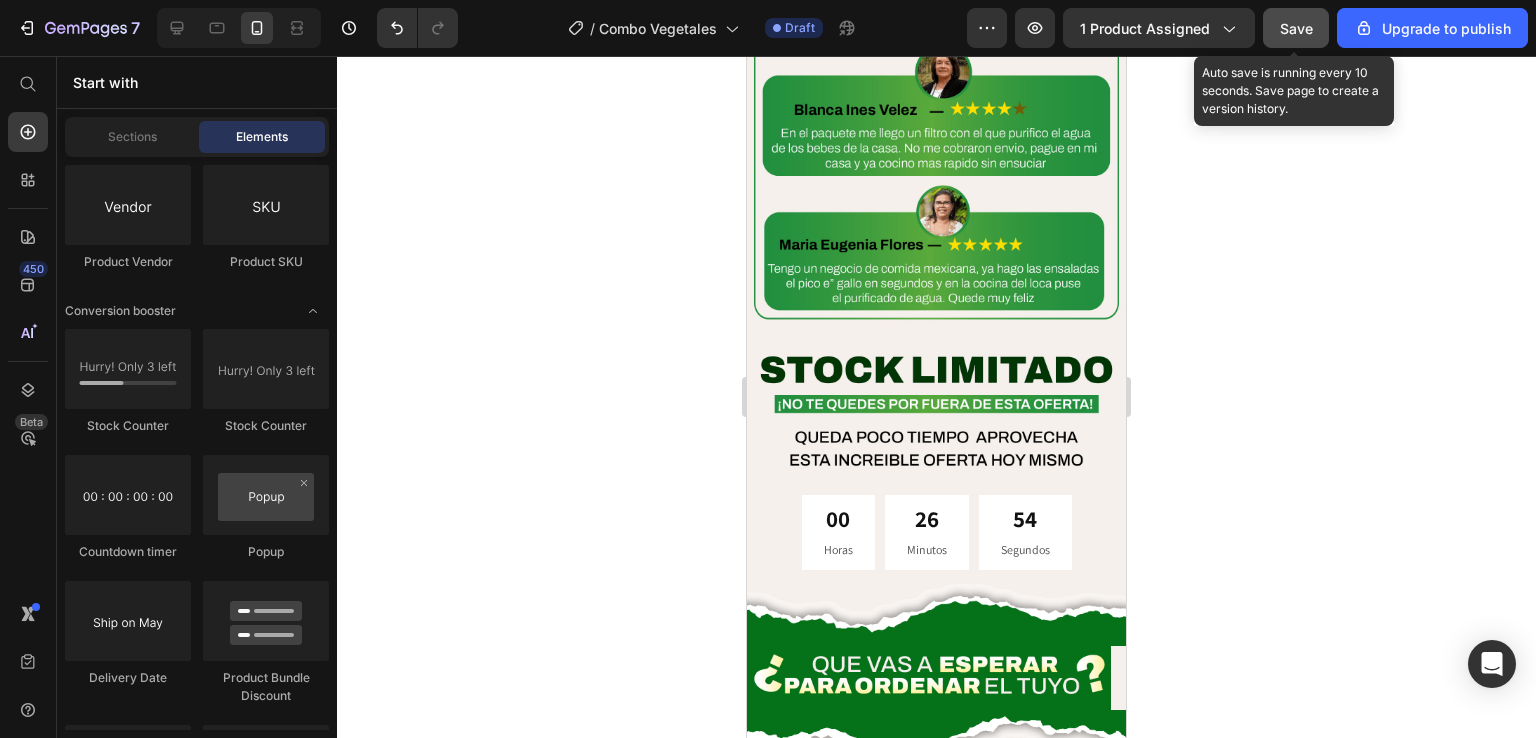 click on "Save" 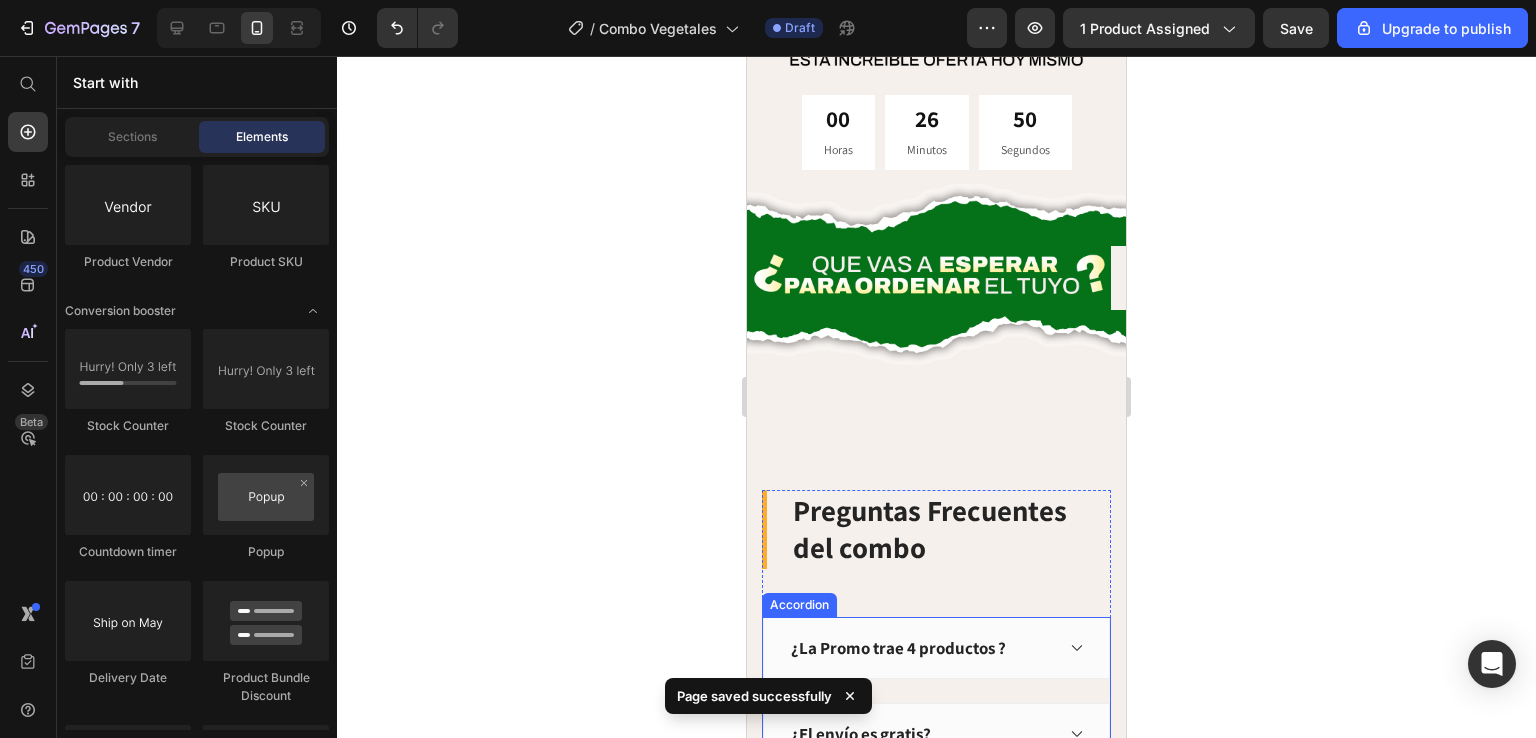 scroll, scrollTop: 7288, scrollLeft: 0, axis: vertical 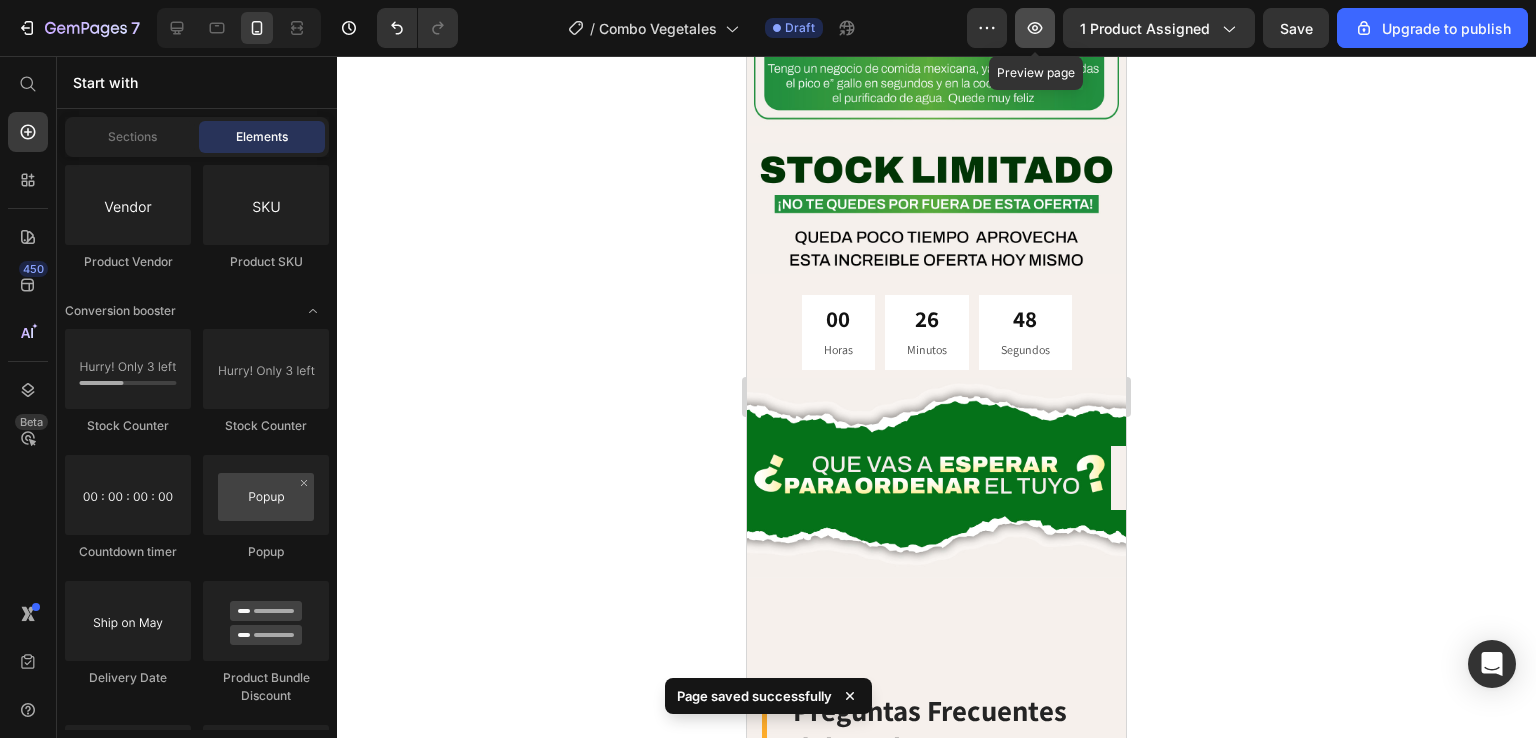 click 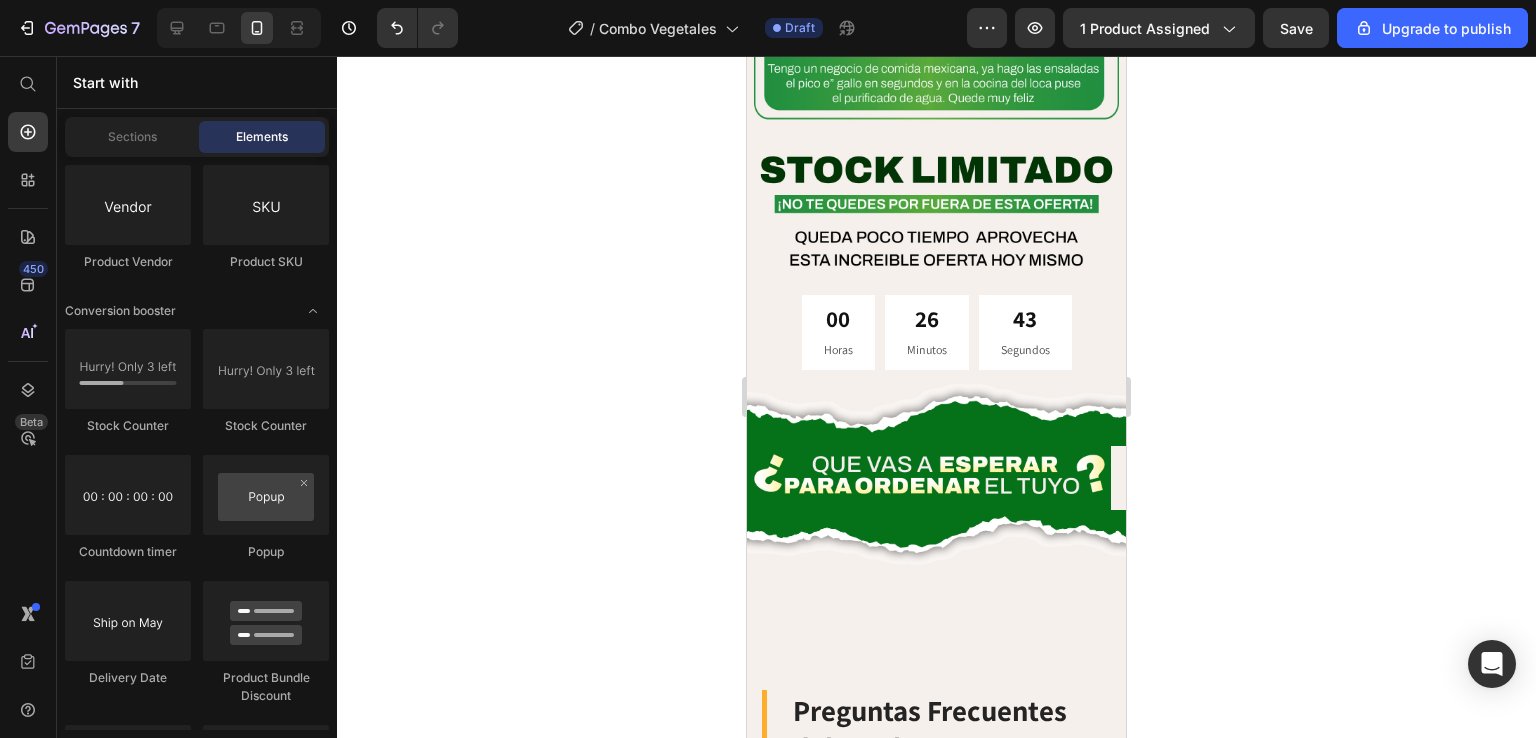 click 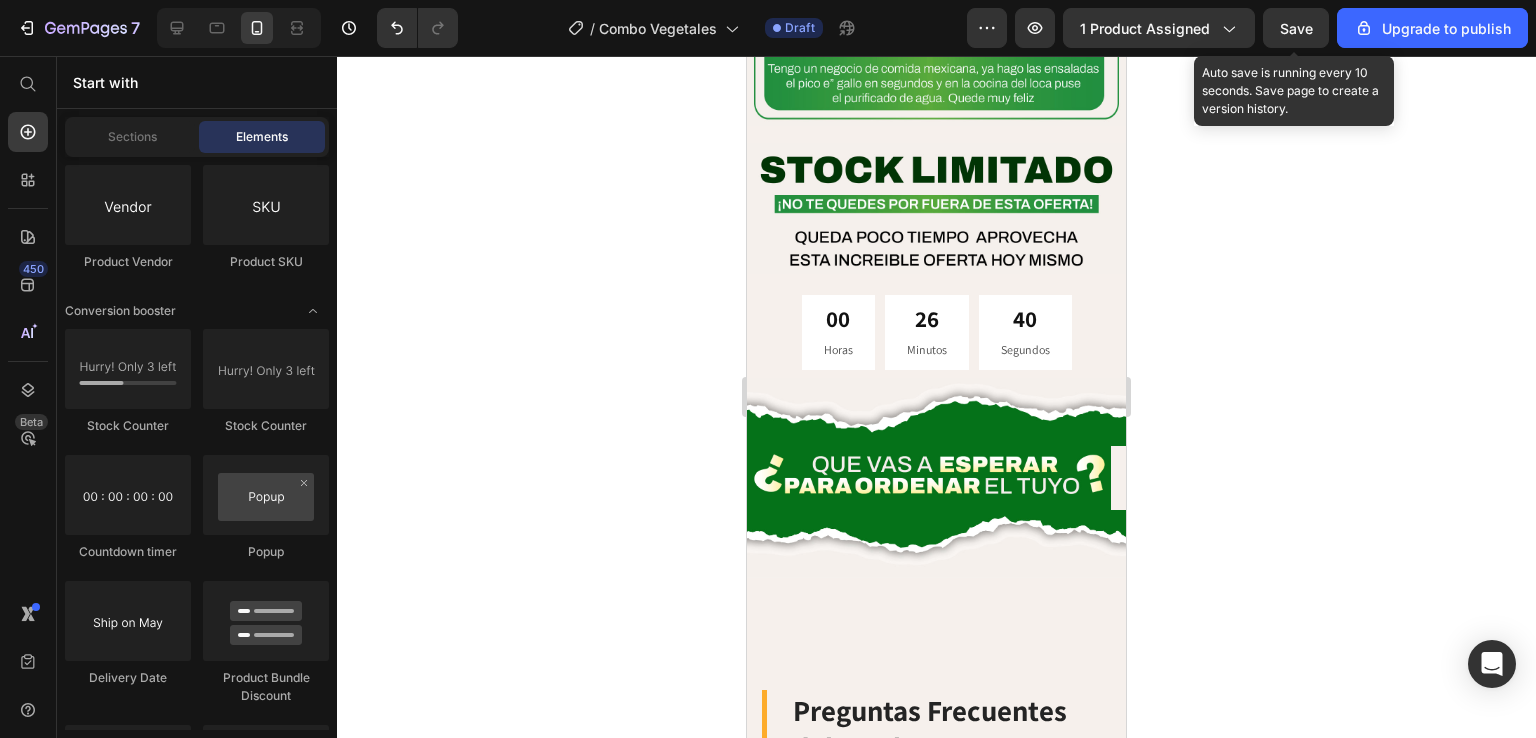 click on "Save" at bounding box center [1296, 28] 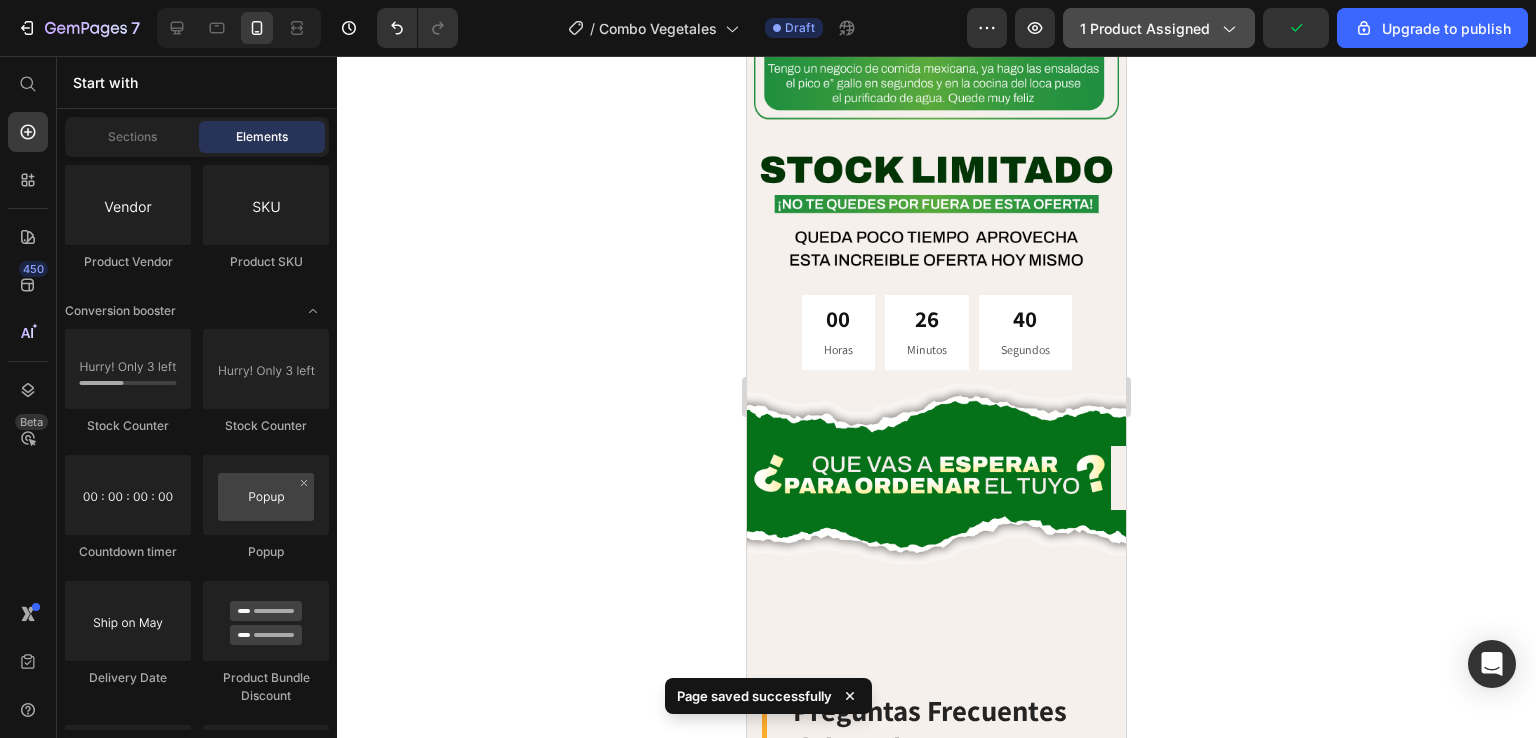 click on "1 product assigned" 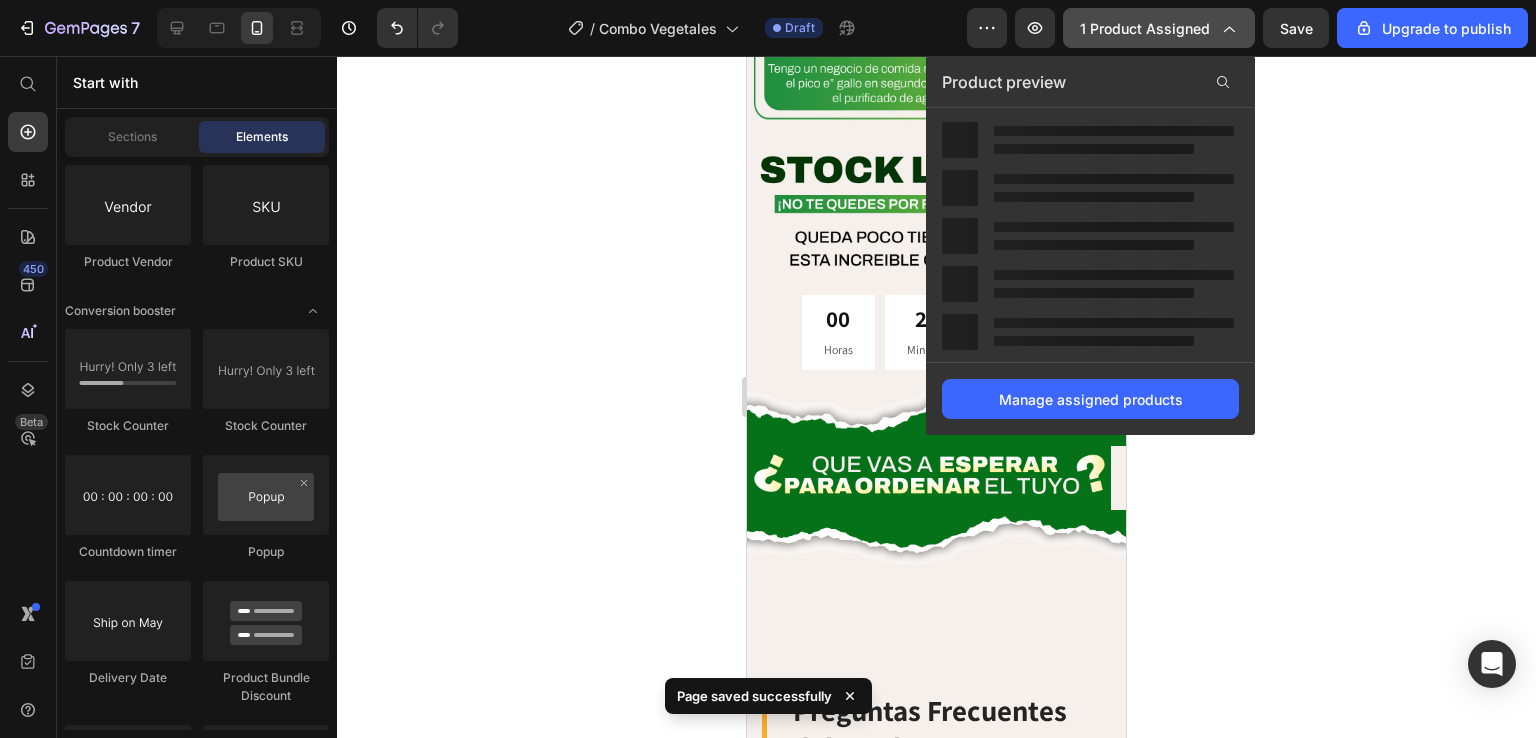 click on "1 product assigned" 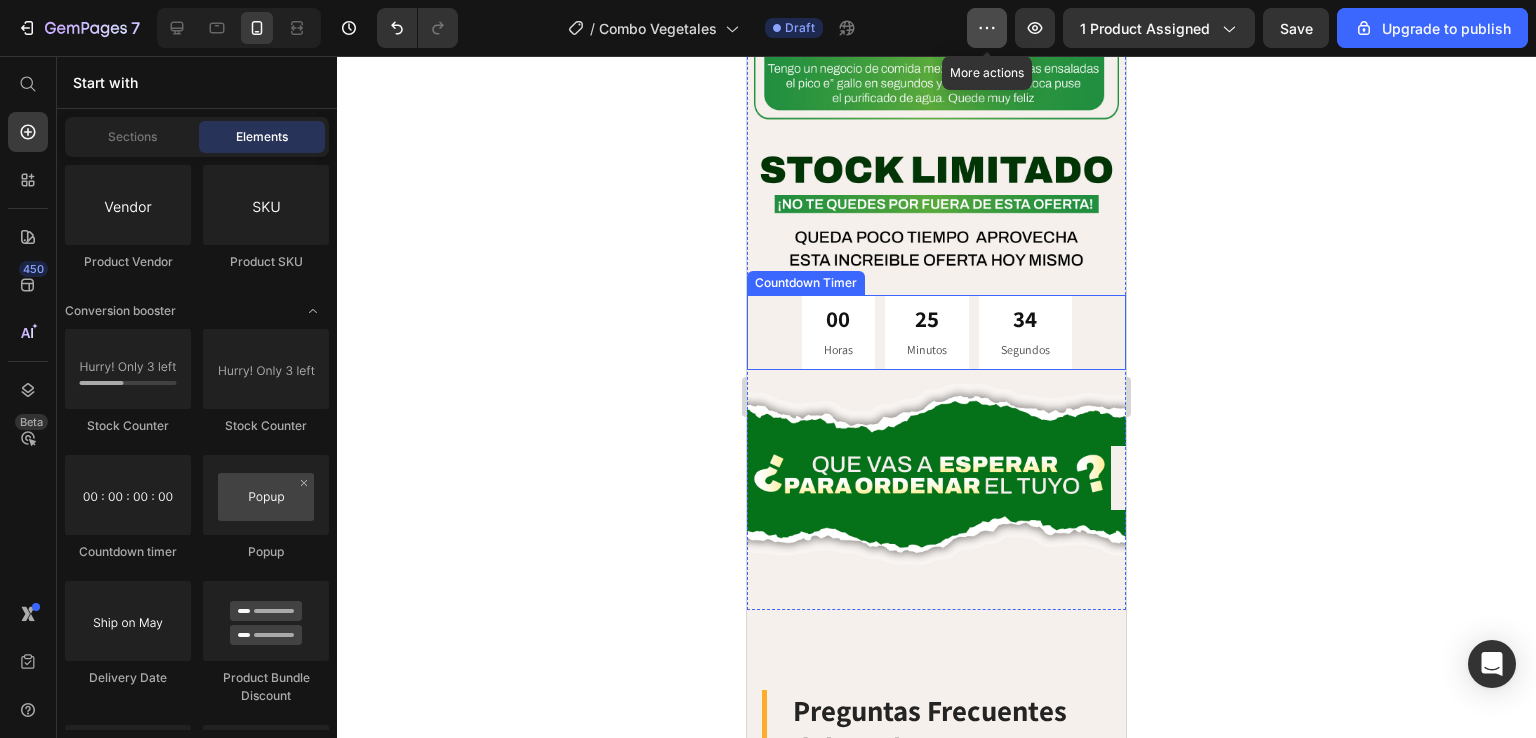 click 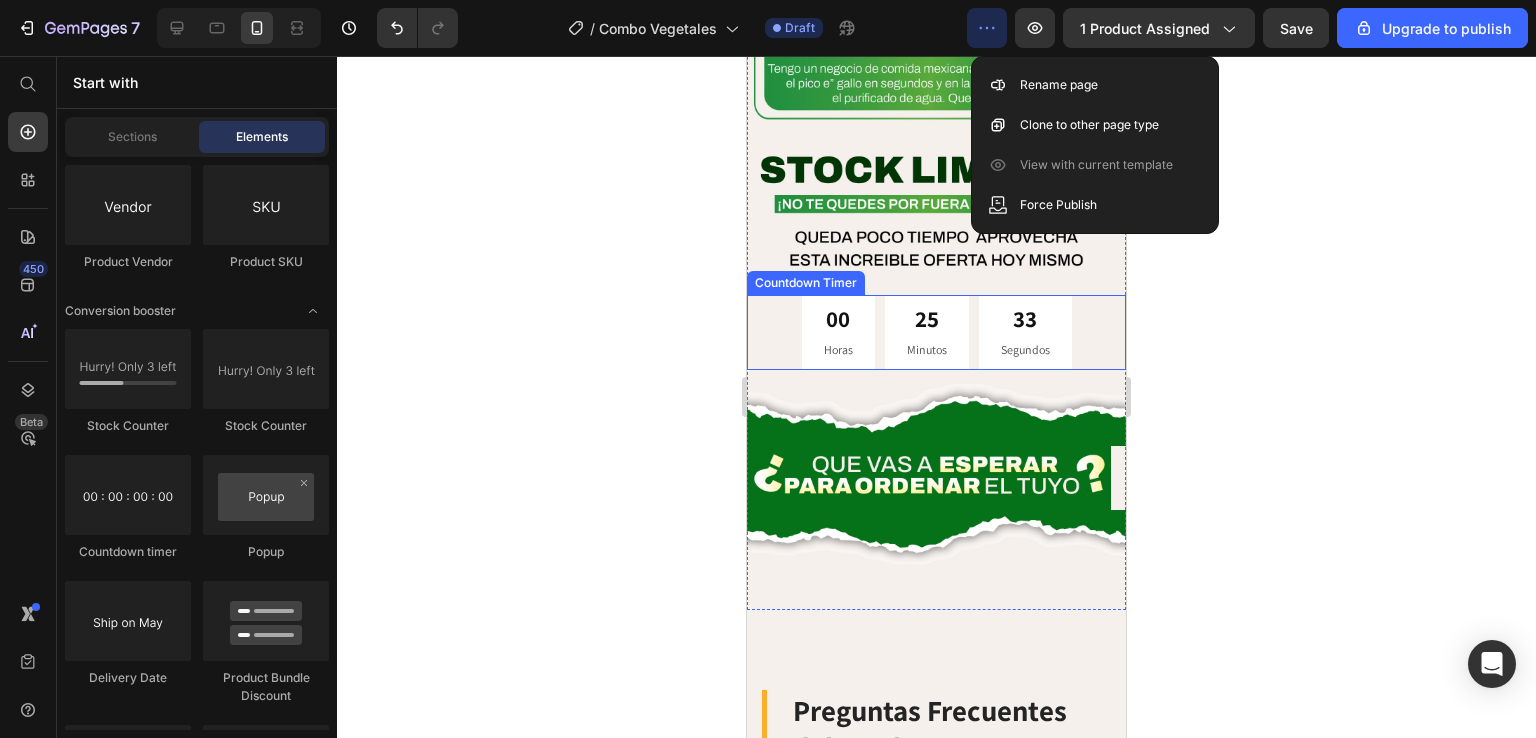 click 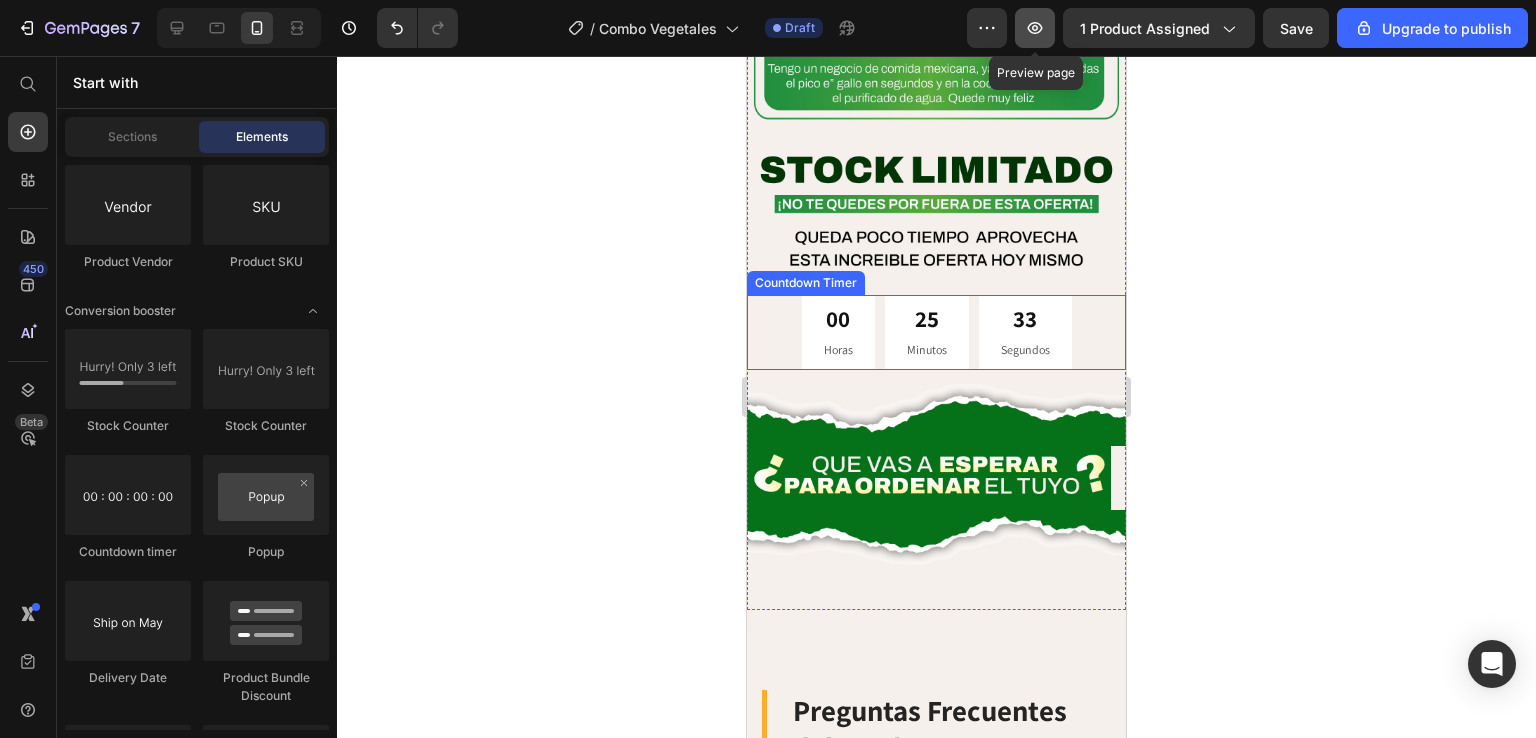 click 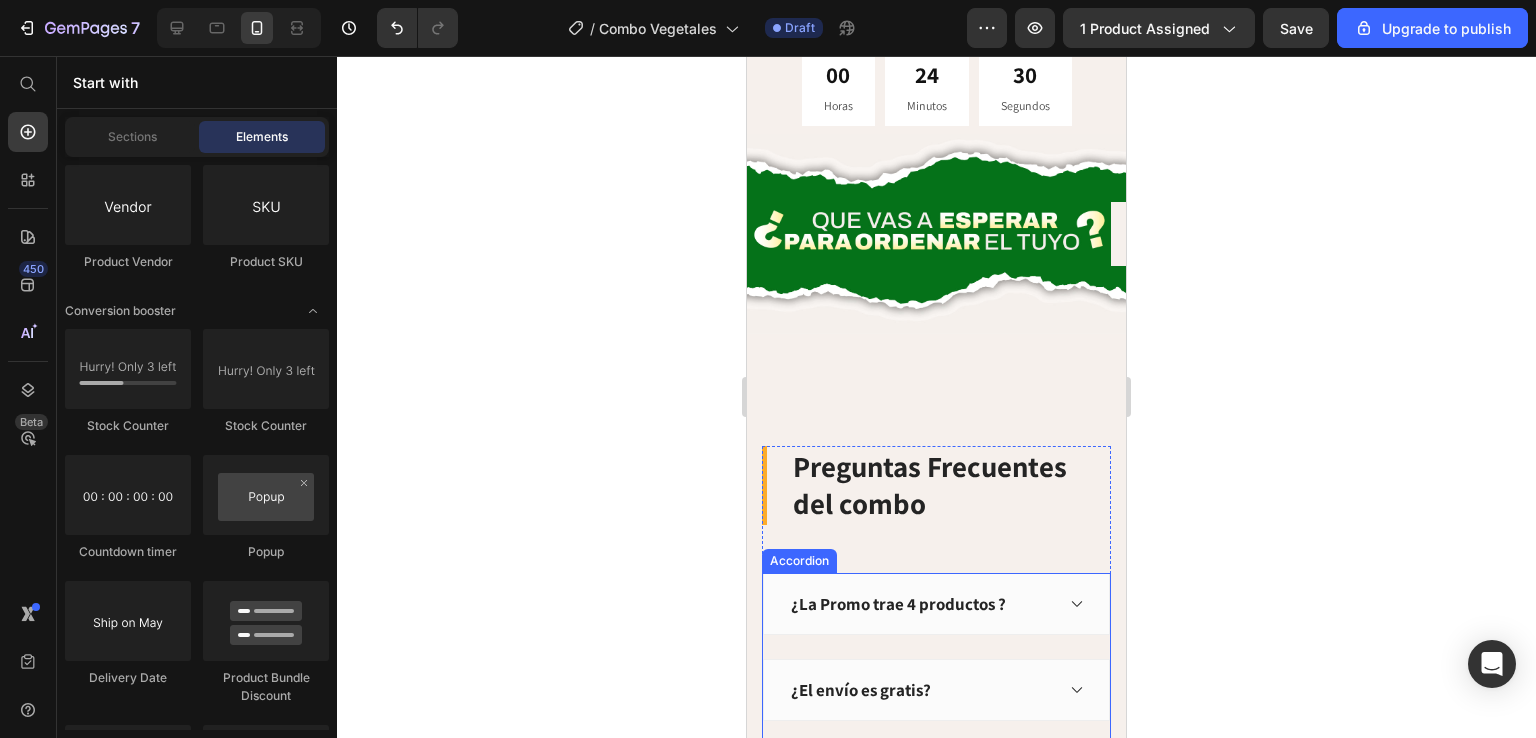 scroll, scrollTop: 6988, scrollLeft: 0, axis: vertical 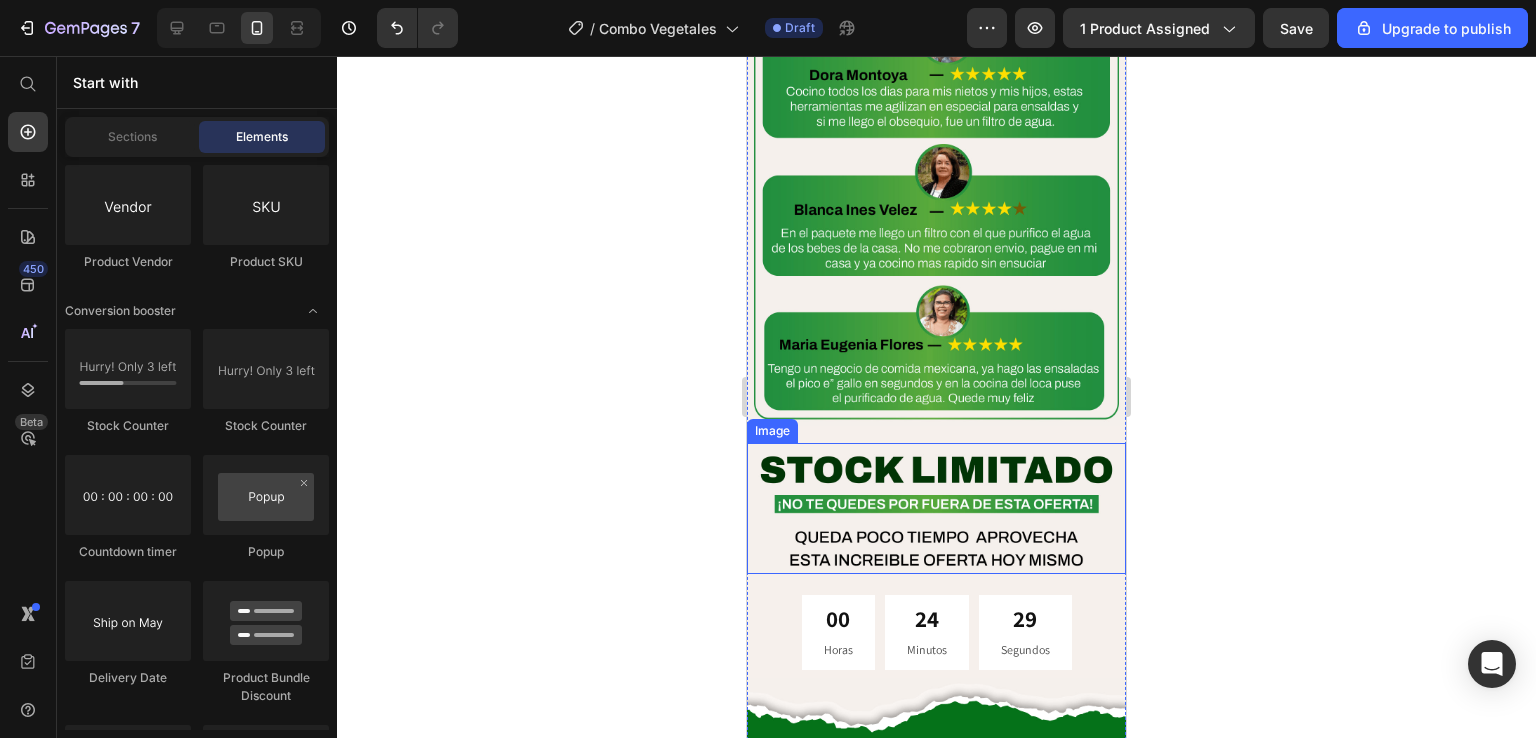 click at bounding box center [936, 508] 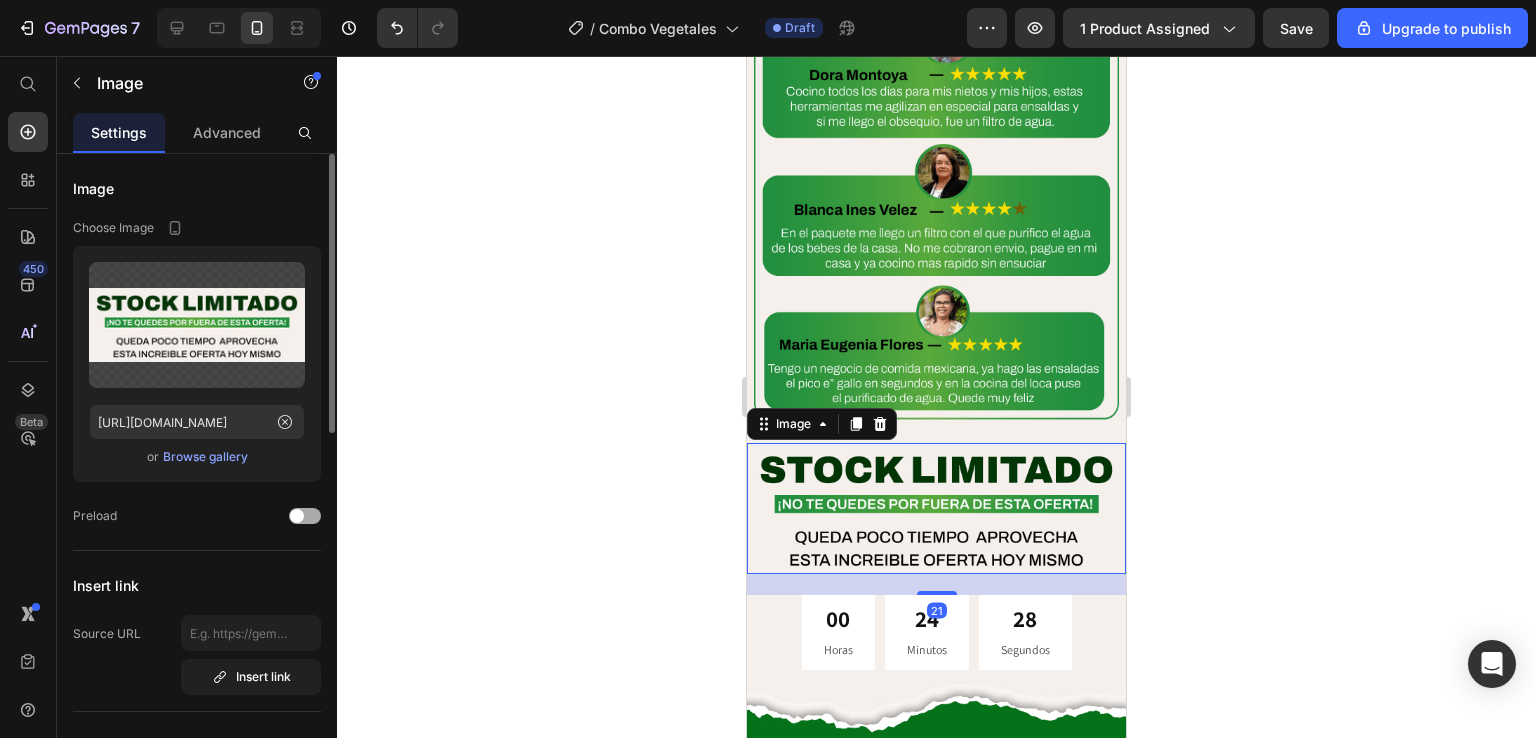 click at bounding box center [297, 516] 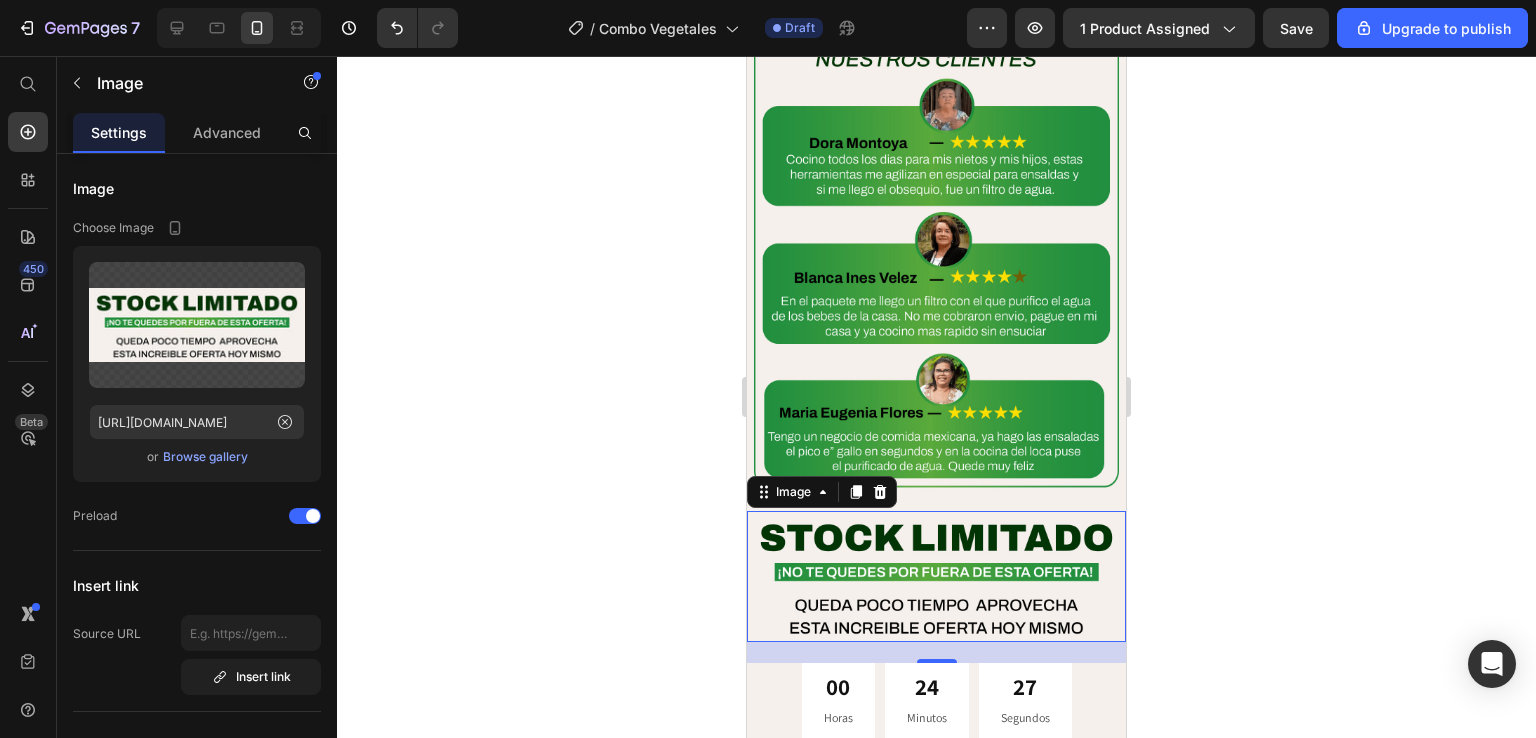 scroll, scrollTop: 6788, scrollLeft: 0, axis: vertical 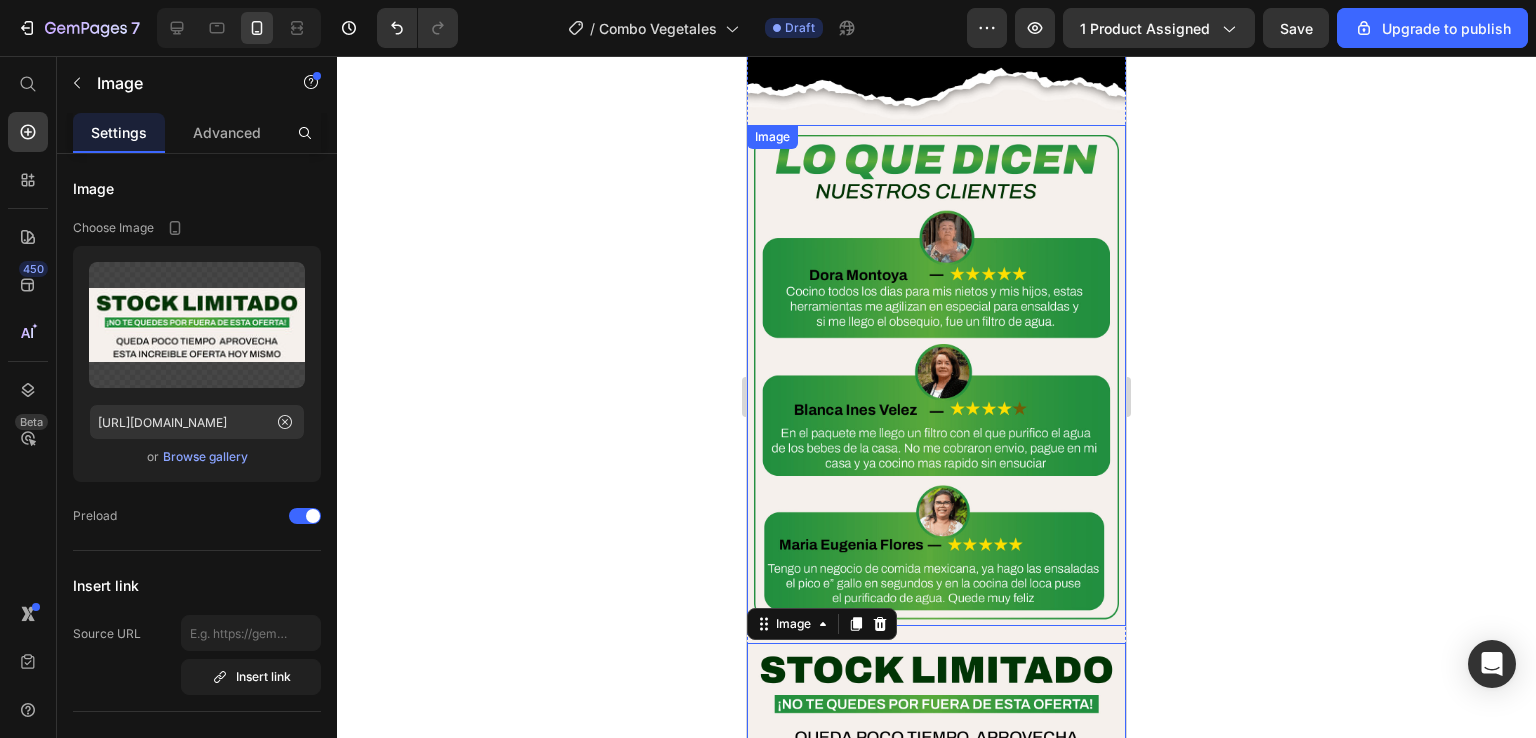 click at bounding box center [936, 375] 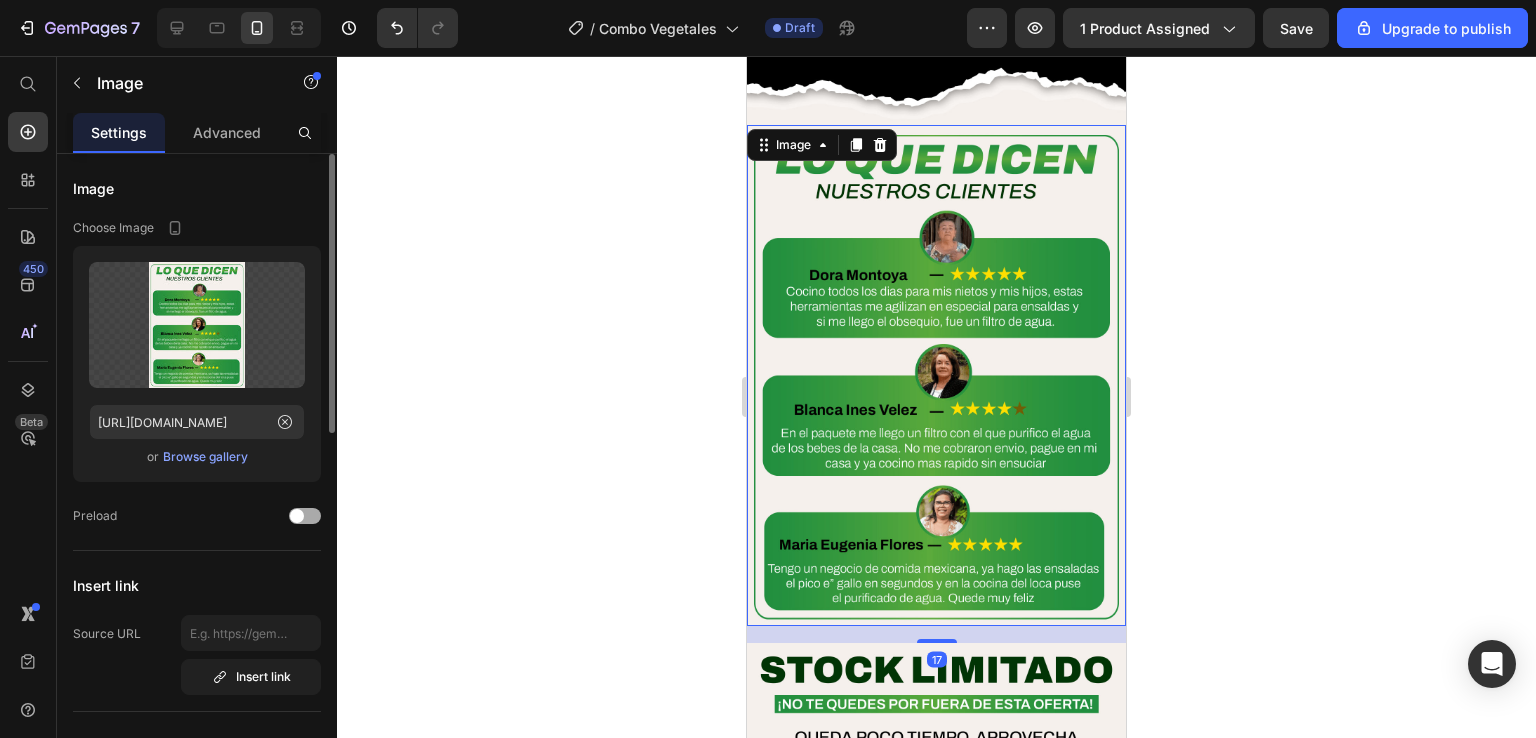 click at bounding box center (305, 516) 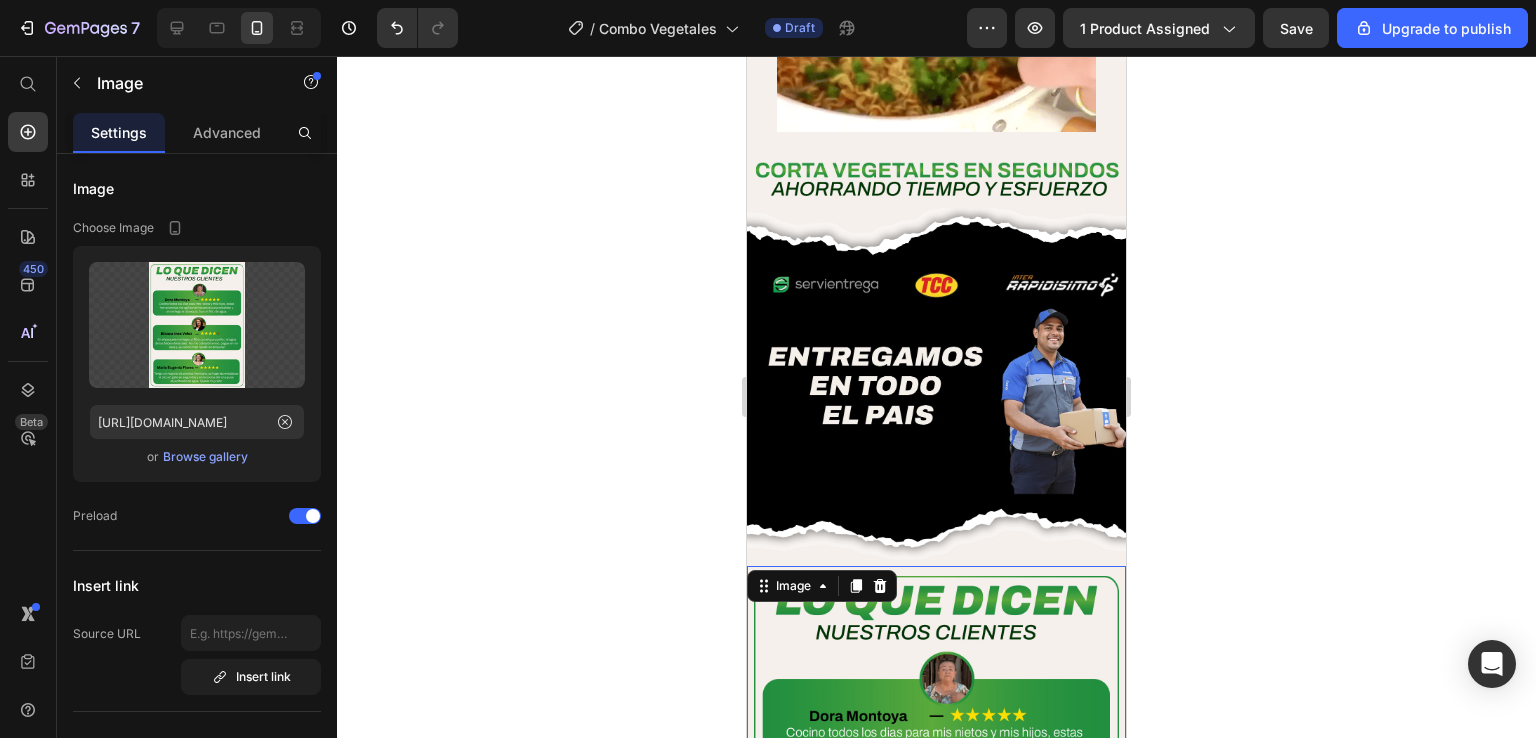 scroll, scrollTop: 6188, scrollLeft: 0, axis: vertical 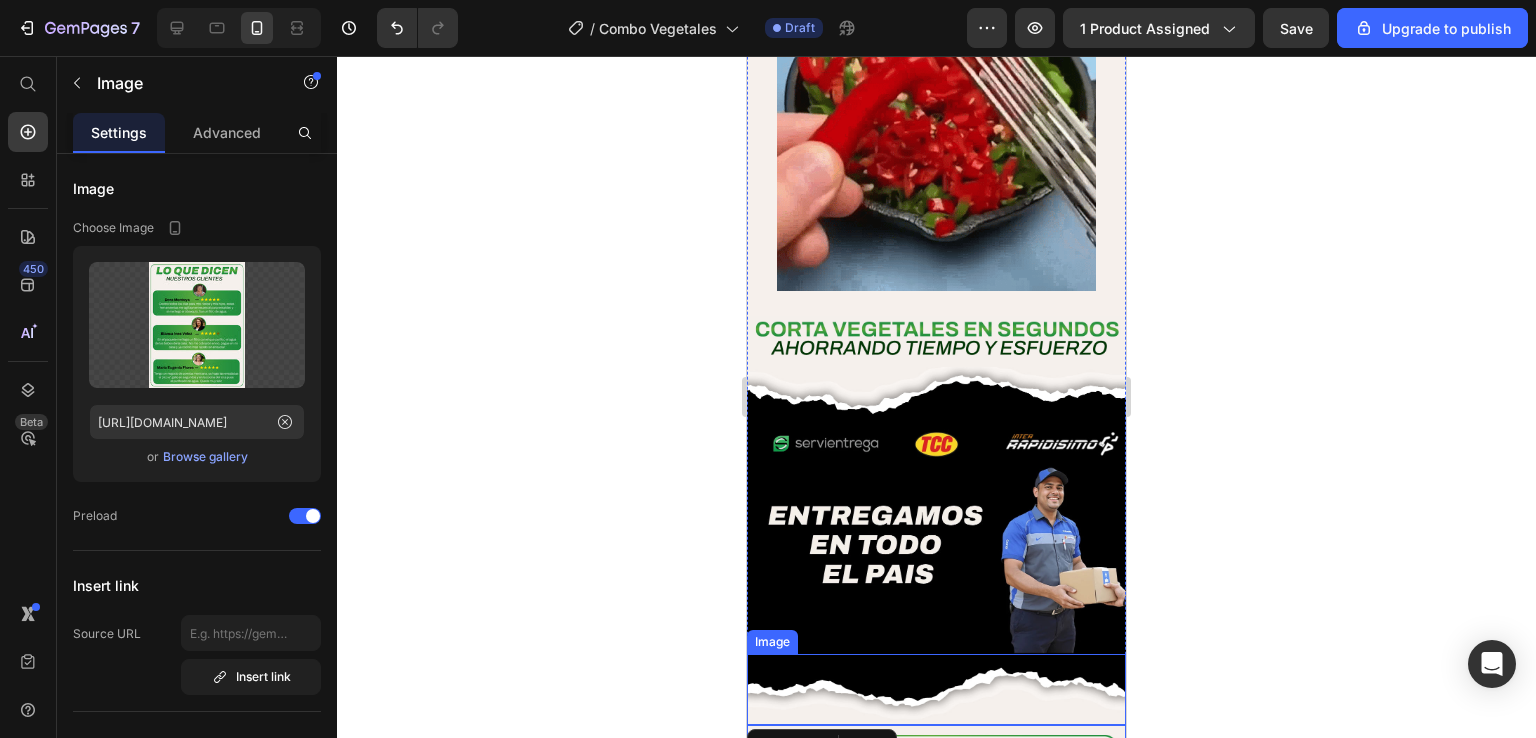 click at bounding box center [936, 690] 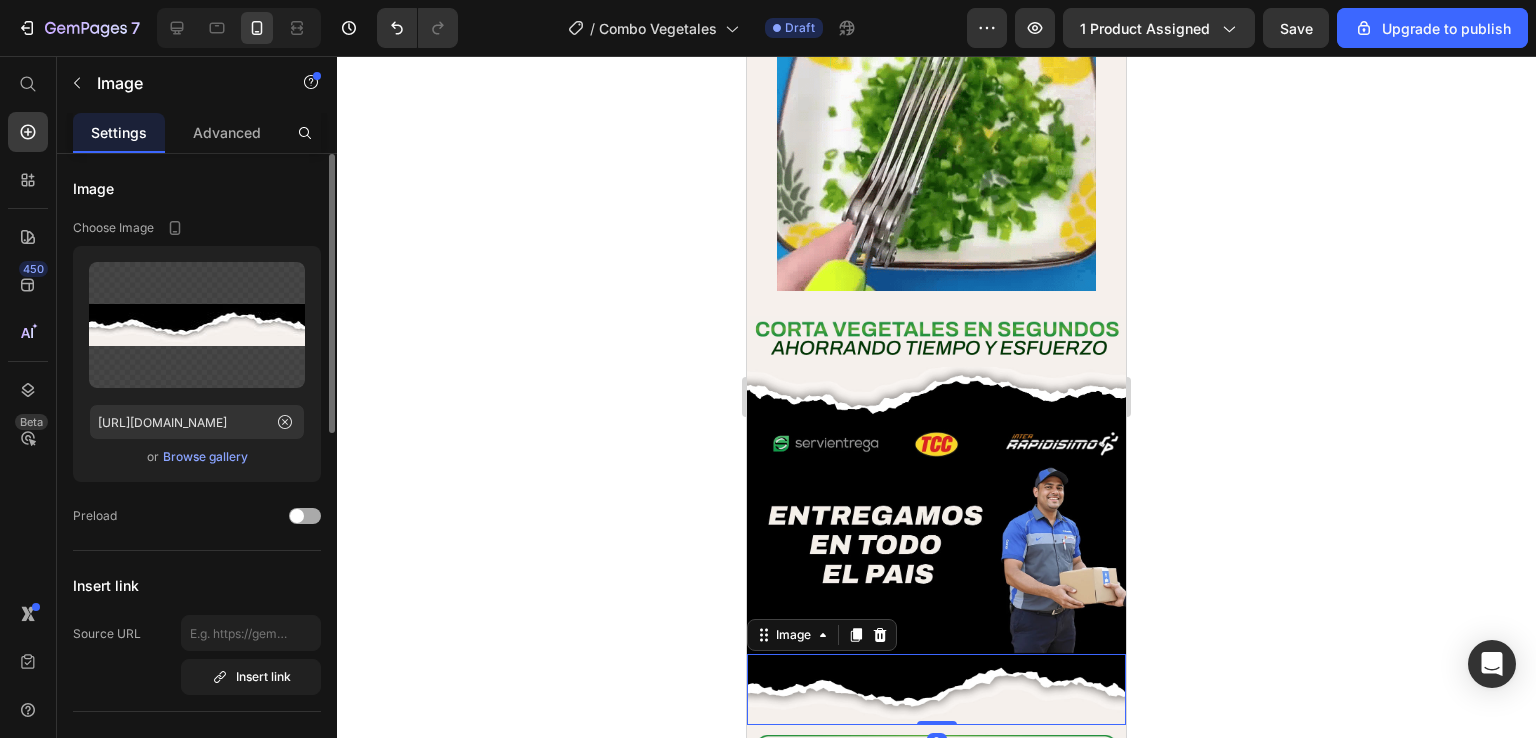 click at bounding box center [305, 516] 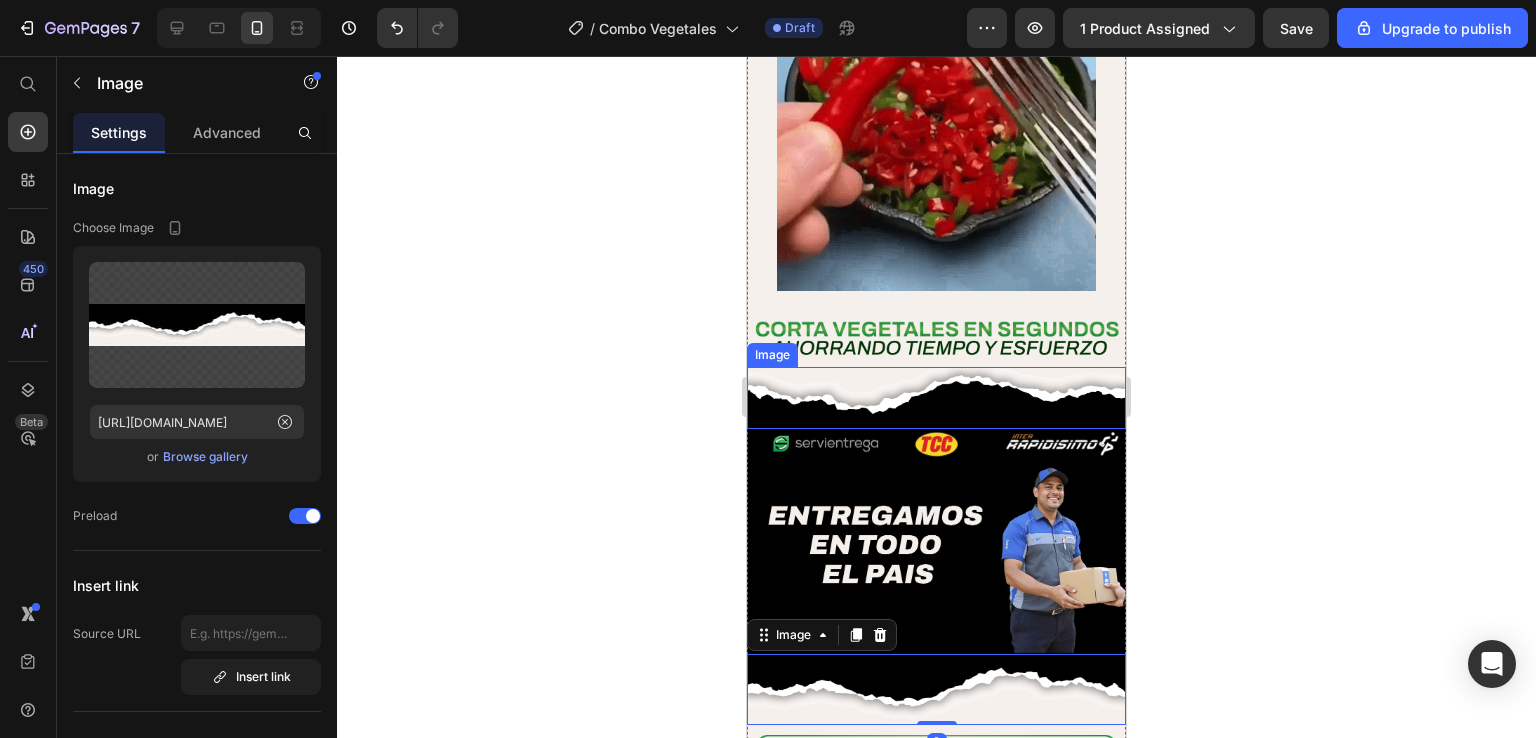 click at bounding box center [936, 398] 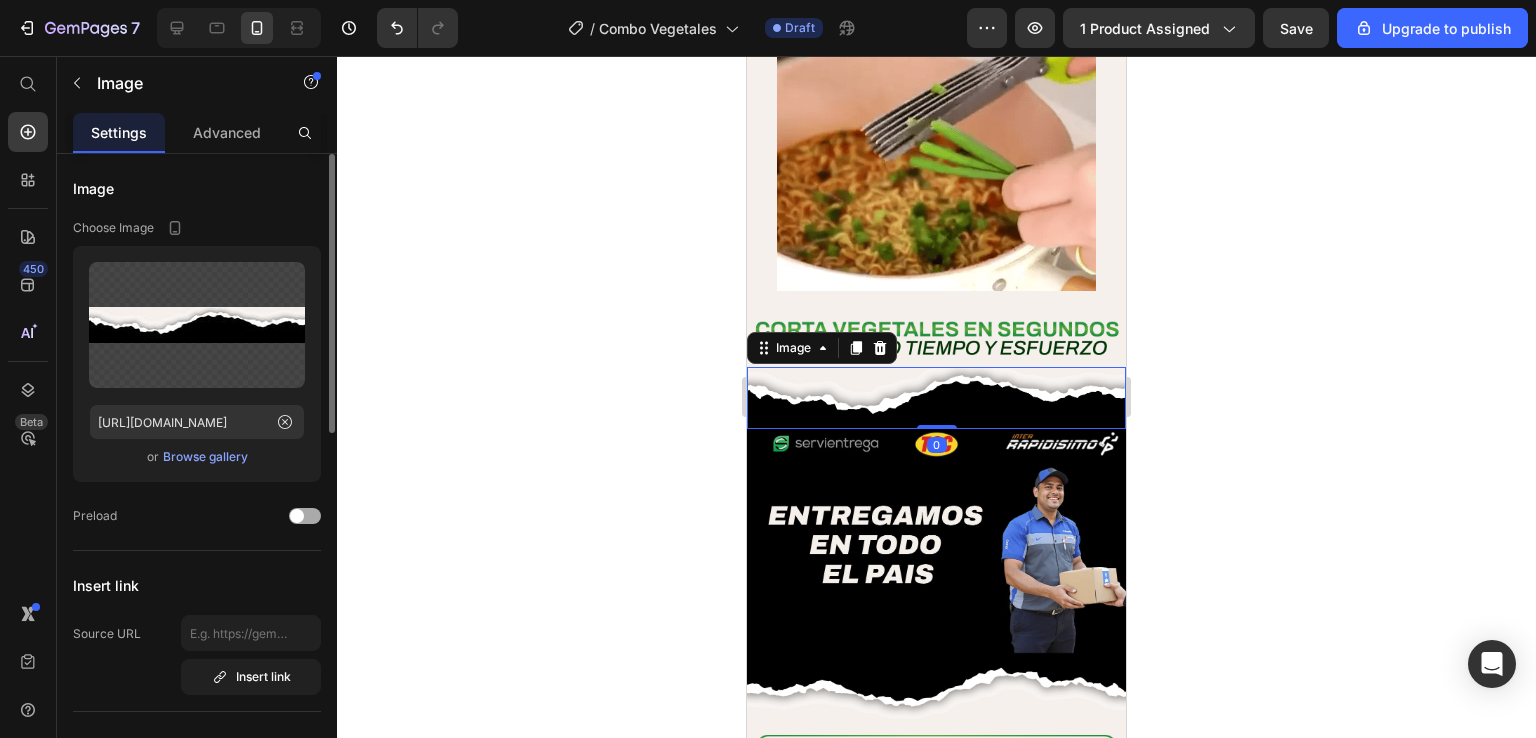 click at bounding box center (297, 516) 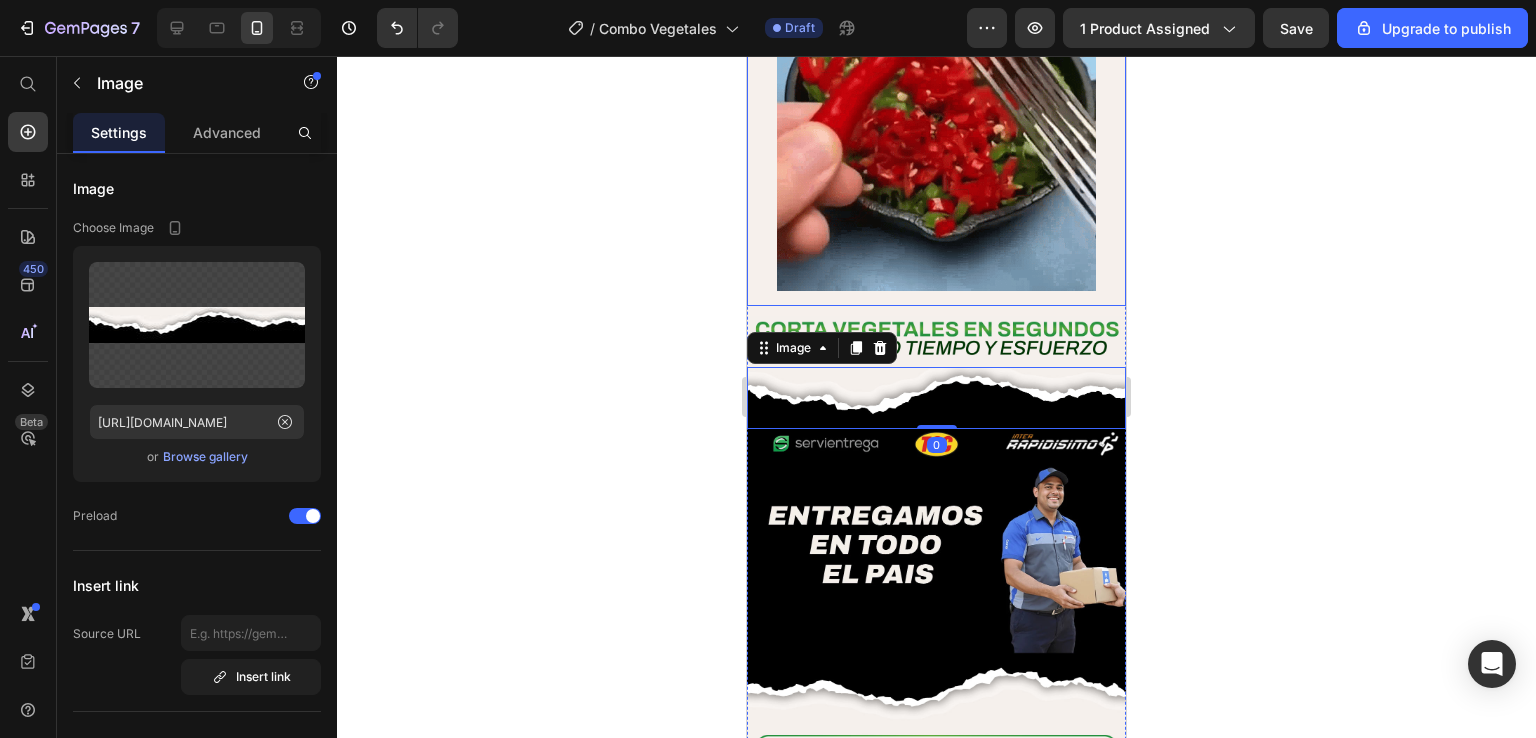 click at bounding box center (936, 131) 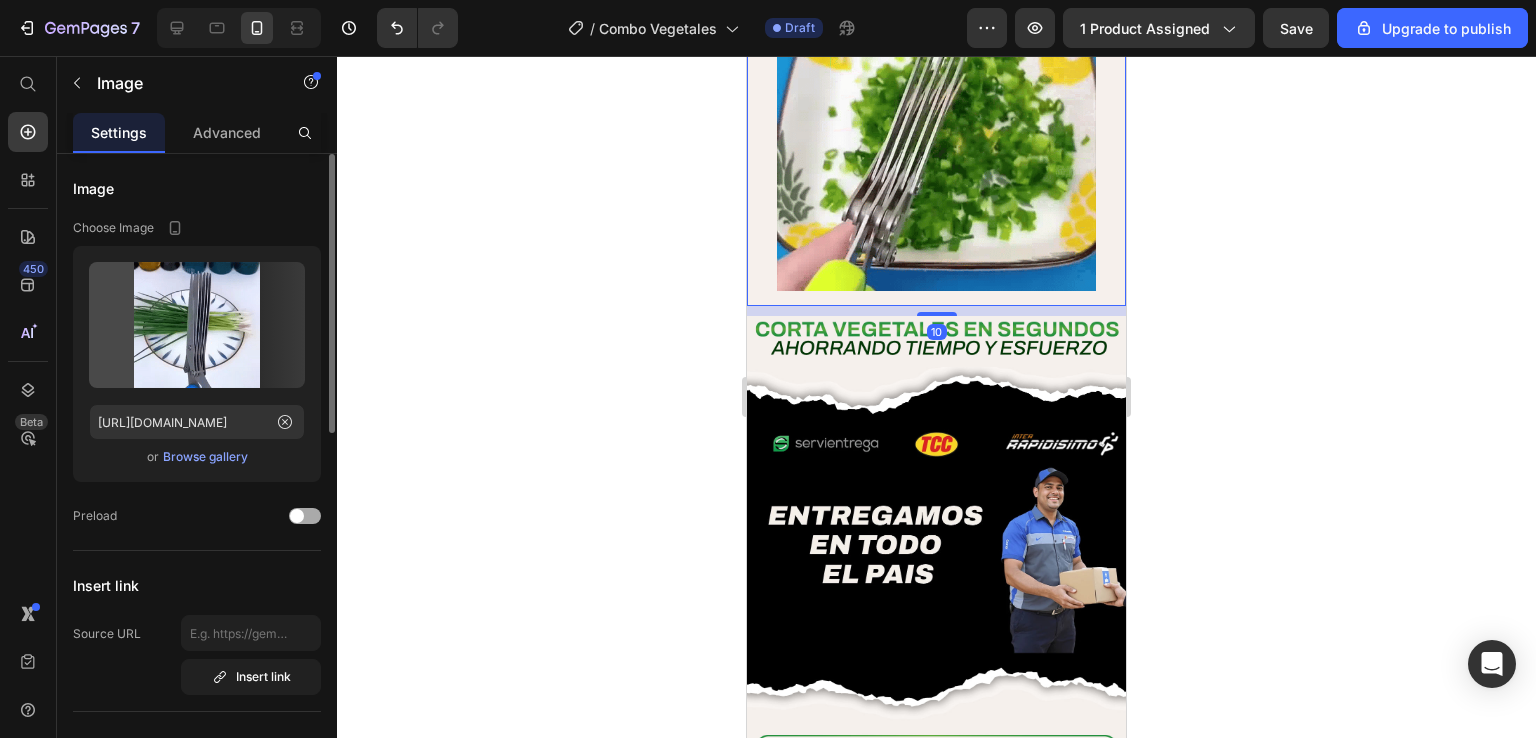 click at bounding box center [297, 516] 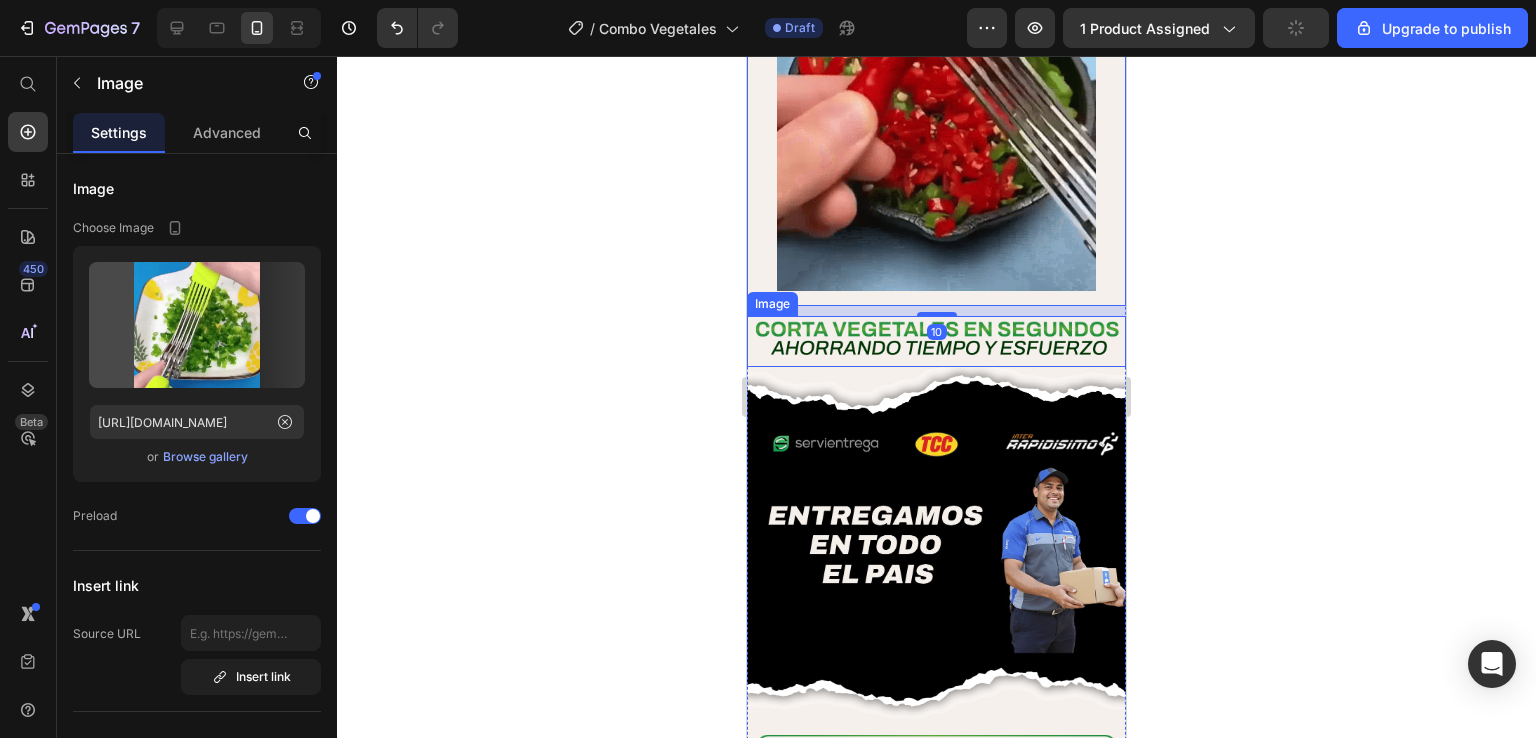 click at bounding box center [936, 341] 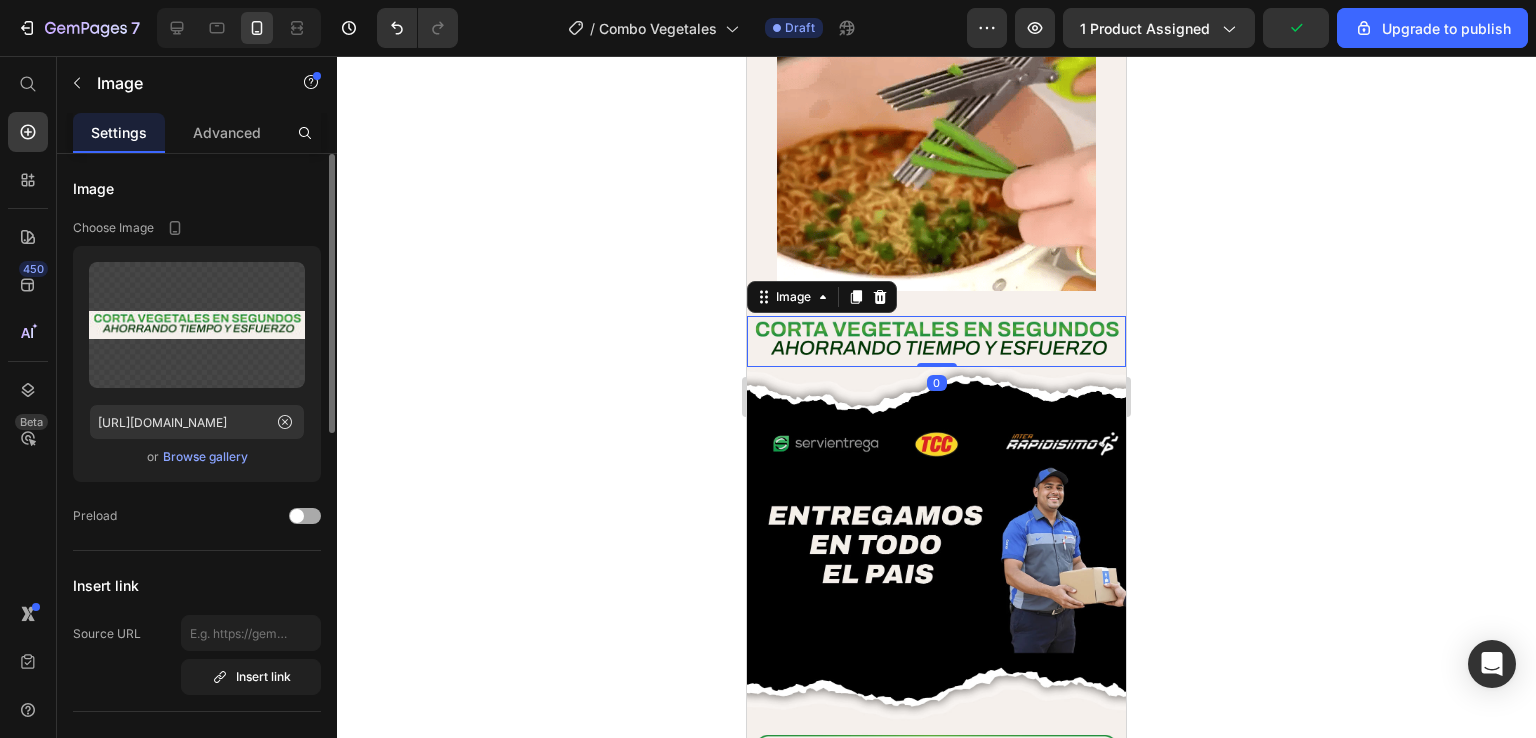 click at bounding box center [297, 516] 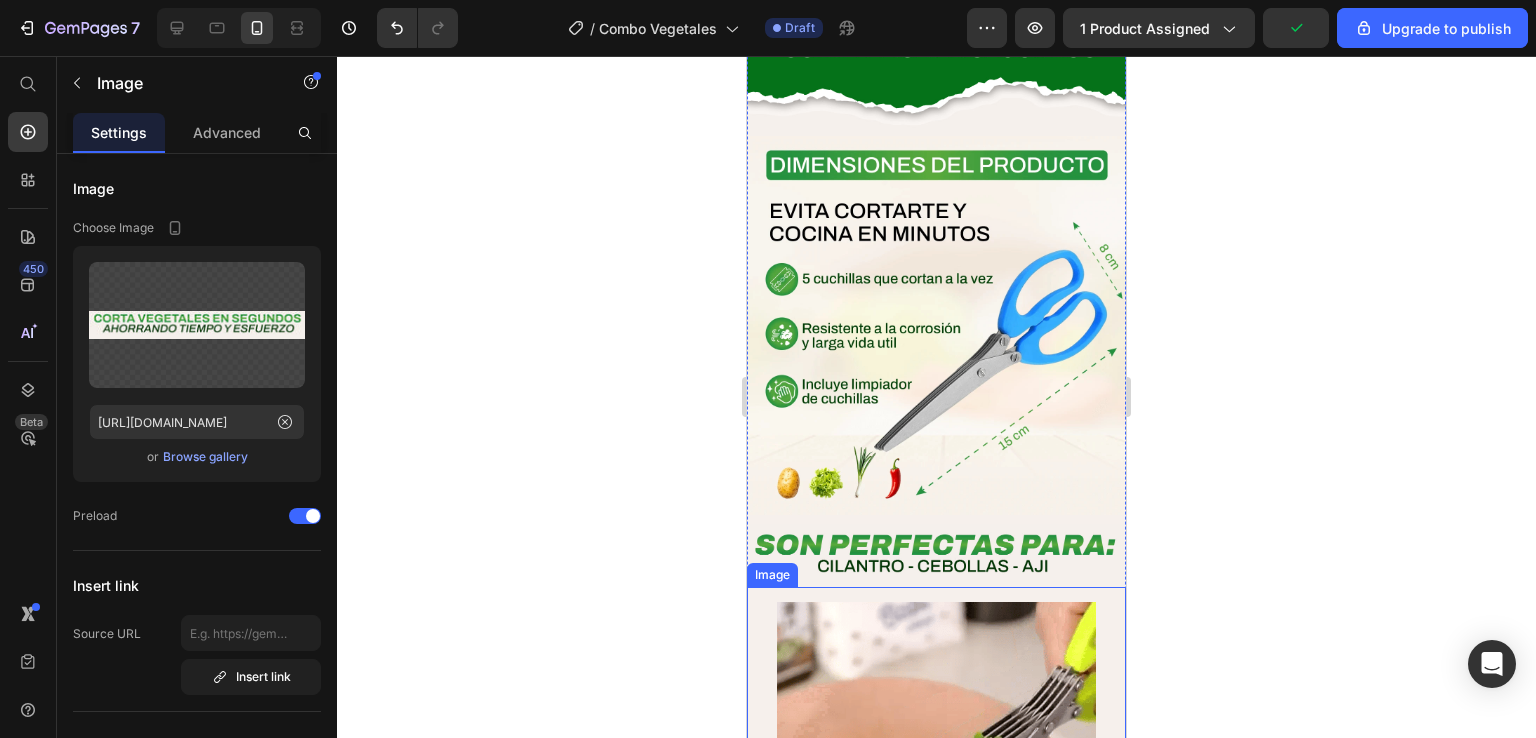 scroll, scrollTop: 5388, scrollLeft: 0, axis: vertical 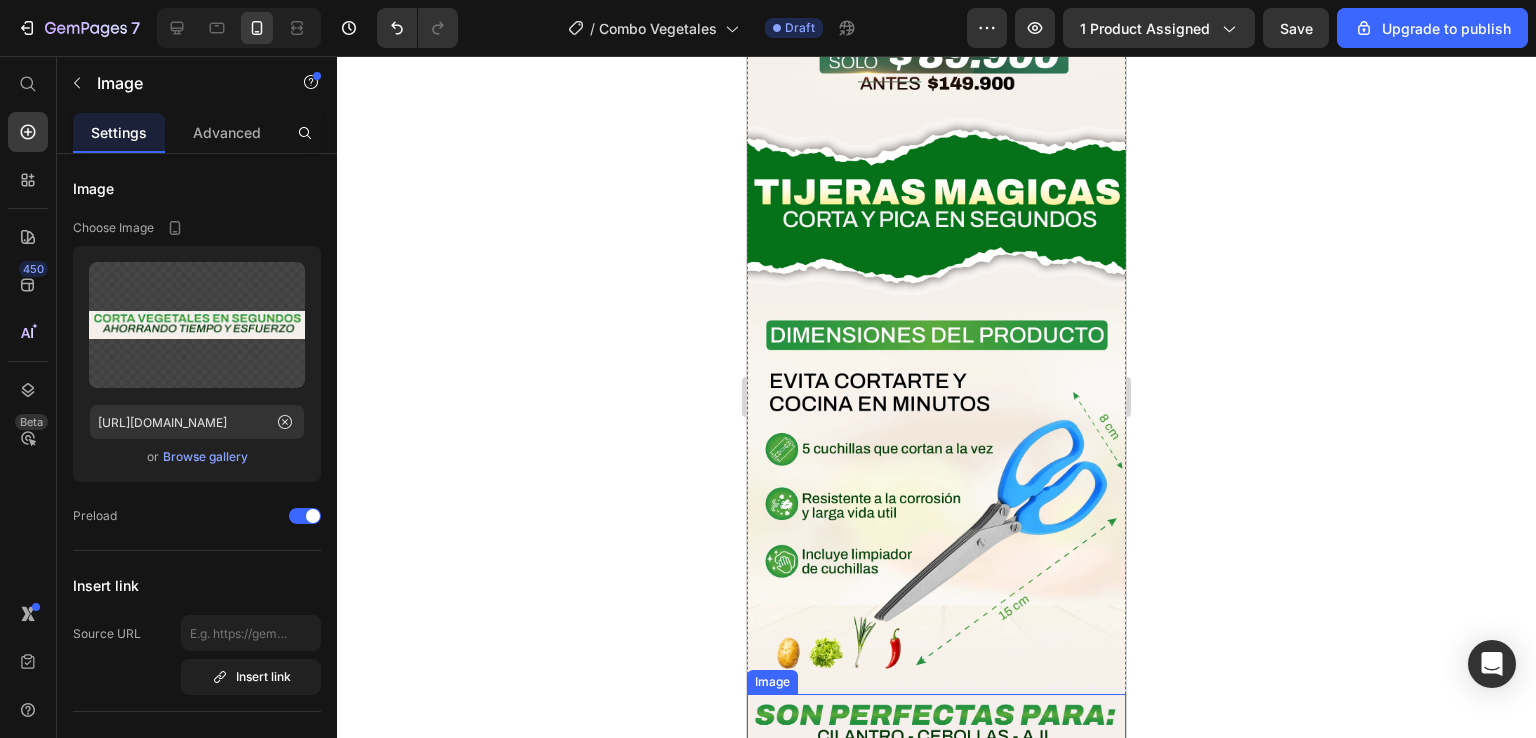 click at bounding box center (936, 725) 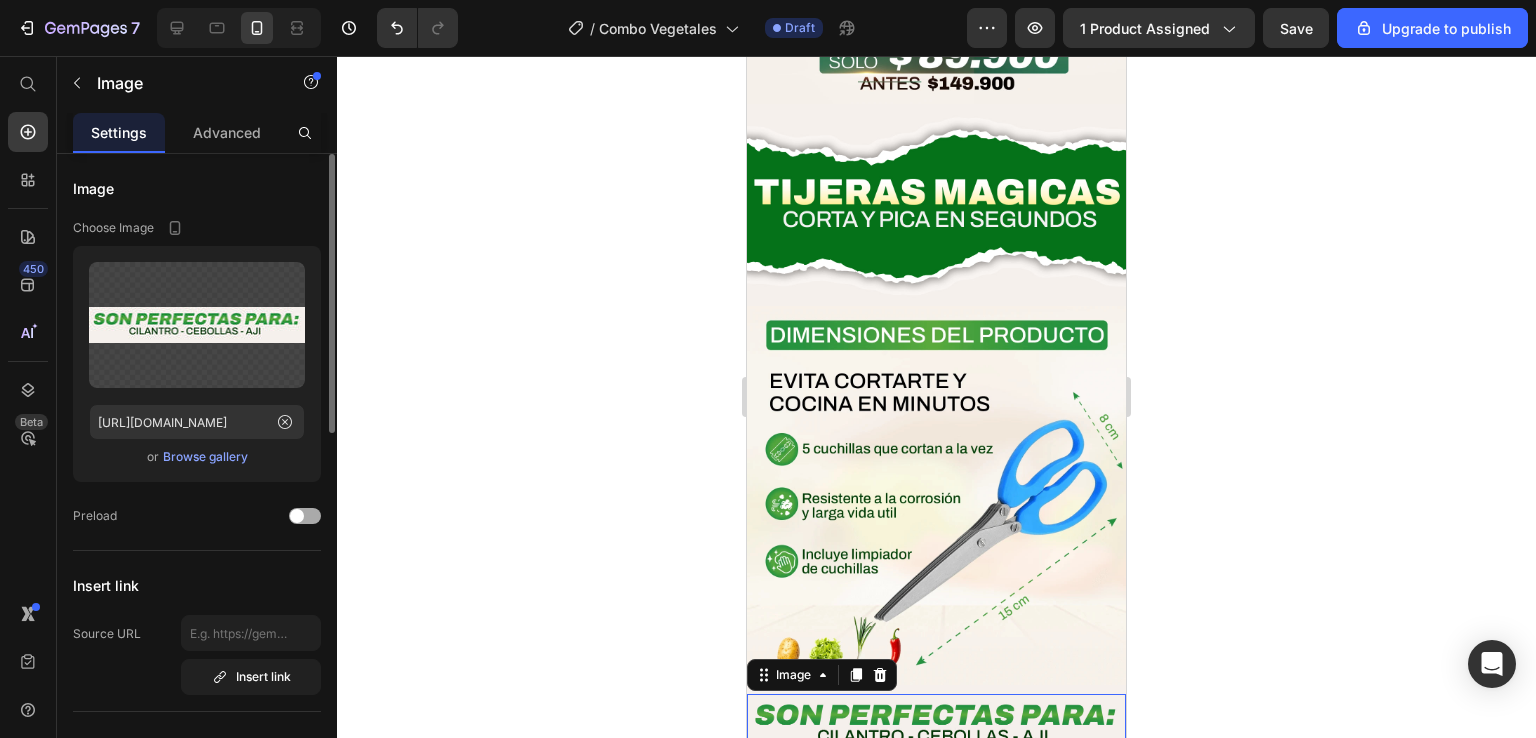 click at bounding box center (305, 516) 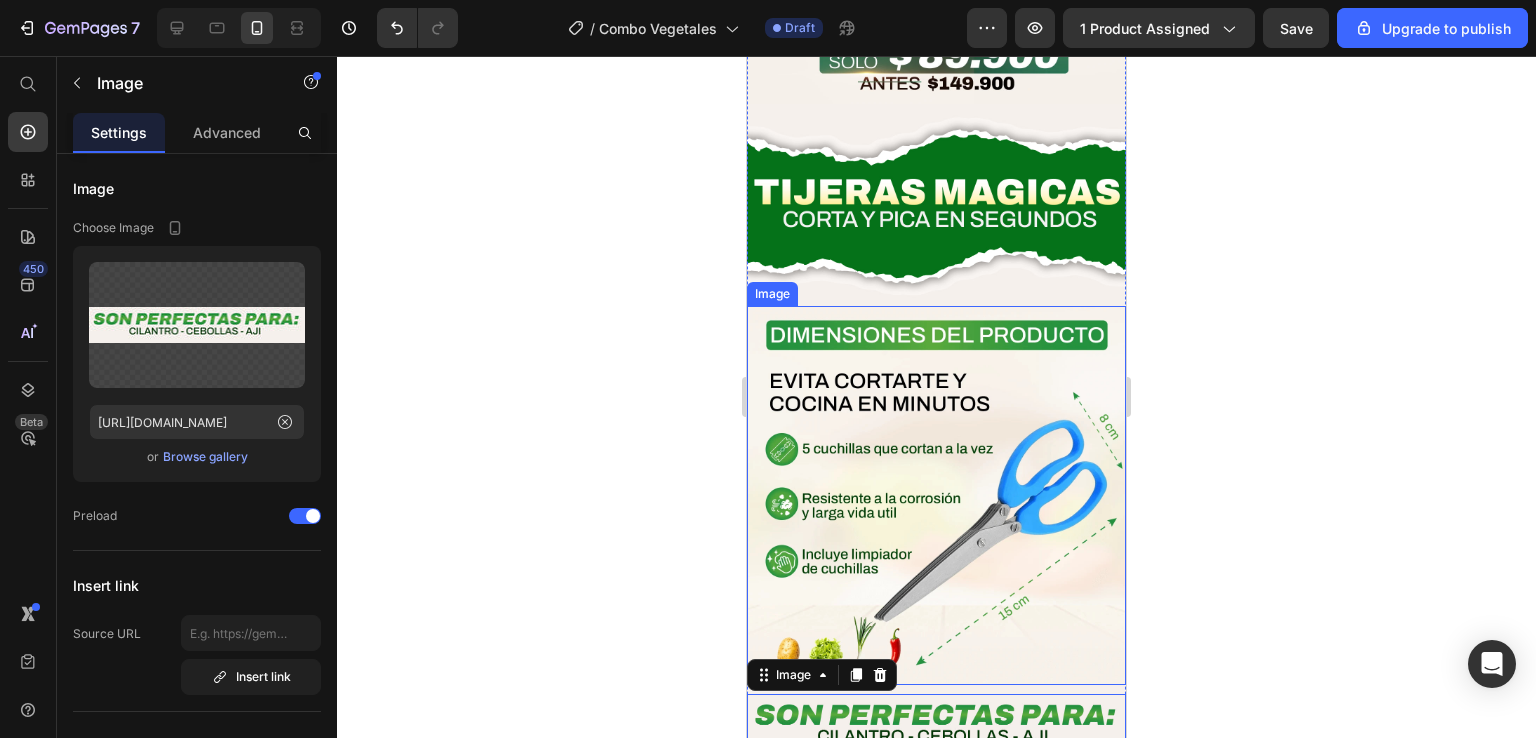 click at bounding box center (936, 495) 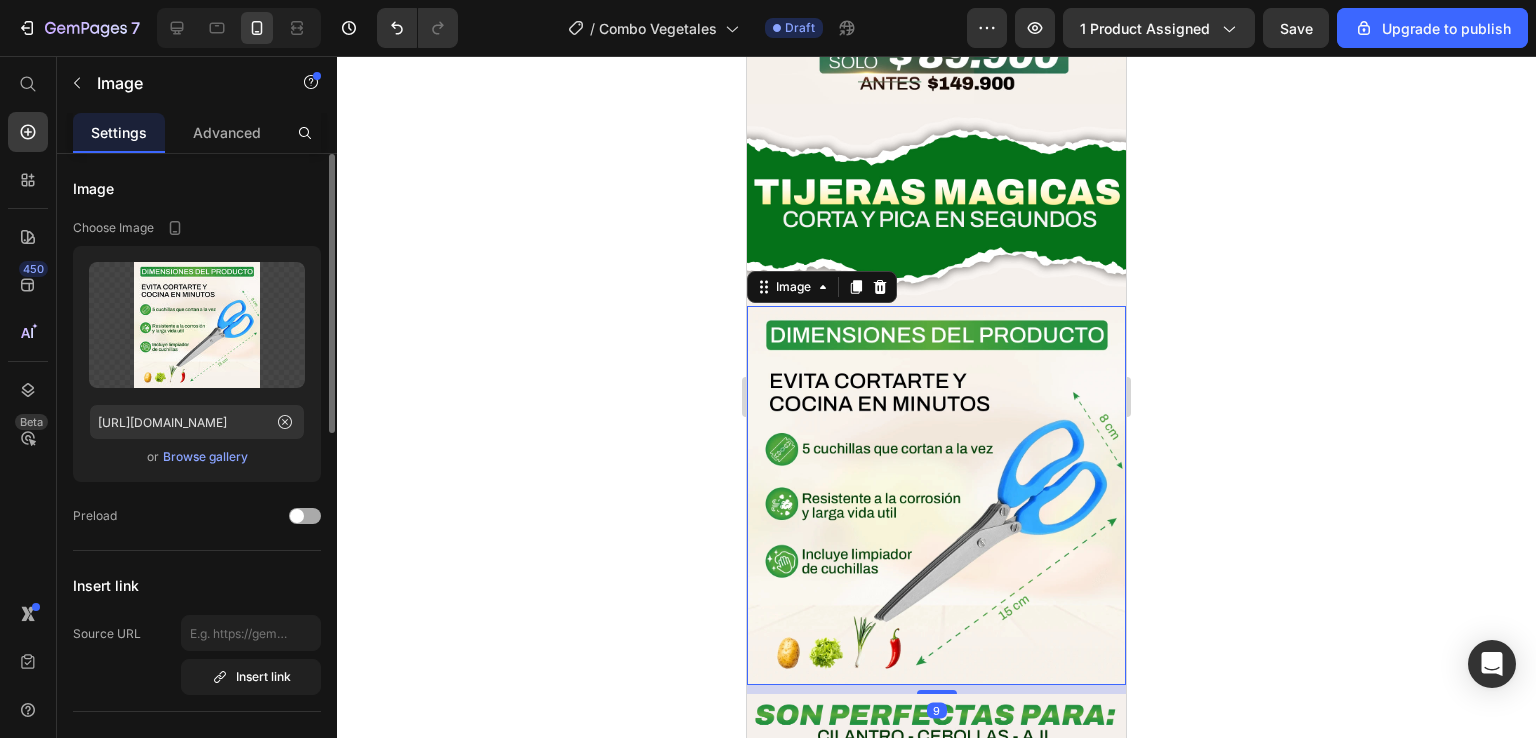 click at bounding box center (305, 516) 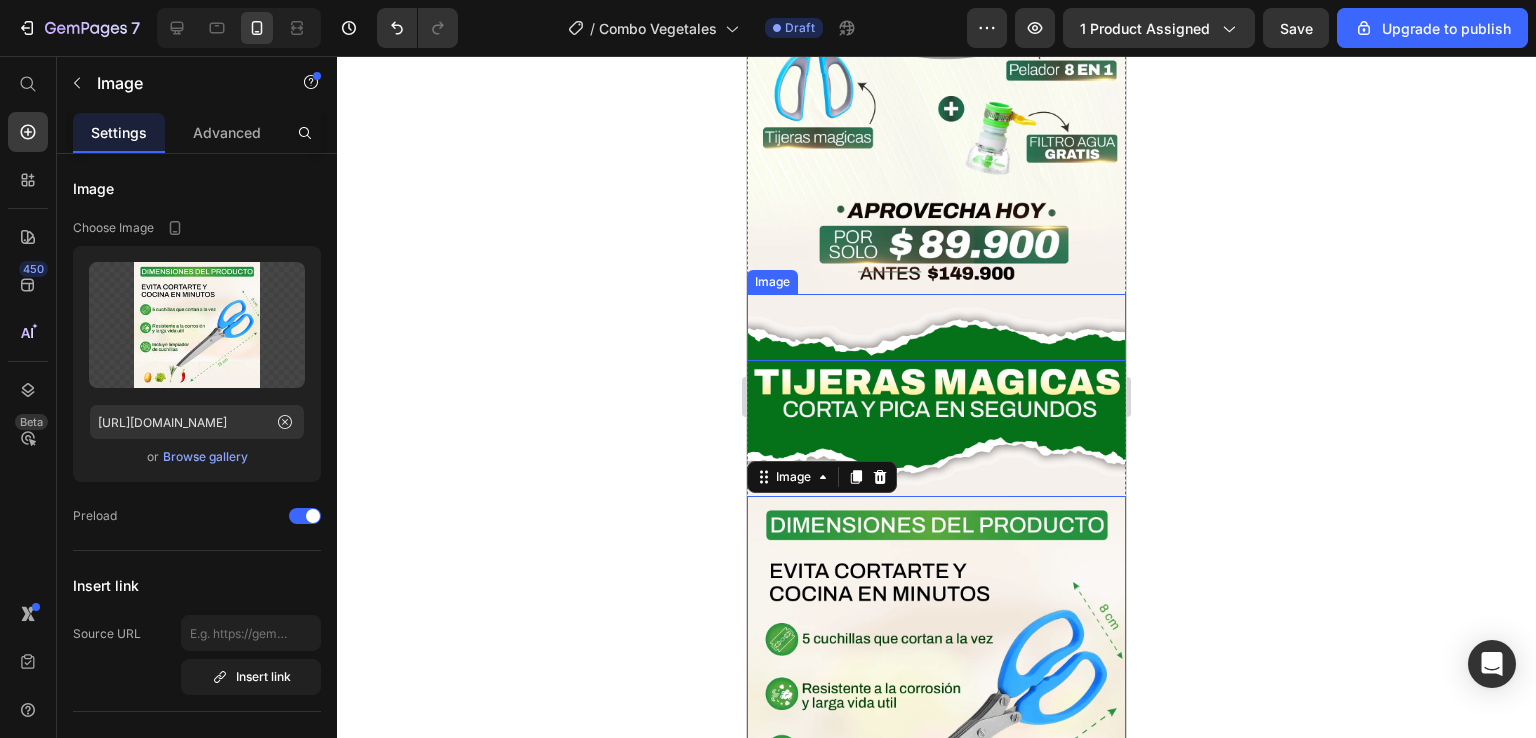 scroll, scrollTop: 4988, scrollLeft: 0, axis: vertical 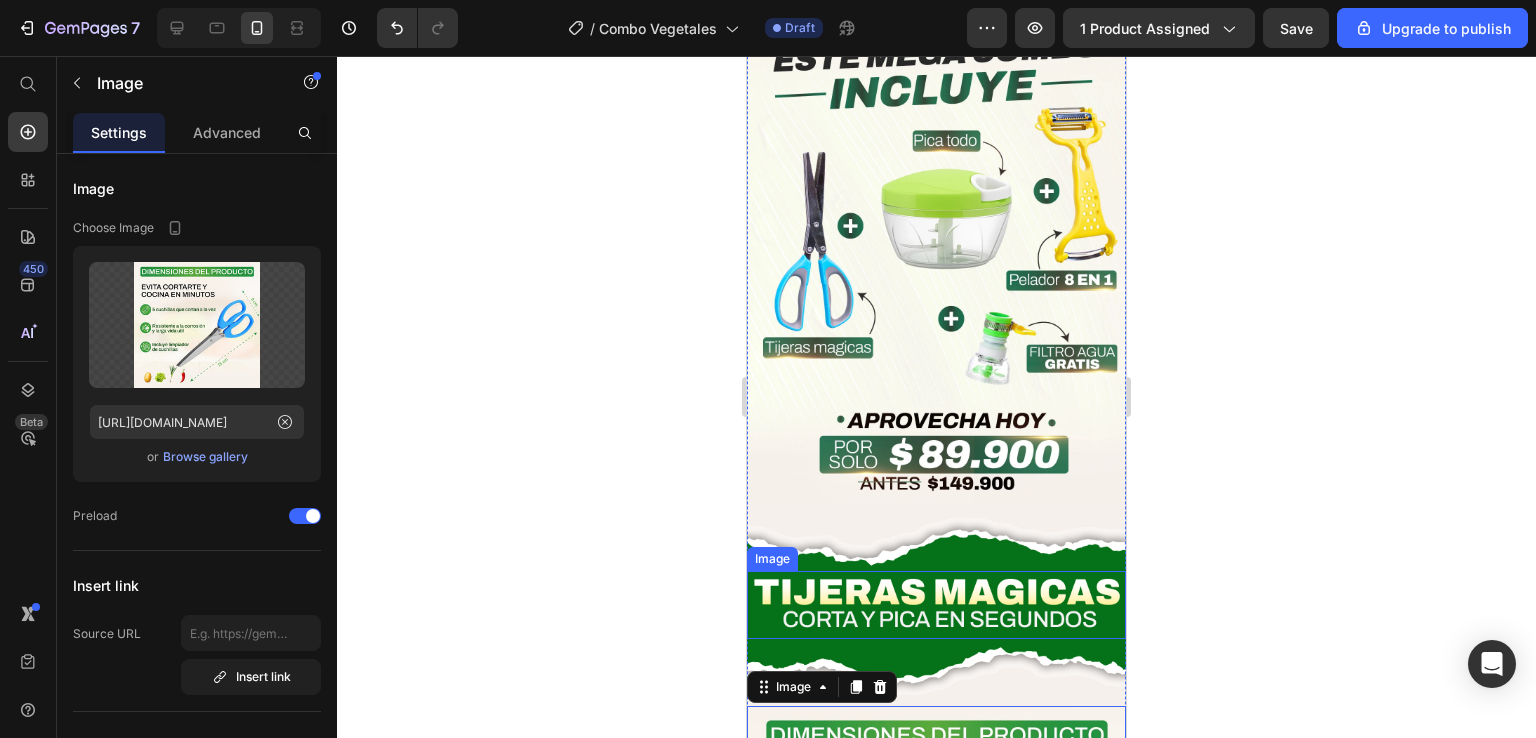 click at bounding box center [936, 604] 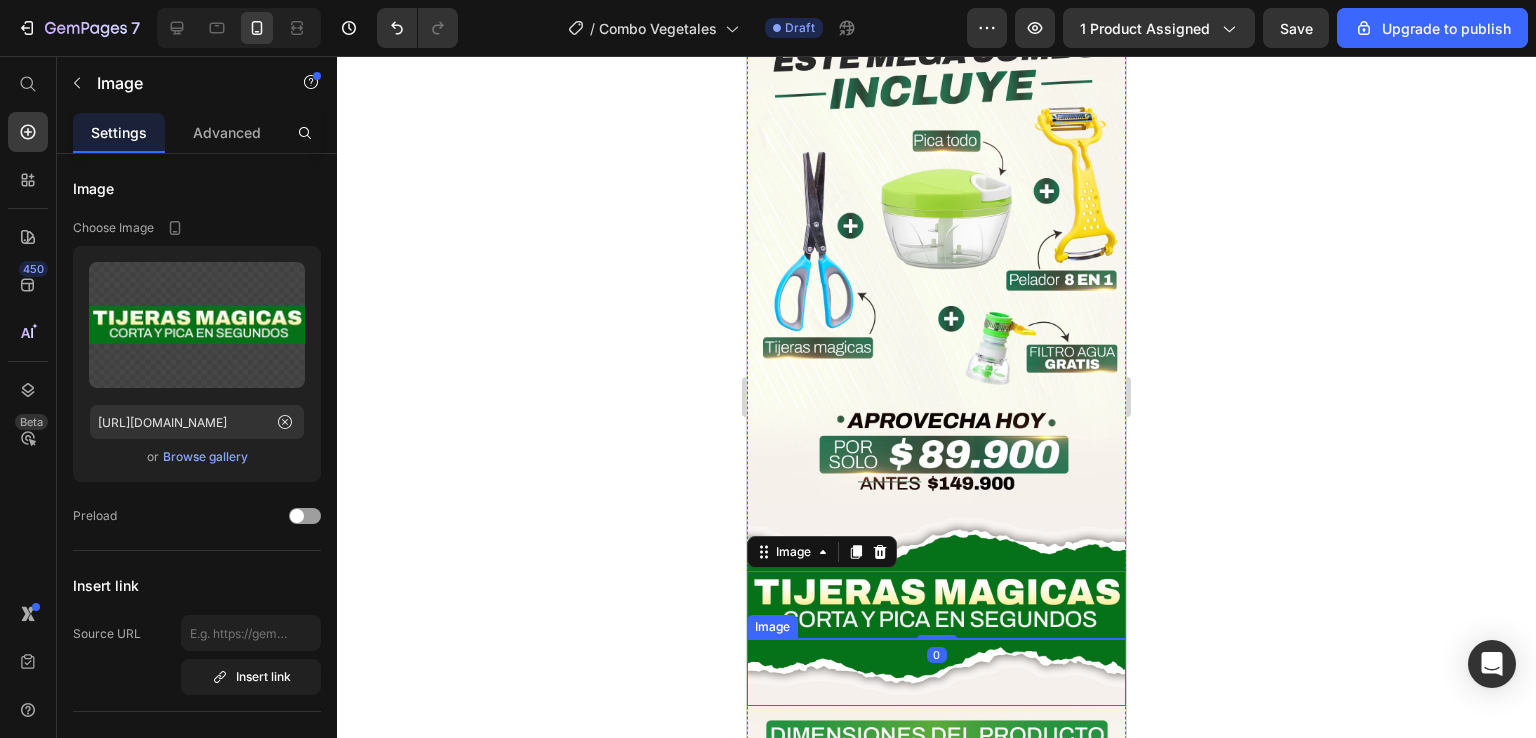 click at bounding box center [936, 672] 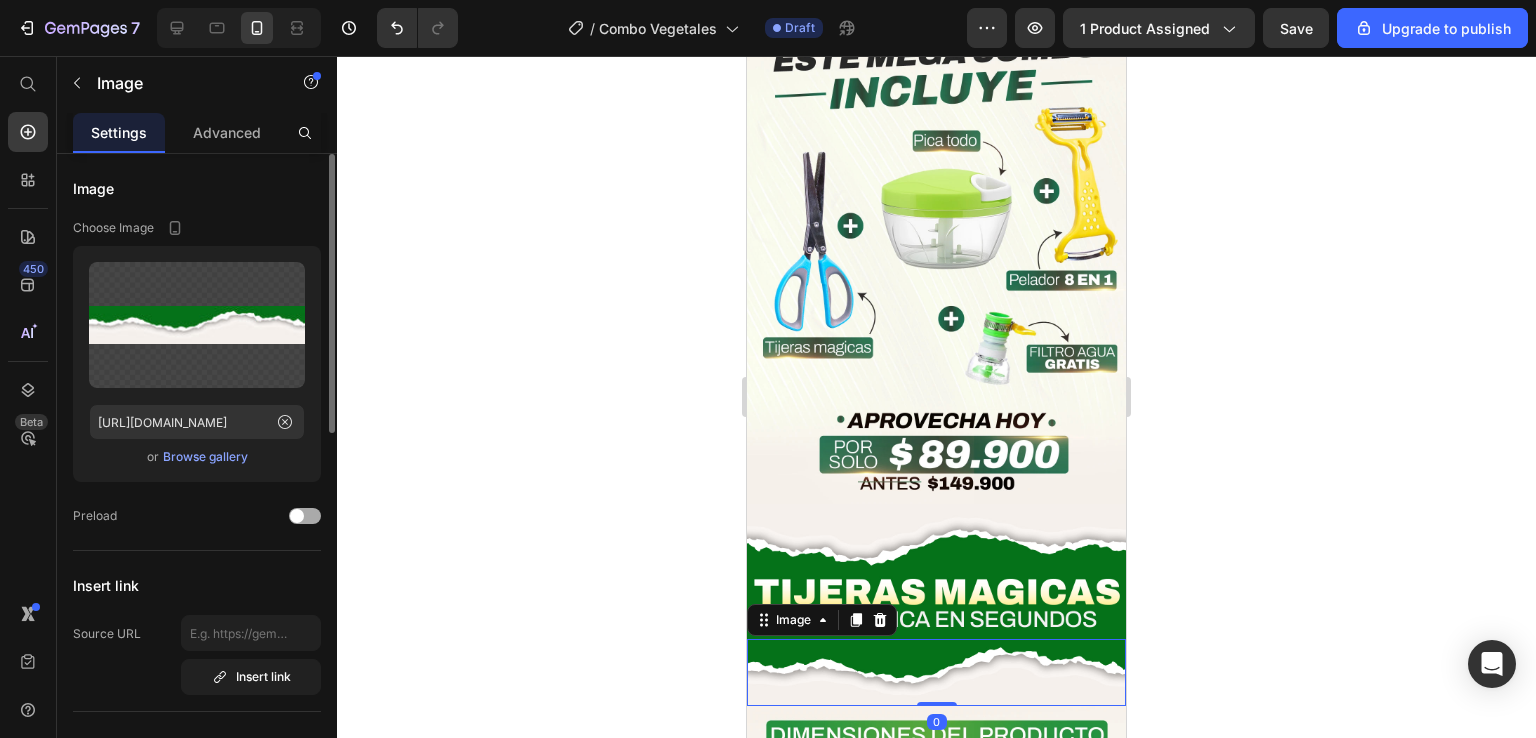click at bounding box center (297, 516) 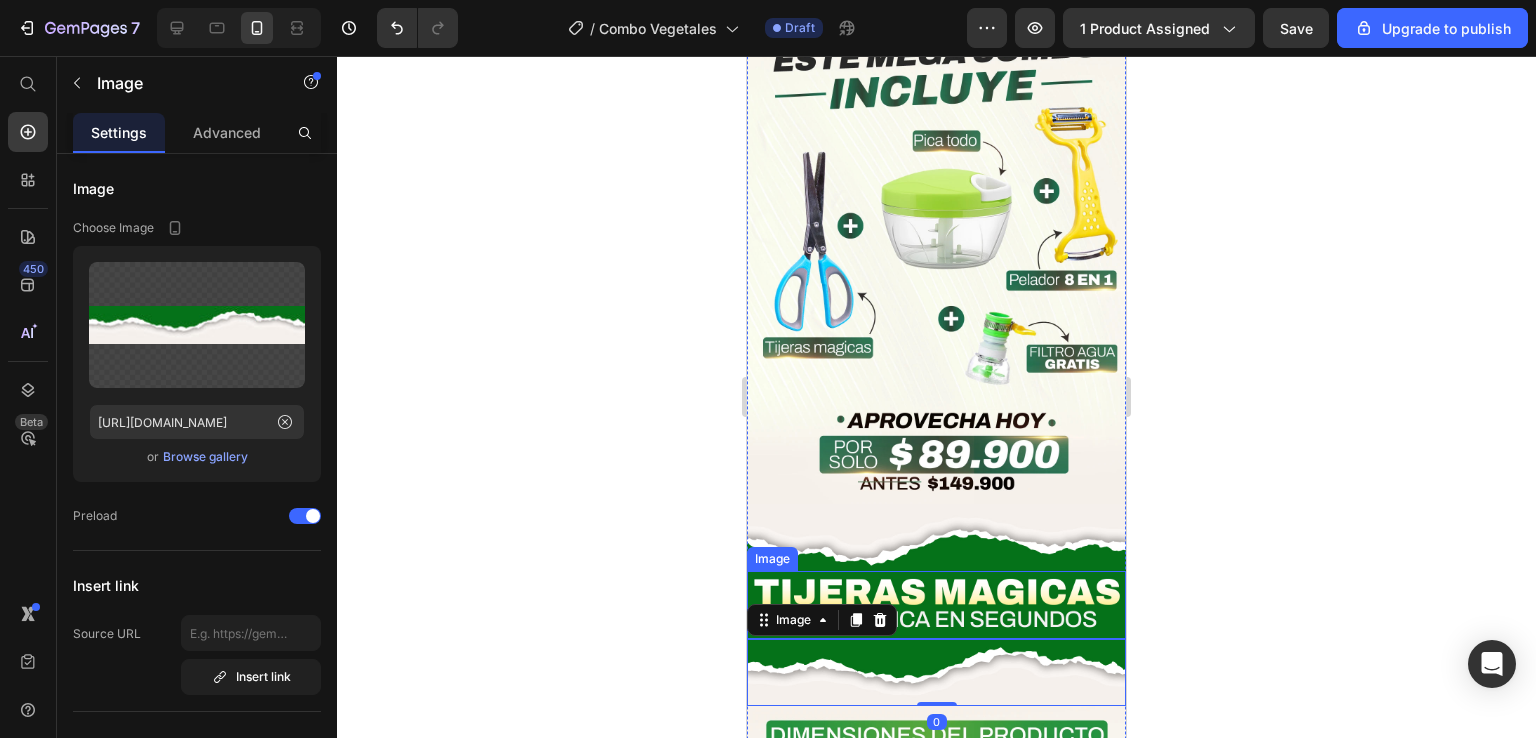 click at bounding box center (936, 604) 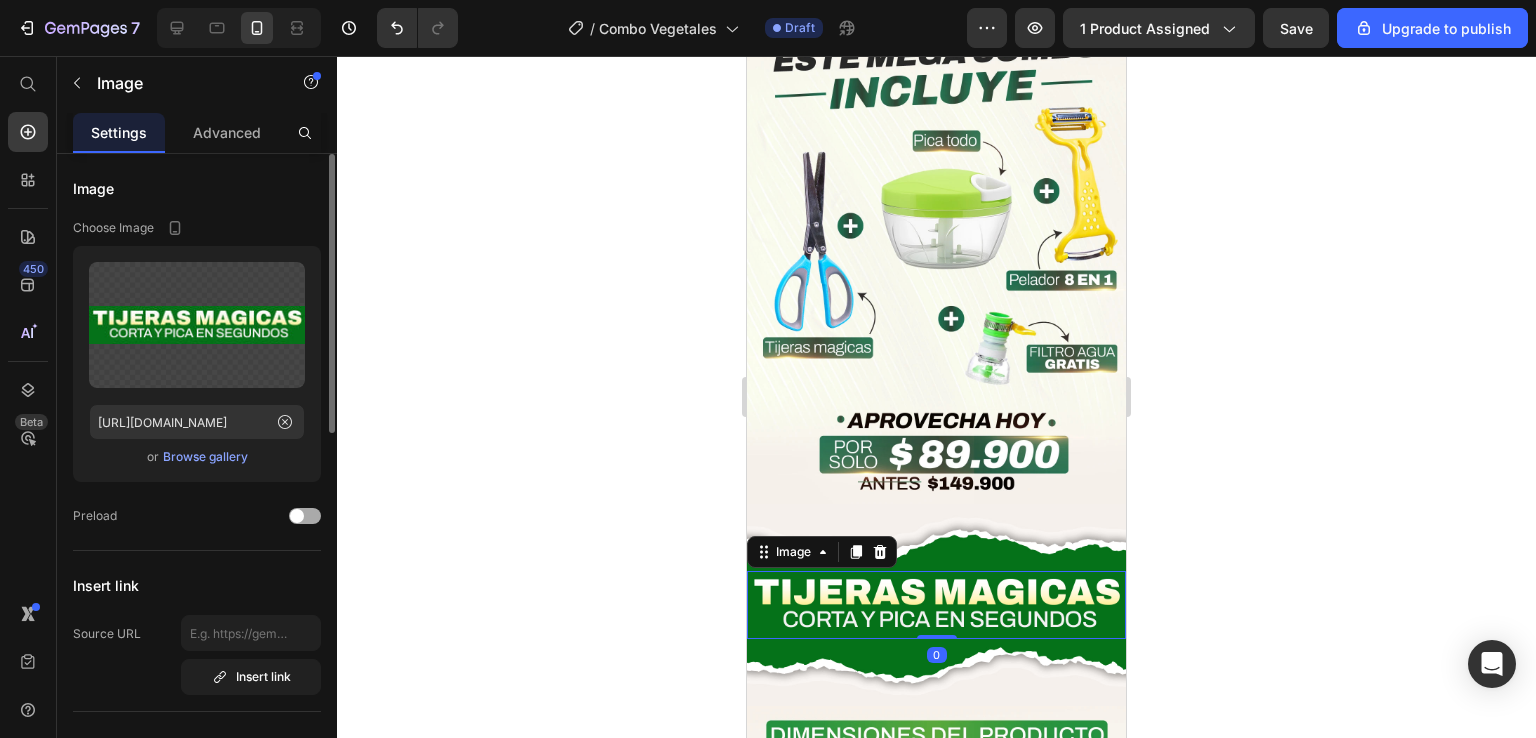 click at bounding box center (305, 516) 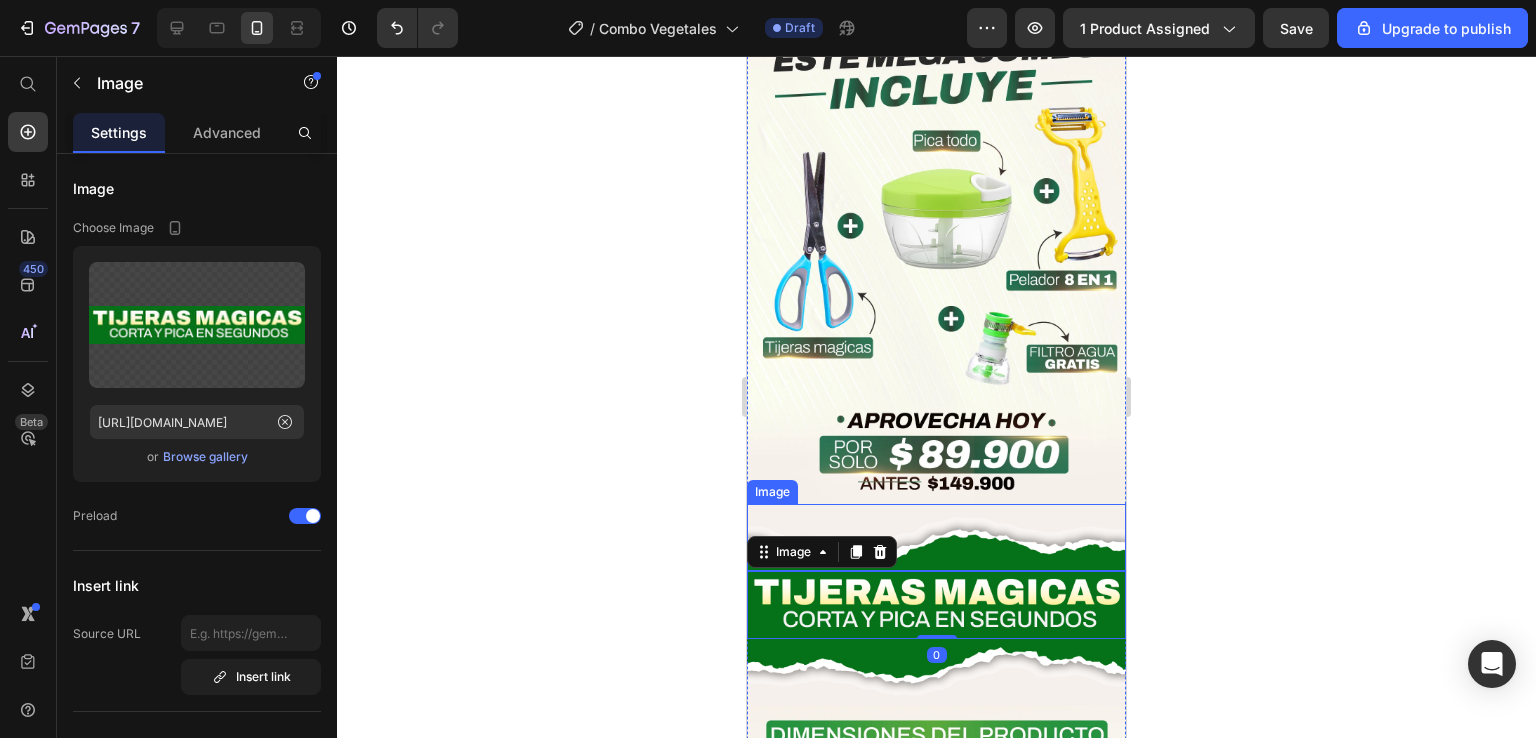 click at bounding box center (936, 537) 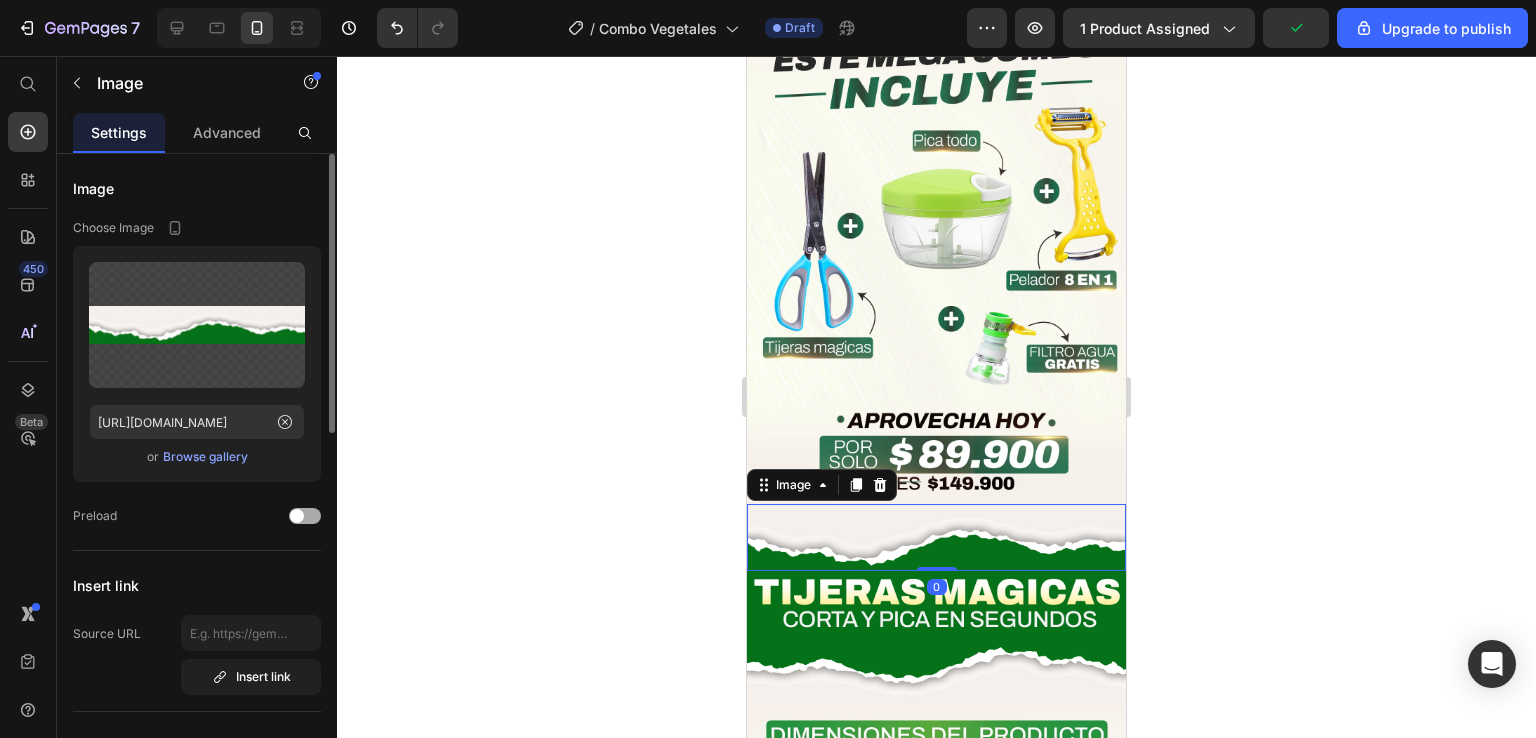 click at bounding box center (305, 516) 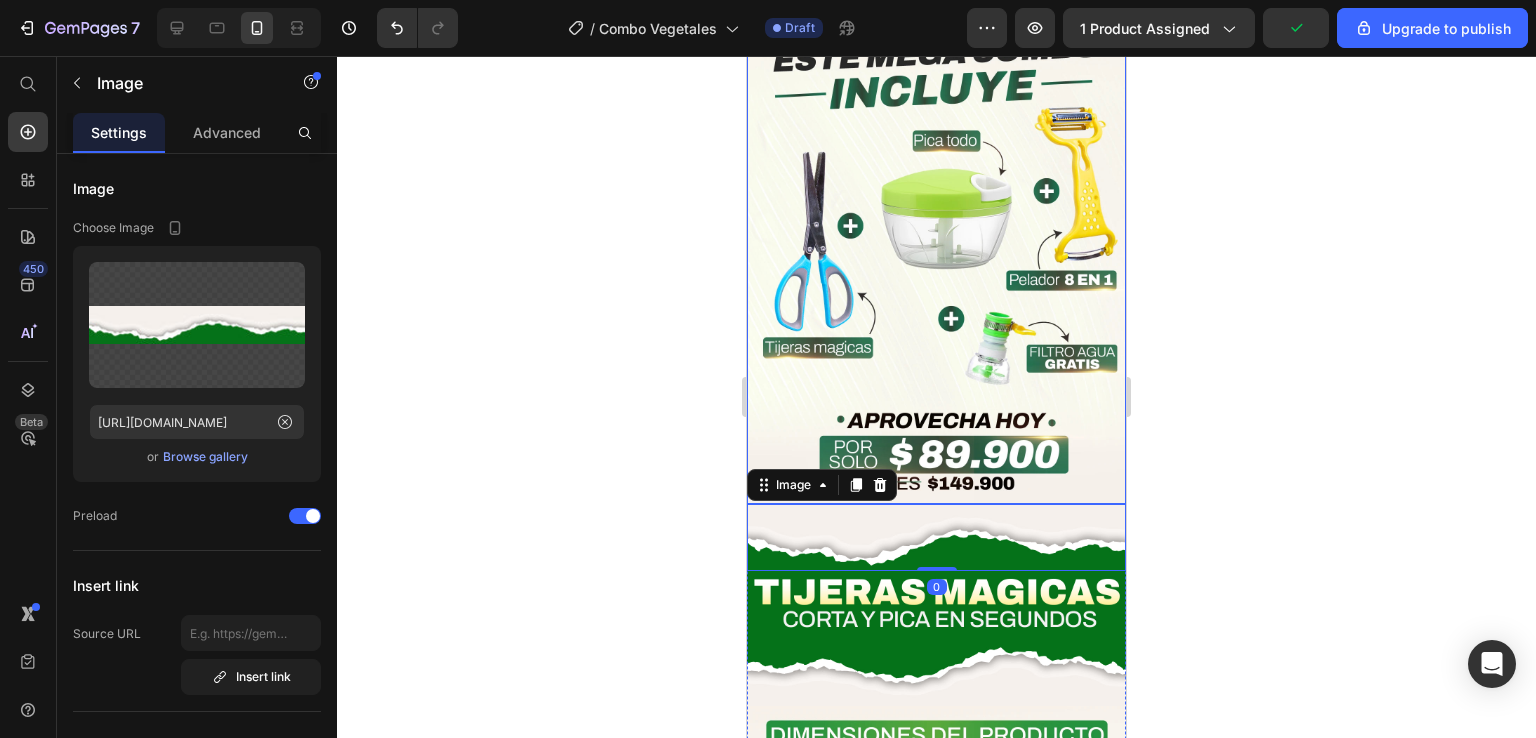 click at bounding box center (936, 267) 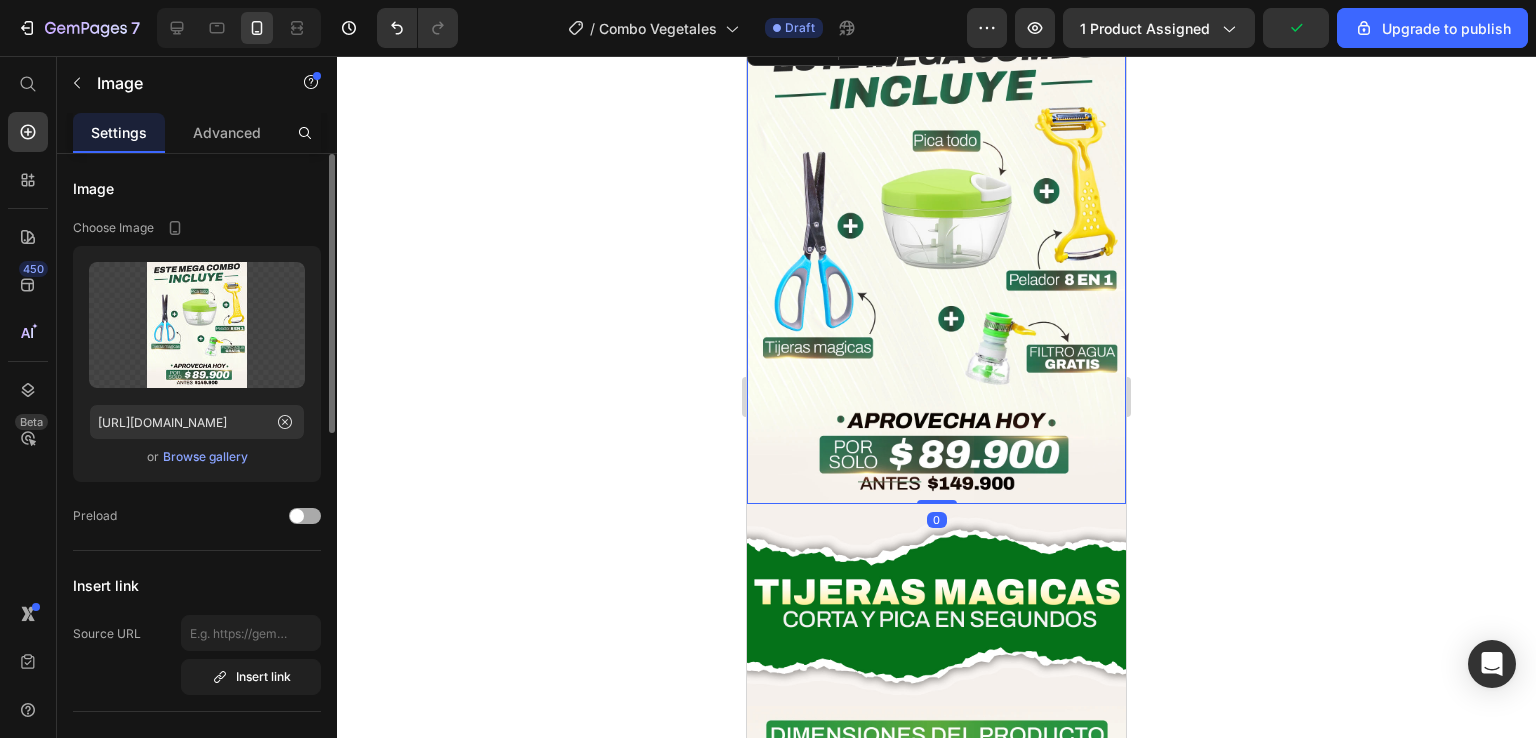 click at bounding box center (305, 516) 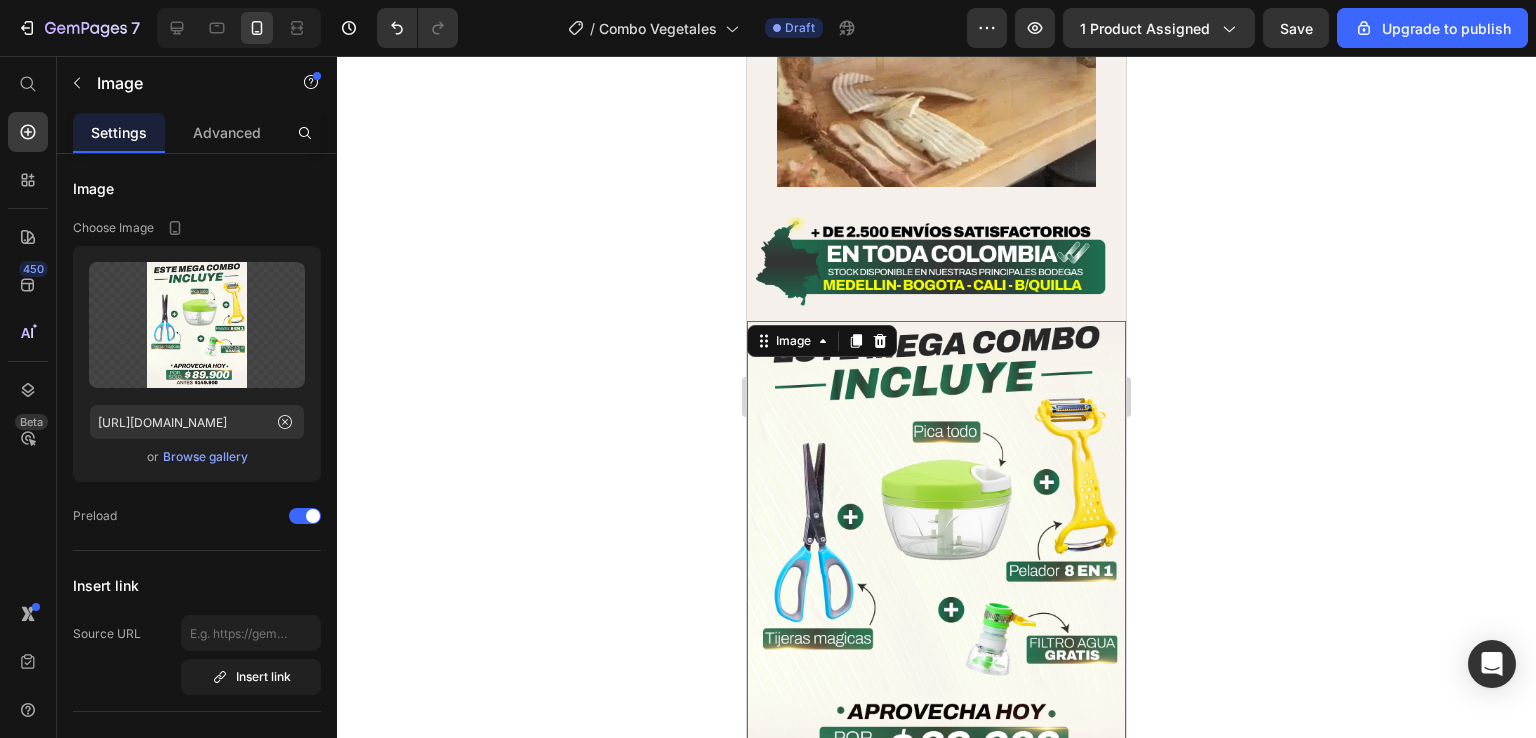 scroll, scrollTop: 4688, scrollLeft: 0, axis: vertical 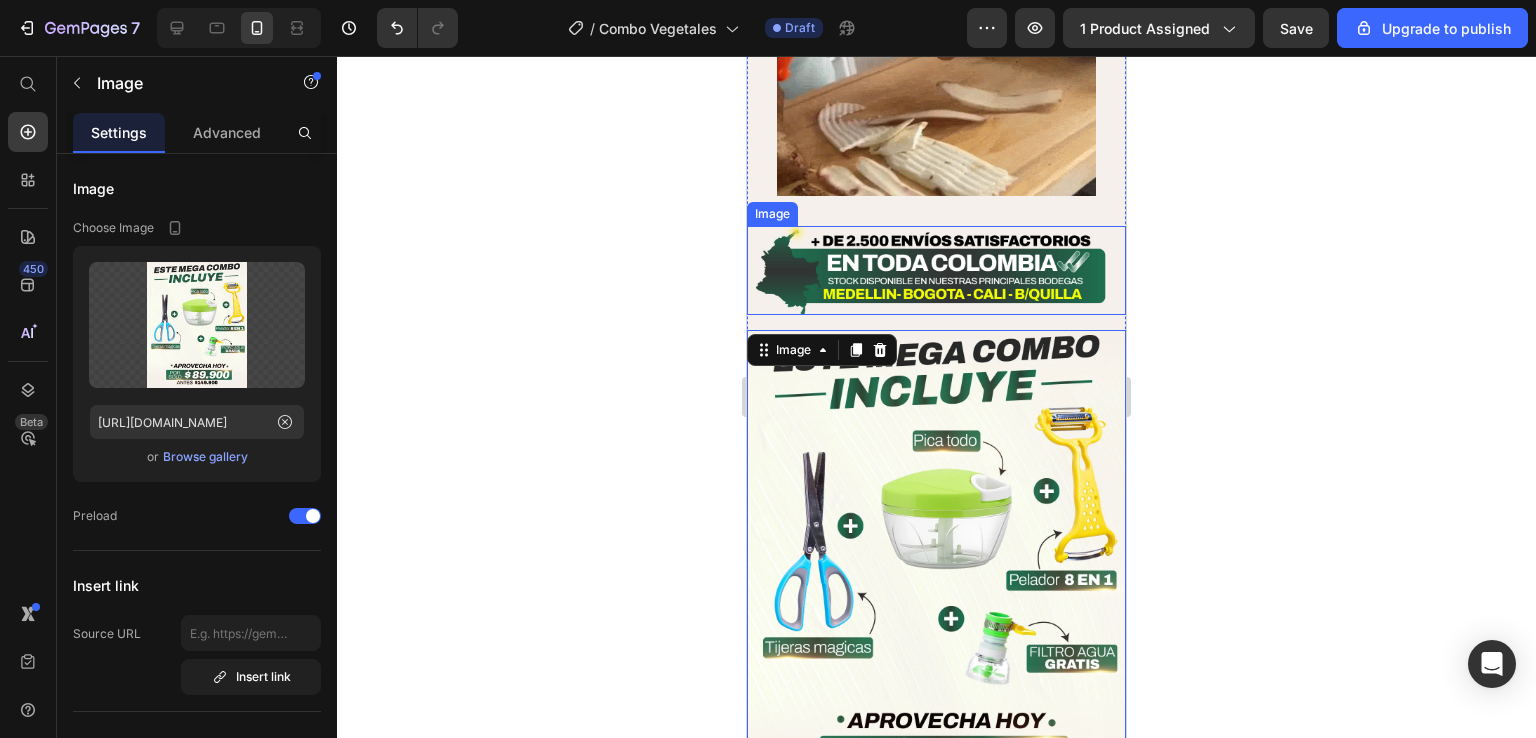 click at bounding box center (936, 270) 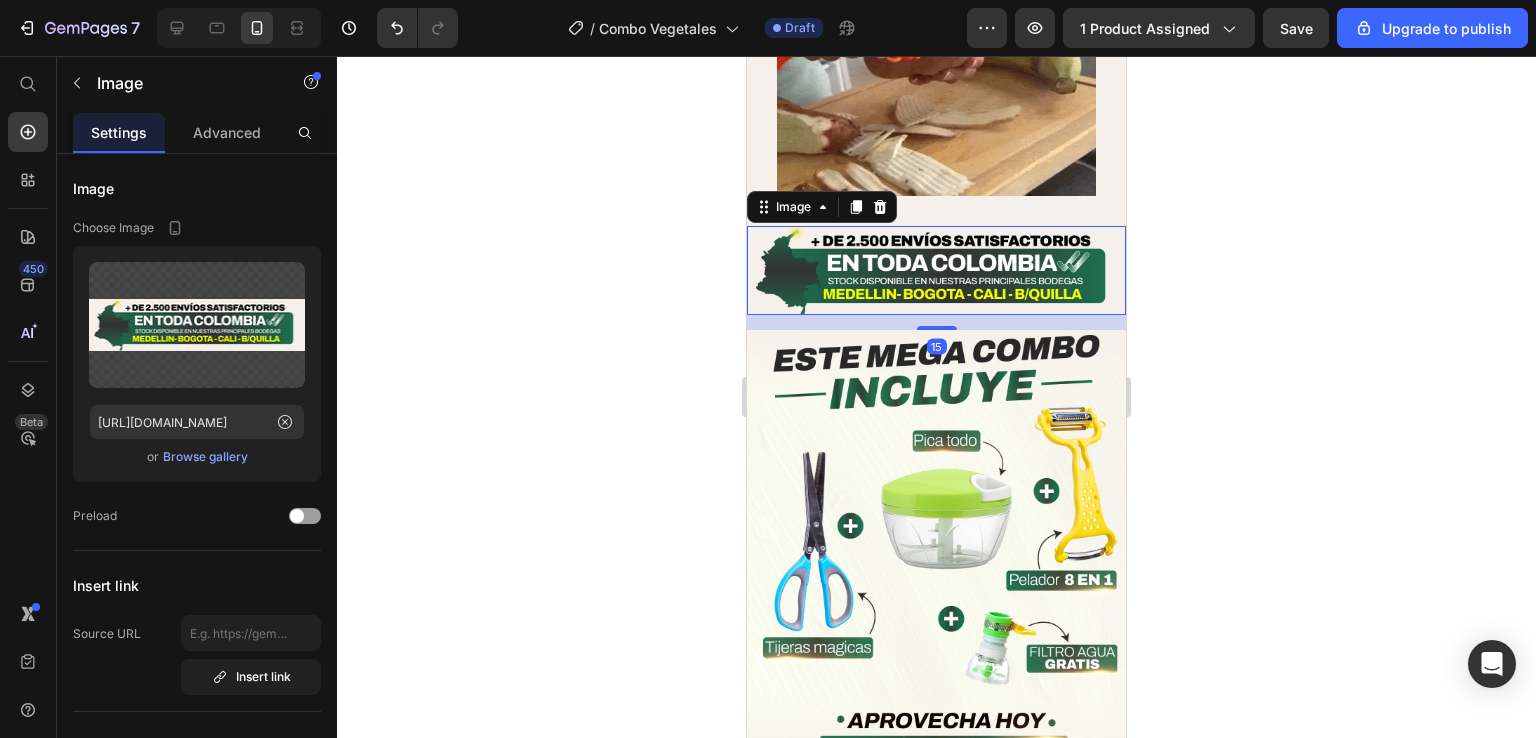drag, startPoint x: 308, startPoint y: 513, endPoint x: 340, endPoint y: 503, distance: 33.526108 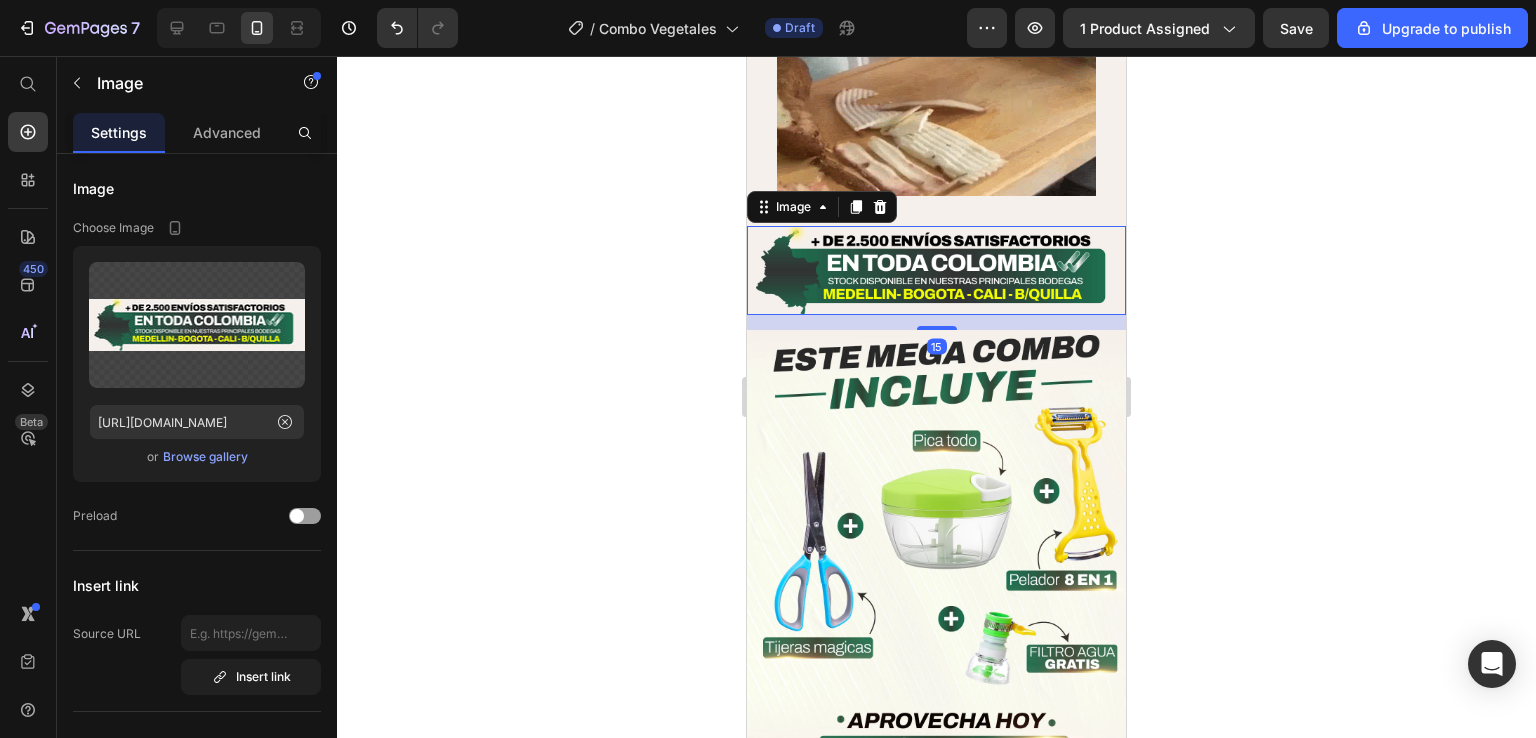 click at bounding box center [305, 516] 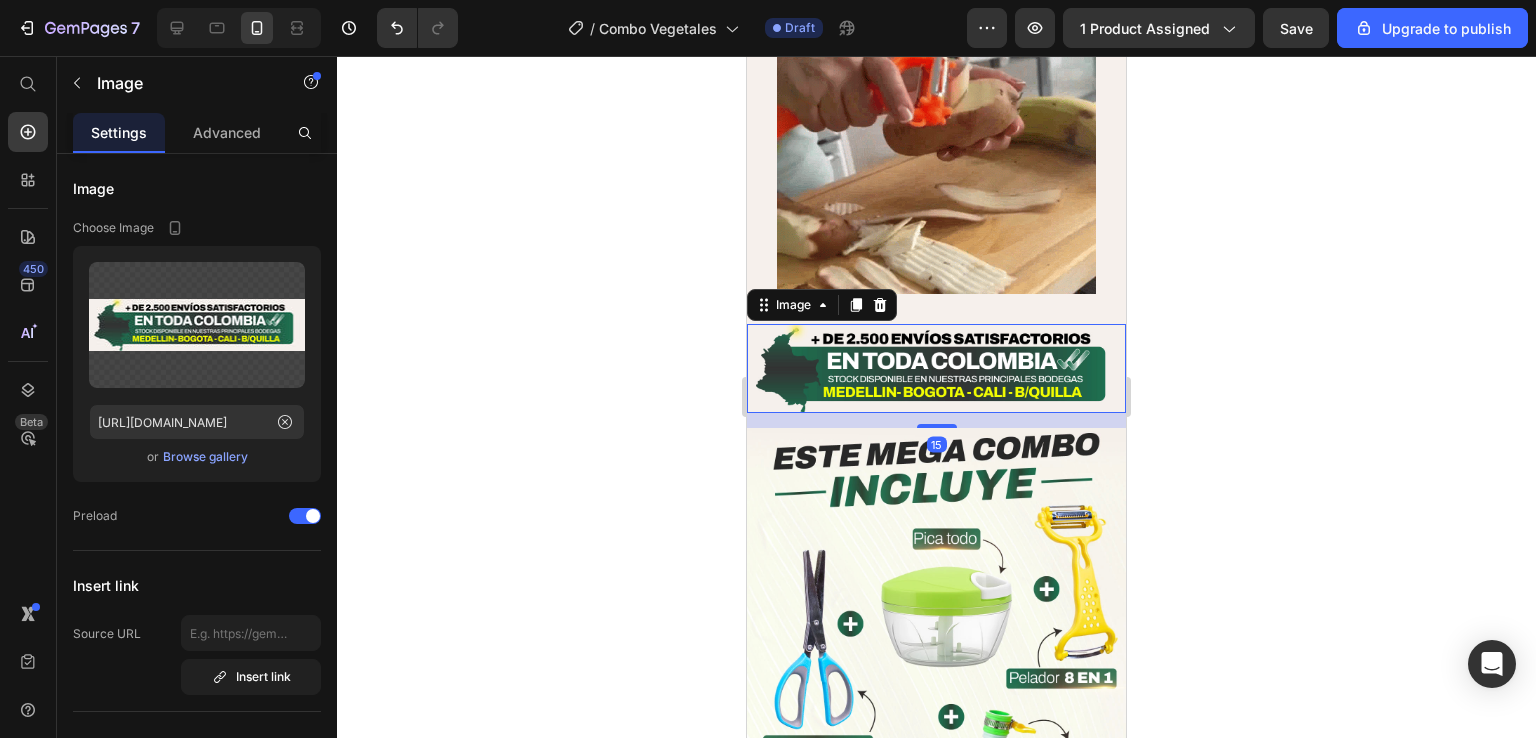 scroll, scrollTop: 4388, scrollLeft: 0, axis: vertical 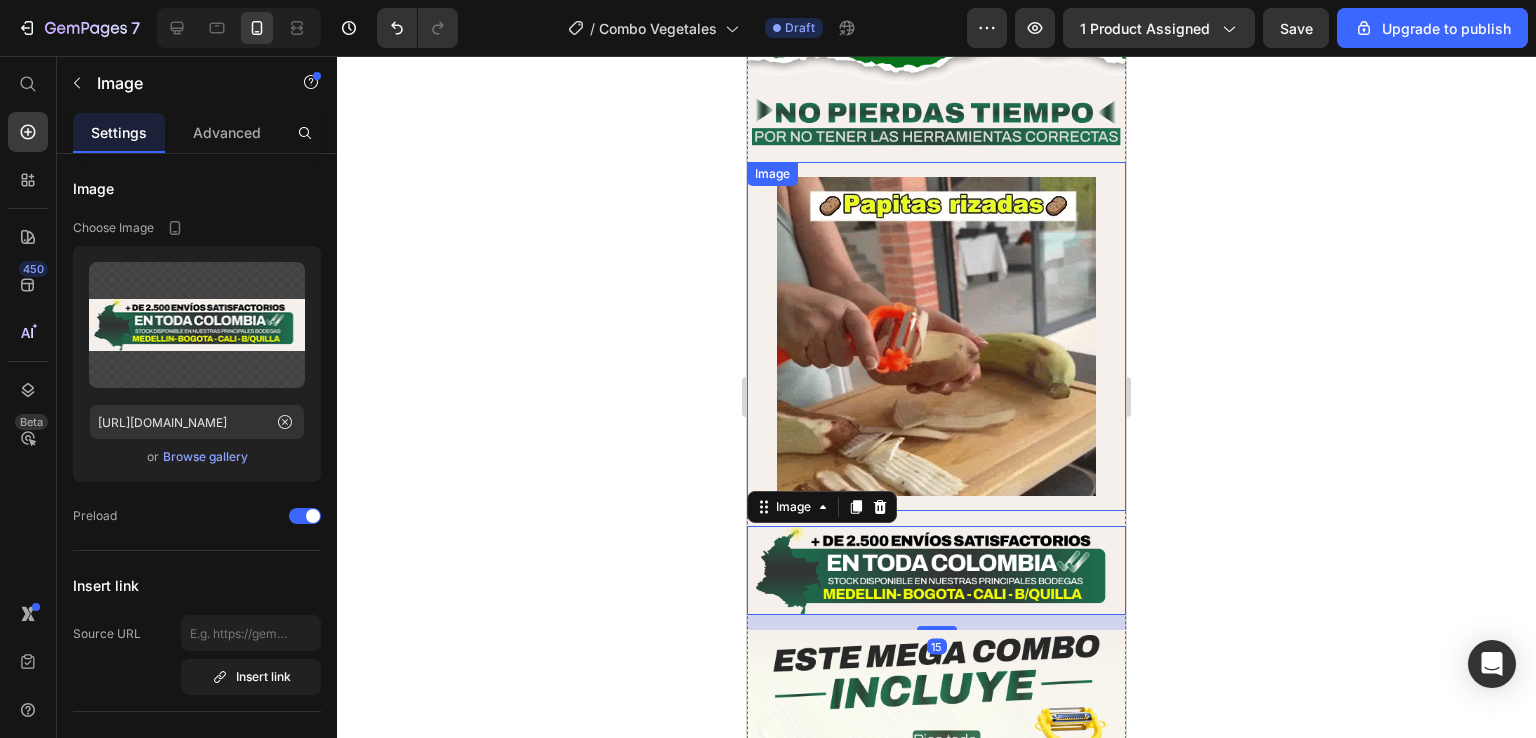 click at bounding box center [936, 336] 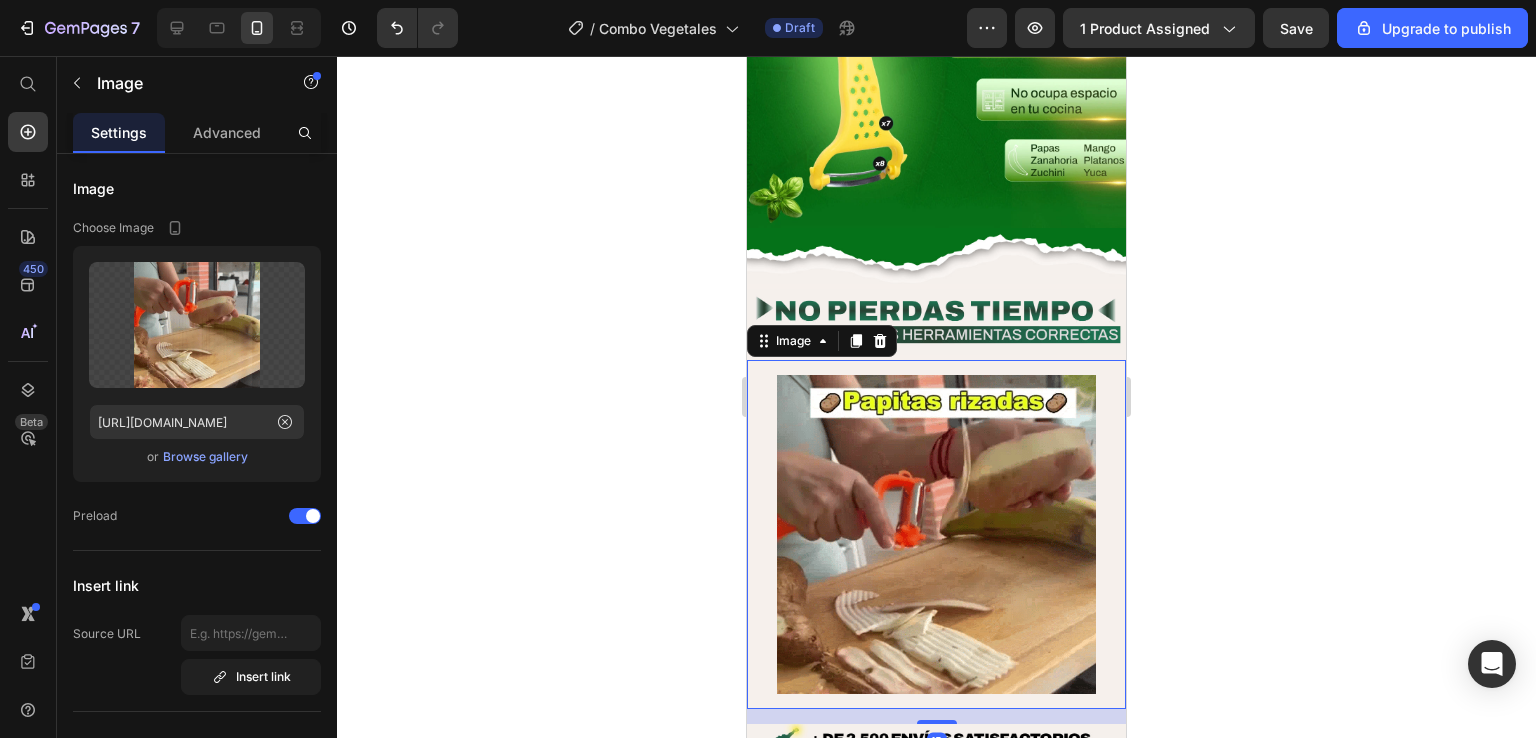 scroll, scrollTop: 4188, scrollLeft: 0, axis: vertical 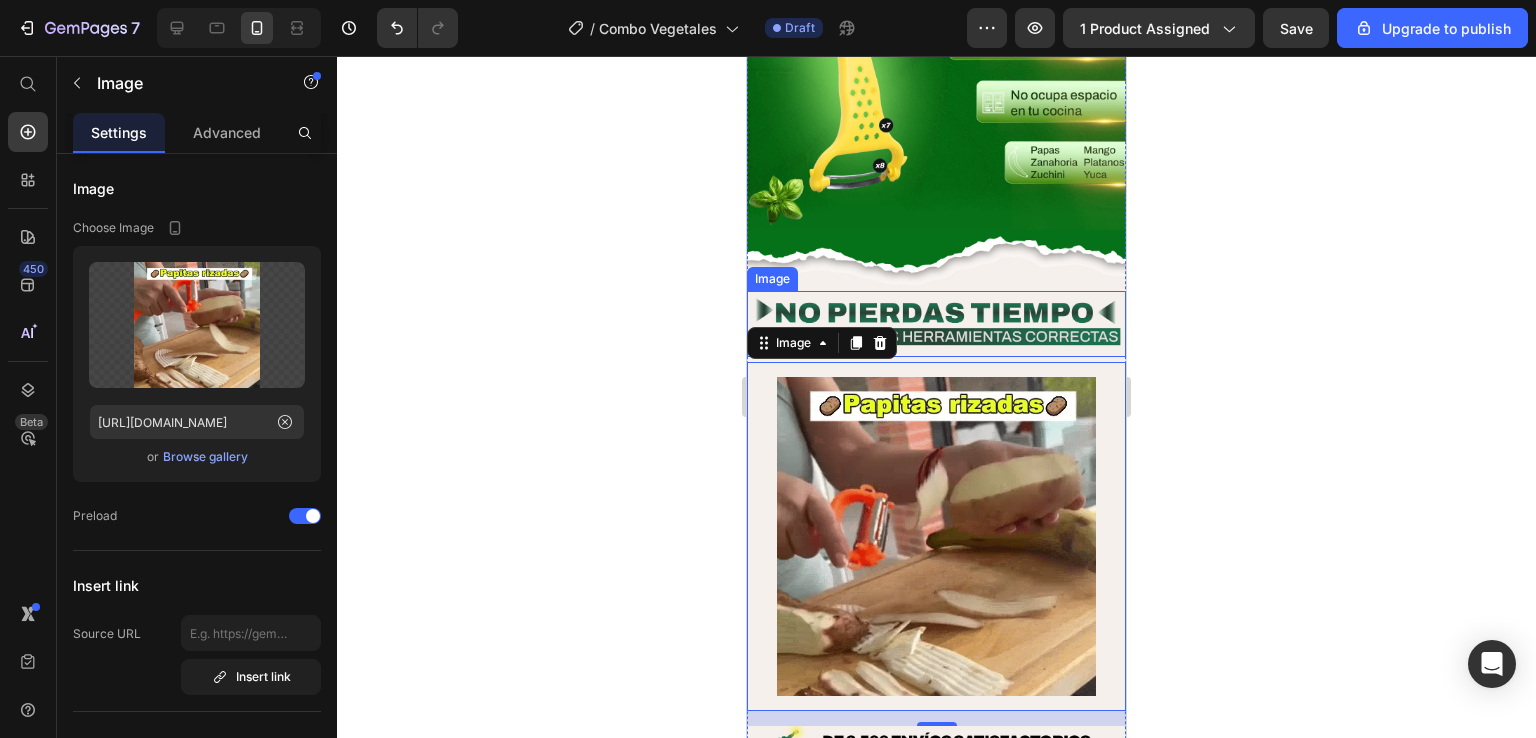 click at bounding box center [936, 324] 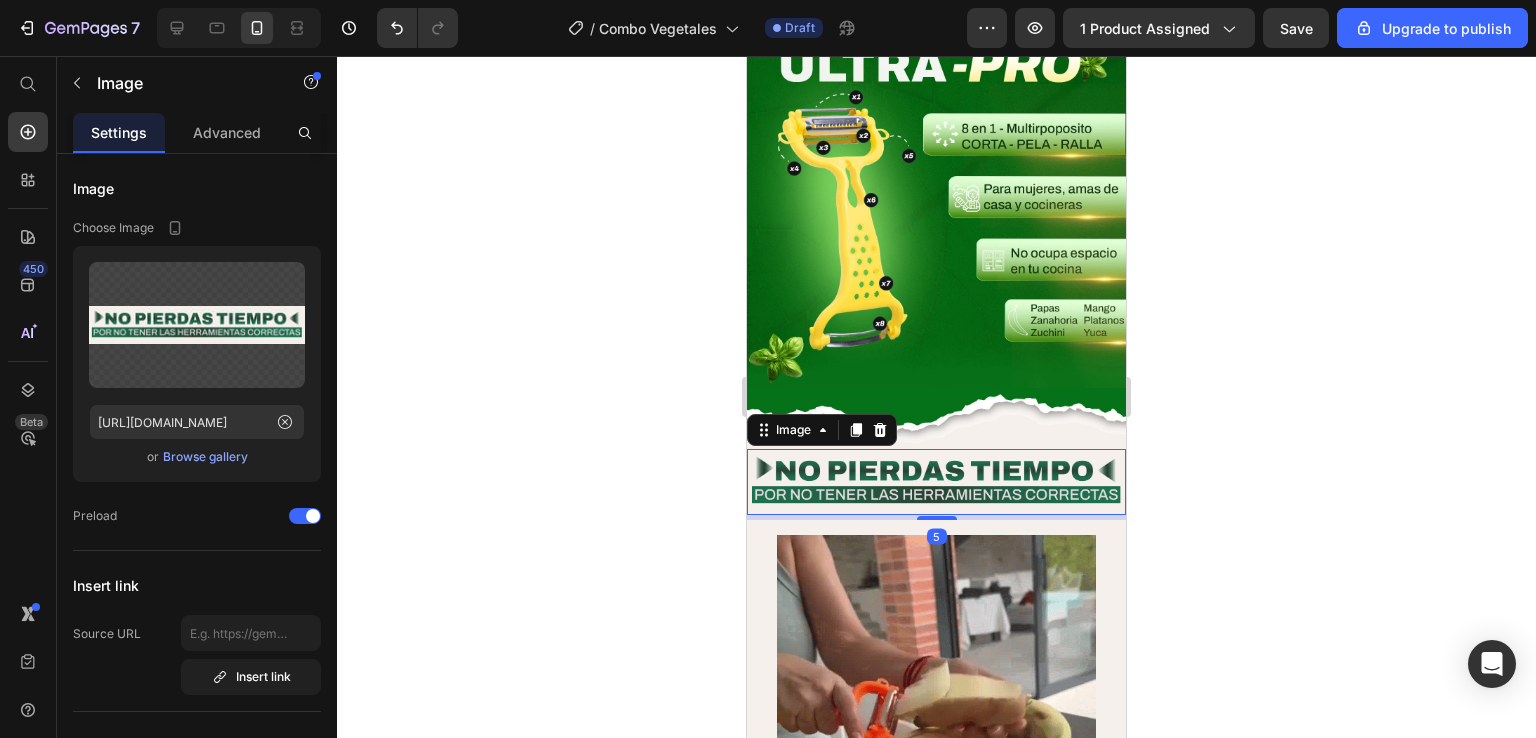 scroll, scrollTop: 3988, scrollLeft: 0, axis: vertical 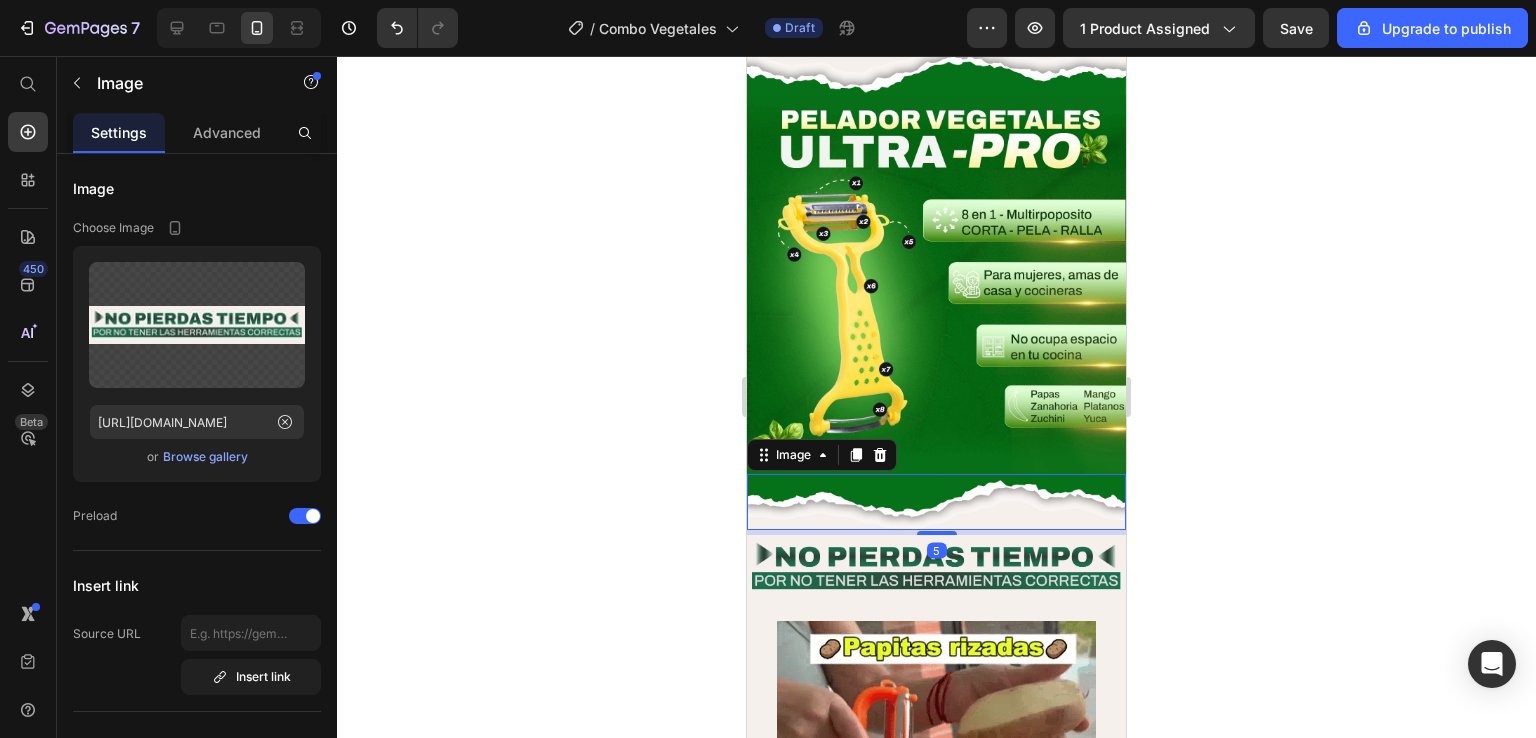 click at bounding box center [936, 501] 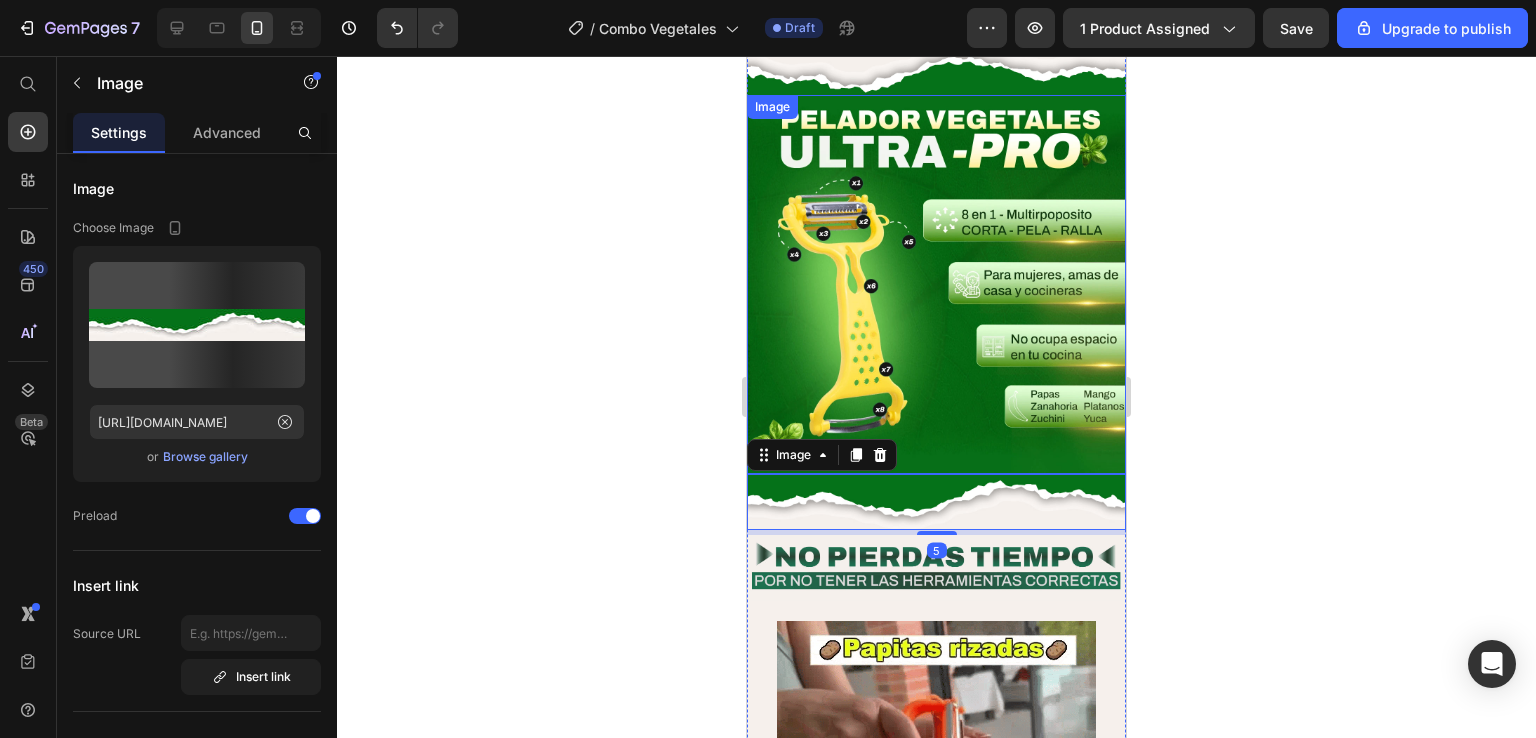 click at bounding box center (936, 284) 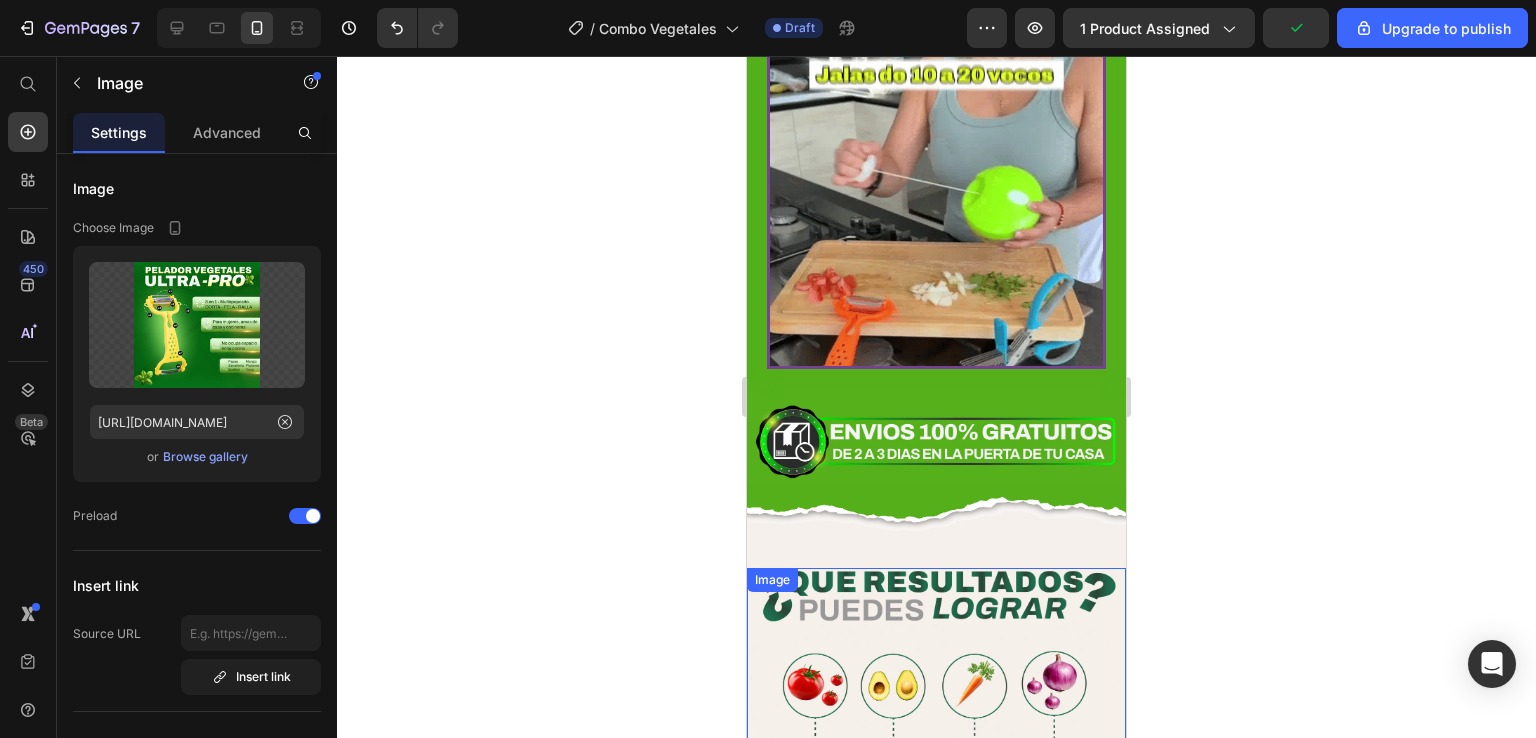 scroll, scrollTop: 2888, scrollLeft: 0, axis: vertical 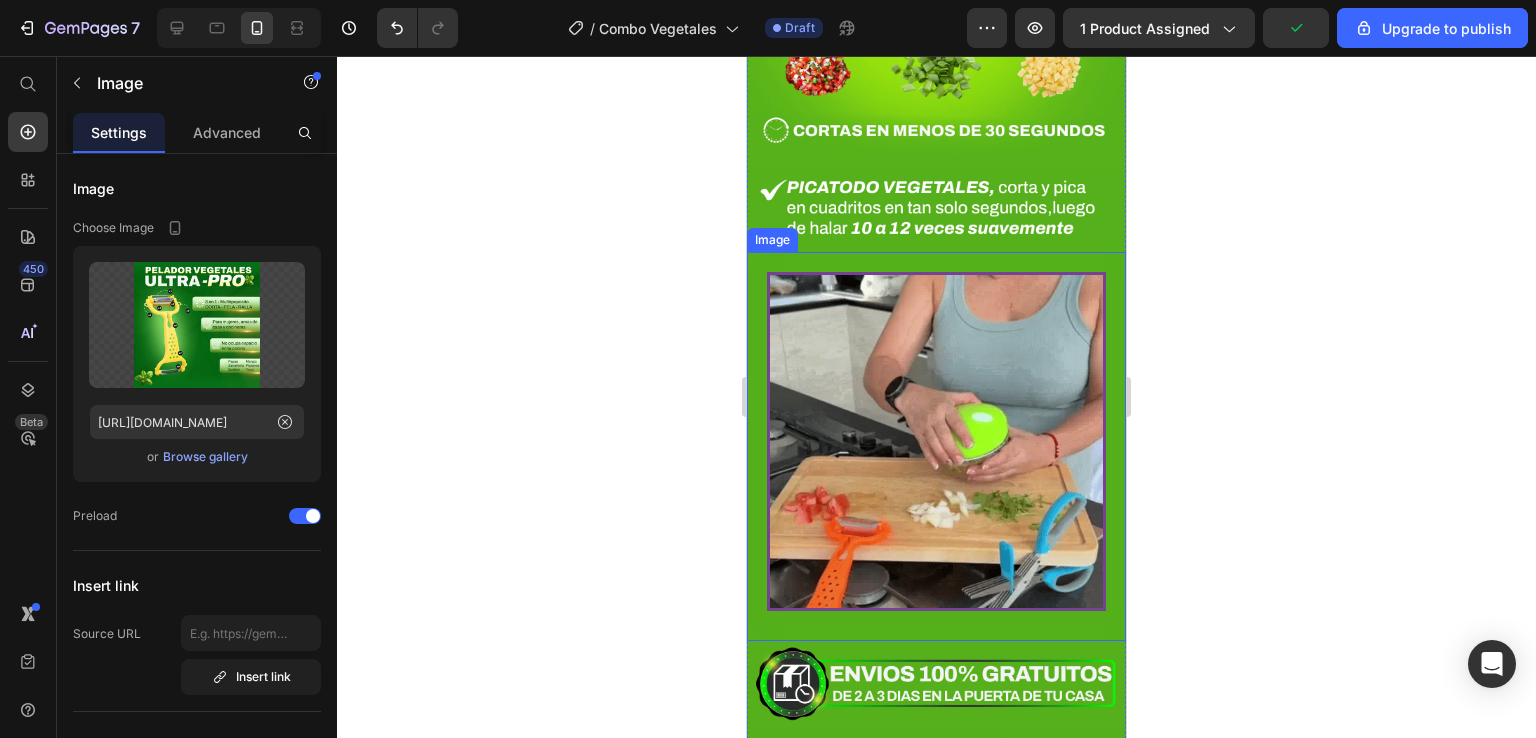 click at bounding box center (936, 446) 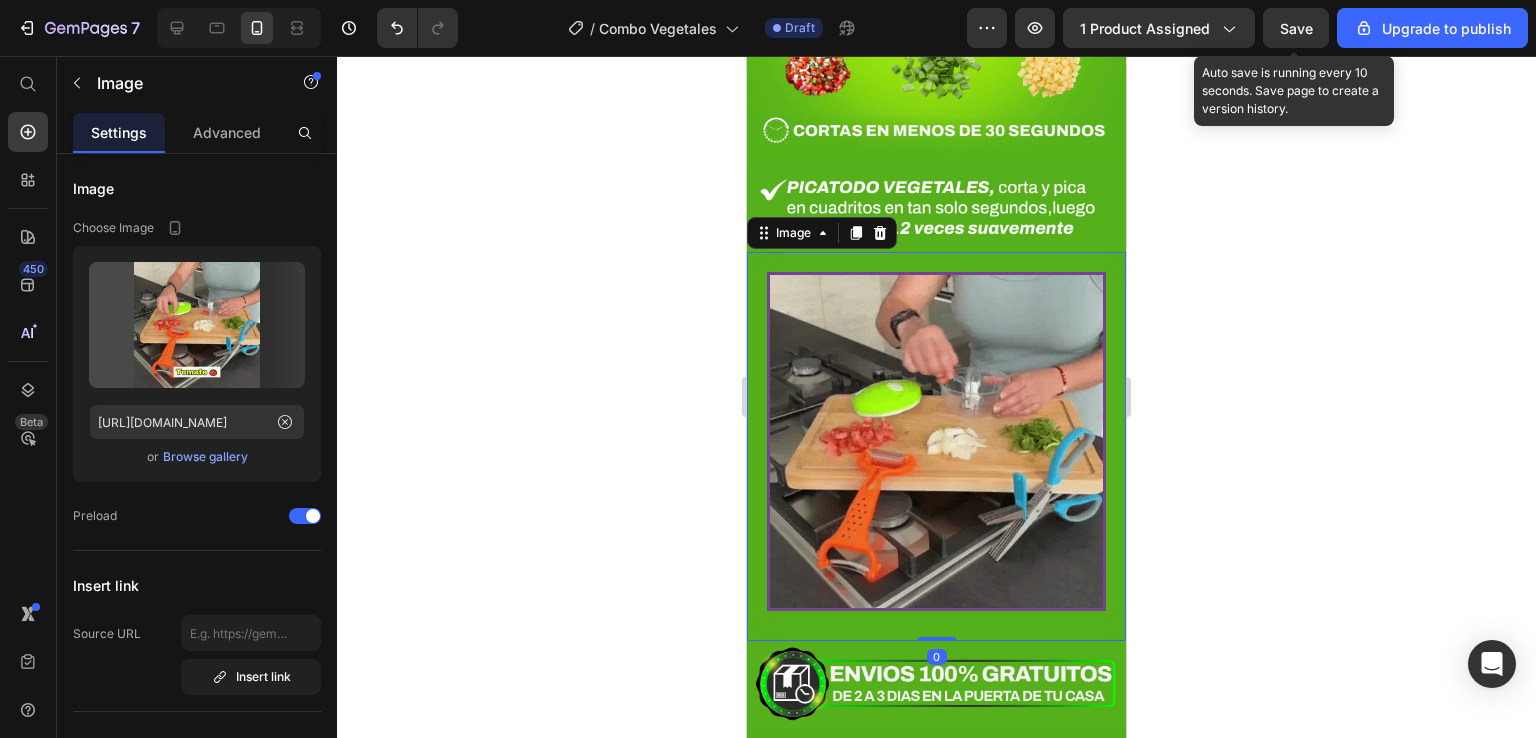 click on "Save" 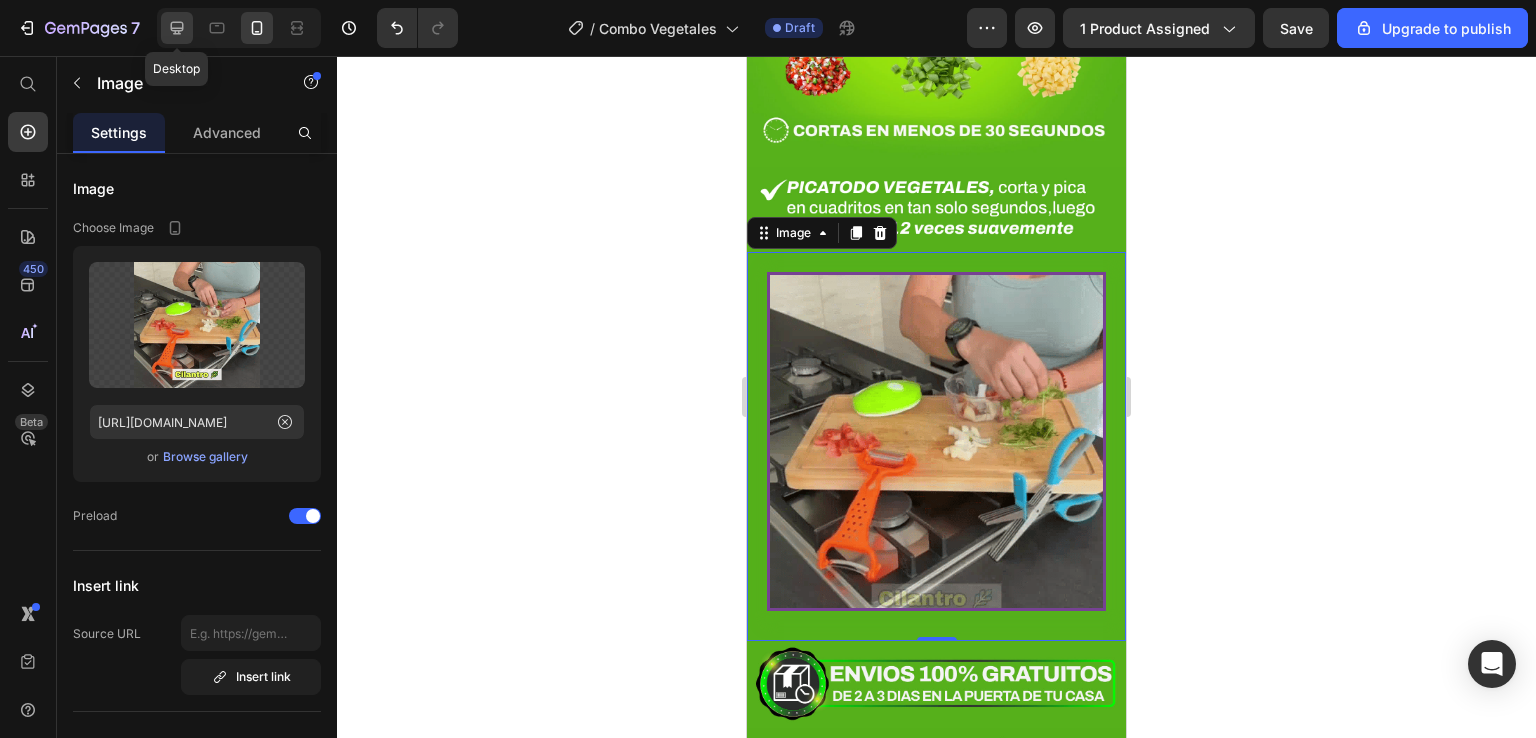 click 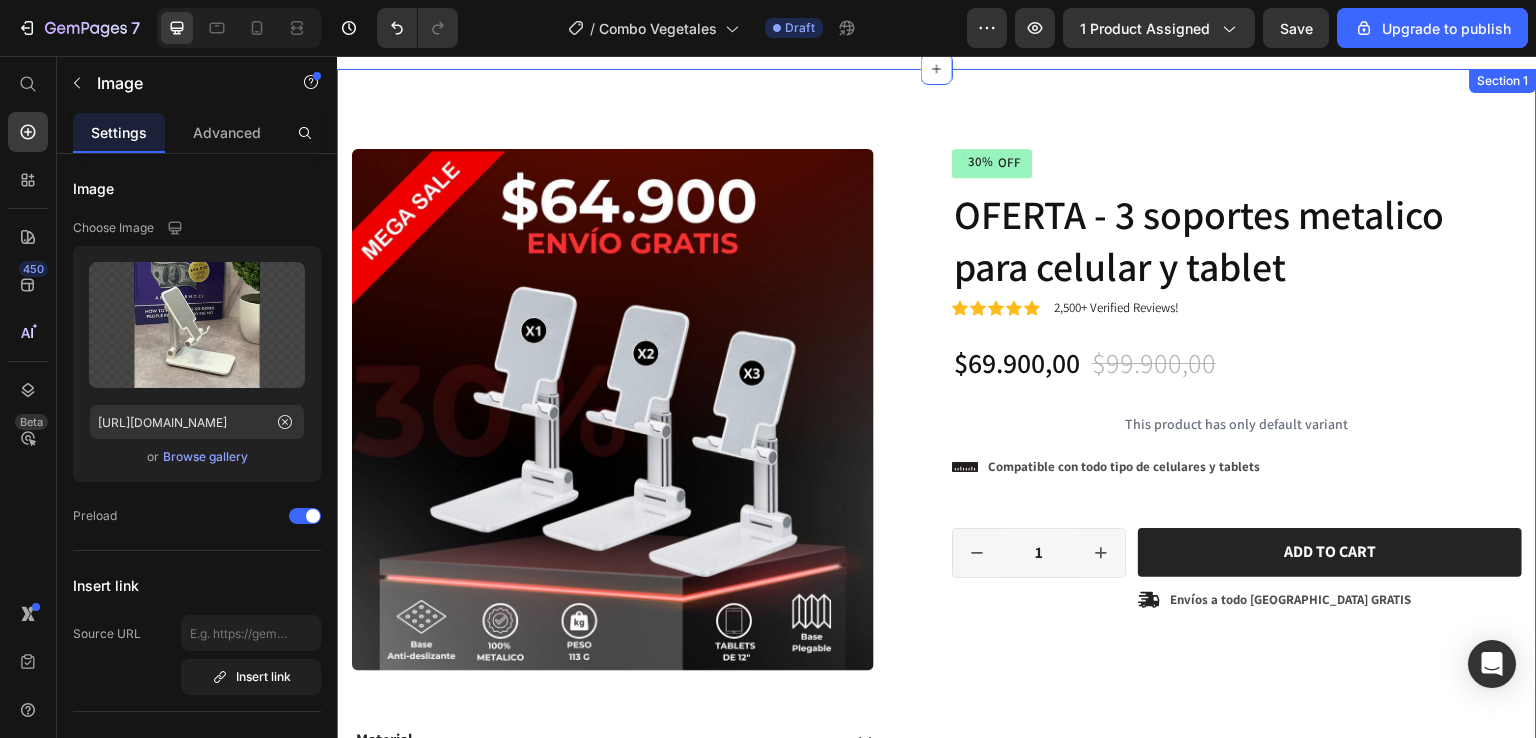 scroll, scrollTop: 0, scrollLeft: 0, axis: both 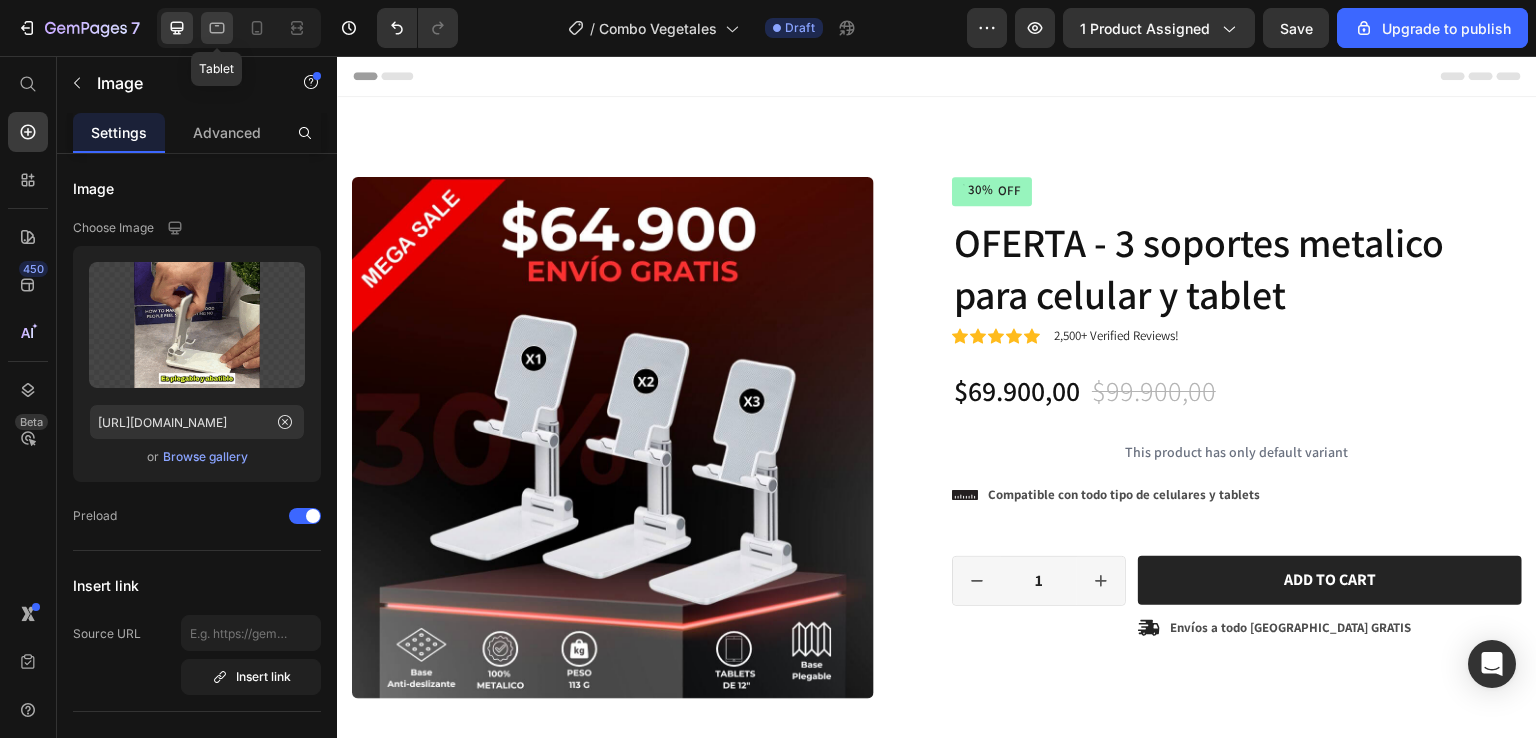 click 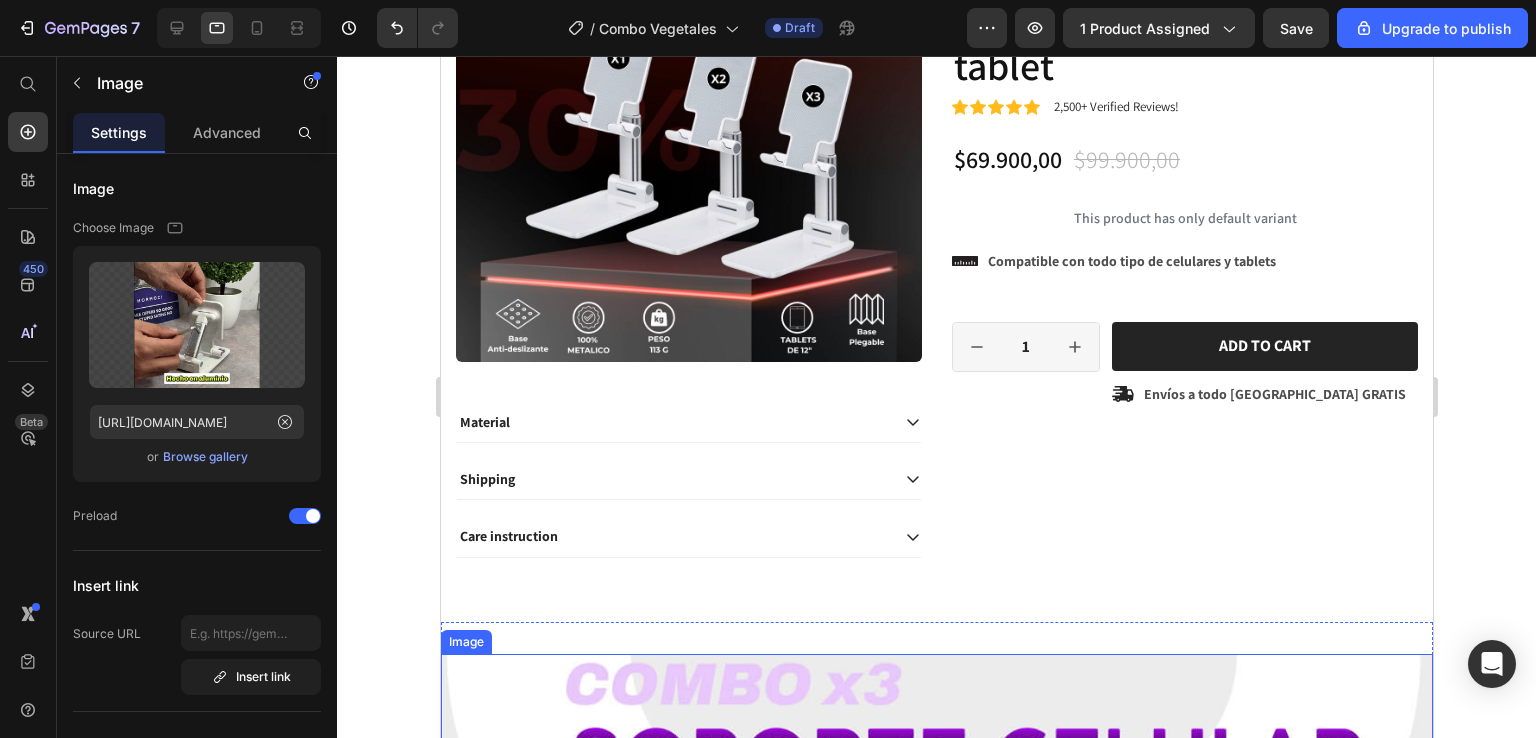 scroll, scrollTop: 0, scrollLeft: 0, axis: both 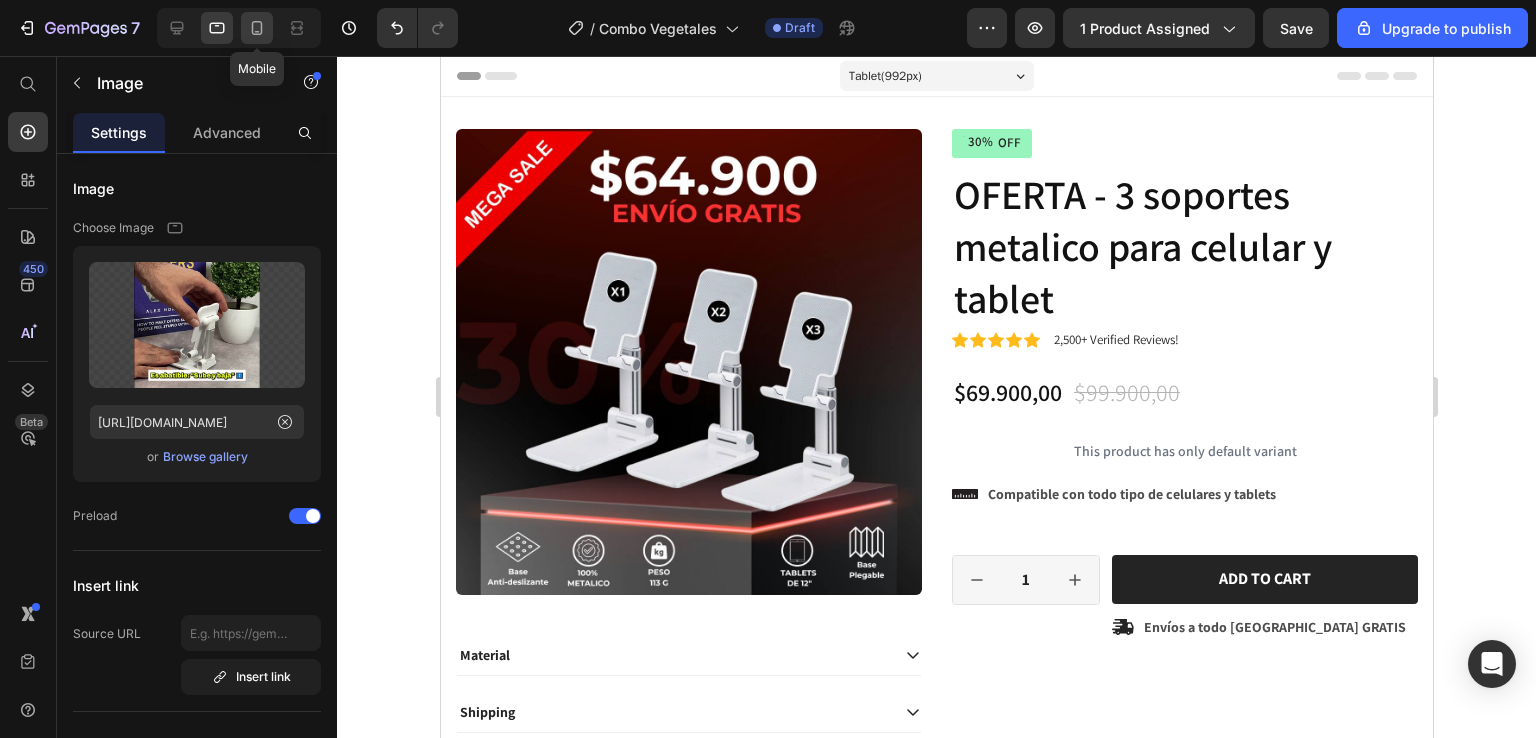 click 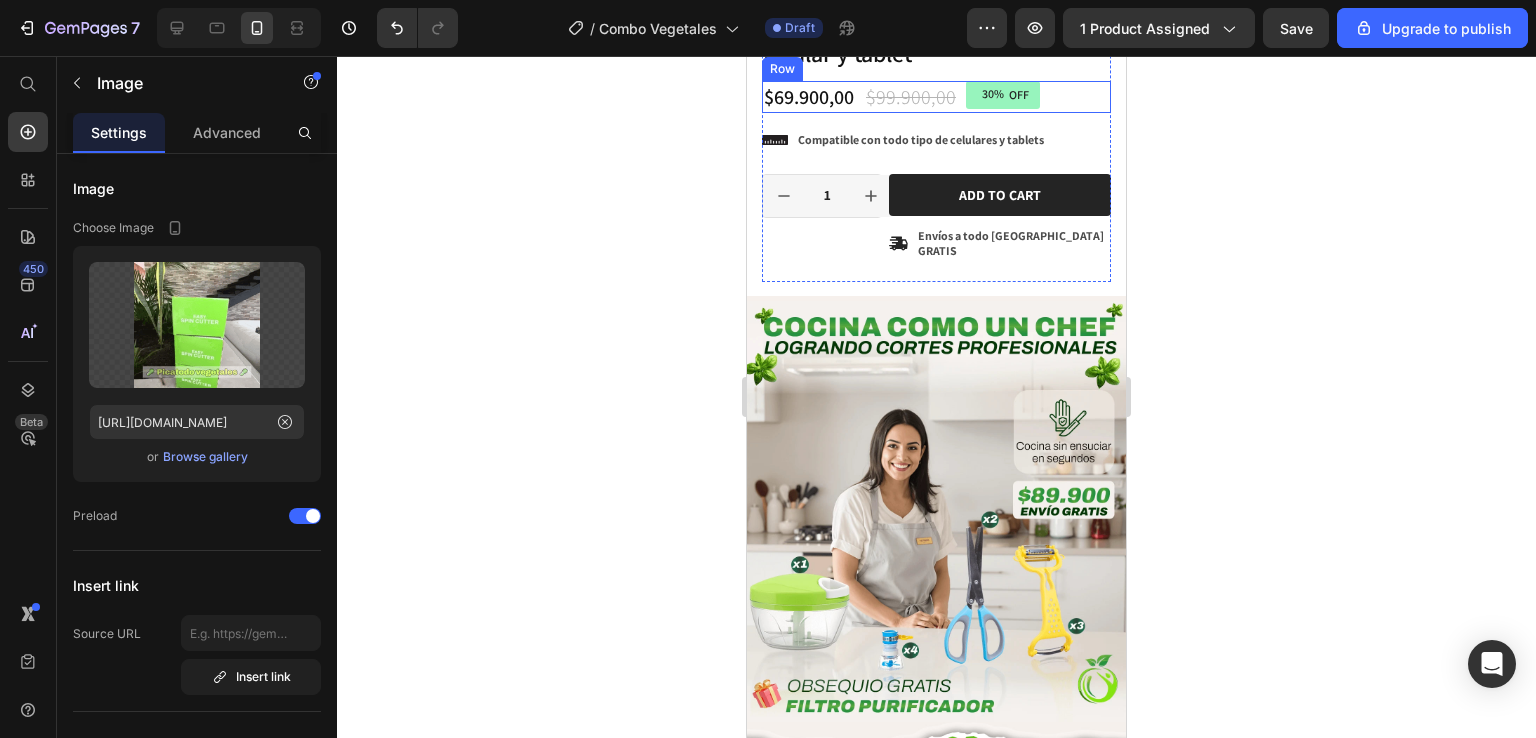 scroll, scrollTop: 700, scrollLeft: 0, axis: vertical 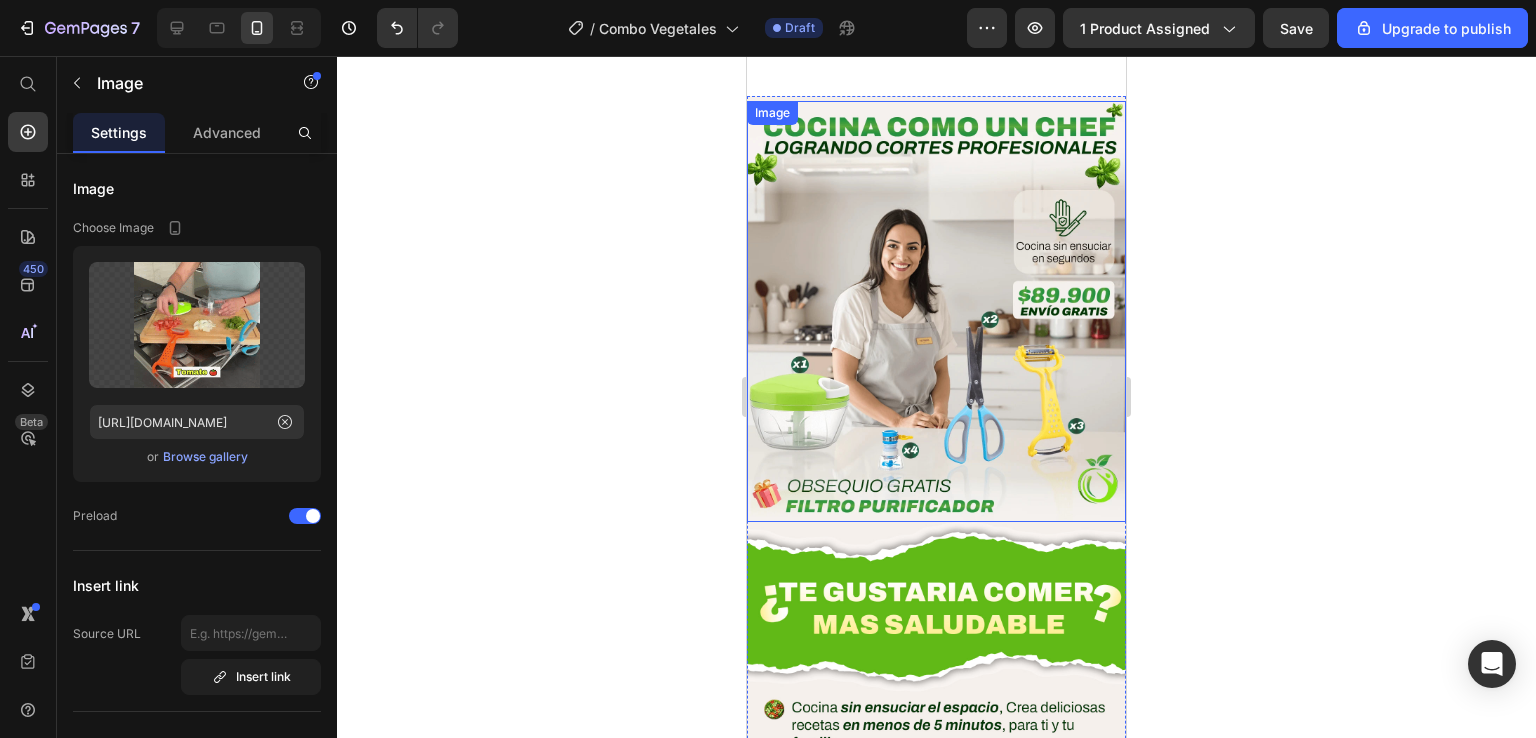 click 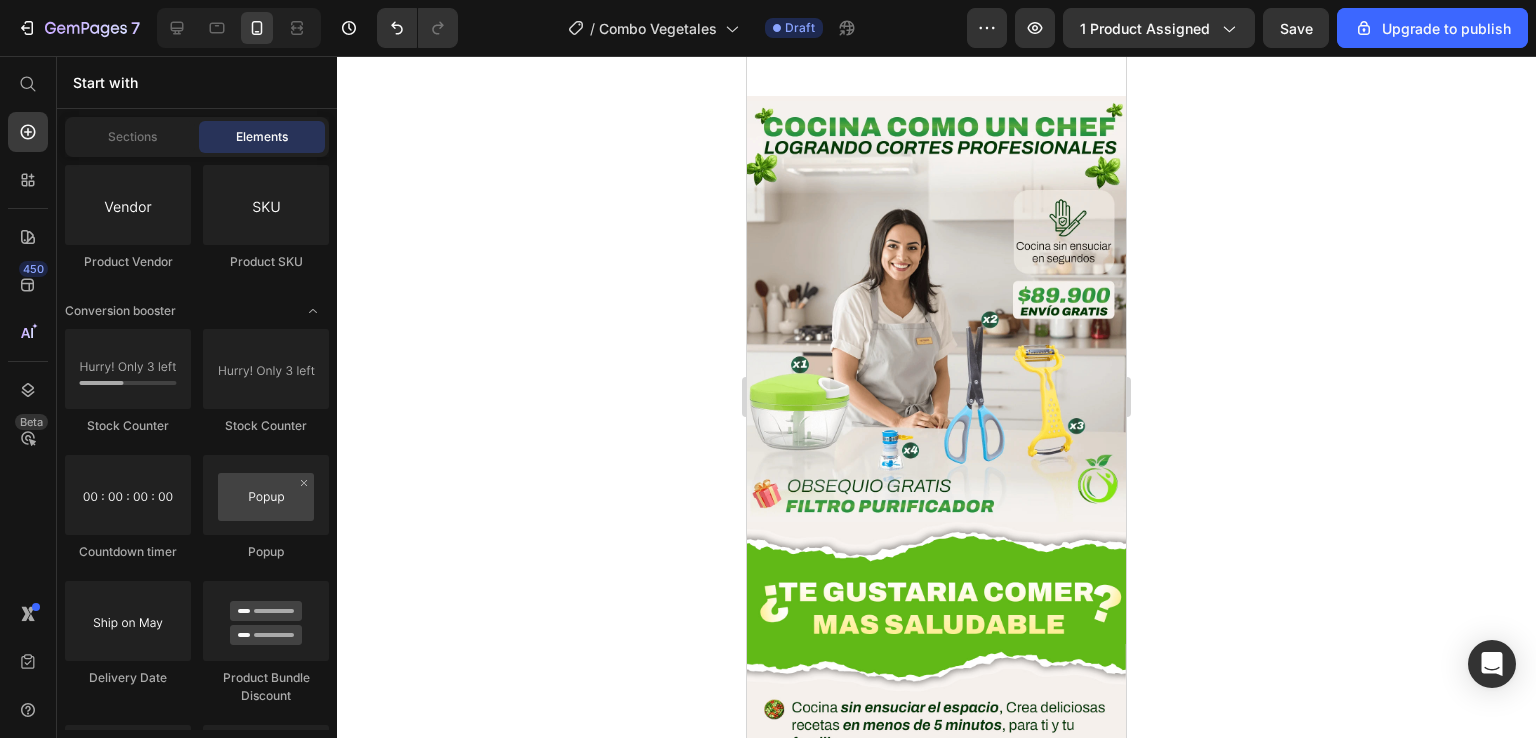 click 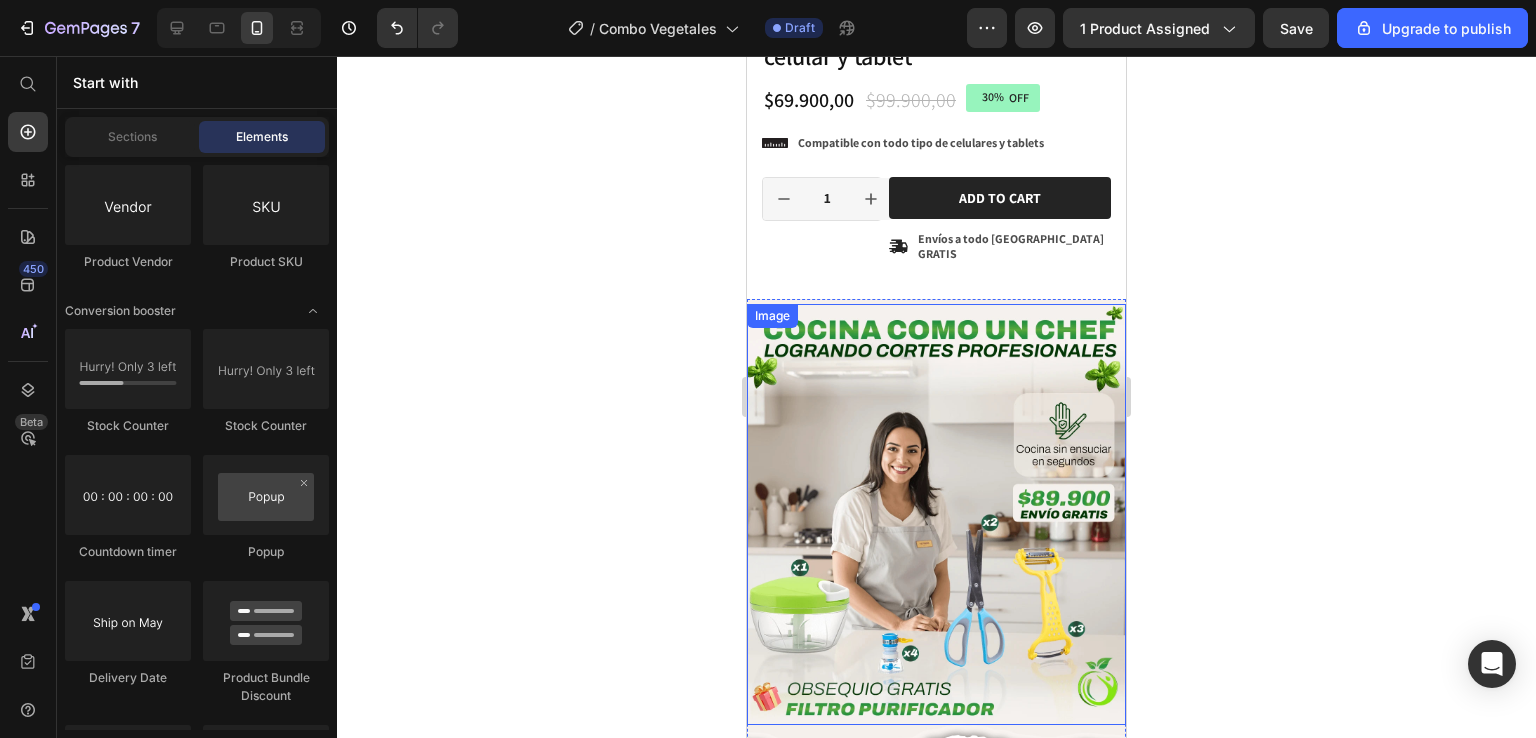scroll, scrollTop: 400, scrollLeft: 0, axis: vertical 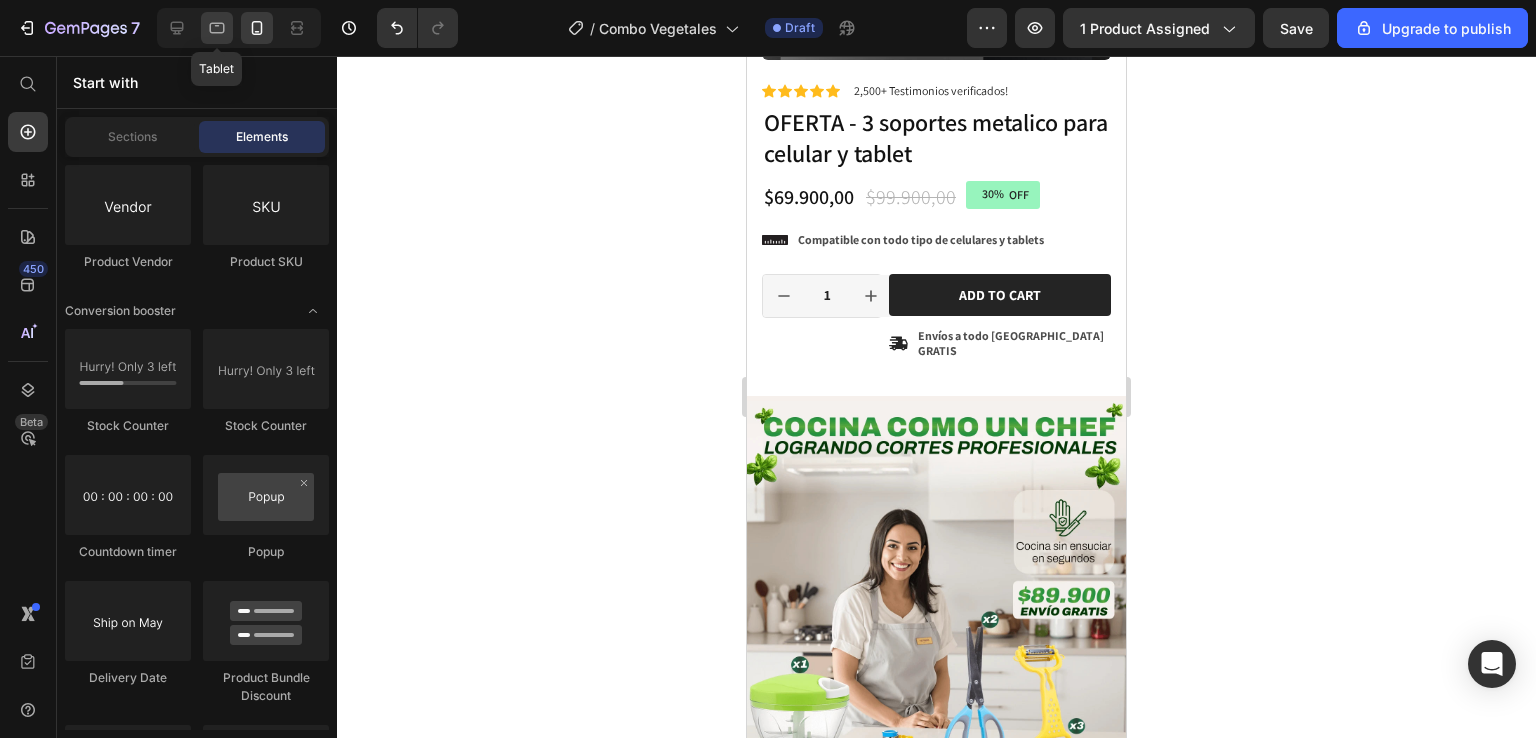 click 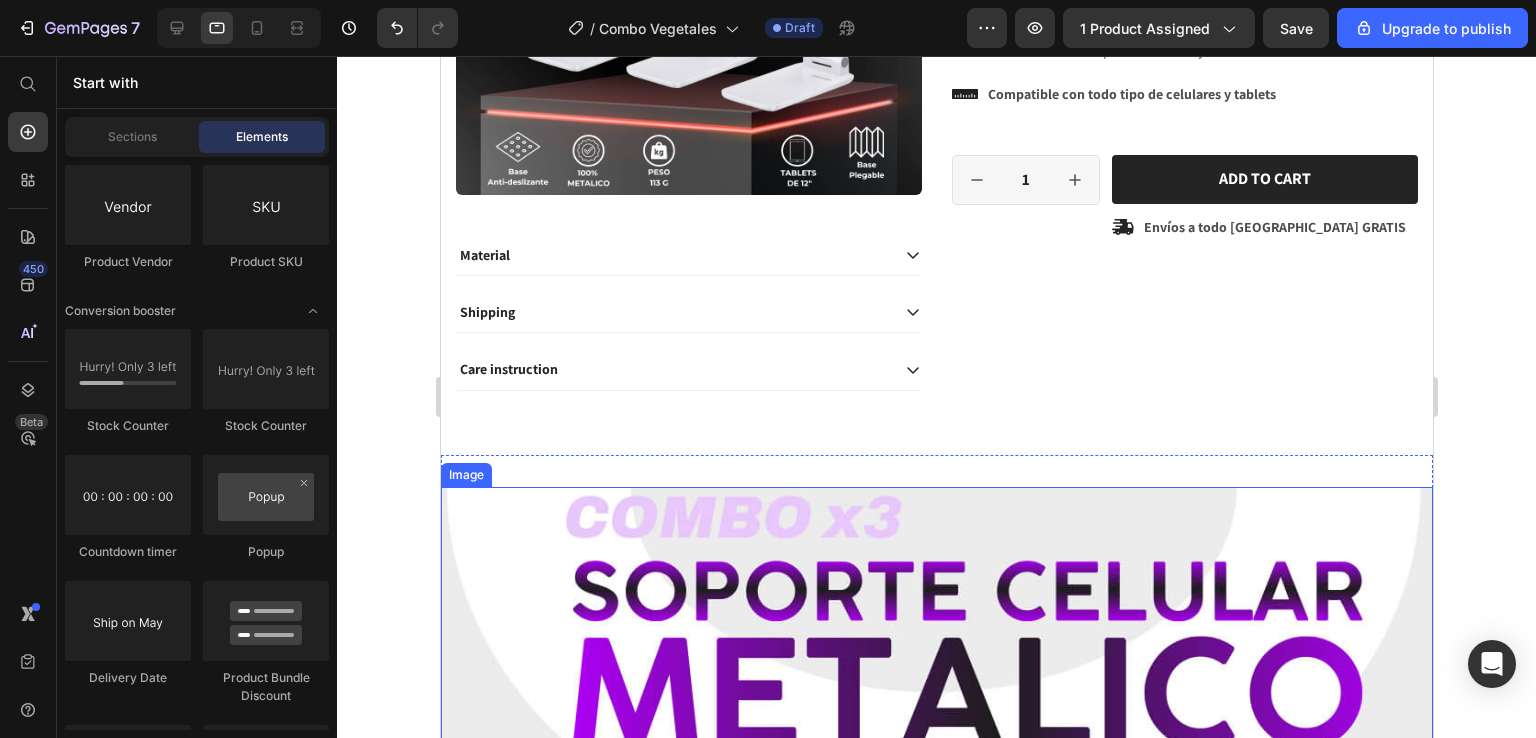 click at bounding box center [936, 983] 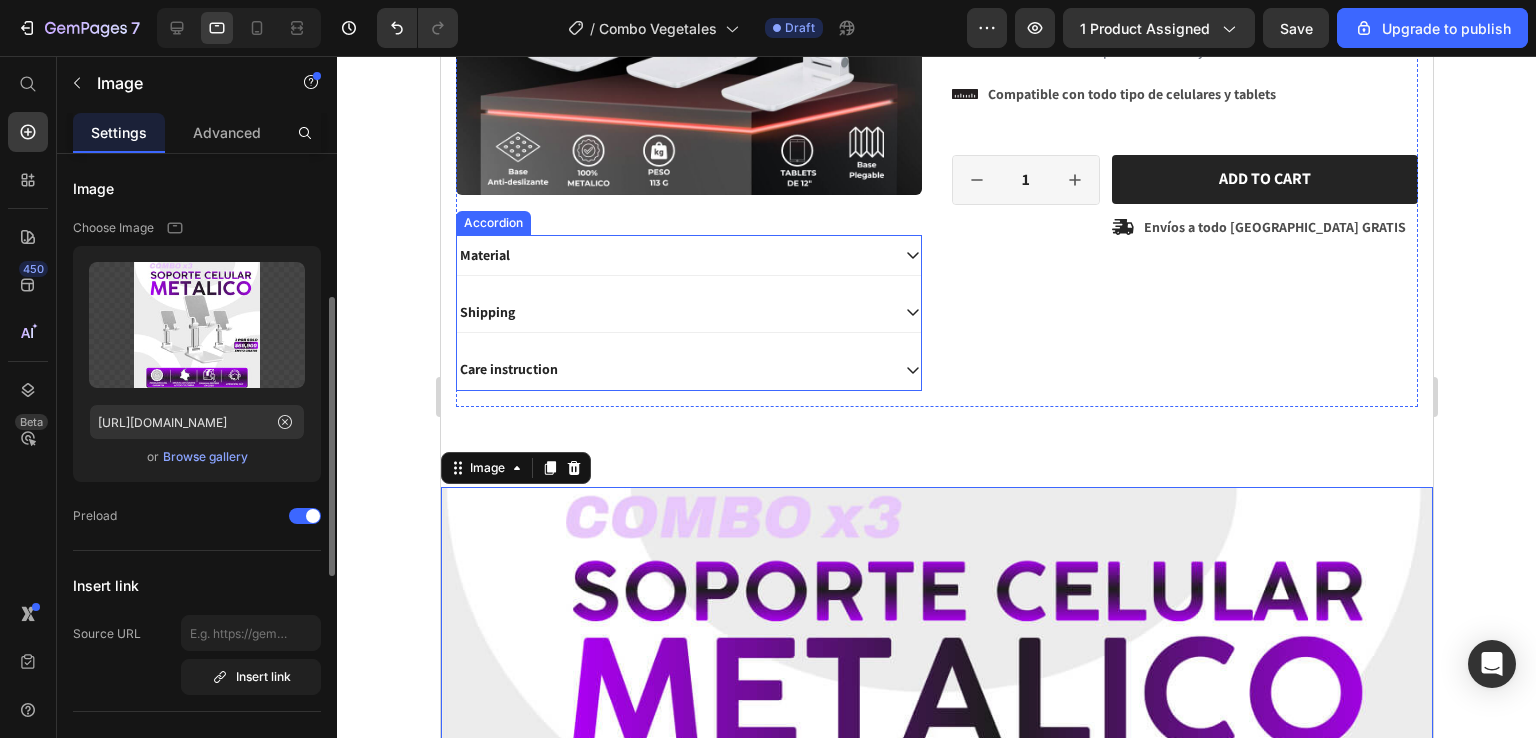 scroll, scrollTop: 100, scrollLeft: 0, axis: vertical 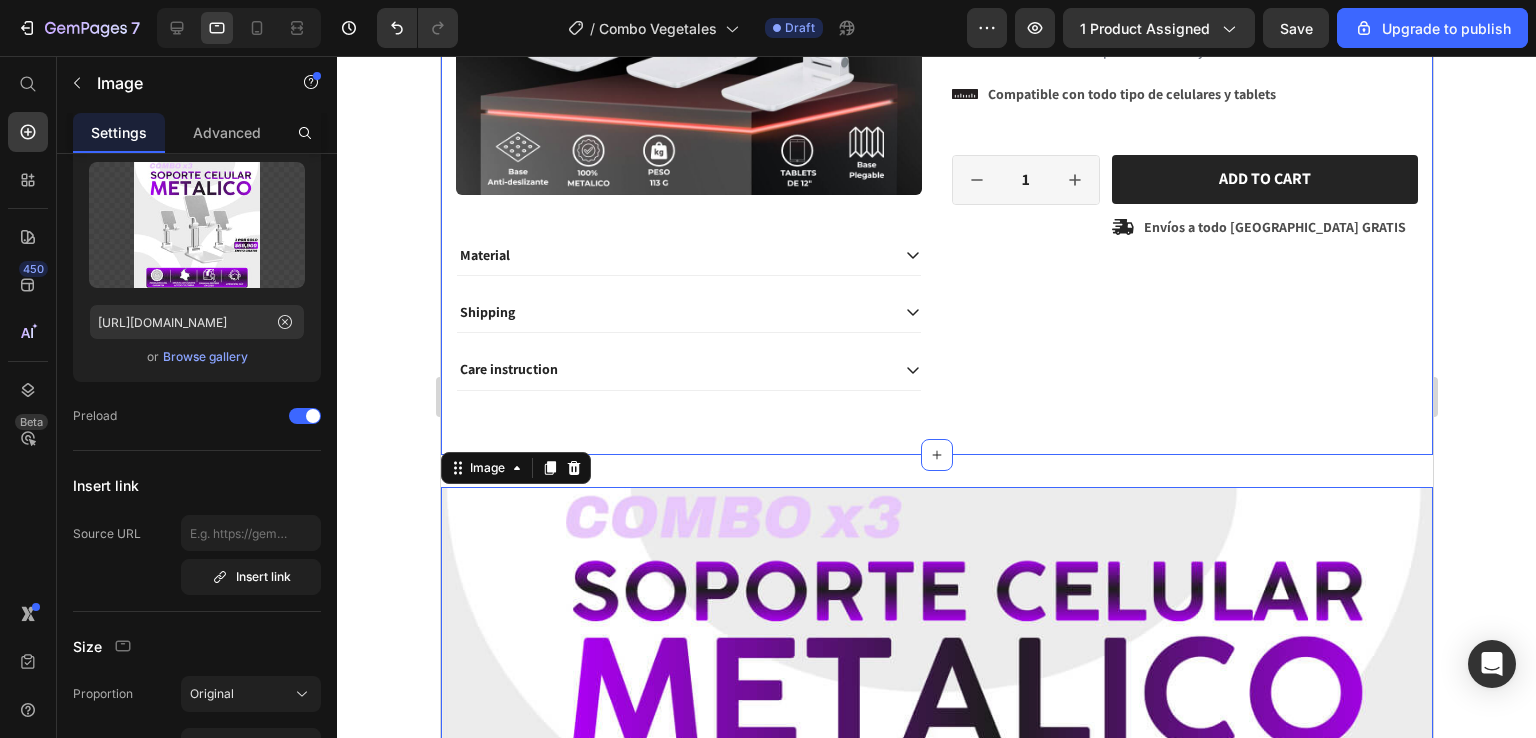 click 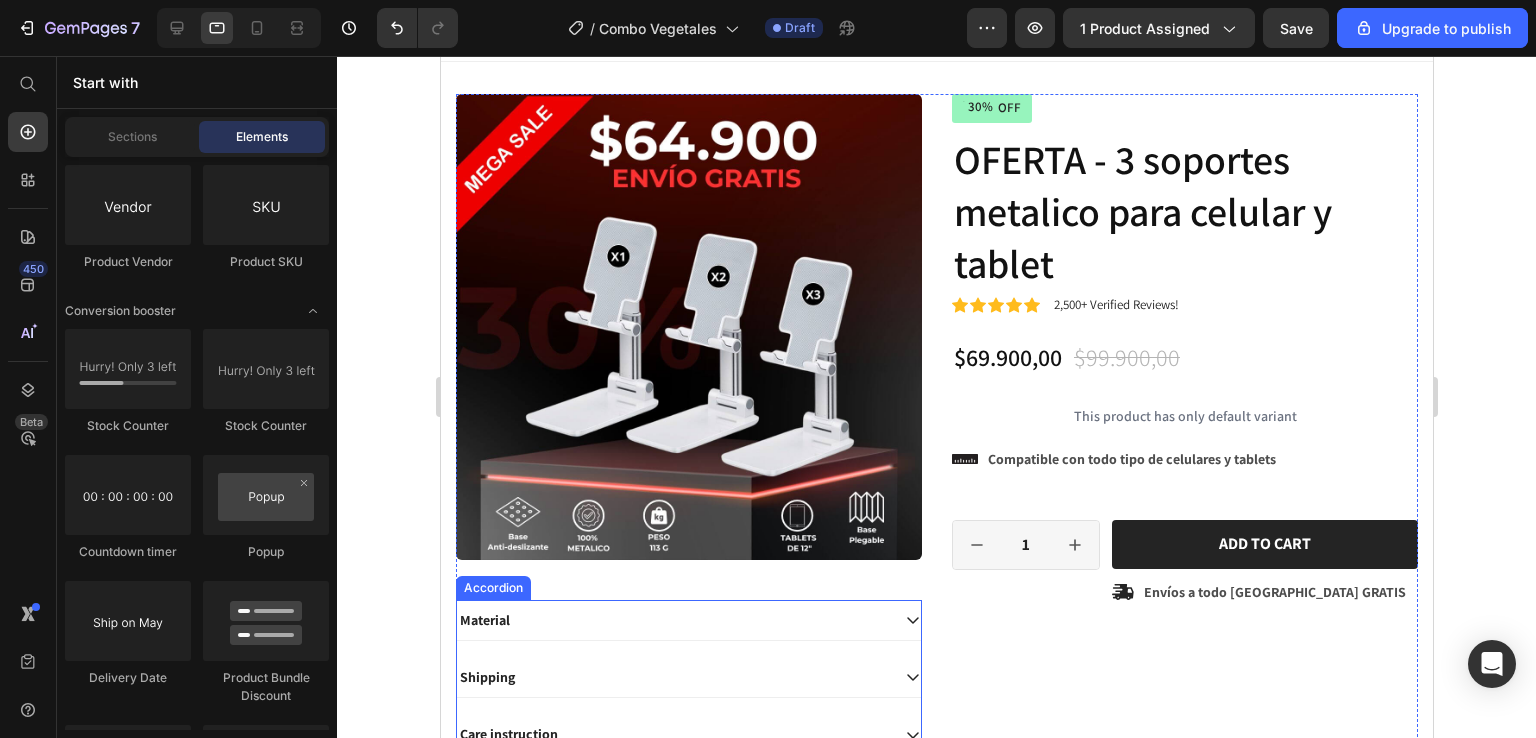 scroll, scrollTop: 0, scrollLeft: 0, axis: both 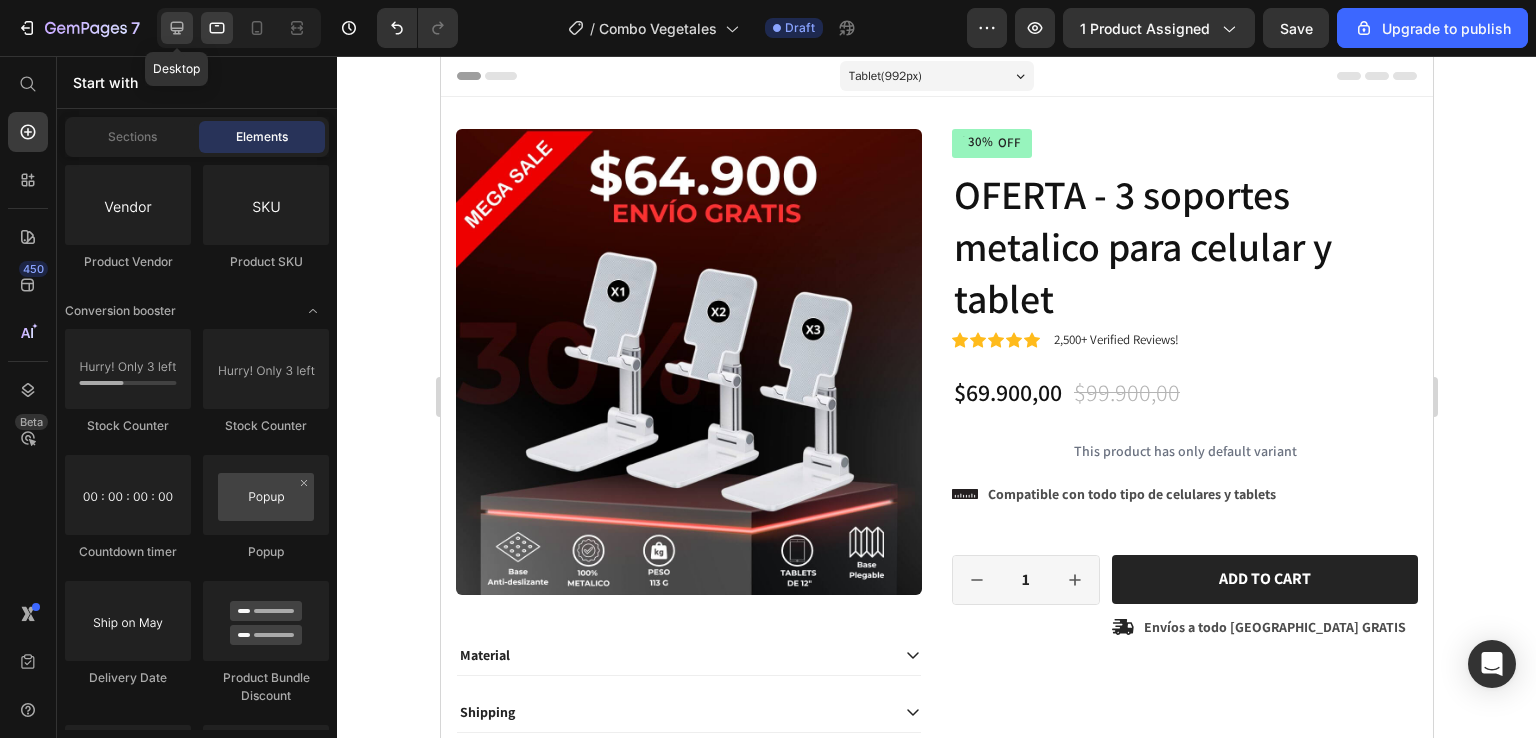 click 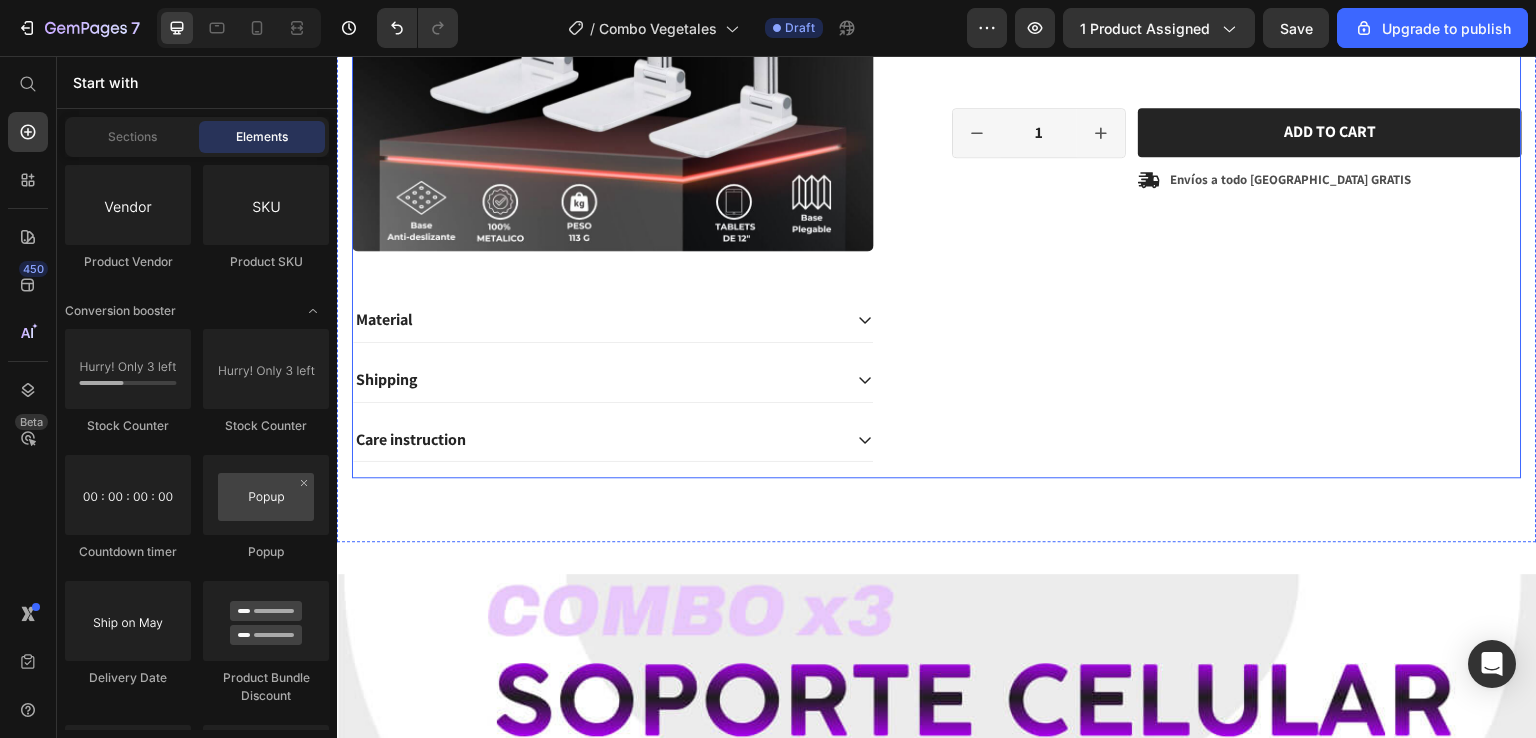 scroll, scrollTop: 700, scrollLeft: 0, axis: vertical 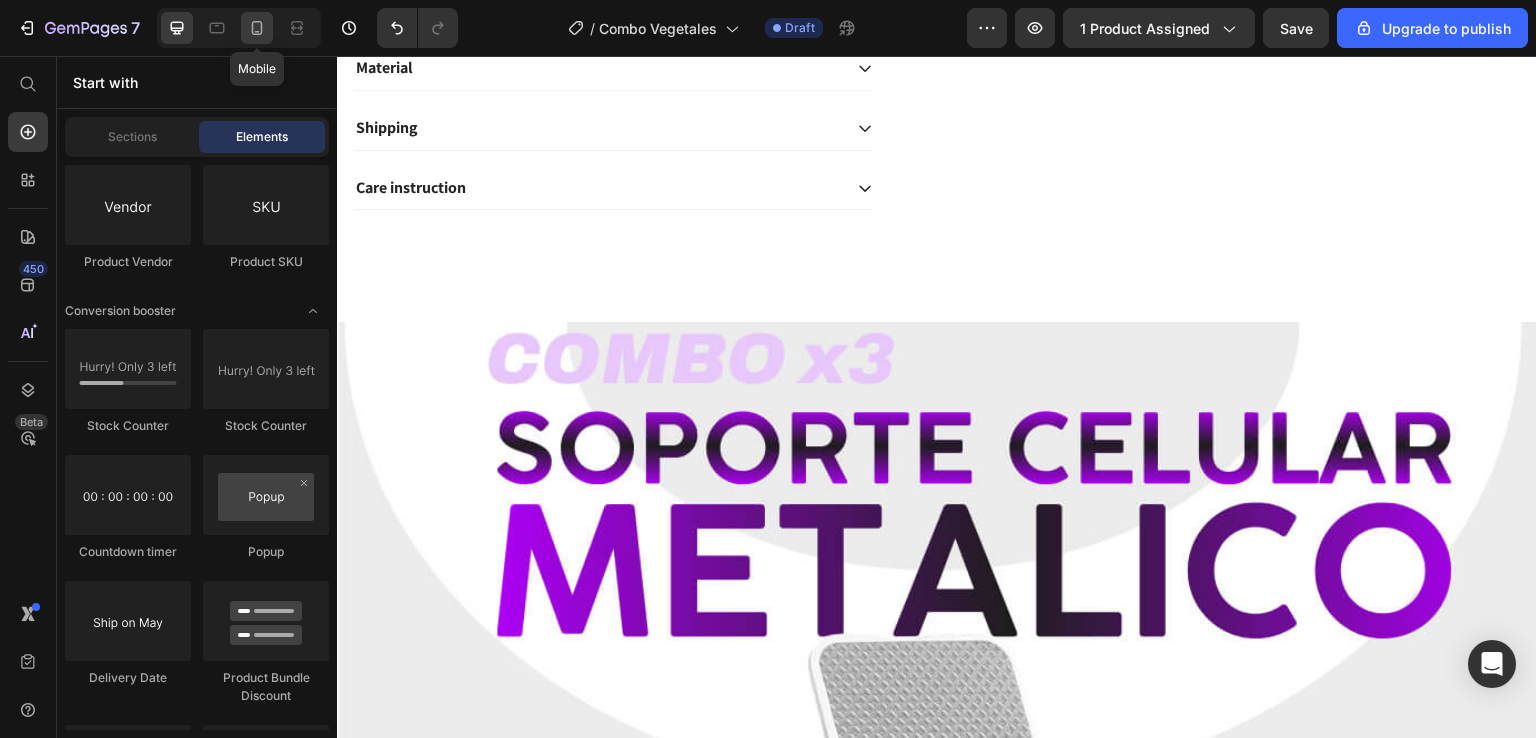 click 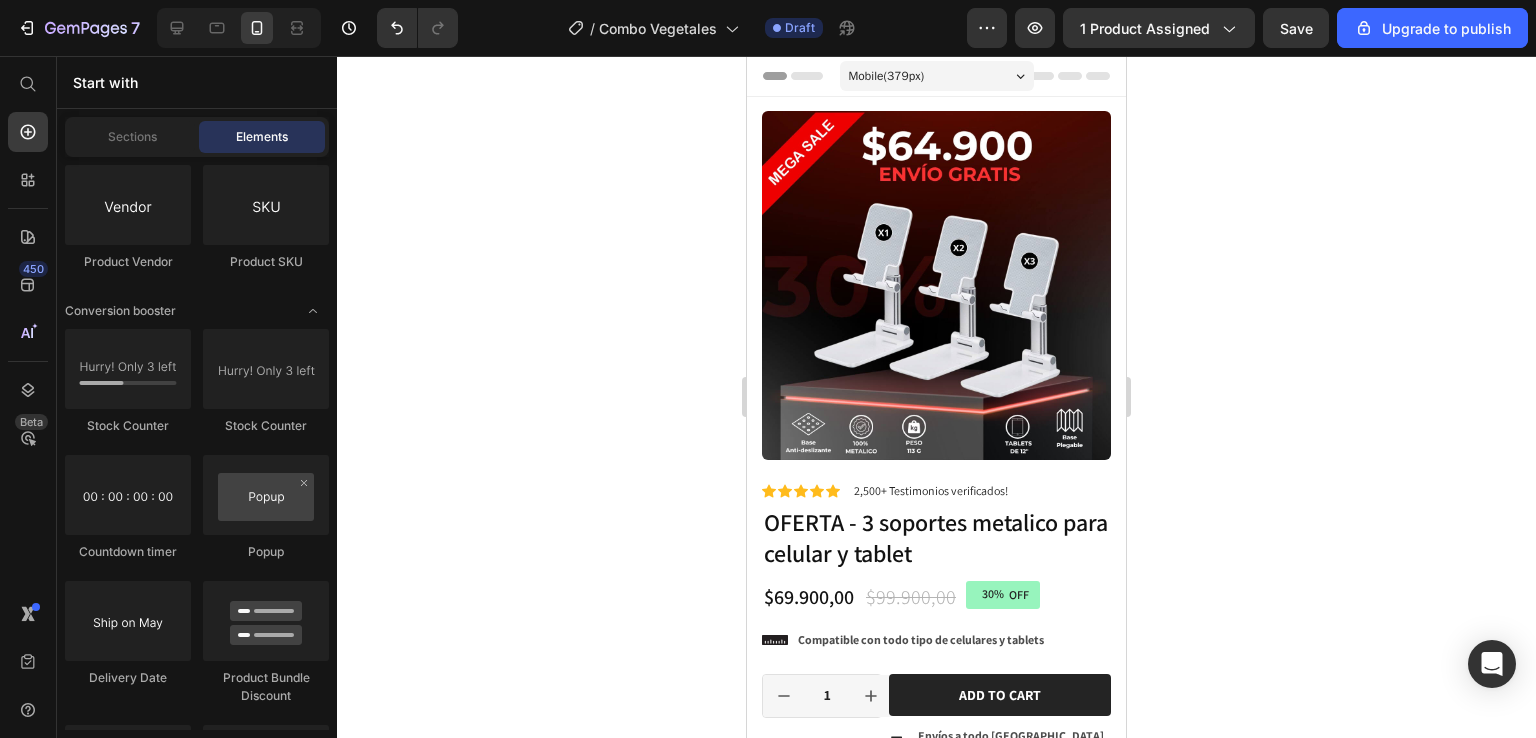 scroll, scrollTop: 400, scrollLeft: 0, axis: vertical 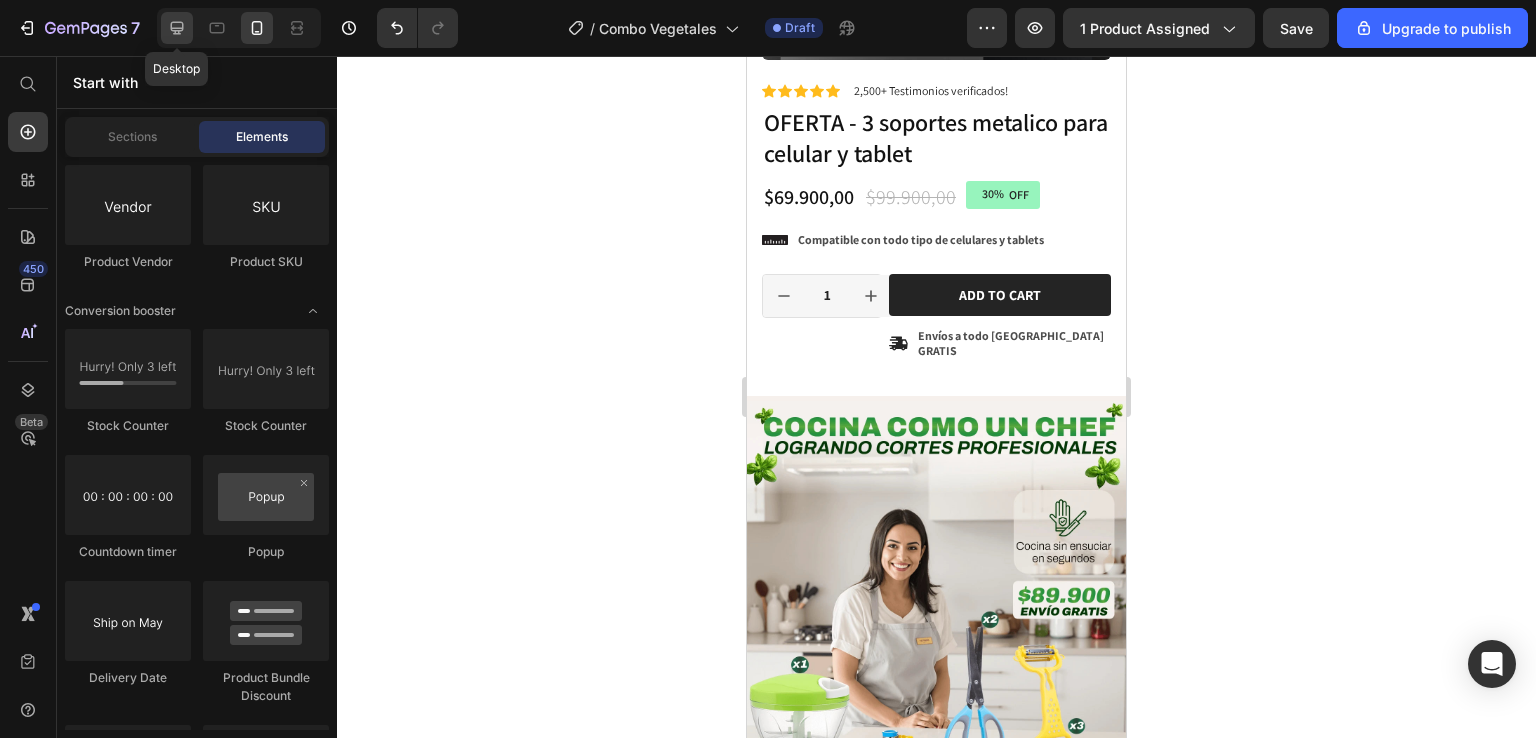click 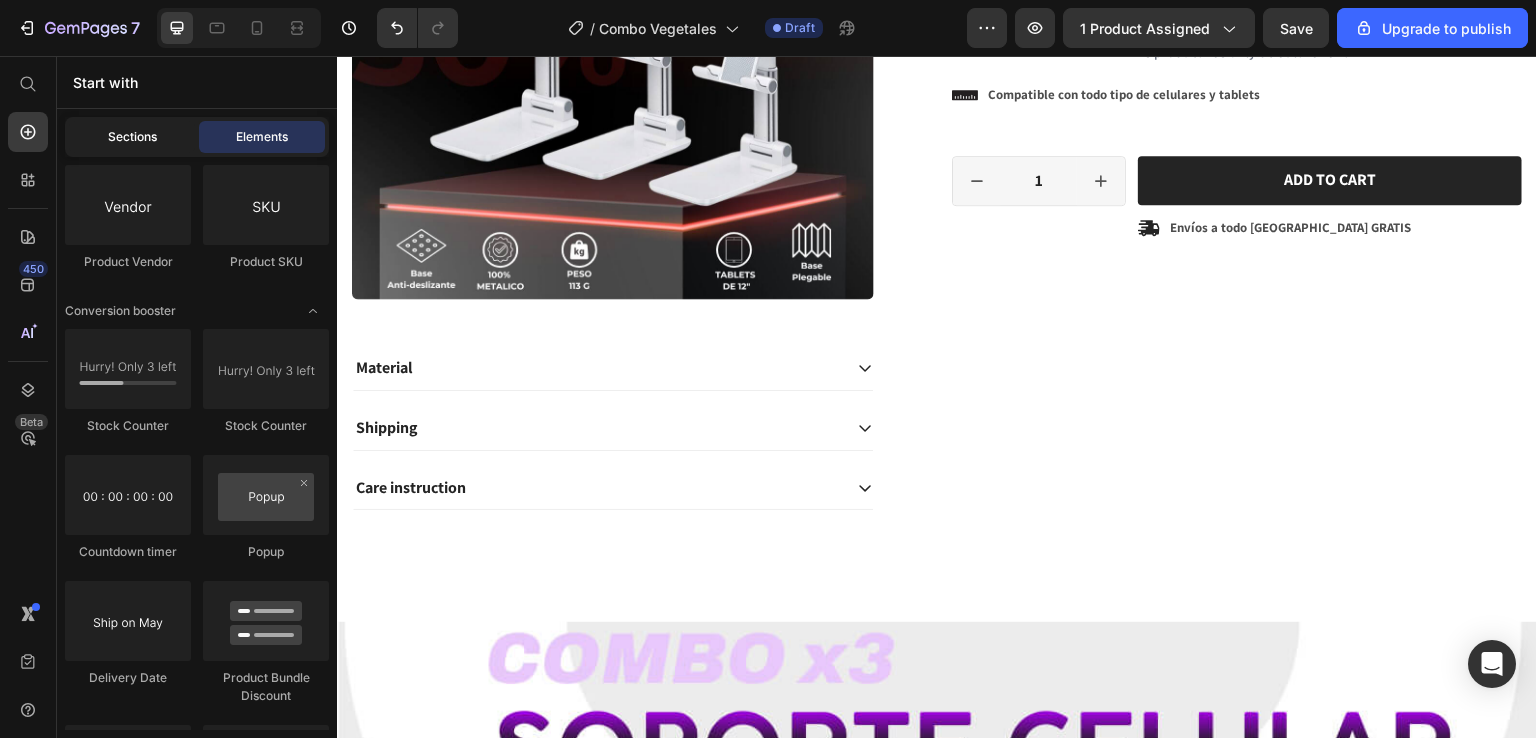 click on "Sections" 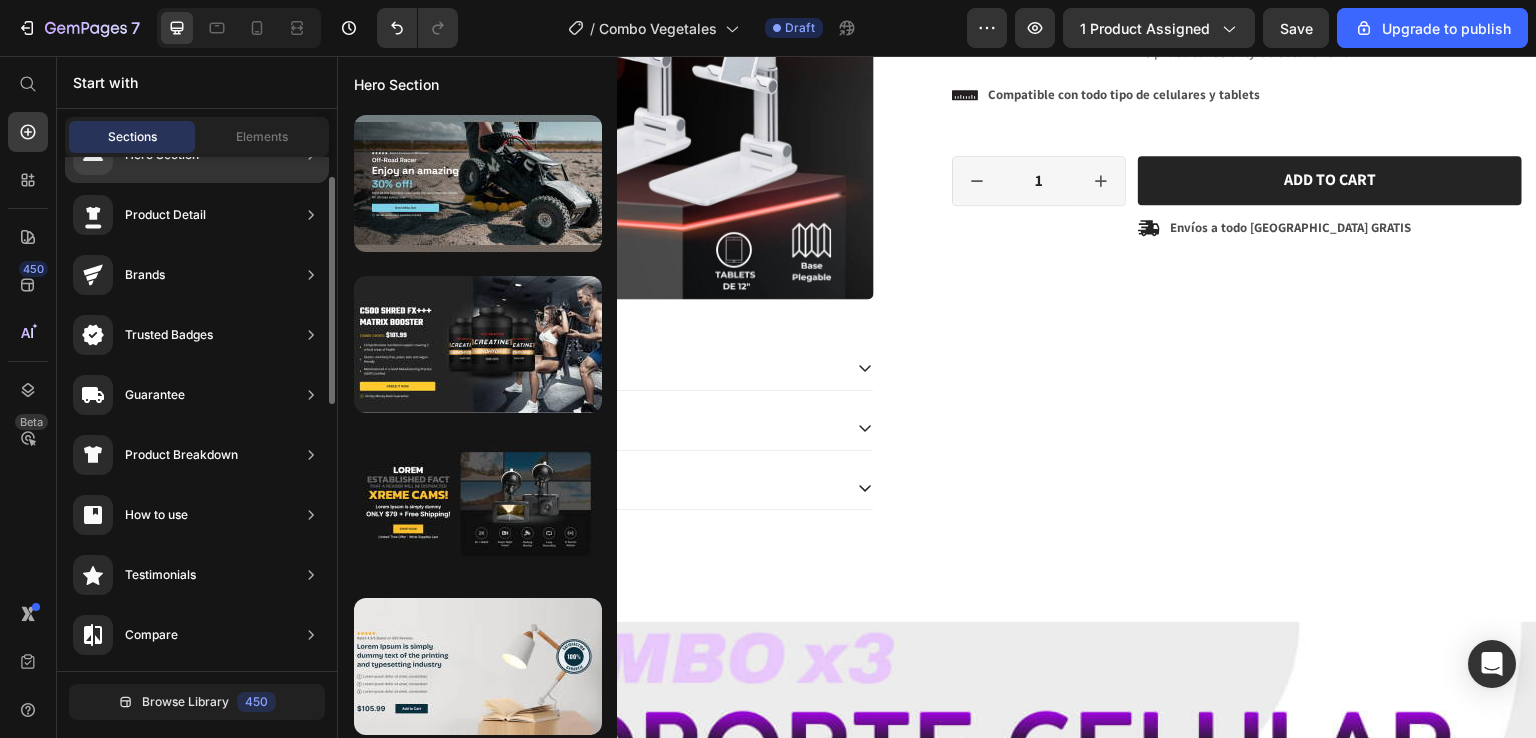 scroll, scrollTop: 0, scrollLeft: 0, axis: both 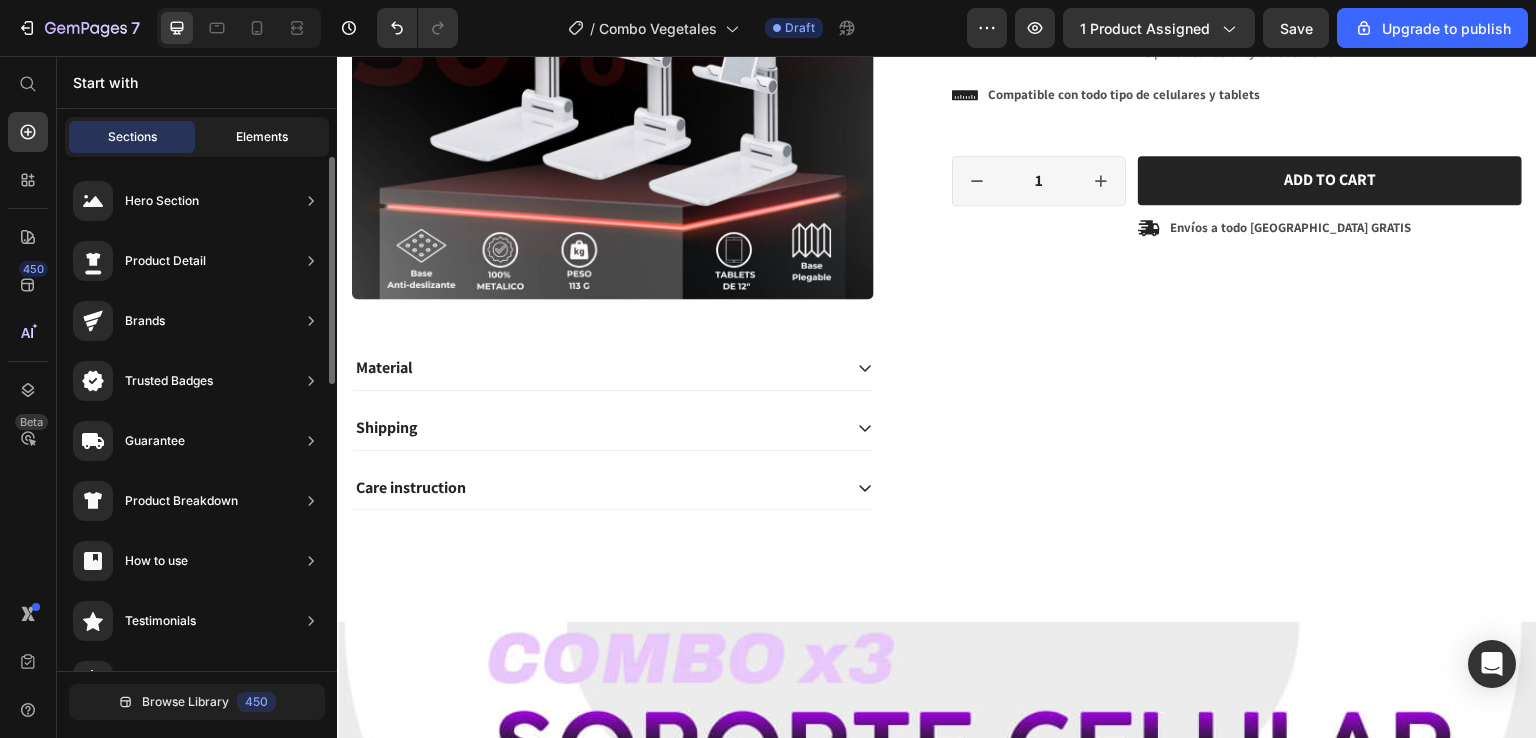 click on "Elements" 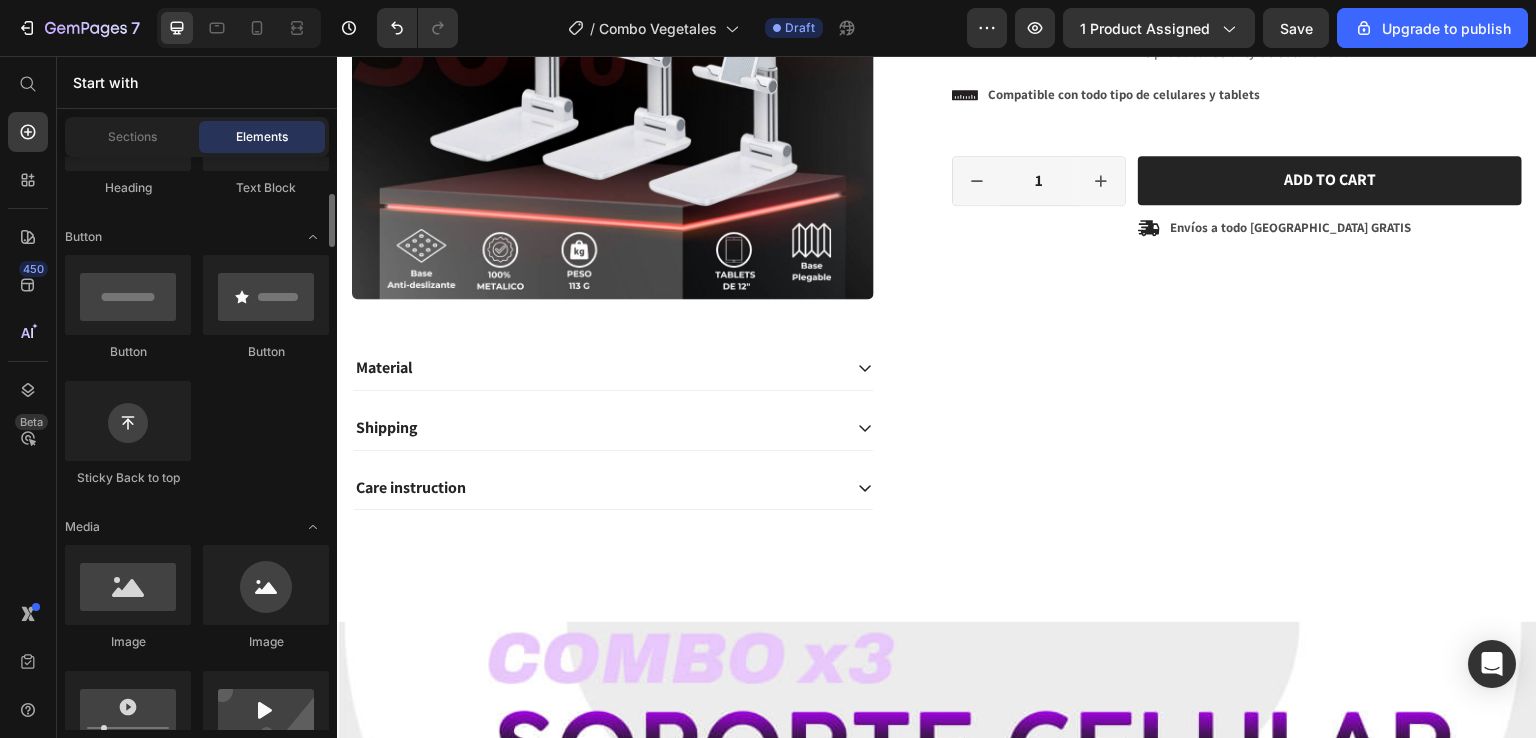 scroll, scrollTop: 0, scrollLeft: 0, axis: both 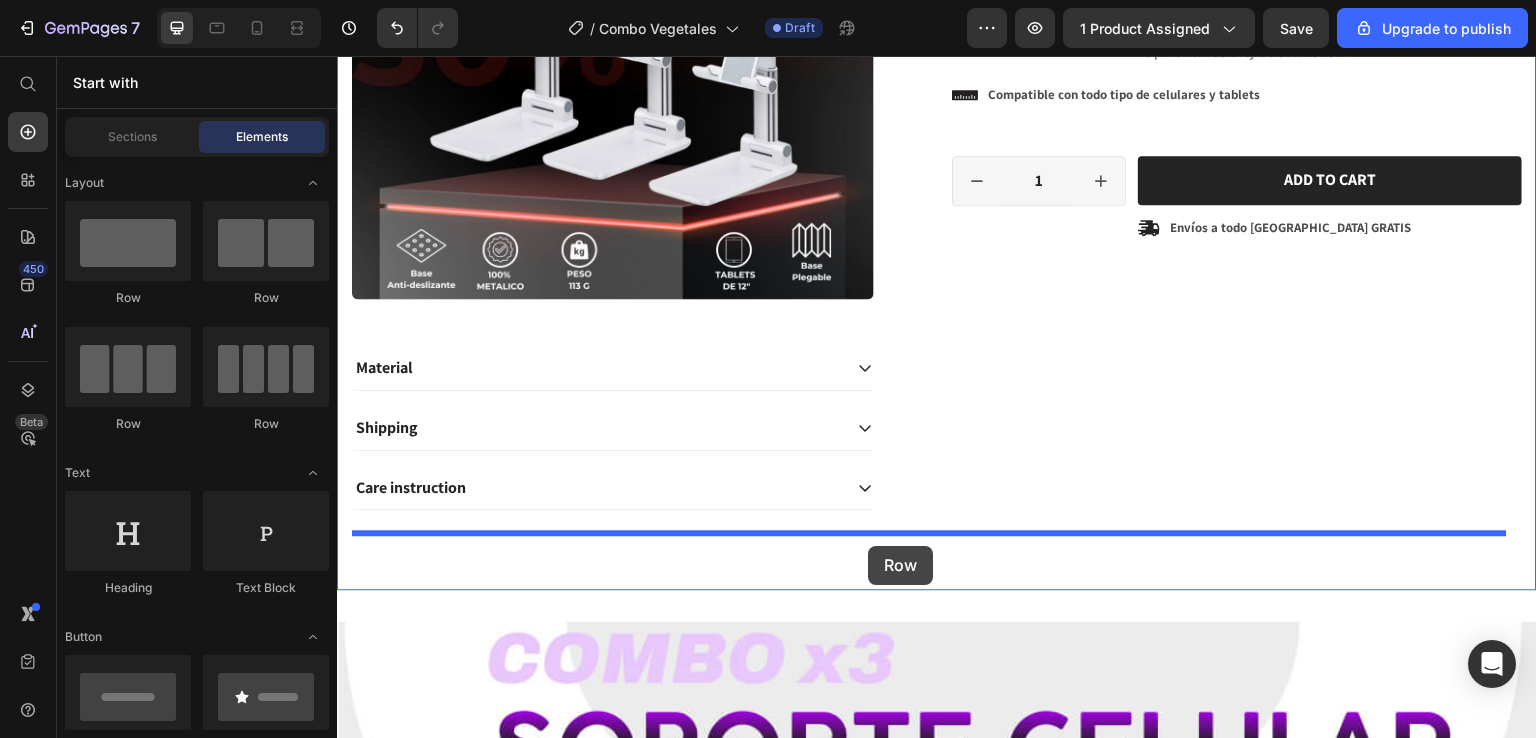 drag, startPoint x: 477, startPoint y: 443, endPoint x: 868, endPoint y: 546, distance: 404.33896 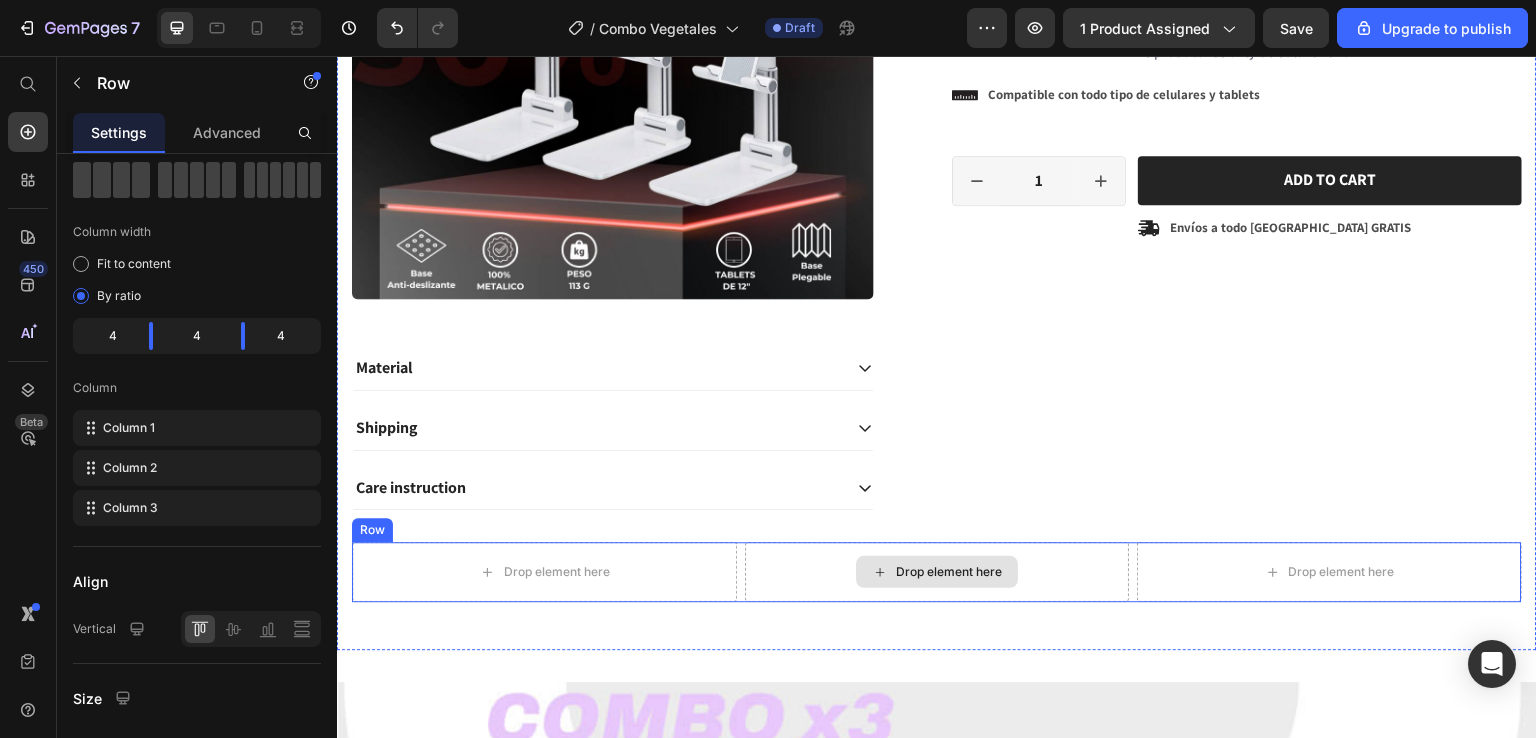scroll, scrollTop: 0, scrollLeft: 0, axis: both 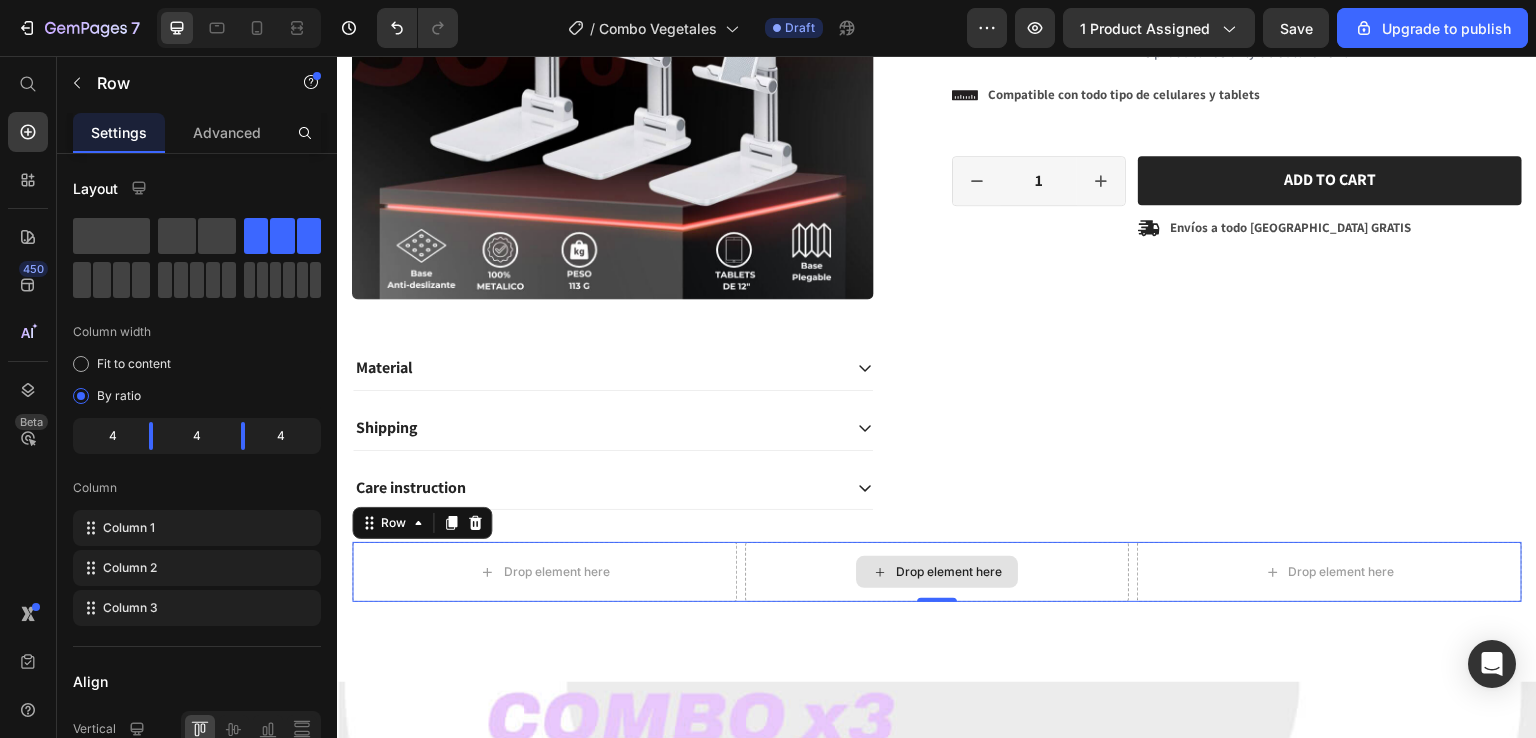 click on "Drop element here" at bounding box center (949, 572) 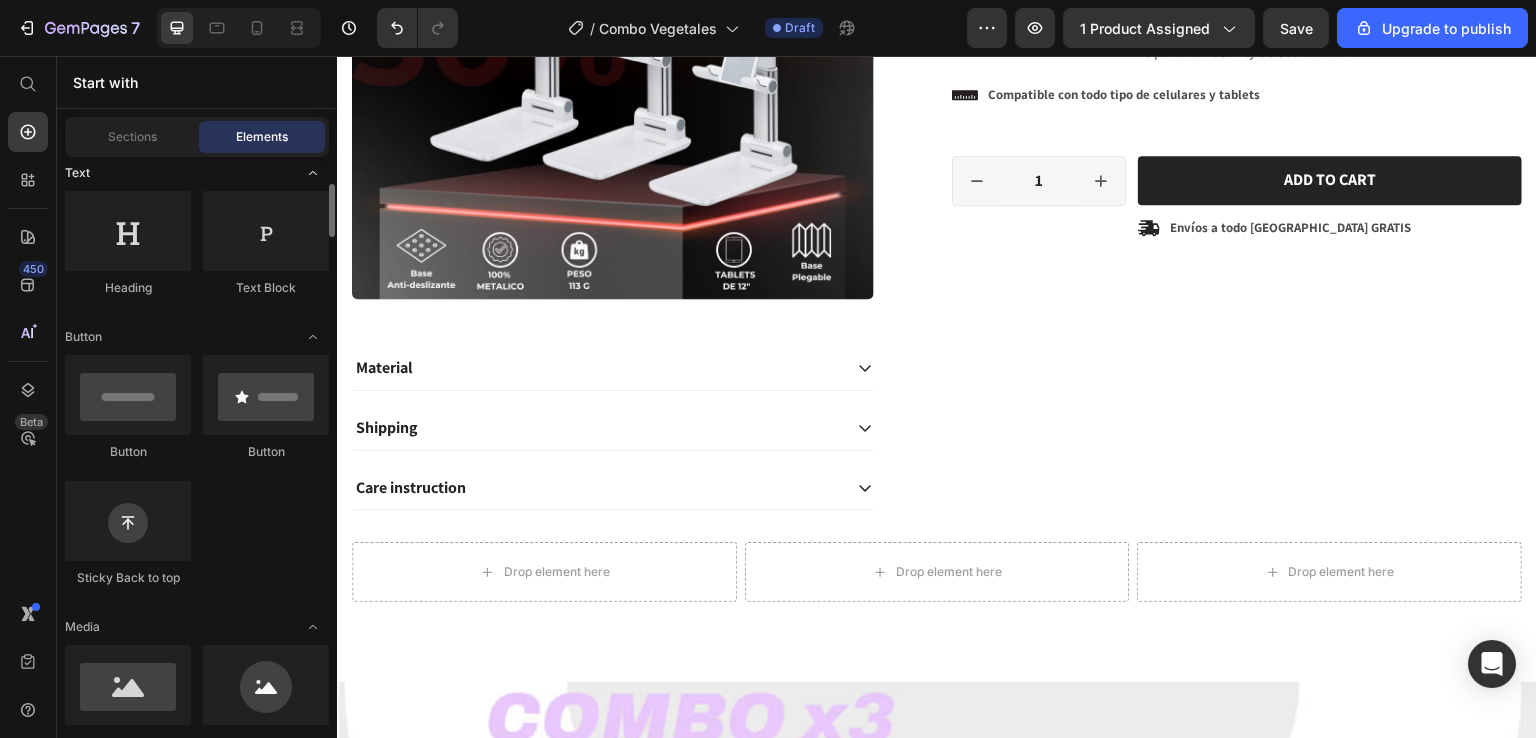 scroll, scrollTop: 400, scrollLeft: 0, axis: vertical 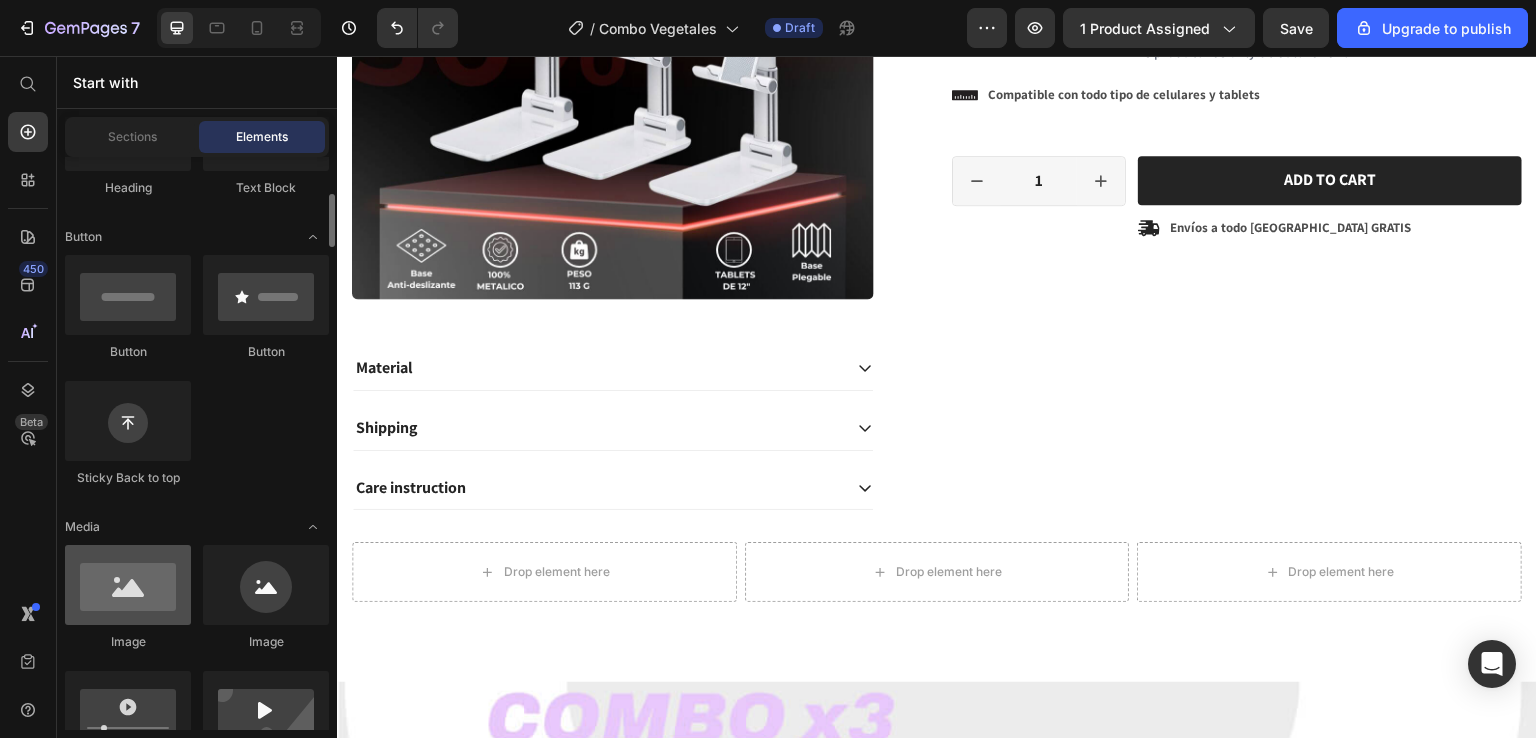 click at bounding box center (128, 585) 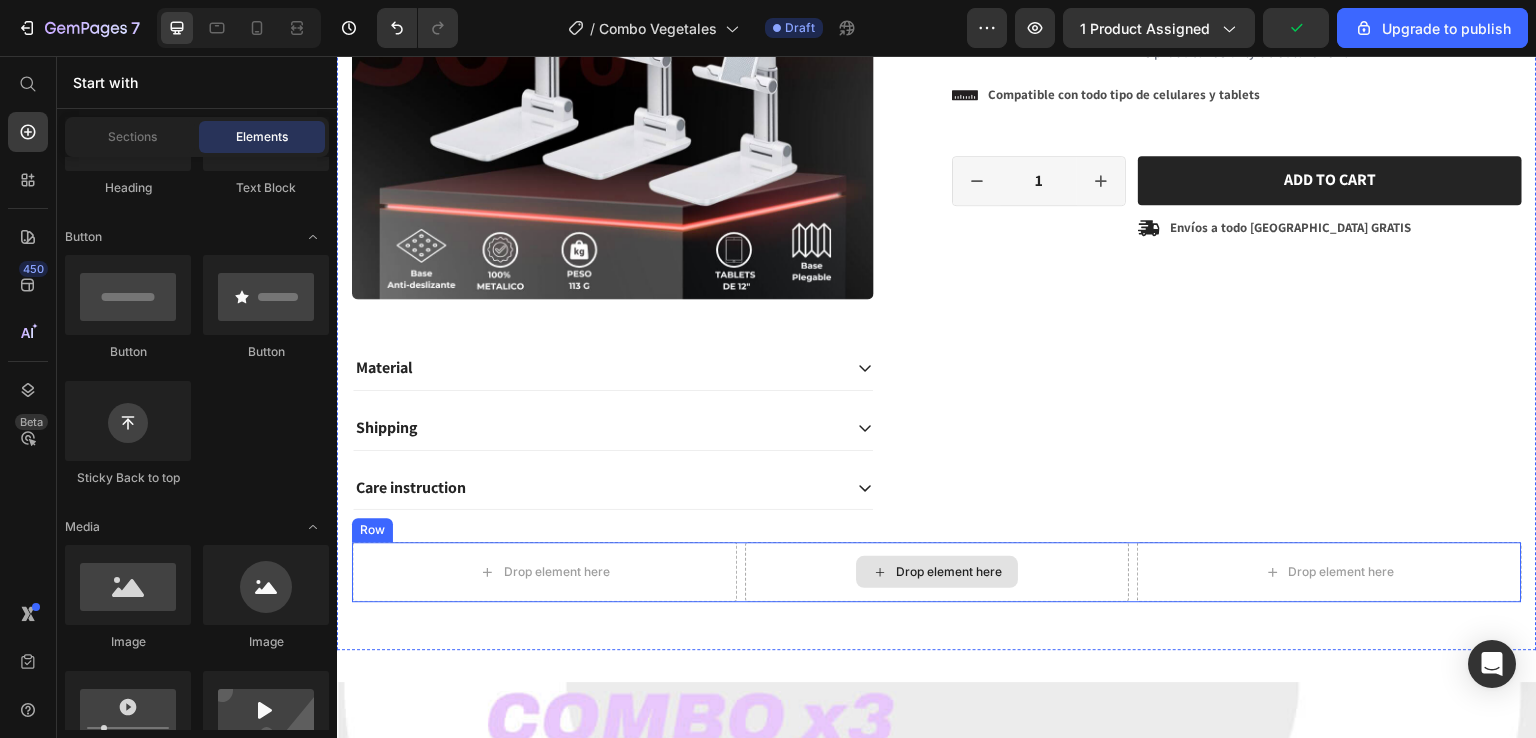 click on "Drop element here" at bounding box center [937, 572] 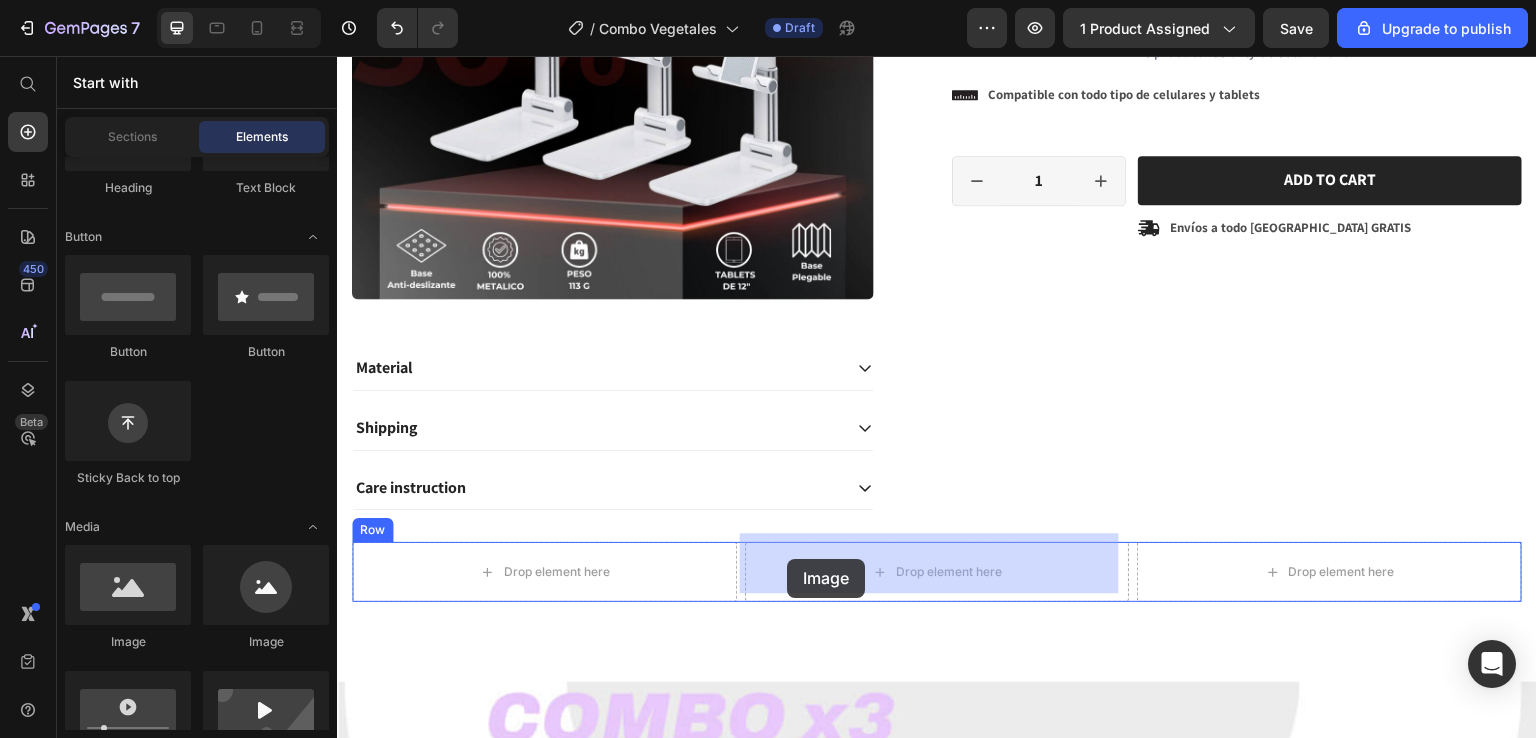 drag, startPoint x: 466, startPoint y: 639, endPoint x: 787, endPoint y: 559, distance: 330.8187 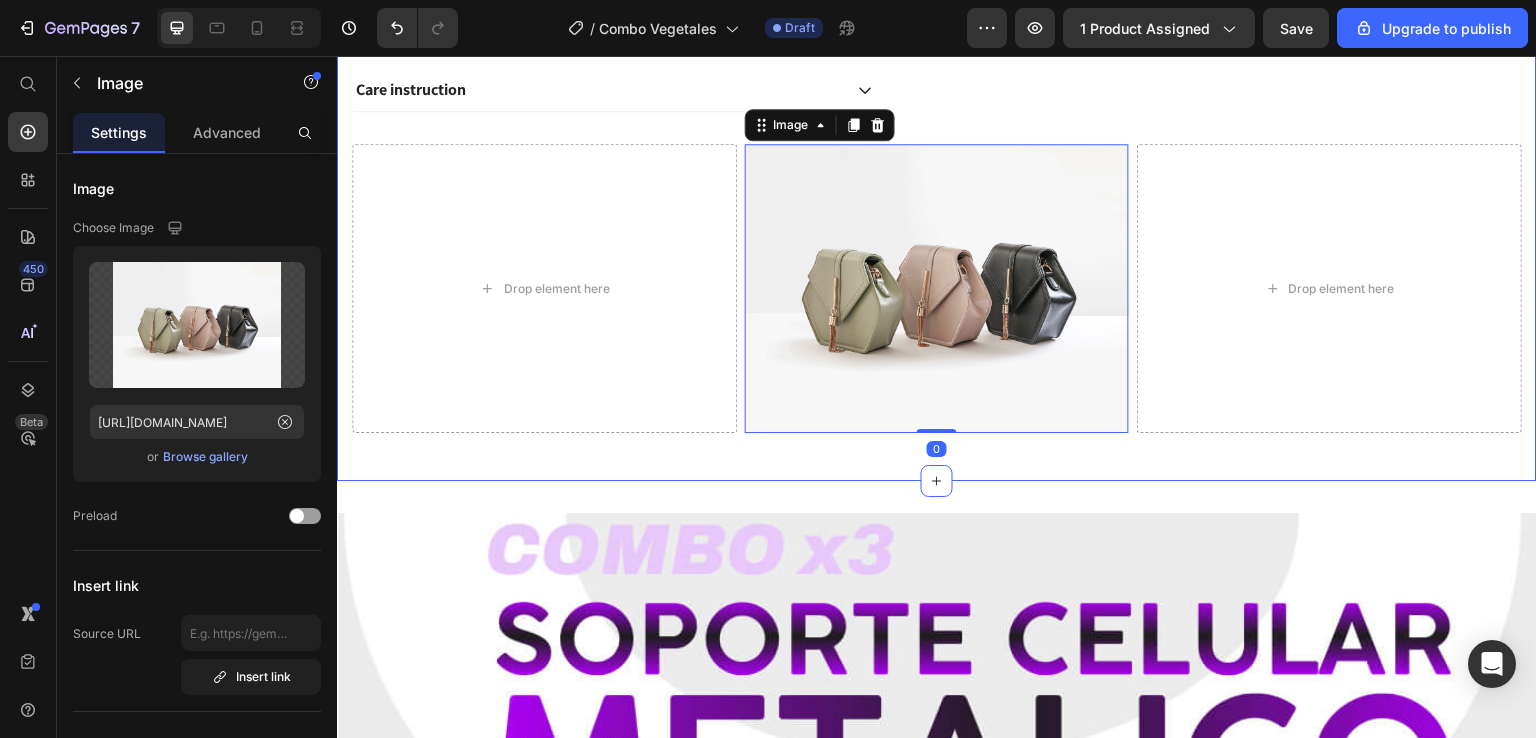 scroll, scrollTop: 800, scrollLeft: 0, axis: vertical 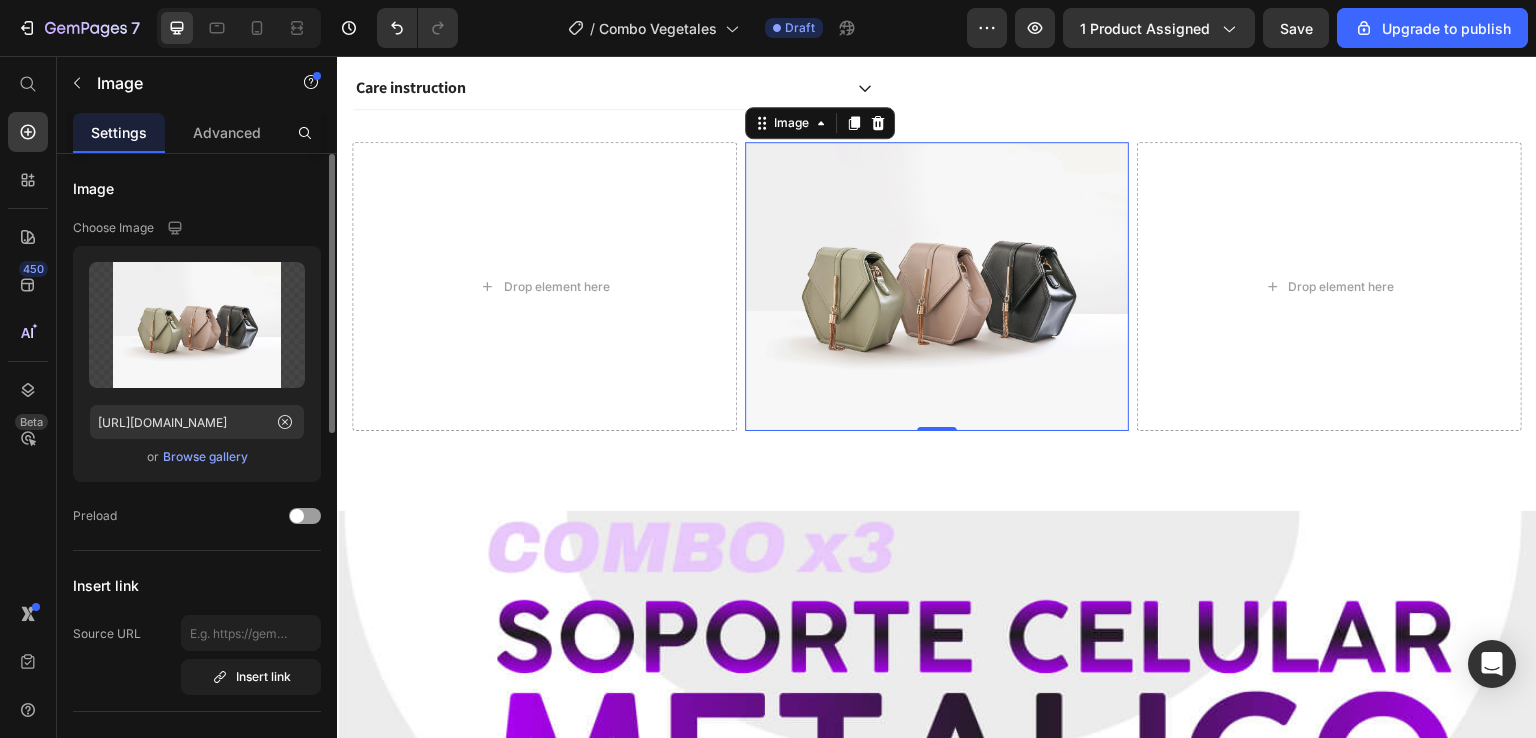 click on "Browse gallery" at bounding box center (205, 457) 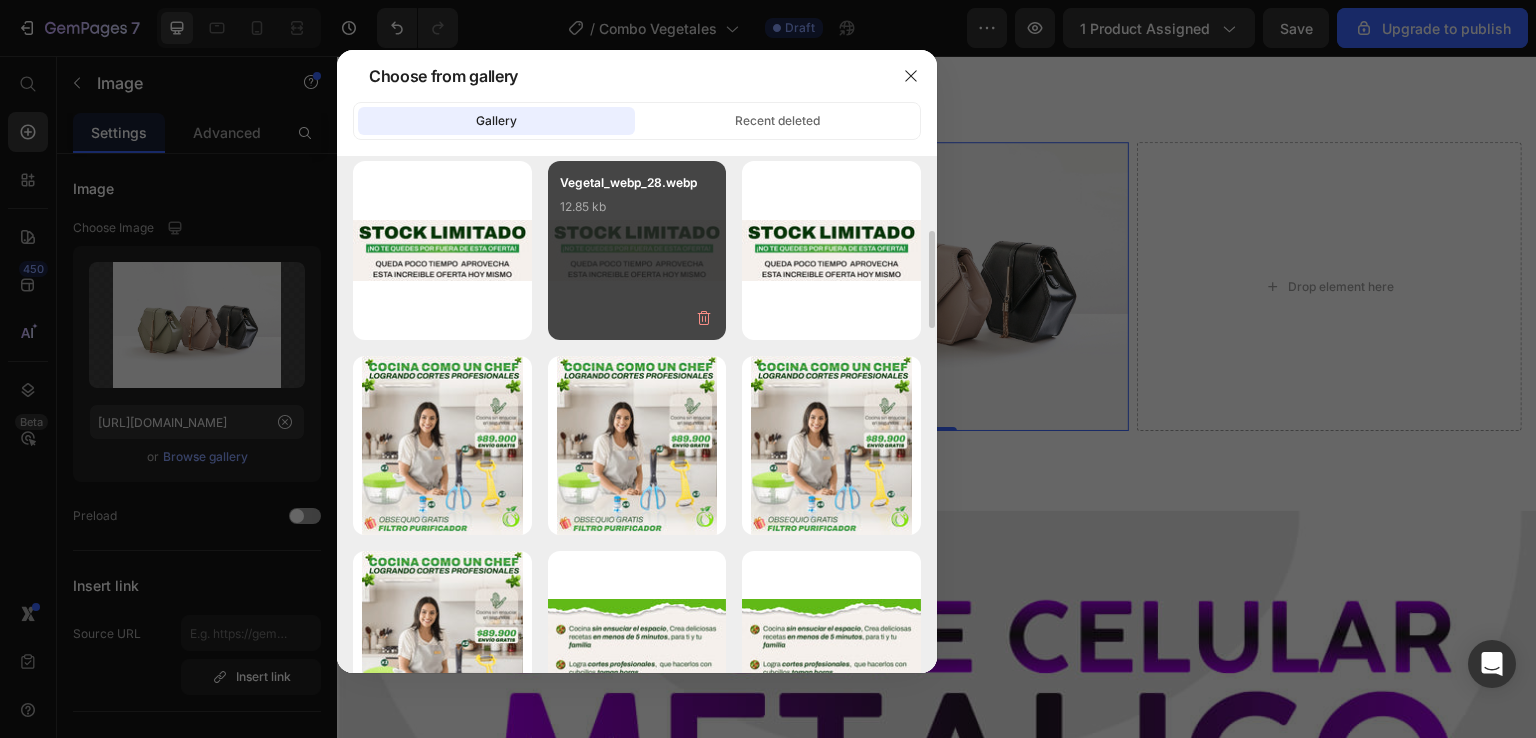 scroll, scrollTop: 700, scrollLeft: 0, axis: vertical 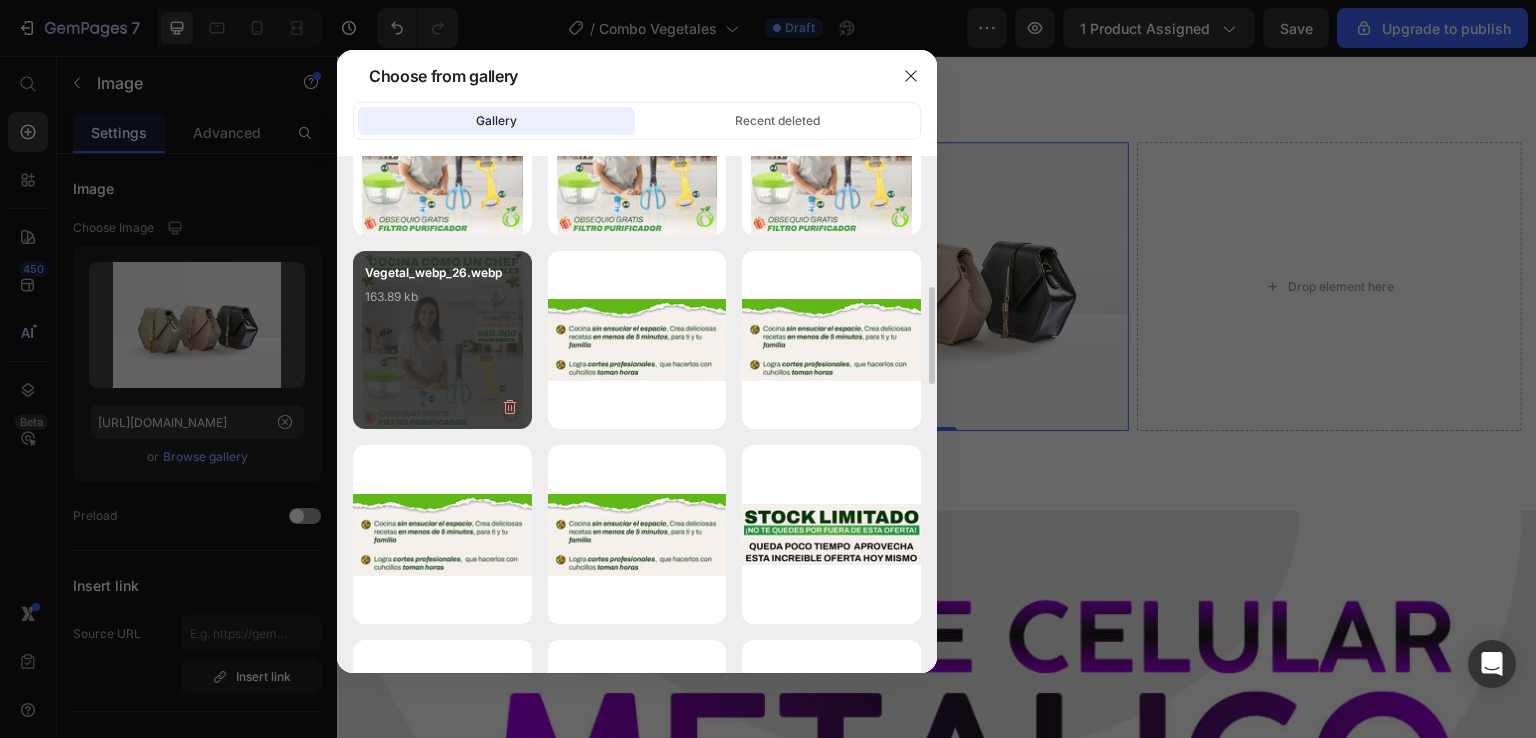 click on "Vegetal_webp_26.webp 163.89 kb" at bounding box center (442, 303) 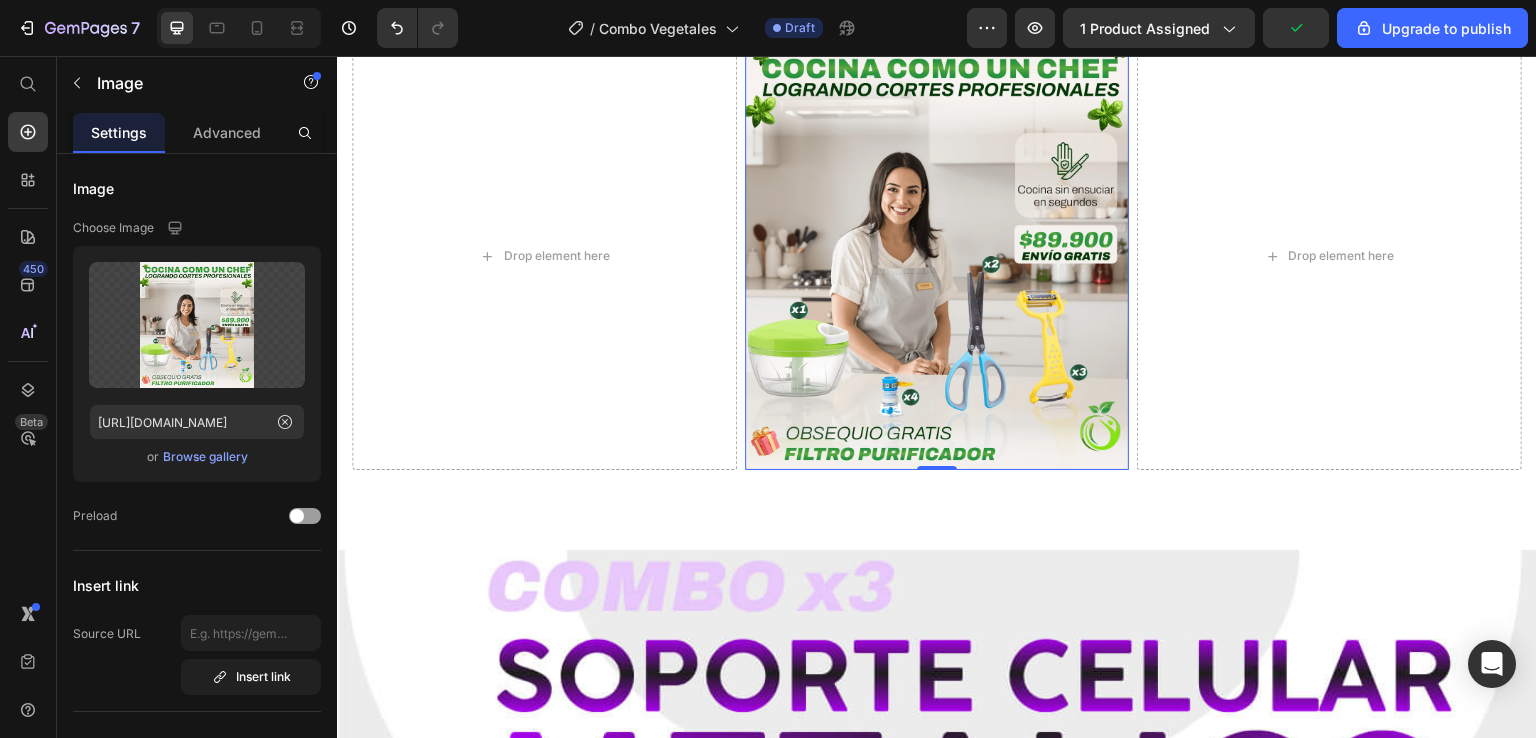 scroll, scrollTop: 800, scrollLeft: 0, axis: vertical 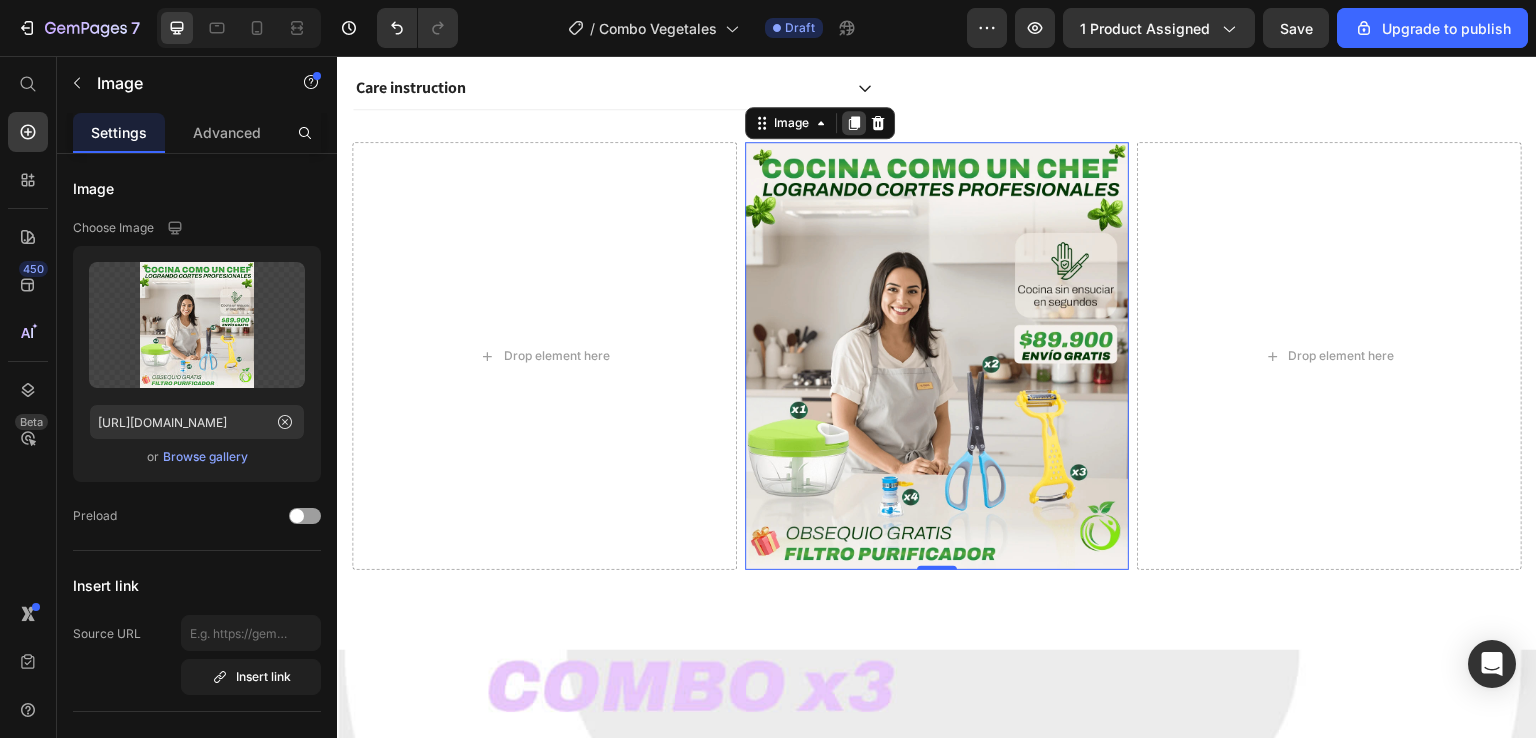 click 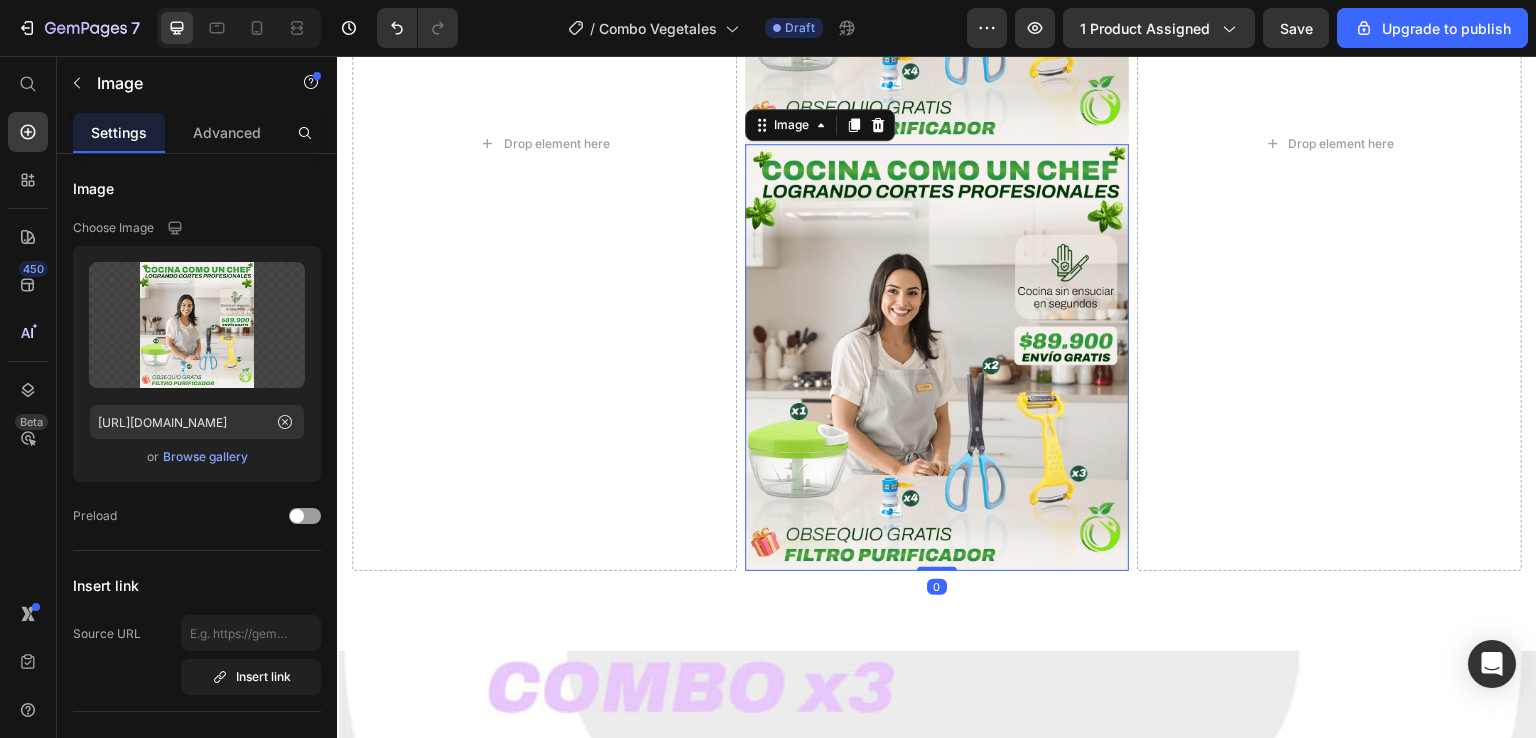 scroll, scrollTop: 1228, scrollLeft: 0, axis: vertical 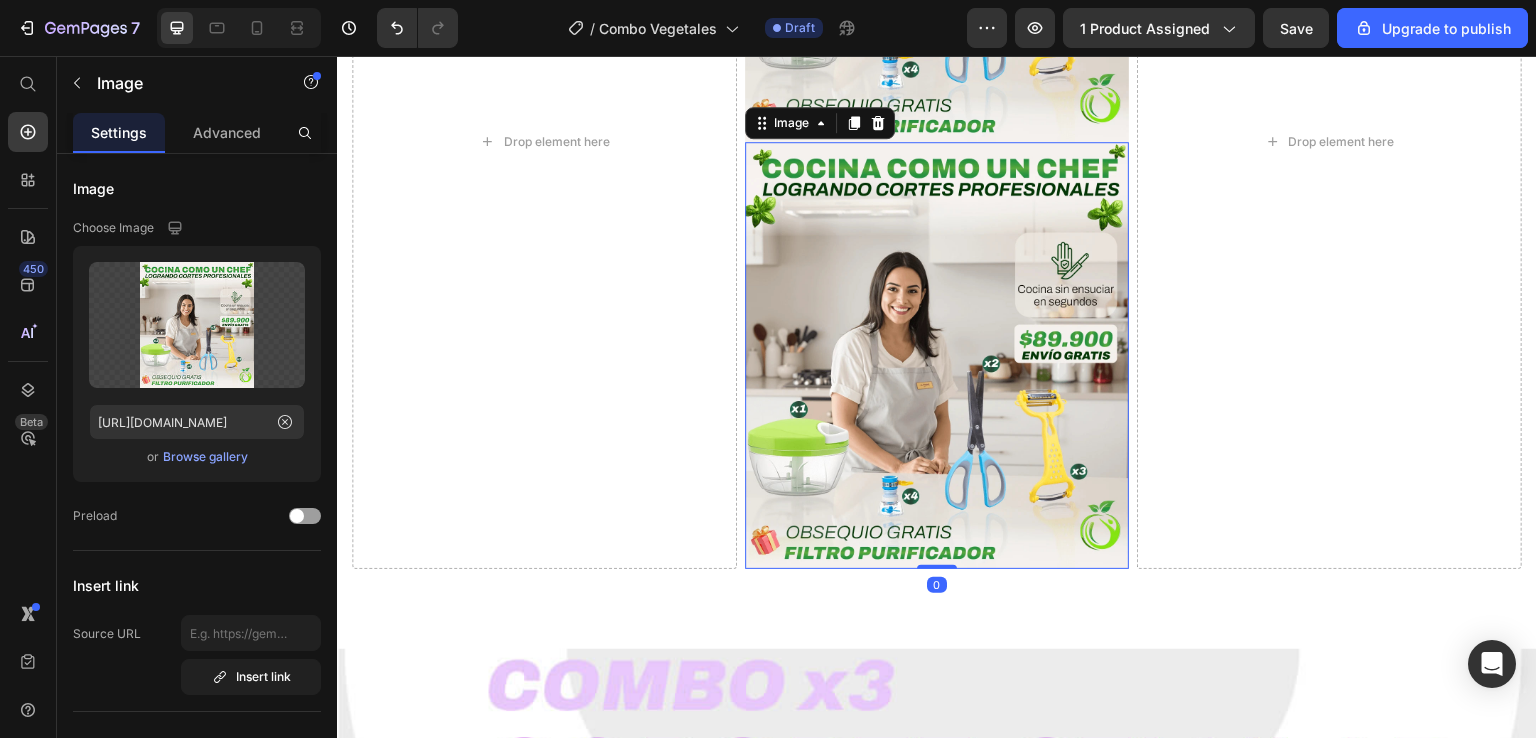 click at bounding box center (937, 355) 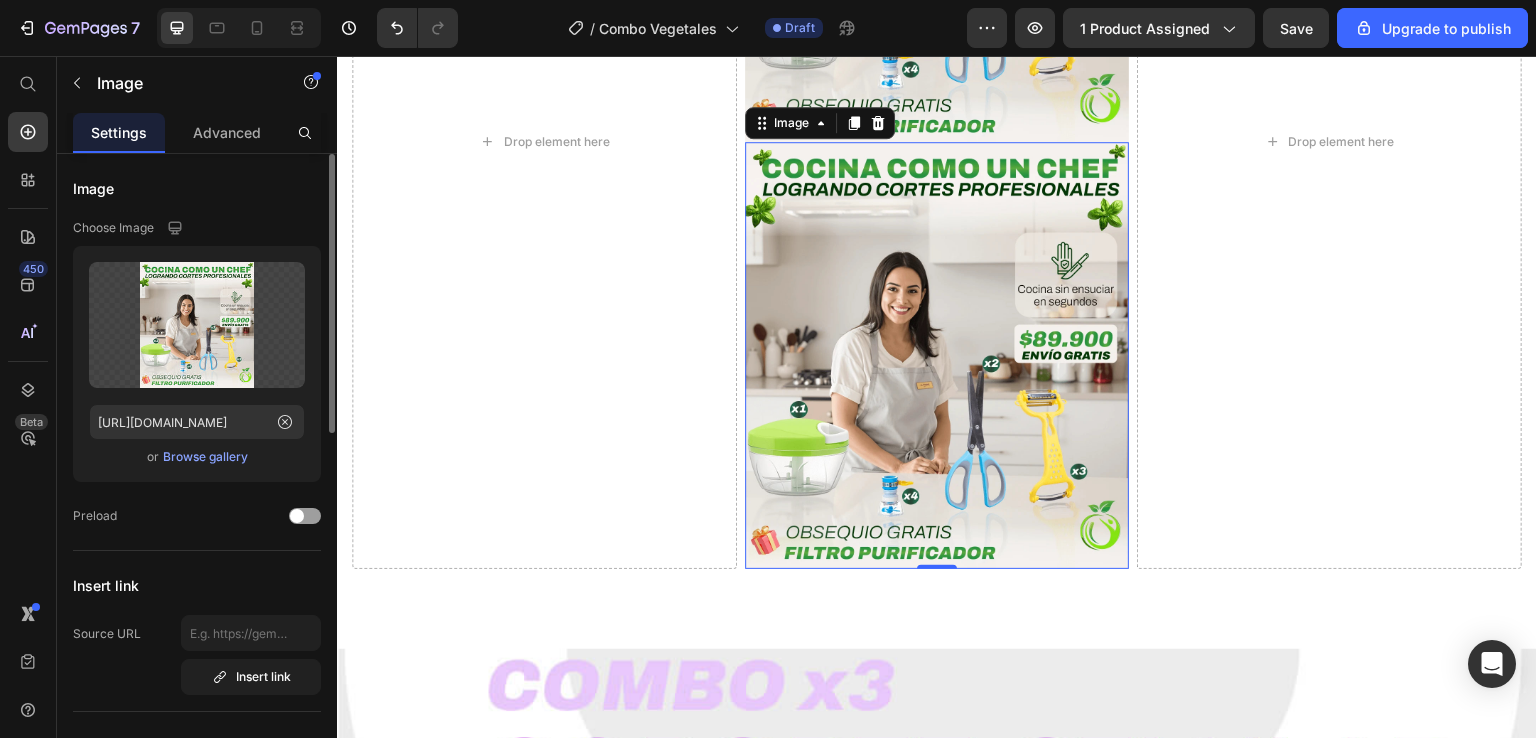 click on "Browse gallery" at bounding box center (205, 457) 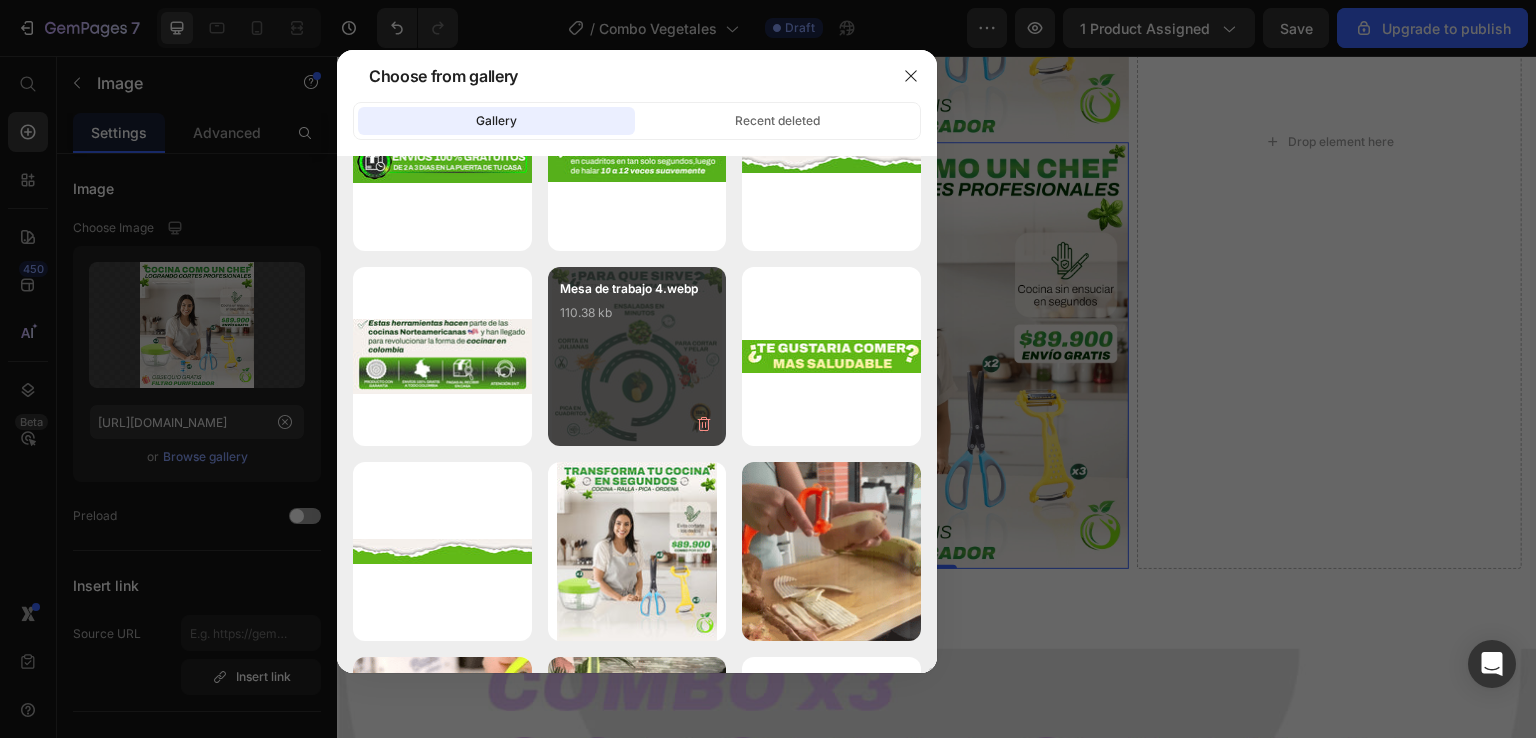 scroll, scrollTop: 3898, scrollLeft: 0, axis: vertical 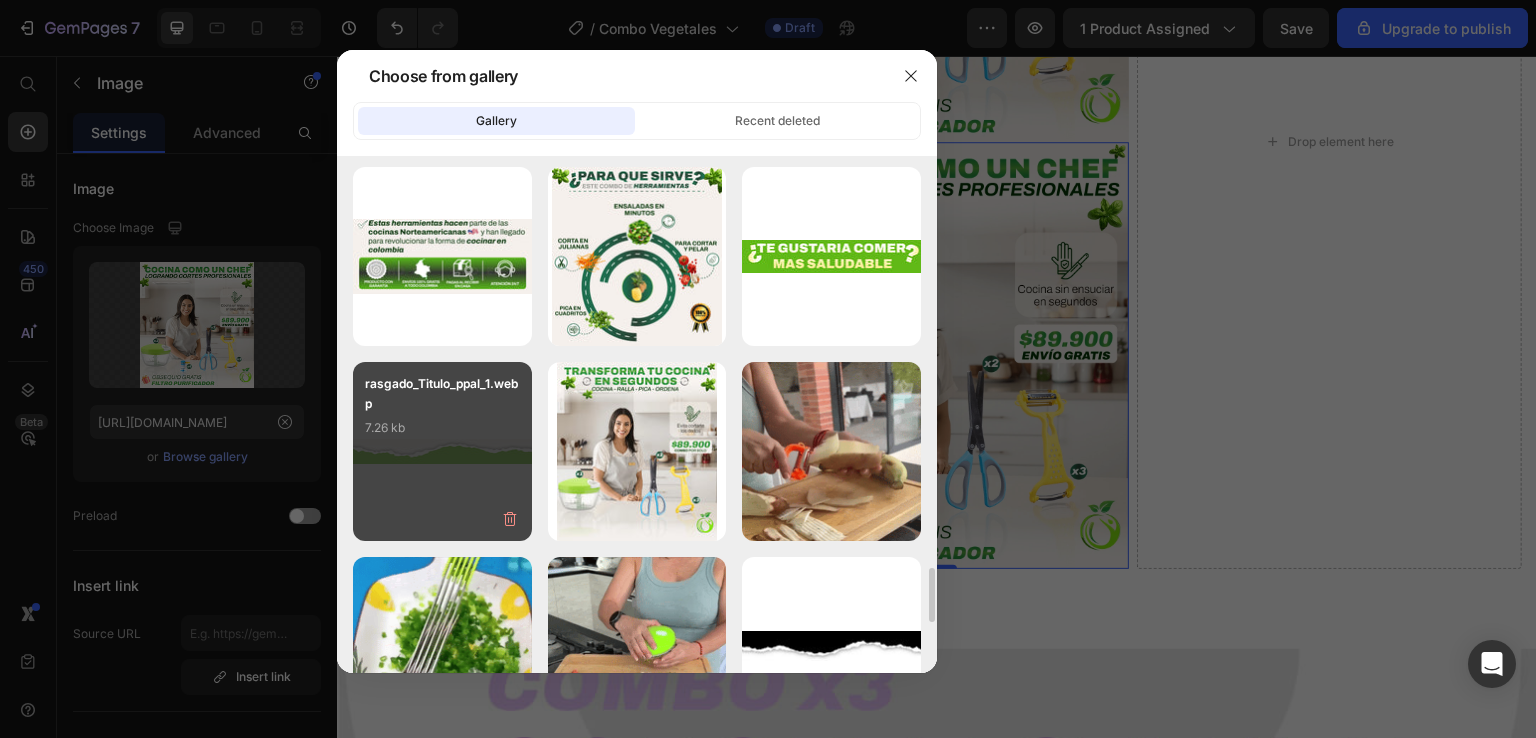 click on "rasgado_Titulo_ppal_1.webp 7.26 kb" at bounding box center (442, 414) 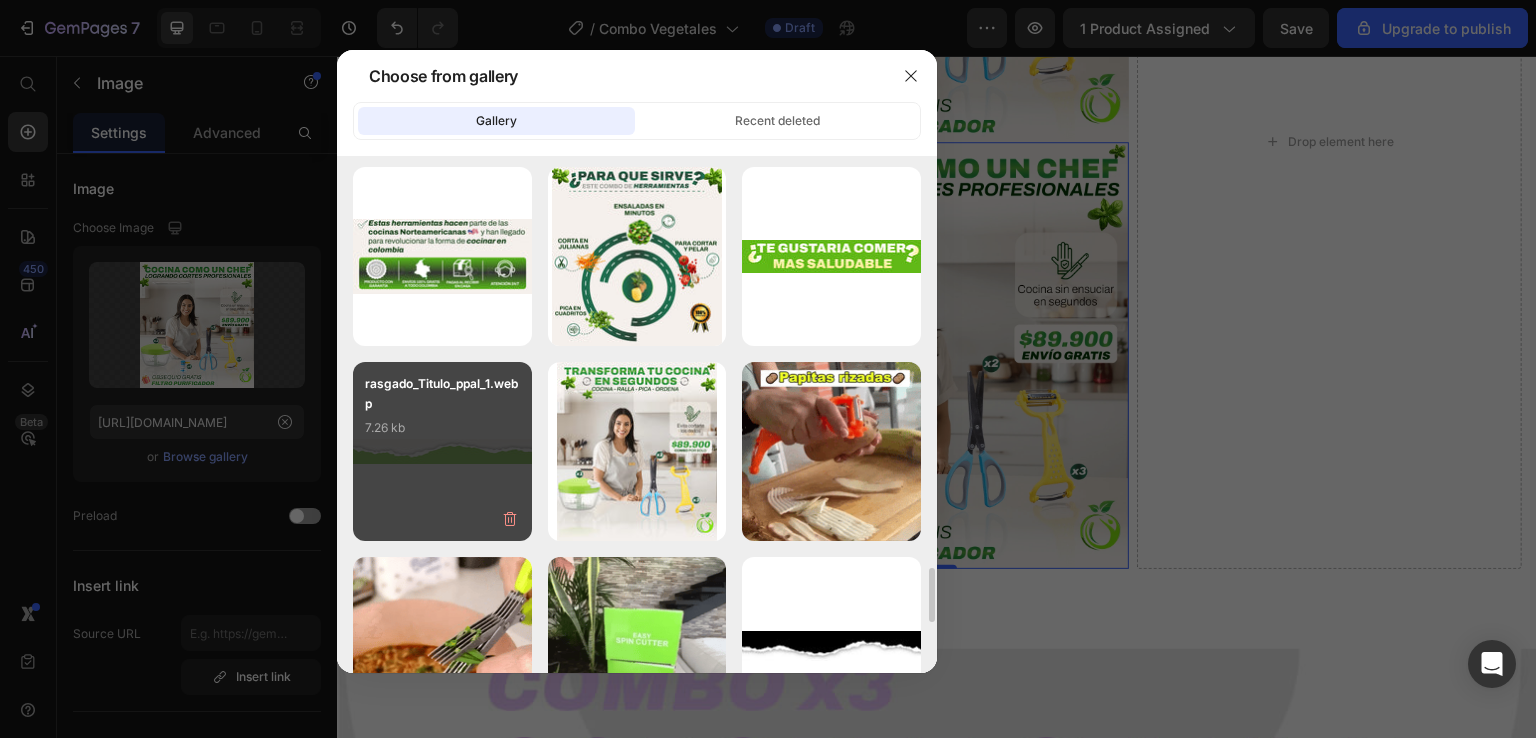type on "[URL][DOMAIN_NAME]" 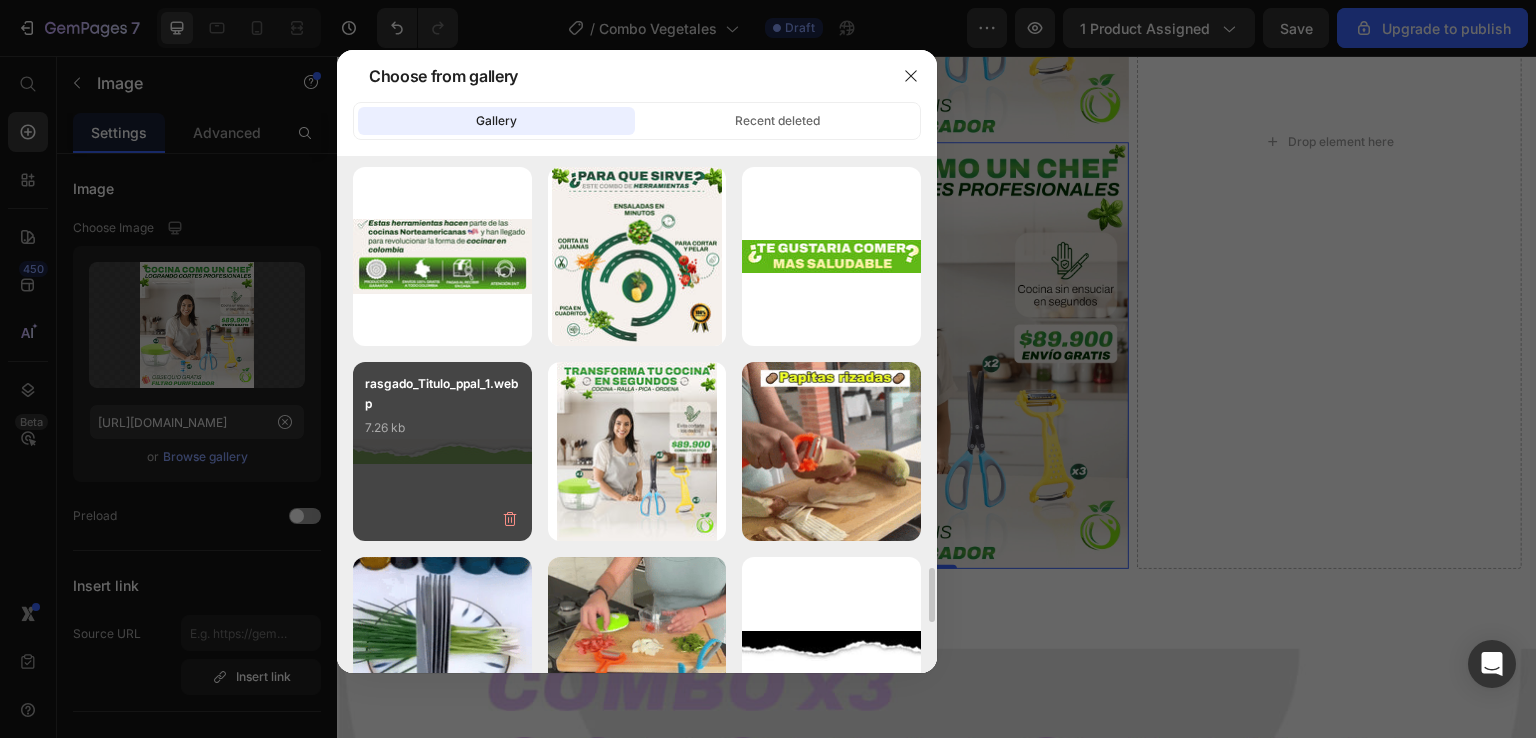 scroll, scrollTop: 1044, scrollLeft: 0, axis: vertical 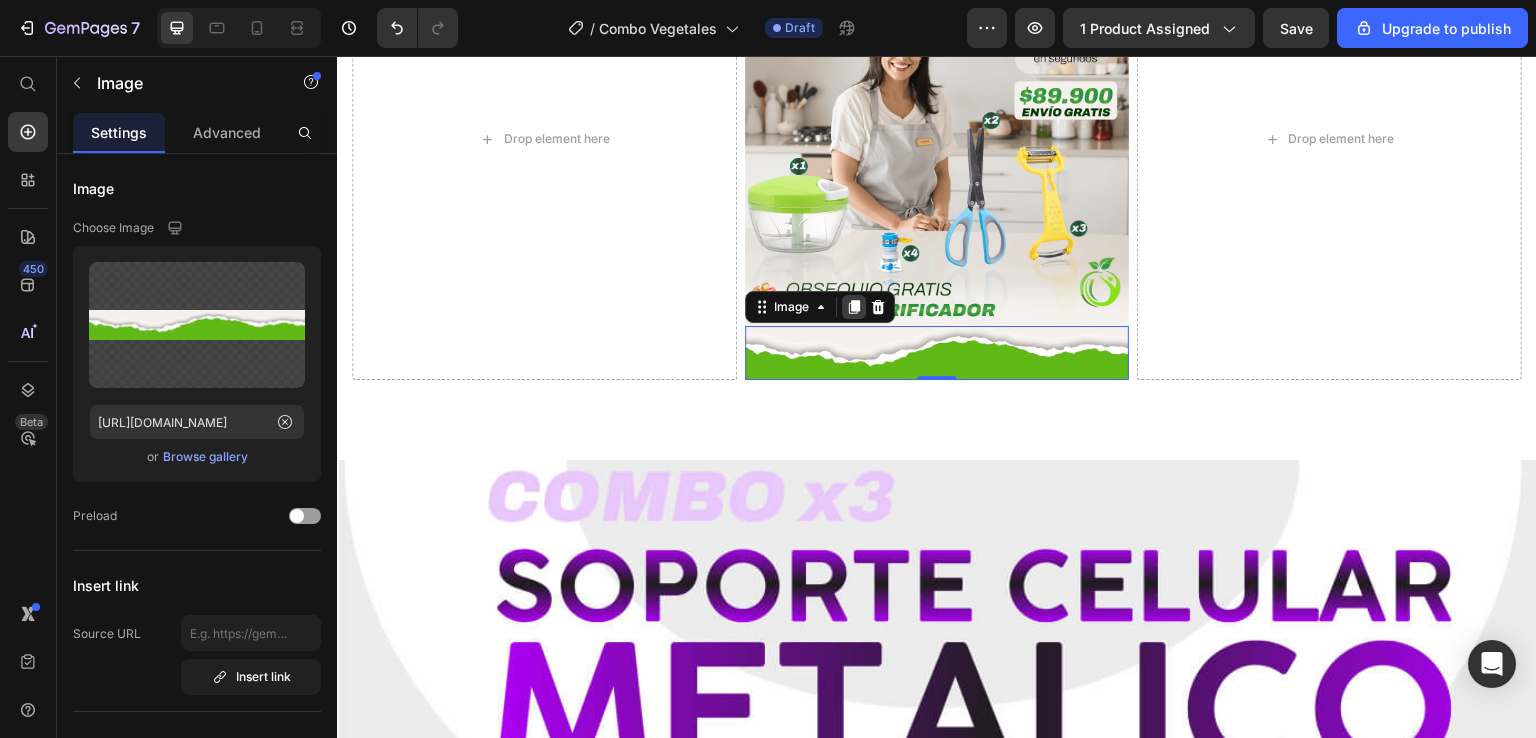 click 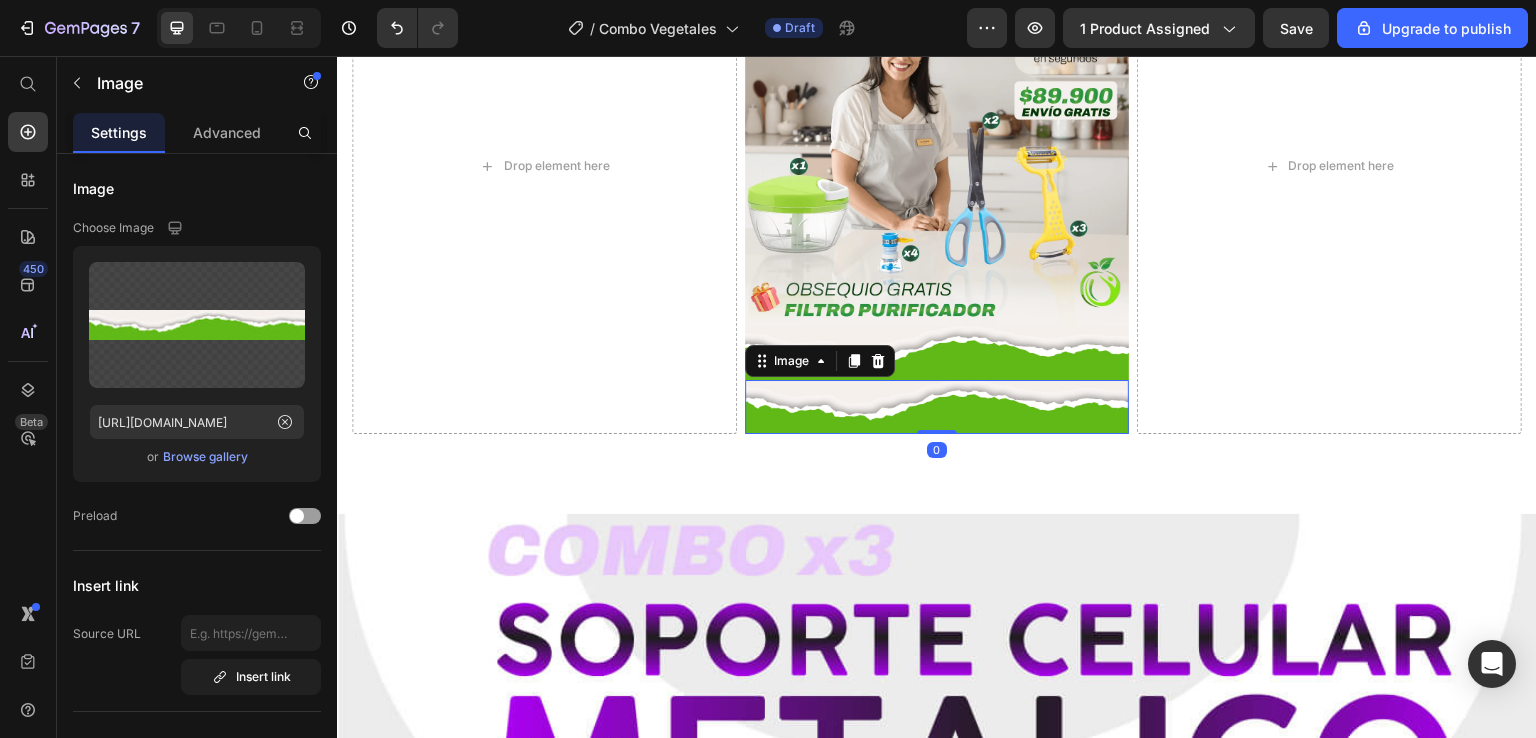 scroll, scrollTop: 1071, scrollLeft: 0, axis: vertical 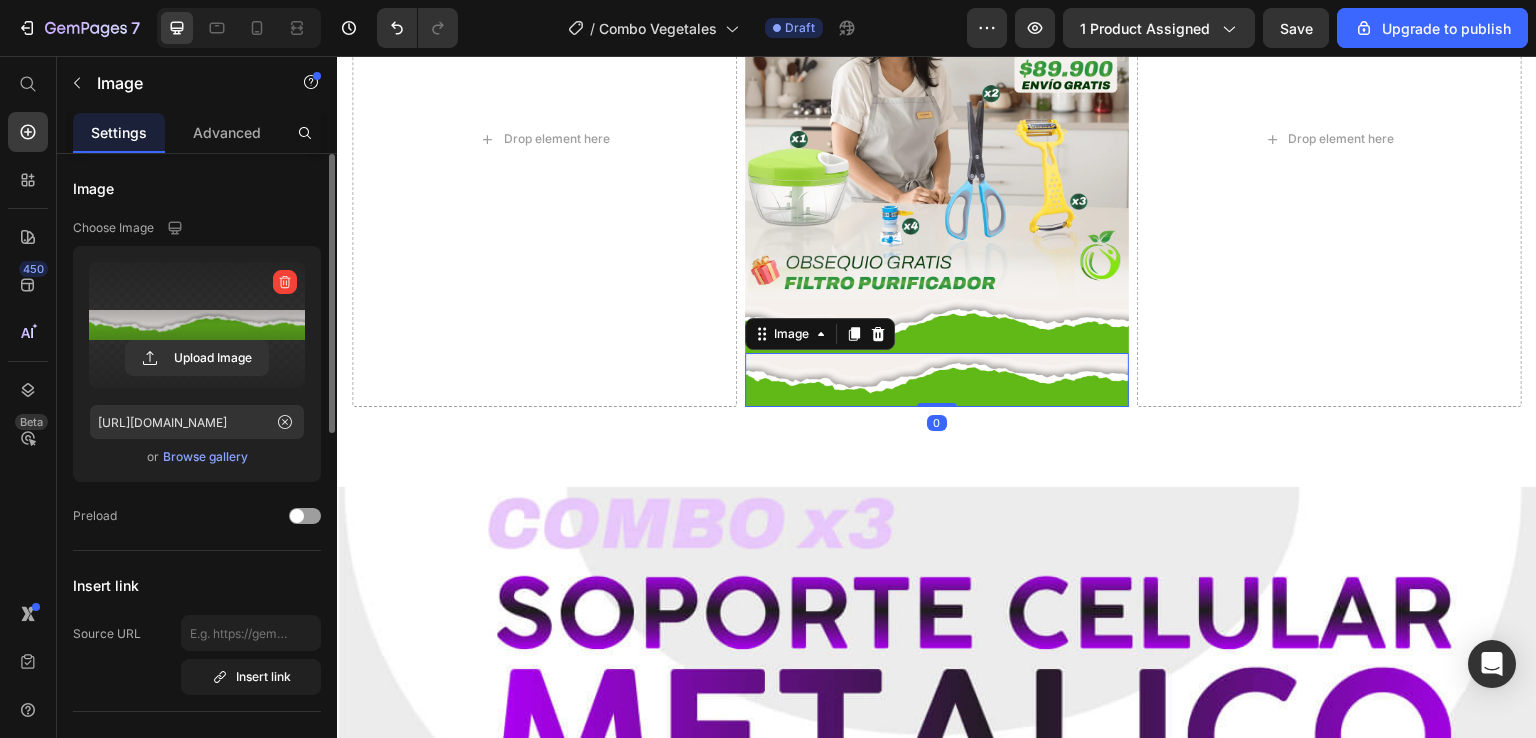 click at bounding box center (197, 325) 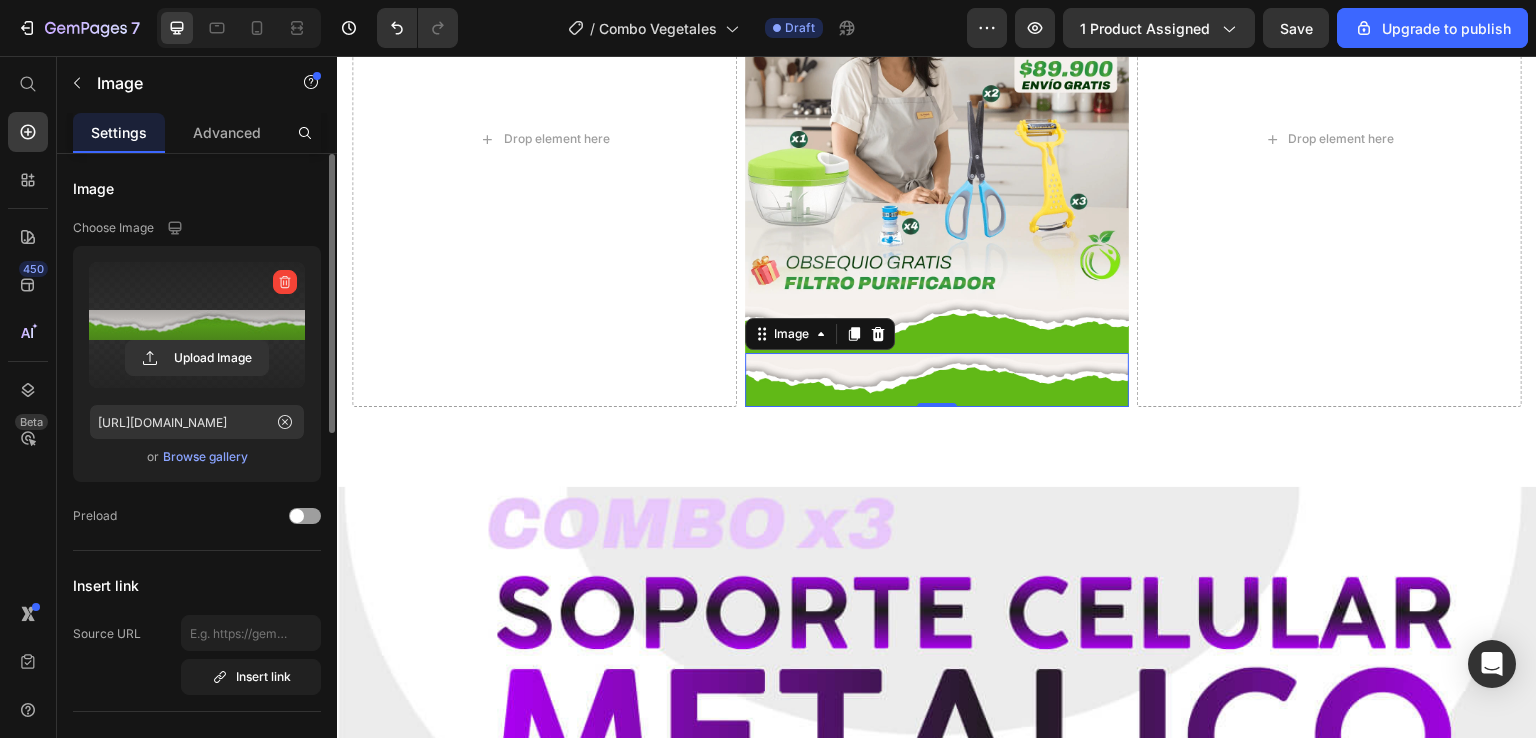 click at bounding box center [197, 325] 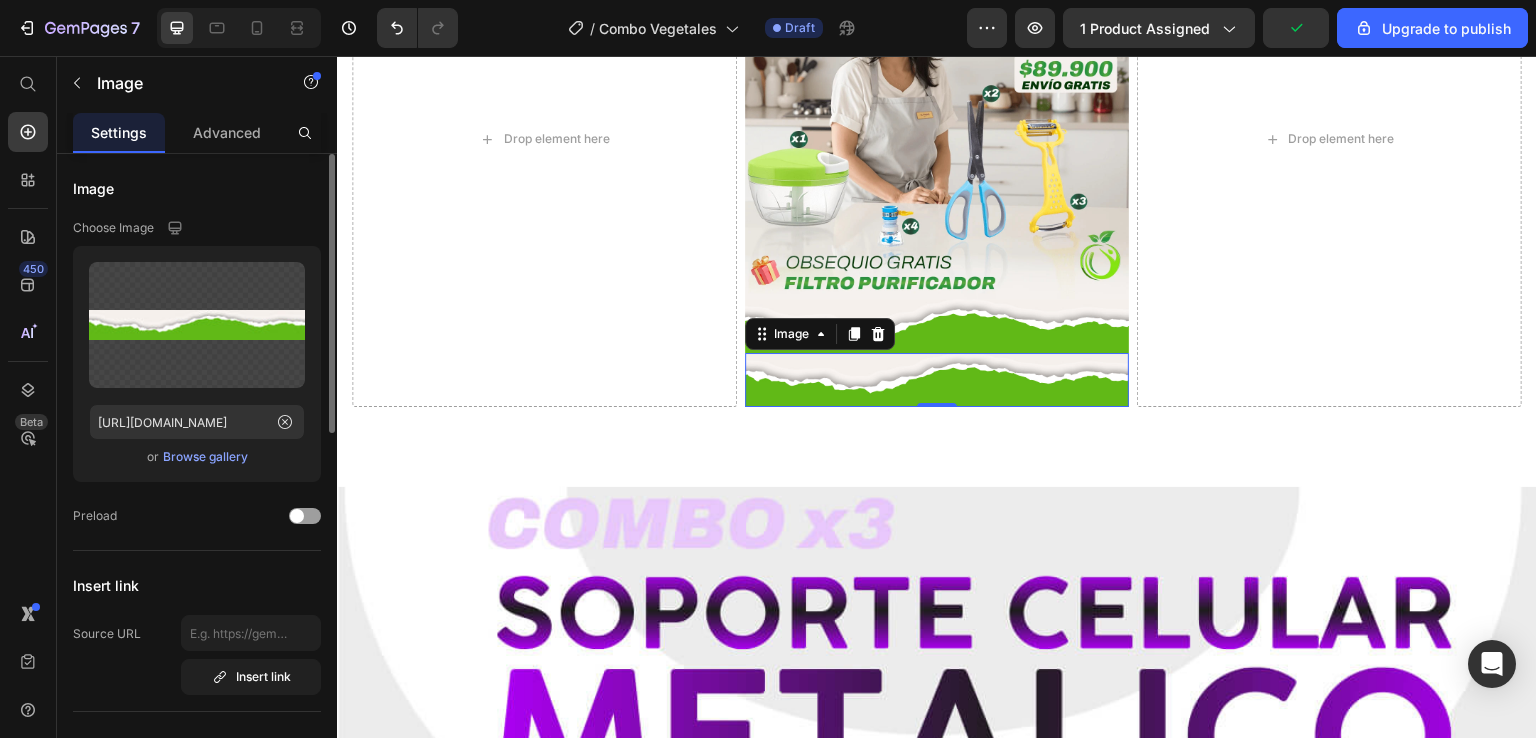 click on "Browse gallery" at bounding box center (205, 457) 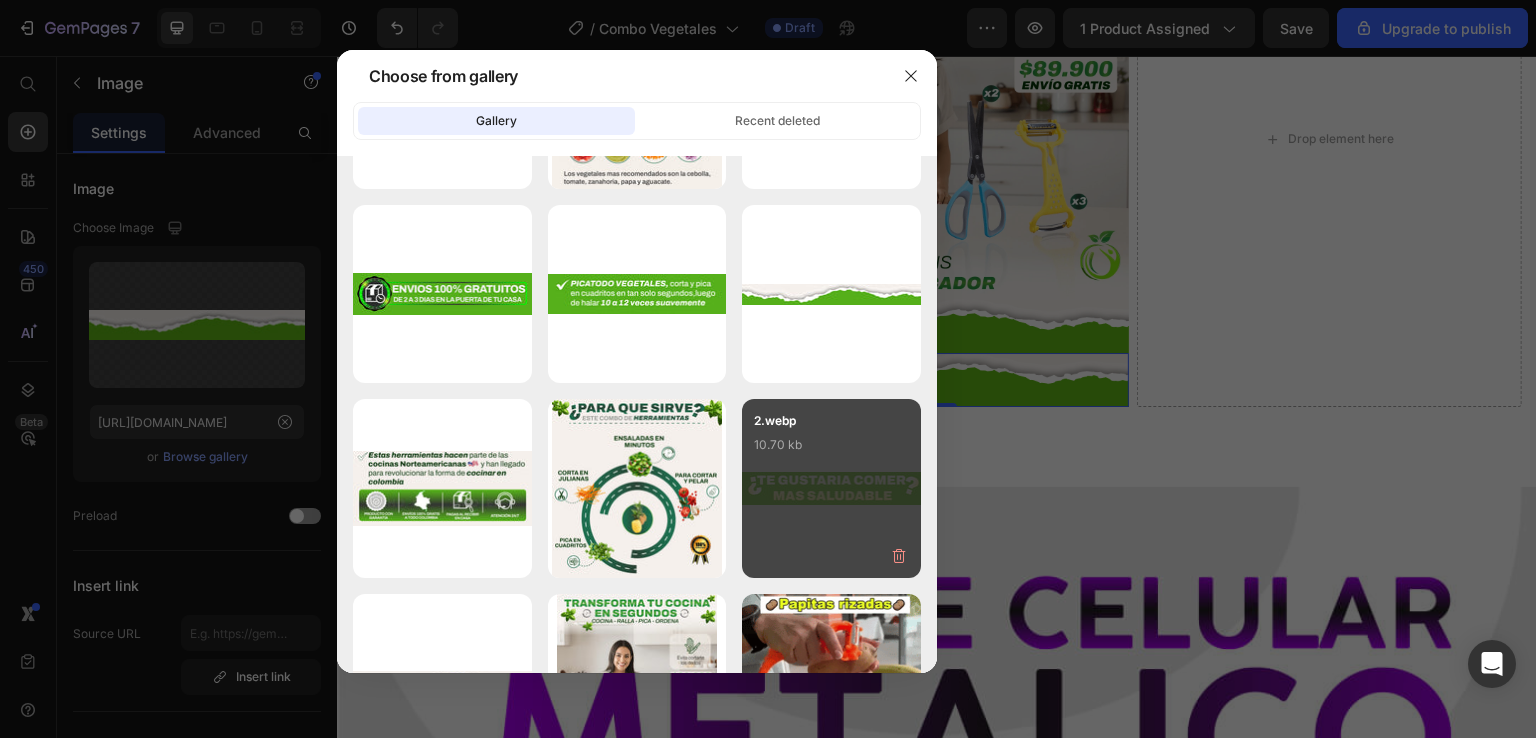 scroll, scrollTop: 3866, scrollLeft: 0, axis: vertical 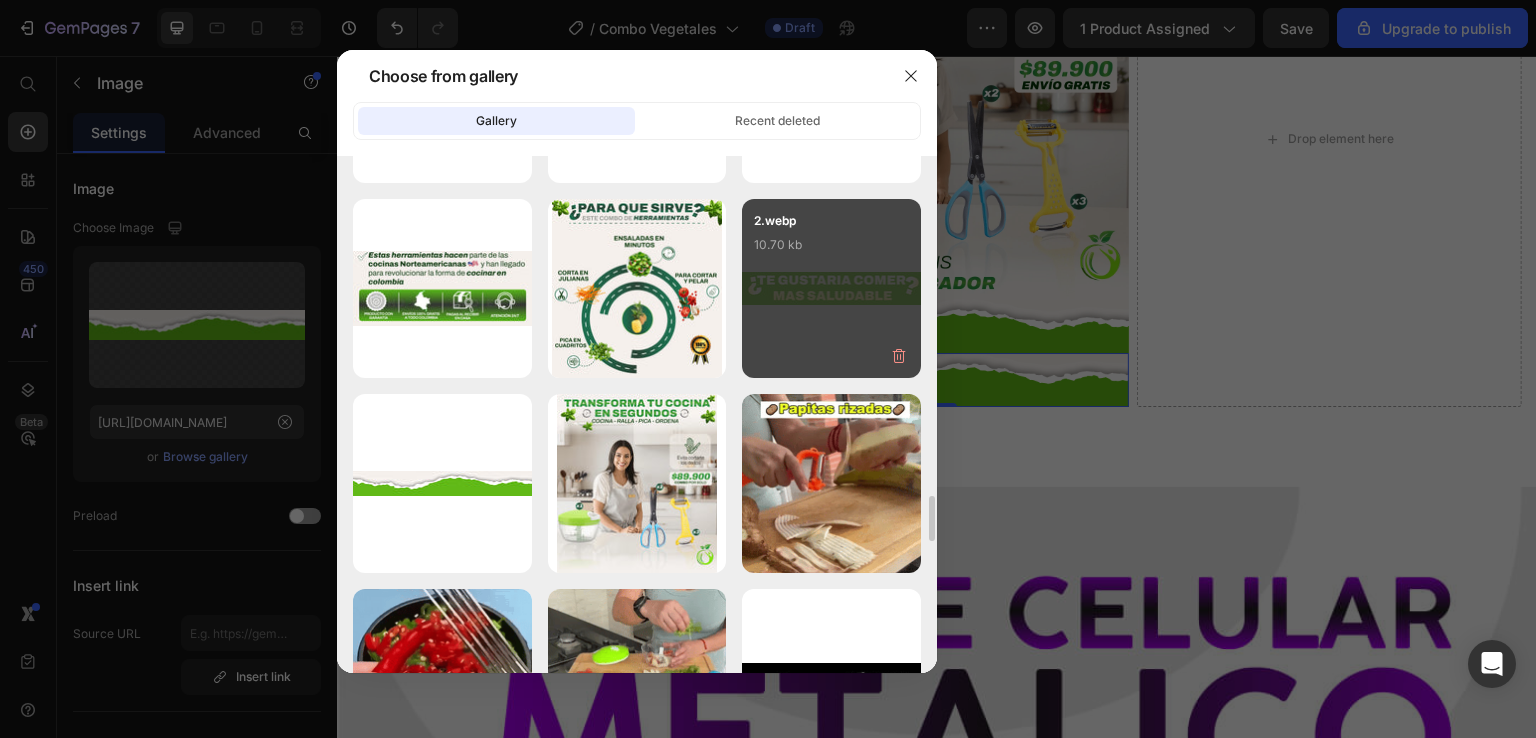 click on "2.webp 10.70 kb" at bounding box center [831, 251] 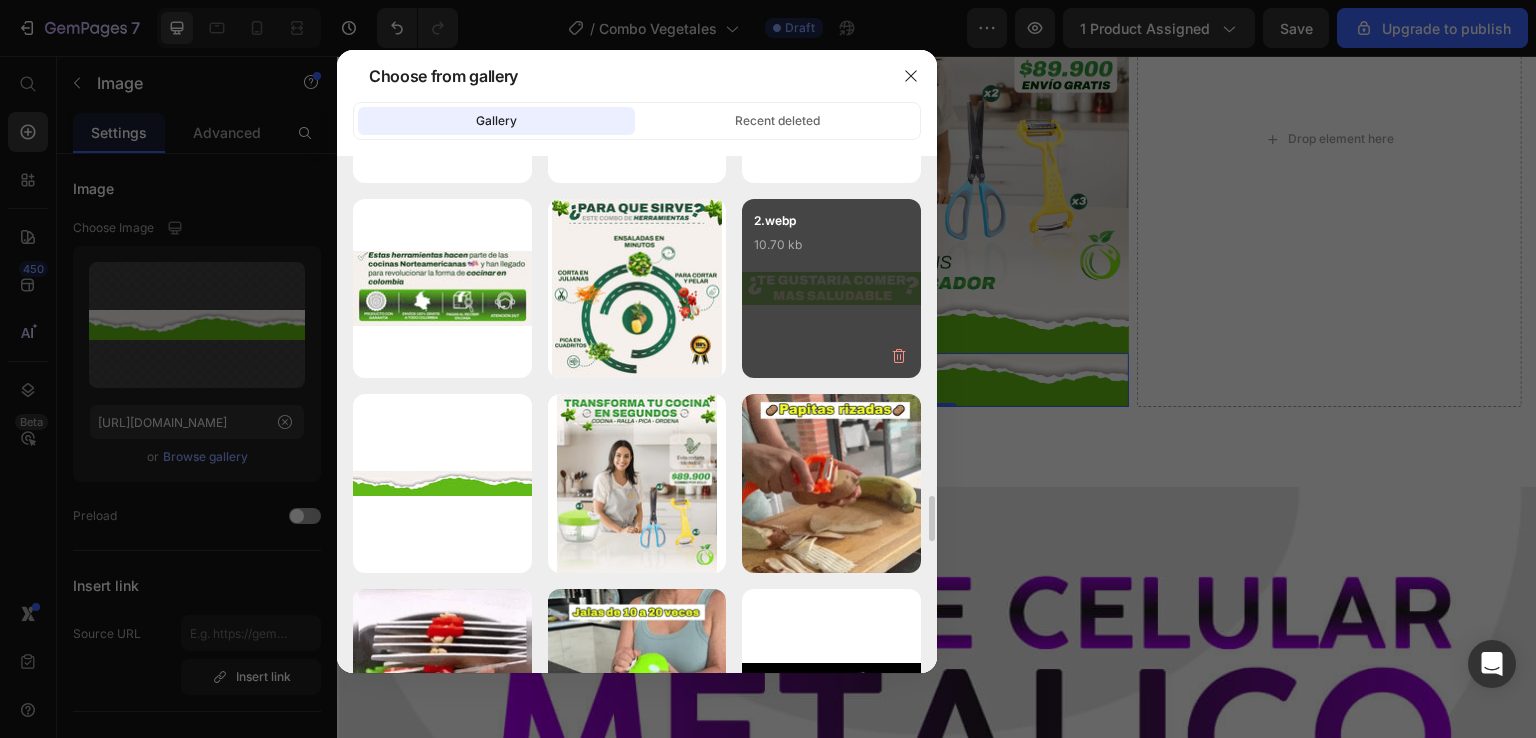 type on "[URL][DOMAIN_NAME]" 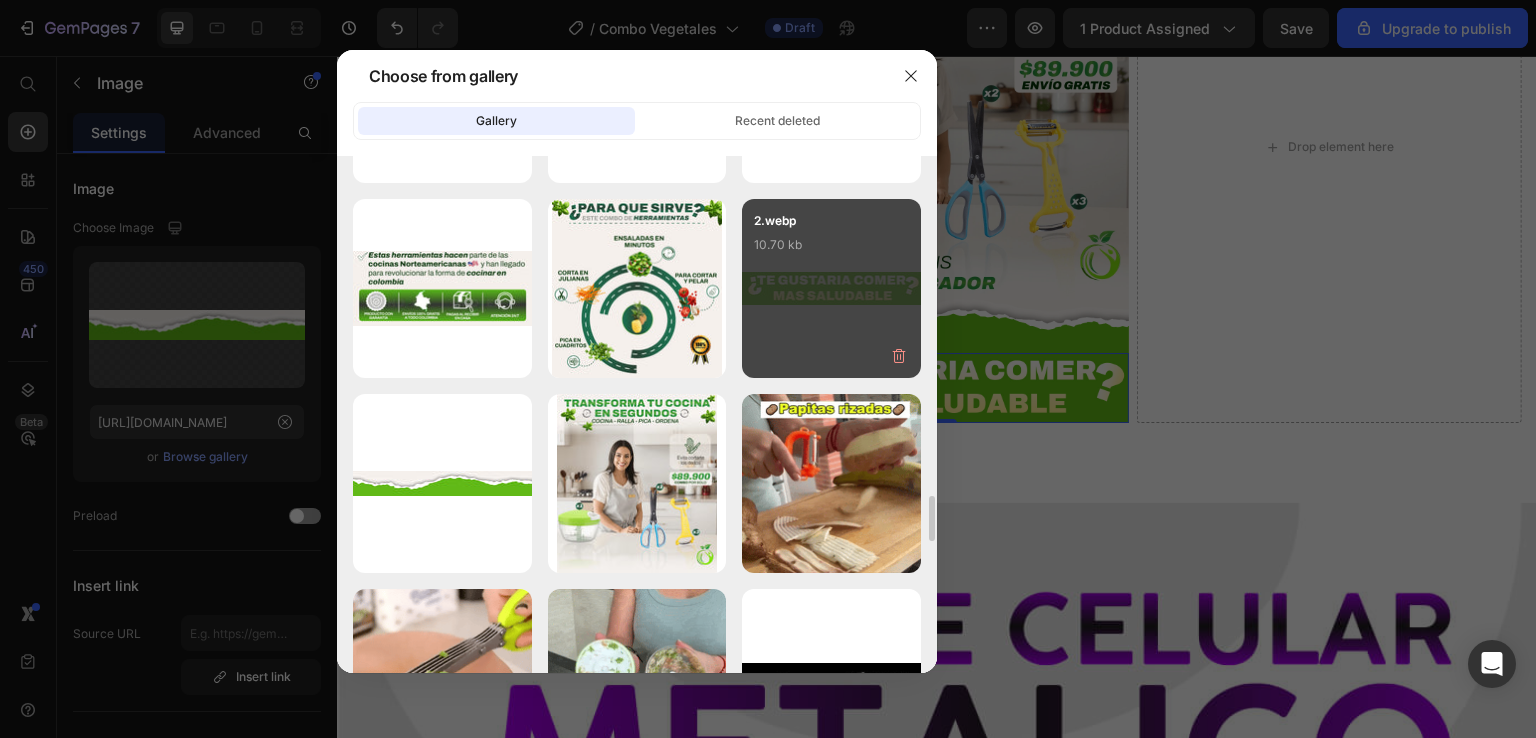 scroll, scrollTop: 1079, scrollLeft: 0, axis: vertical 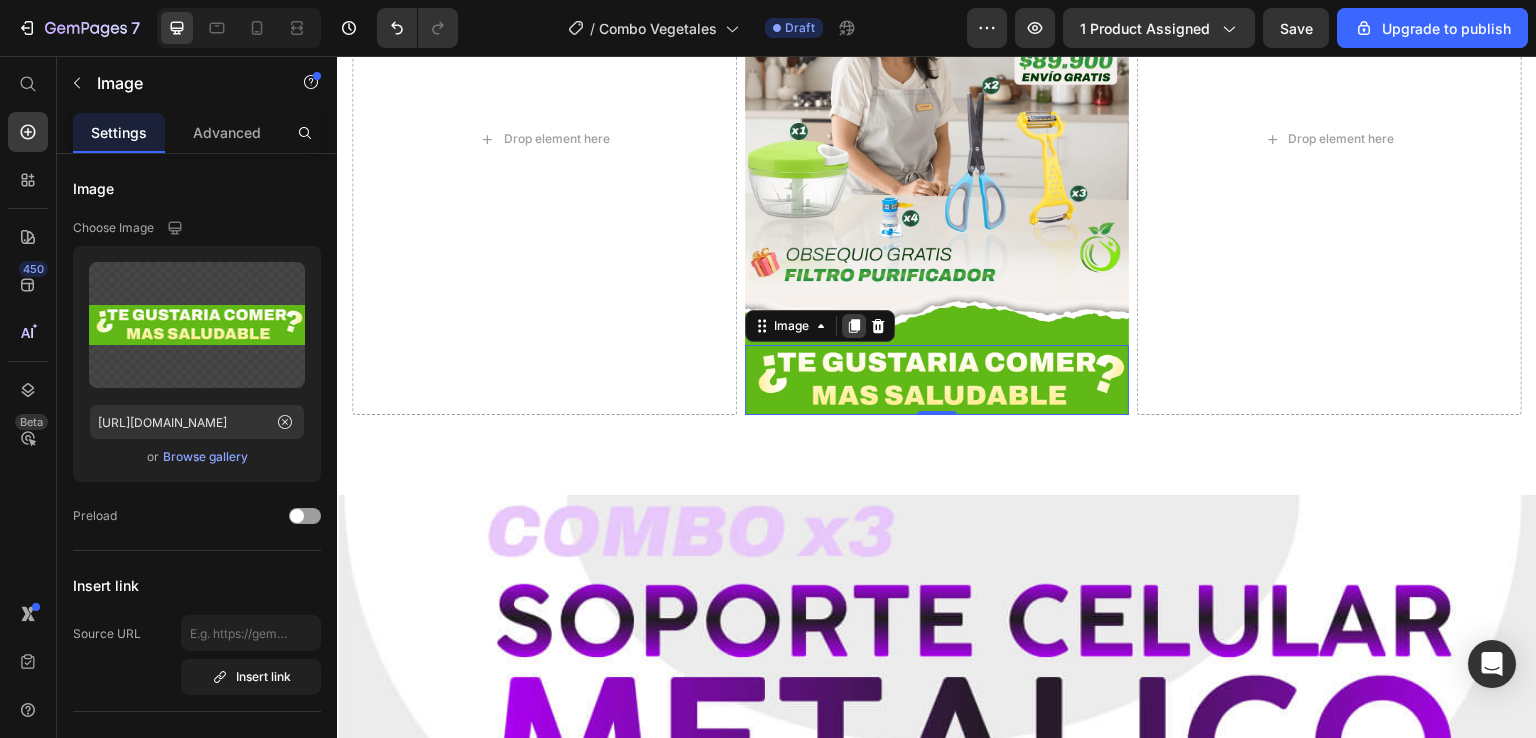 click 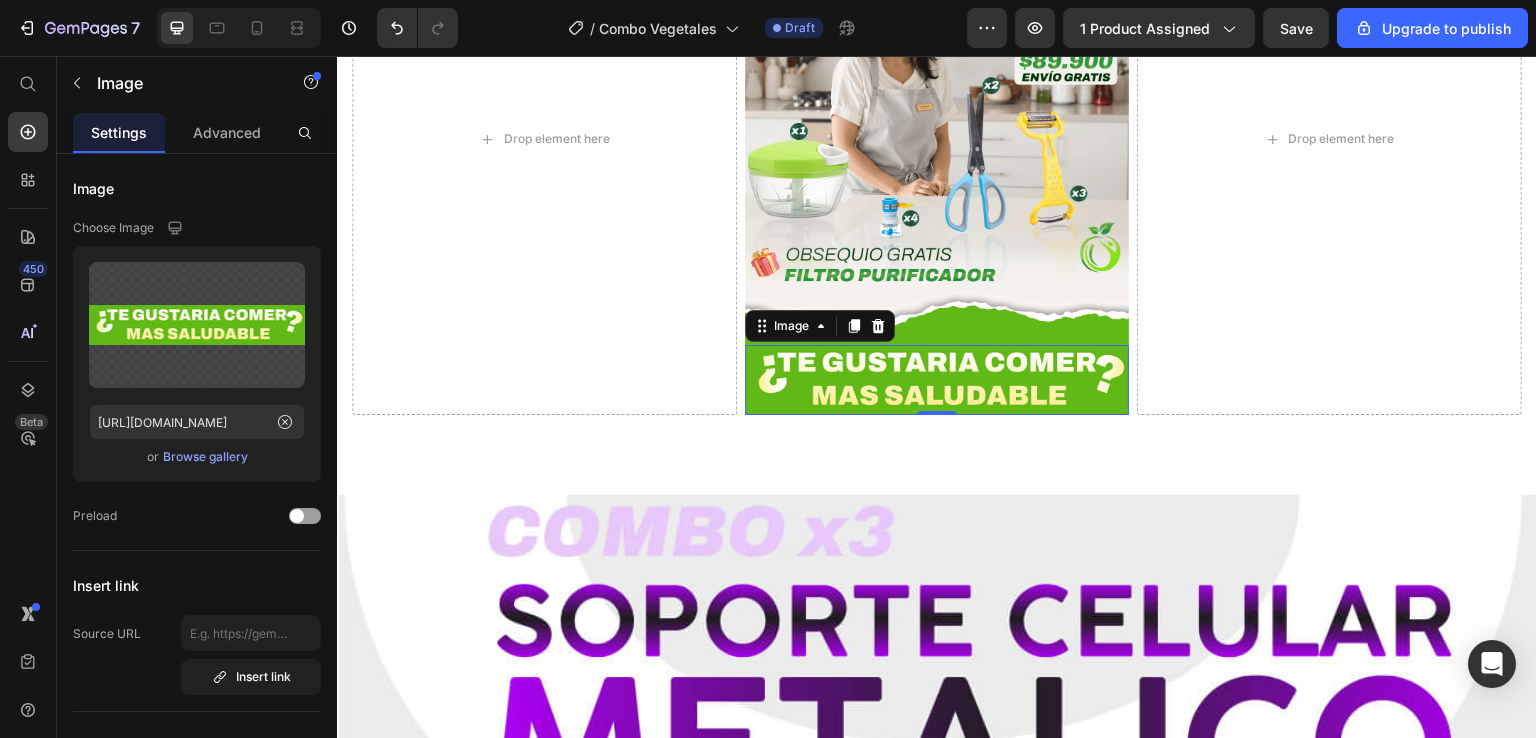 scroll, scrollTop: 1113, scrollLeft: 0, axis: vertical 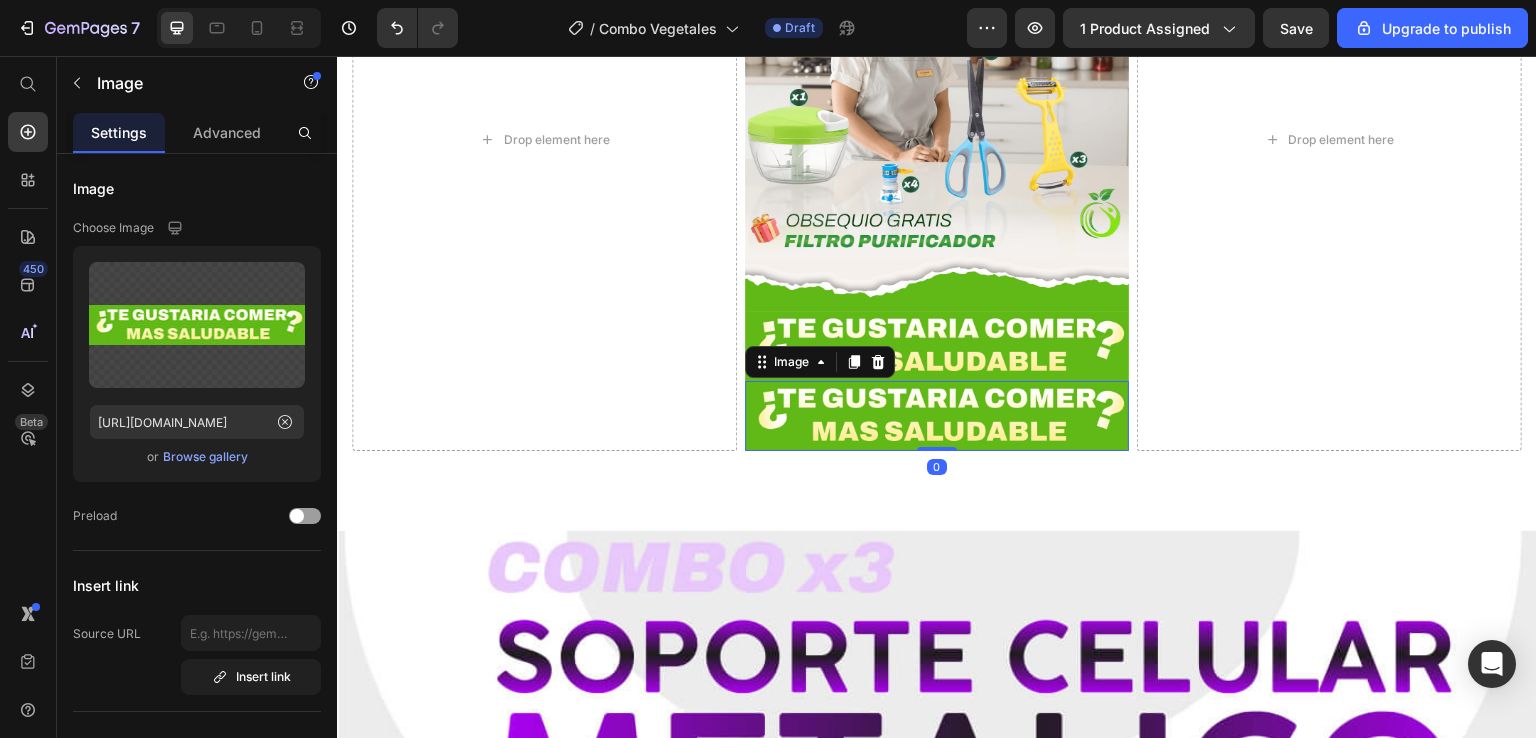 click at bounding box center [937, 416] 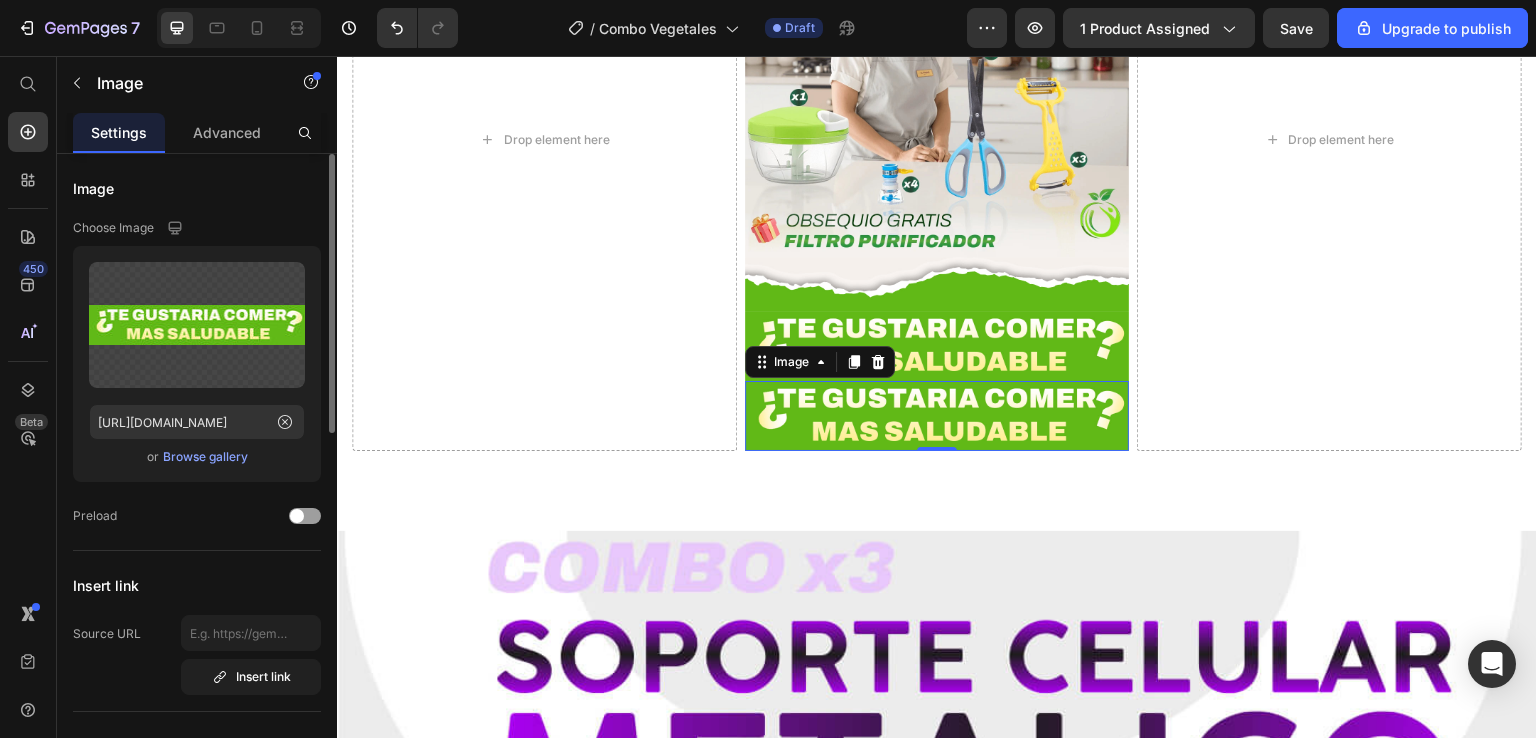 click on "Browse gallery" at bounding box center [205, 457] 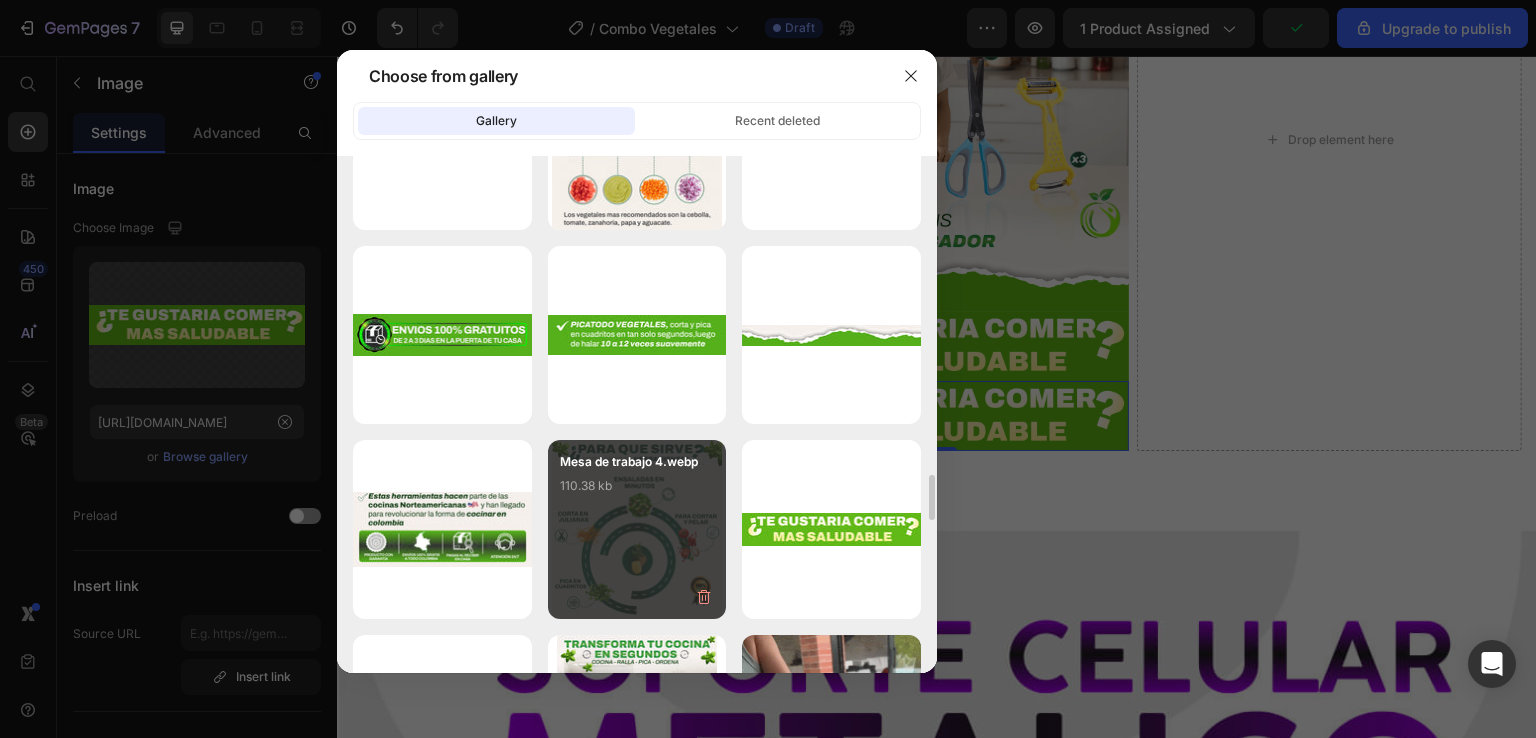 scroll, scrollTop: 3525, scrollLeft: 0, axis: vertical 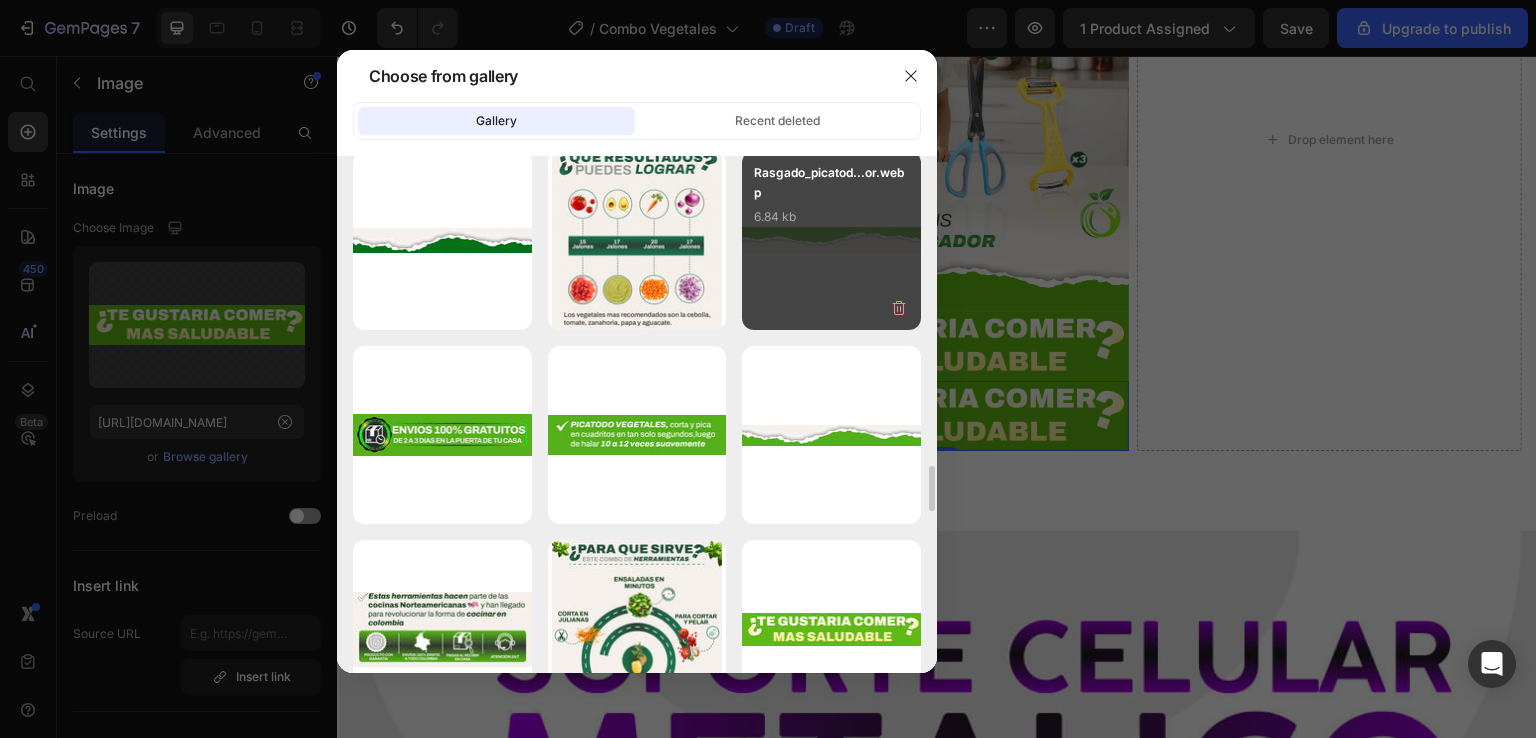 click on "Rasgado_picatod...or.webp 6.84 kb" at bounding box center [831, 240] 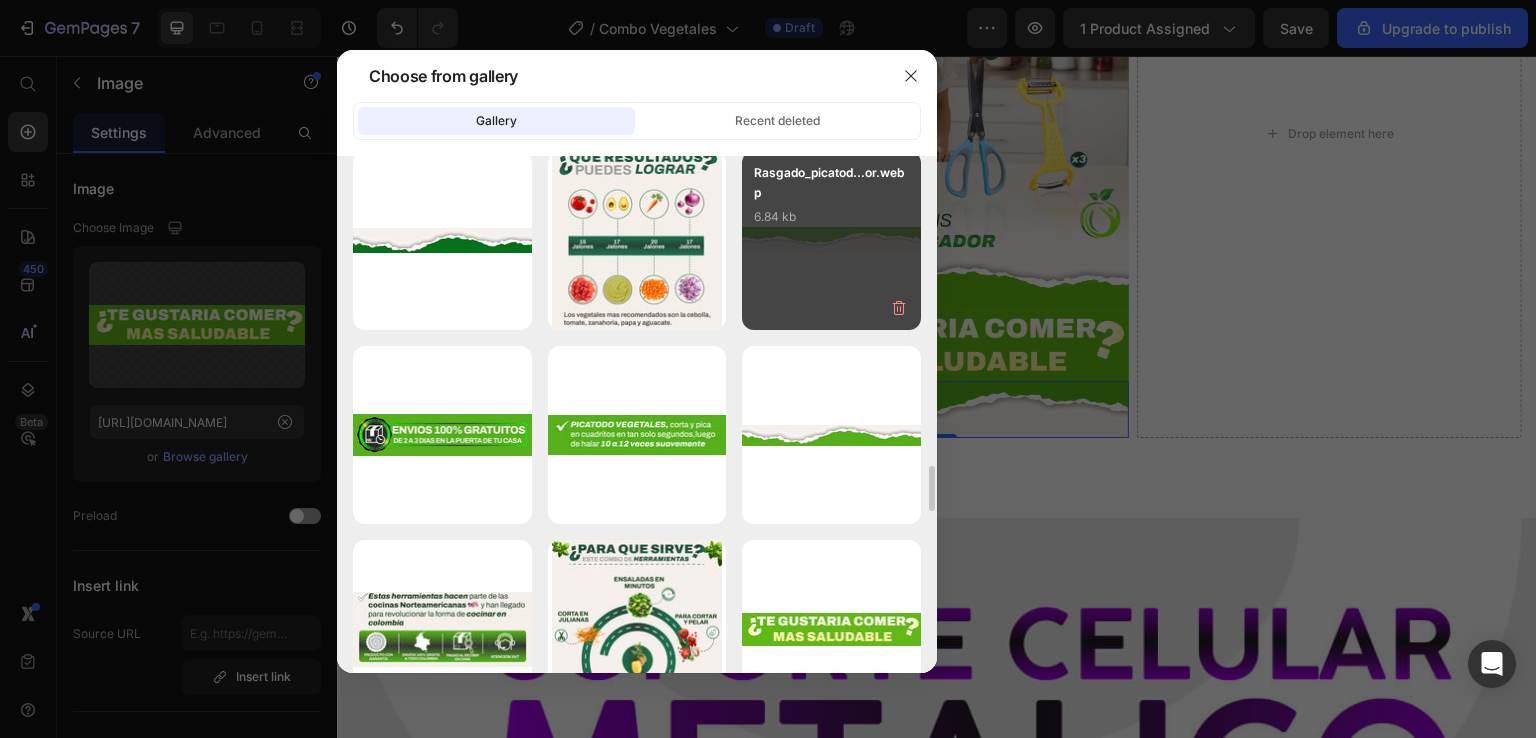 scroll, scrollTop: 1107, scrollLeft: 0, axis: vertical 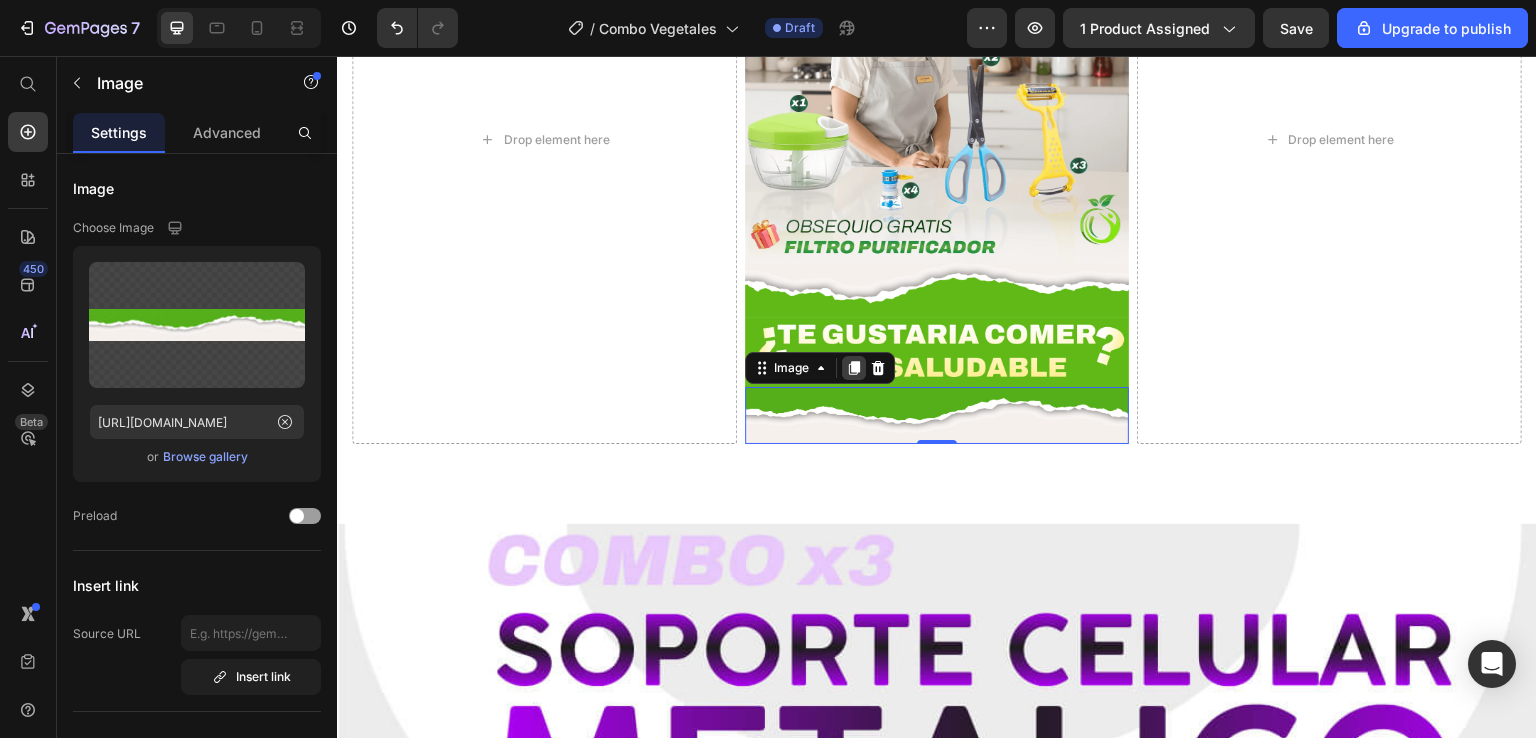 click 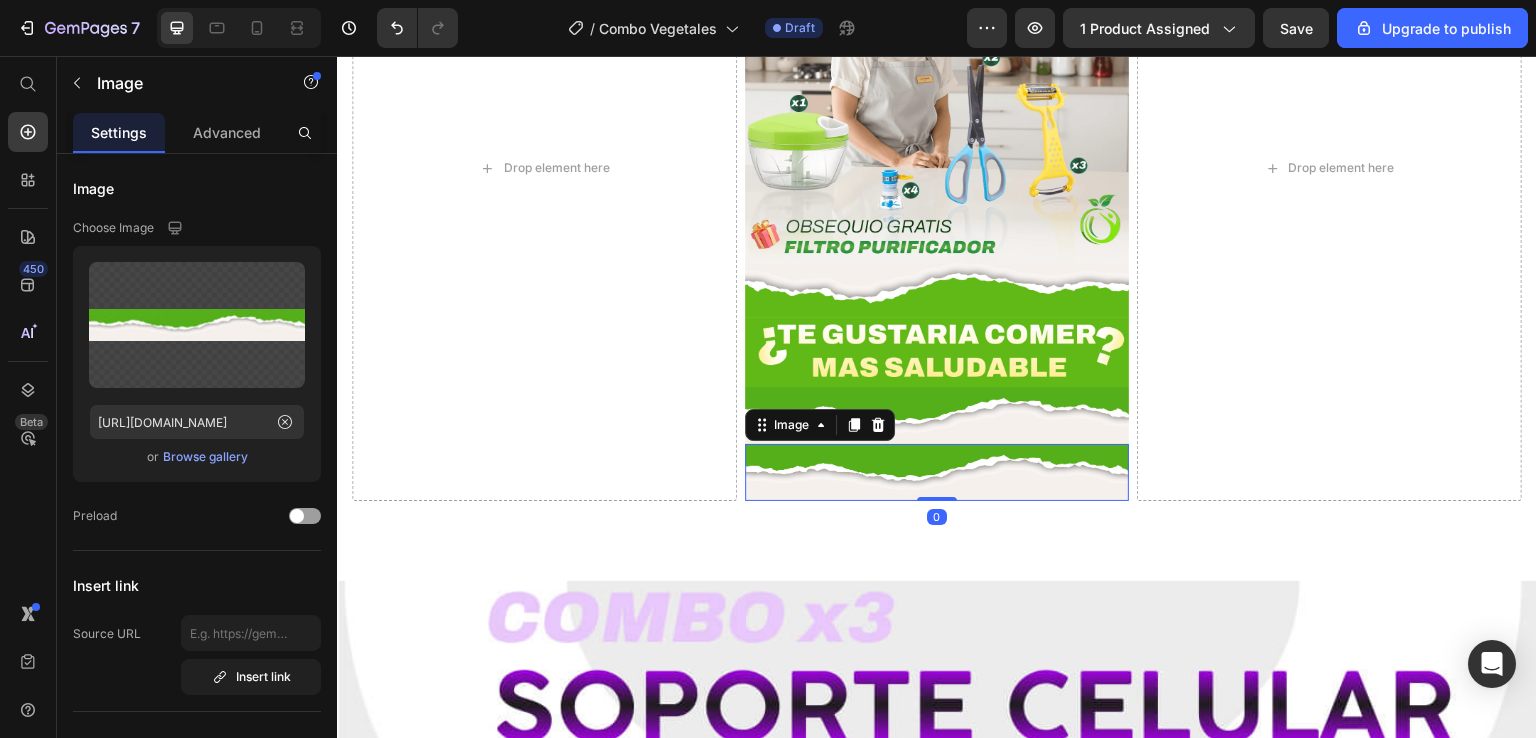 scroll, scrollTop: 1136, scrollLeft: 0, axis: vertical 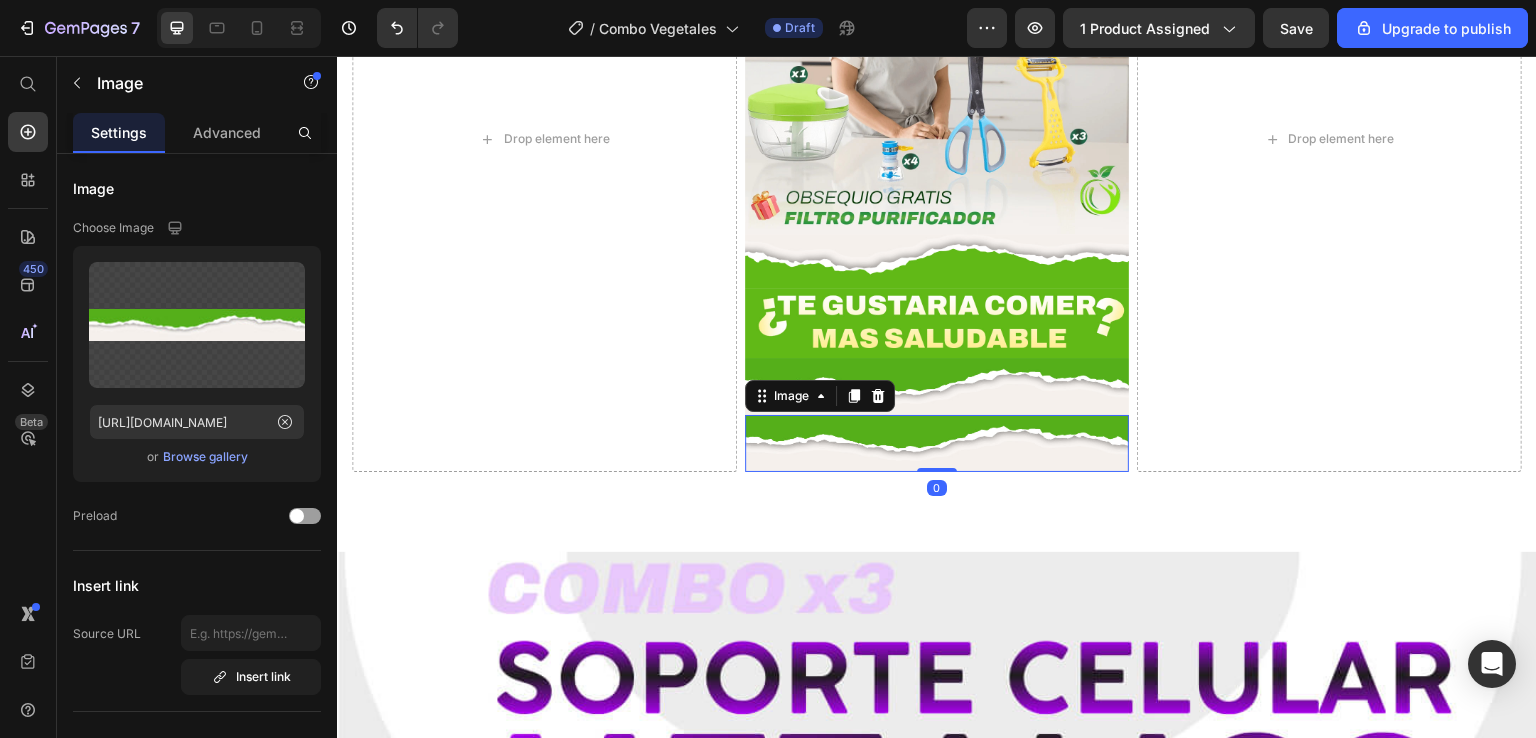 click at bounding box center (937, 443) 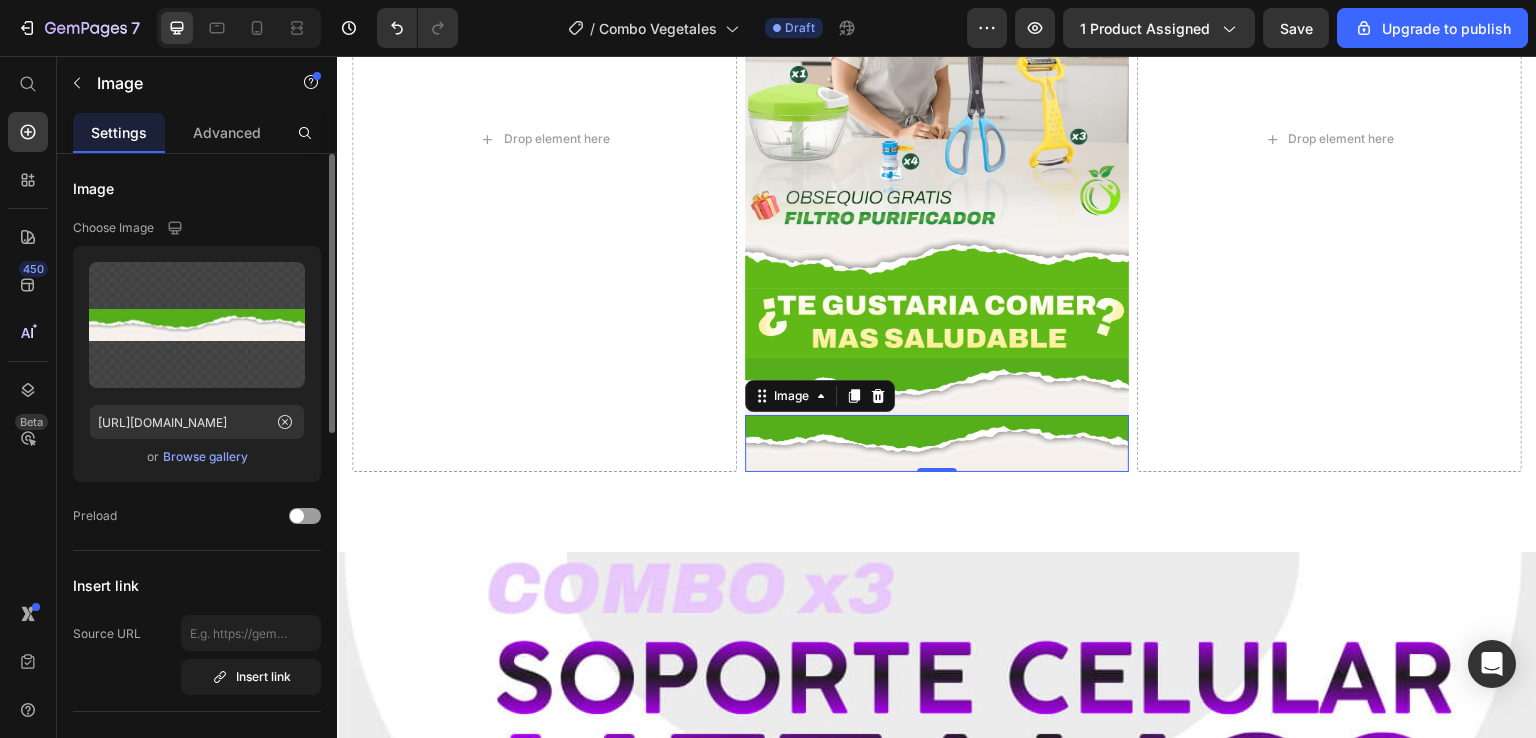 click on "Upload Image [URL][DOMAIN_NAME]  or   Browse gallery" 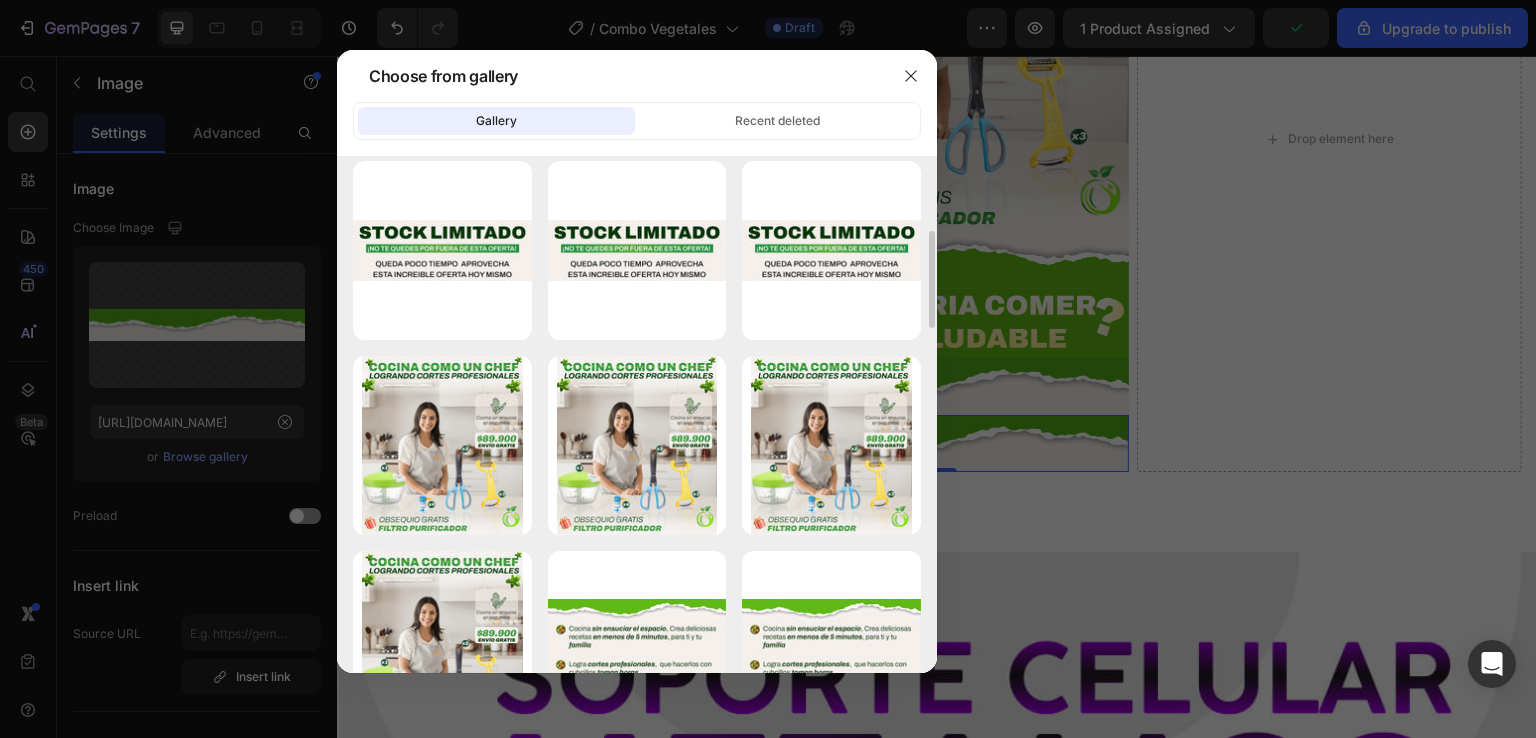 scroll, scrollTop: 500, scrollLeft: 0, axis: vertical 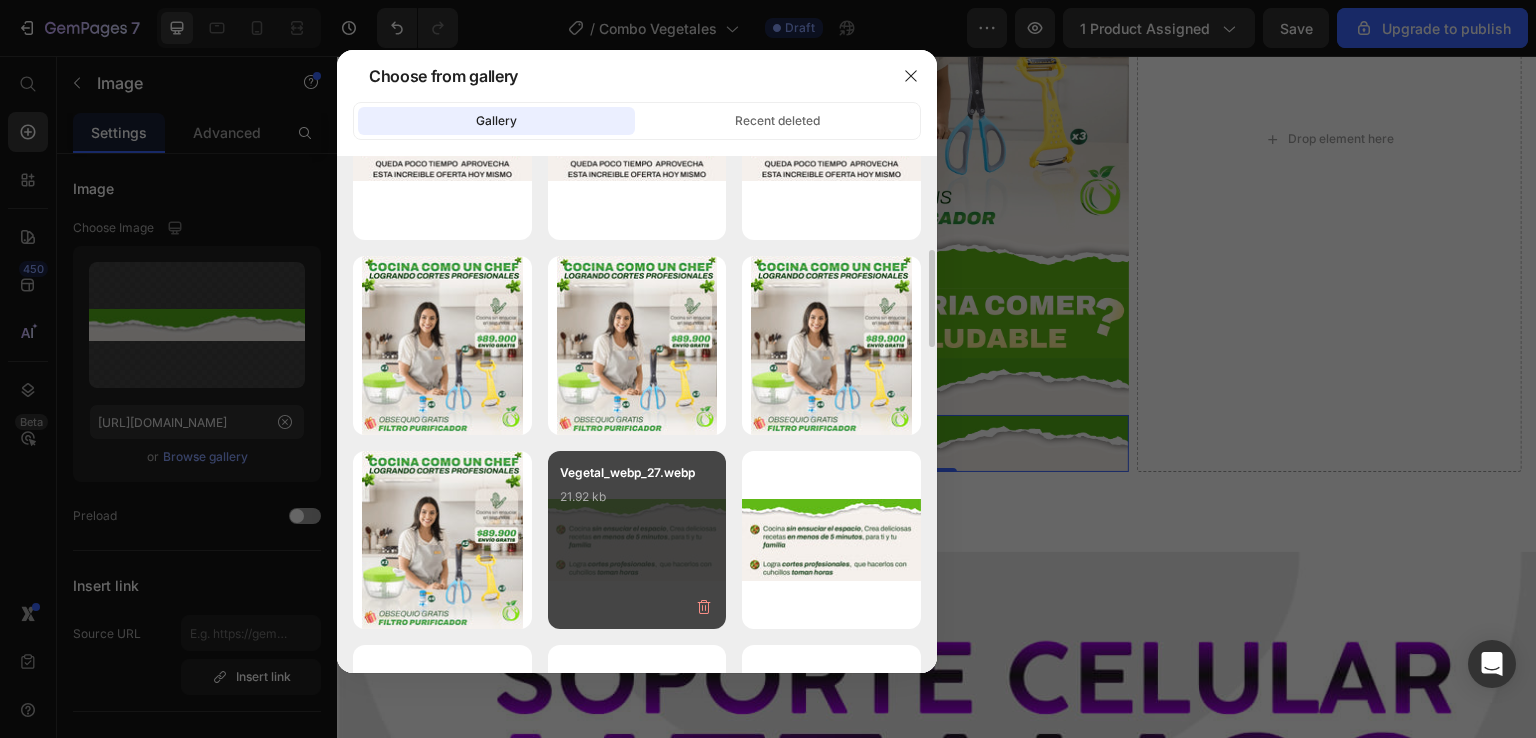 click on "Vegetal_webp_27.webp 21.92 kb" at bounding box center [637, 540] 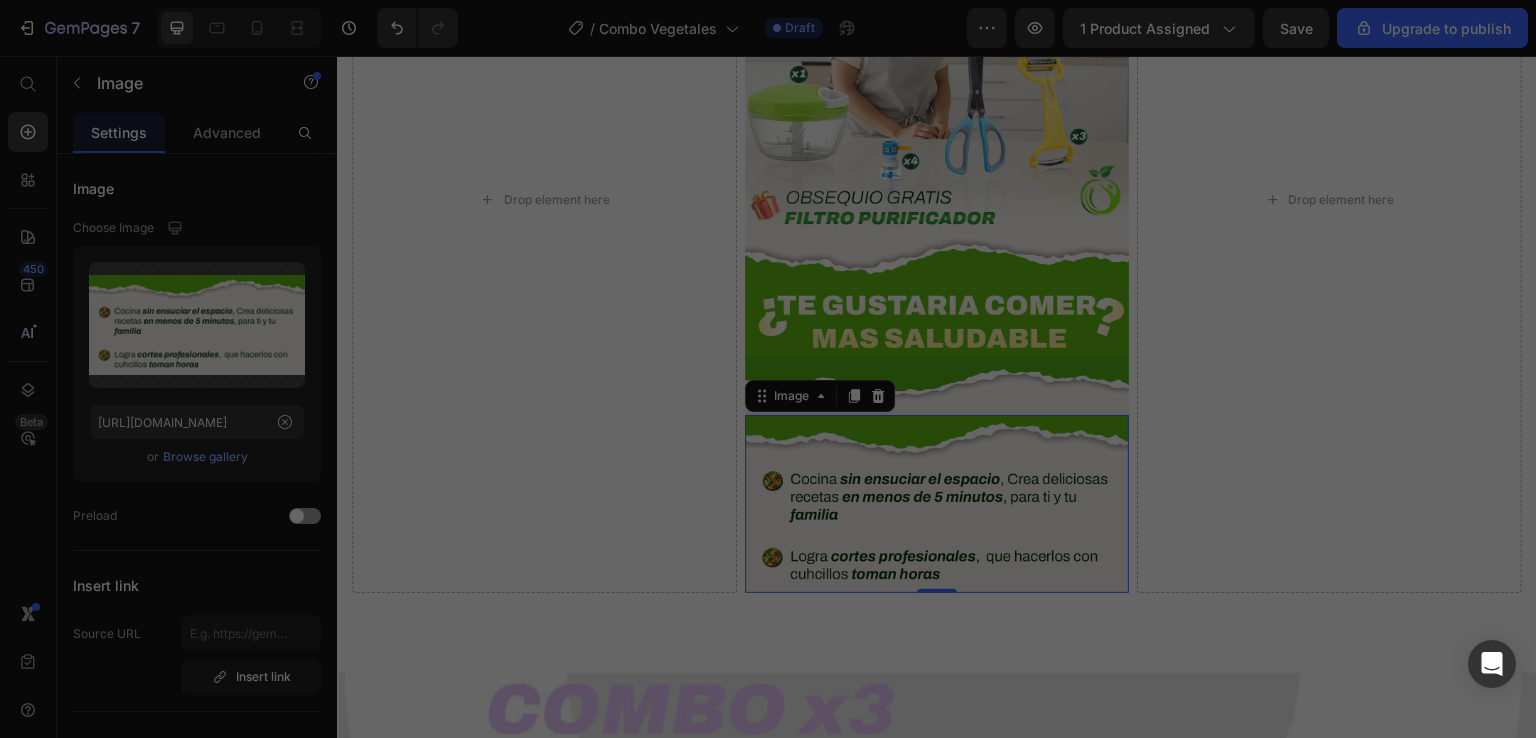 scroll, scrollTop: 1195, scrollLeft: 0, axis: vertical 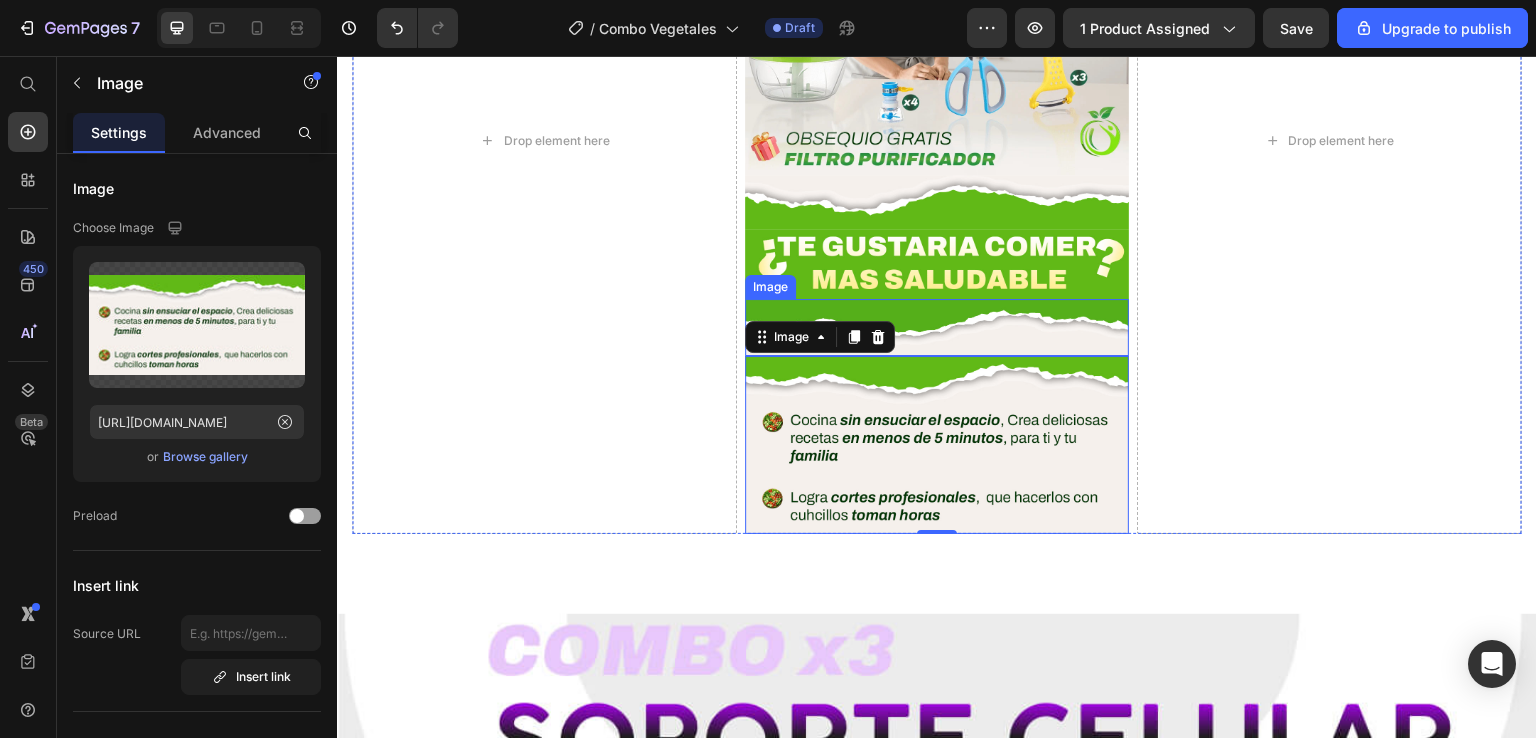 click at bounding box center (937, 327) 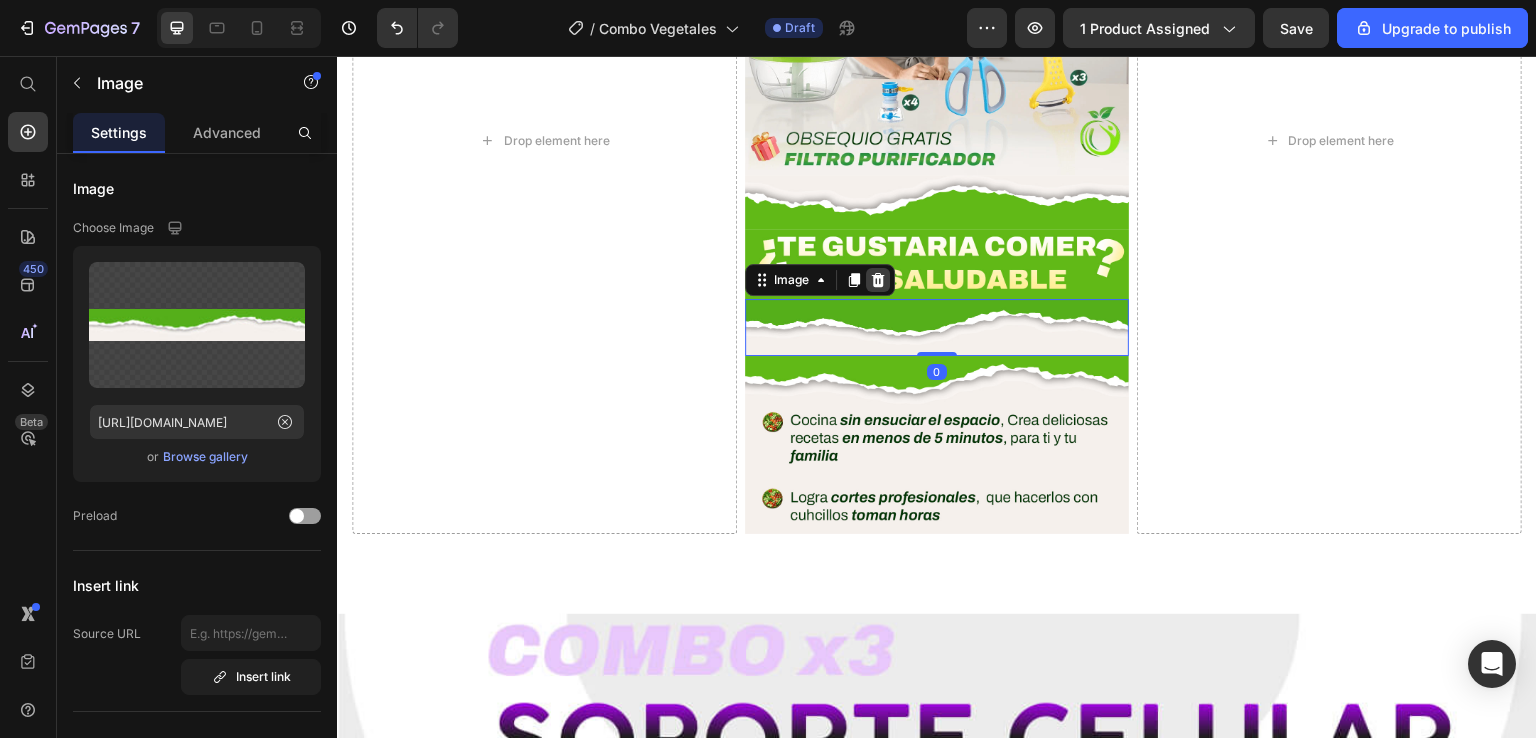 click 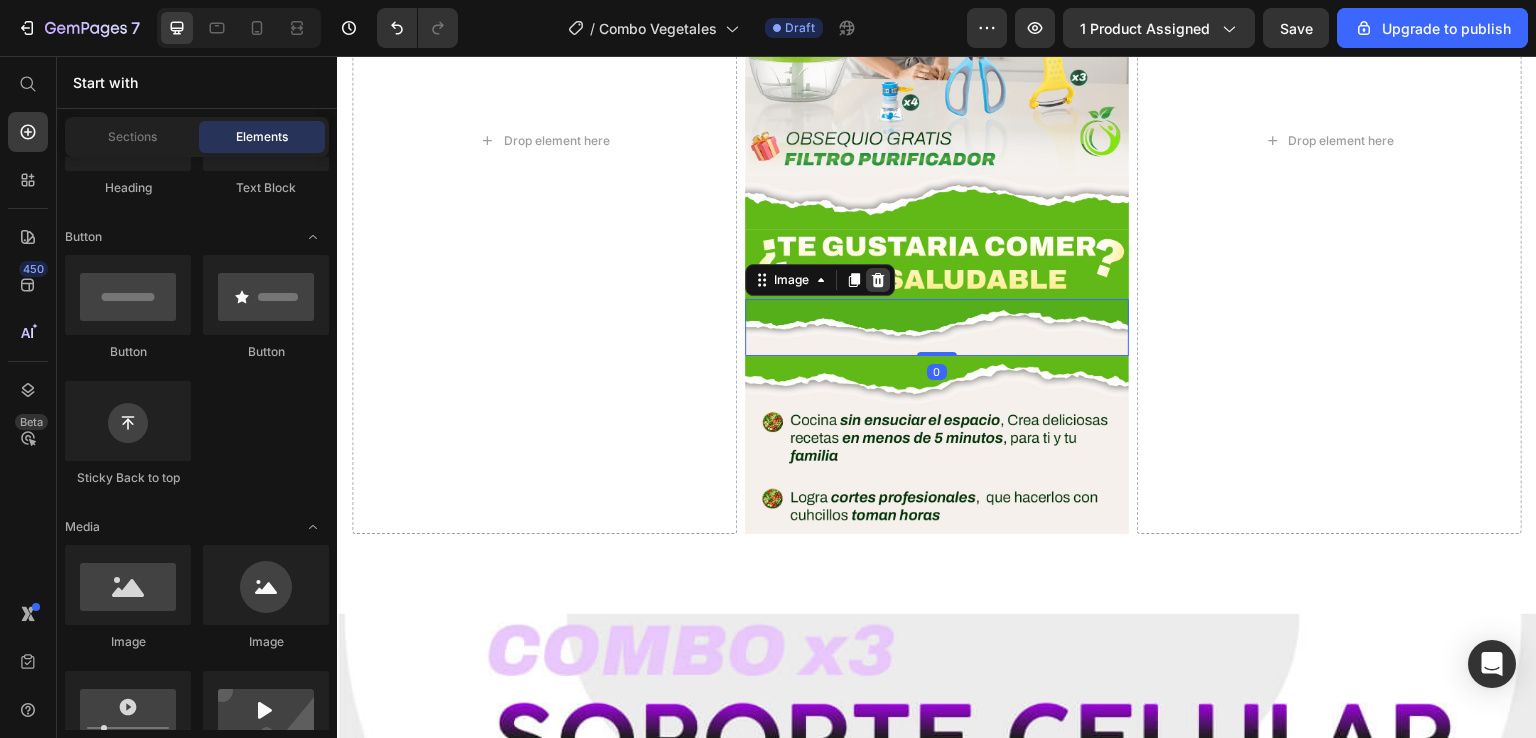 scroll, scrollTop: 1167, scrollLeft: 0, axis: vertical 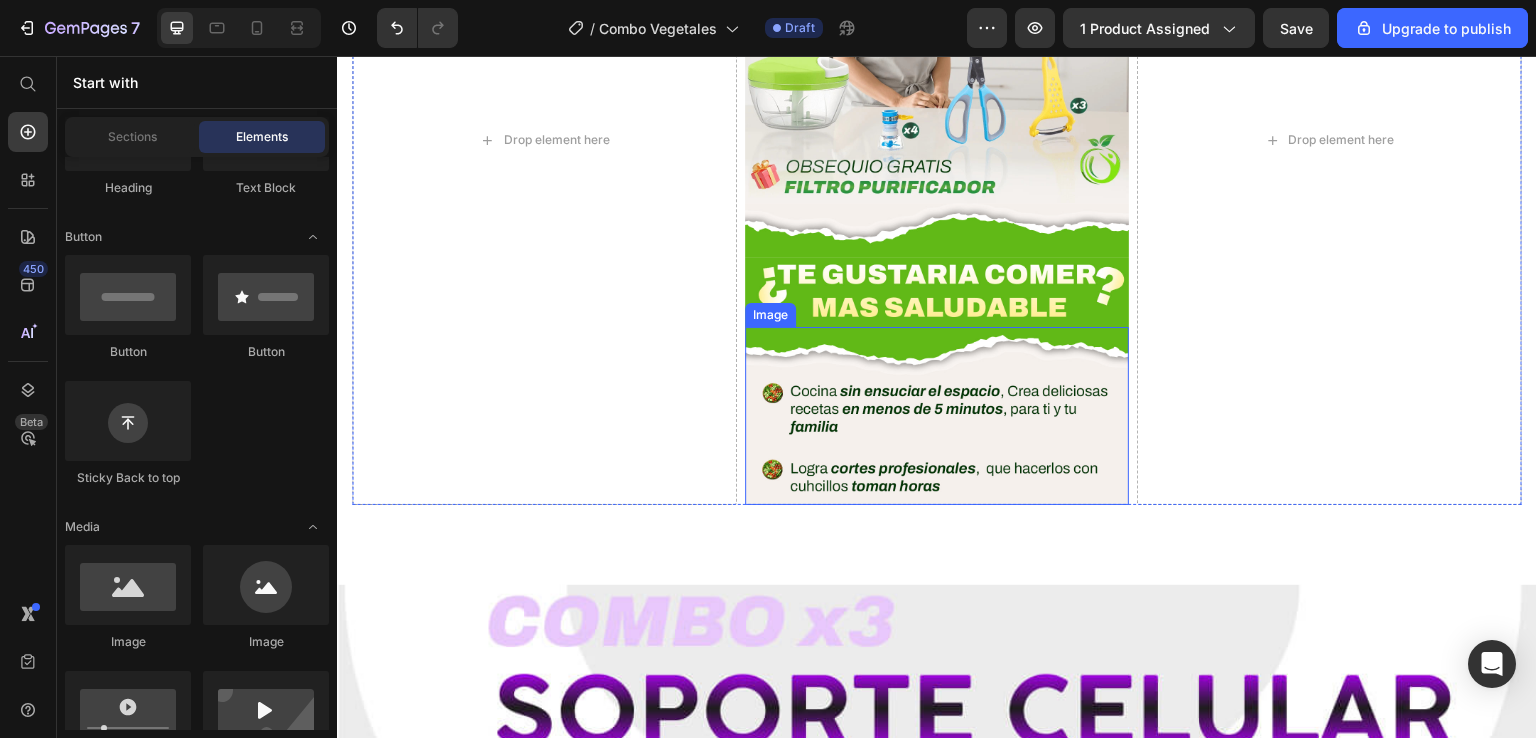click at bounding box center [937, 416] 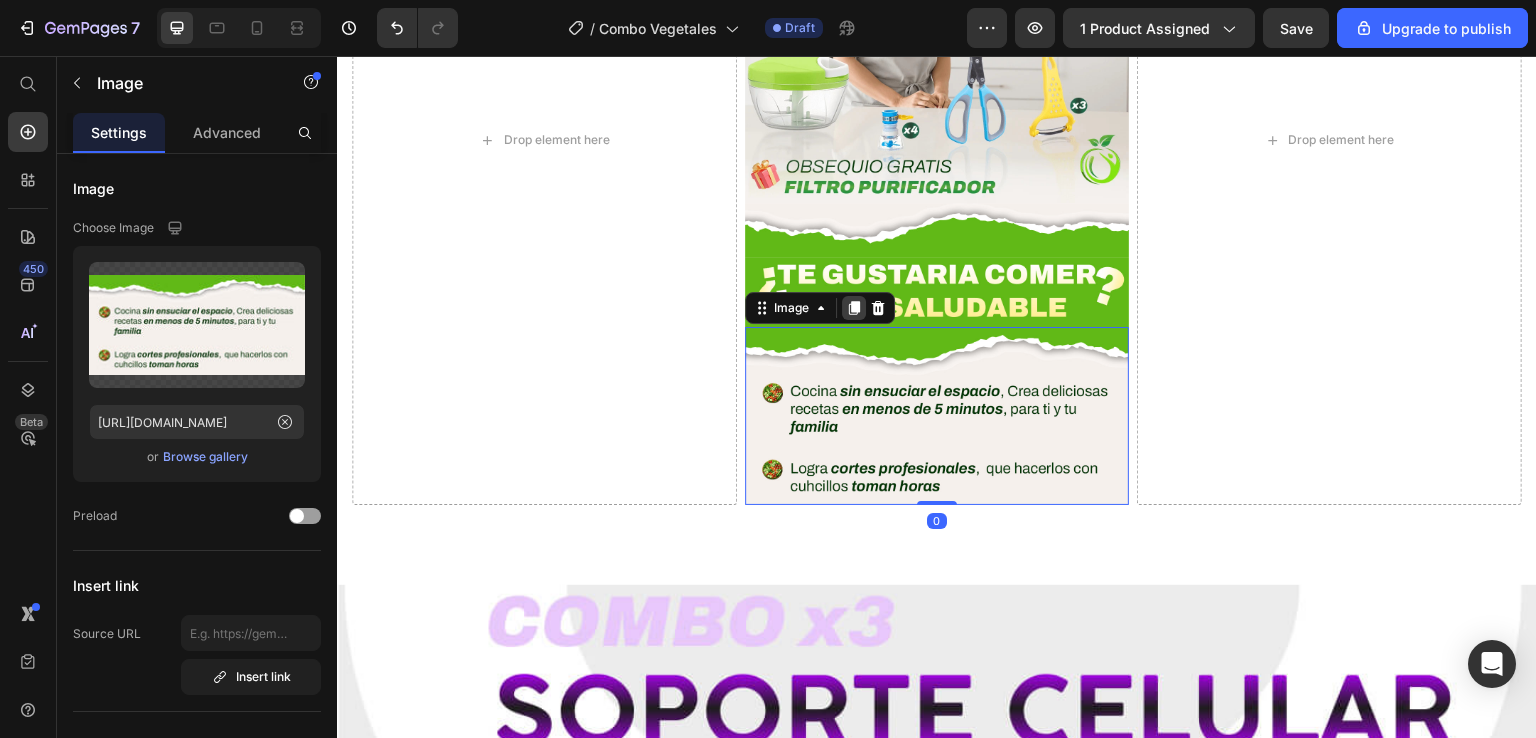 click at bounding box center (854, 308) 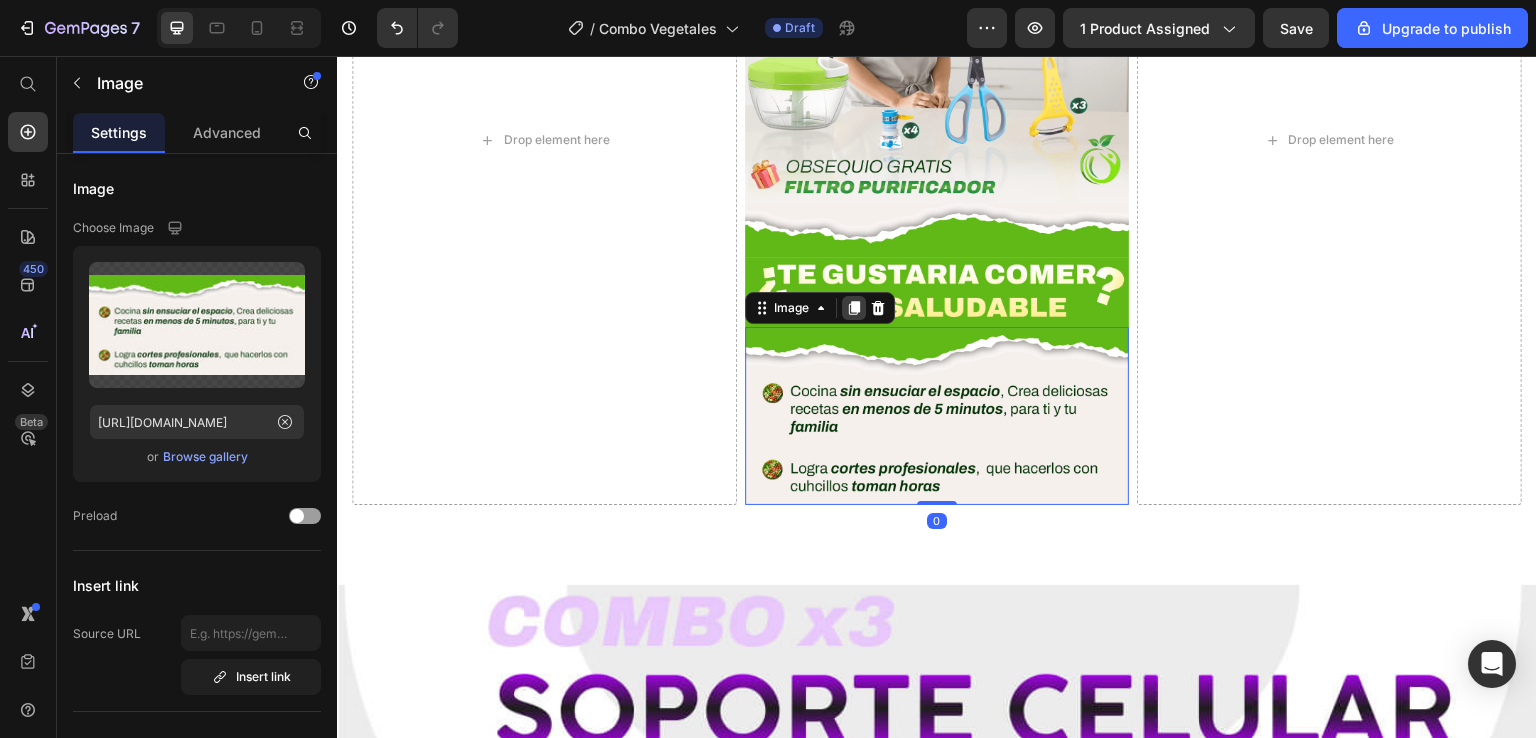 scroll, scrollTop: 1255, scrollLeft: 0, axis: vertical 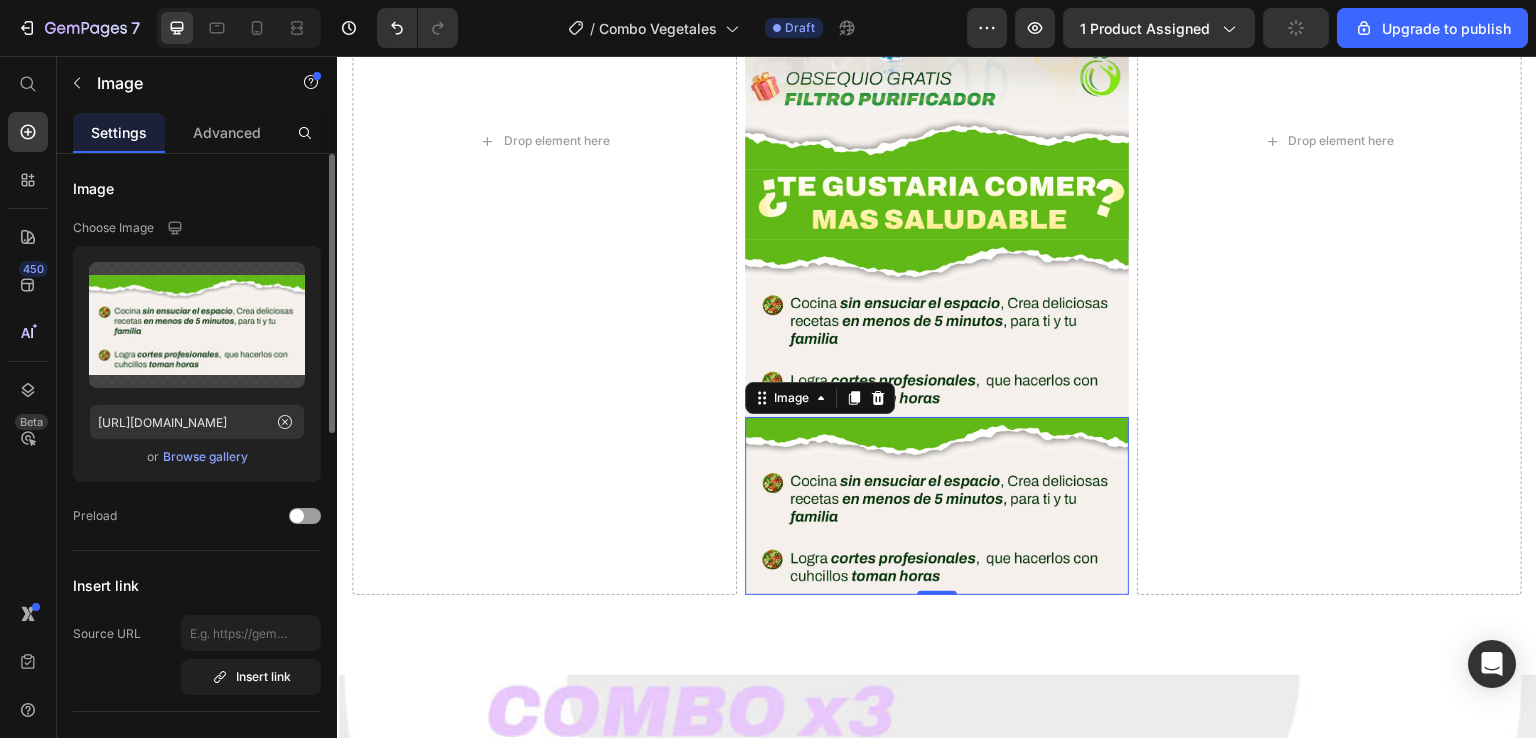 click on "Browse gallery" at bounding box center (205, 457) 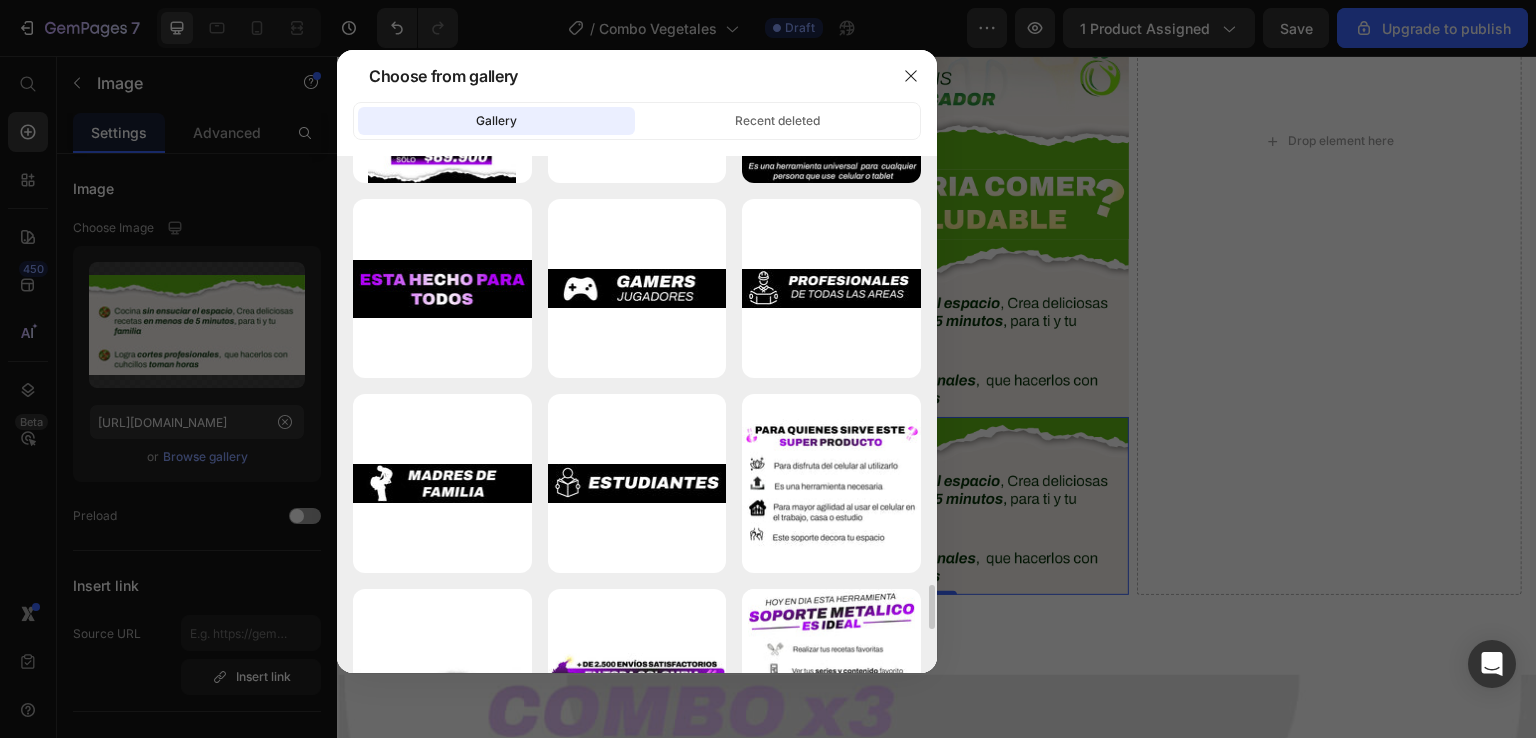 scroll, scrollTop: 5534, scrollLeft: 0, axis: vertical 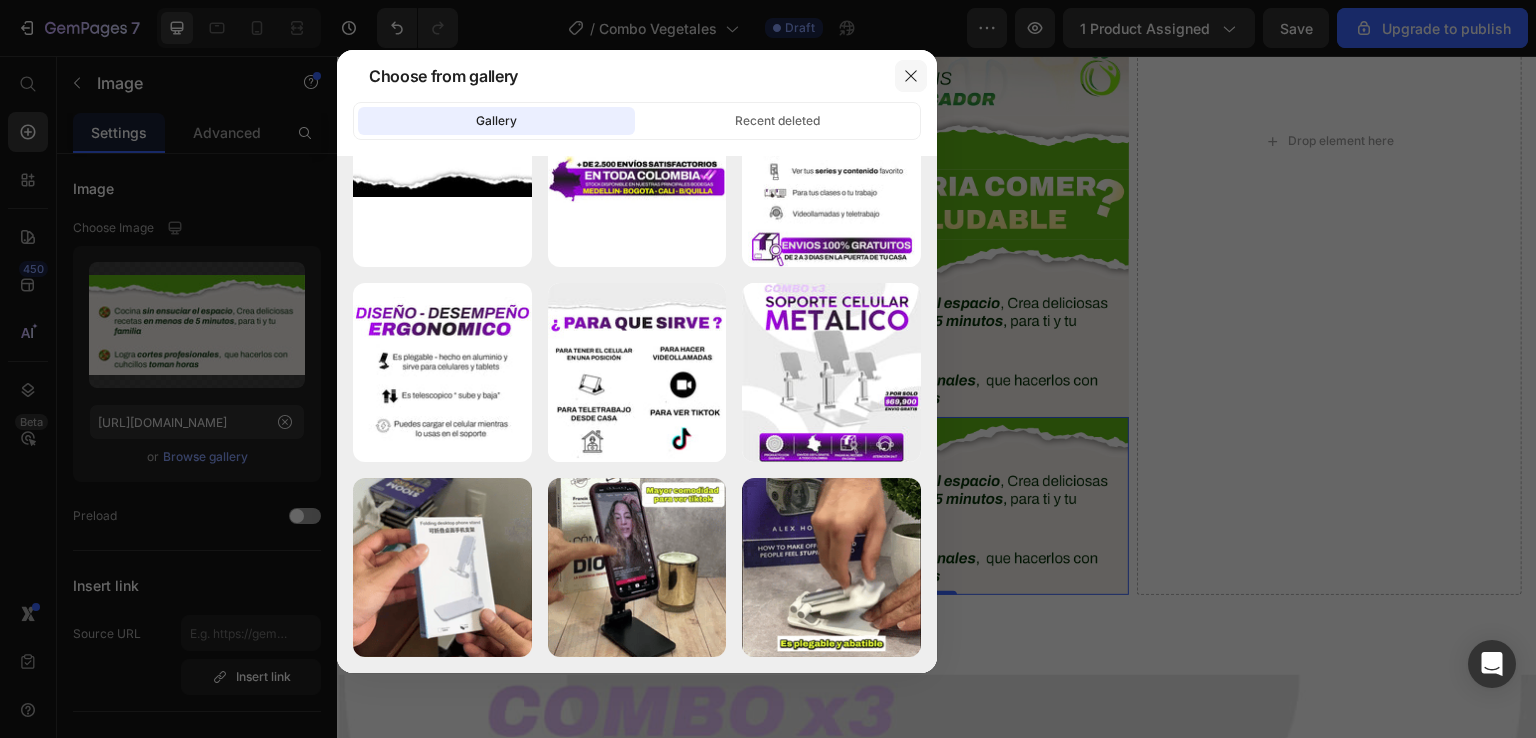 click 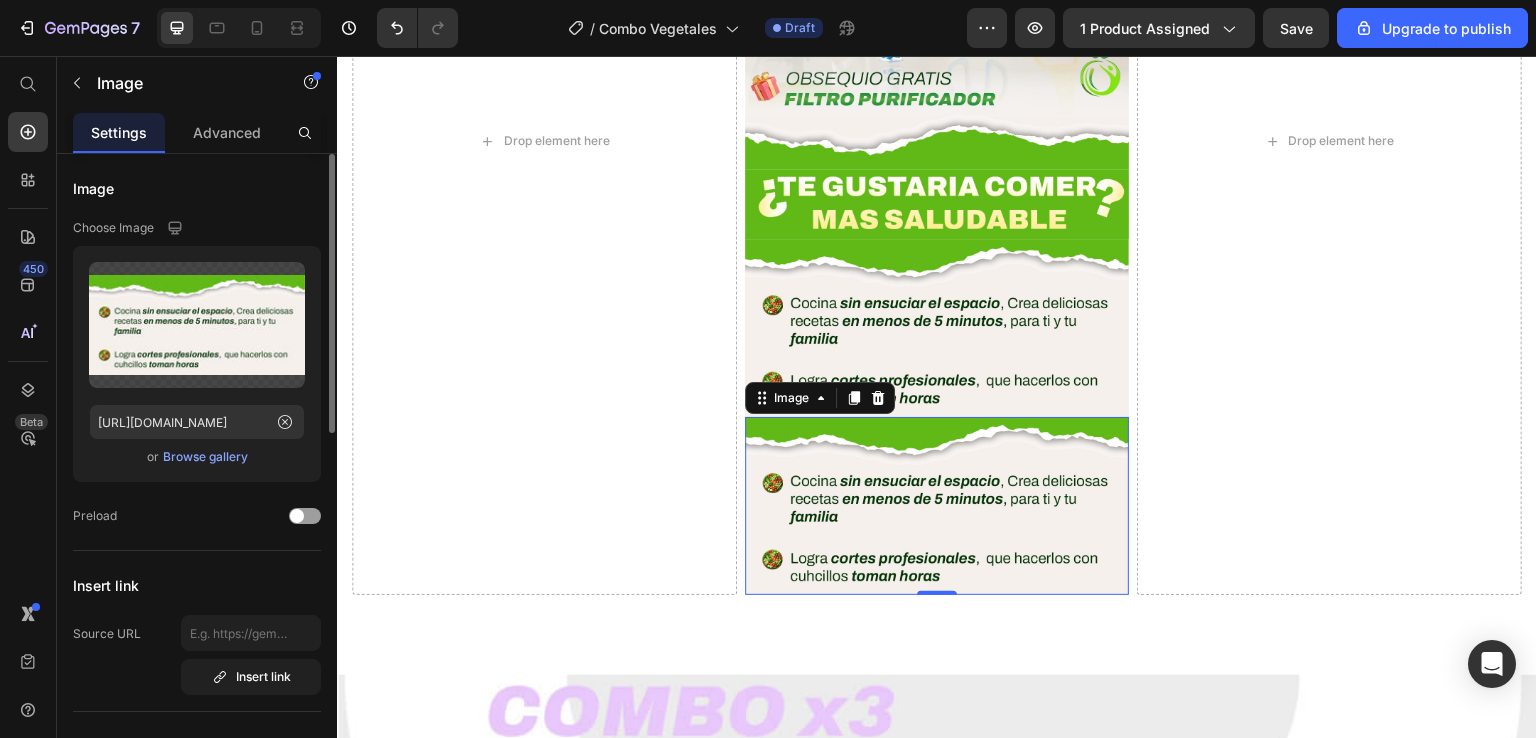 click on "Browse gallery" at bounding box center (205, 457) 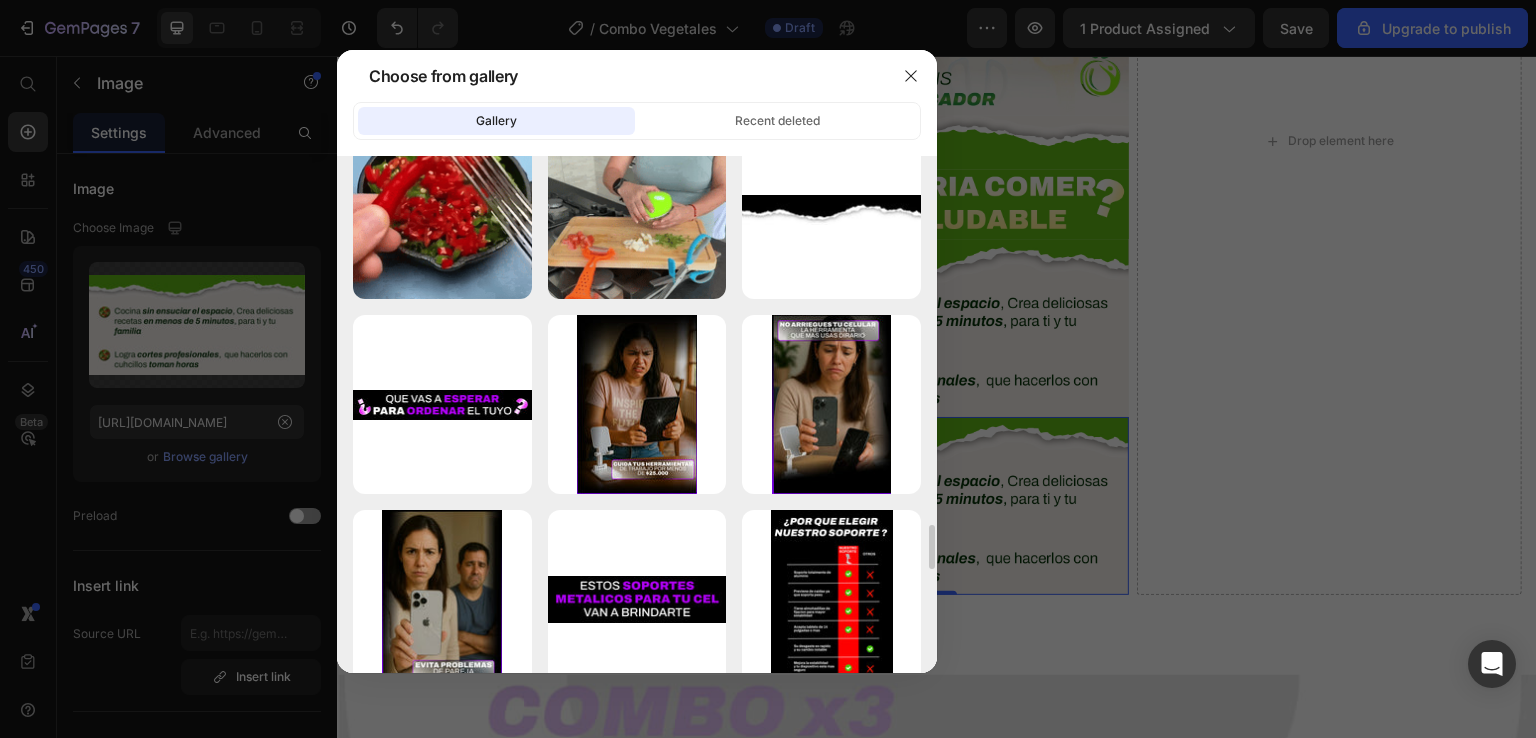 scroll, scrollTop: 4034, scrollLeft: 0, axis: vertical 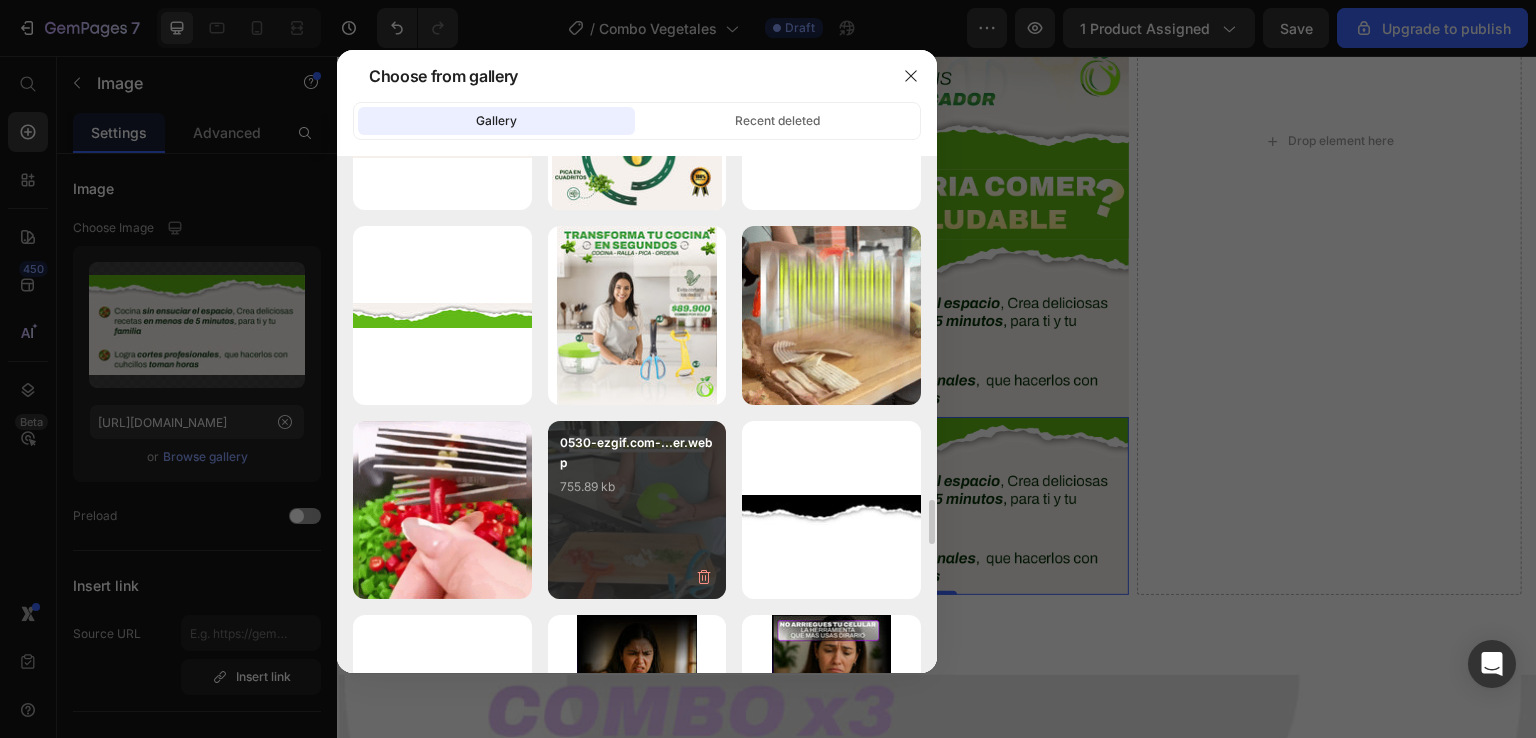 click on "0530-ezgif.com-...er.webp 755.89 kb" at bounding box center (637, 473) 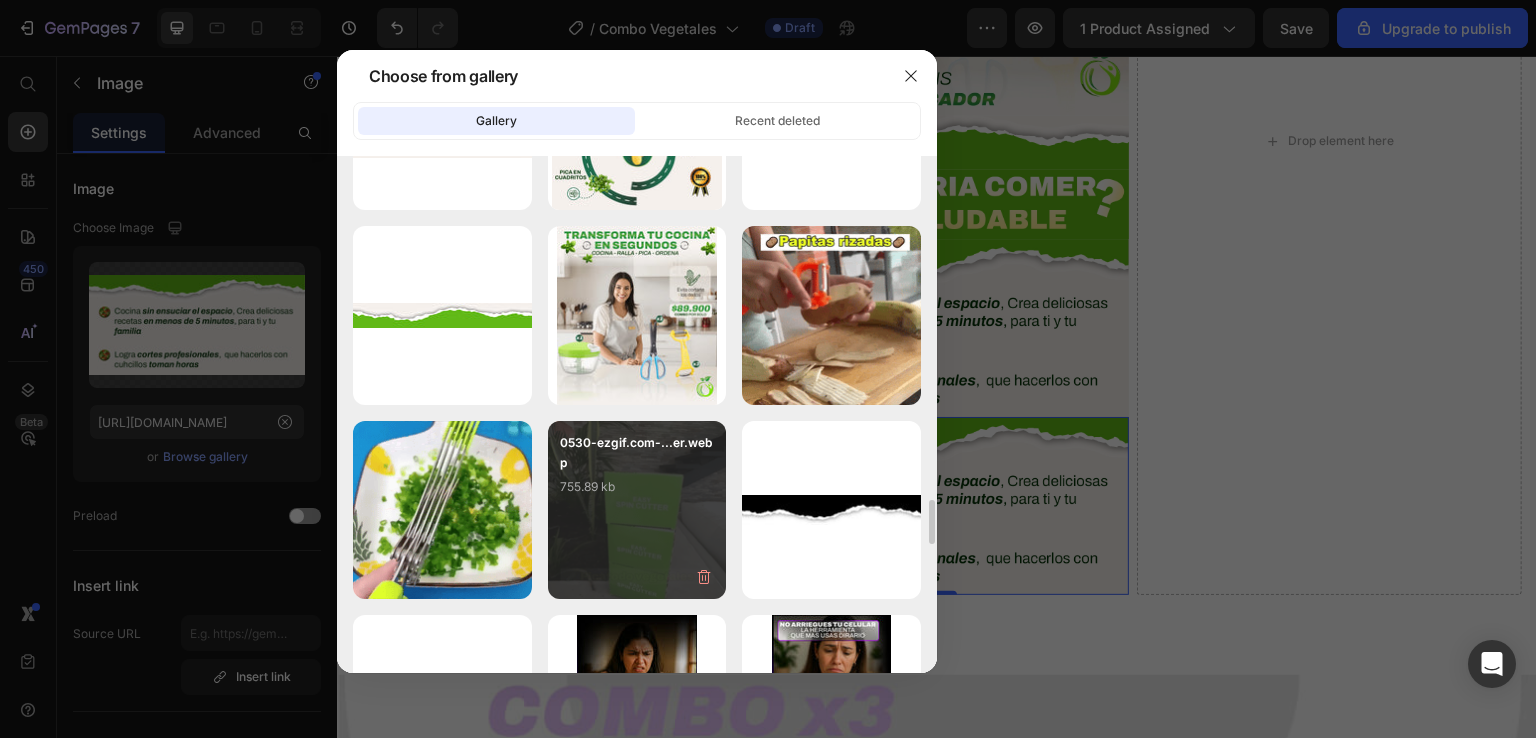 type on "[URL][DOMAIN_NAME]" 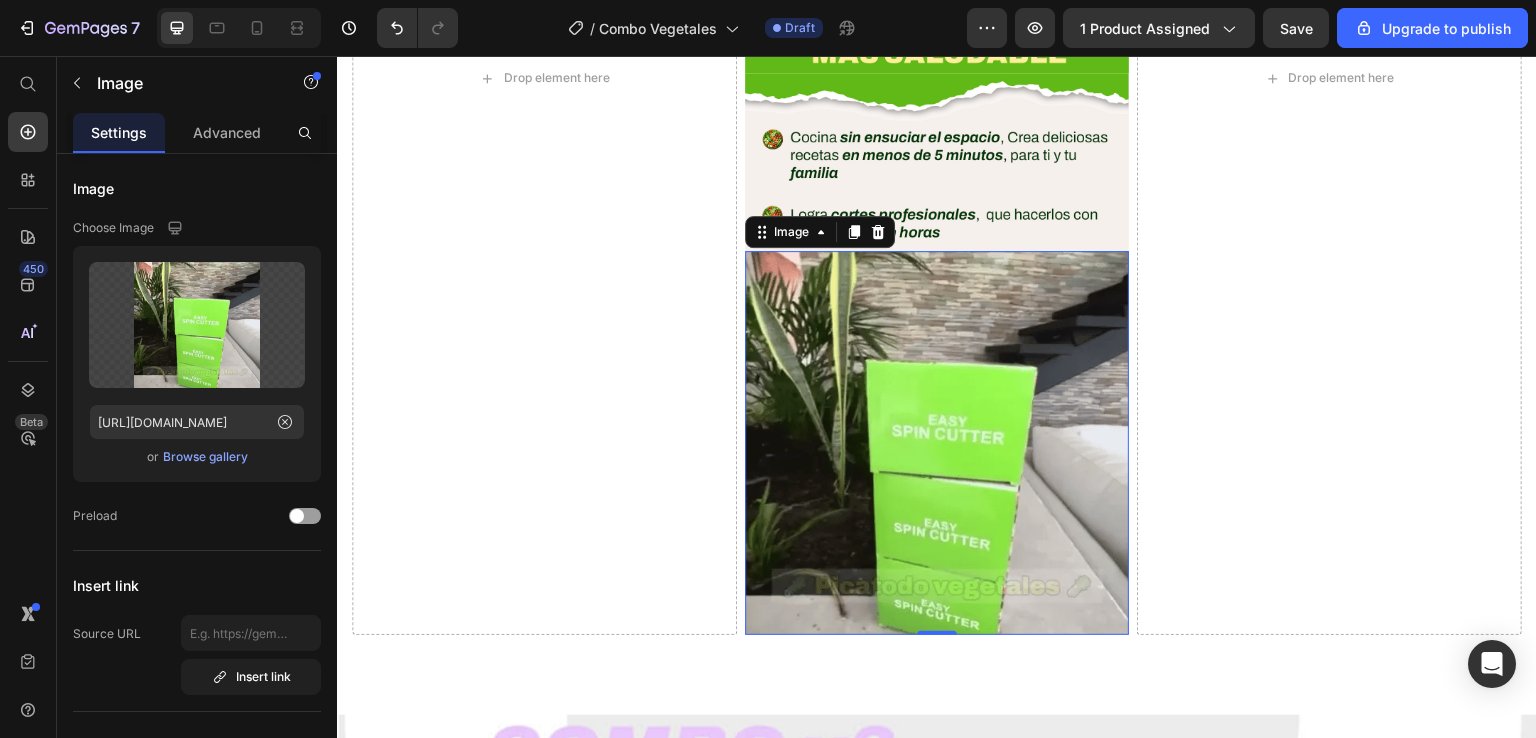 scroll, scrollTop: 1456, scrollLeft: 0, axis: vertical 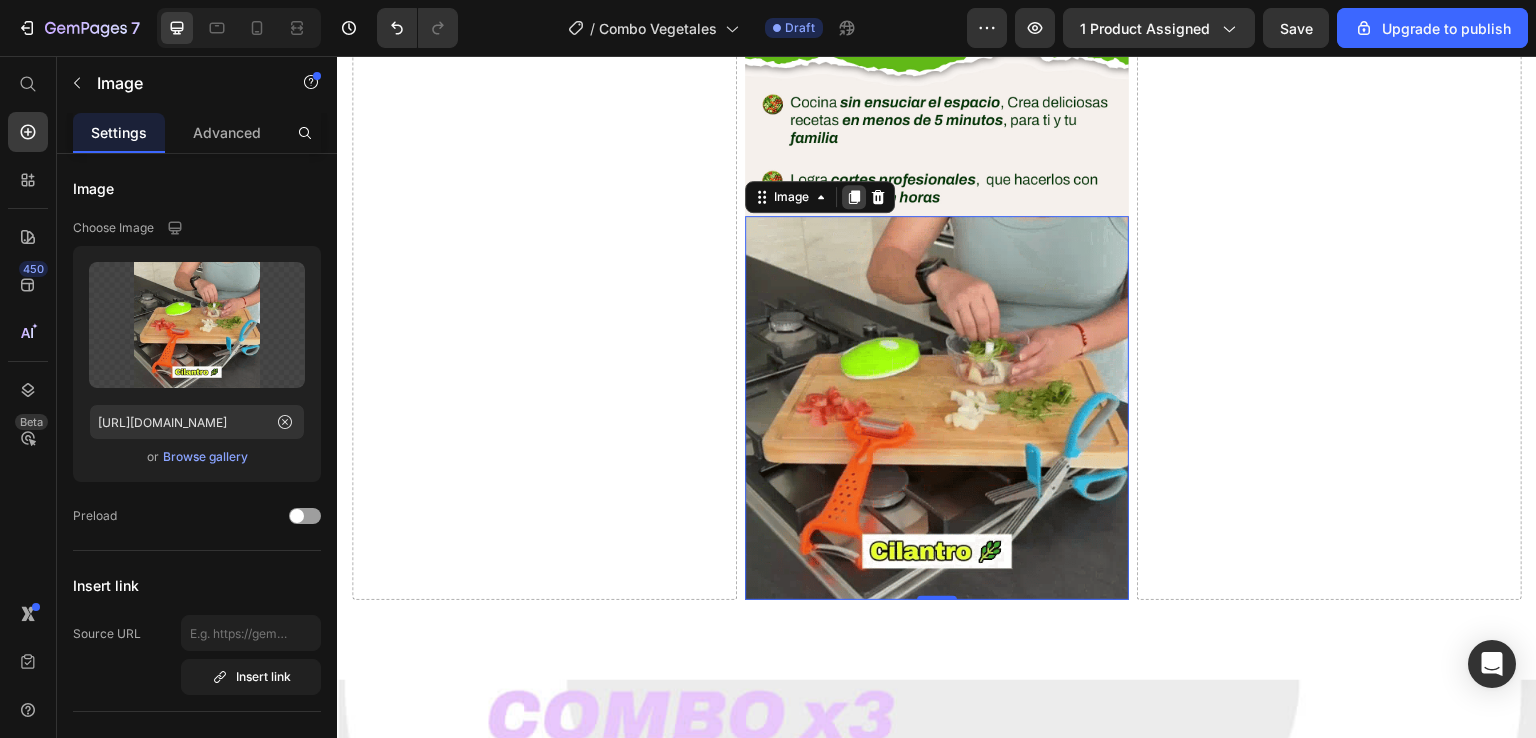 click 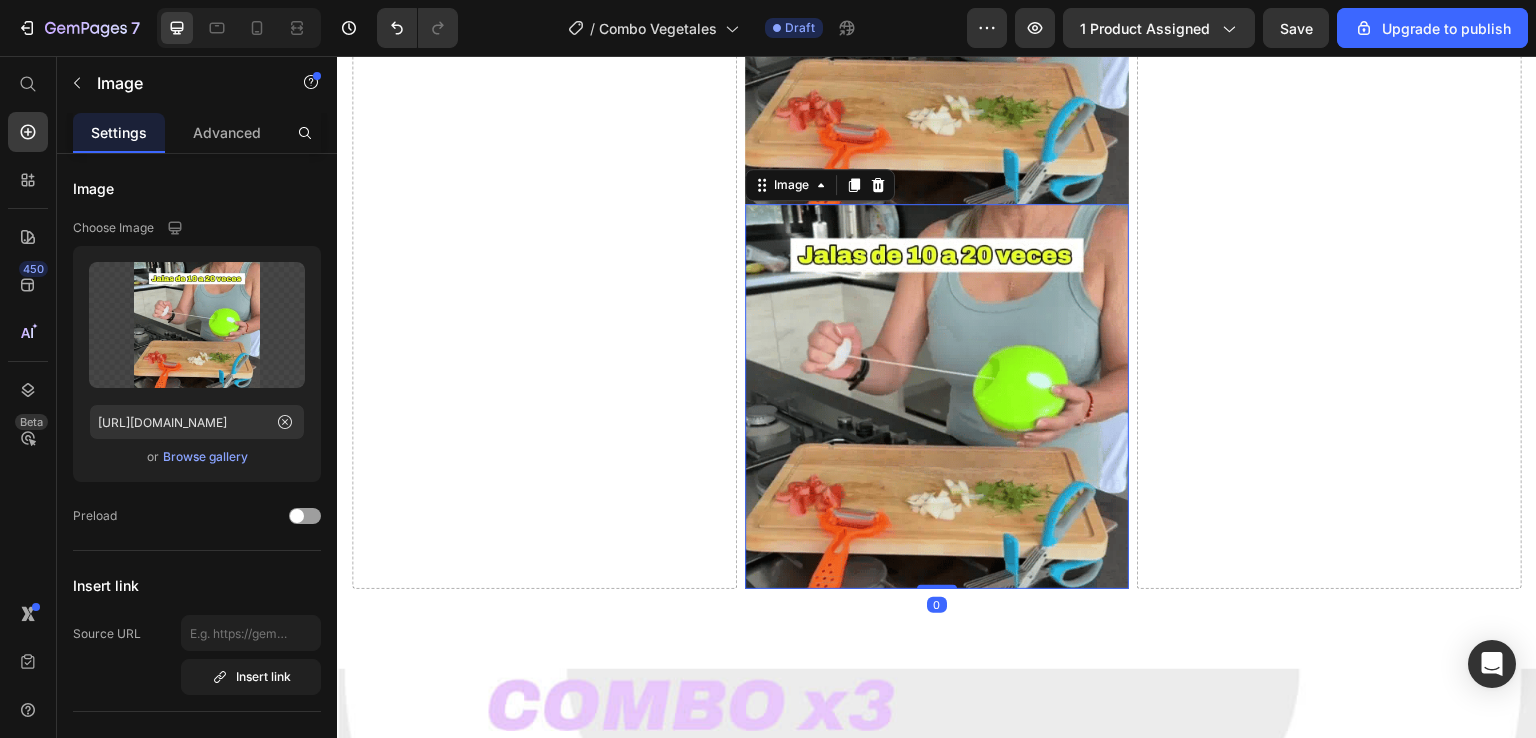 scroll, scrollTop: 1906, scrollLeft: 0, axis: vertical 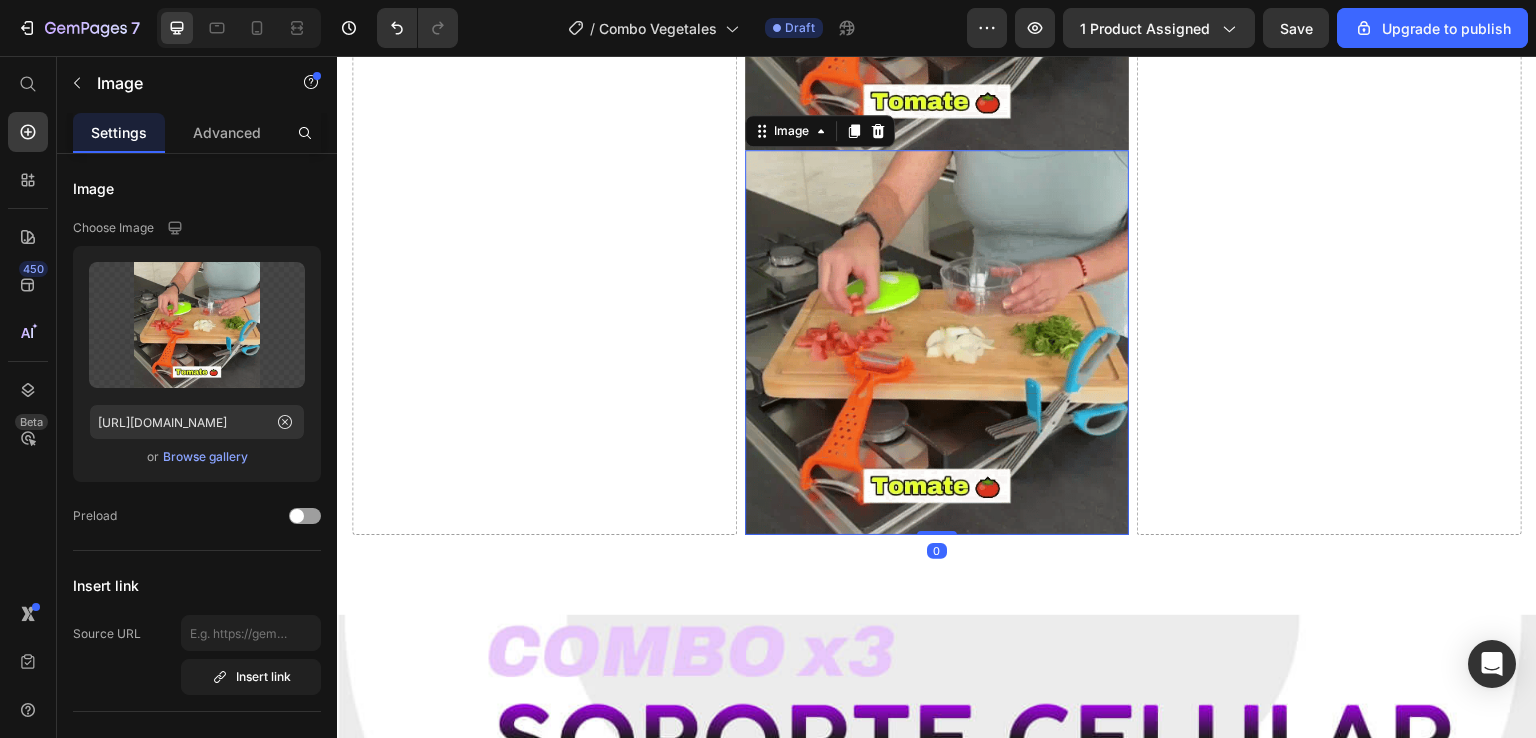 click at bounding box center [937, 342] 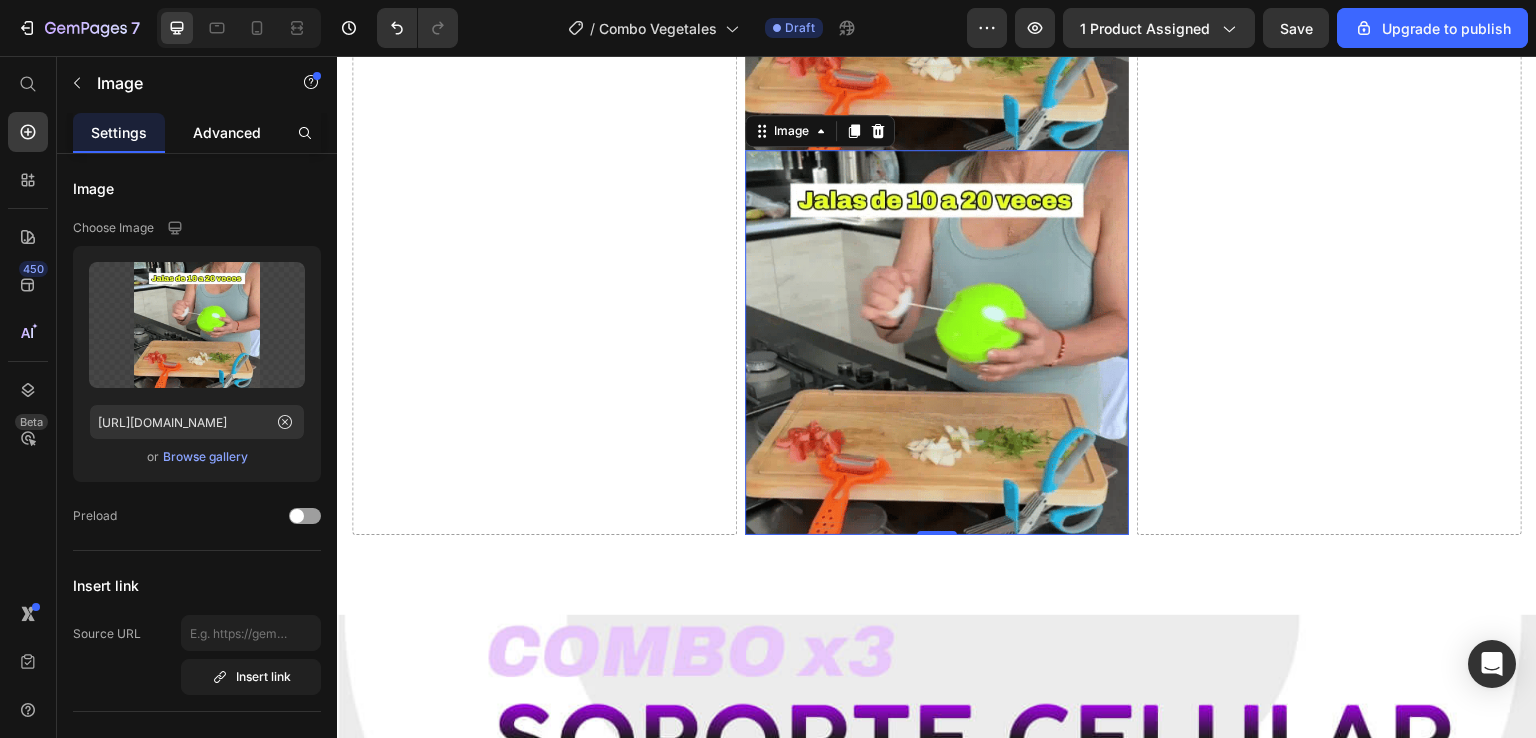 click on "Advanced" 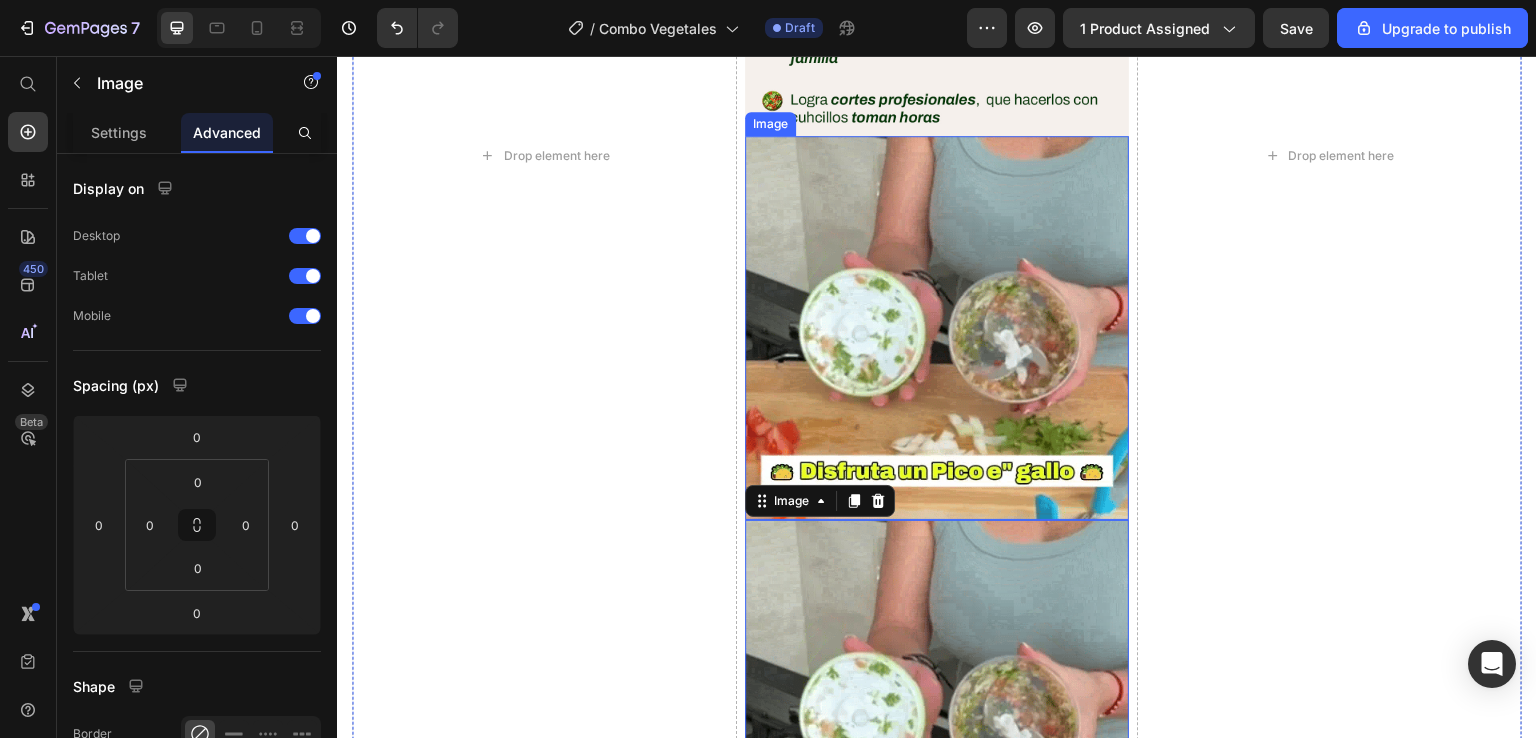 scroll, scrollTop: 1706, scrollLeft: 0, axis: vertical 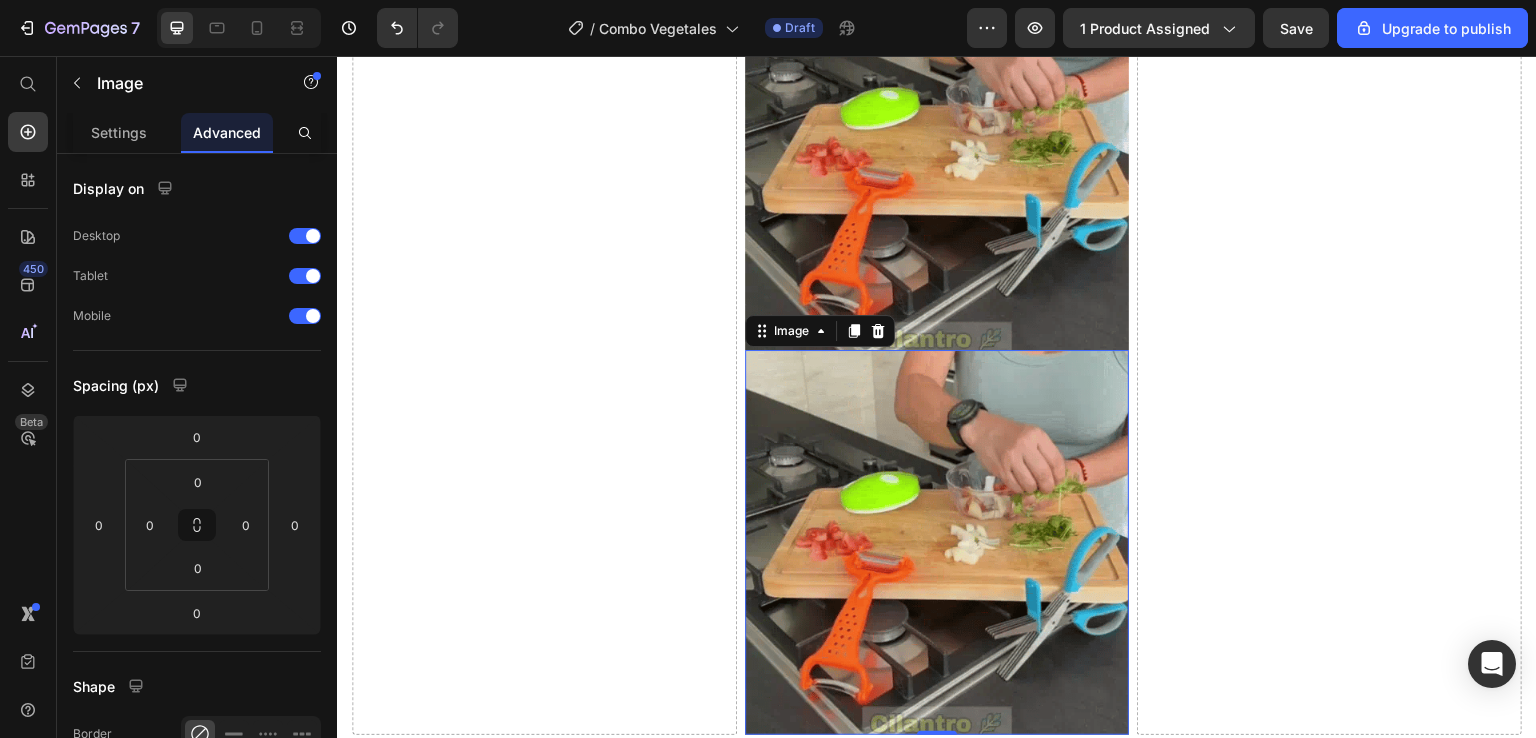 click at bounding box center [937, 542] 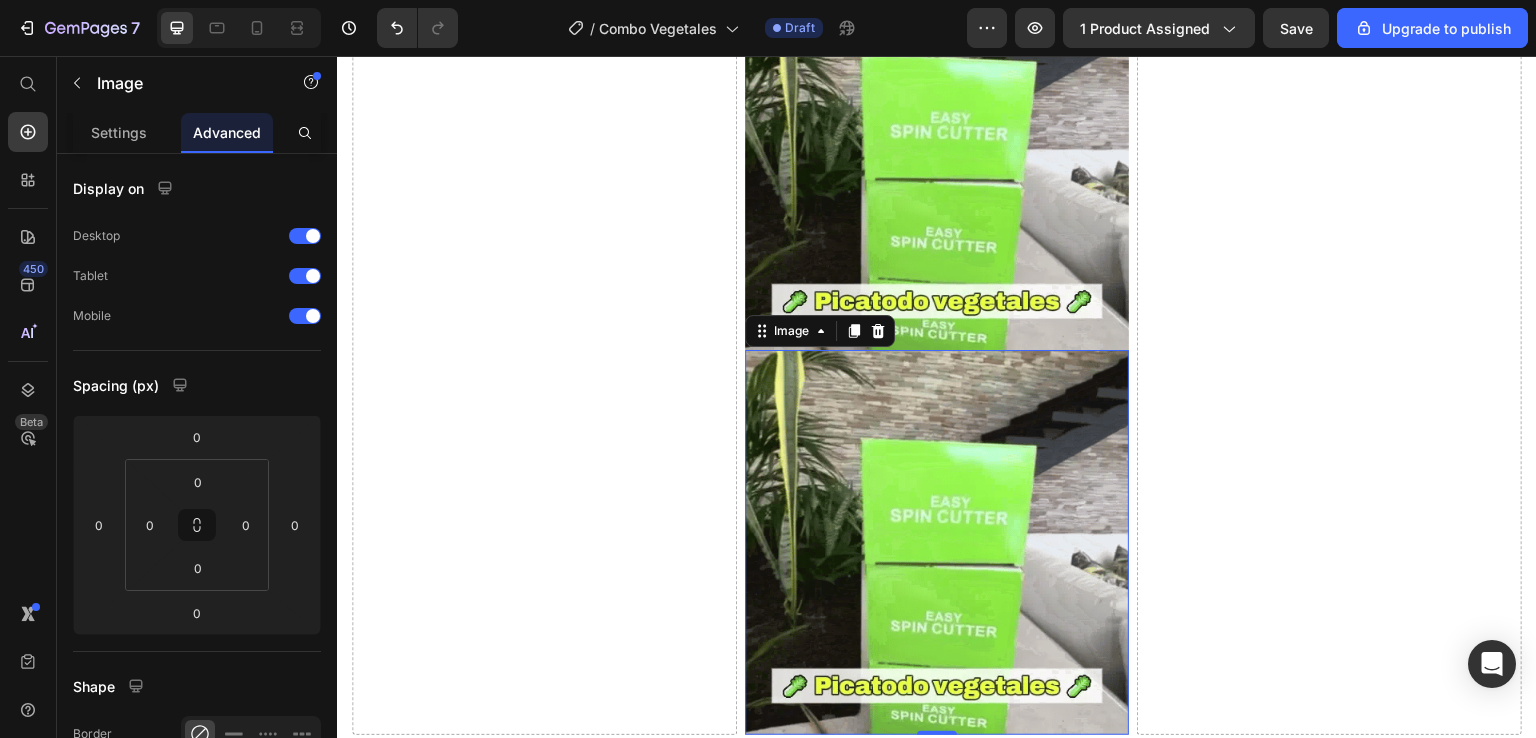 click 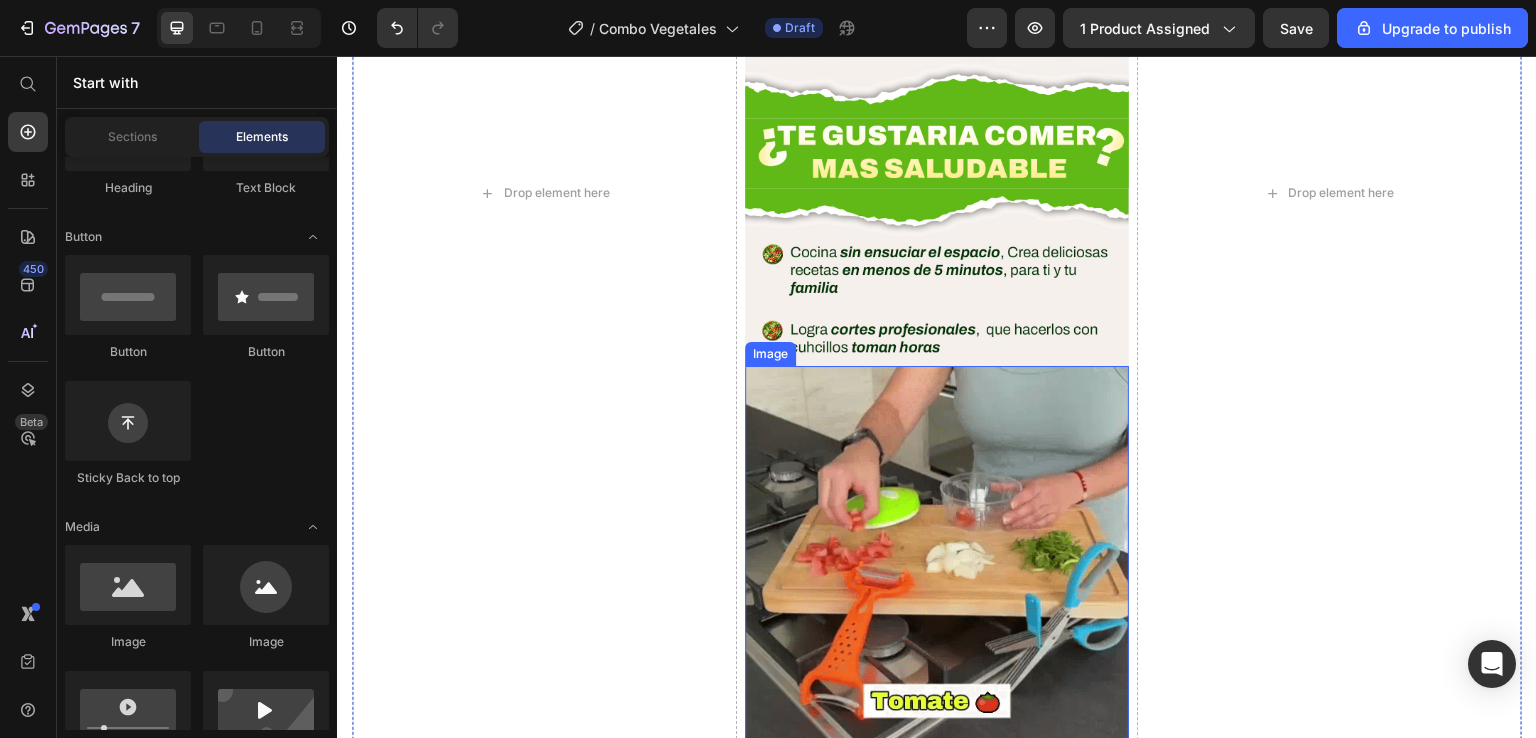 scroll, scrollTop: 1506, scrollLeft: 0, axis: vertical 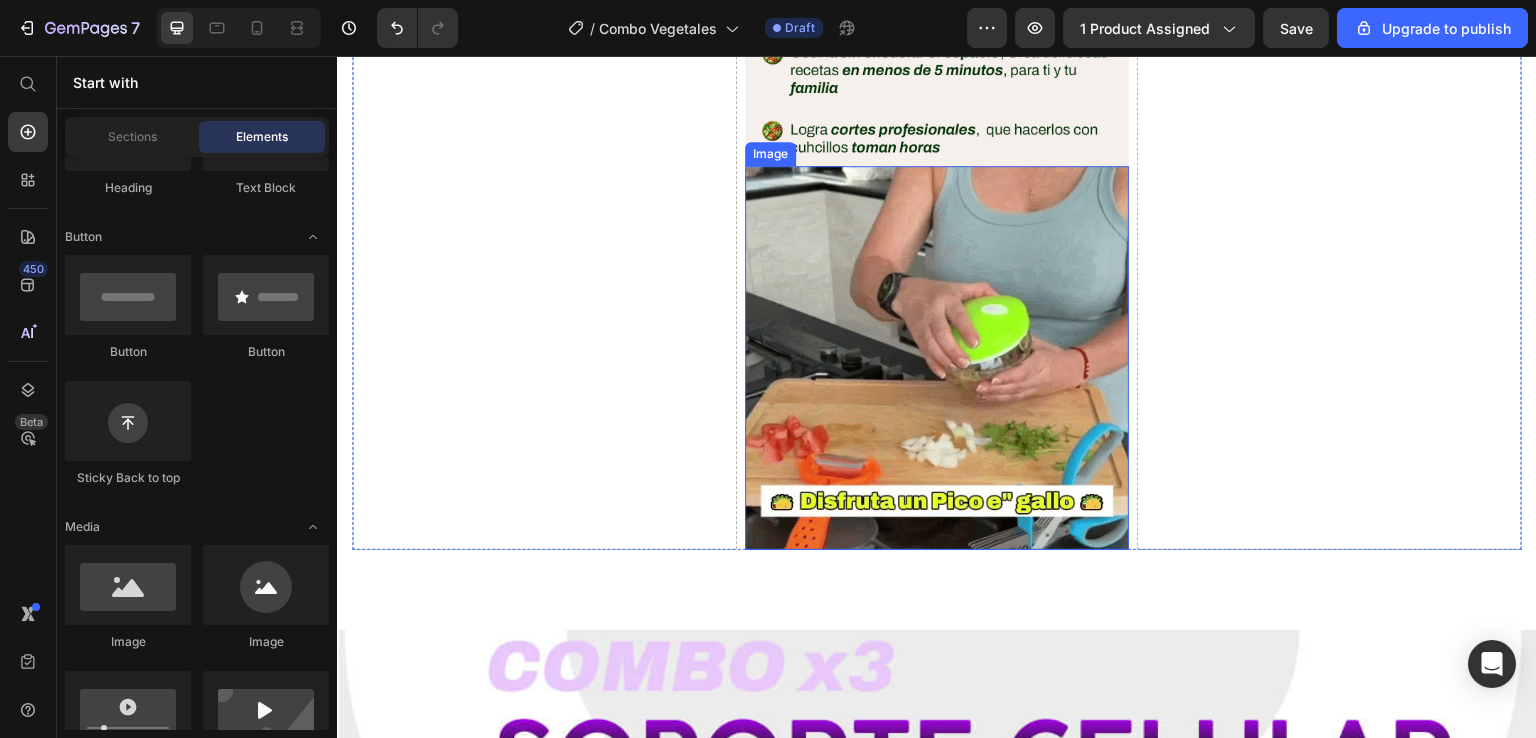 click at bounding box center [937, 358] 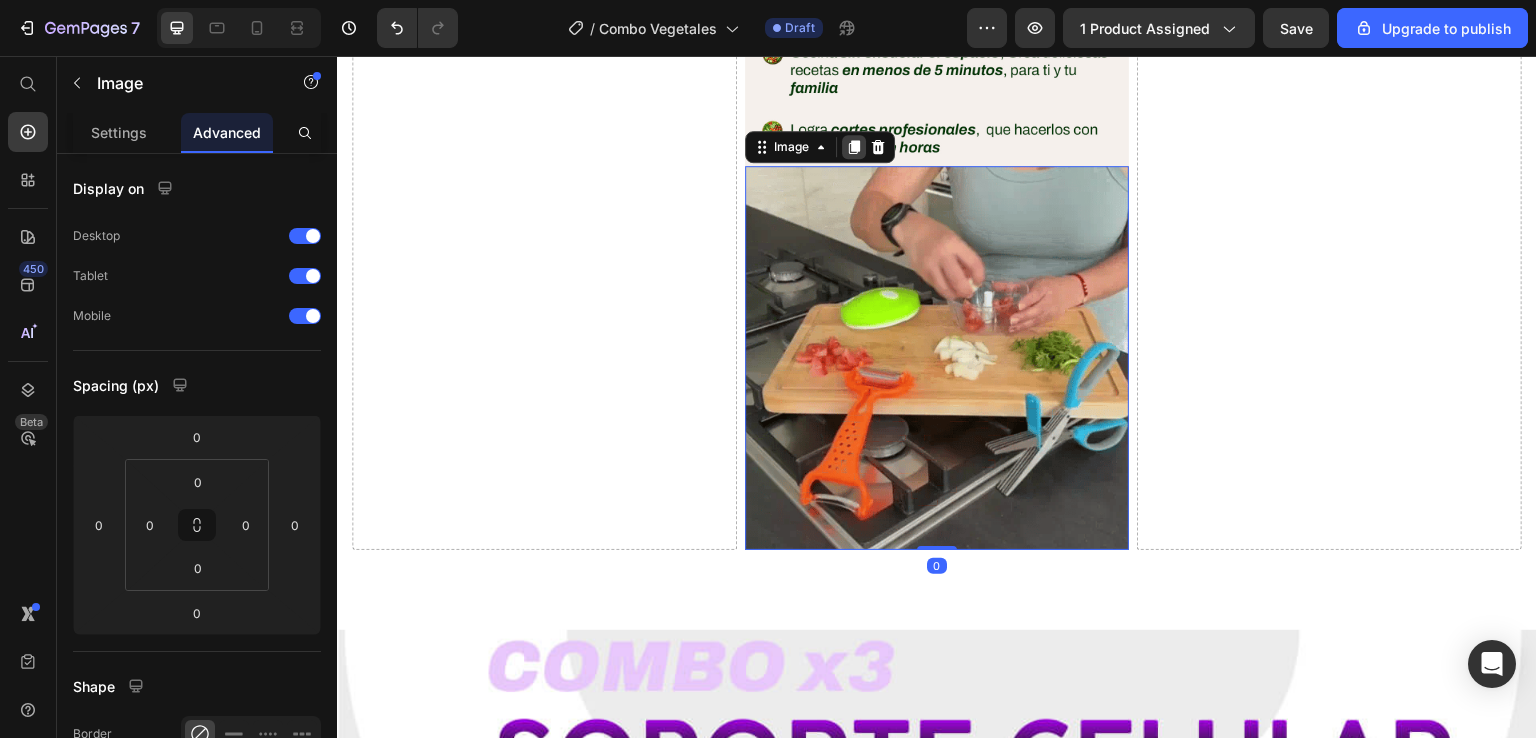 click at bounding box center (854, 147) 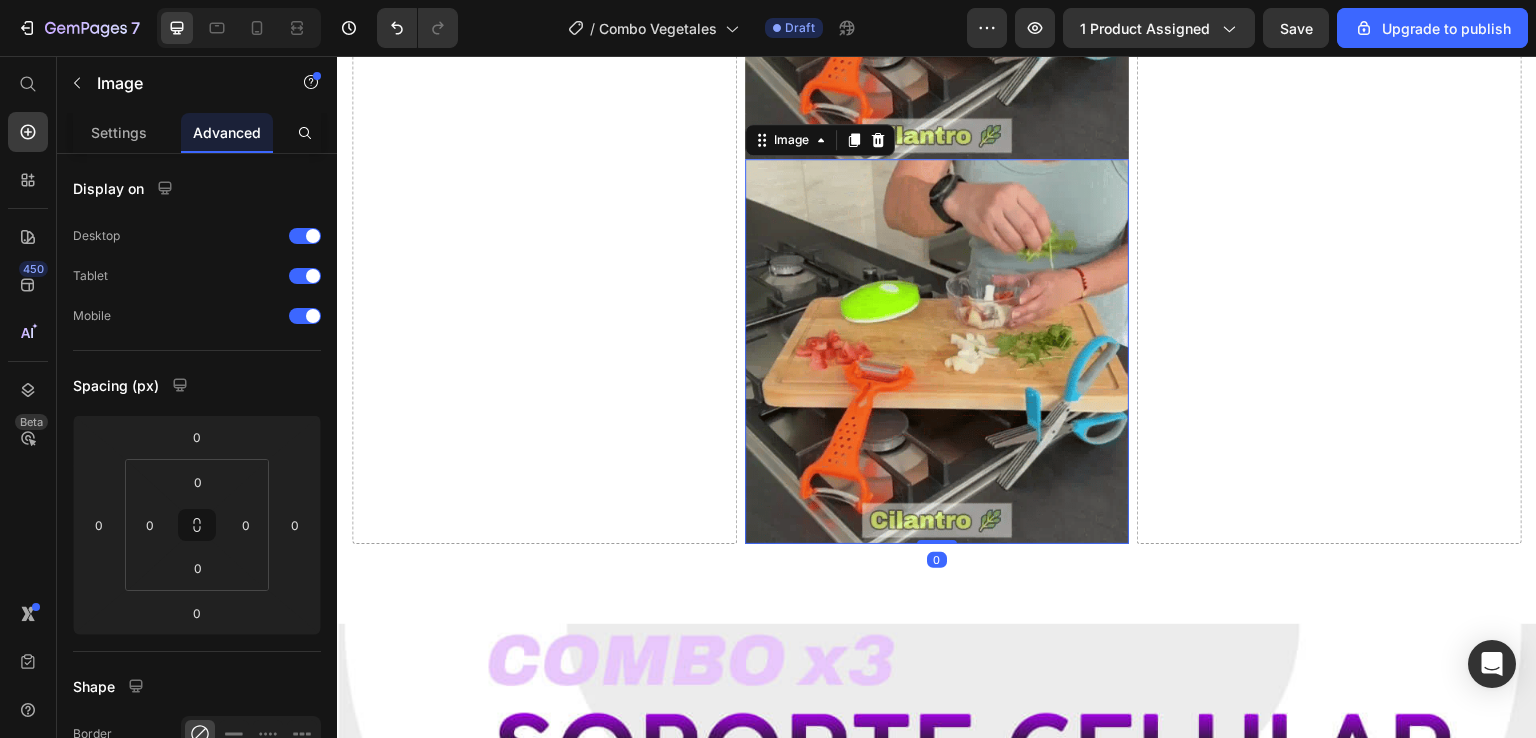 scroll, scrollTop: 1906, scrollLeft: 0, axis: vertical 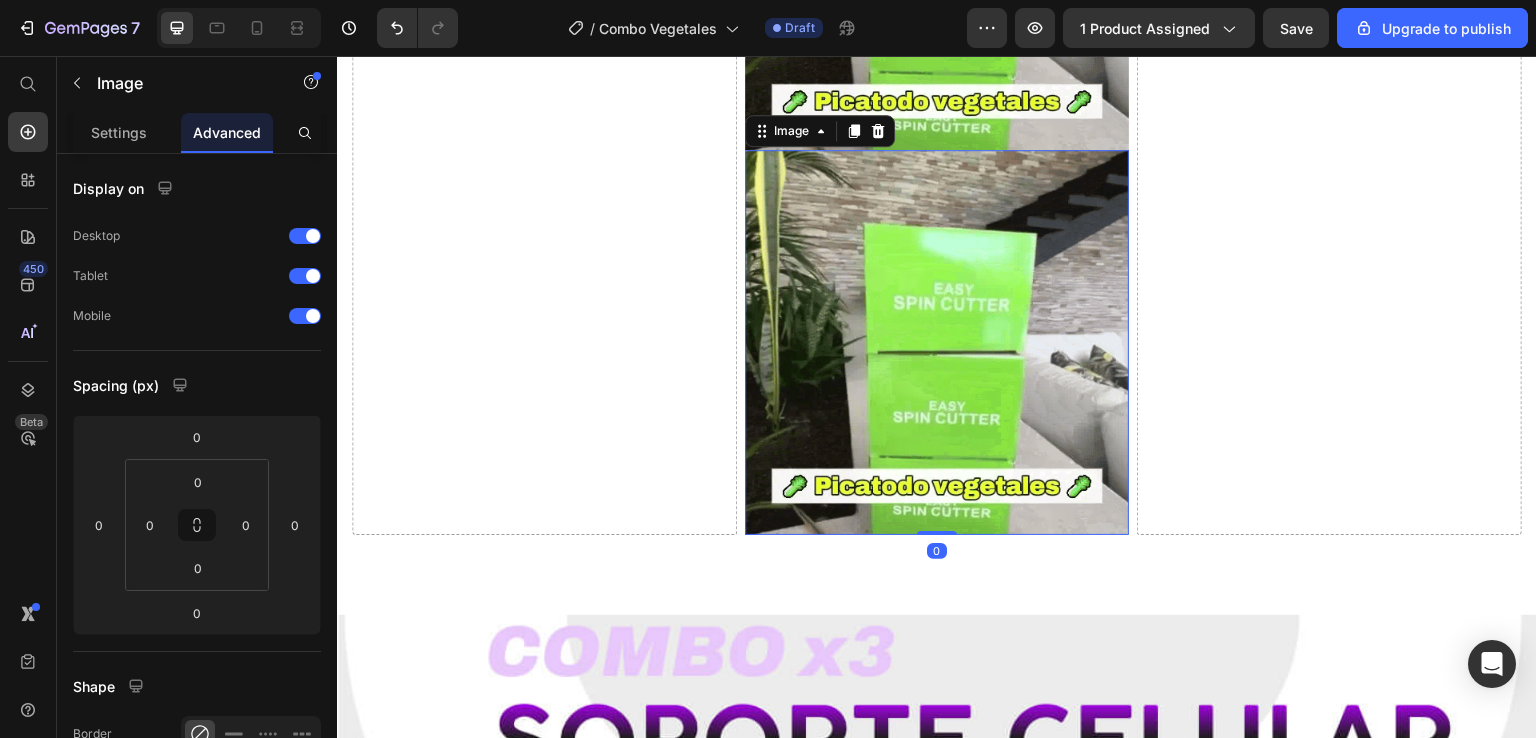 click at bounding box center [937, 342] 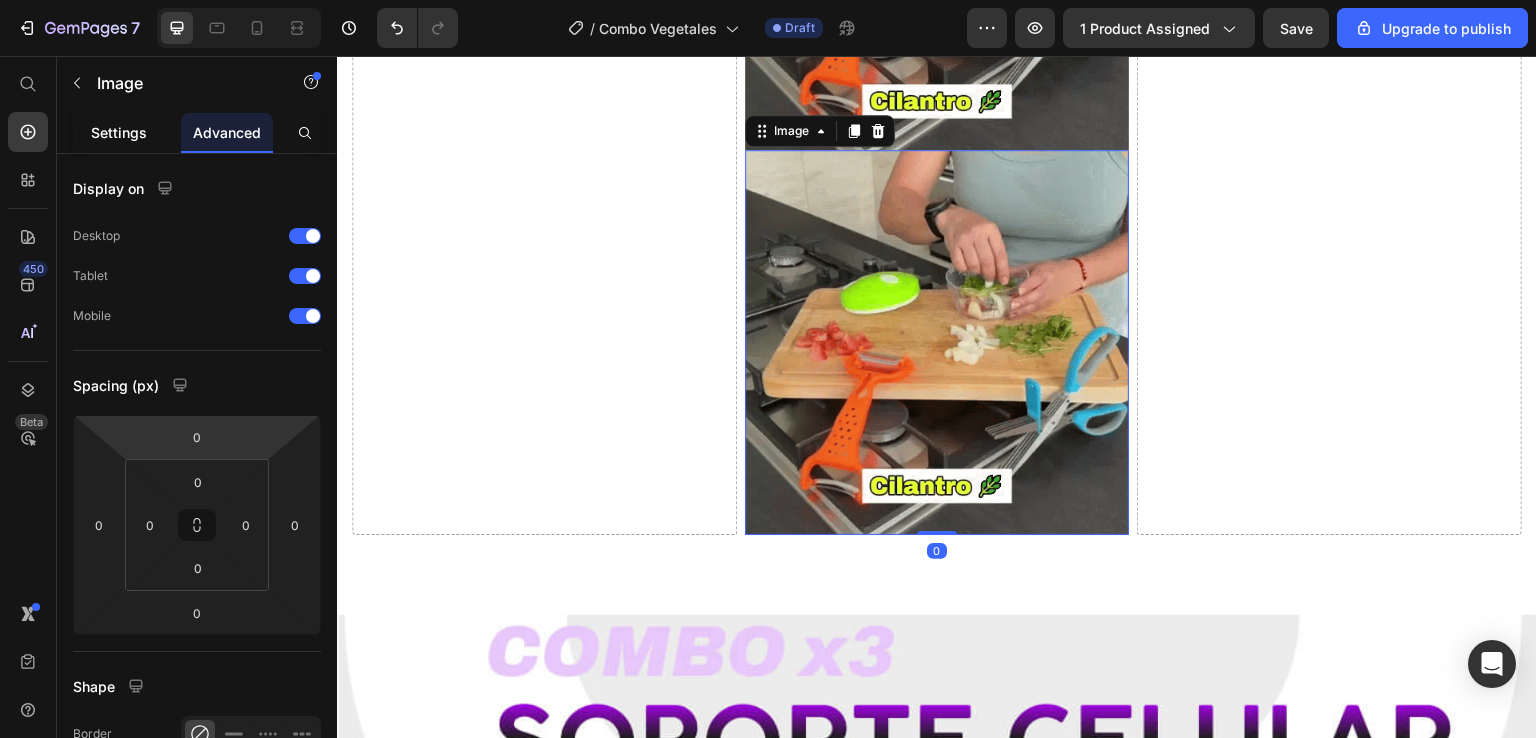 click on "Settings" at bounding box center (119, 132) 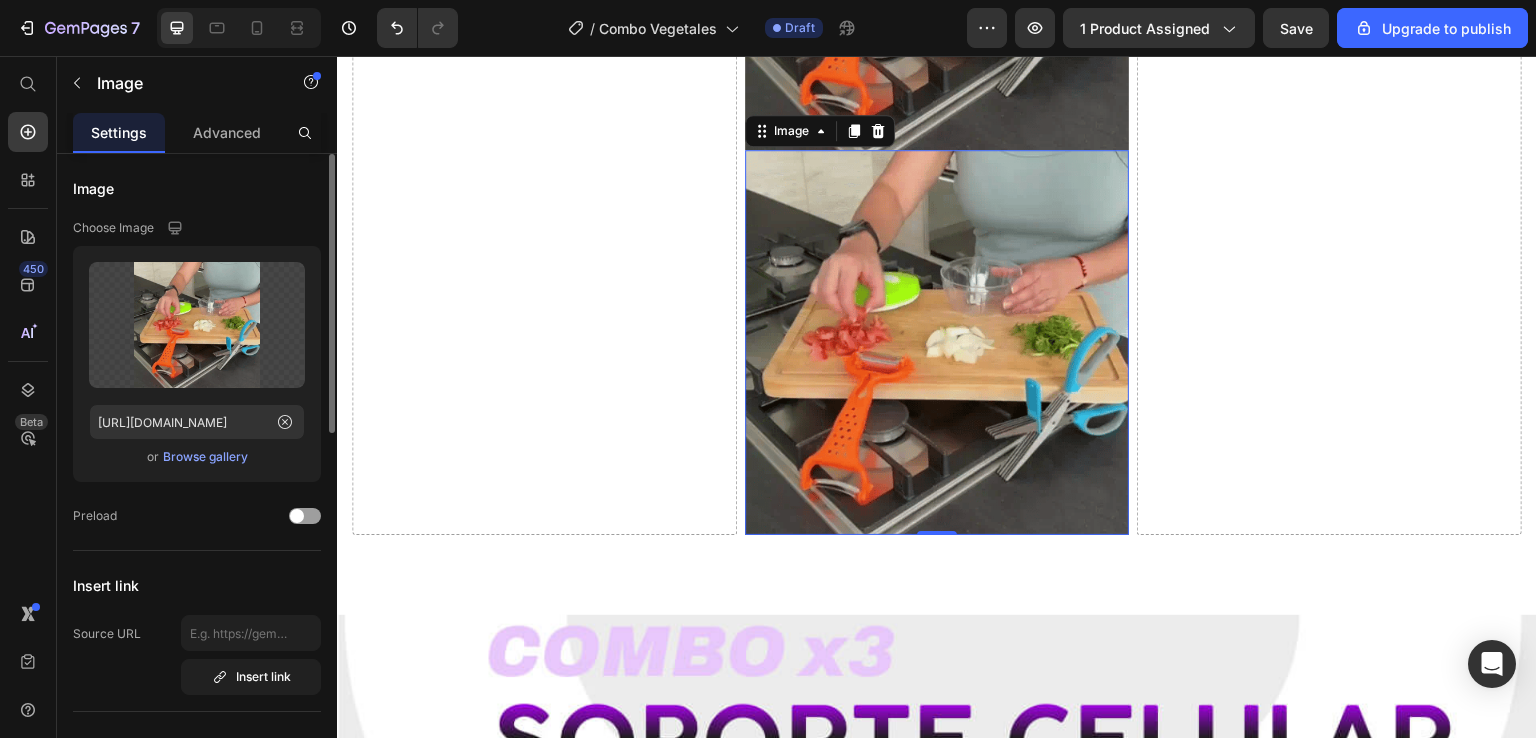 click on "Browse gallery" at bounding box center [205, 457] 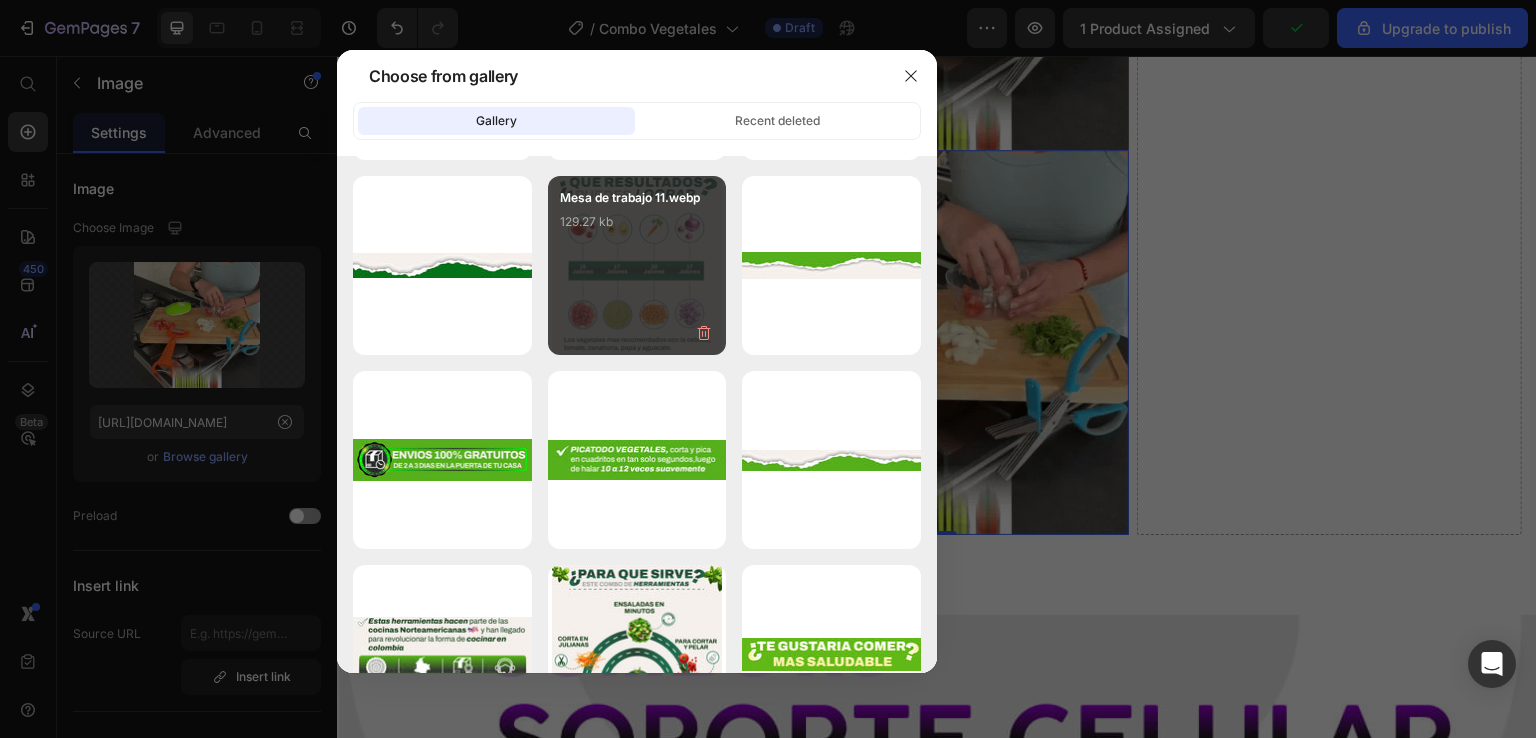 scroll, scrollTop: 3700, scrollLeft: 0, axis: vertical 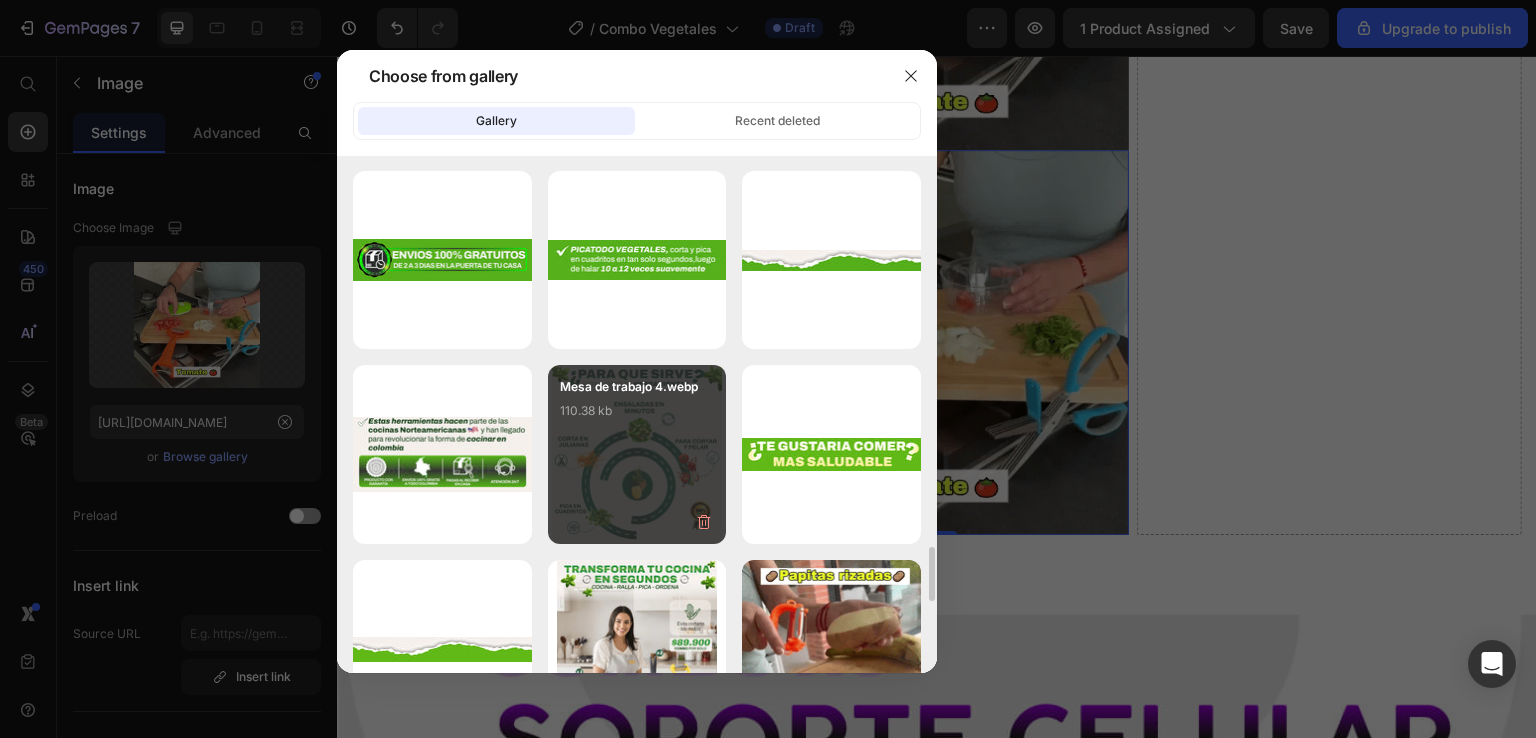 click on "Mesa de trabajo 4.webp 110.38 kb" at bounding box center [637, 417] 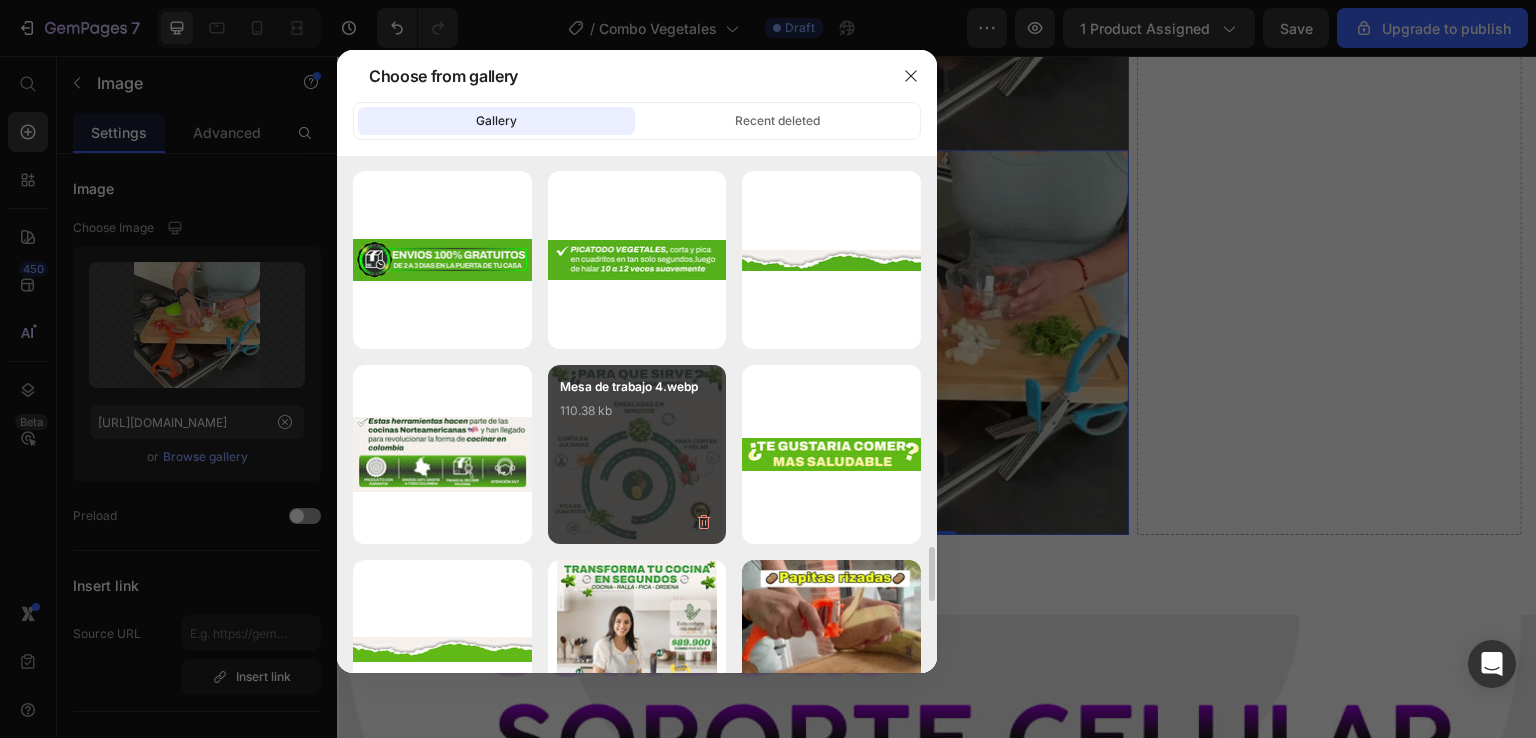 type on "[URL][DOMAIN_NAME]" 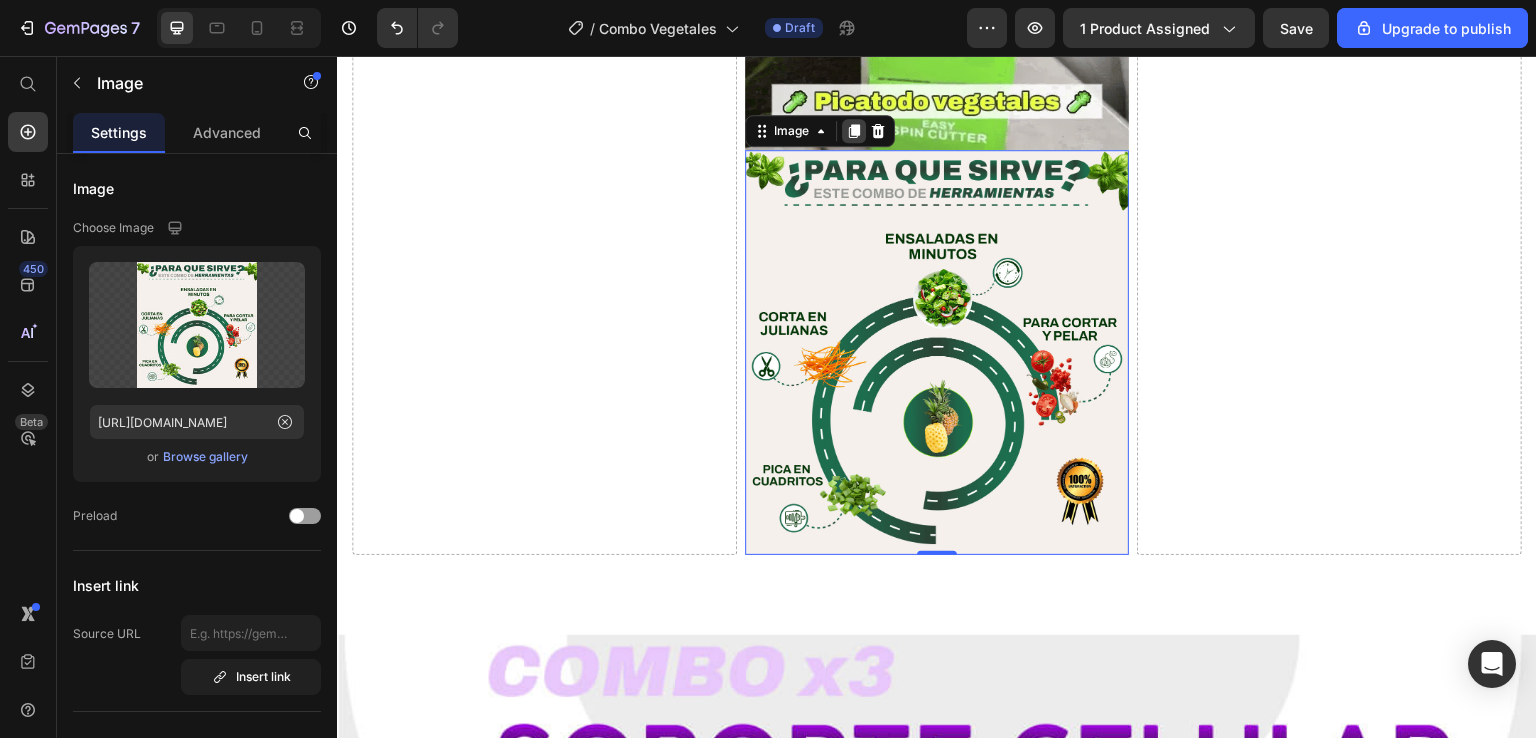 click at bounding box center (854, 131) 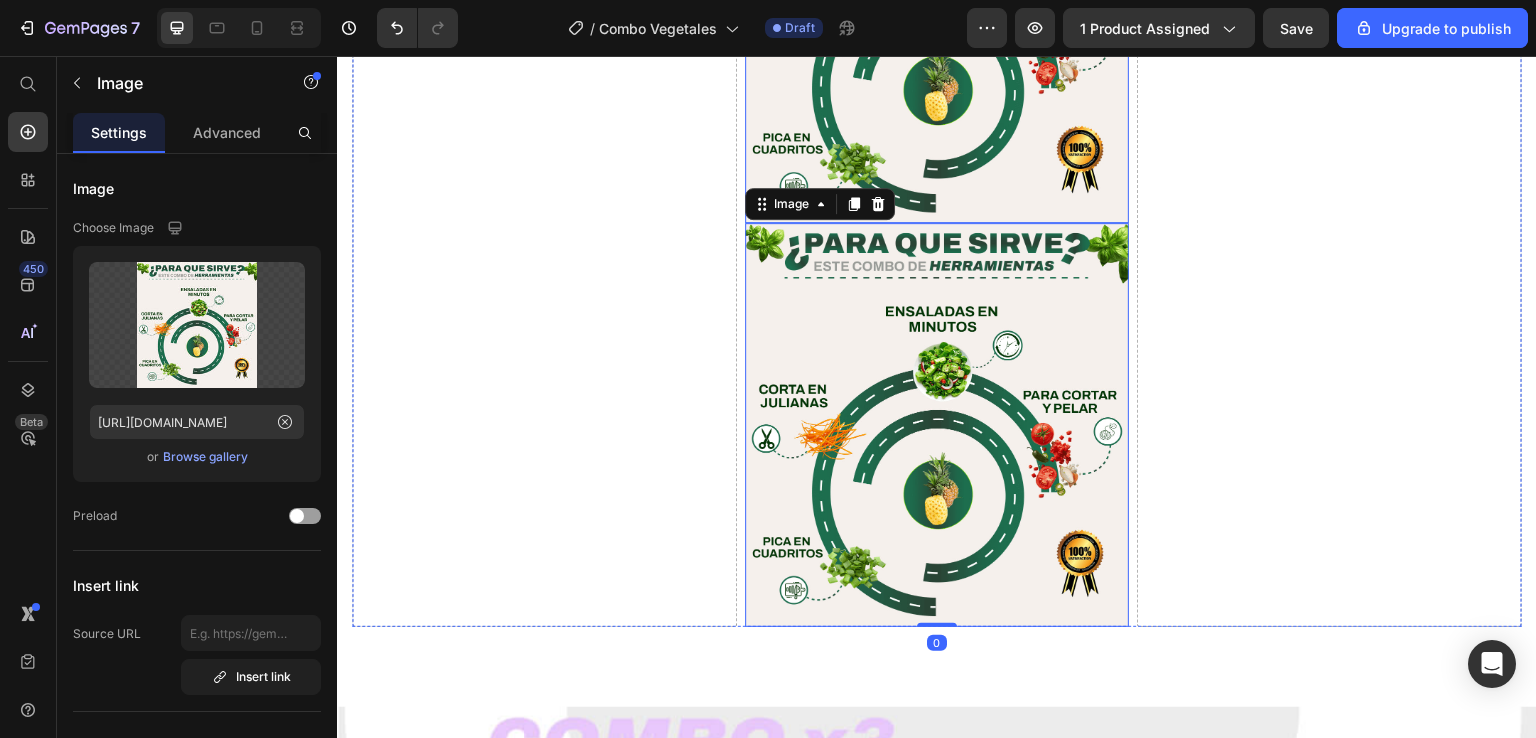 scroll, scrollTop: 2304, scrollLeft: 0, axis: vertical 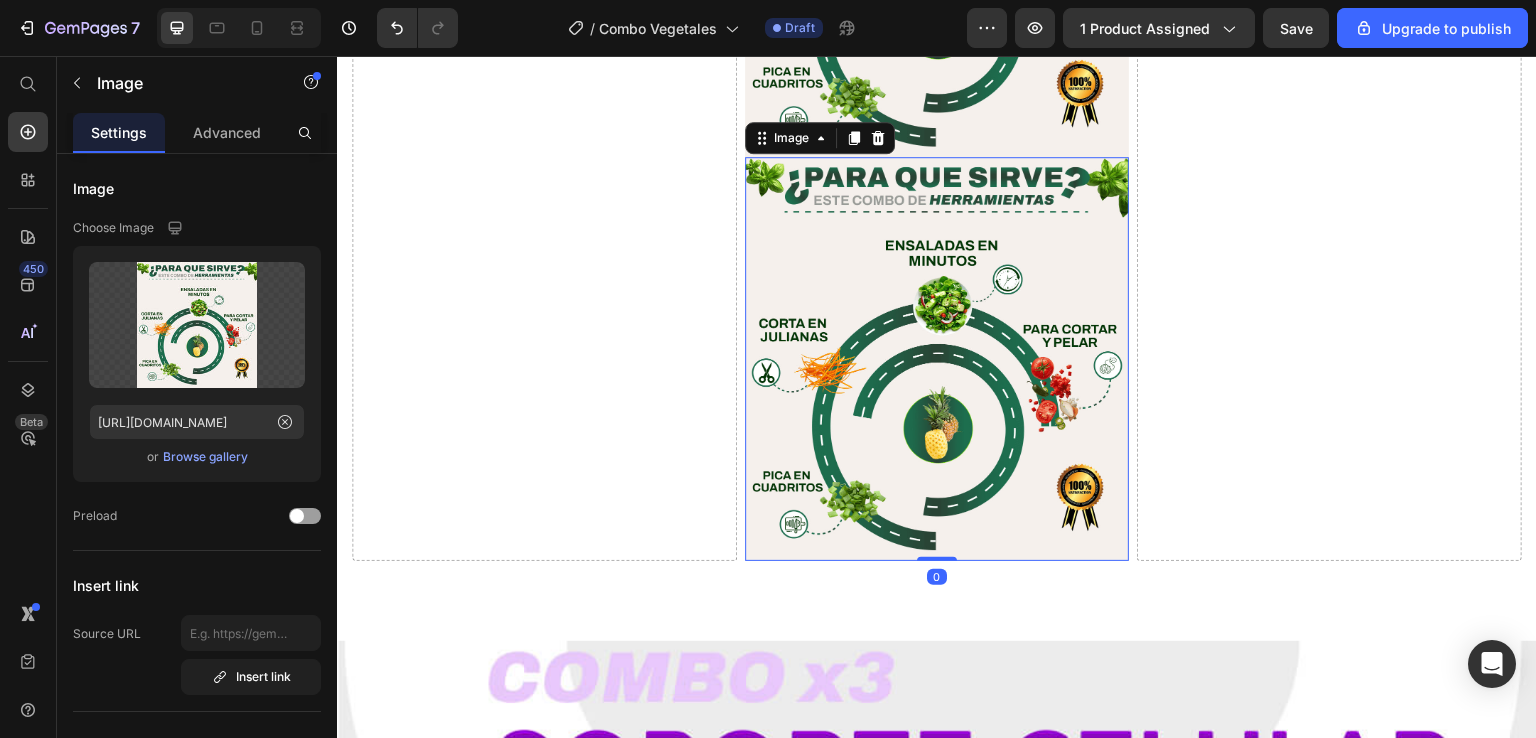 click at bounding box center (937, 359) 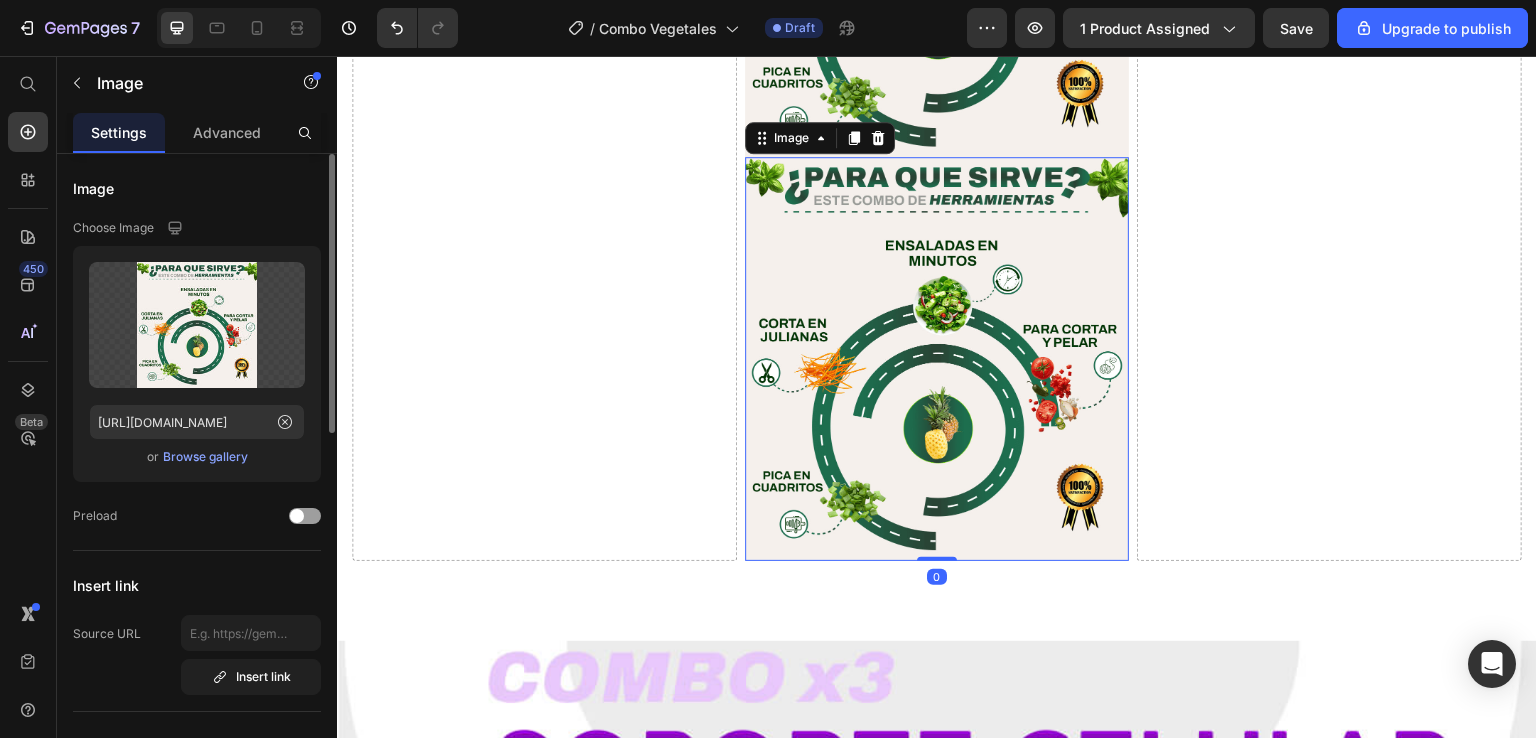 click on "Browse gallery" at bounding box center [205, 457] 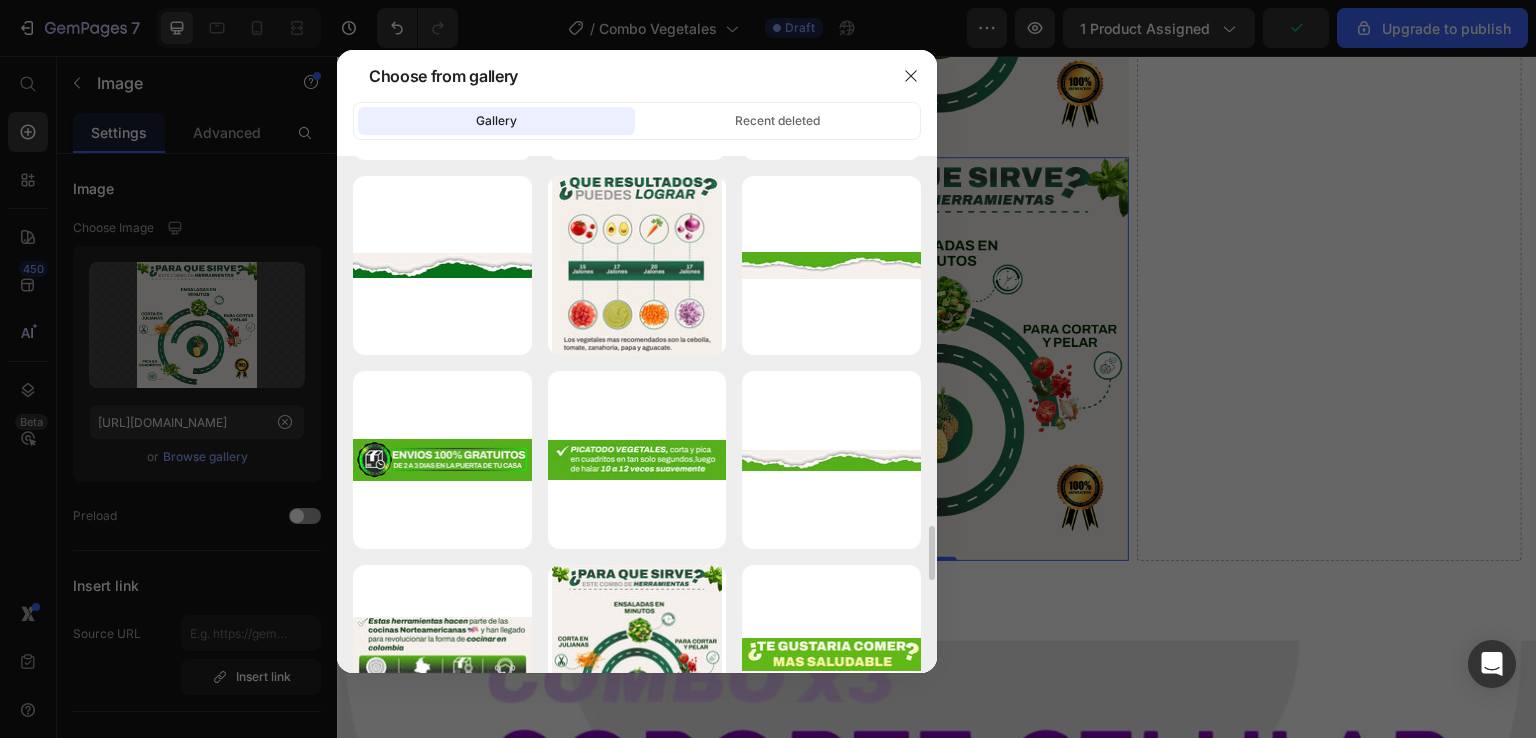 scroll, scrollTop: 3600, scrollLeft: 0, axis: vertical 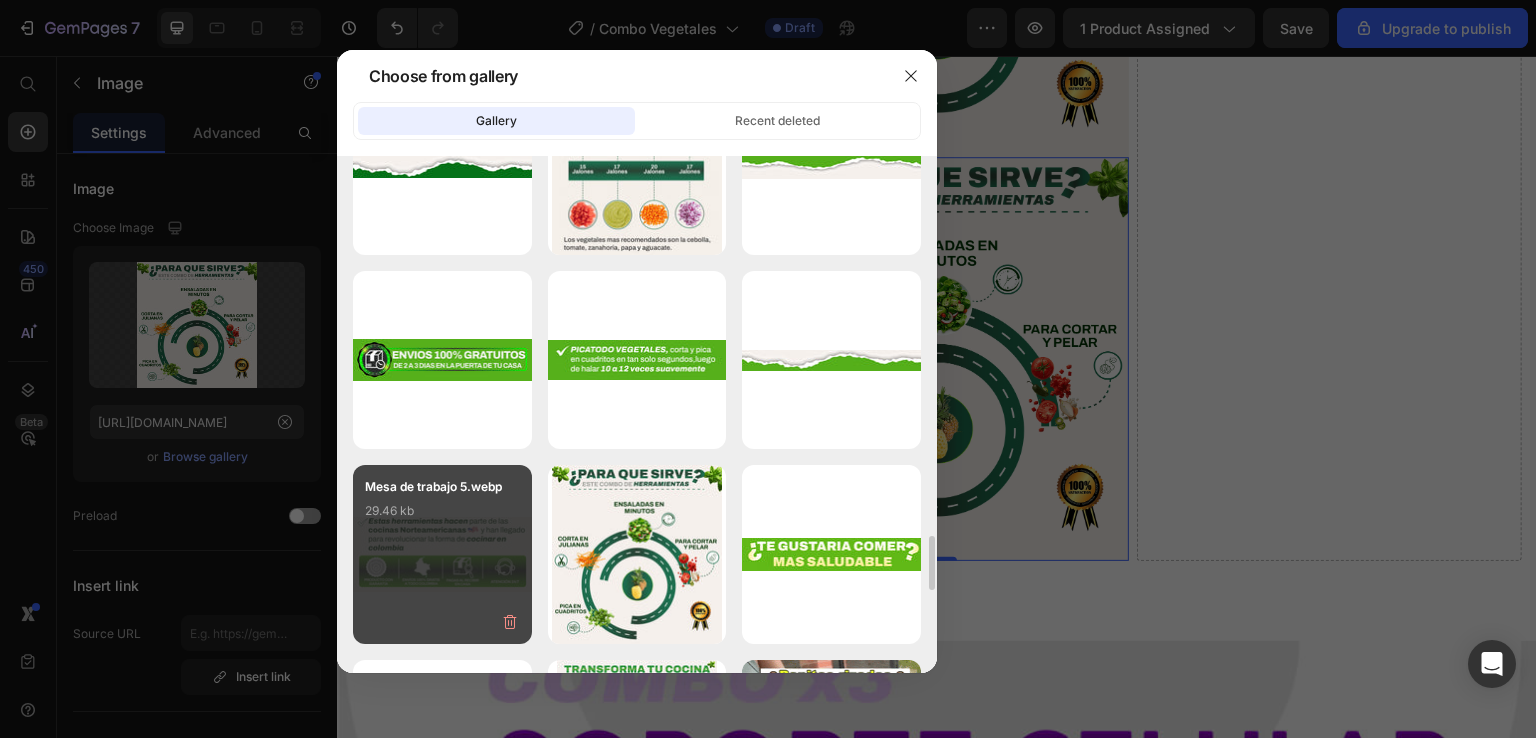 click on "Mesa de trabajo 5.webp 29.46 kb" at bounding box center [442, 517] 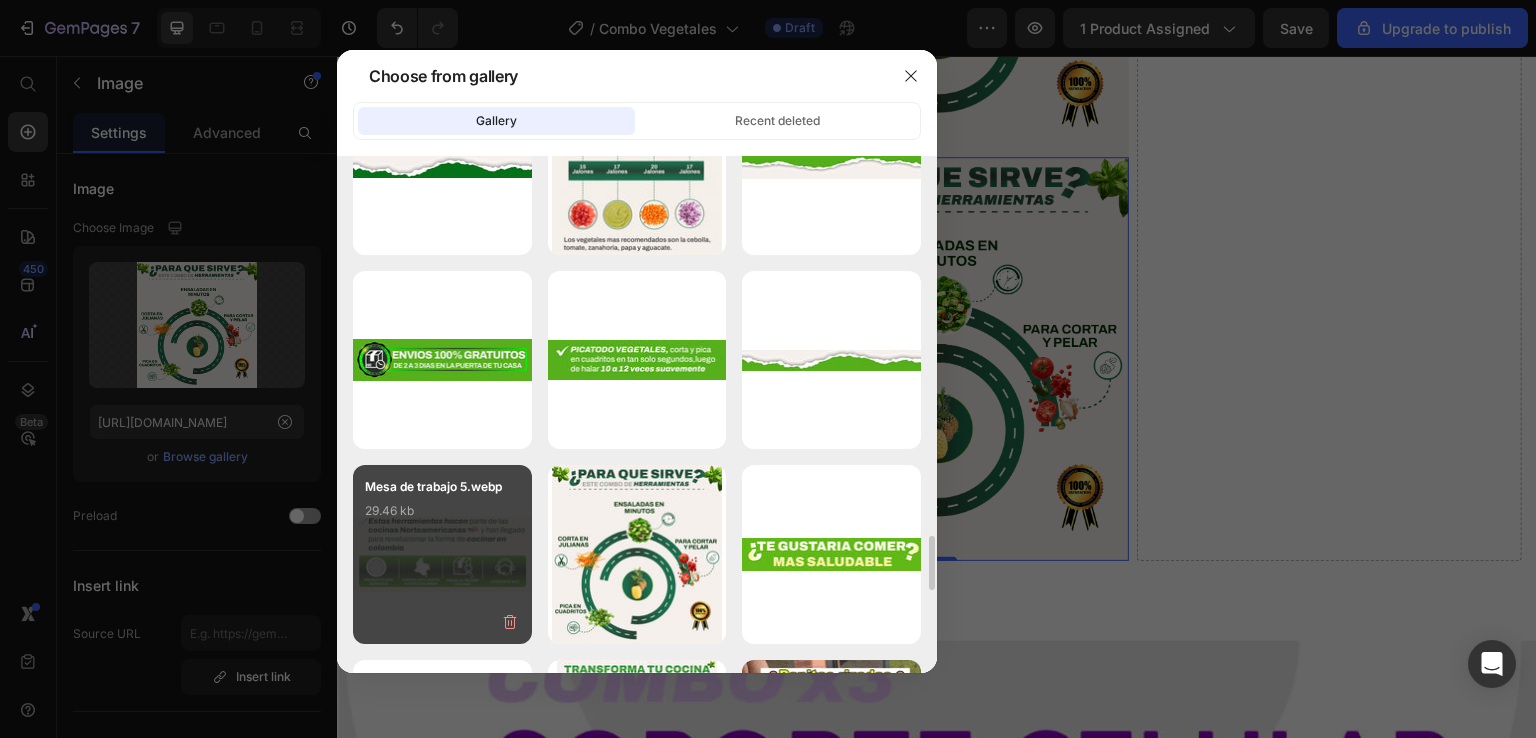 type on "[URL][DOMAIN_NAME]" 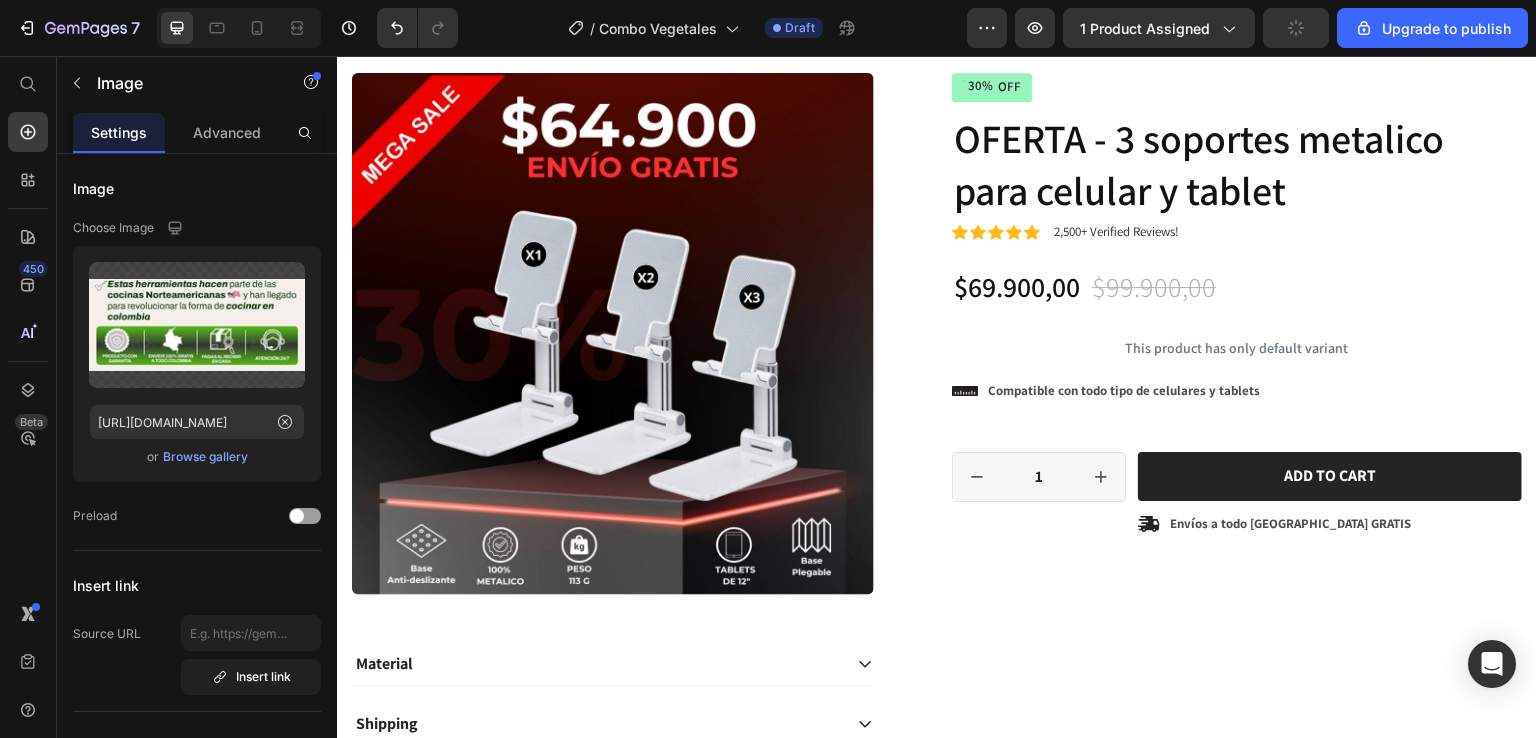 scroll, scrollTop: 504, scrollLeft: 0, axis: vertical 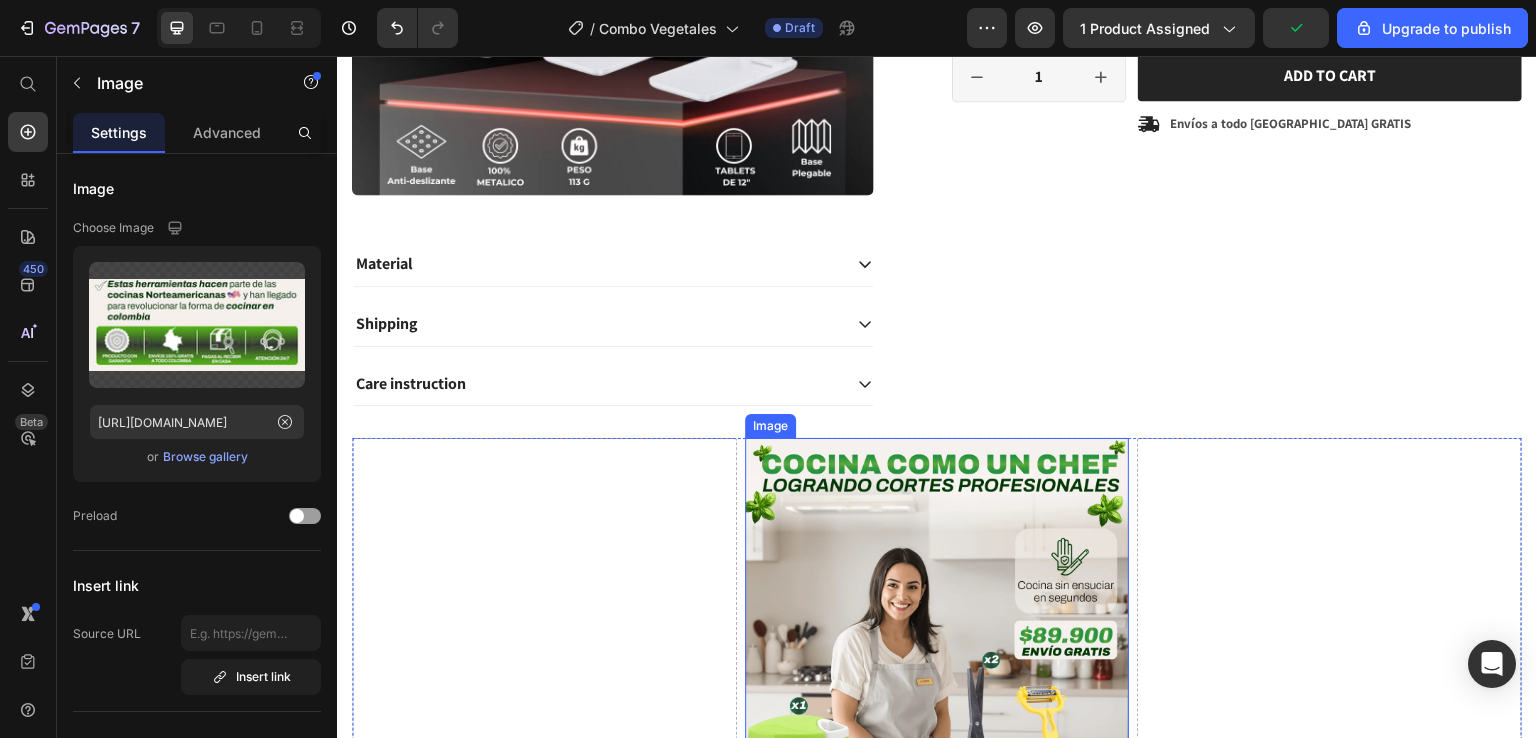 click at bounding box center (937, 651) 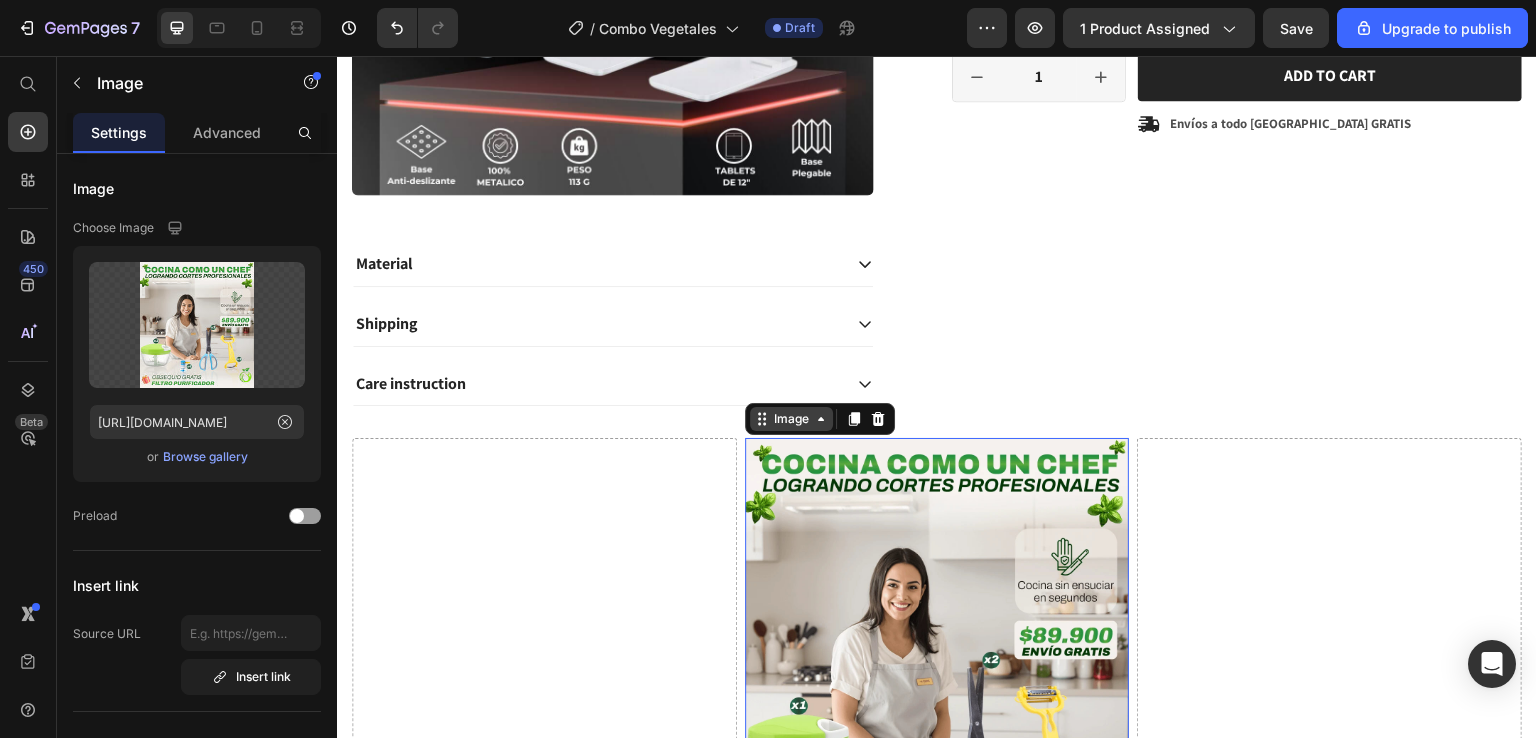 click on "Image" at bounding box center (791, 419) 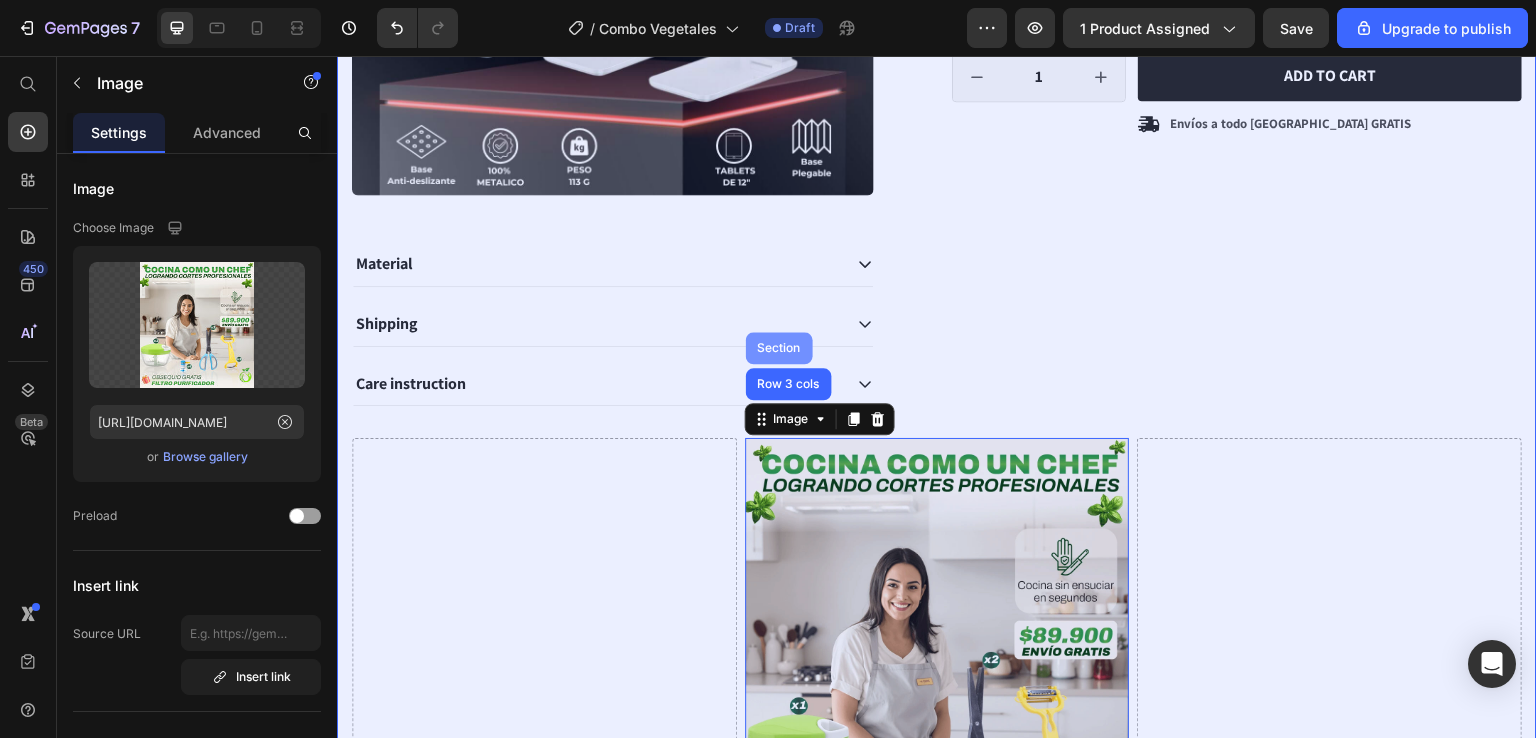 click on "Section" at bounding box center (779, 348) 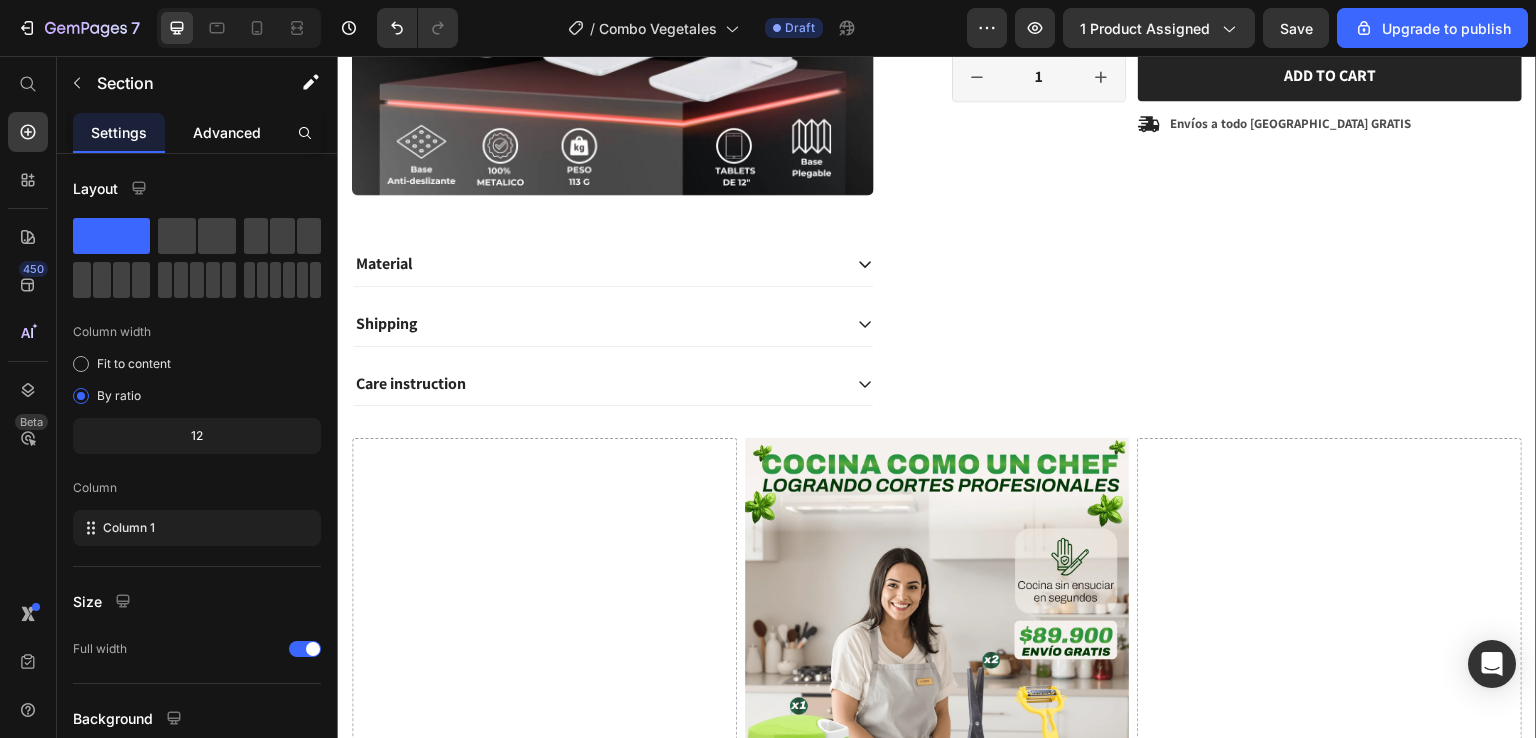 click on "Advanced" at bounding box center (227, 132) 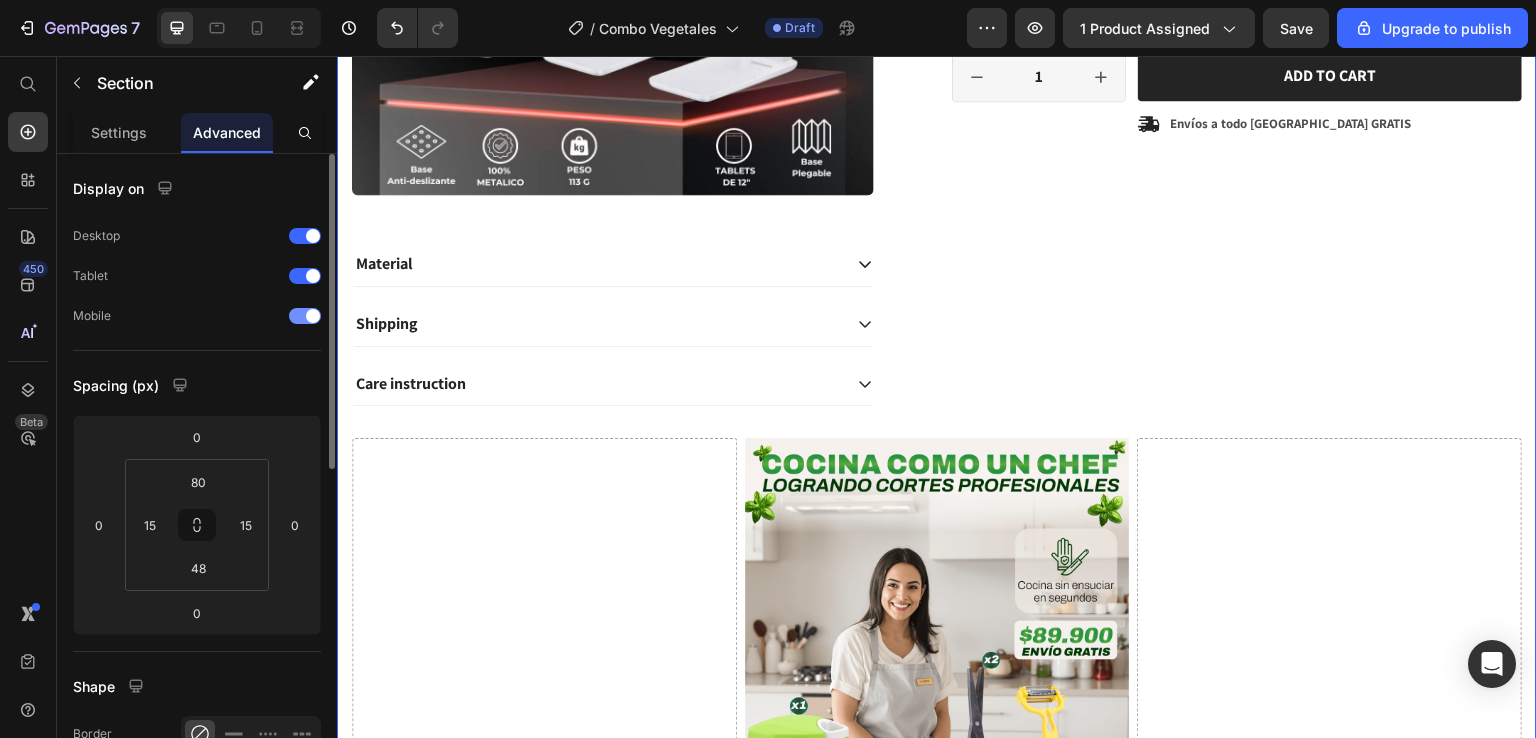 click at bounding box center [313, 316] 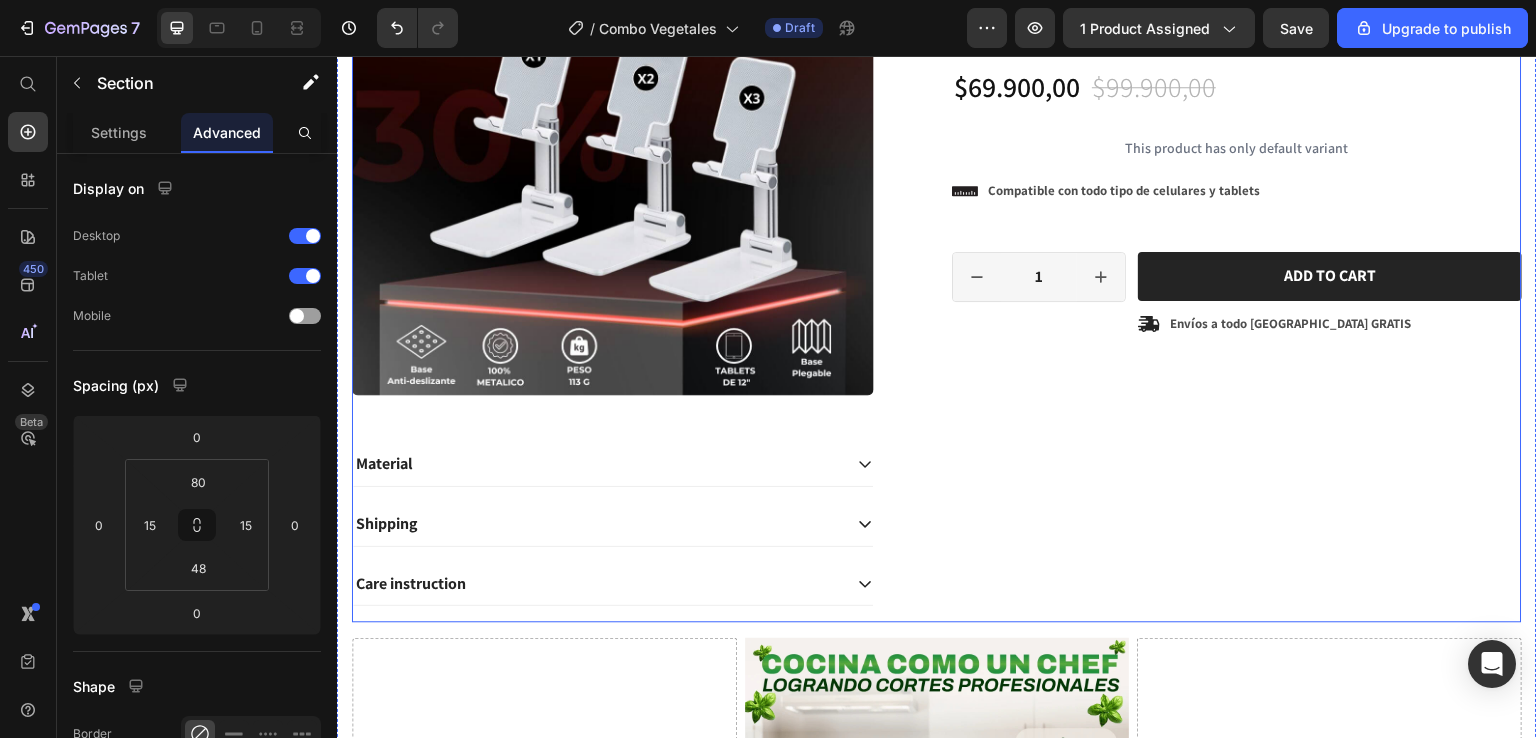 scroll, scrollTop: 704, scrollLeft: 0, axis: vertical 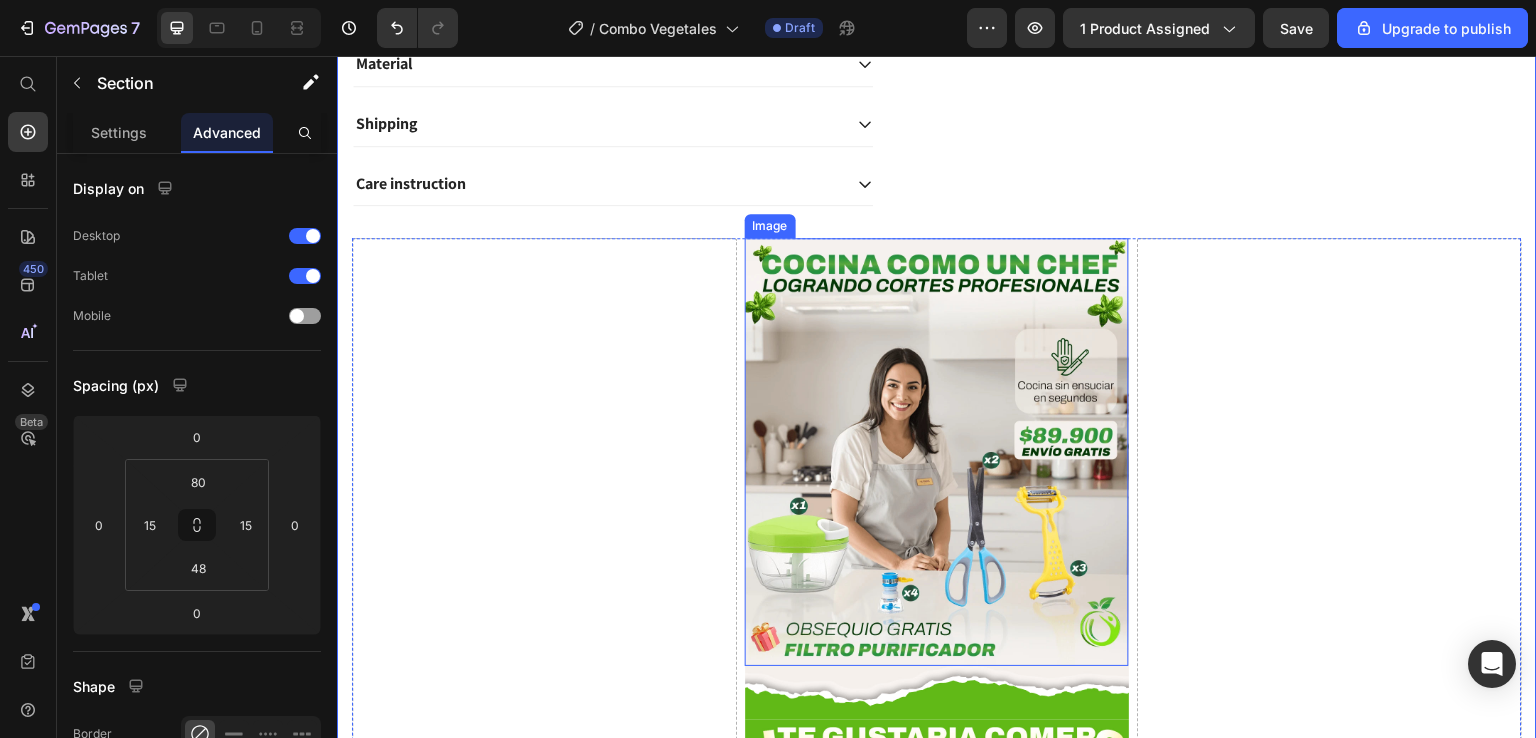 click at bounding box center [937, 451] 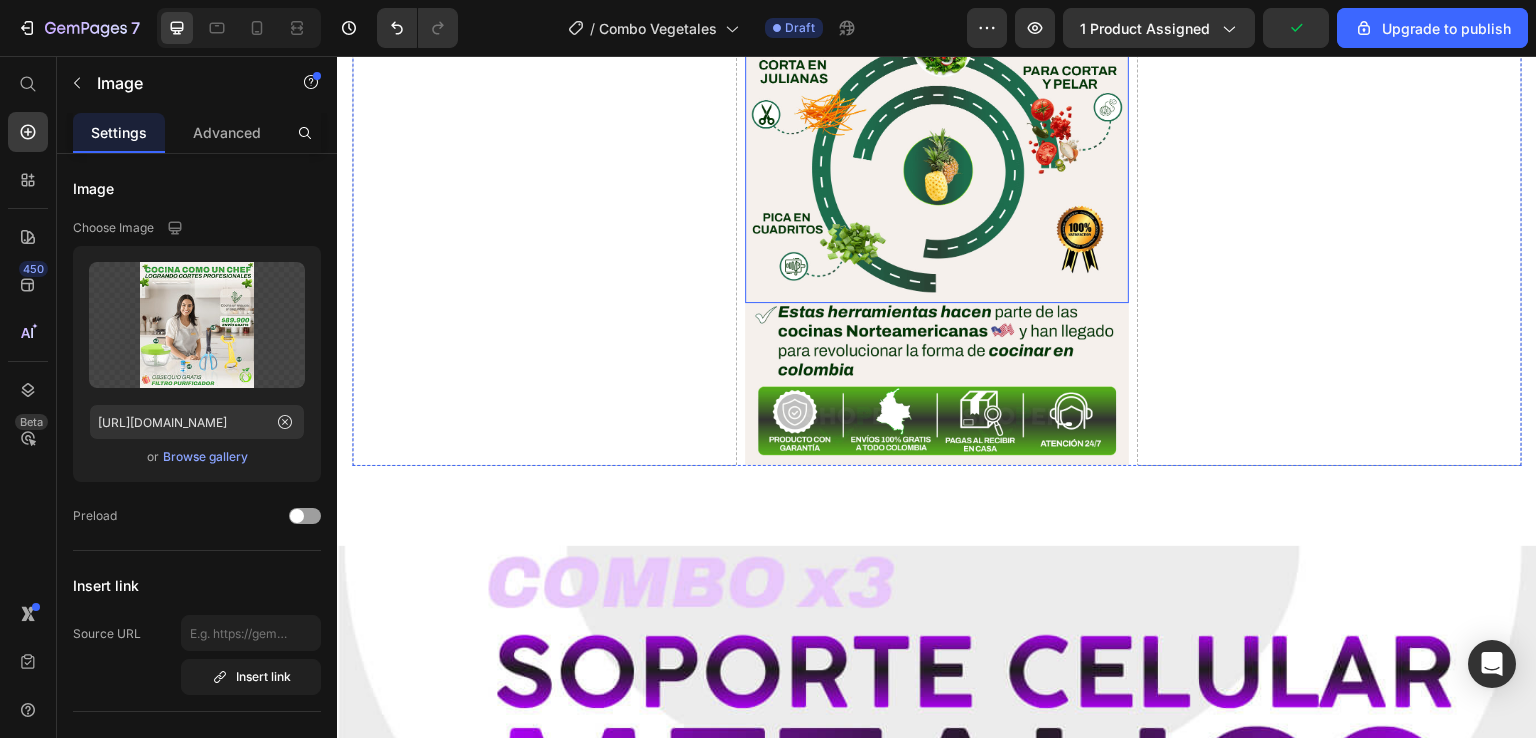 scroll, scrollTop: 2204, scrollLeft: 0, axis: vertical 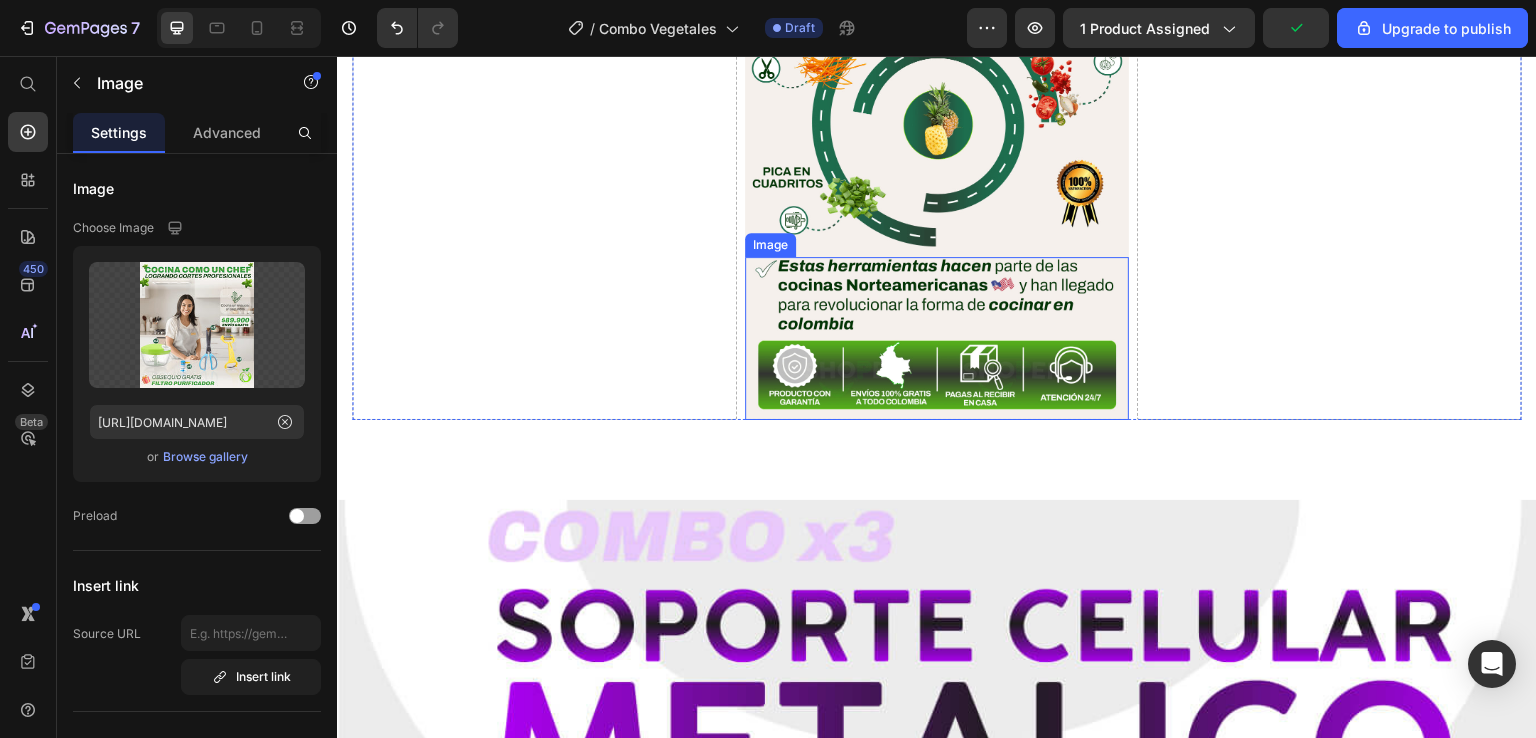 click at bounding box center (937, 338) 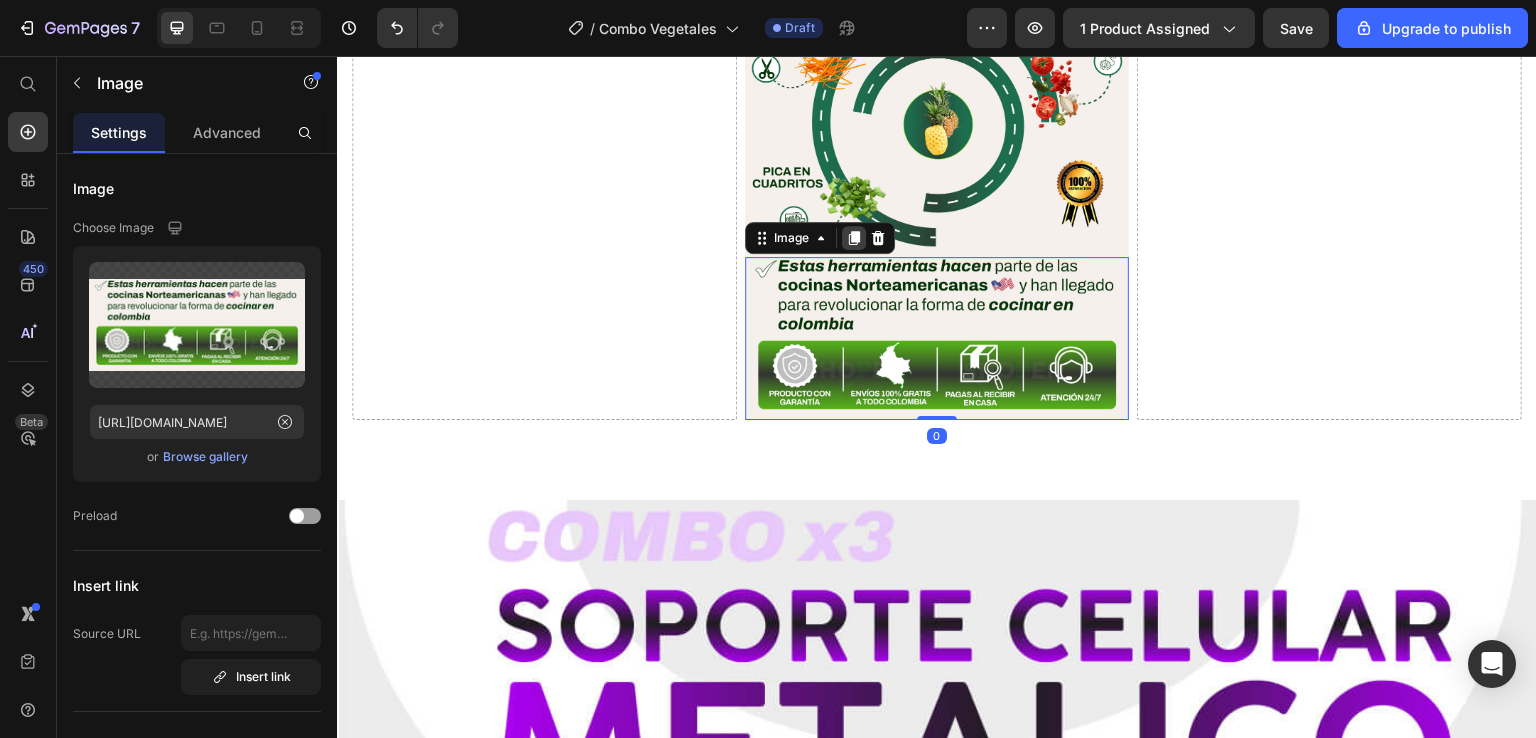 click 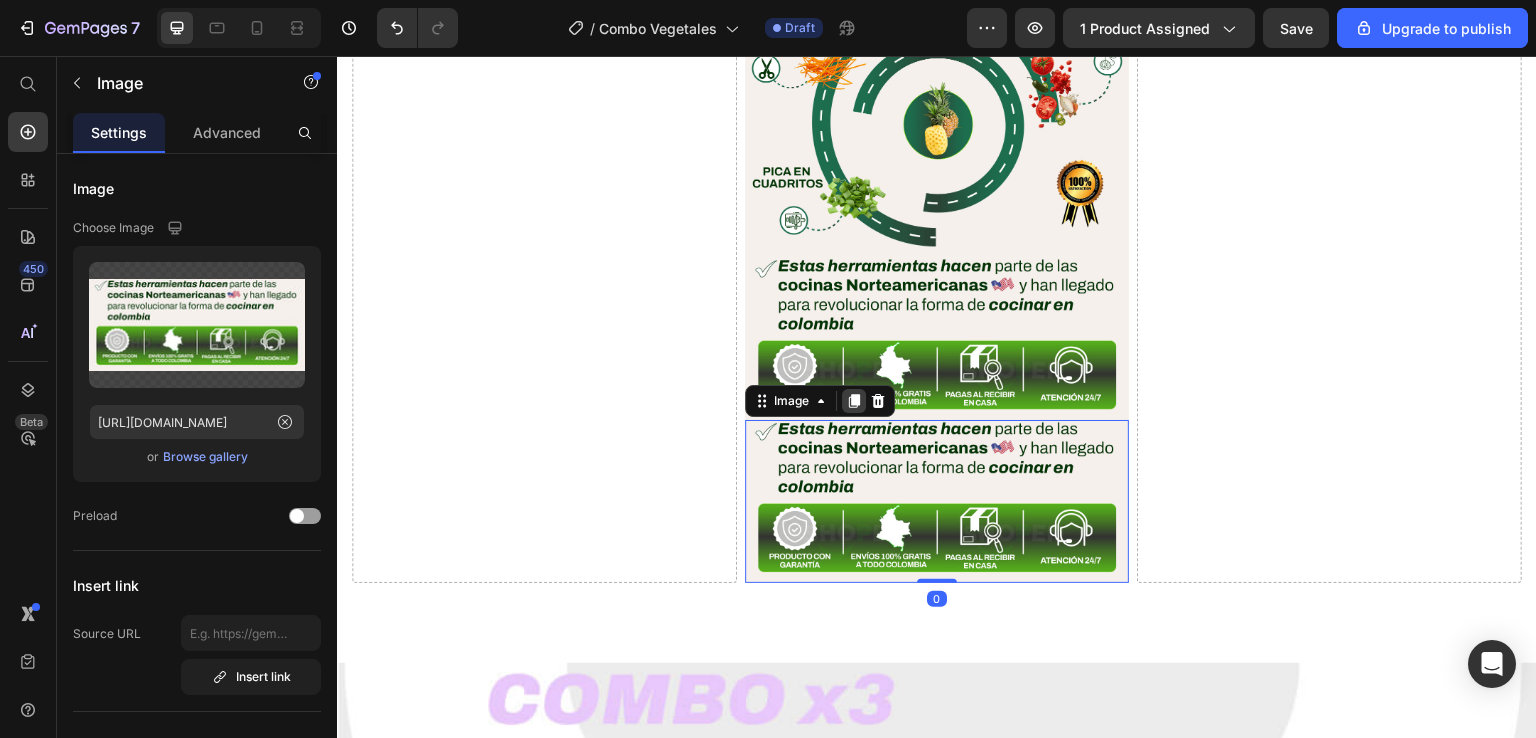 click 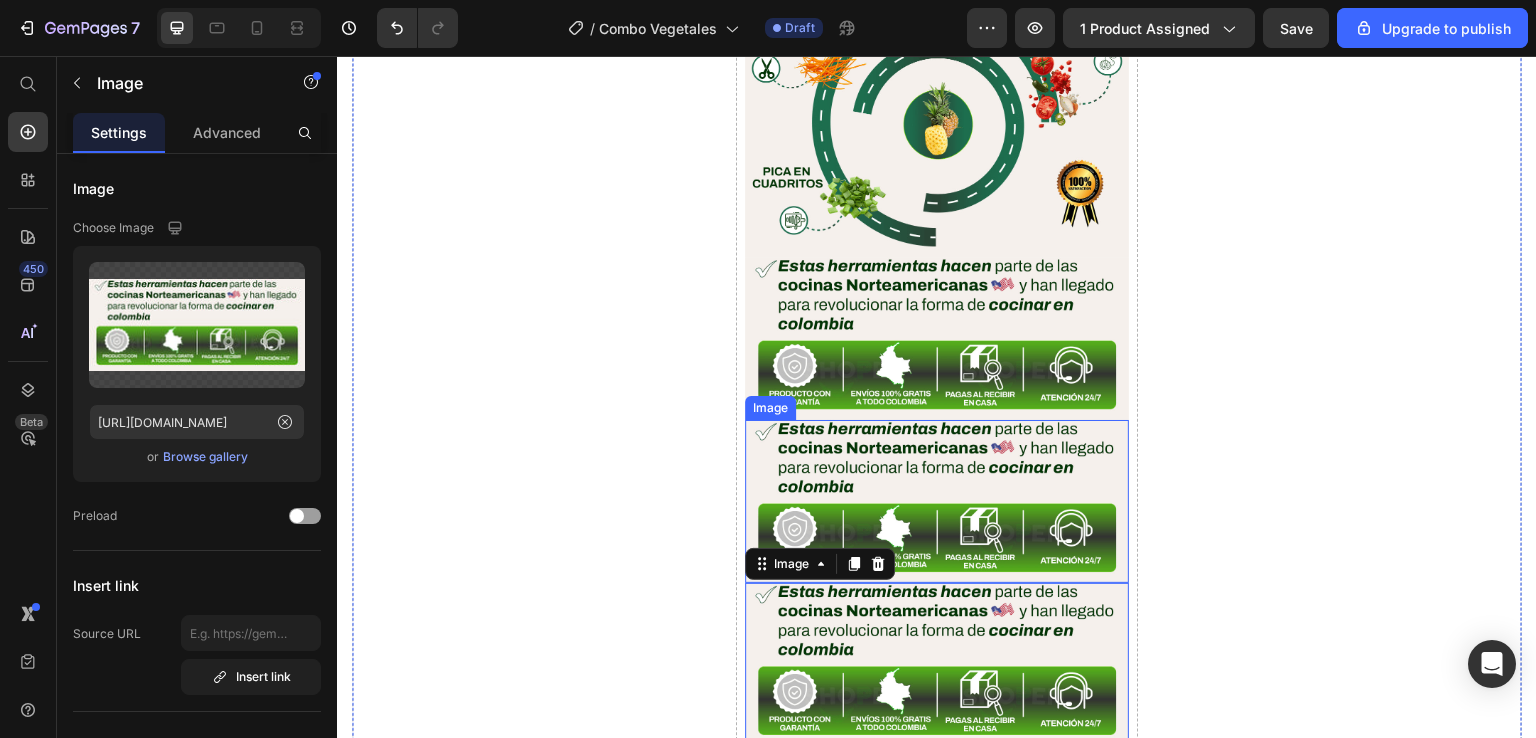 click at bounding box center (937, 501) 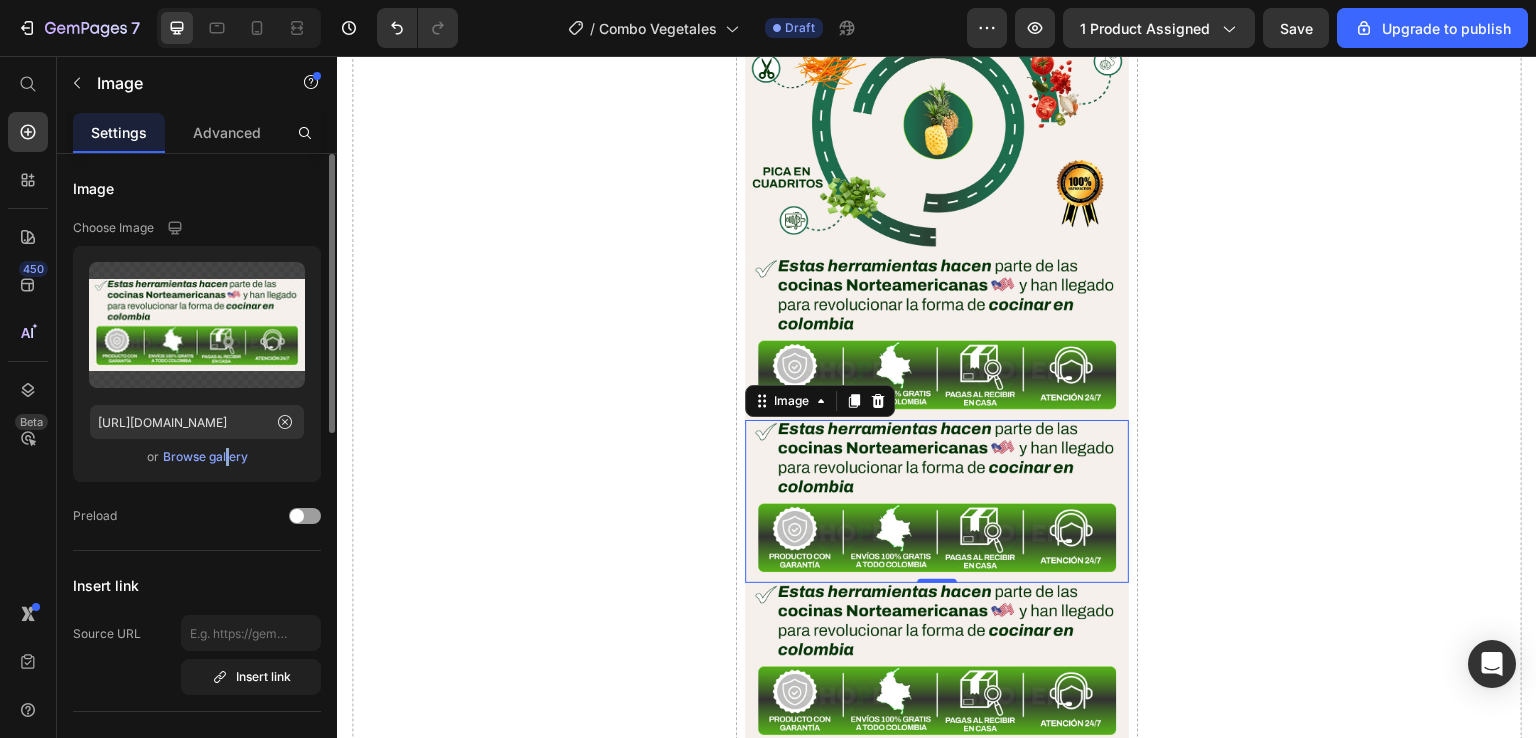 click on "Browse gallery" at bounding box center [205, 457] 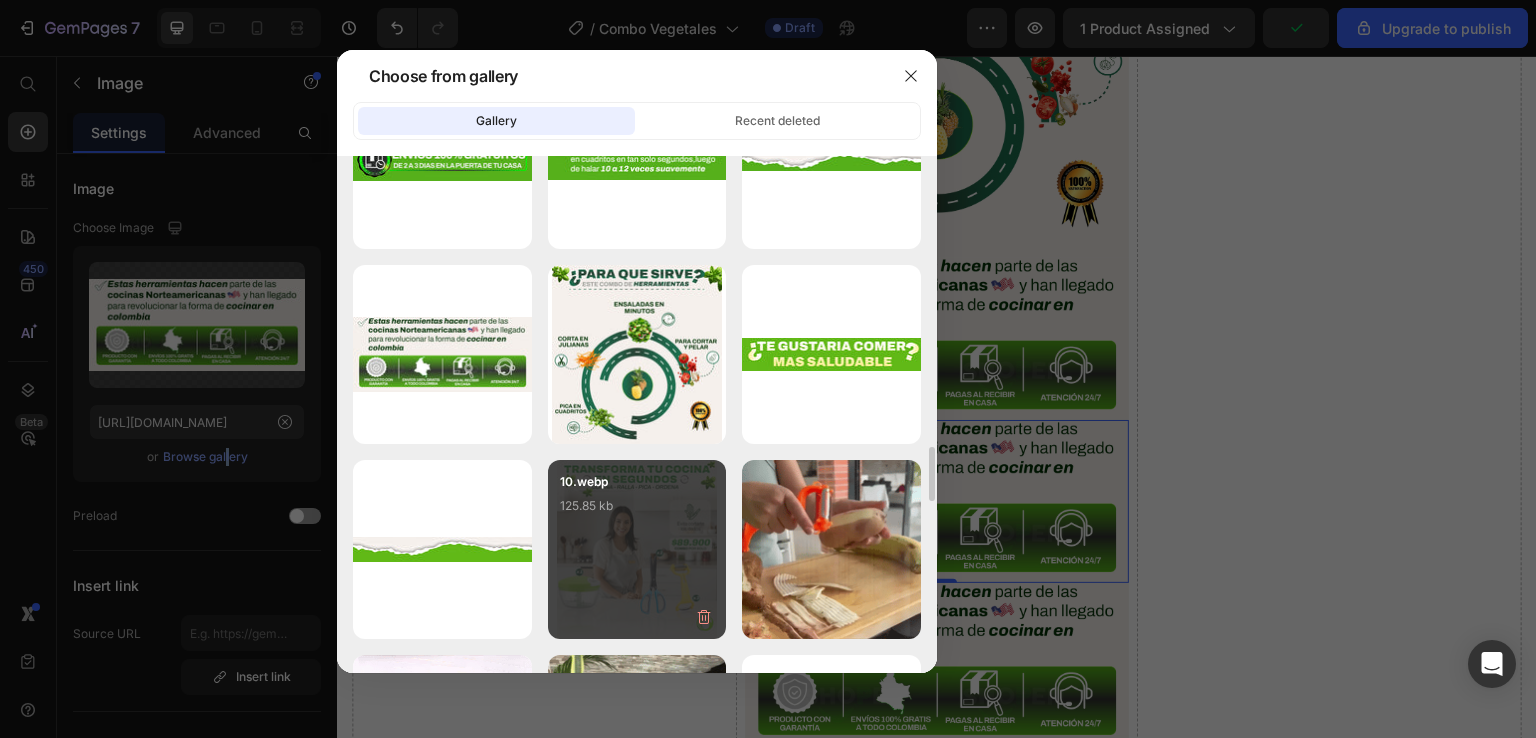scroll, scrollTop: 3700, scrollLeft: 0, axis: vertical 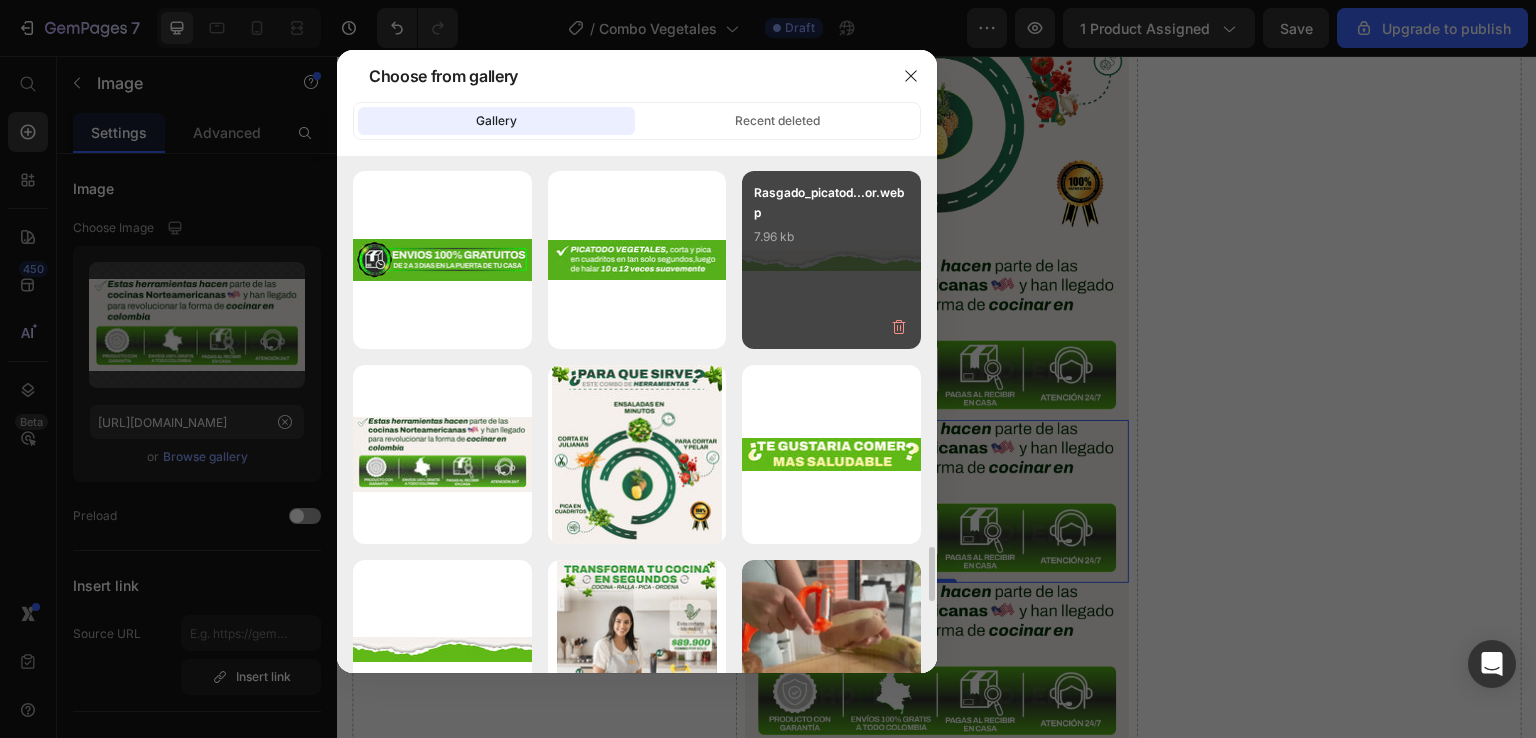 click on "Rasgado_picatod...or.webp 7.96 kb" at bounding box center (831, 260) 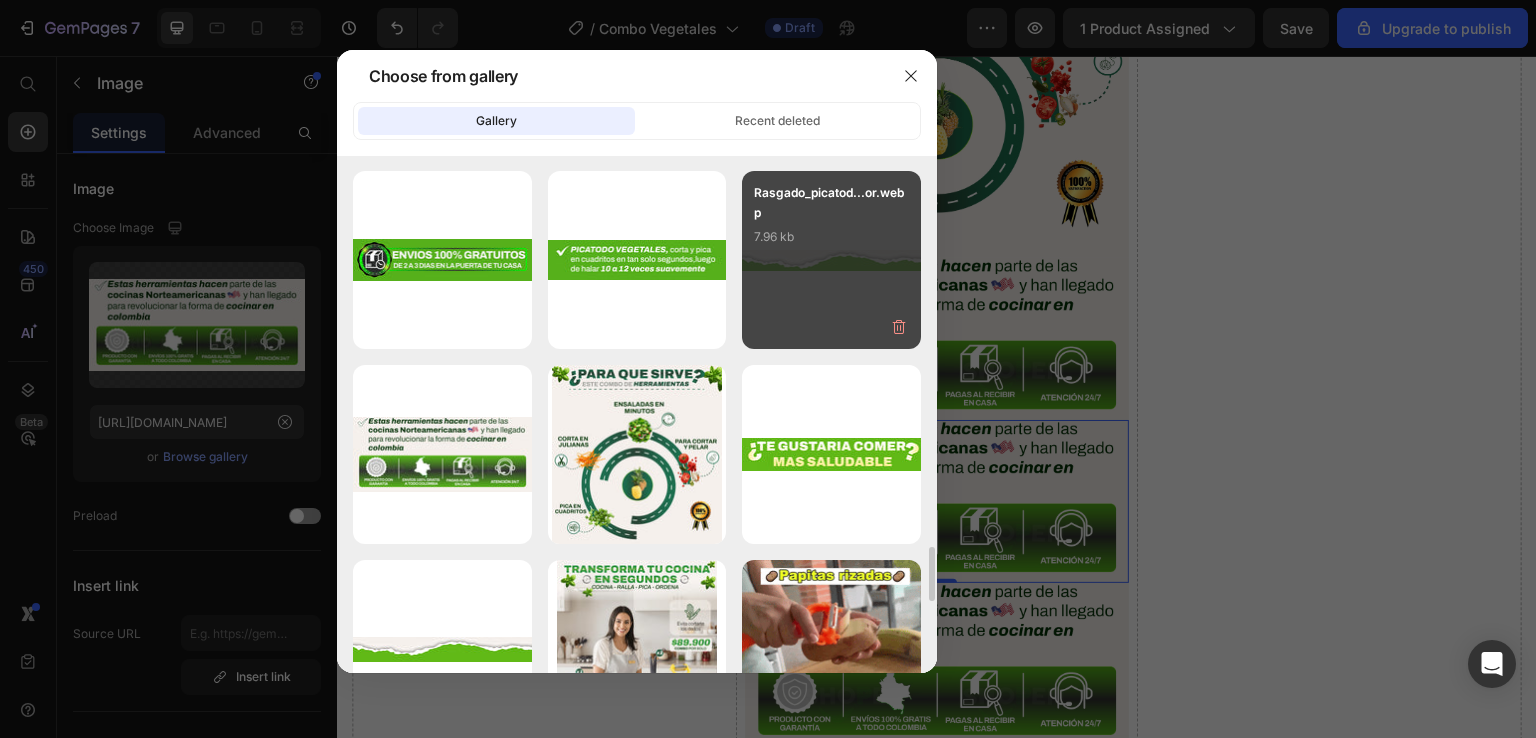type on "[URL][DOMAIN_NAME]" 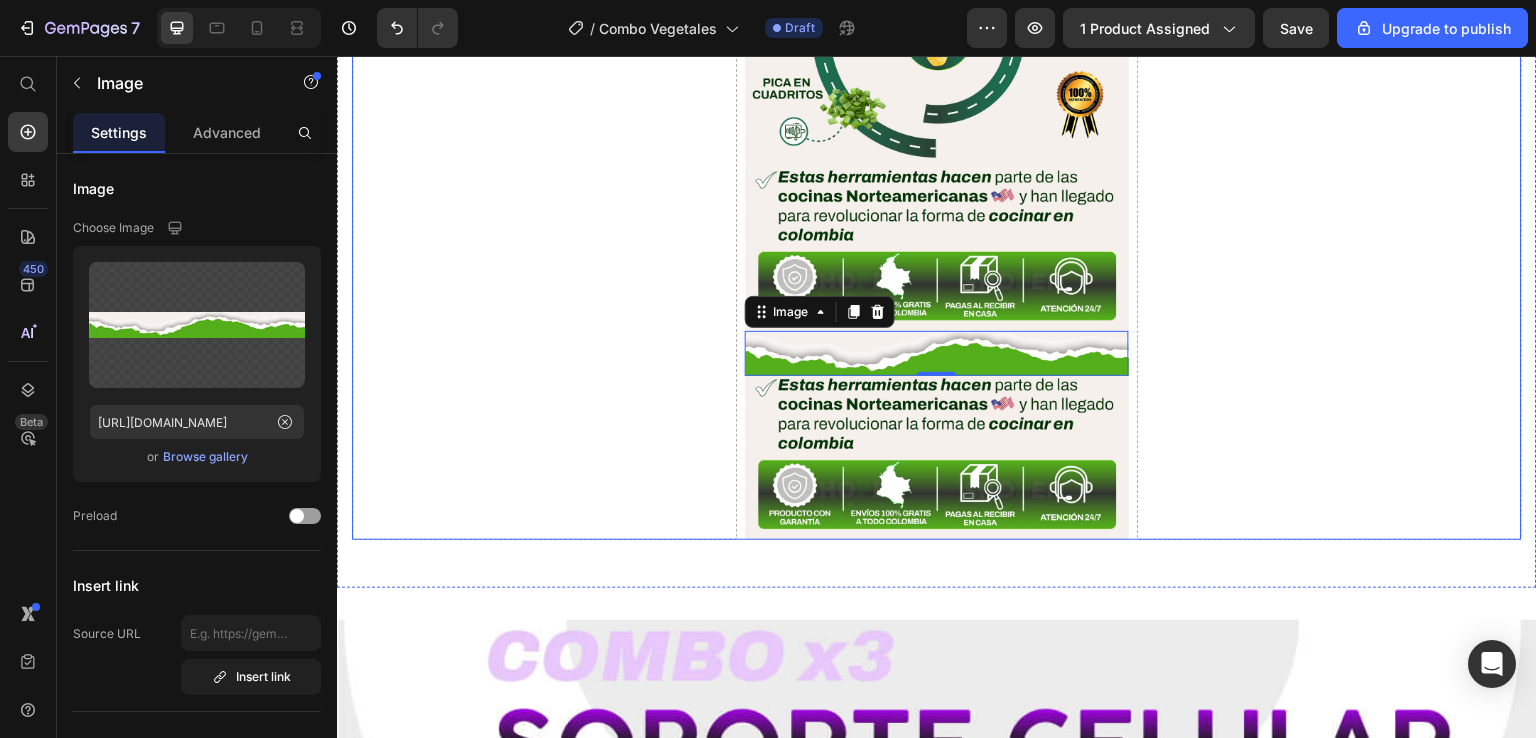 scroll, scrollTop: 2304, scrollLeft: 0, axis: vertical 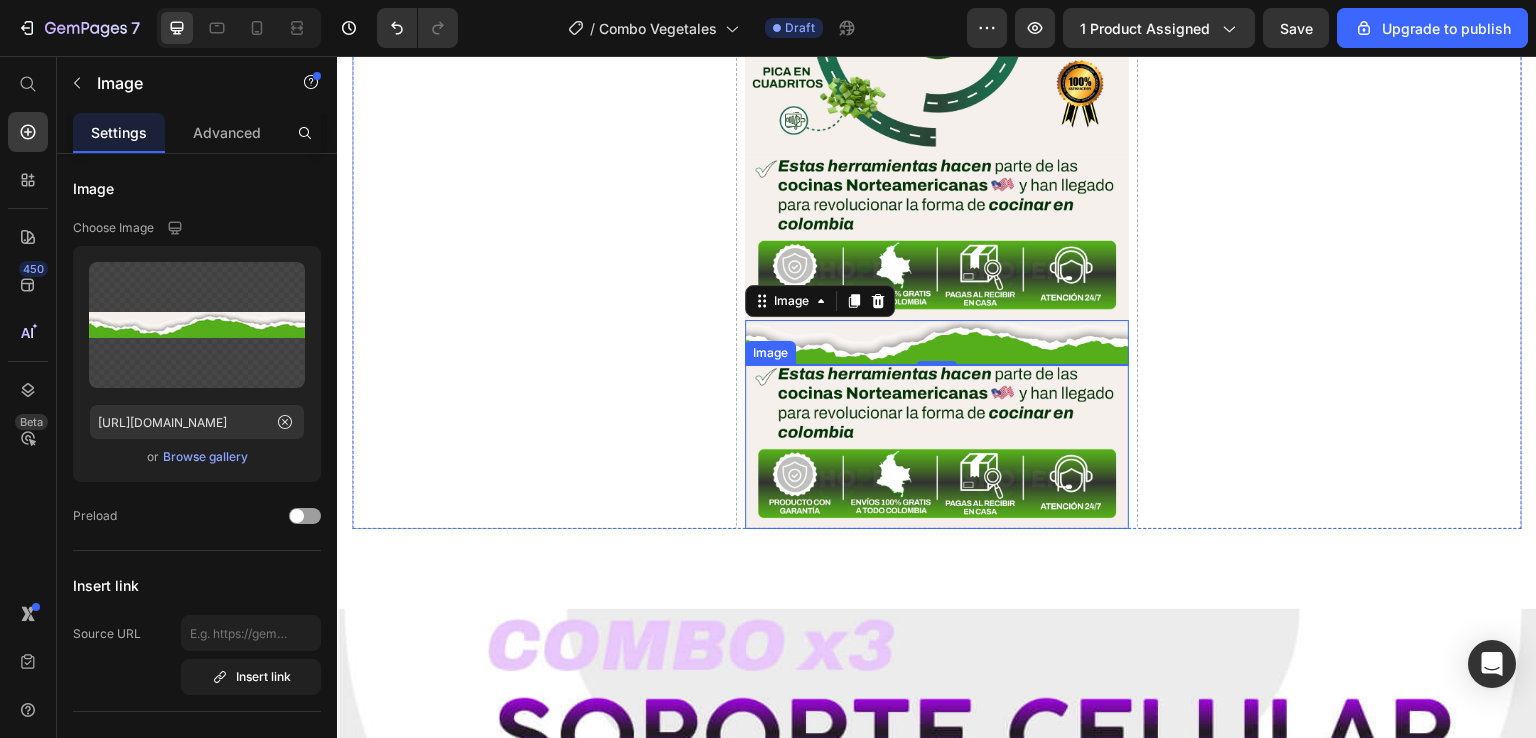 click at bounding box center [937, 446] 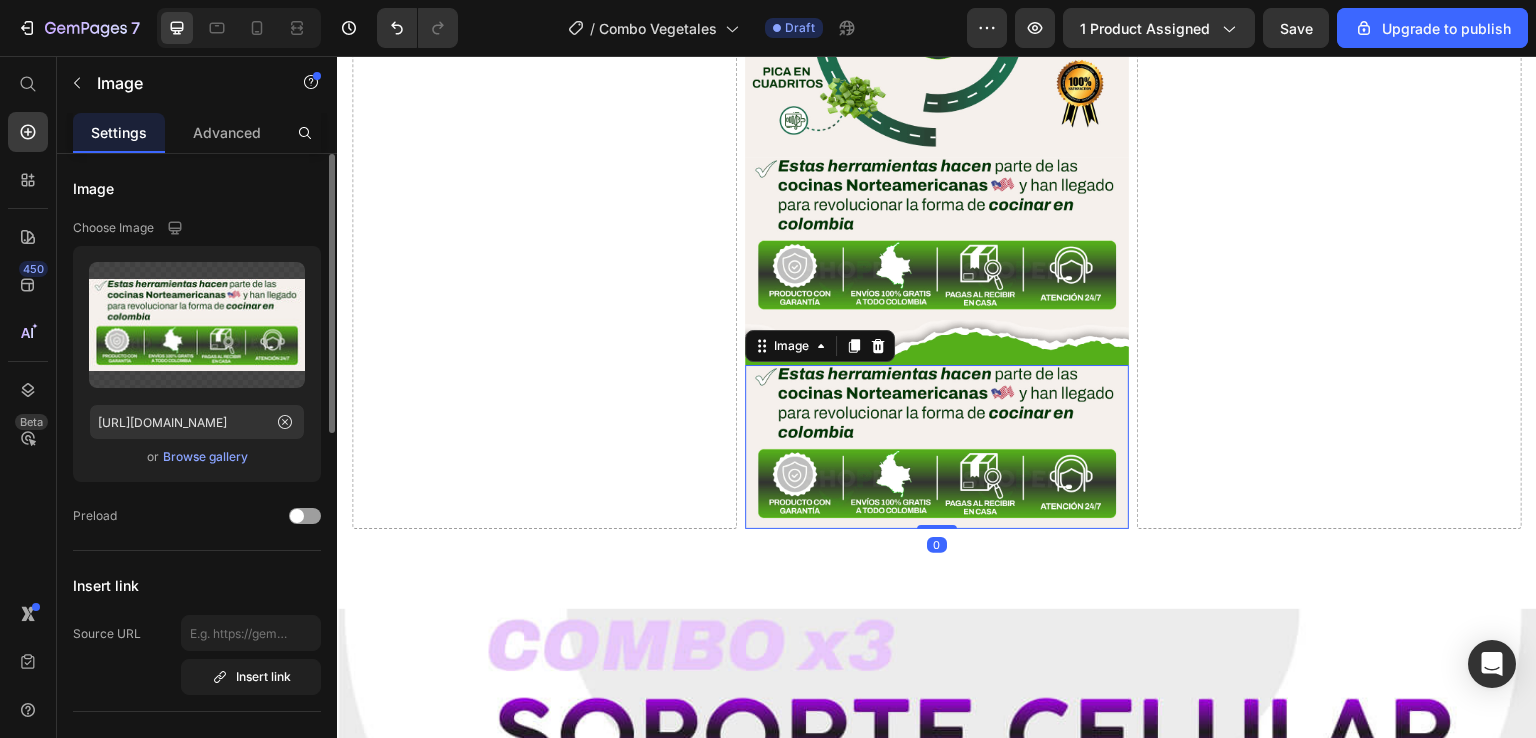 click on "Browse gallery" at bounding box center [205, 457] 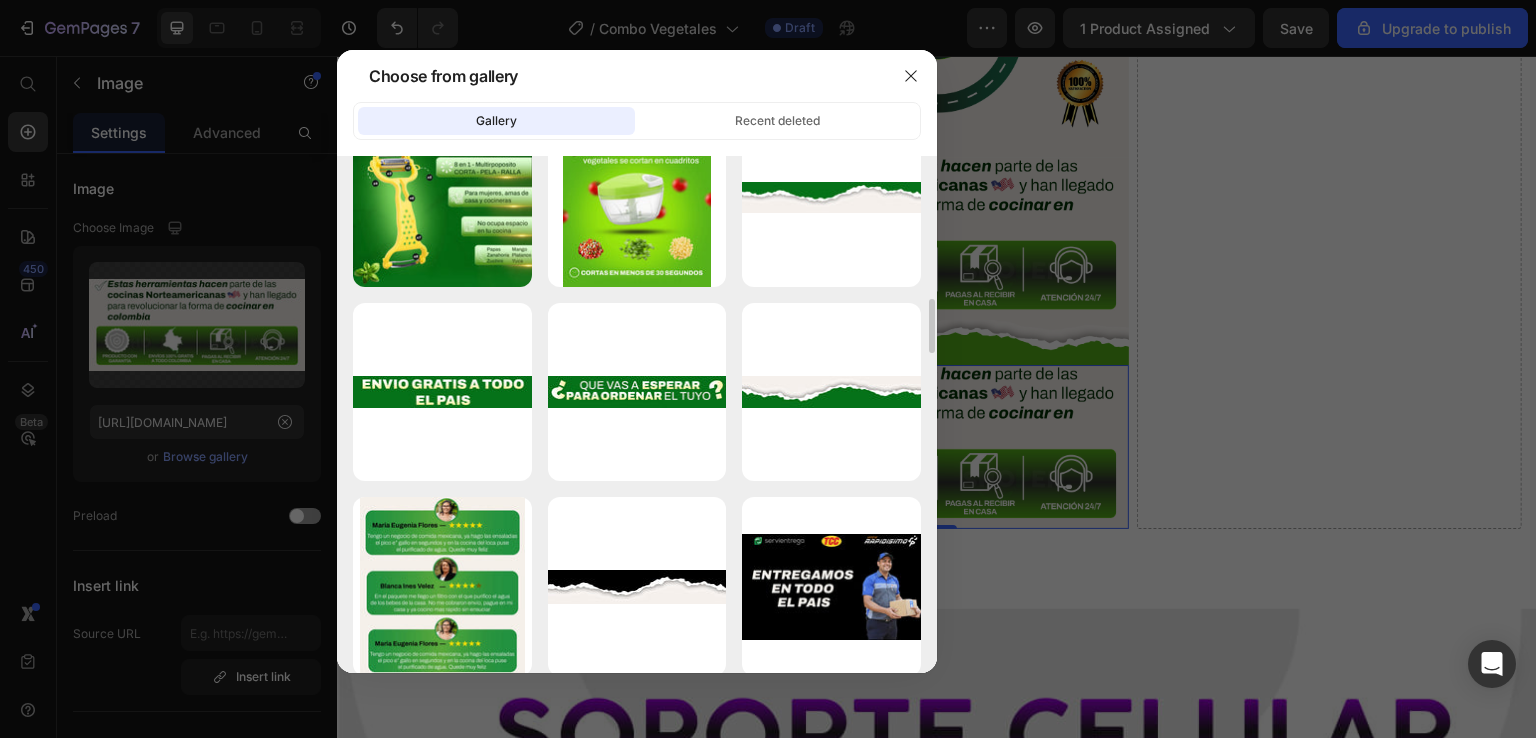 scroll, scrollTop: 2300, scrollLeft: 0, axis: vertical 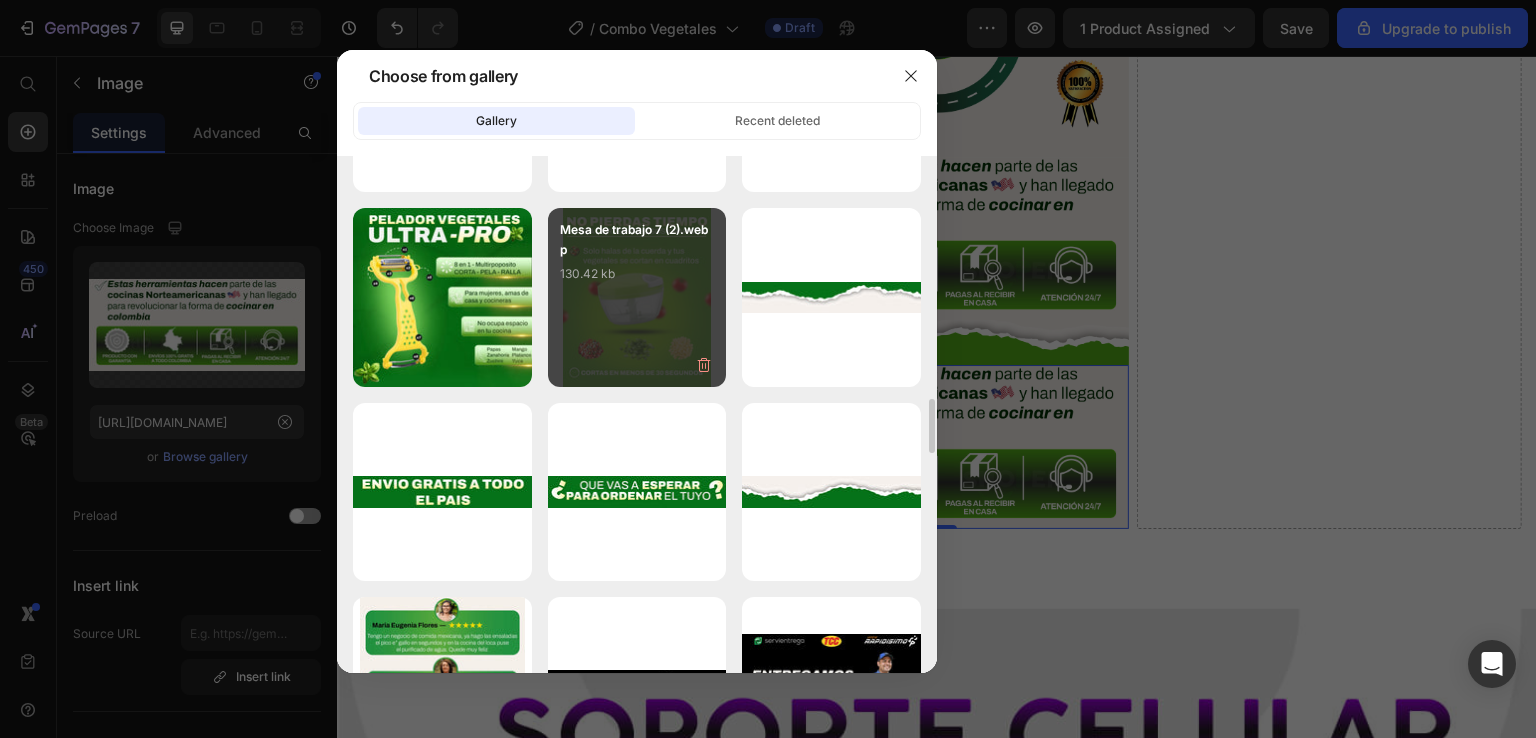 click on "Mesa de trabajo 7 (2).webp 130.42 kb" at bounding box center [637, 260] 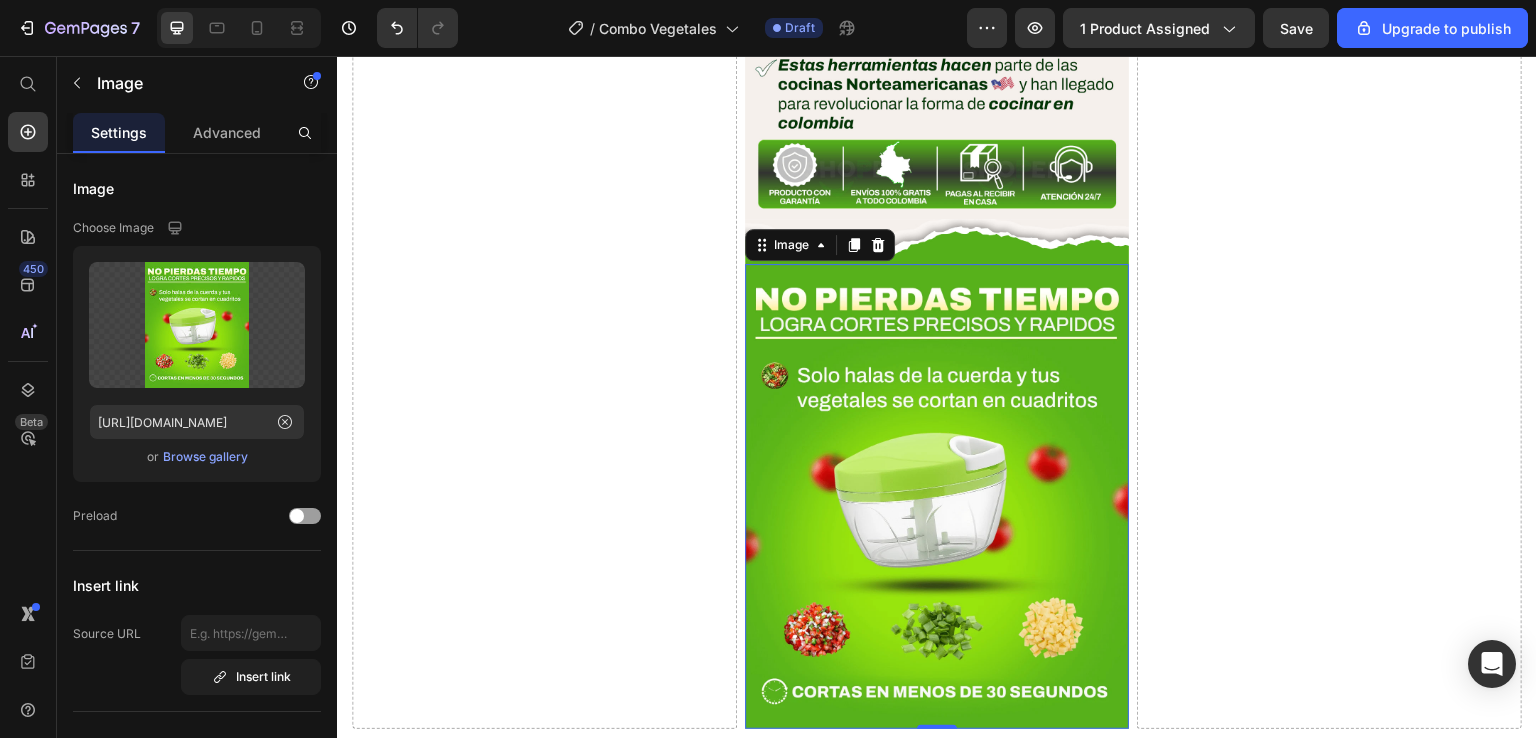 scroll, scrollTop: 2404, scrollLeft: 0, axis: vertical 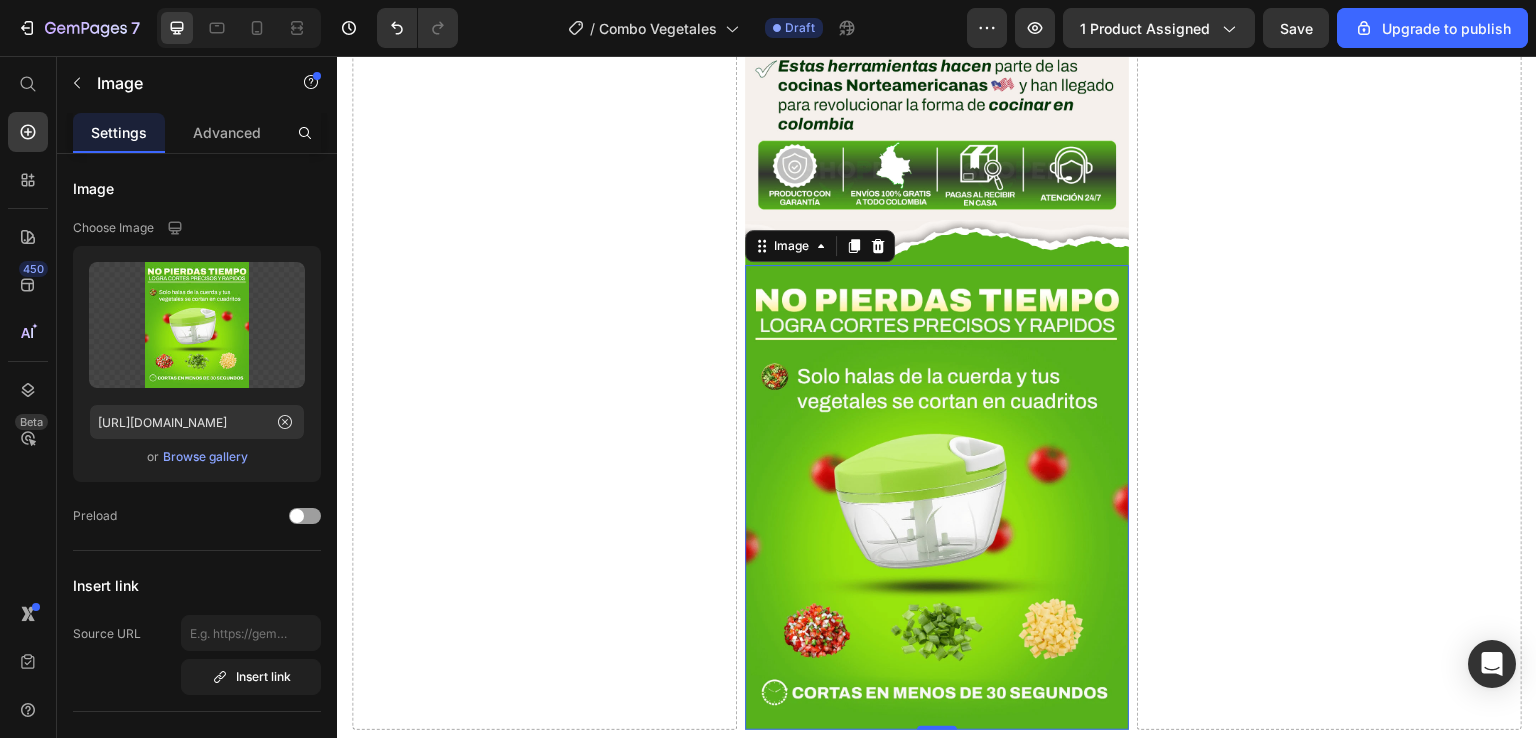drag, startPoint x: 904, startPoint y: 306, endPoint x: 896, endPoint y: 262, distance: 44.72136 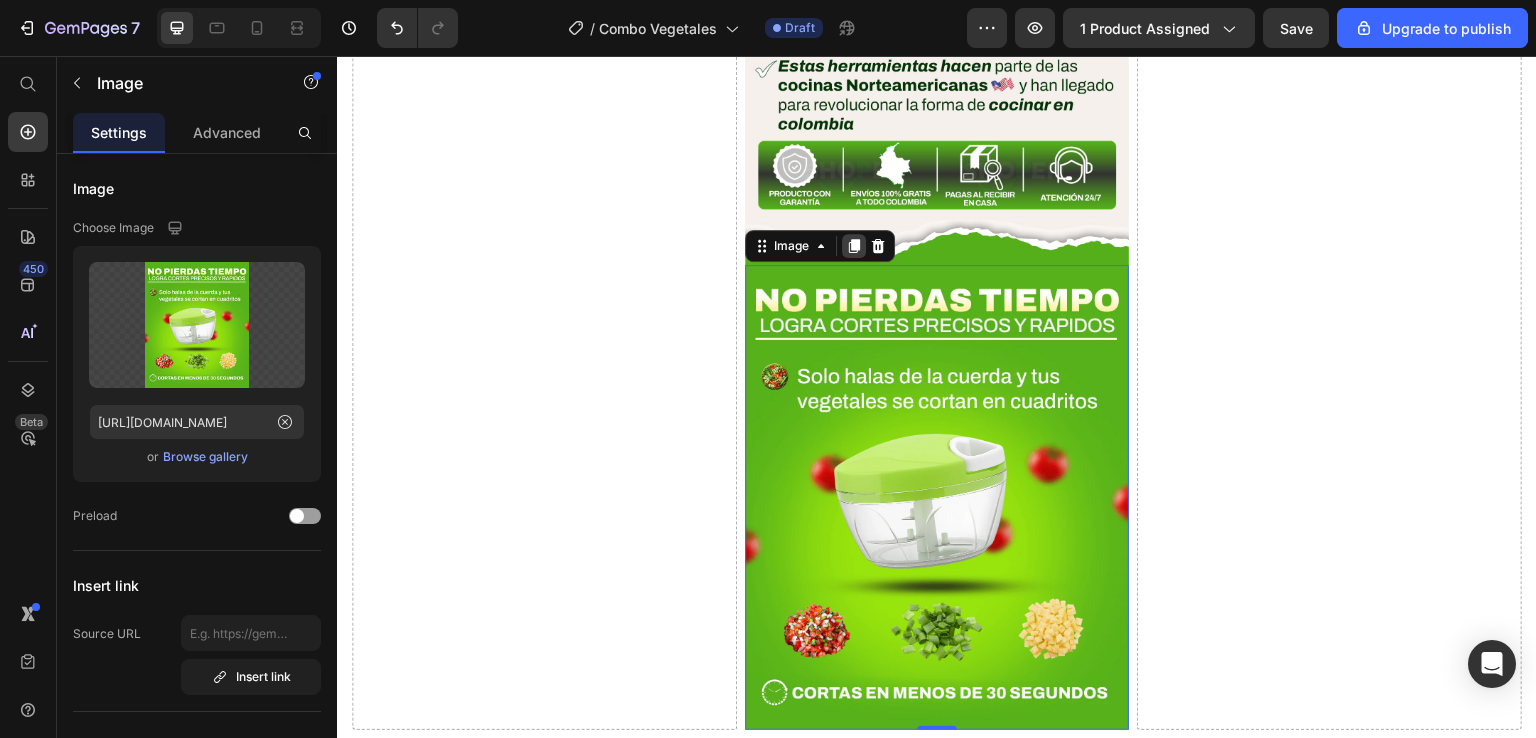 click 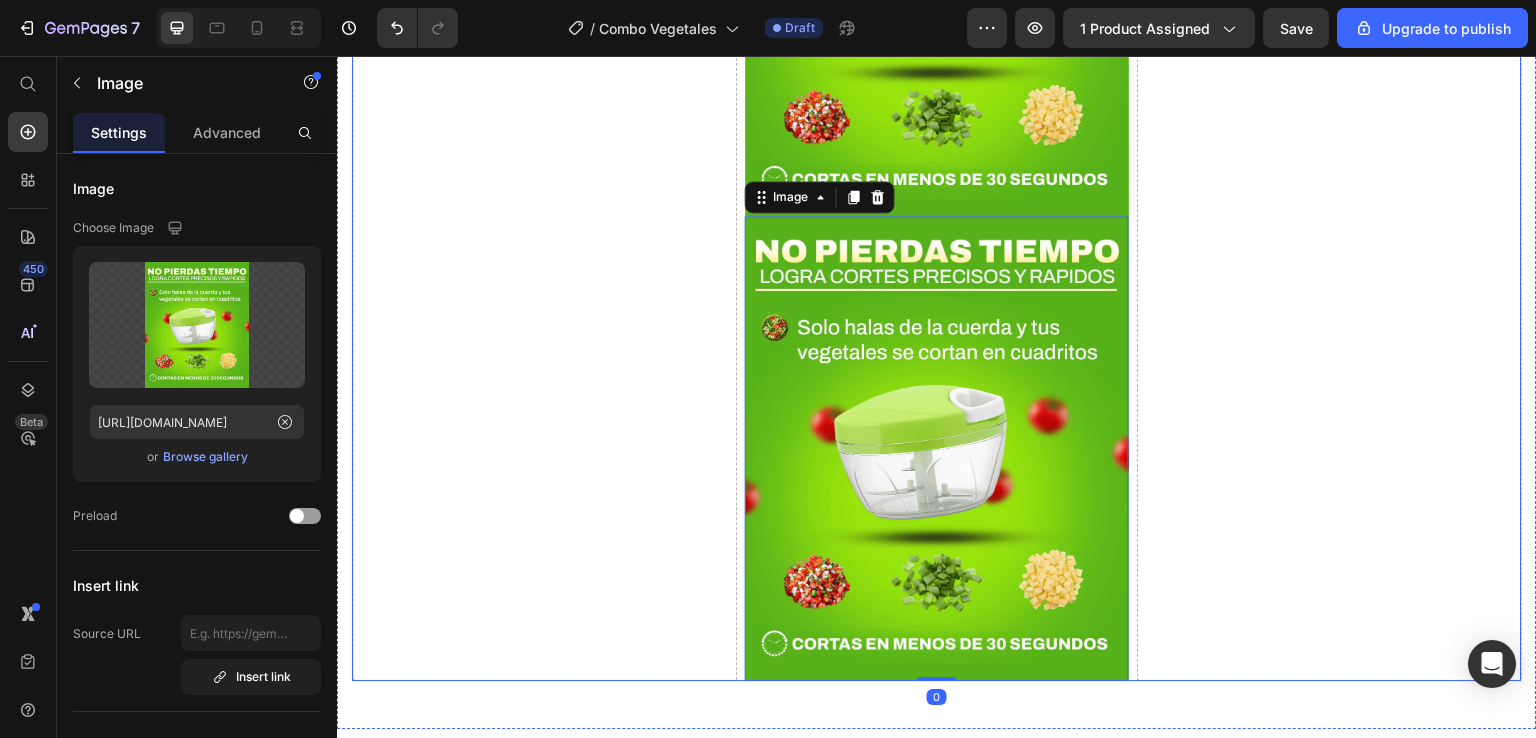 scroll, scrollTop: 2969, scrollLeft: 0, axis: vertical 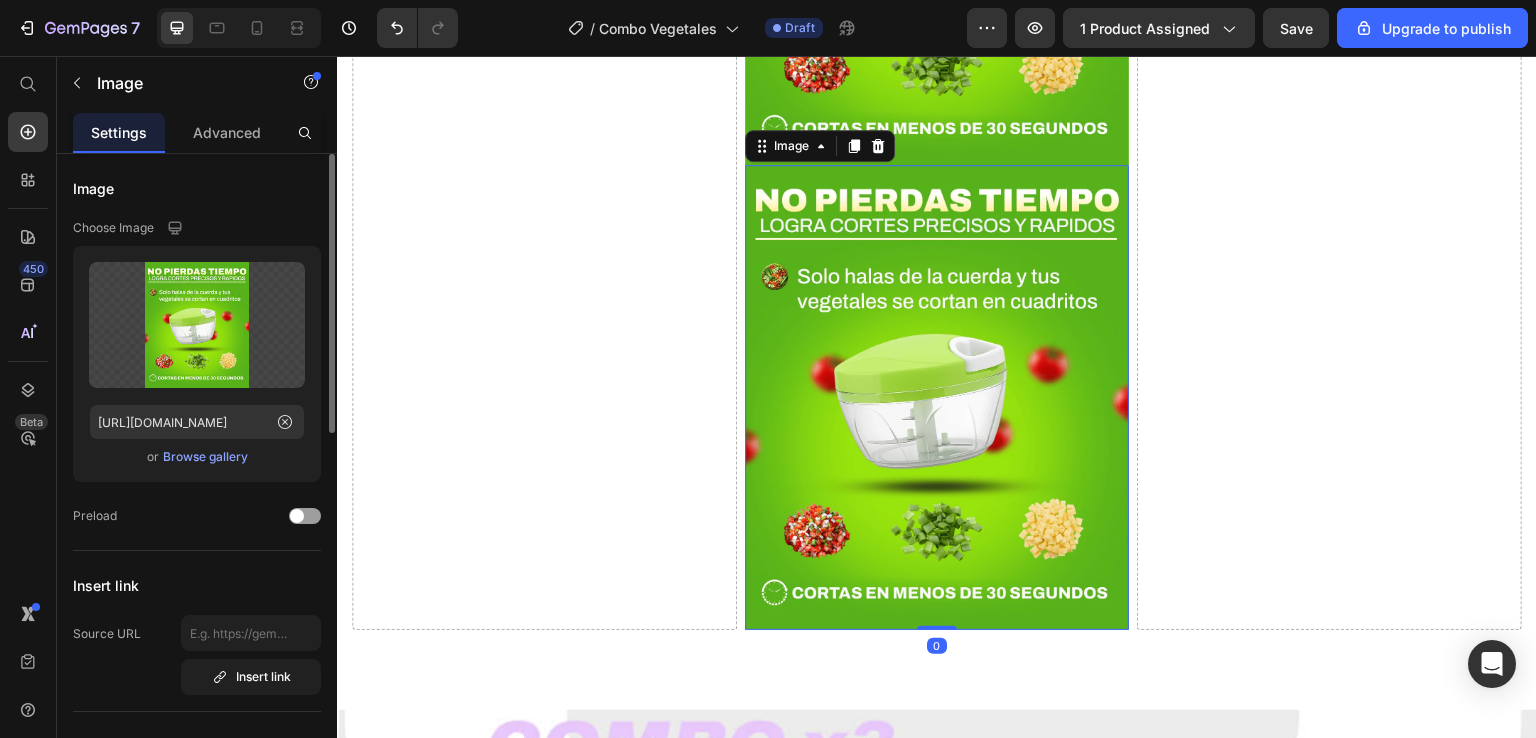 click on "Browse gallery" at bounding box center (205, 457) 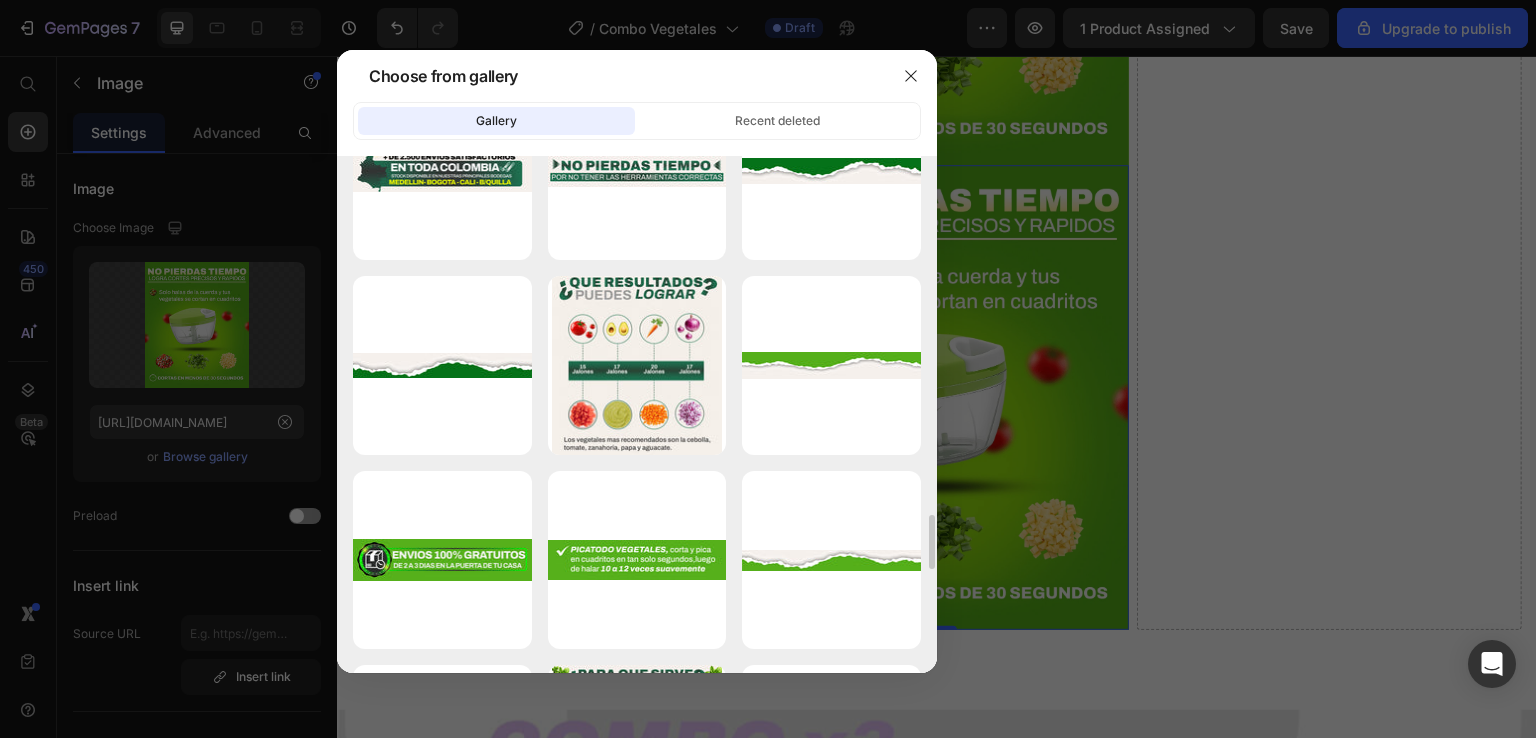 scroll, scrollTop: 3500, scrollLeft: 0, axis: vertical 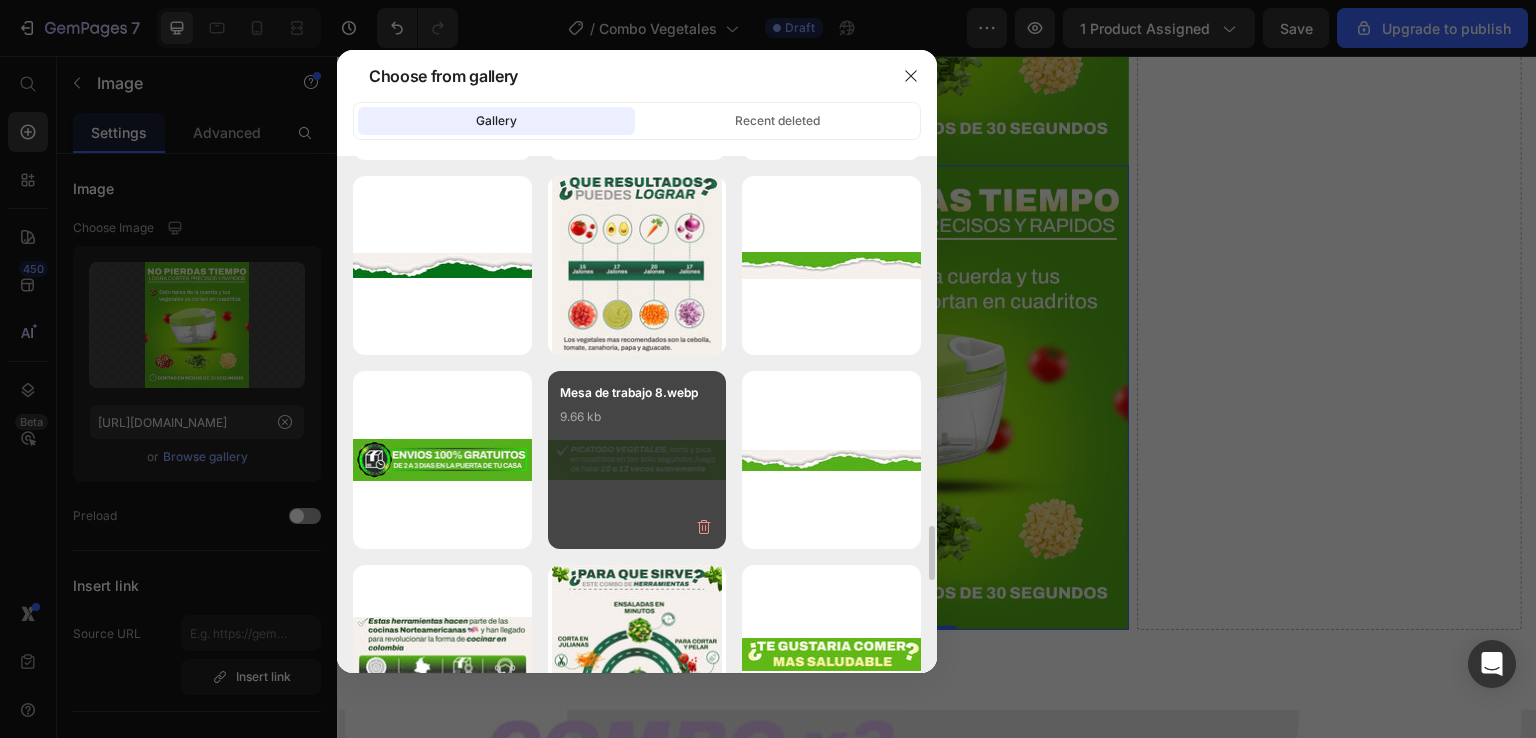 click on "Mesa de trabajo 8.webp 9.66 kb" at bounding box center (637, 460) 